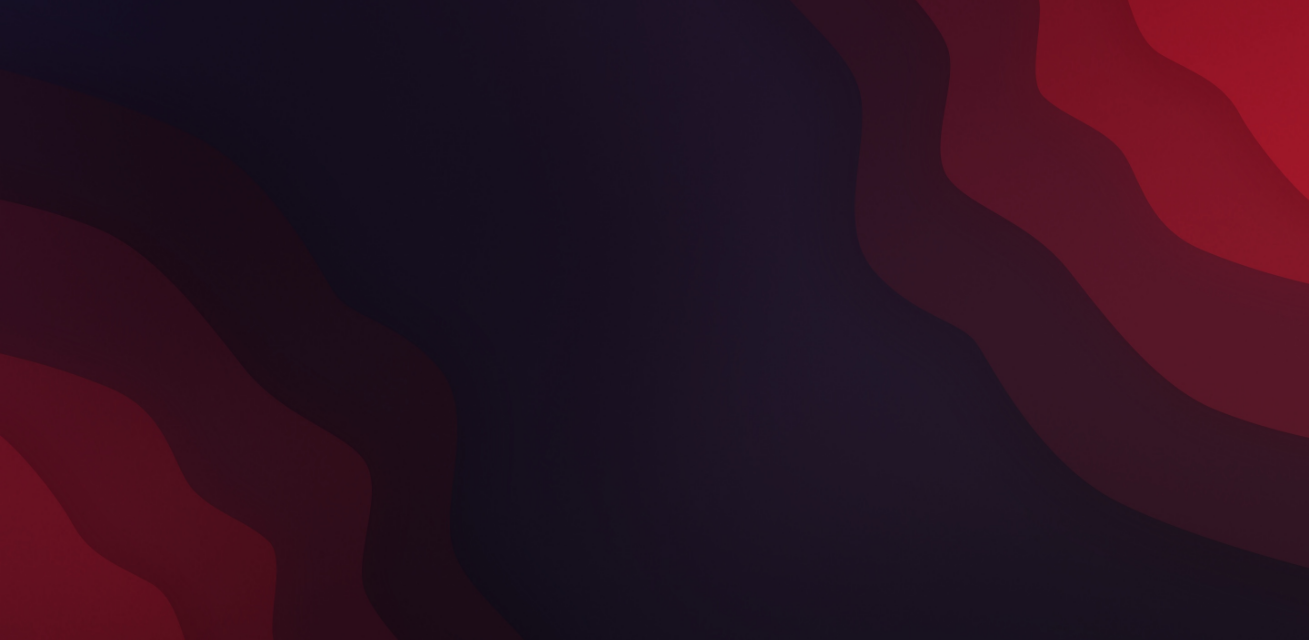 scroll, scrollTop: 0, scrollLeft: 0, axis: both 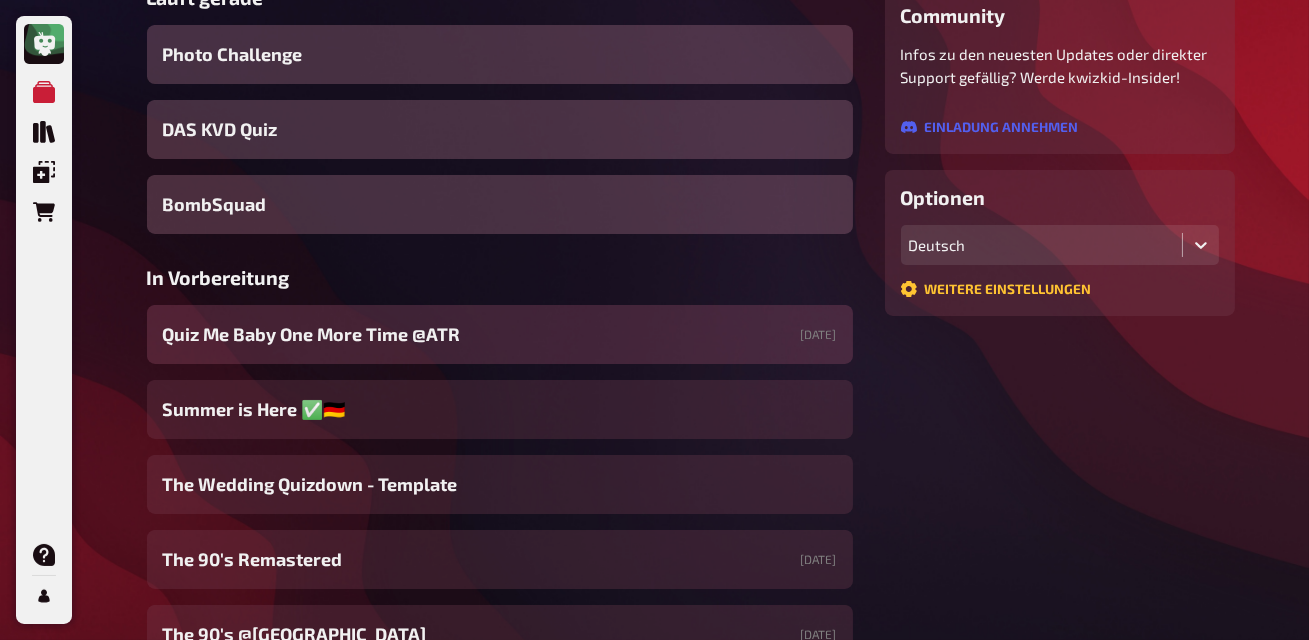 click on "Quiz Me Baby One More Time @ATR [DATE]" at bounding box center [500, 334] 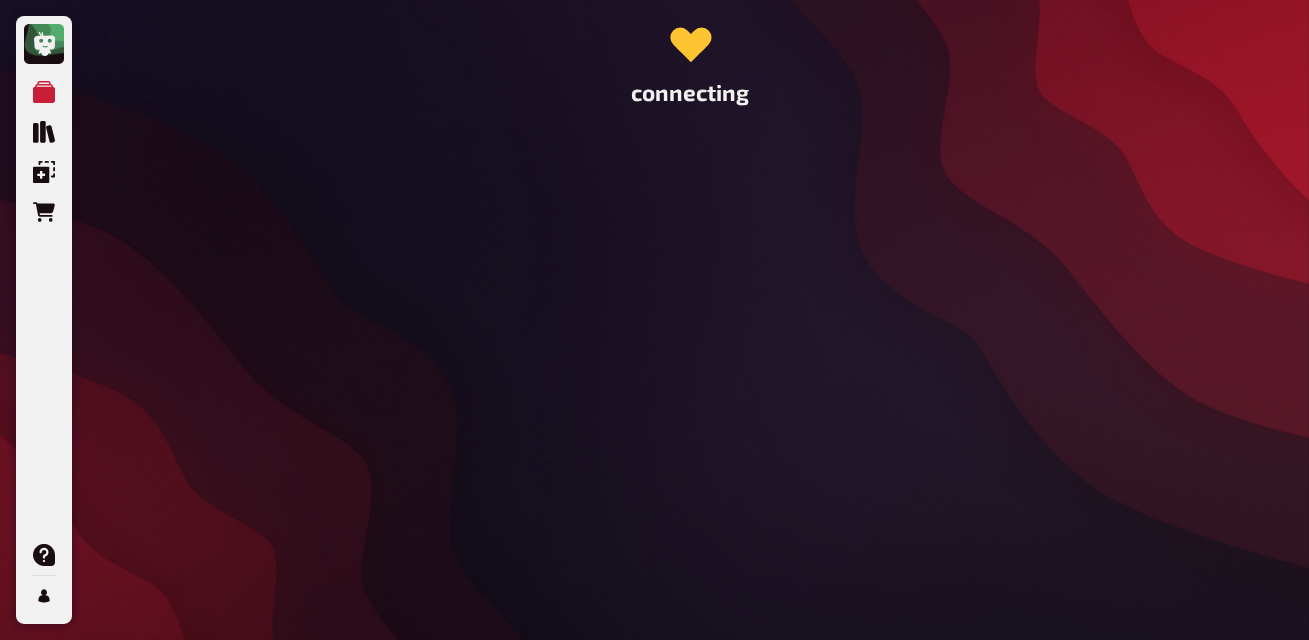 scroll, scrollTop: 0, scrollLeft: 0, axis: both 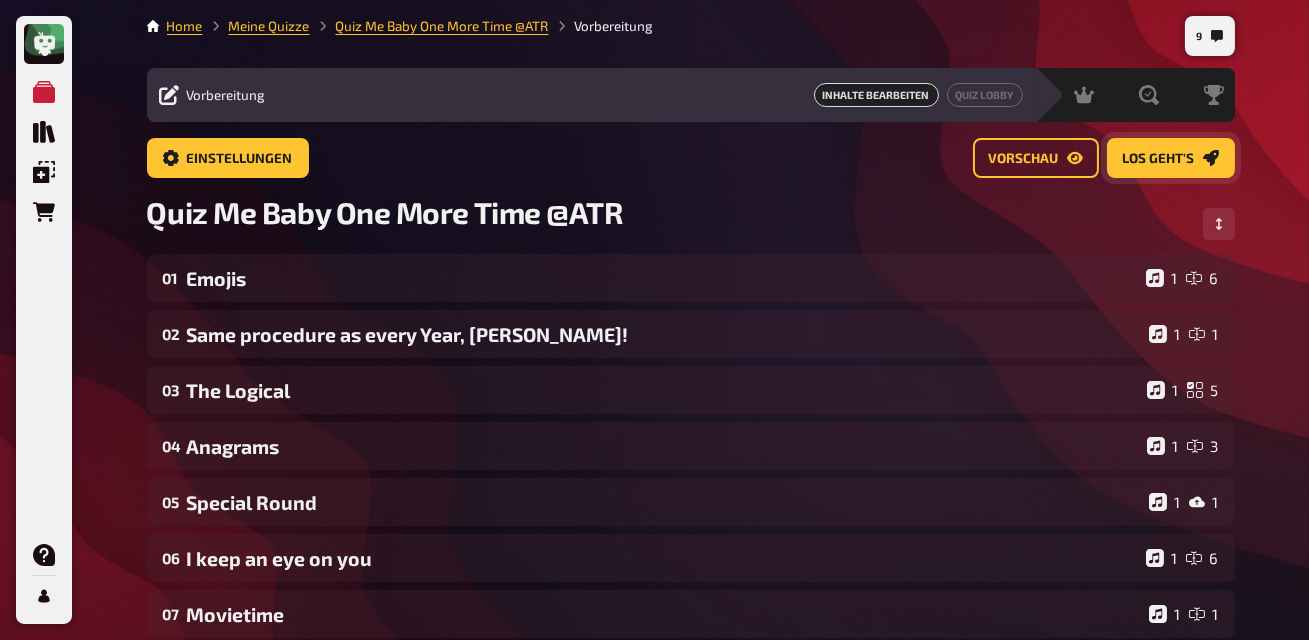 click on "Los geht's" at bounding box center [1159, 159] 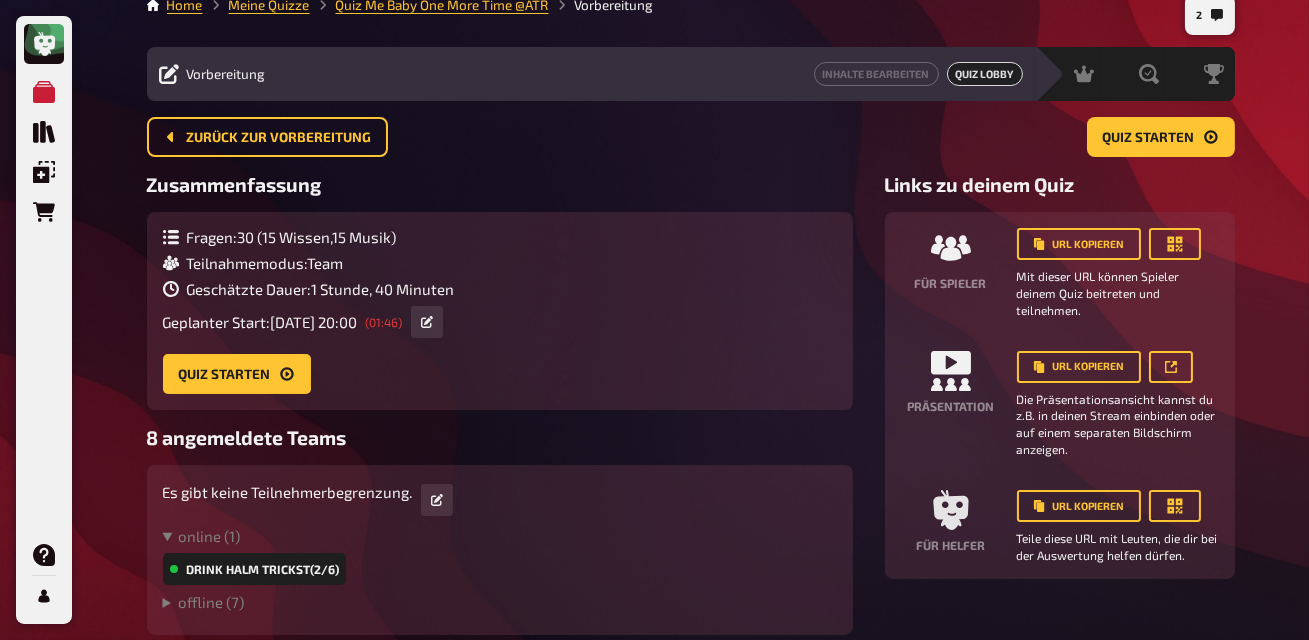 scroll, scrollTop: 0, scrollLeft: 0, axis: both 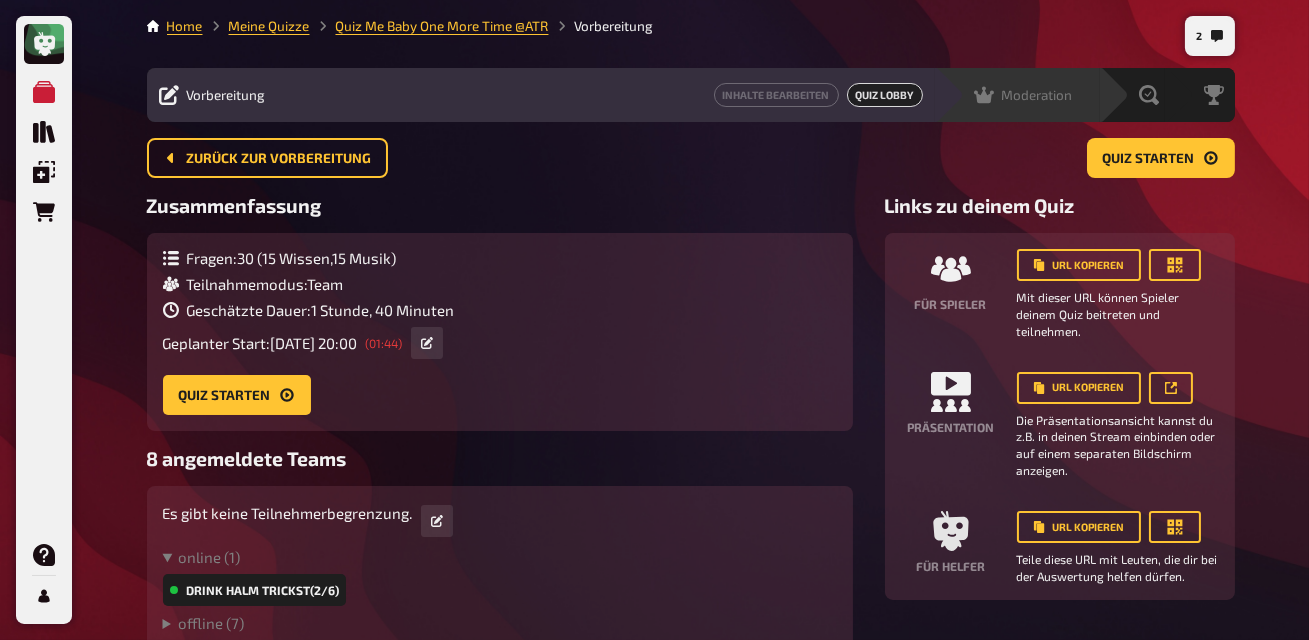 click on "Moderation undefined" at bounding box center (1017, 95) 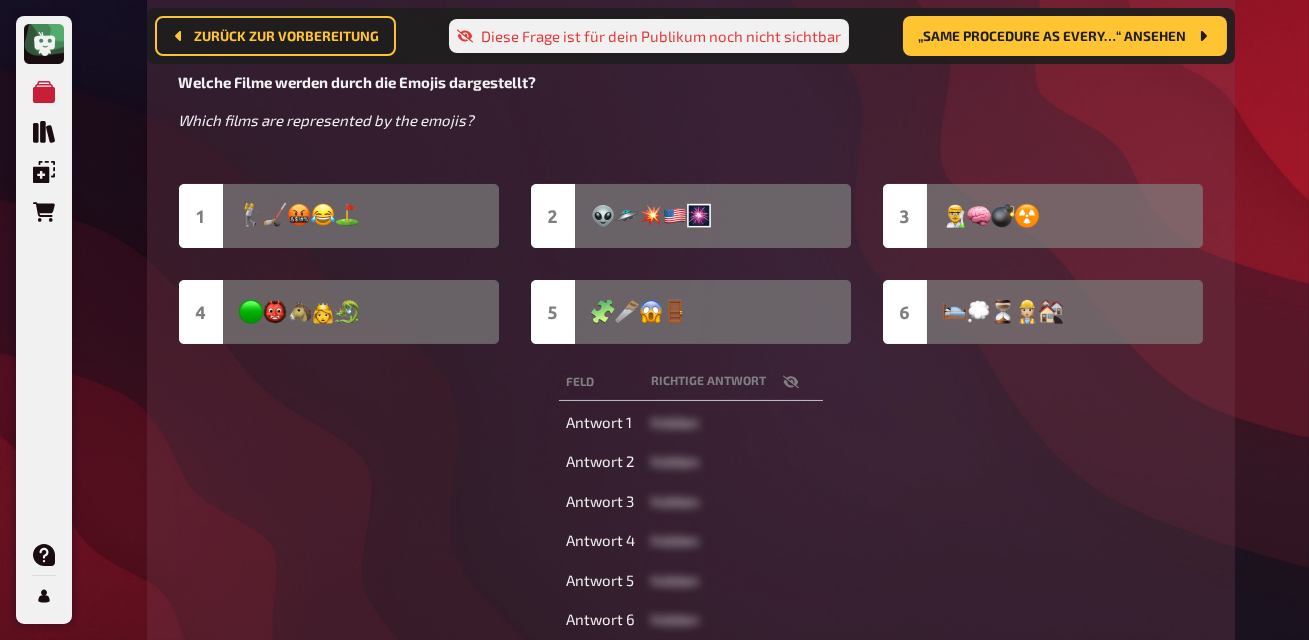 scroll, scrollTop: 0, scrollLeft: 0, axis: both 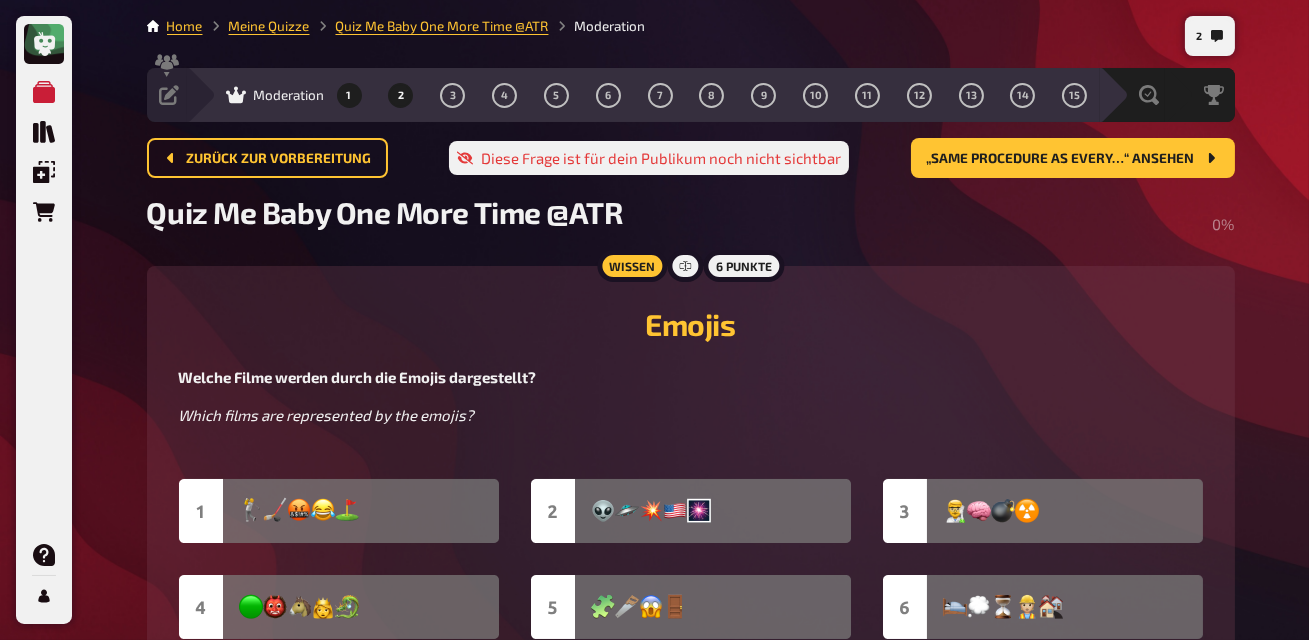 click on "2" at bounding box center [401, 95] 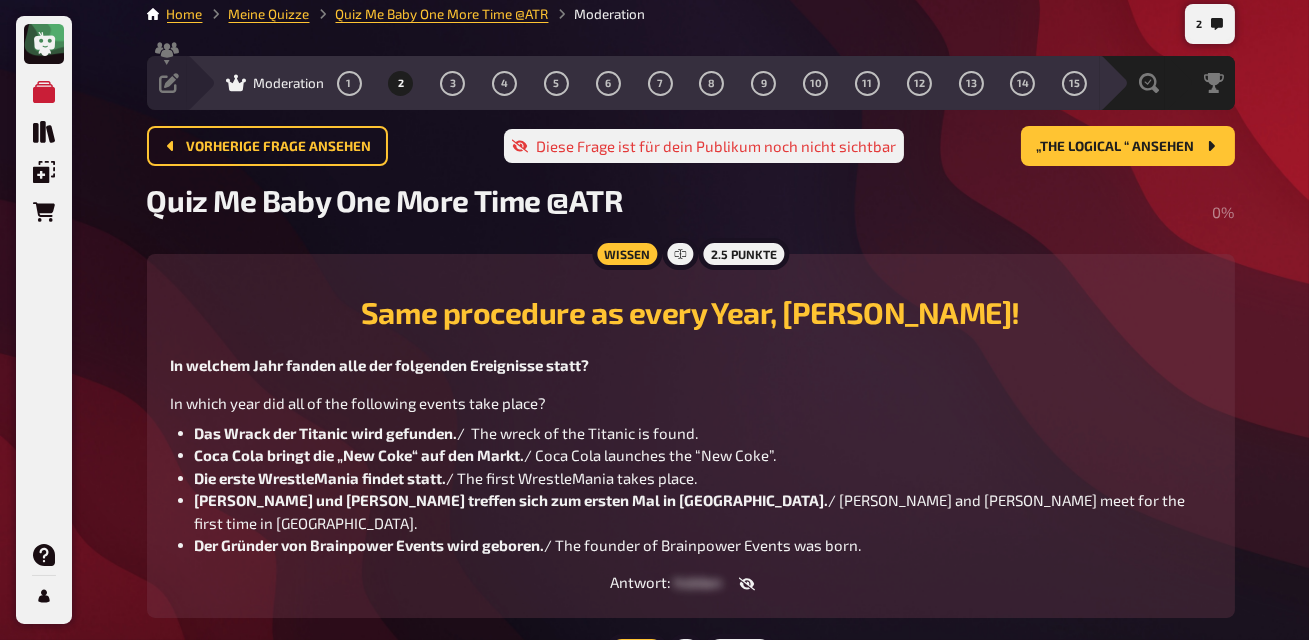 scroll, scrollTop: 21, scrollLeft: 0, axis: vertical 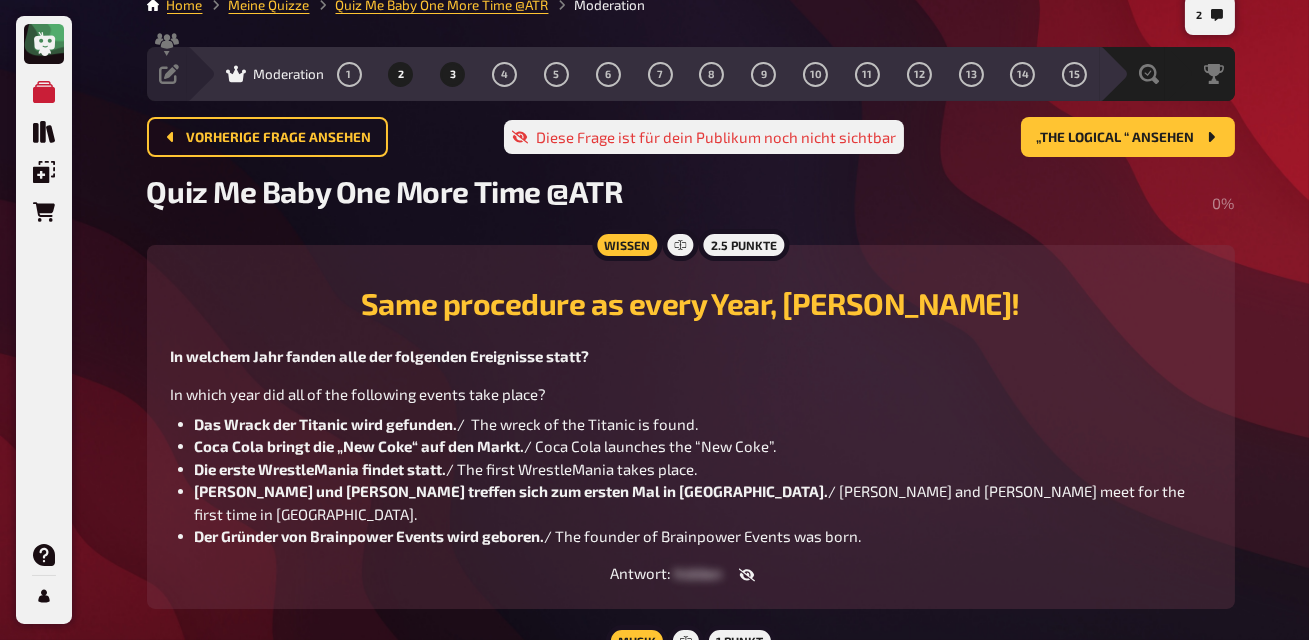 click on "3" at bounding box center [453, 74] 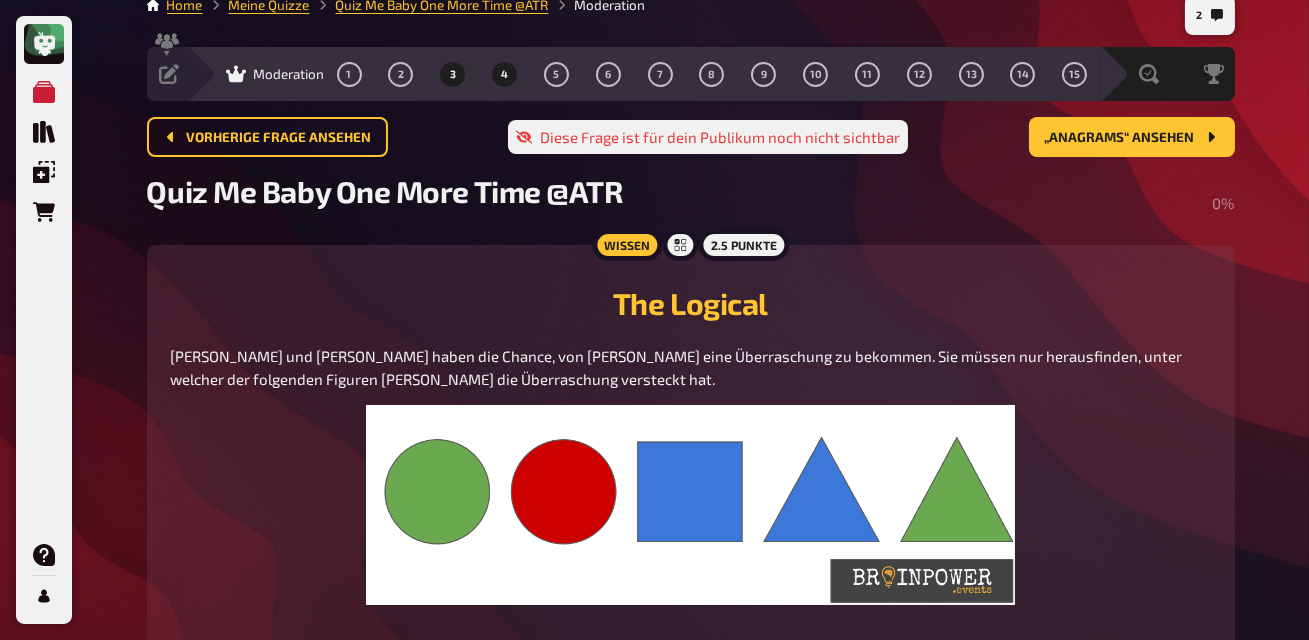 click on "4" at bounding box center [504, 74] 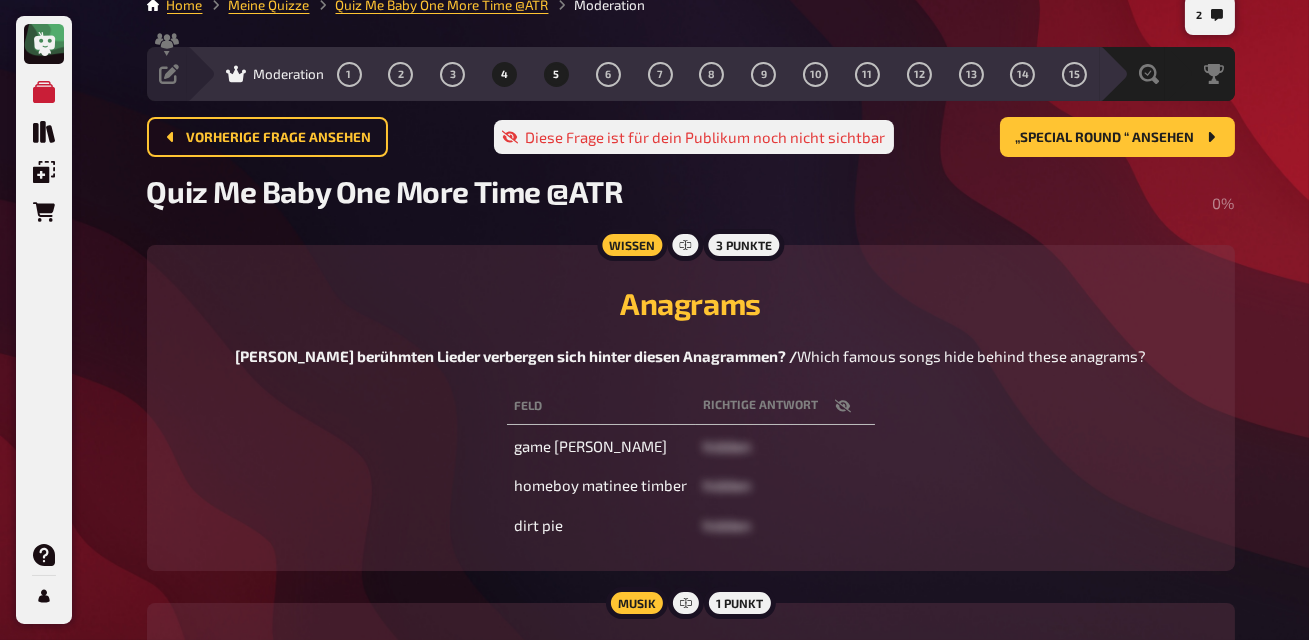 click on "5" at bounding box center [556, 74] 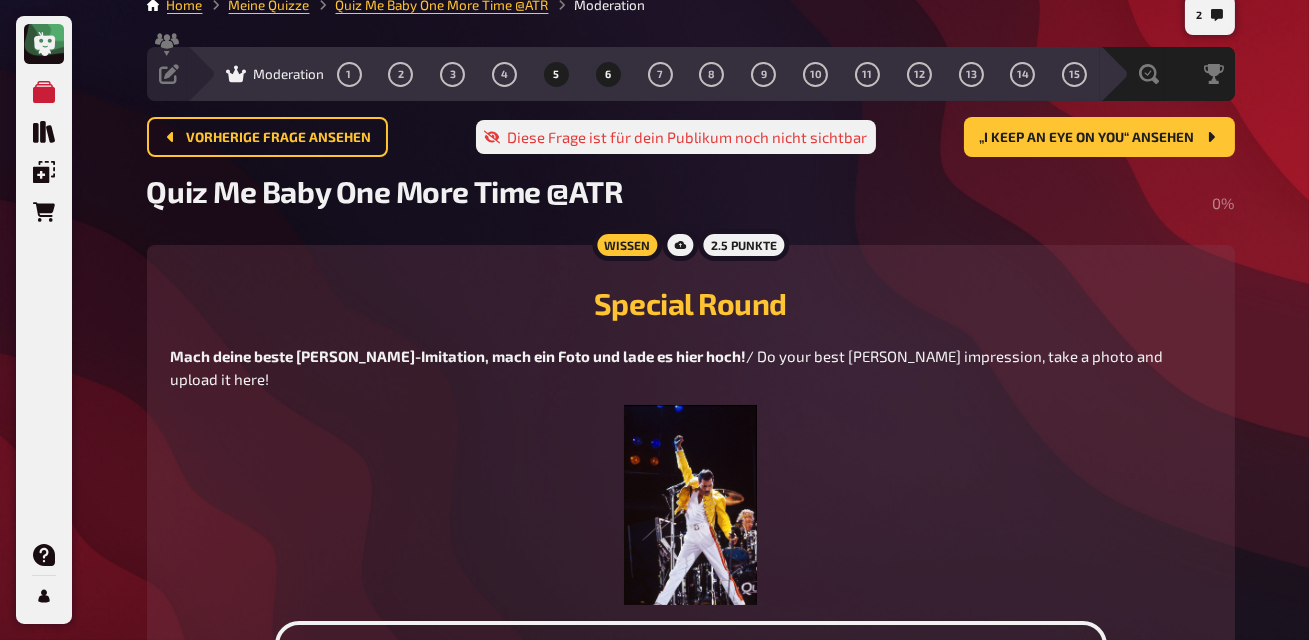 click on "6" at bounding box center (608, 74) 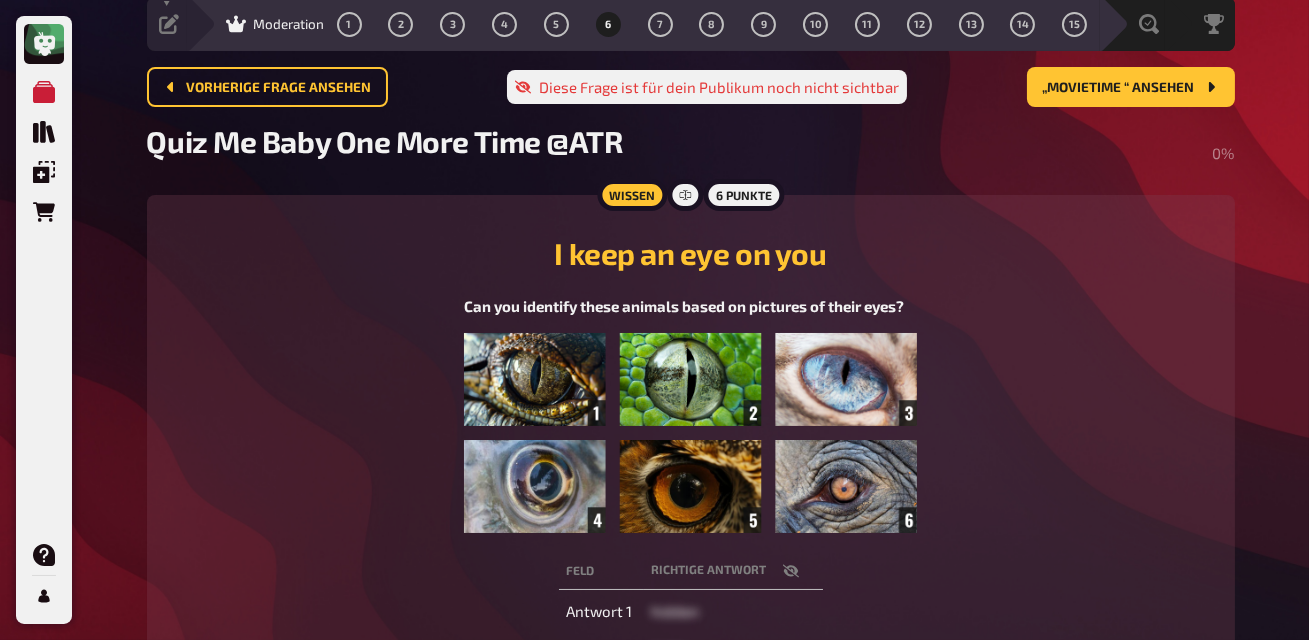 scroll, scrollTop: 62, scrollLeft: 0, axis: vertical 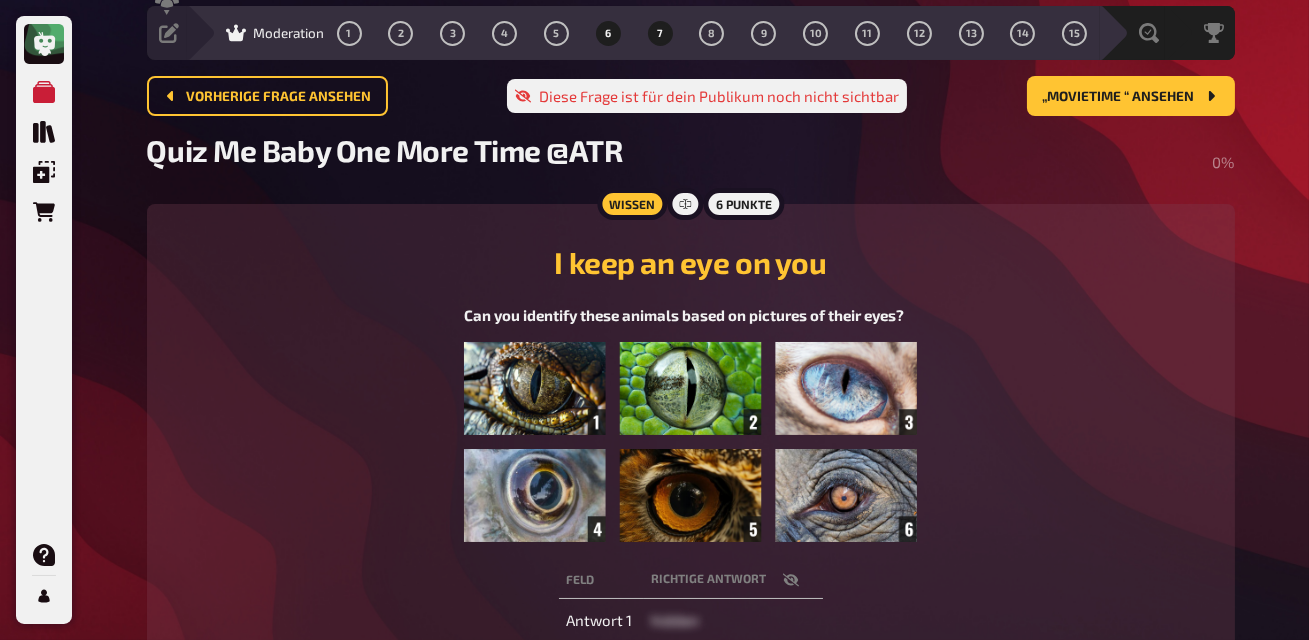 click on "7" at bounding box center (660, 33) 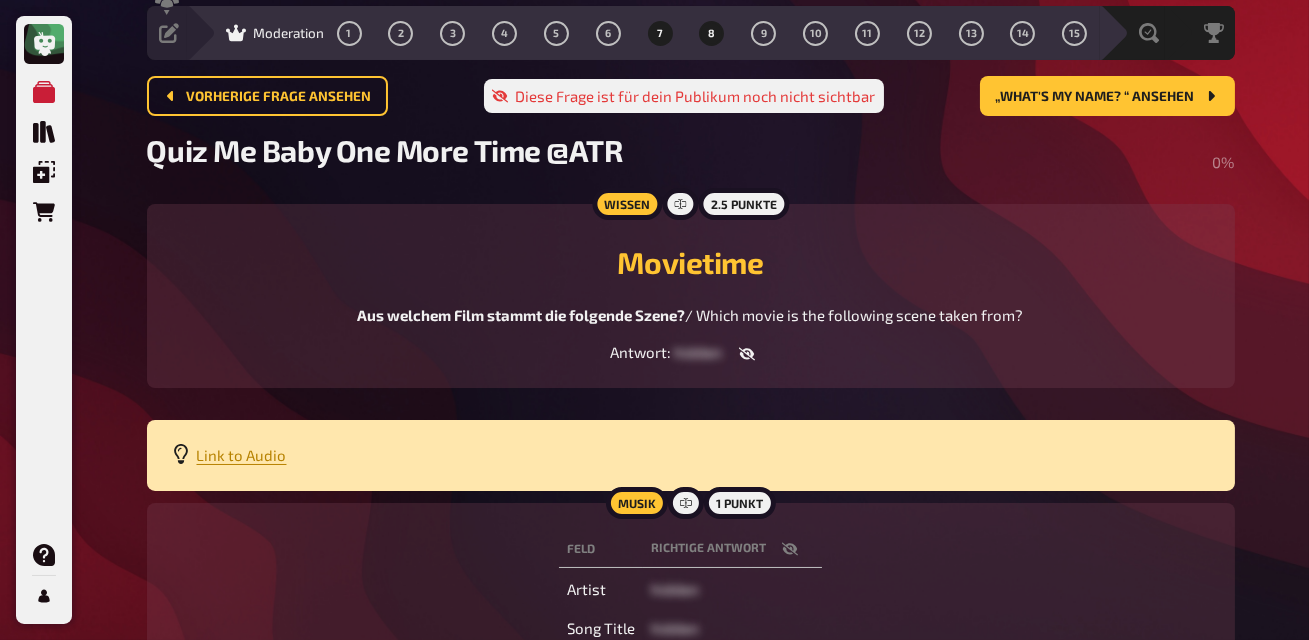 click on "8" at bounding box center (712, 33) 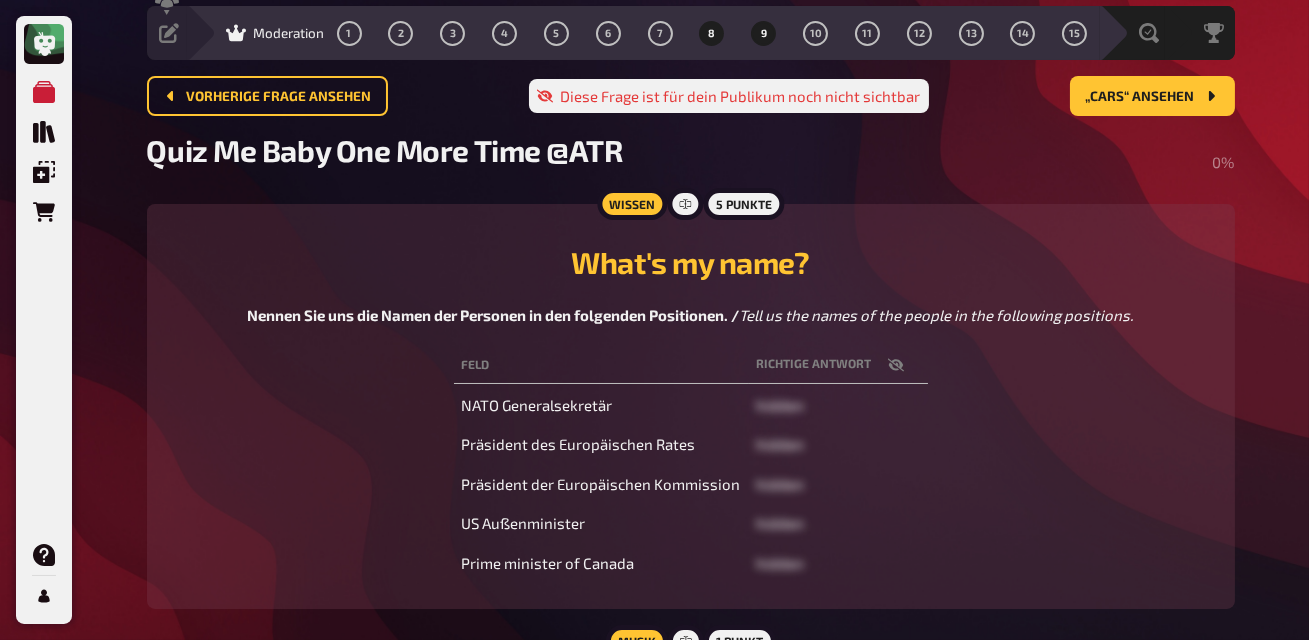 click on "9" at bounding box center (764, 33) 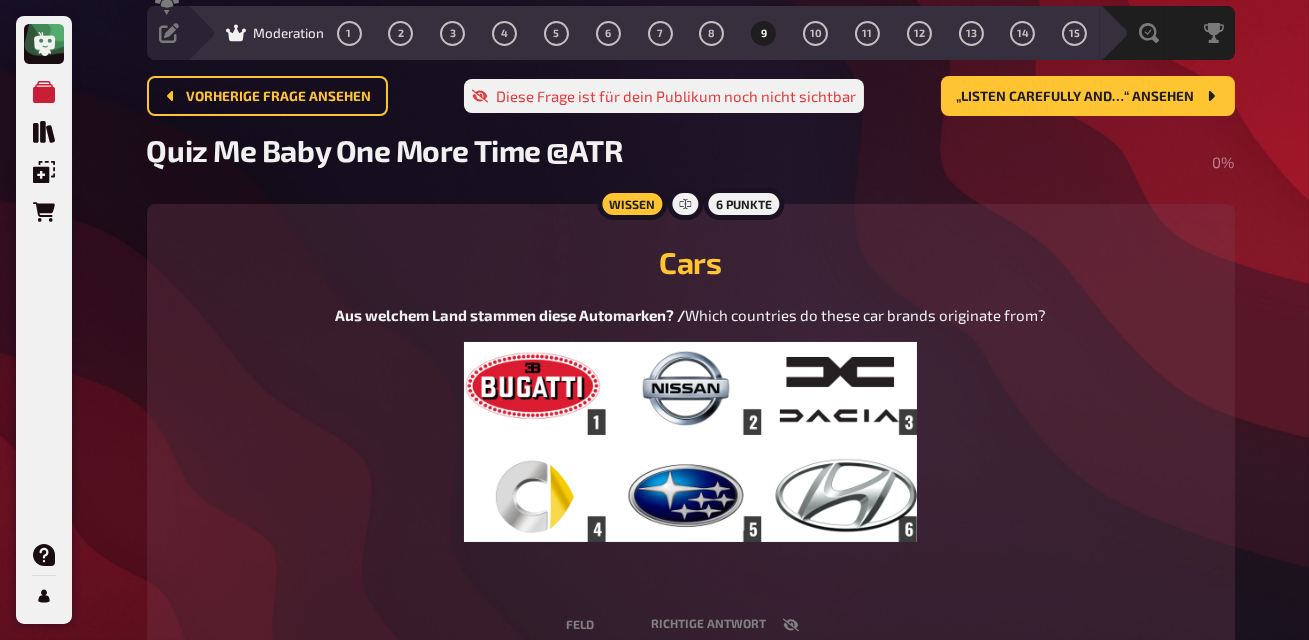 click at bounding box center (690, 442) 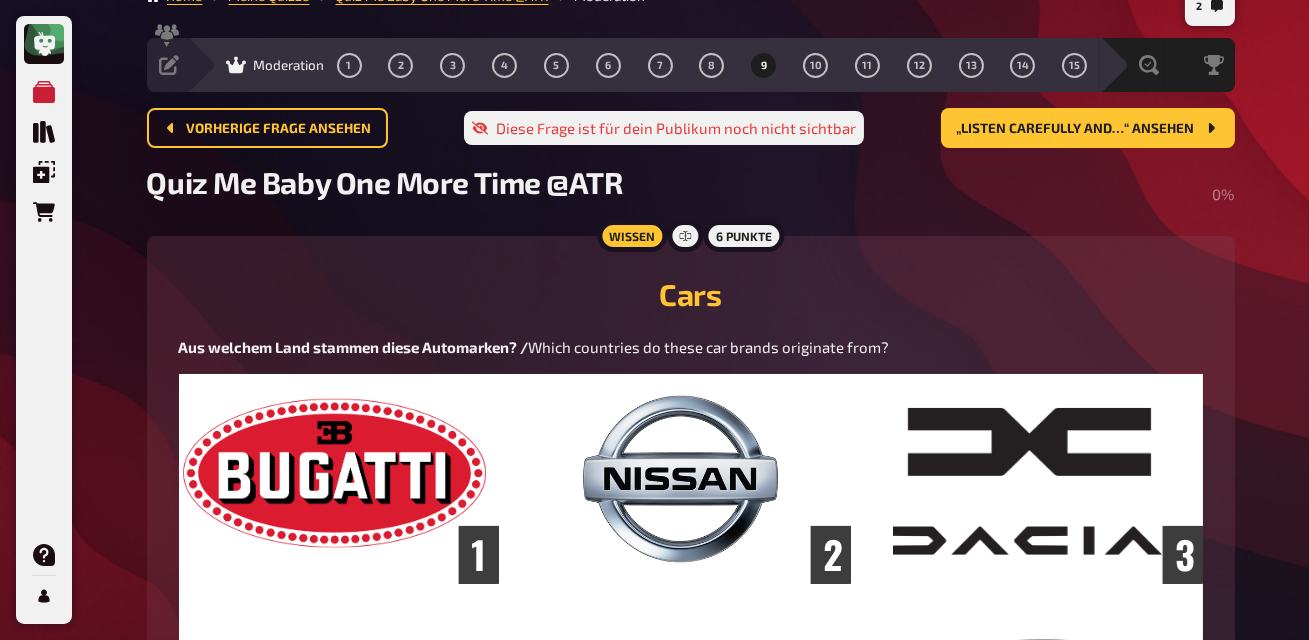 scroll, scrollTop: 5, scrollLeft: 0, axis: vertical 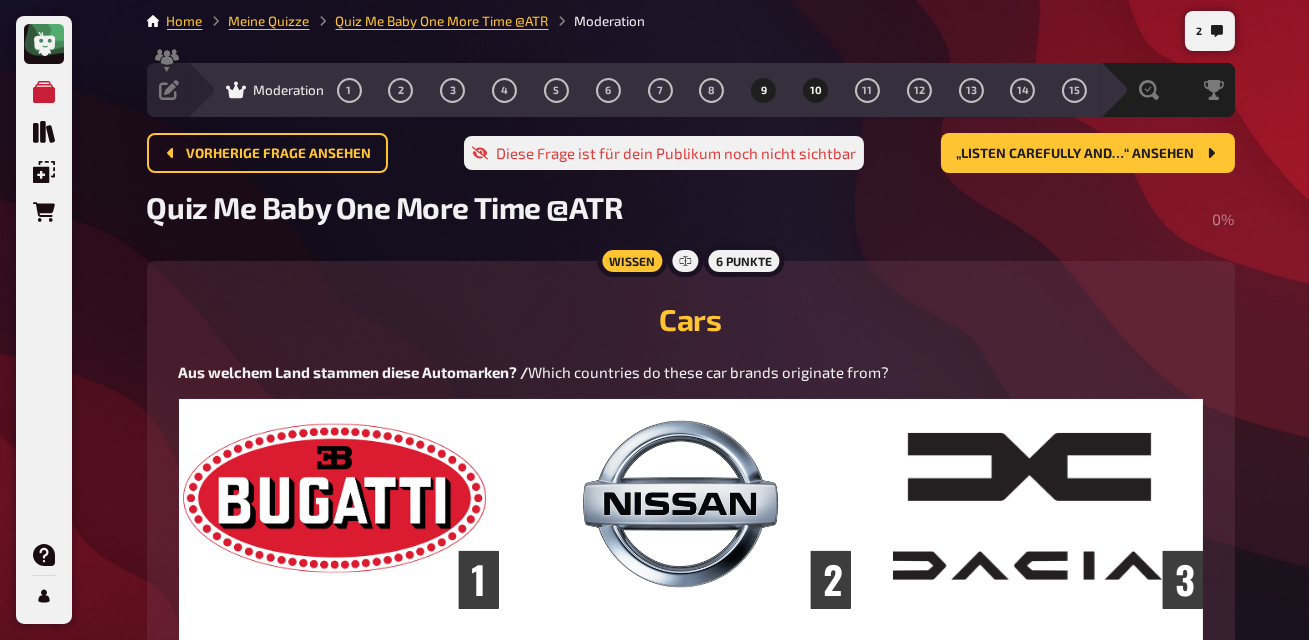 click on "10" at bounding box center [816, 90] 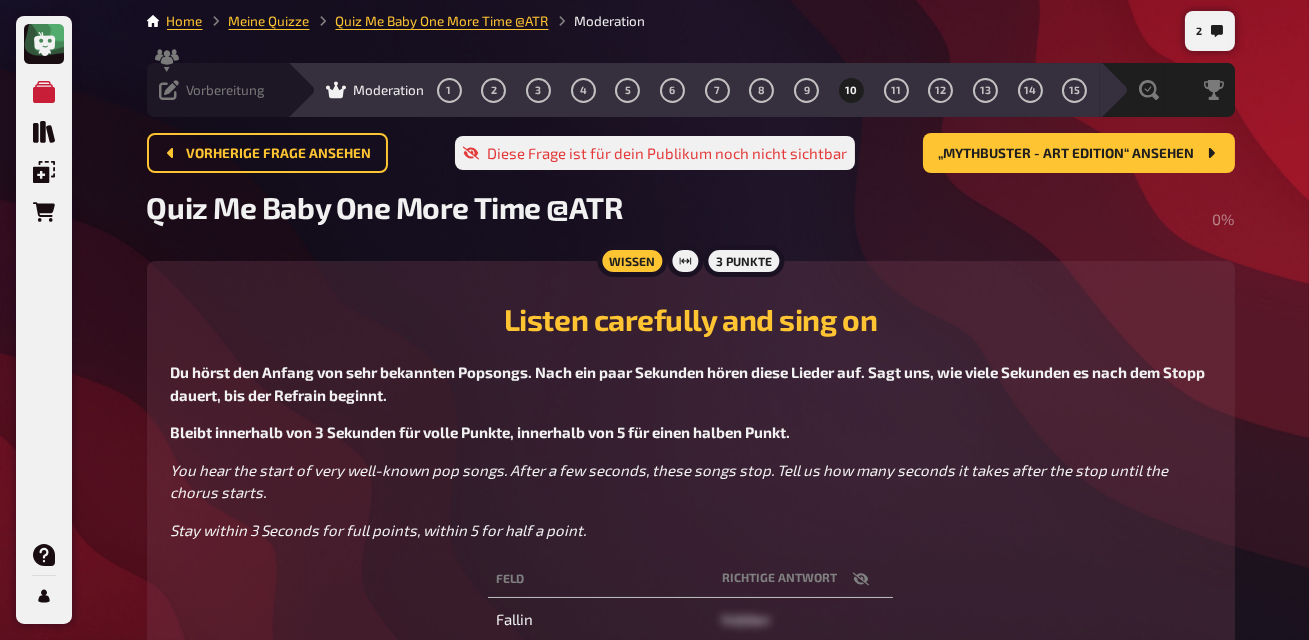 click on "Vorbereitung" at bounding box center (226, 90) 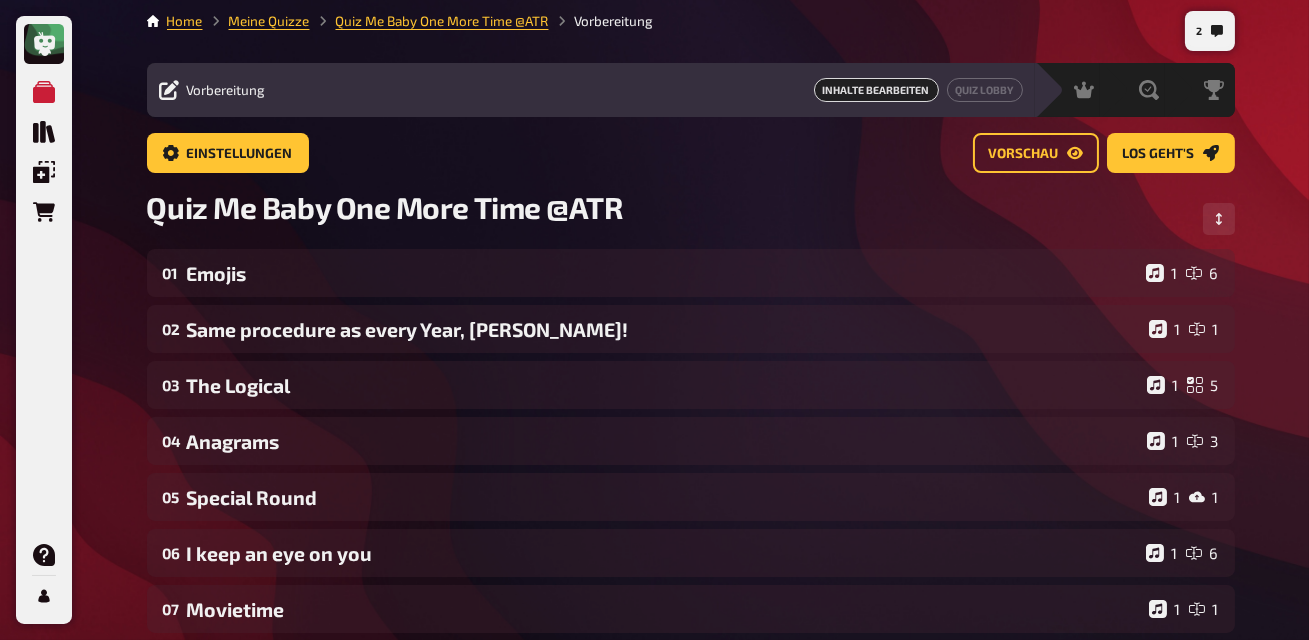 scroll, scrollTop: 0, scrollLeft: 0, axis: both 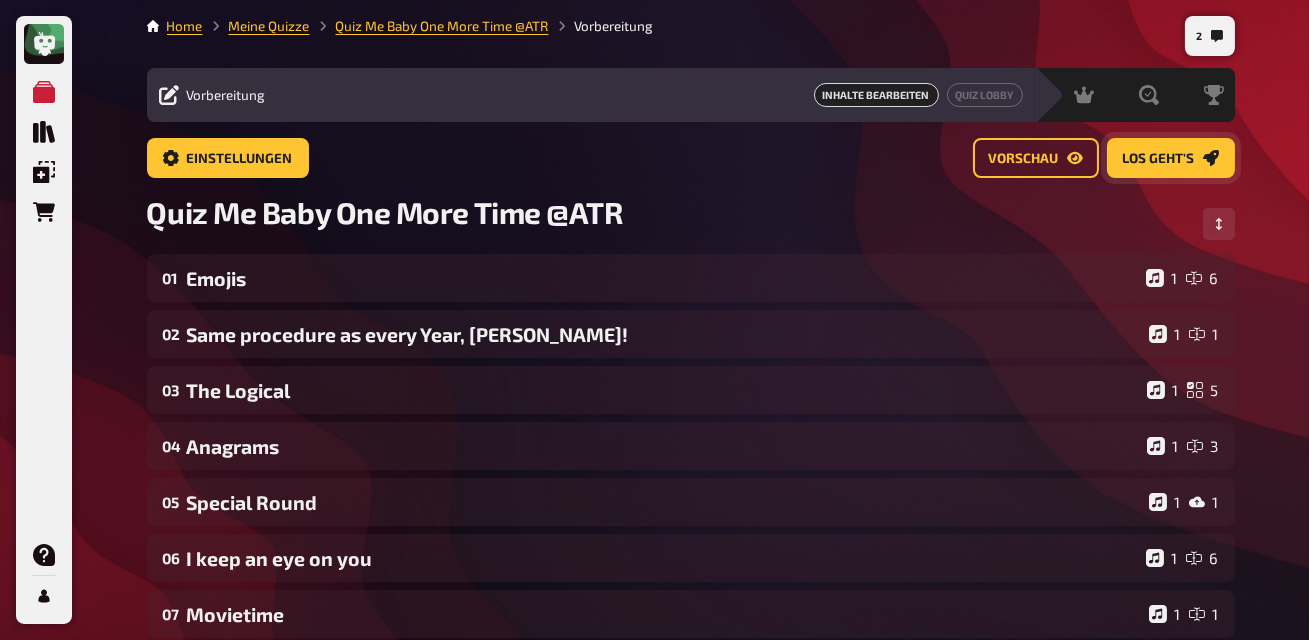 click on "Los geht's" at bounding box center [1159, 159] 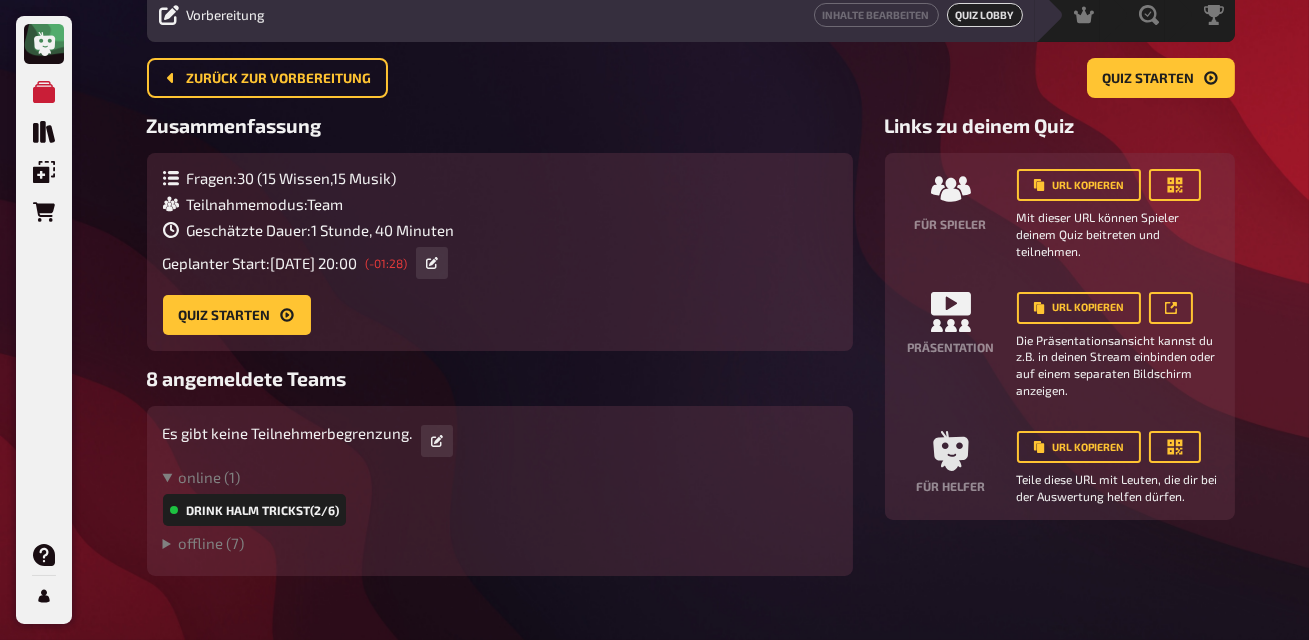 scroll, scrollTop: 113, scrollLeft: 0, axis: vertical 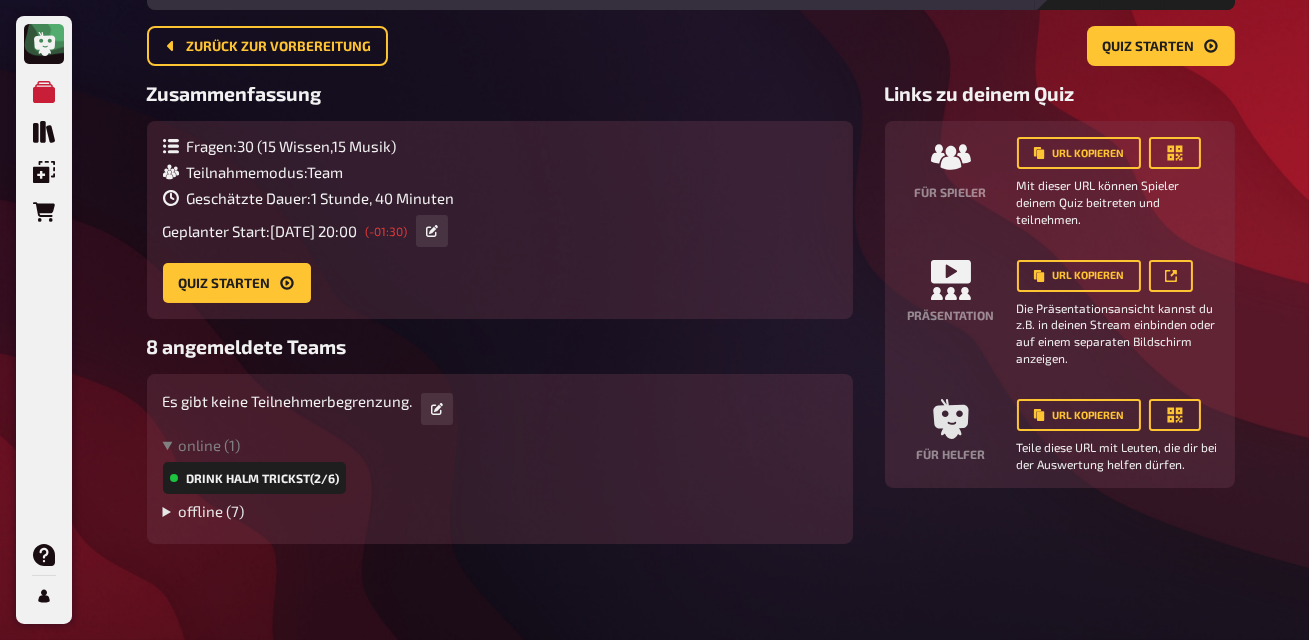 click on "offline ( 7 )" at bounding box center [500, 511] 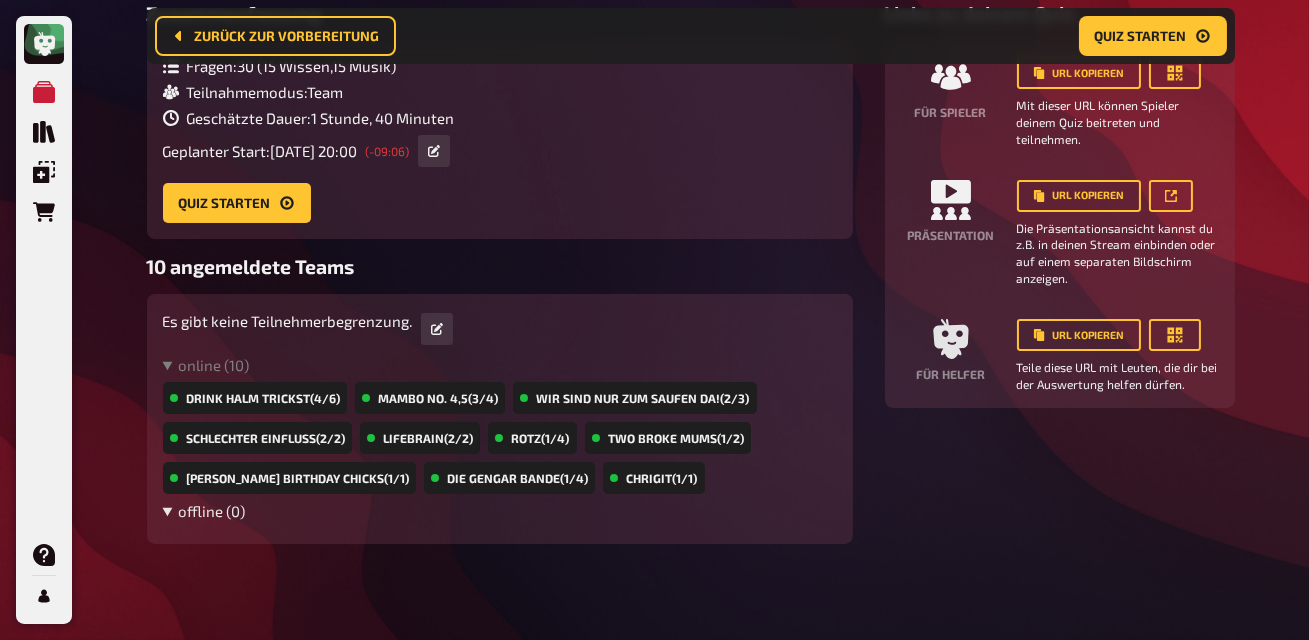scroll, scrollTop: 241, scrollLeft: 0, axis: vertical 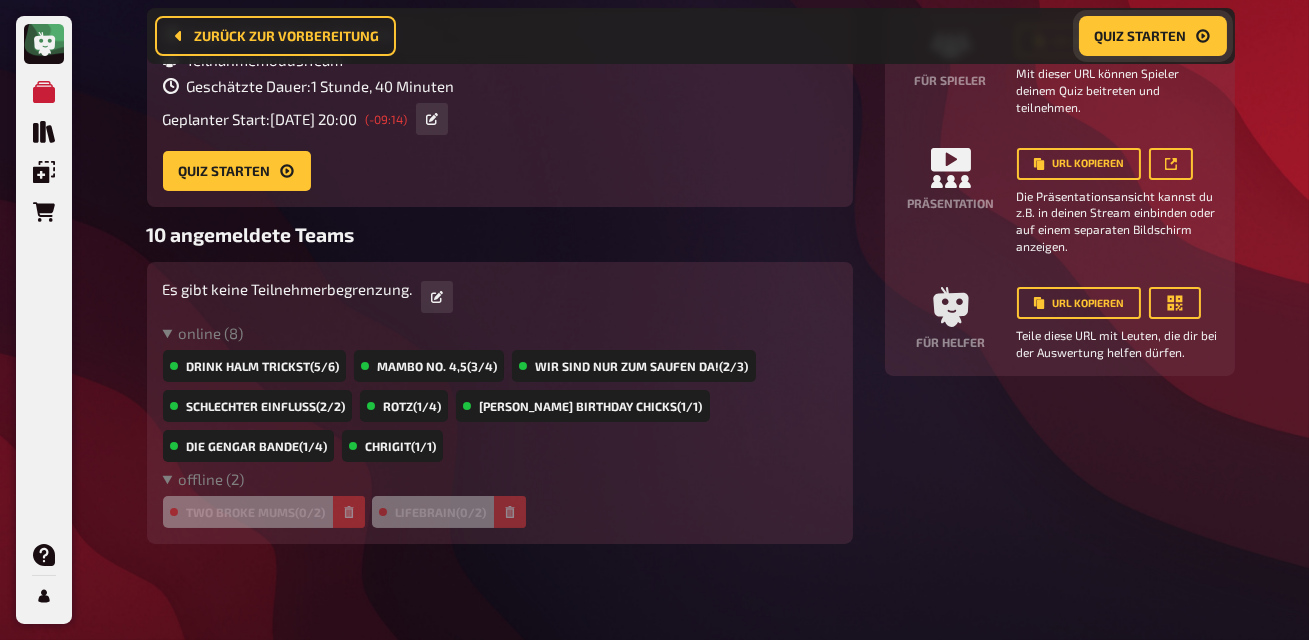 click on "Quiz starten" at bounding box center [1141, 36] 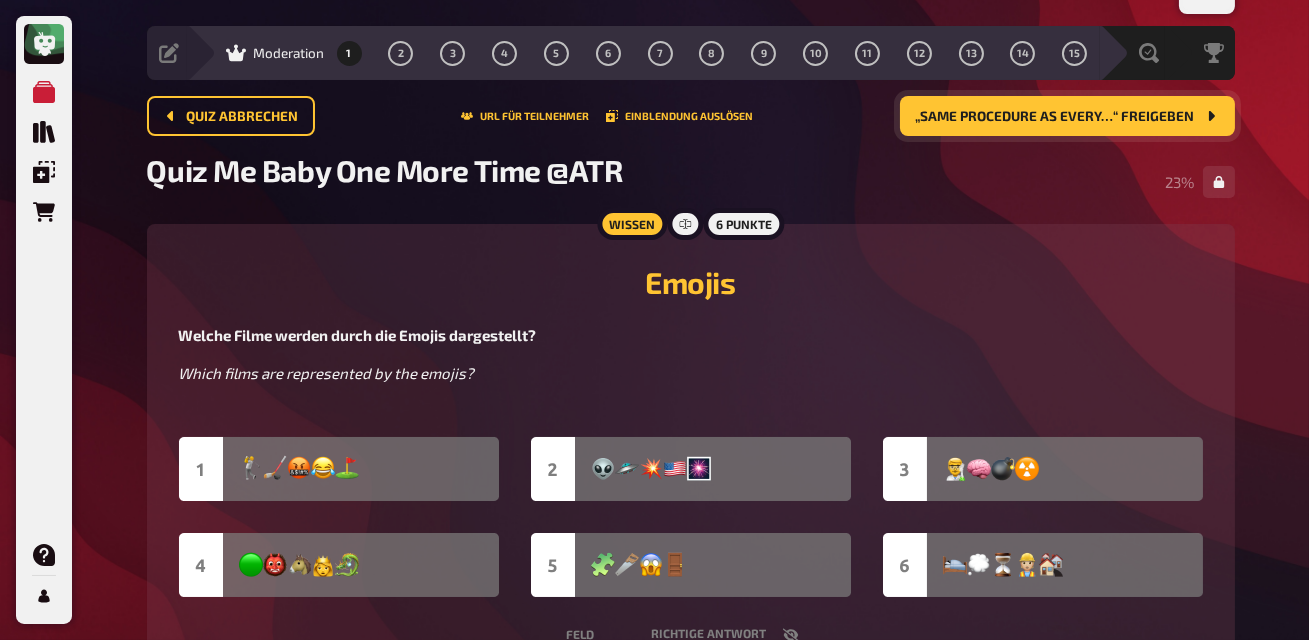 scroll, scrollTop: 0, scrollLeft: 0, axis: both 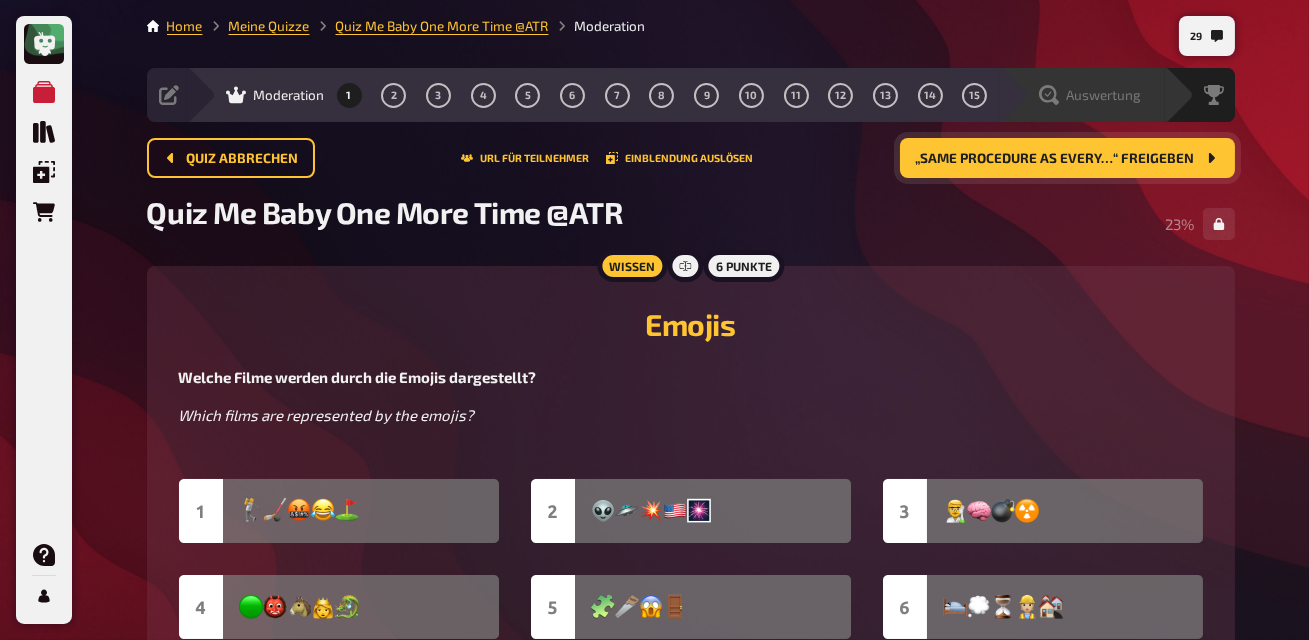 click on "Auswertung" at bounding box center (1082, 95) 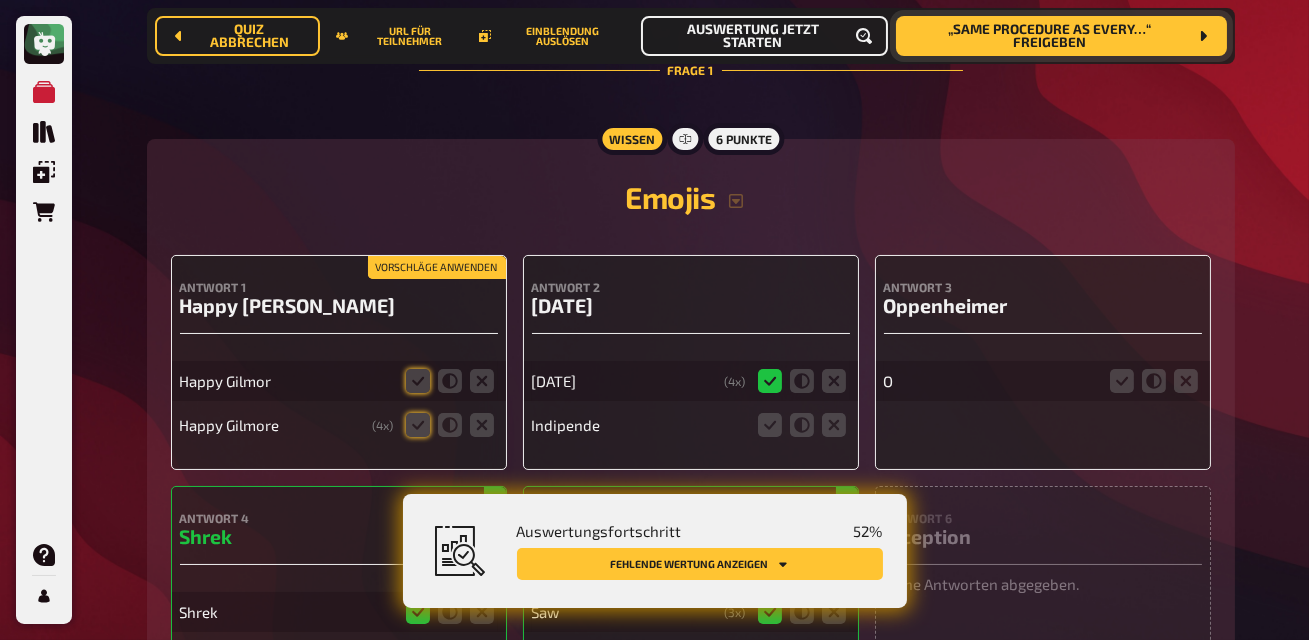 scroll, scrollTop: 457, scrollLeft: 0, axis: vertical 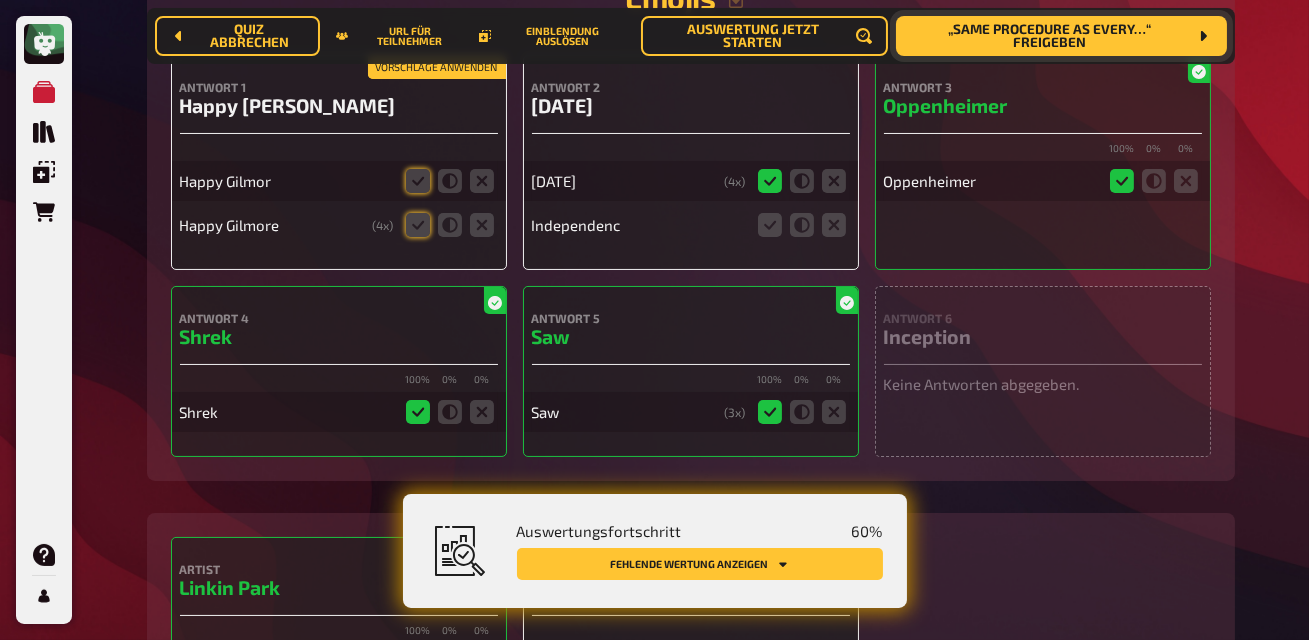 click on "Quiz abbrechen URL für Teilnehmer Einblendung auslösen Auswertung jetzt starten „Same procedure as every…“ freigeben" at bounding box center [691, 36] 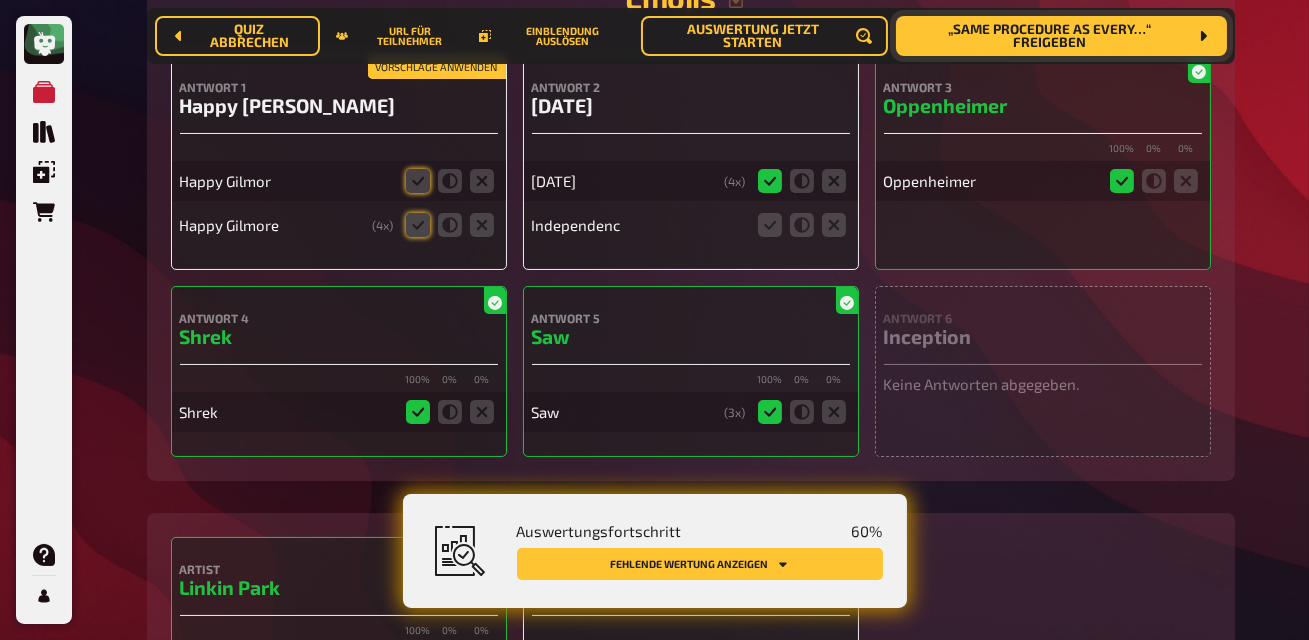 click on "Vorschläge anwenden" at bounding box center (437, 68) 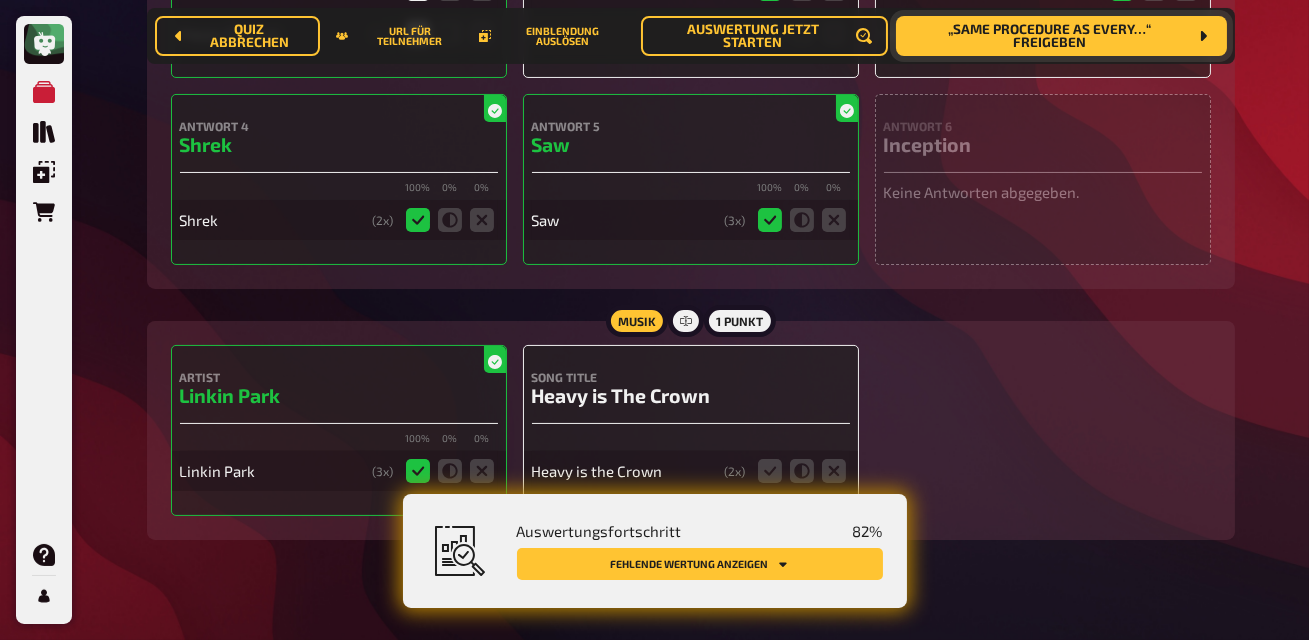 scroll, scrollTop: 678, scrollLeft: 0, axis: vertical 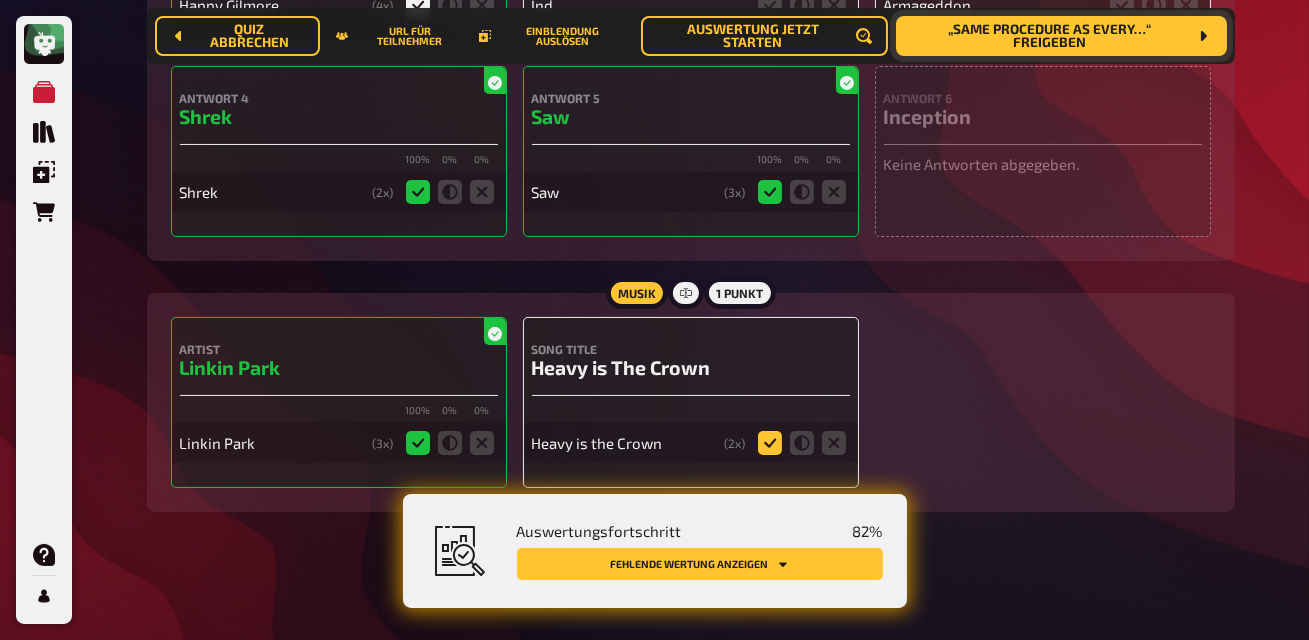 click 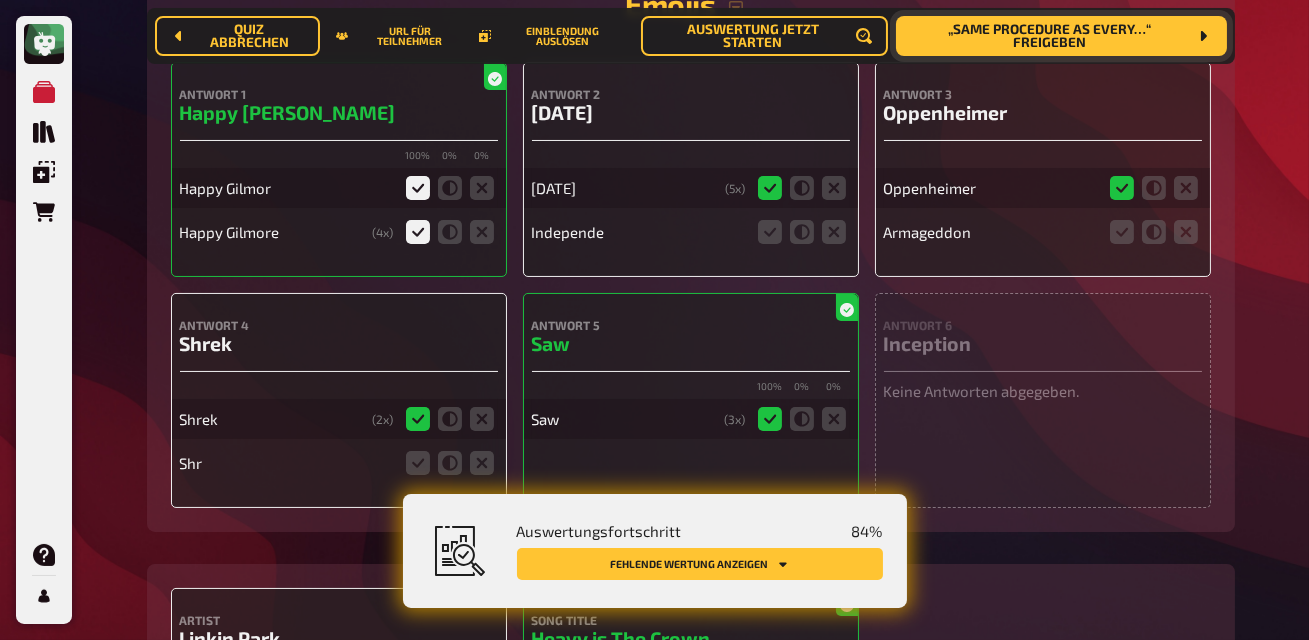 scroll, scrollTop: 445, scrollLeft: 0, axis: vertical 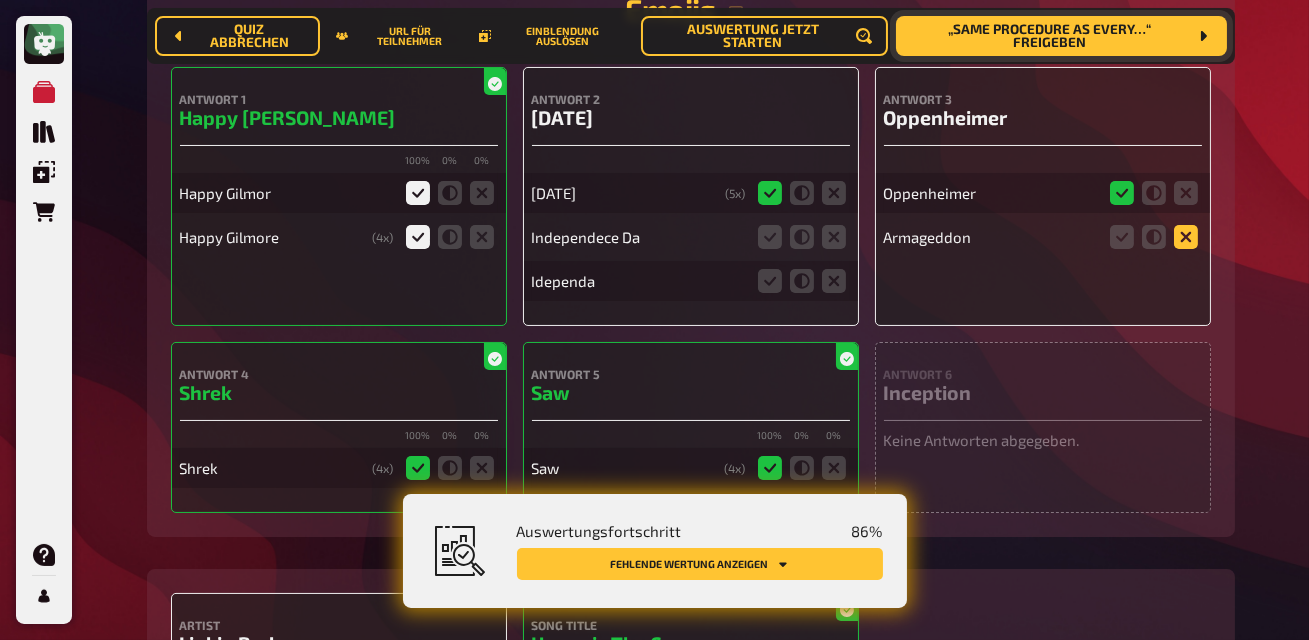 click 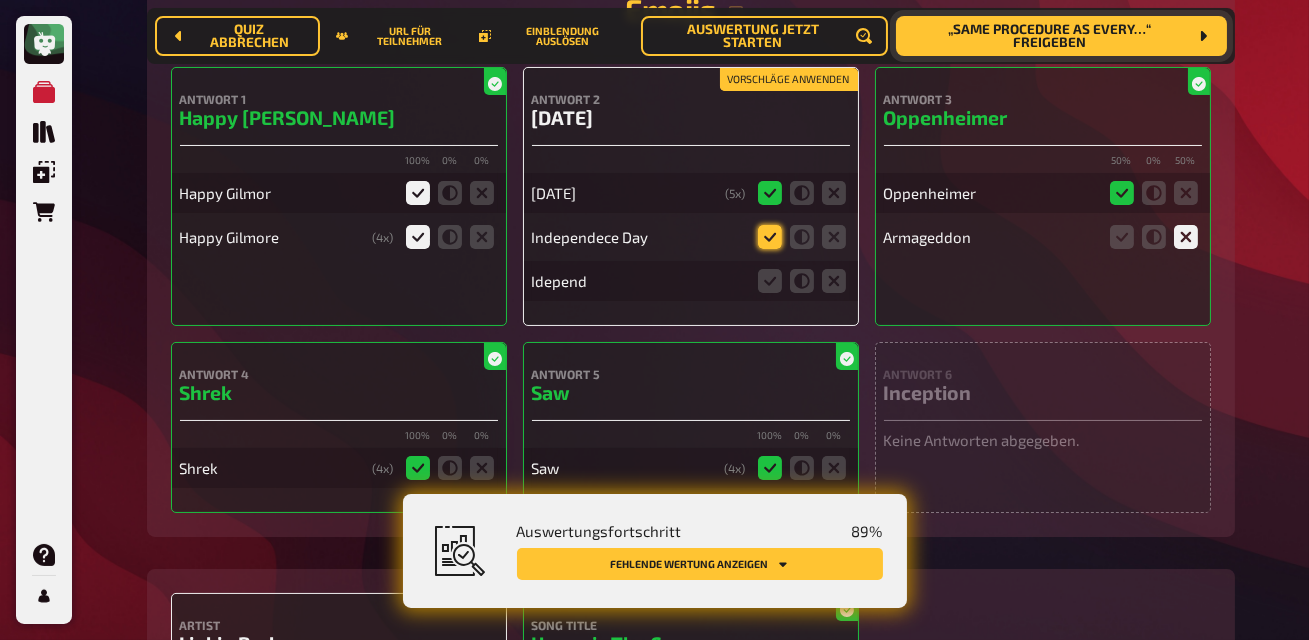 click 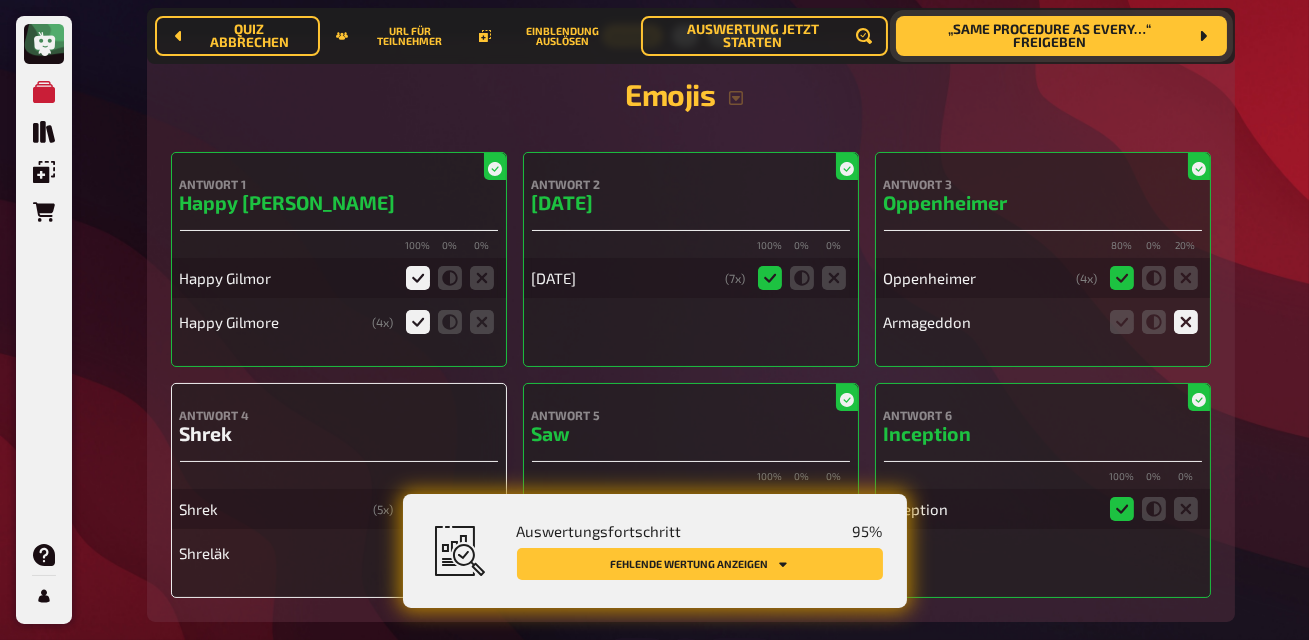 scroll, scrollTop: 0, scrollLeft: 0, axis: both 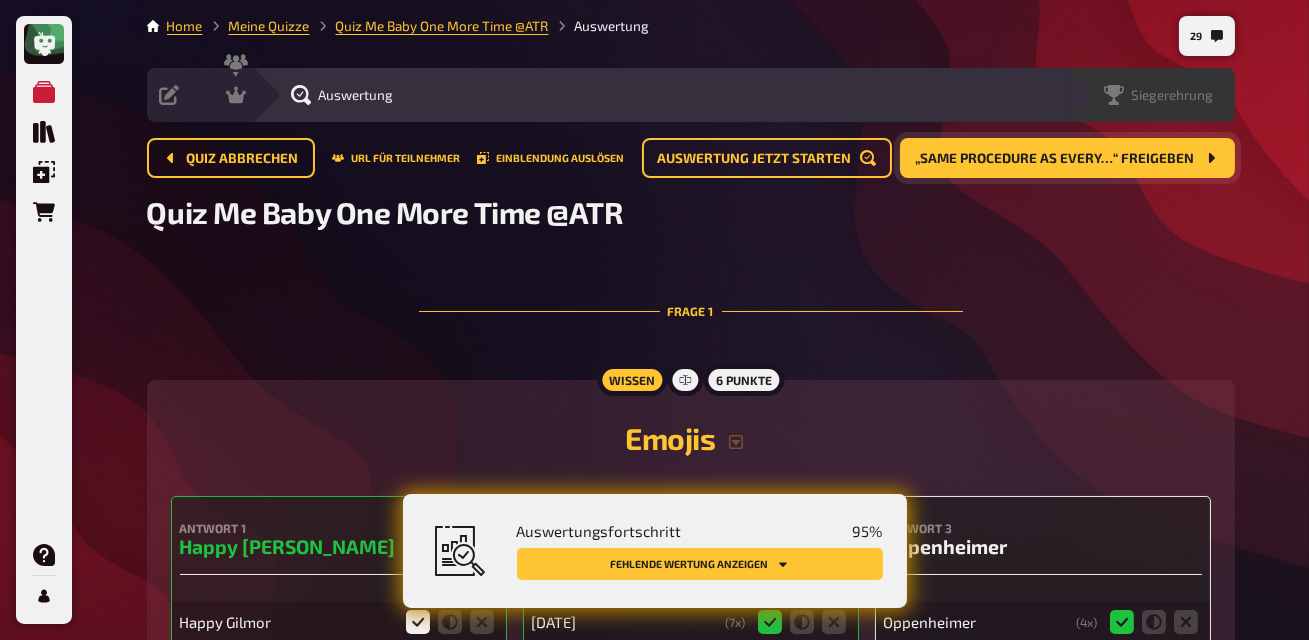 click on "Siegerehrung" at bounding box center (1173, 95) 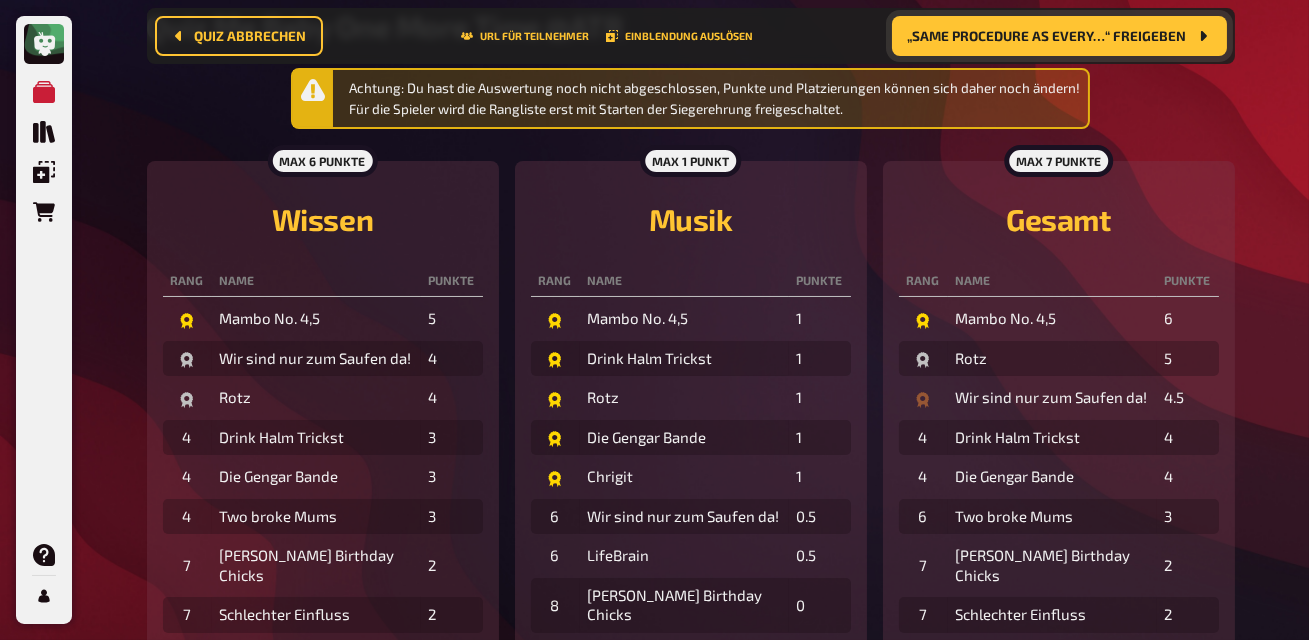 scroll, scrollTop: 0, scrollLeft: 0, axis: both 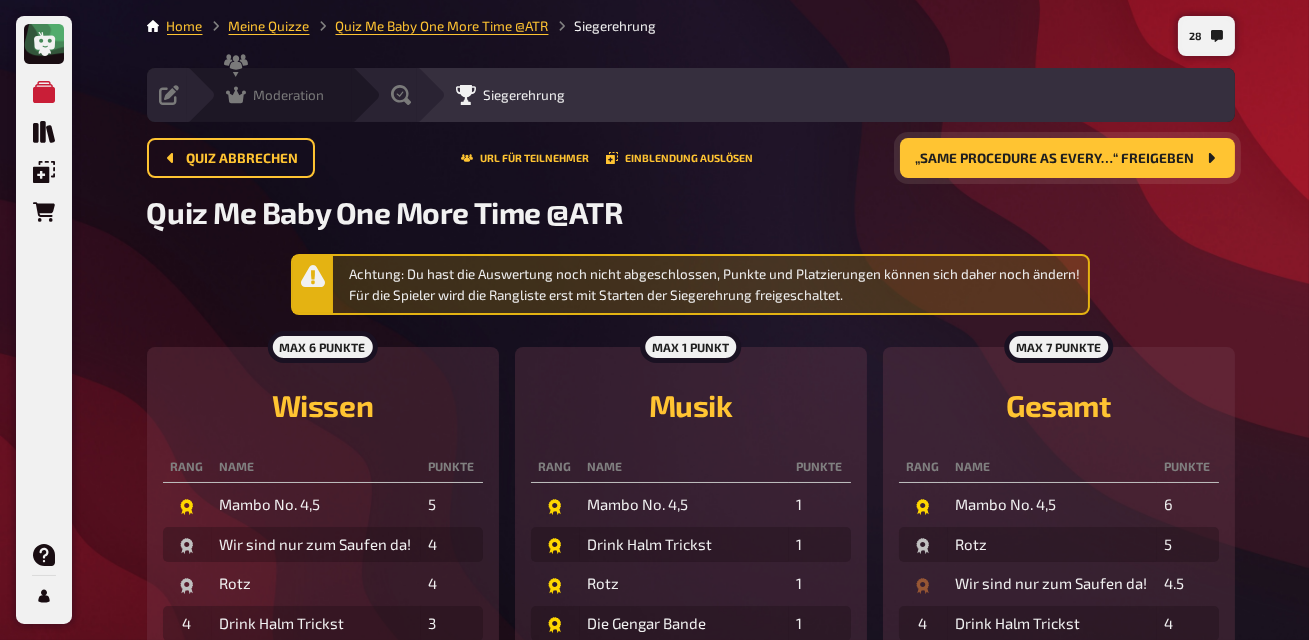click on "Moderation" at bounding box center [289, 95] 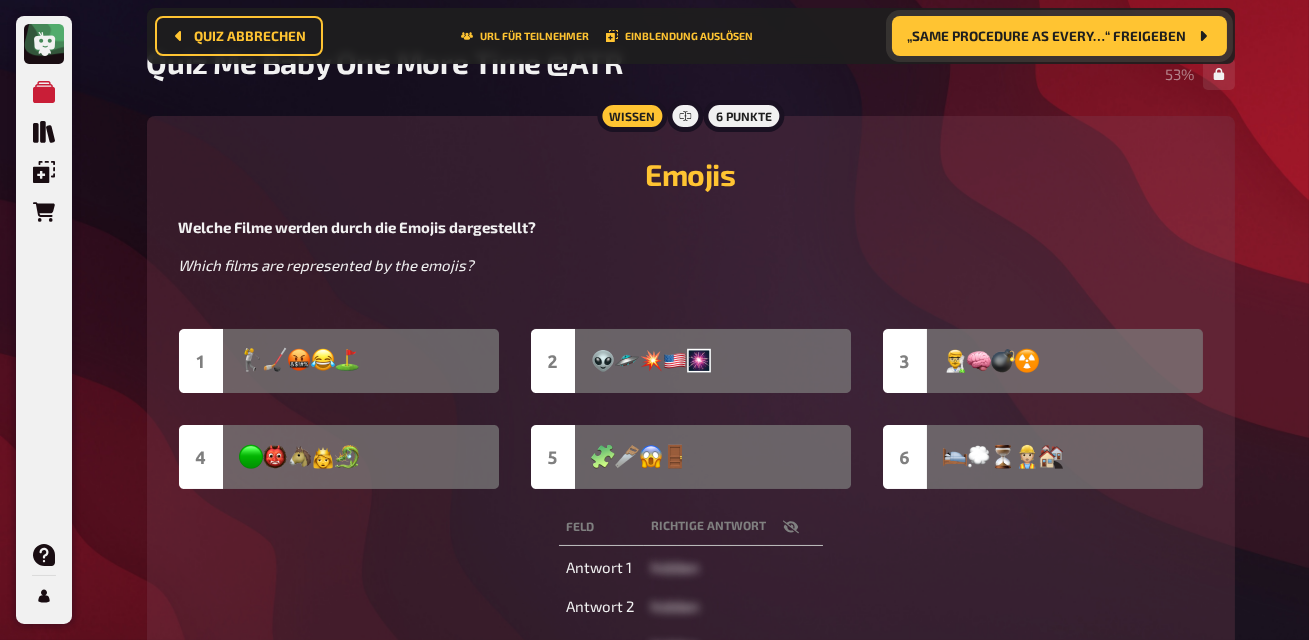 scroll, scrollTop: 0, scrollLeft: 0, axis: both 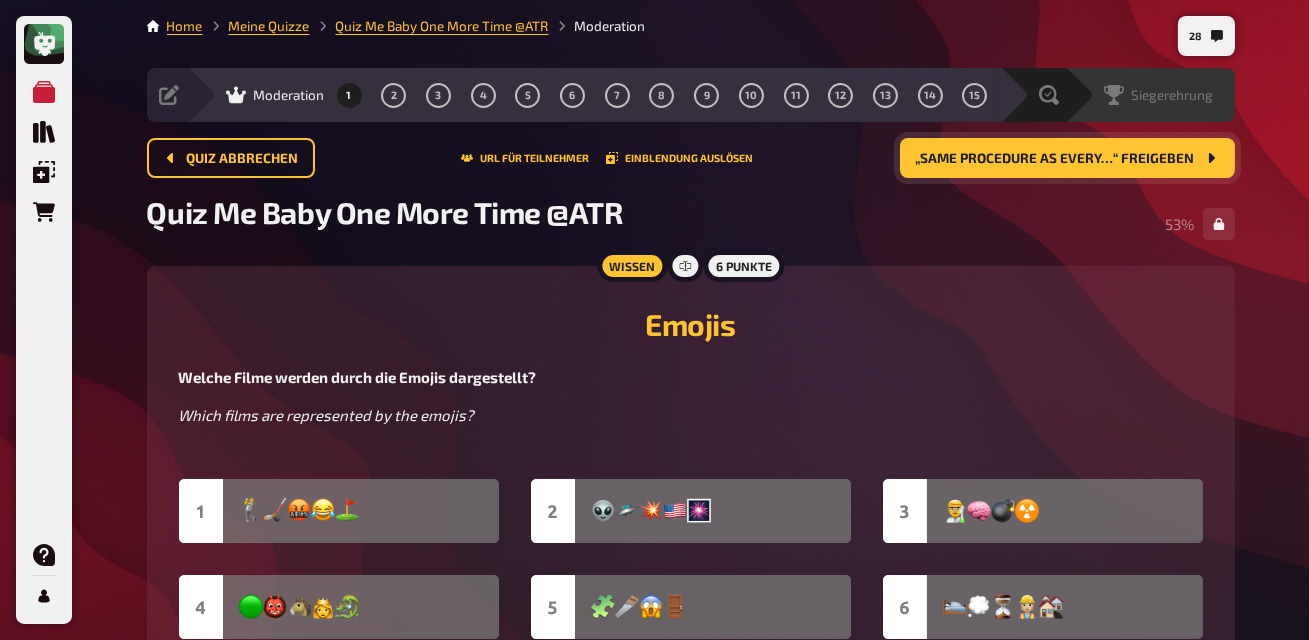 click on "Siegerehrung" at bounding box center (1173, 95) 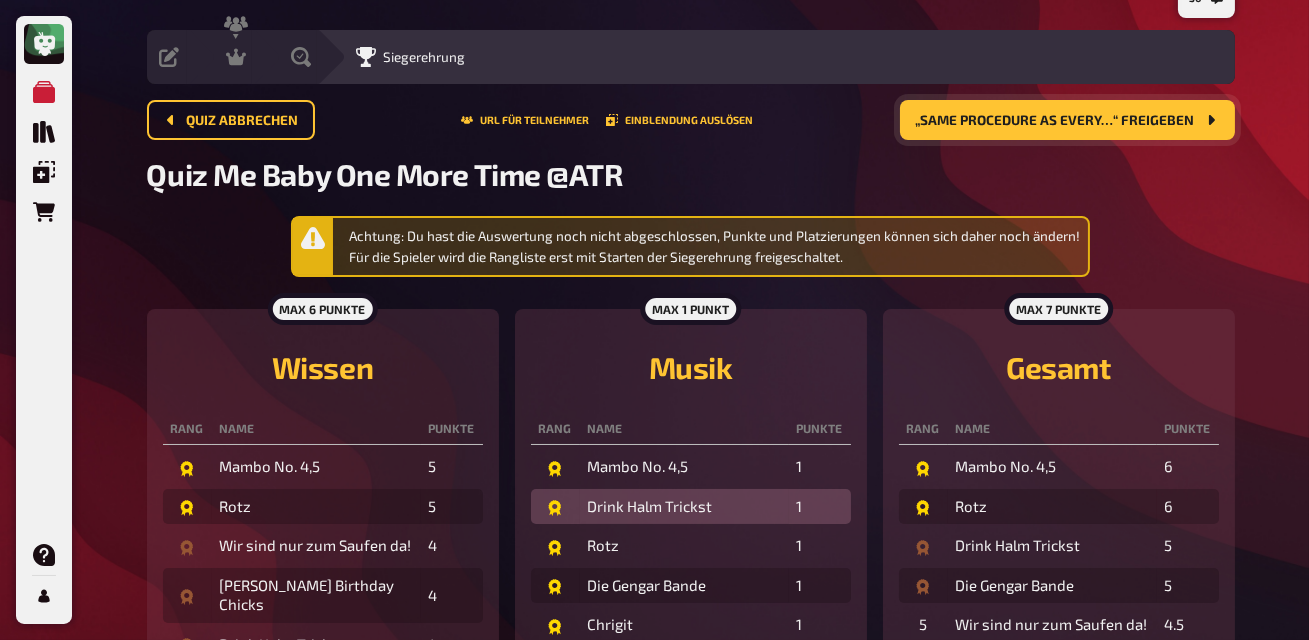scroll, scrollTop: 0, scrollLeft: 0, axis: both 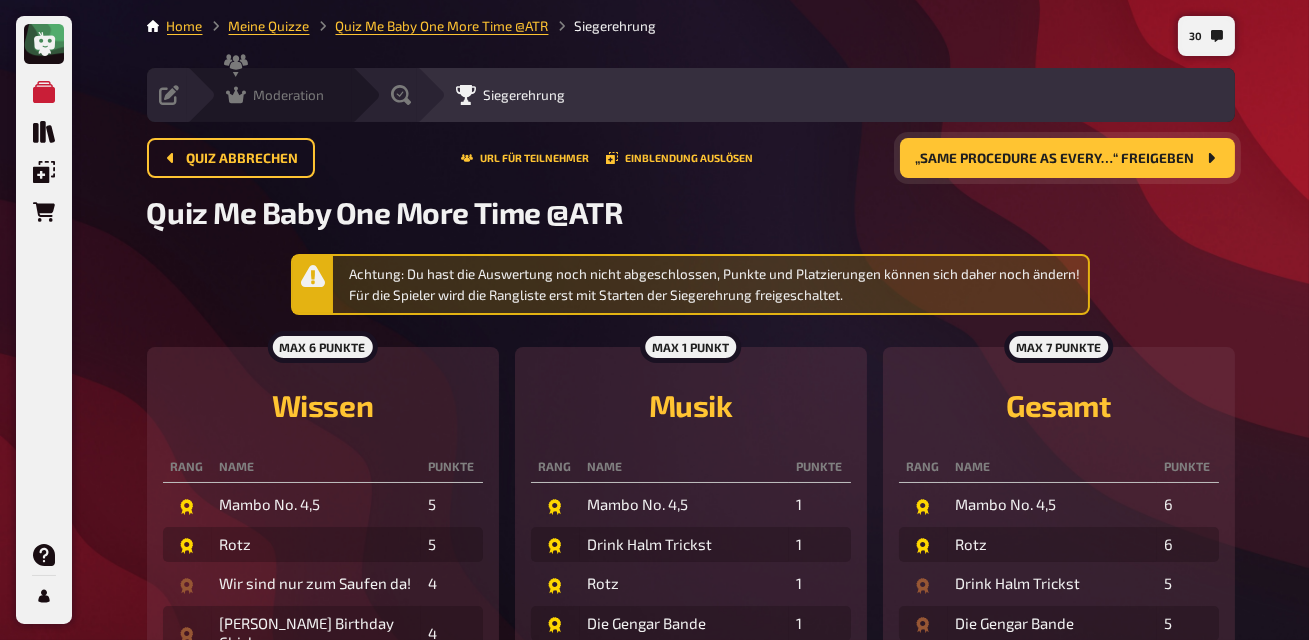 click on "Moderation" at bounding box center (289, 95) 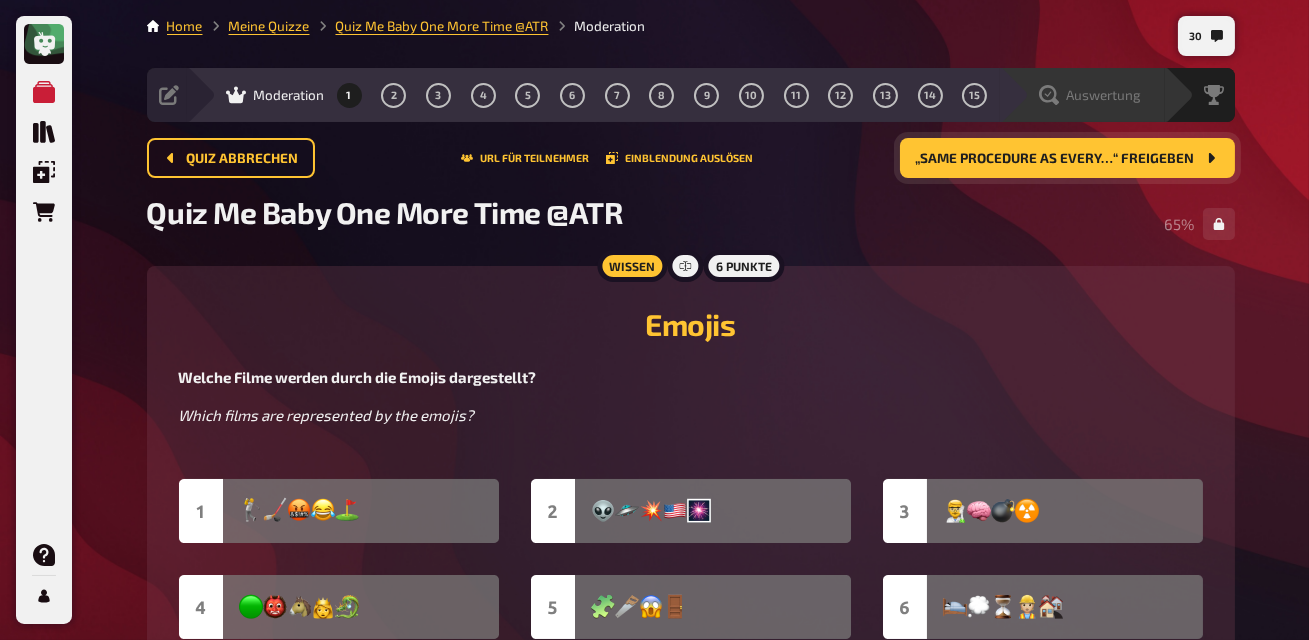 click on "Auswertung" at bounding box center [1104, 95] 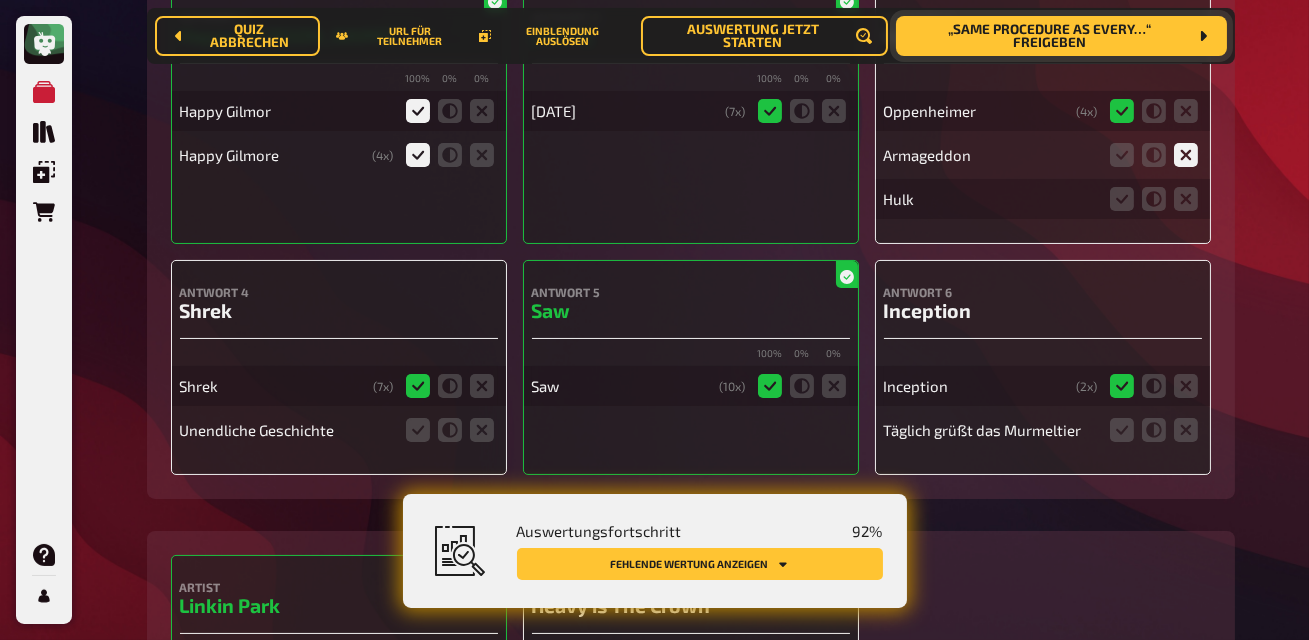 scroll, scrollTop: 553, scrollLeft: 0, axis: vertical 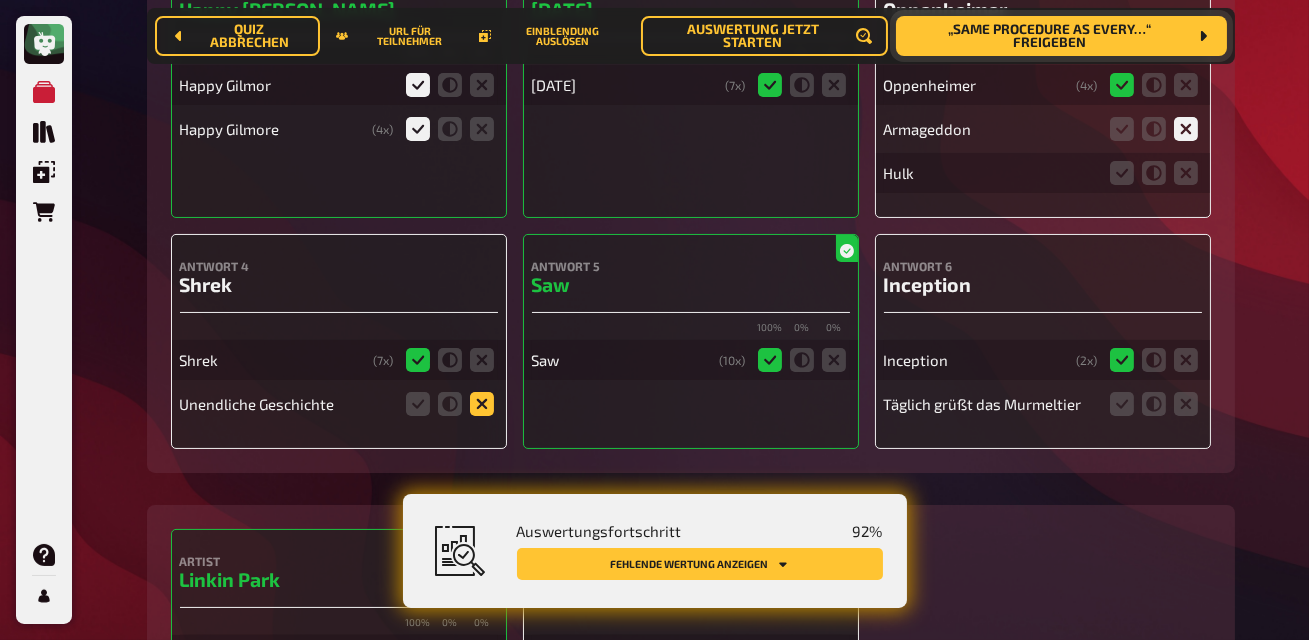 click 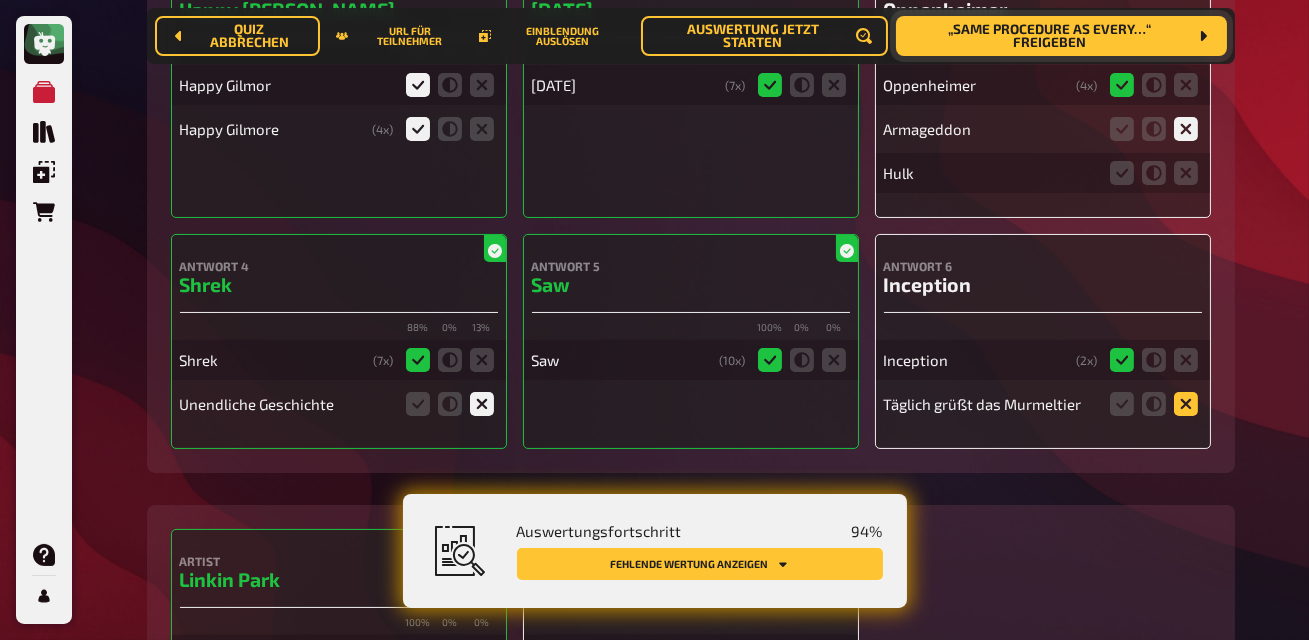 click 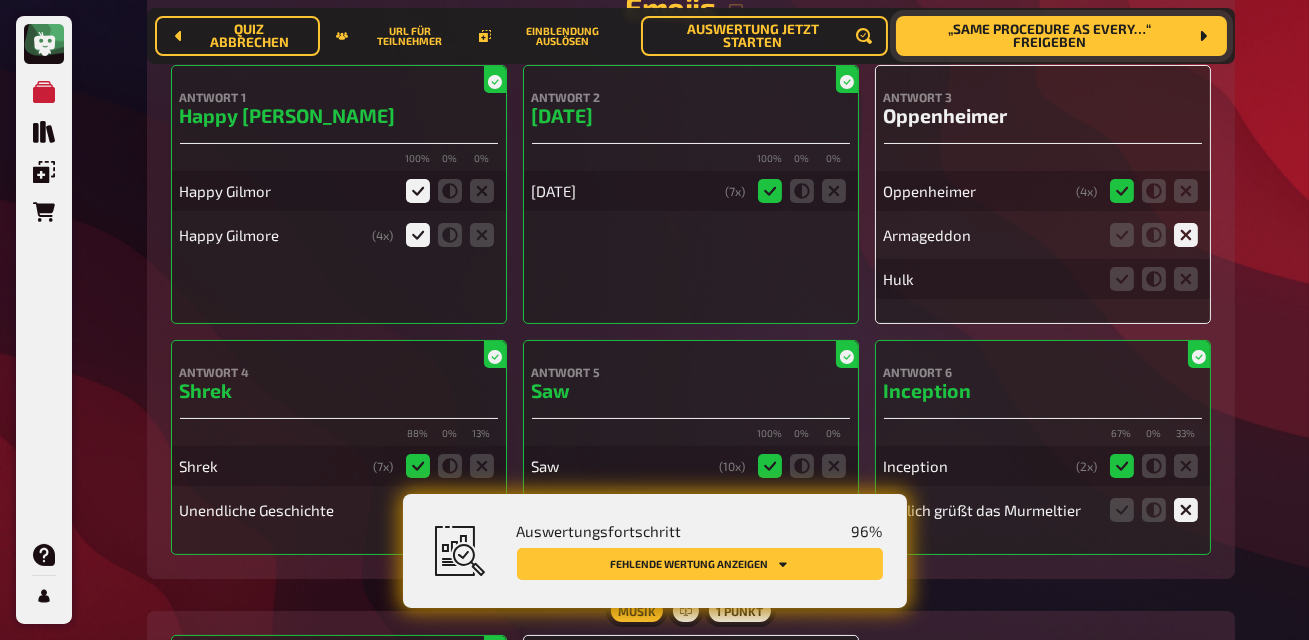 scroll, scrollTop: 445, scrollLeft: 0, axis: vertical 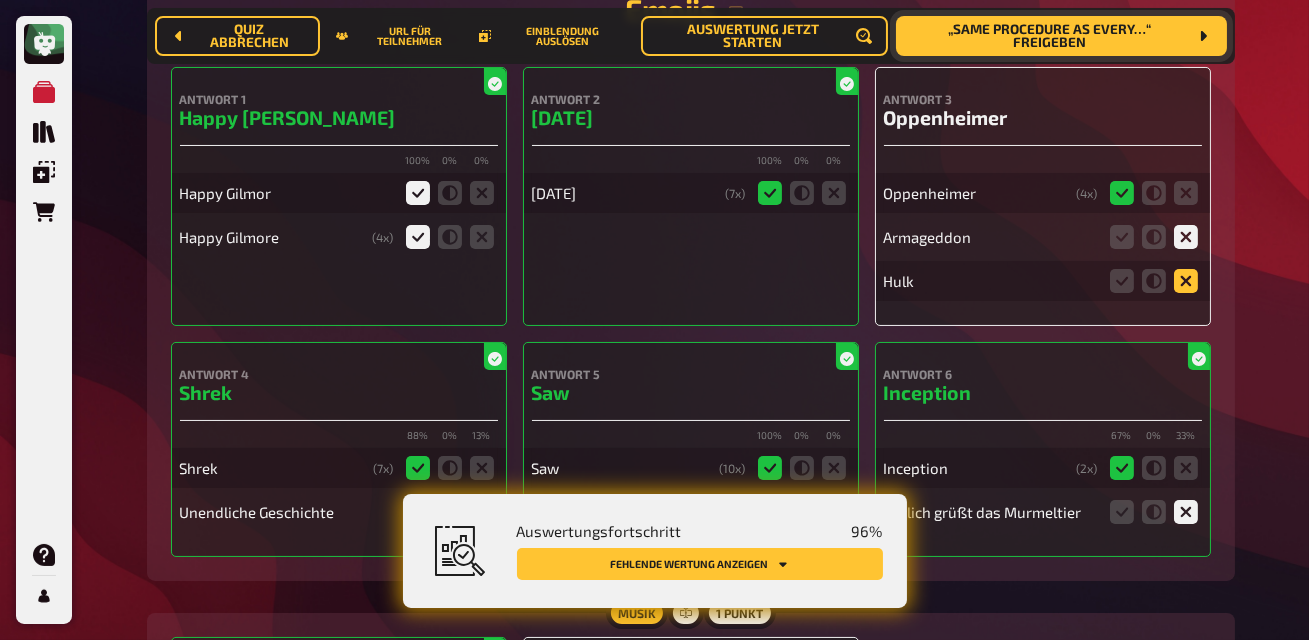 click 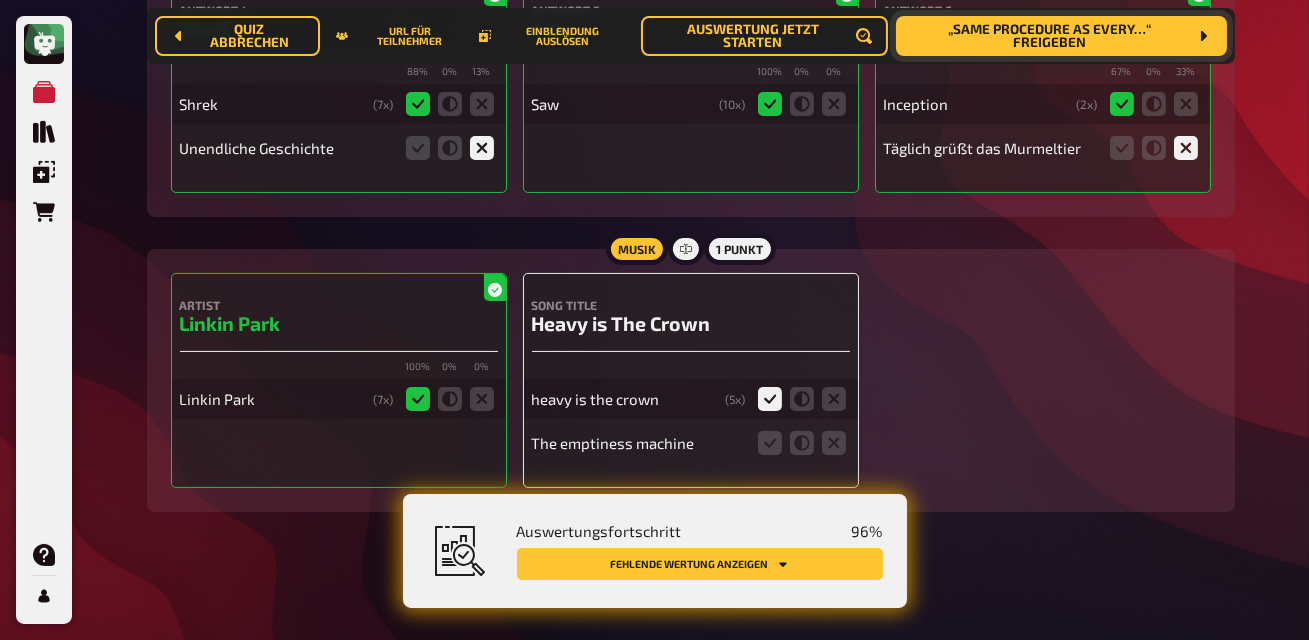 scroll, scrollTop: 810, scrollLeft: 0, axis: vertical 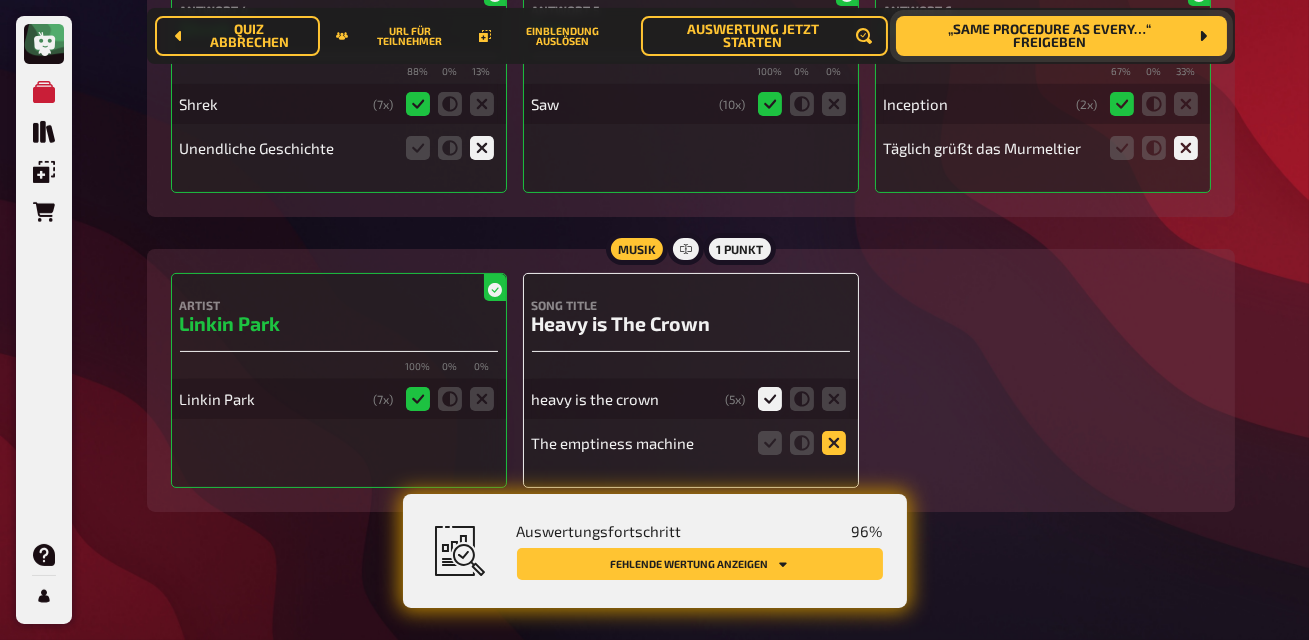 click 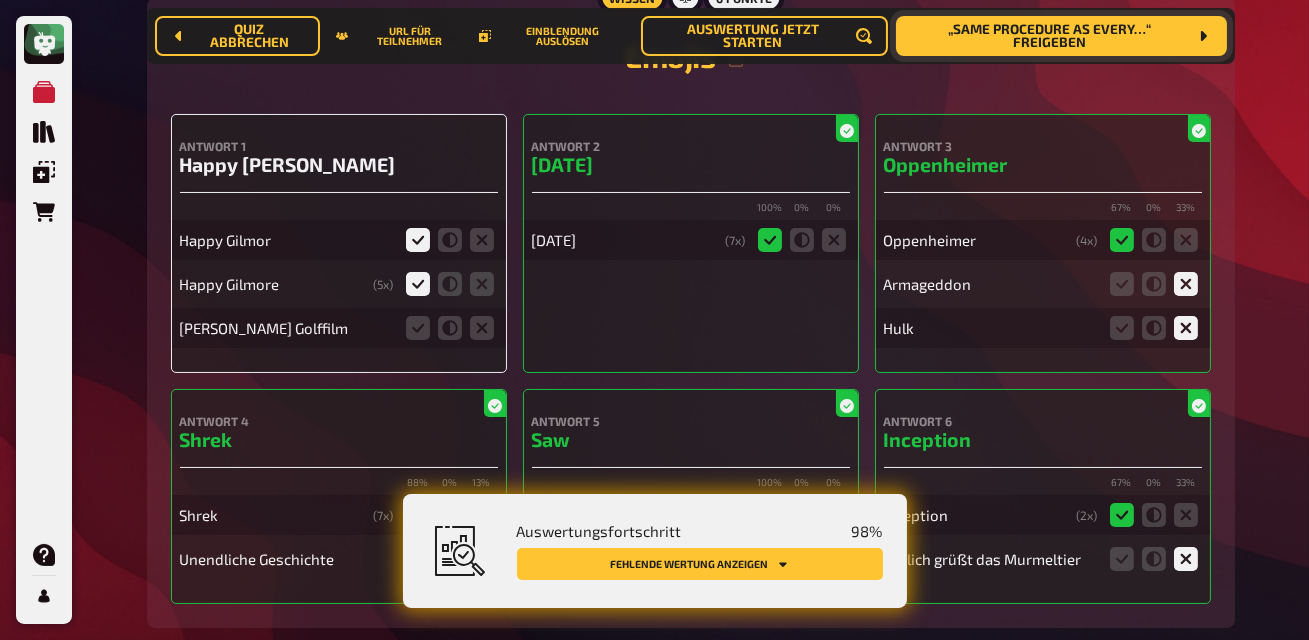 scroll, scrollTop: 369, scrollLeft: 0, axis: vertical 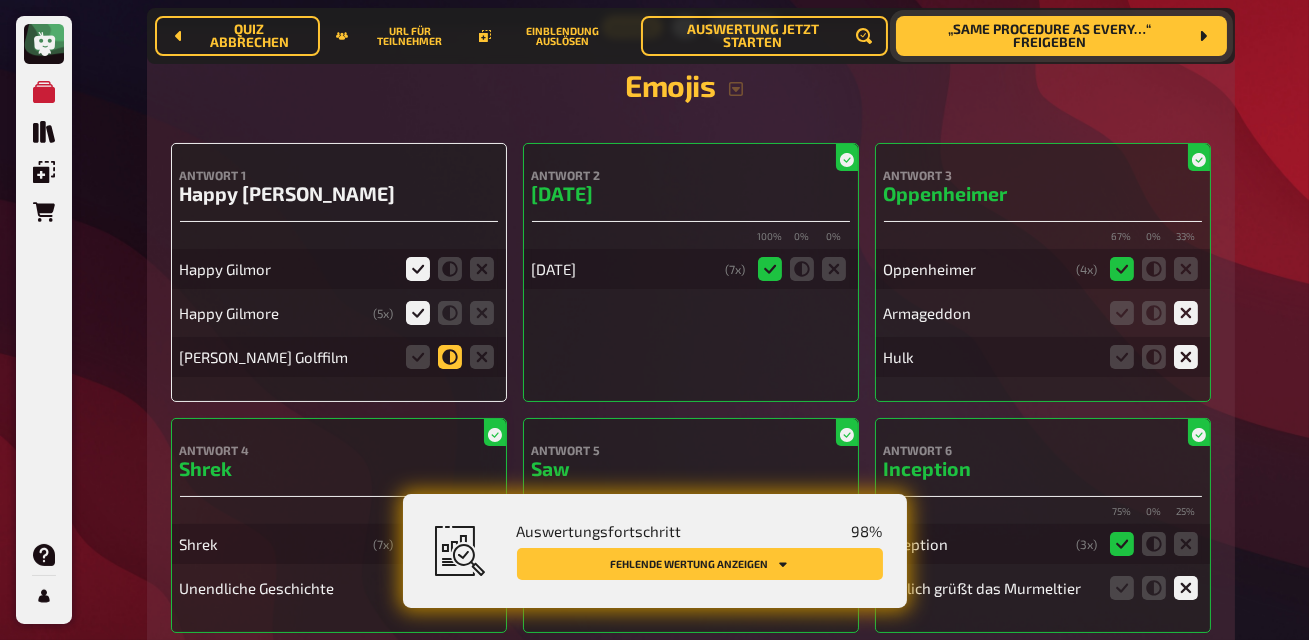 click 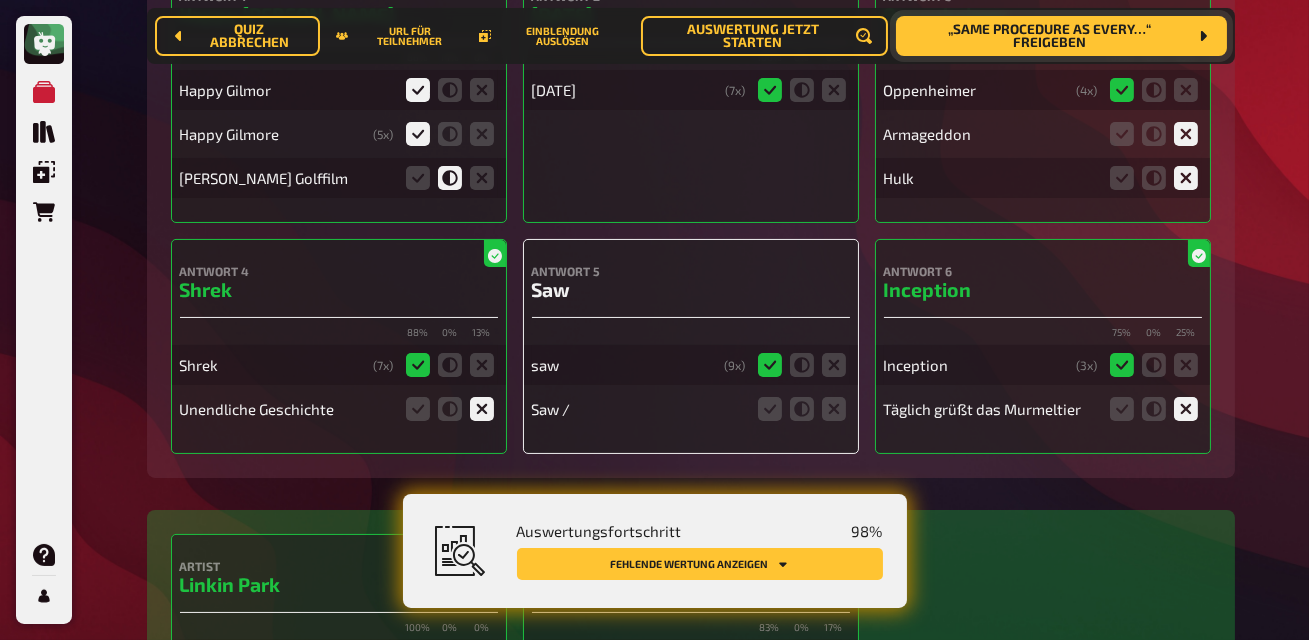 scroll, scrollTop: 550, scrollLeft: 0, axis: vertical 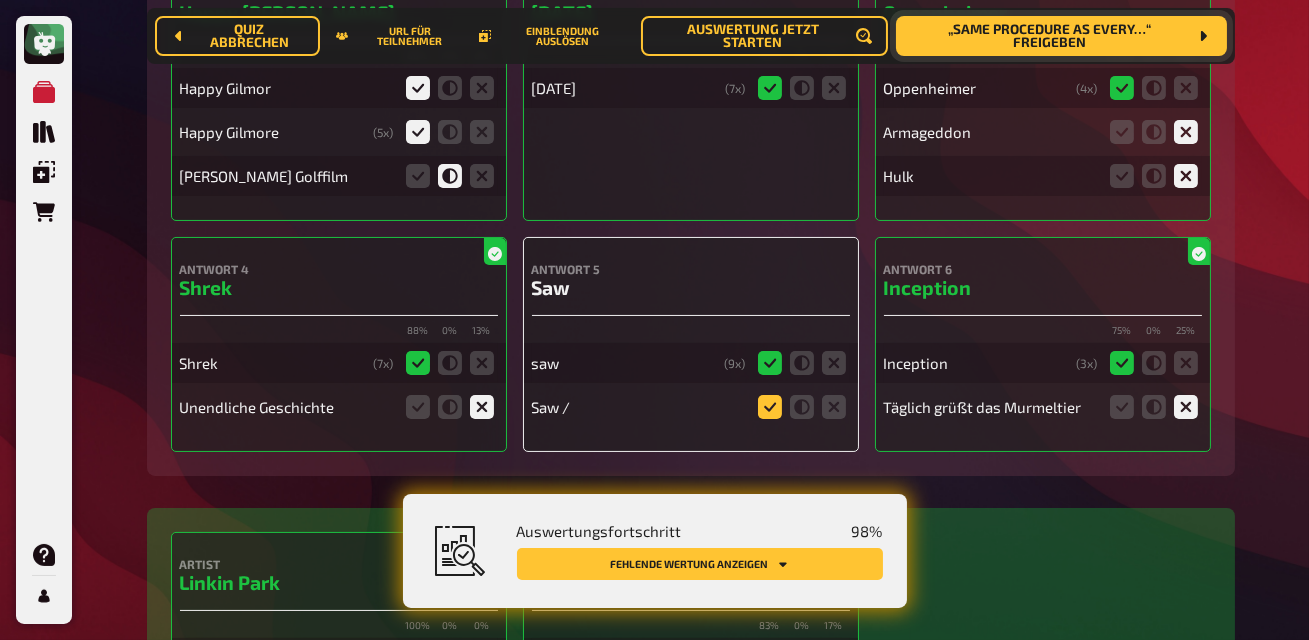 click 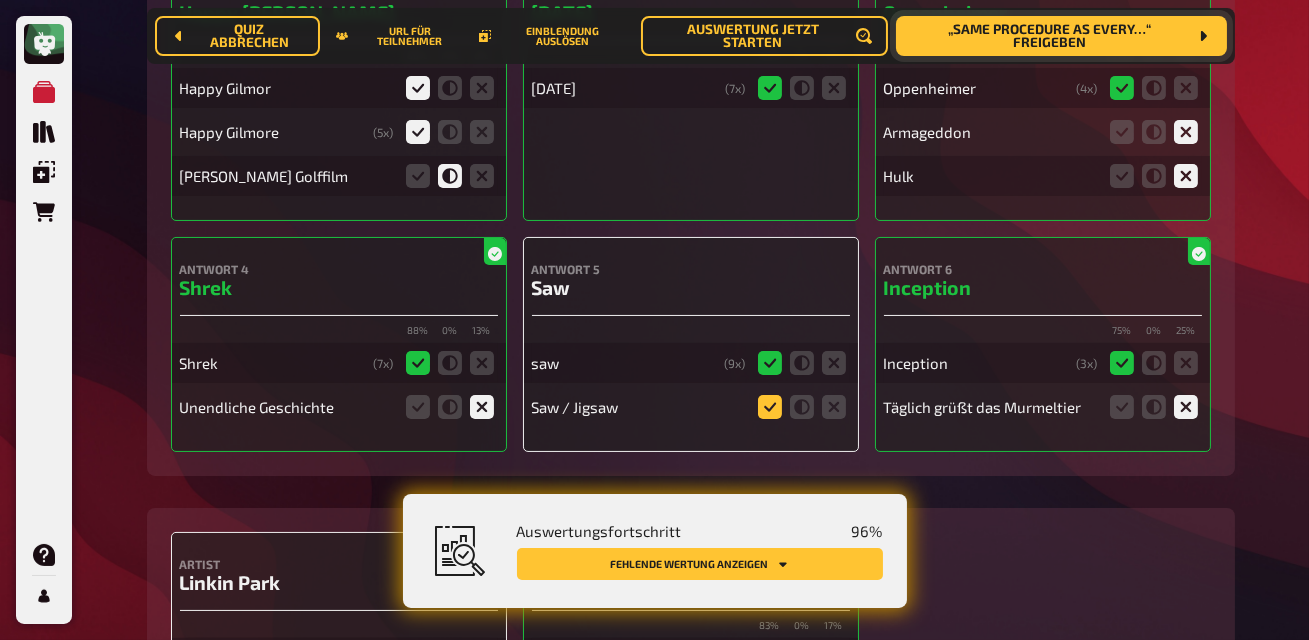 click 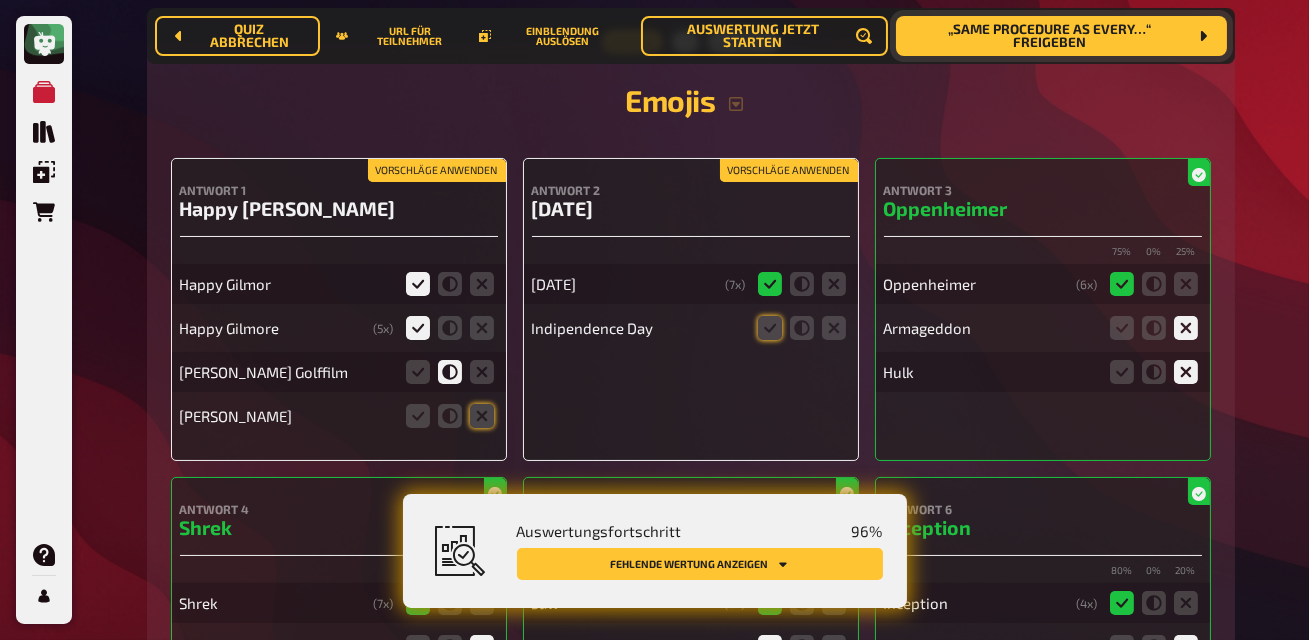 scroll, scrollTop: 346, scrollLeft: 0, axis: vertical 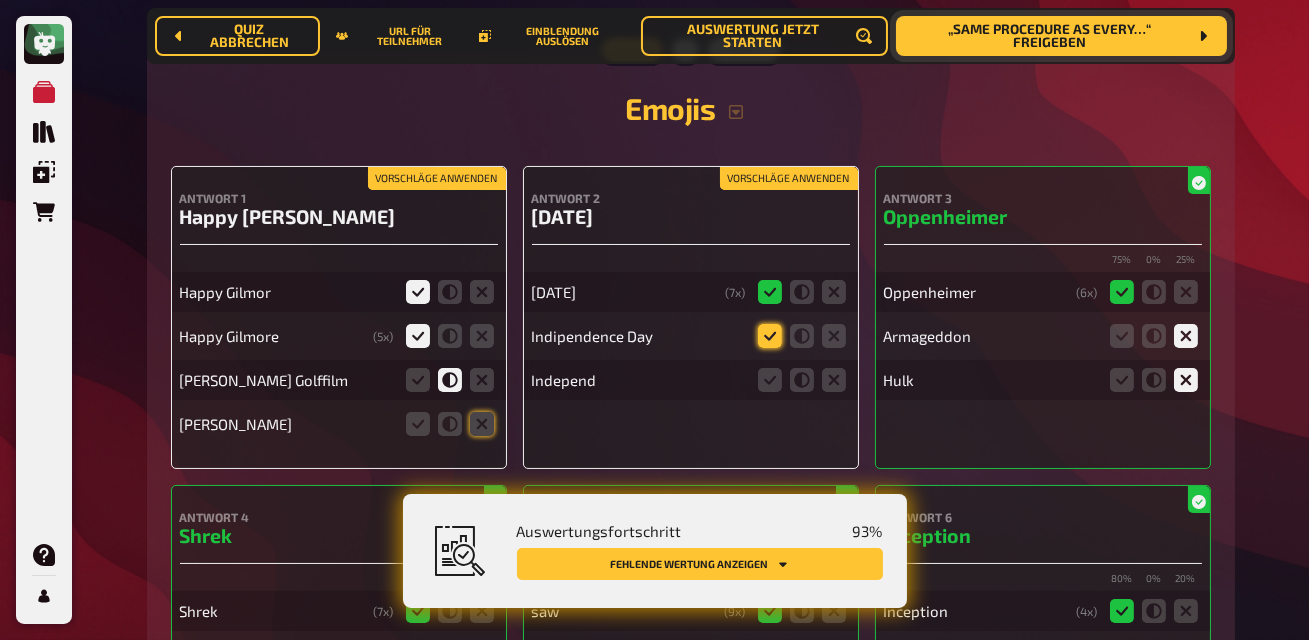 click 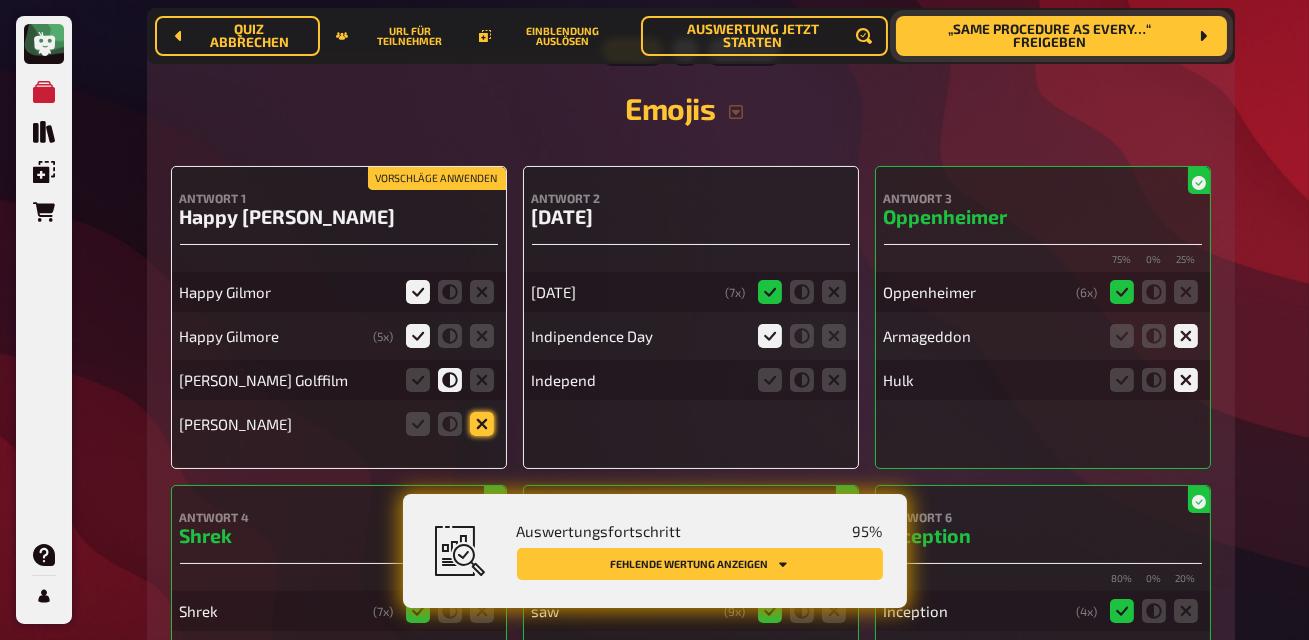 click 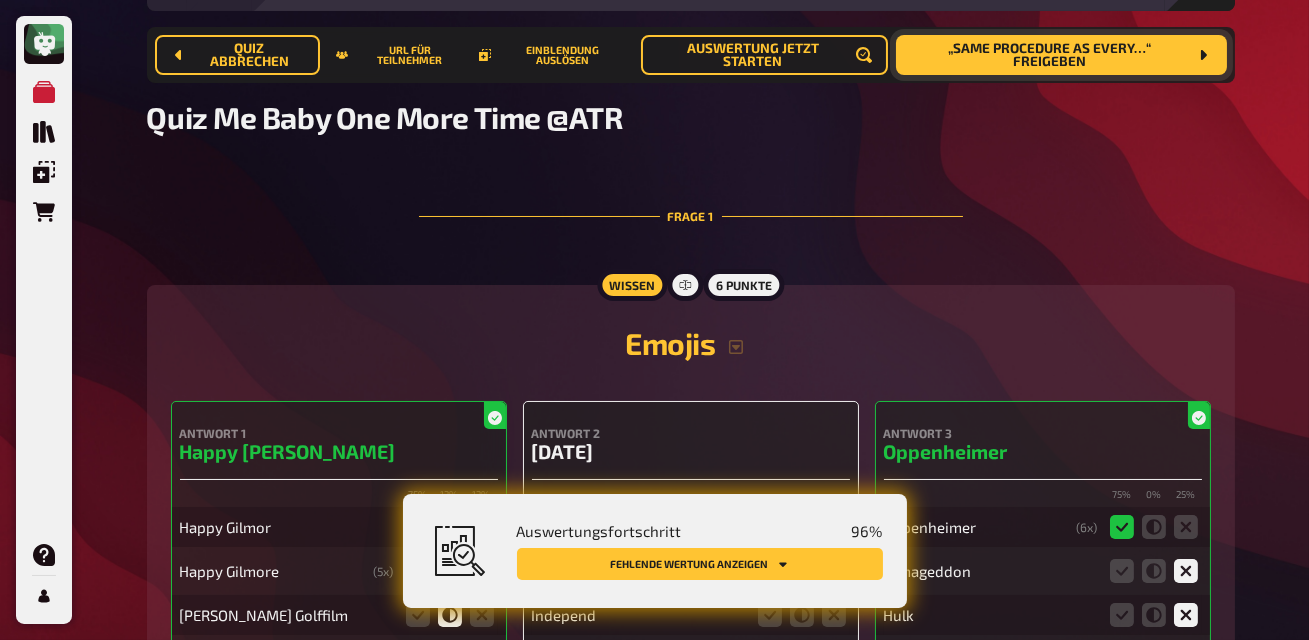 scroll, scrollTop: 0, scrollLeft: 0, axis: both 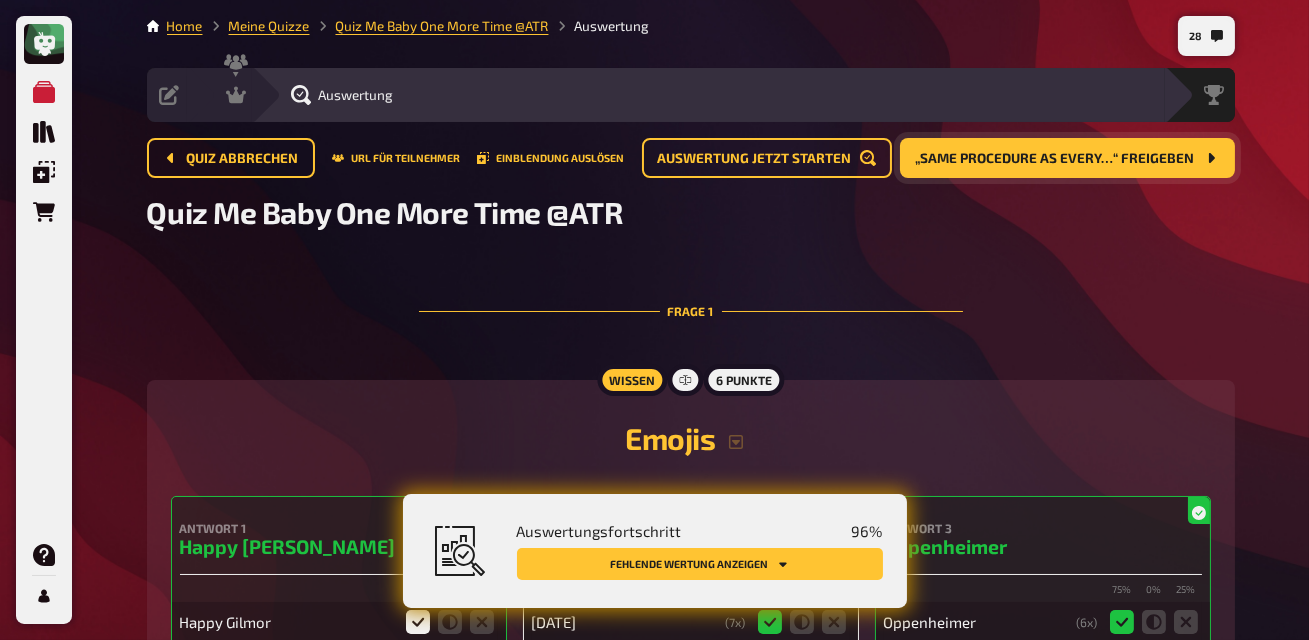 click on "„Same procedure as every…“ freigeben" at bounding box center (1055, 159) 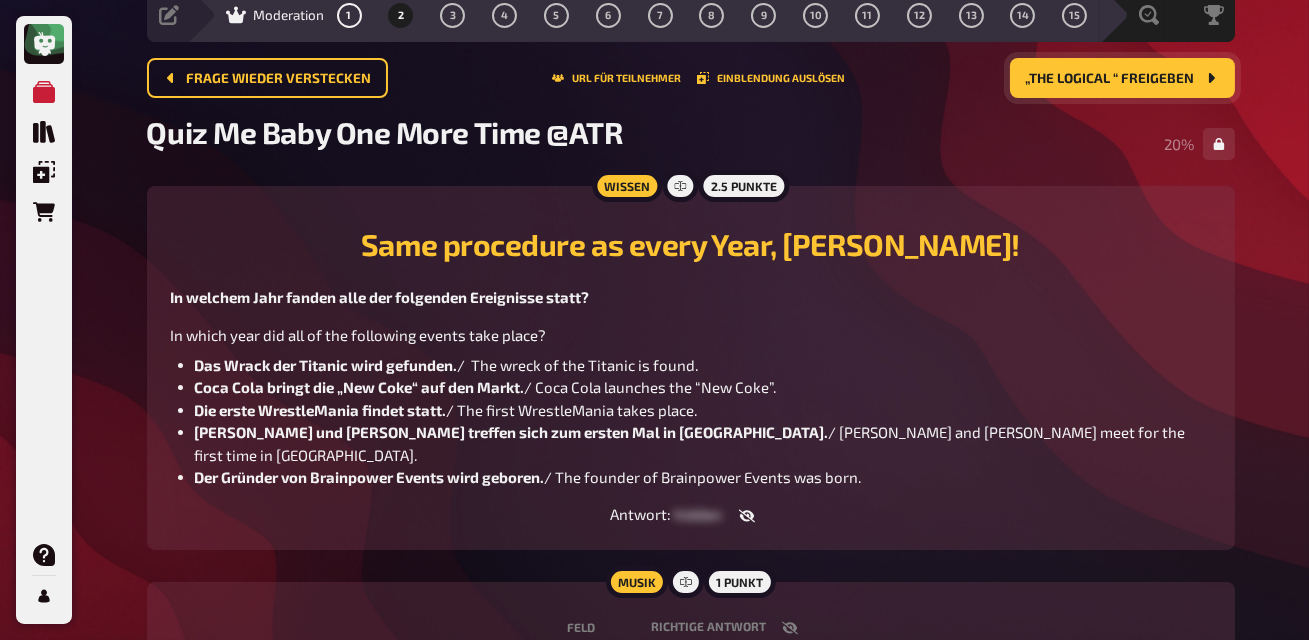 scroll, scrollTop: 0, scrollLeft: 0, axis: both 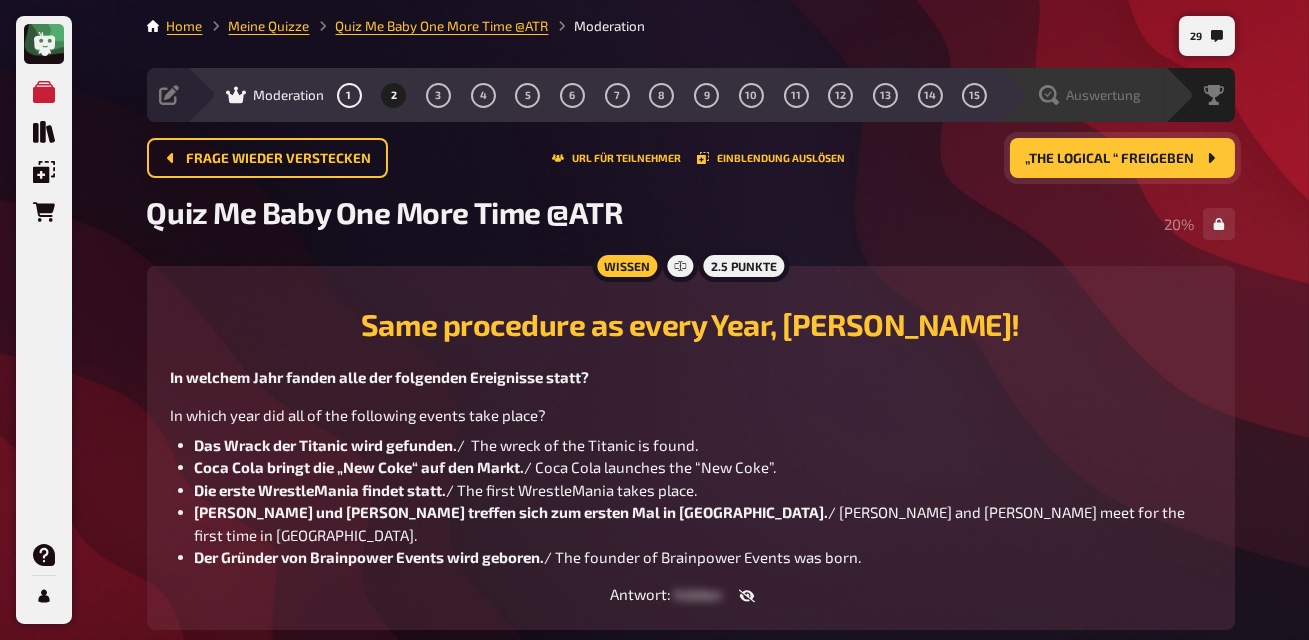 click on "Auswertung" at bounding box center (1082, 95) 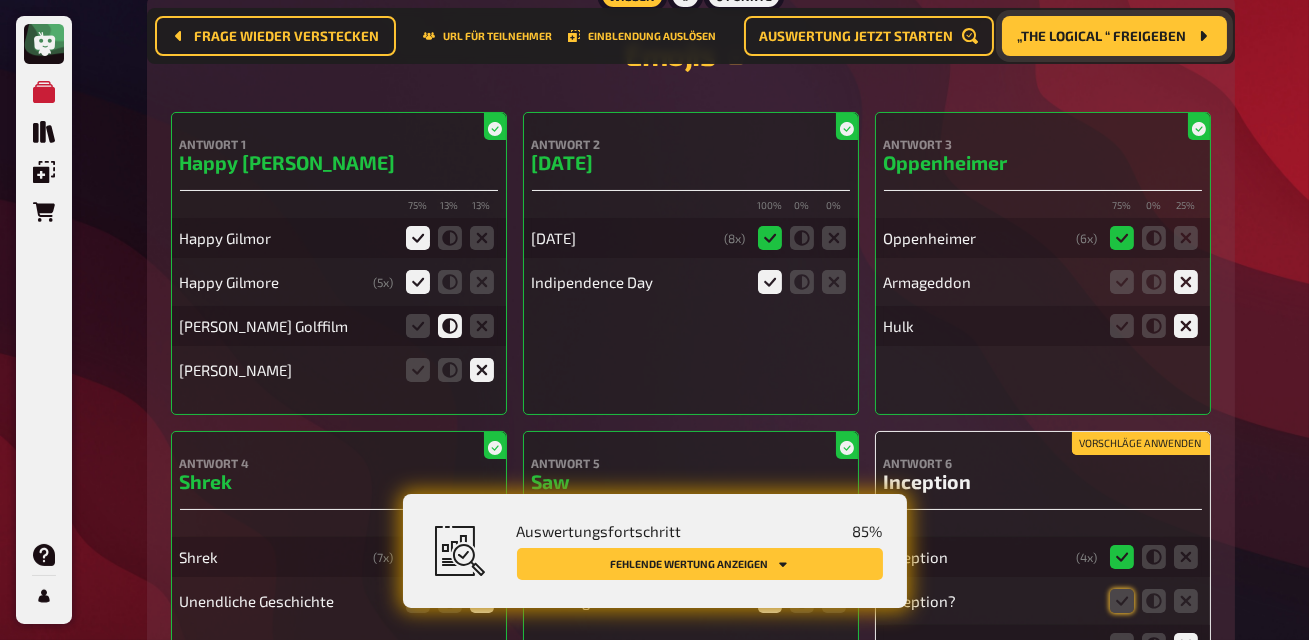 scroll, scrollTop: 665, scrollLeft: 0, axis: vertical 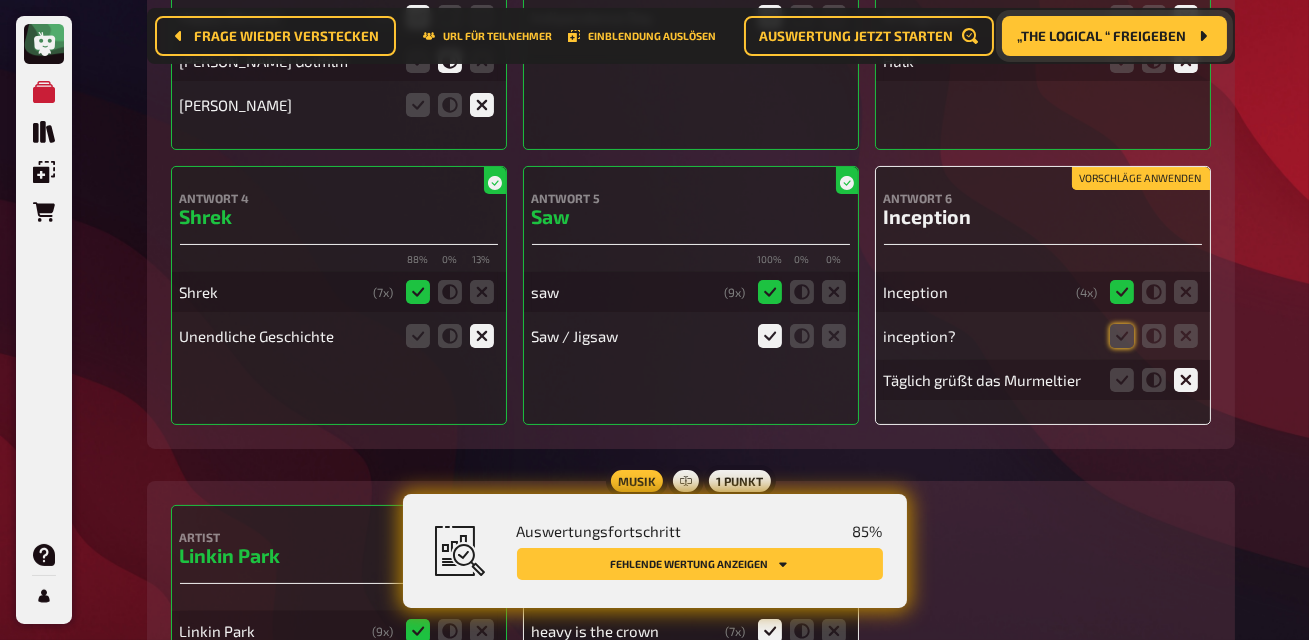 click on "Vorschläge anwenden" at bounding box center (1141, 179) 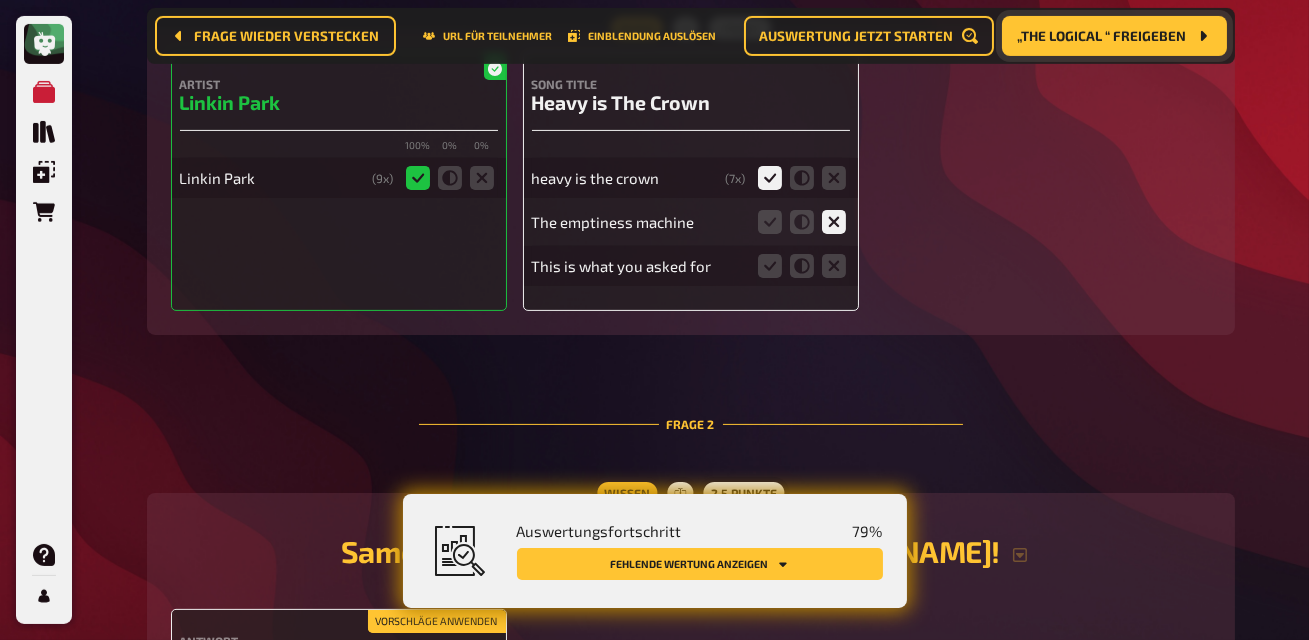 scroll, scrollTop: 1164, scrollLeft: 0, axis: vertical 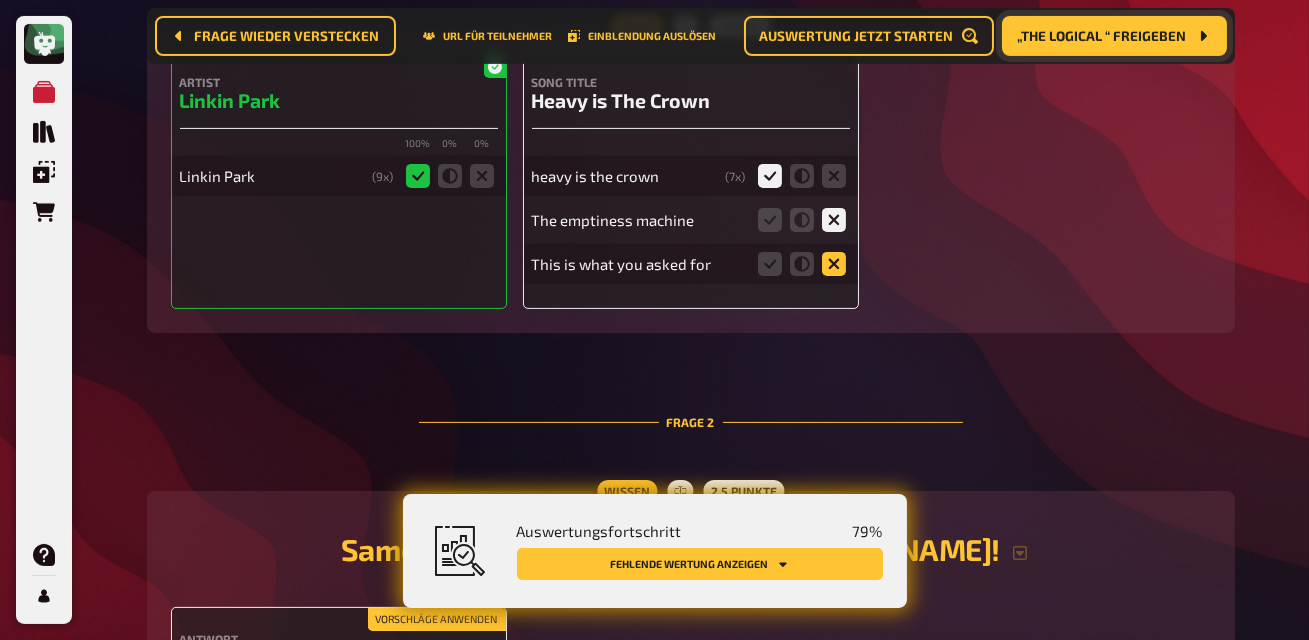 click 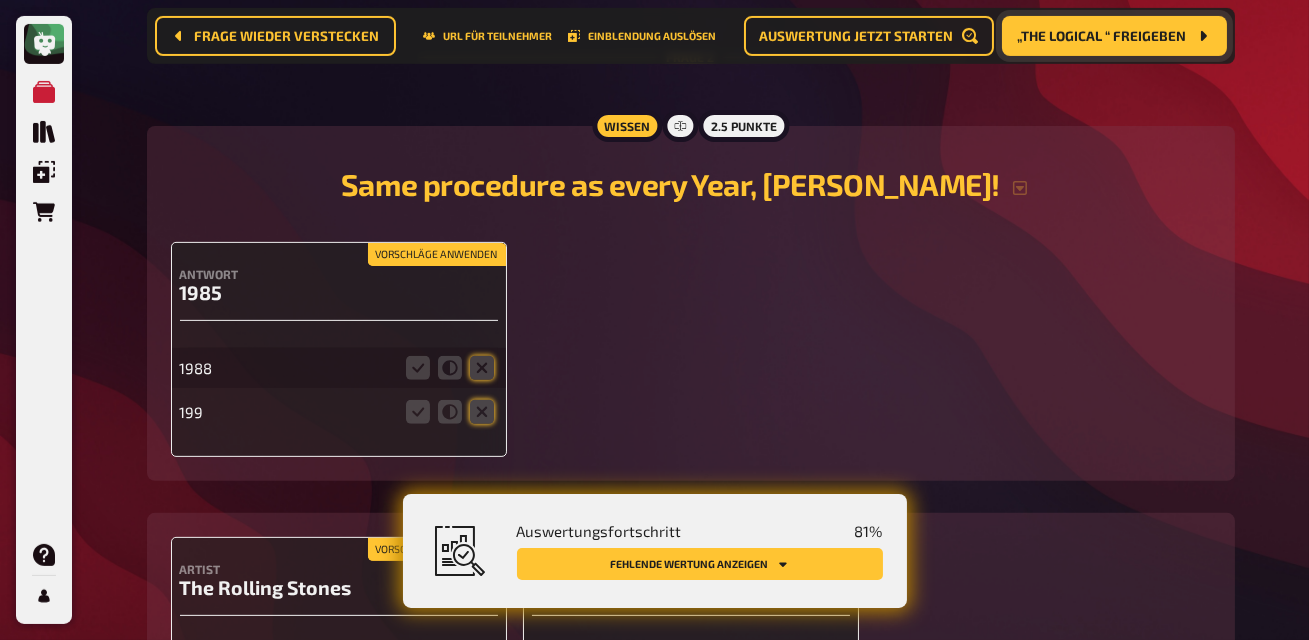 scroll, scrollTop: 1557, scrollLeft: 0, axis: vertical 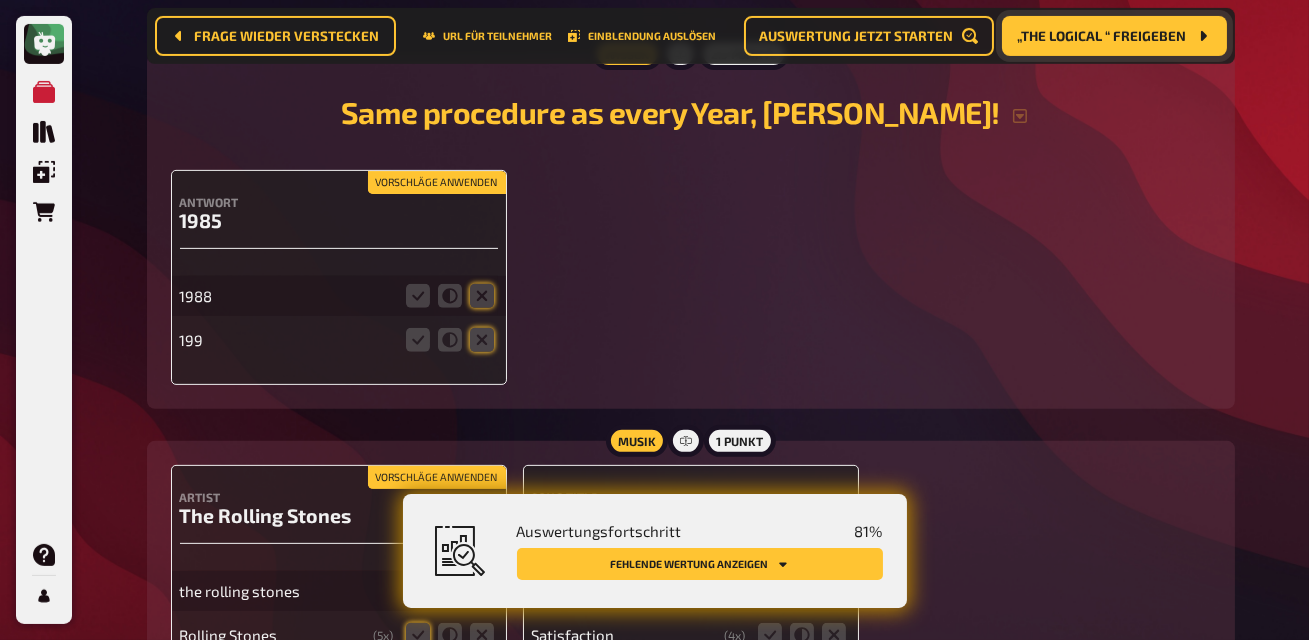 click on "Vorschläge anwenden" at bounding box center (437, 183) 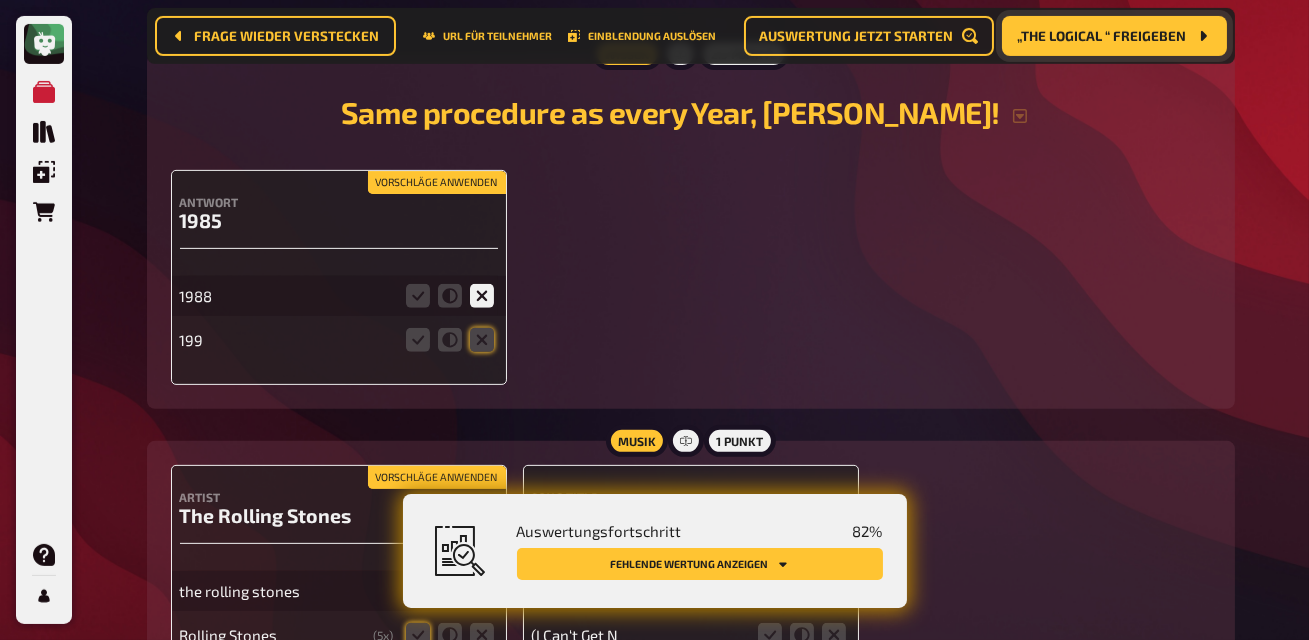click on "Vorschläge anwenden" at bounding box center (437, 183) 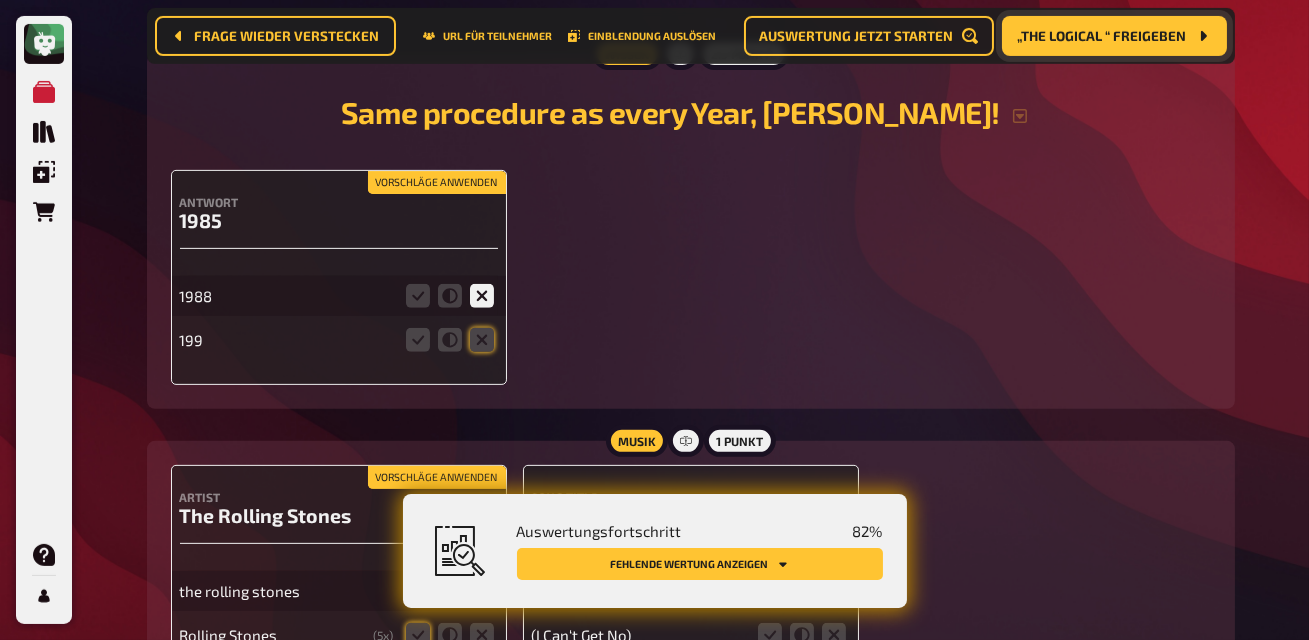 click on "Vorschläge anwenden" at bounding box center [437, 183] 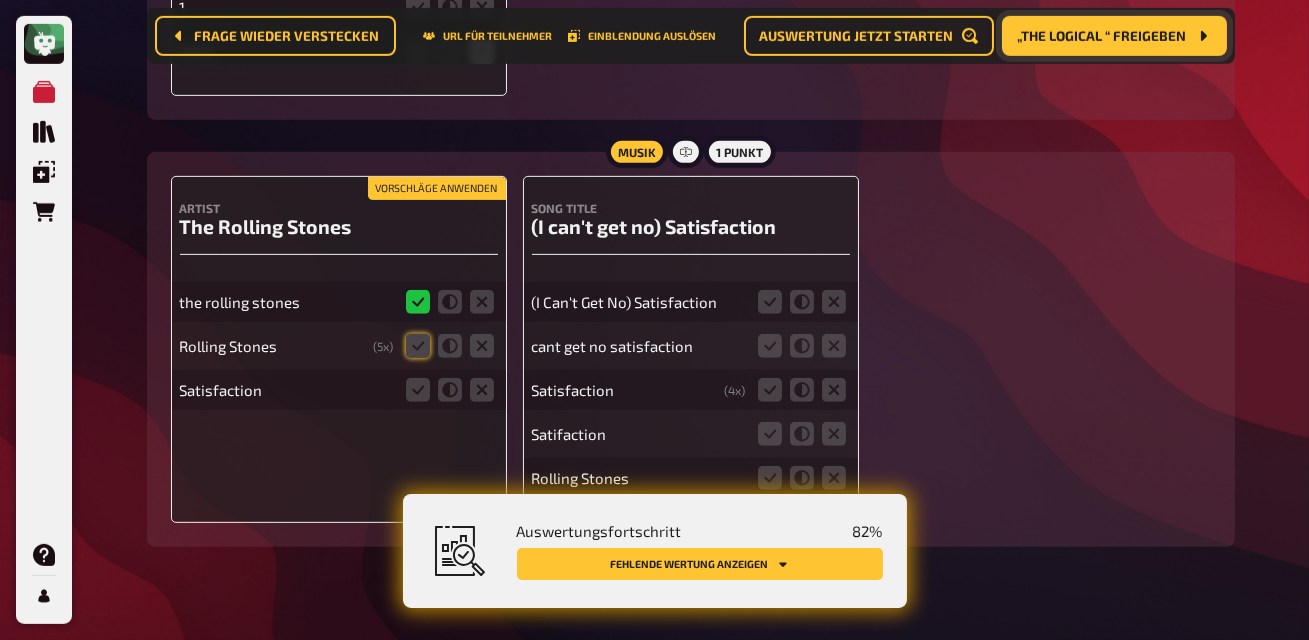 scroll, scrollTop: 1855, scrollLeft: 0, axis: vertical 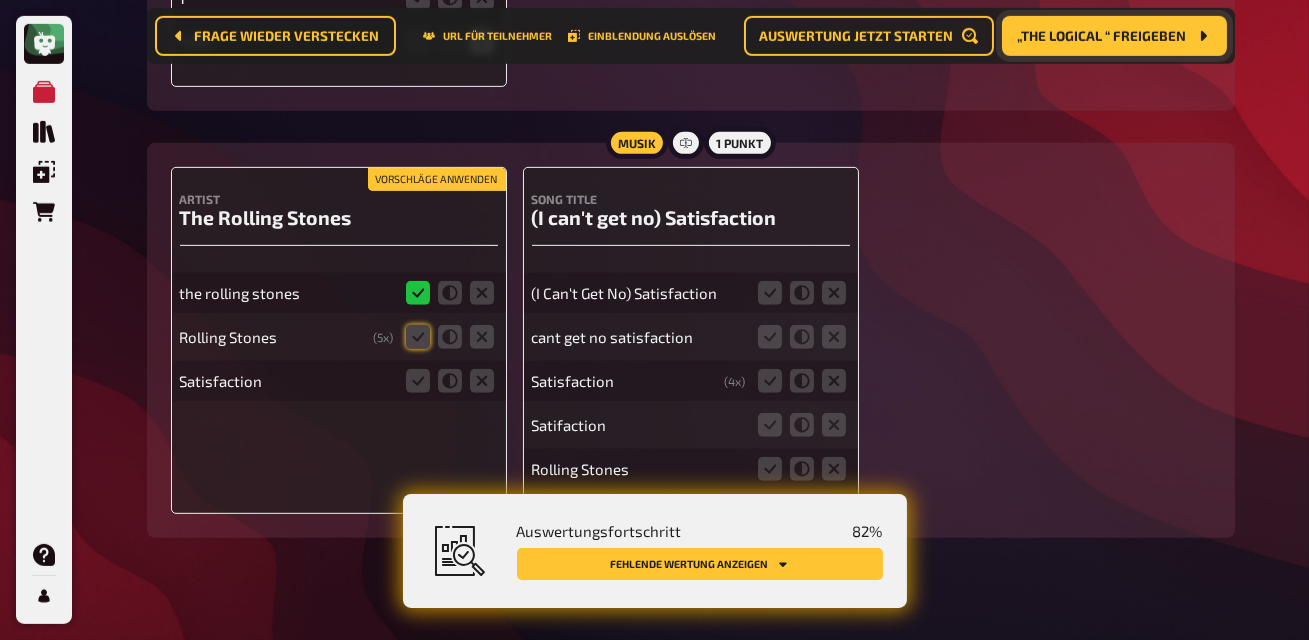 click on "Vorschläge anwenden" at bounding box center [437, 180] 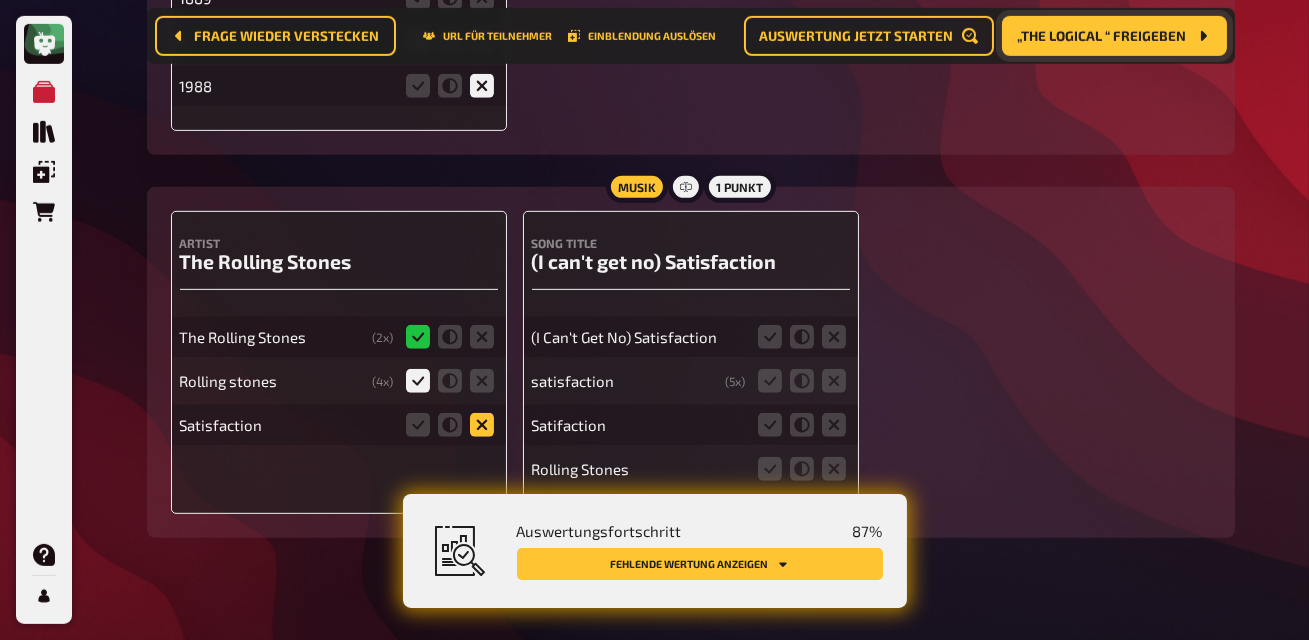 scroll, scrollTop: 1883, scrollLeft: 0, axis: vertical 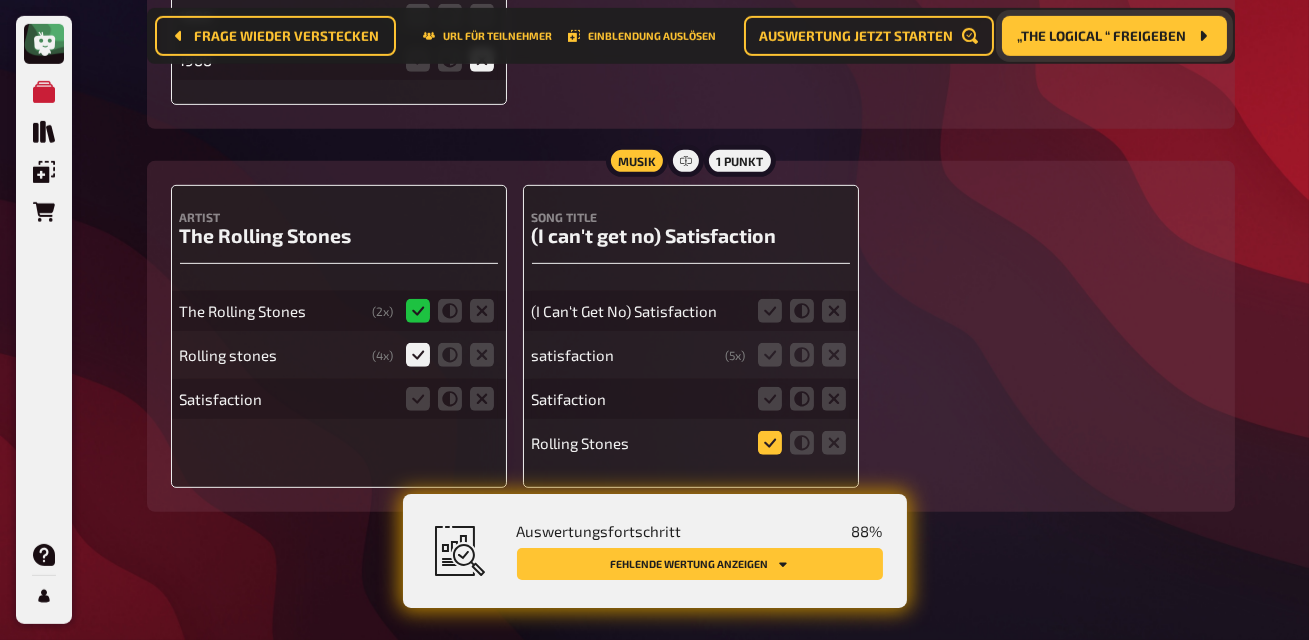 click 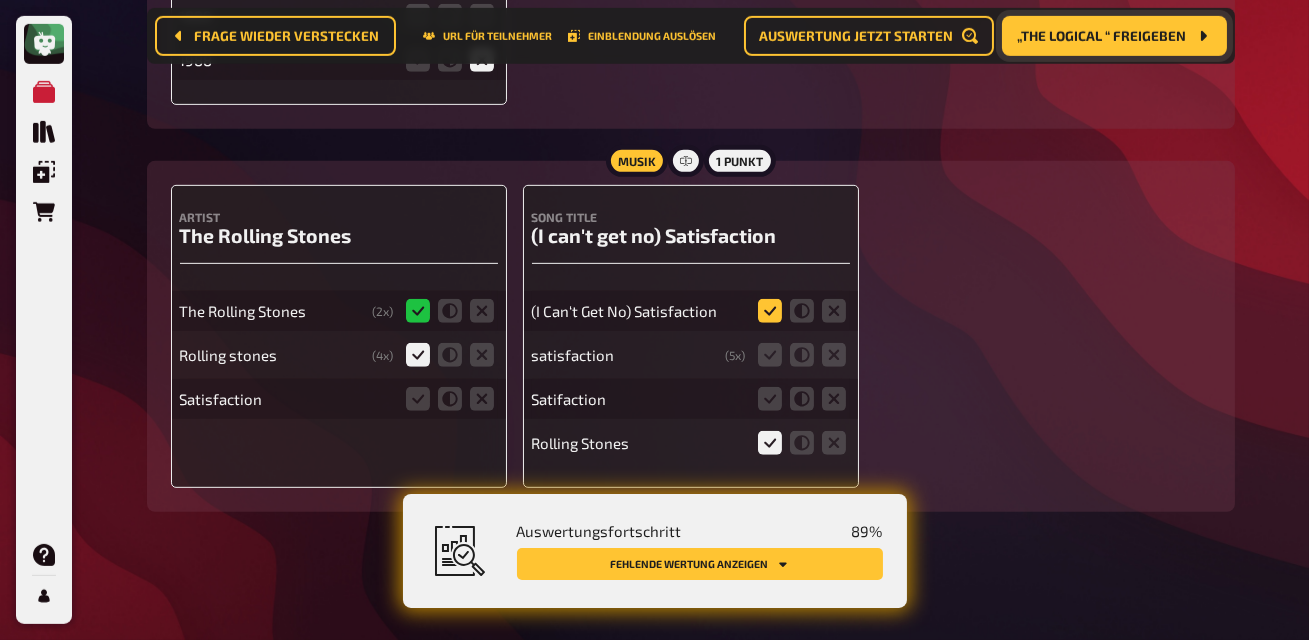 click 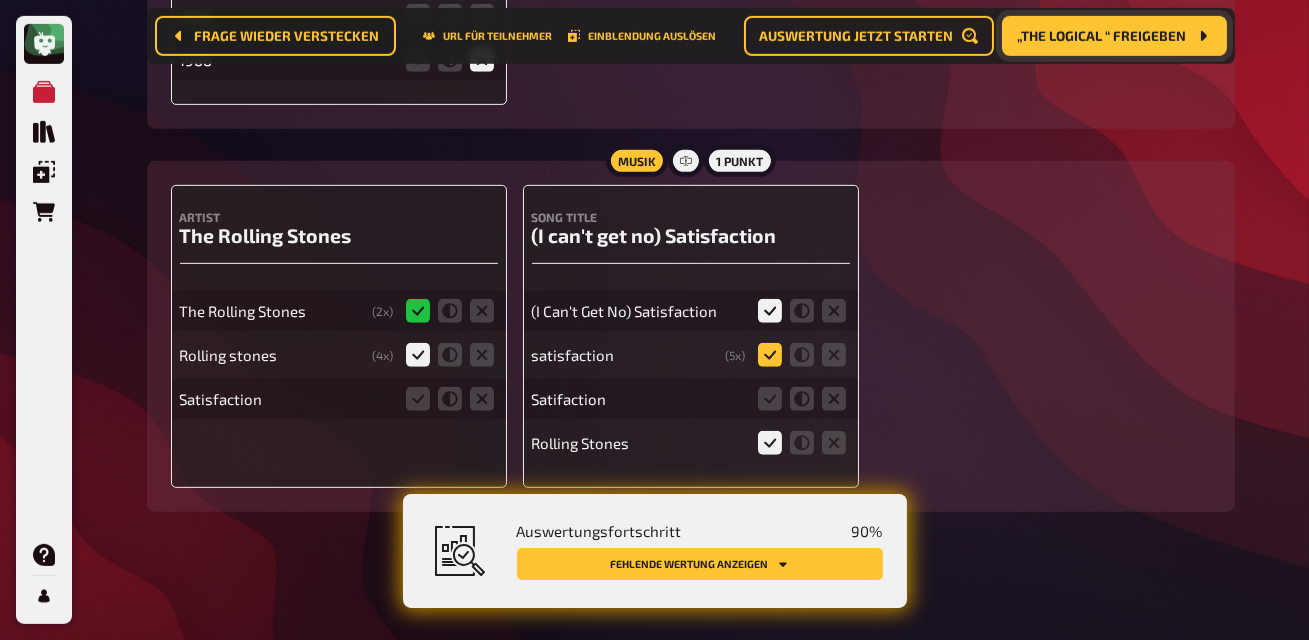 click 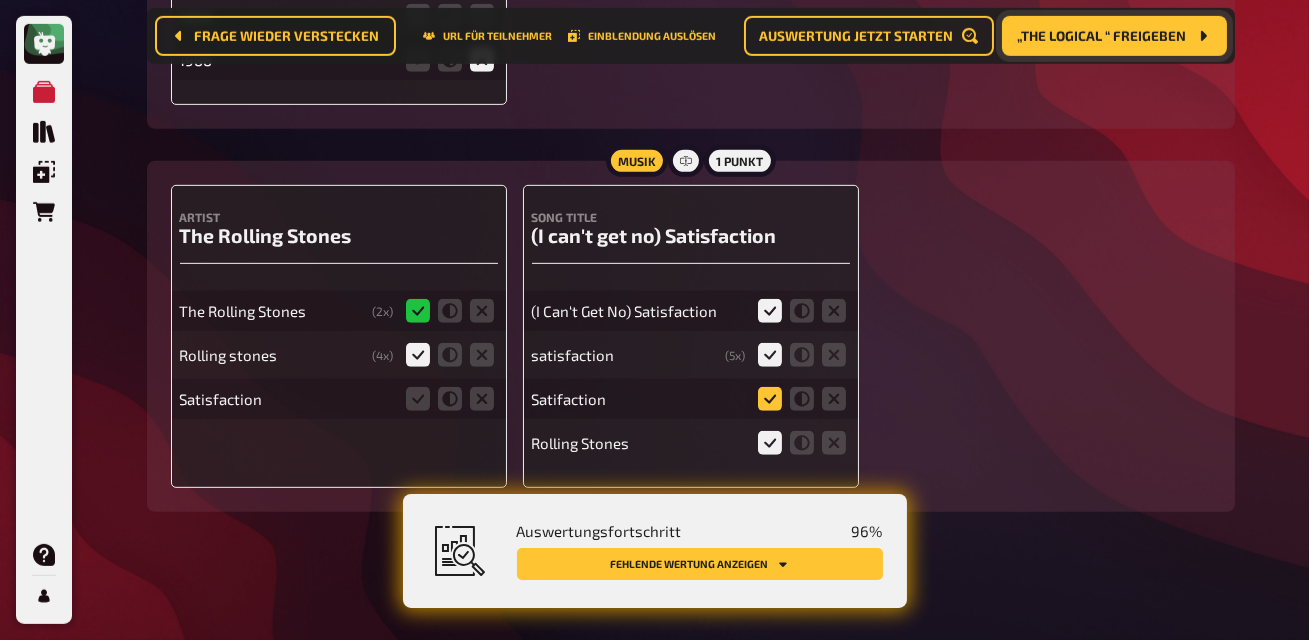 click 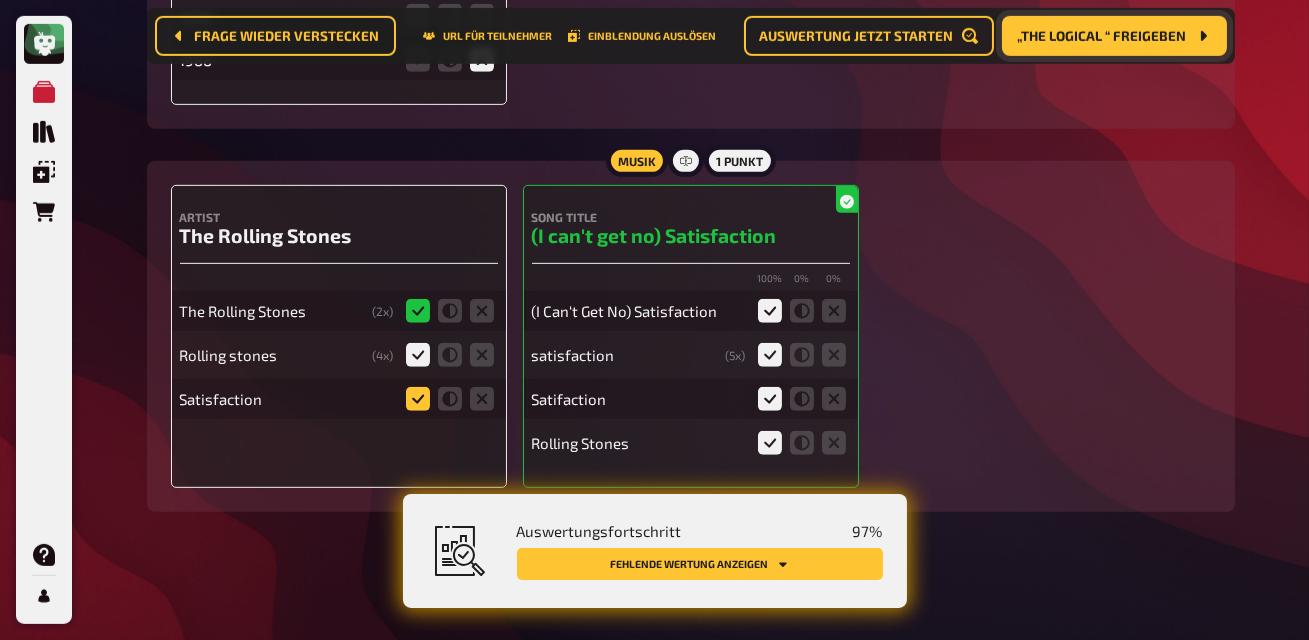 click 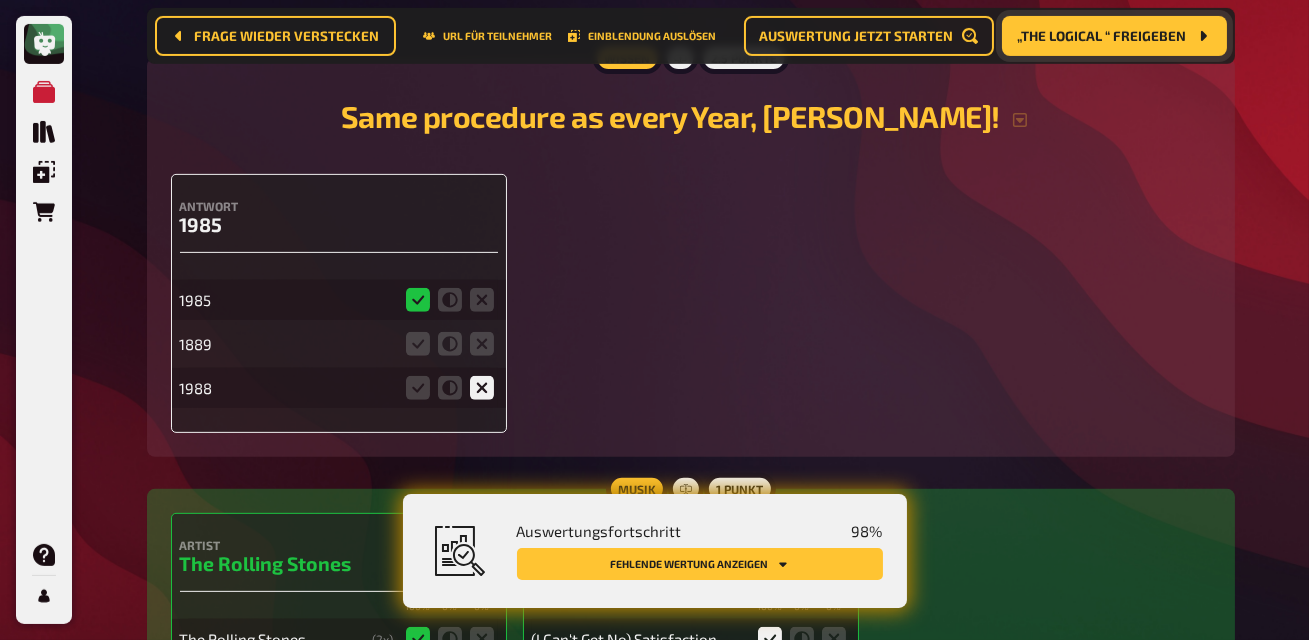 scroll, scrollTop: 1547, scrollLeft: 0, axis: vertical 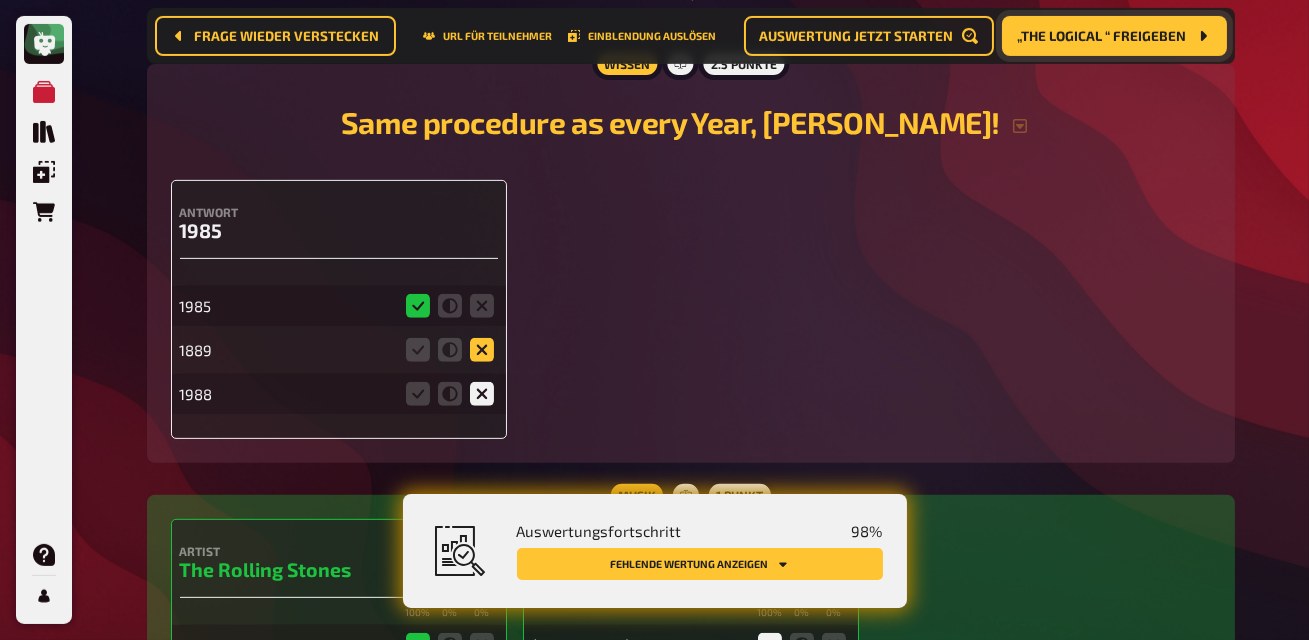click 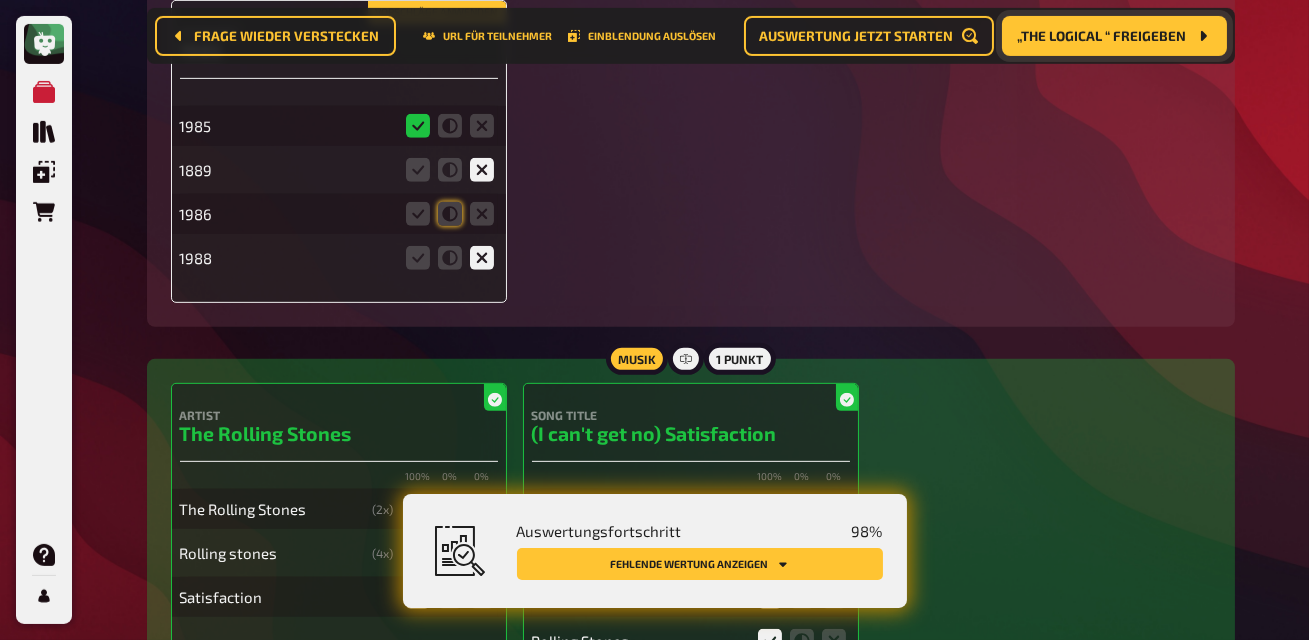 scroll, scrollTop: 1721, scrollLeft: 0, axis: vertical 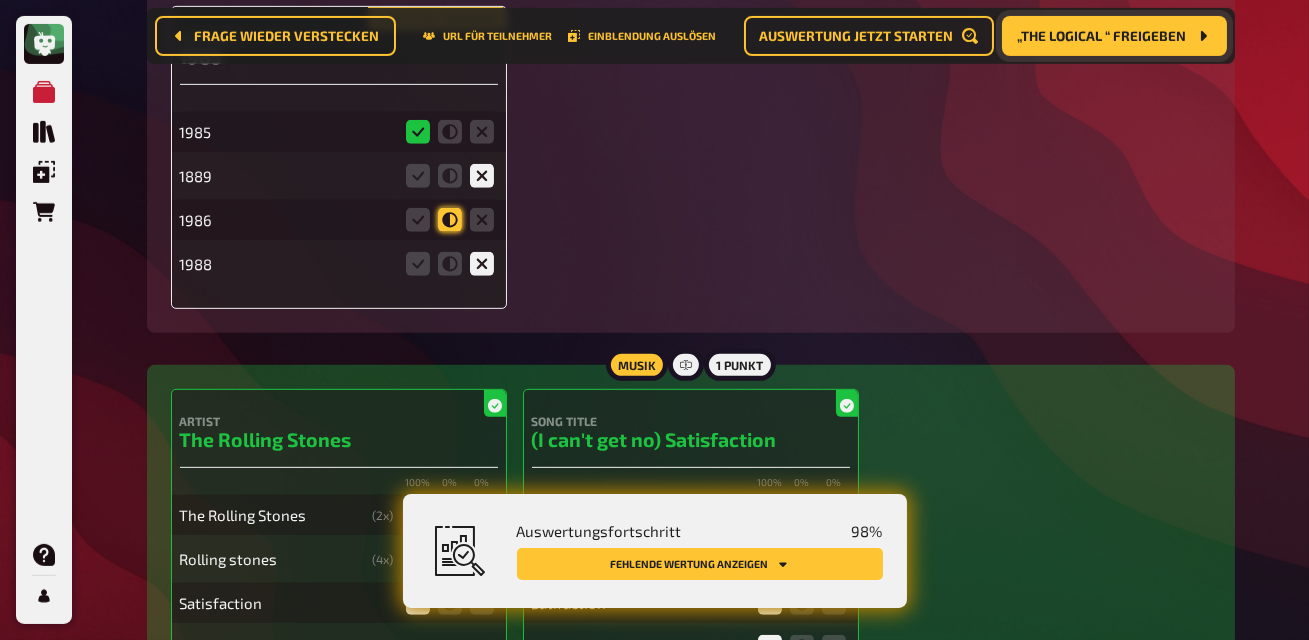 click 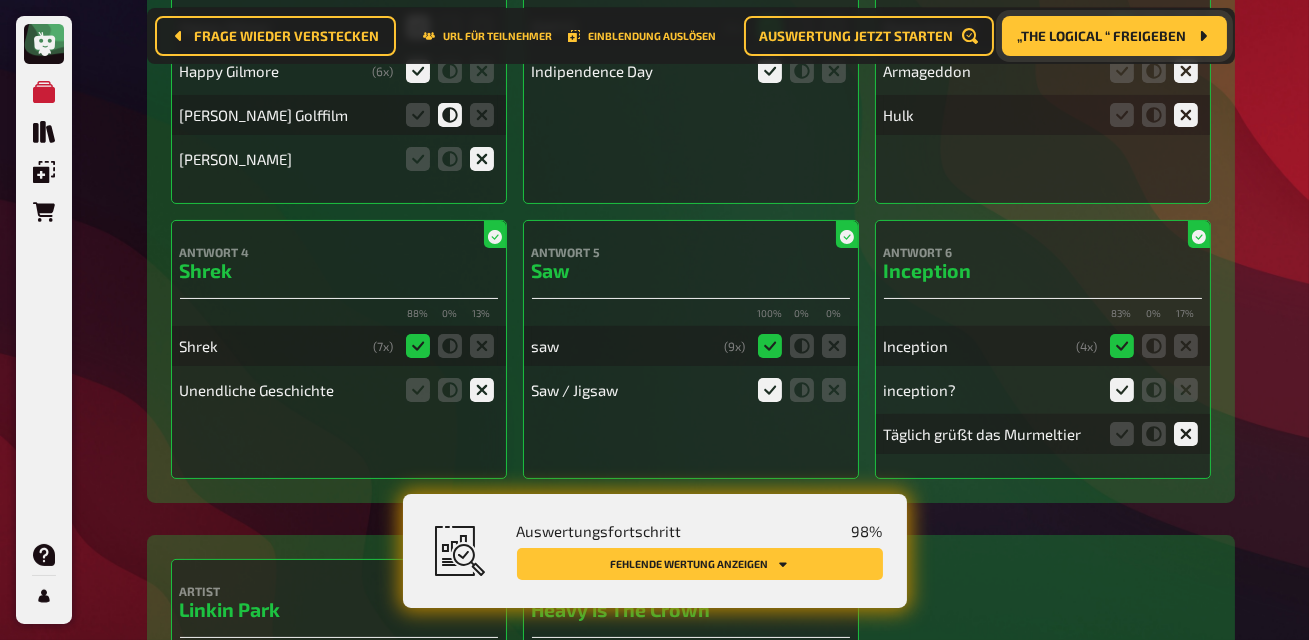 scroll, scrollTop: 0, scrollLeft: 0, axis: both 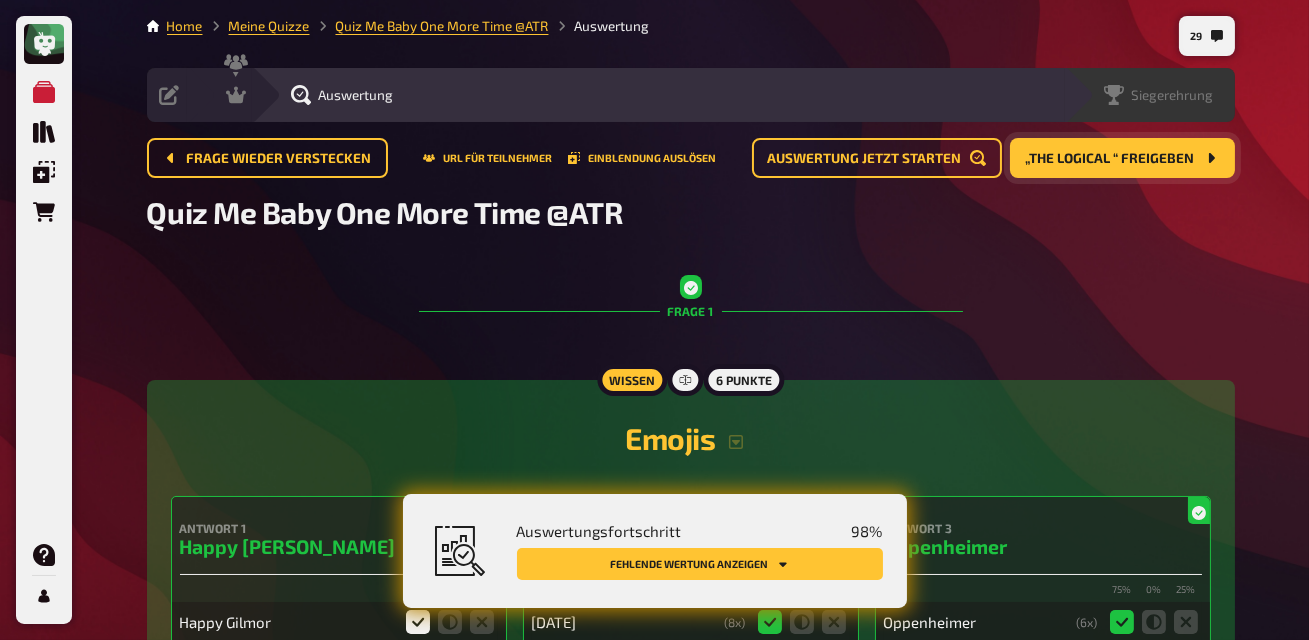 click on "Siegerehrung" at bounding box center [1173, 95] 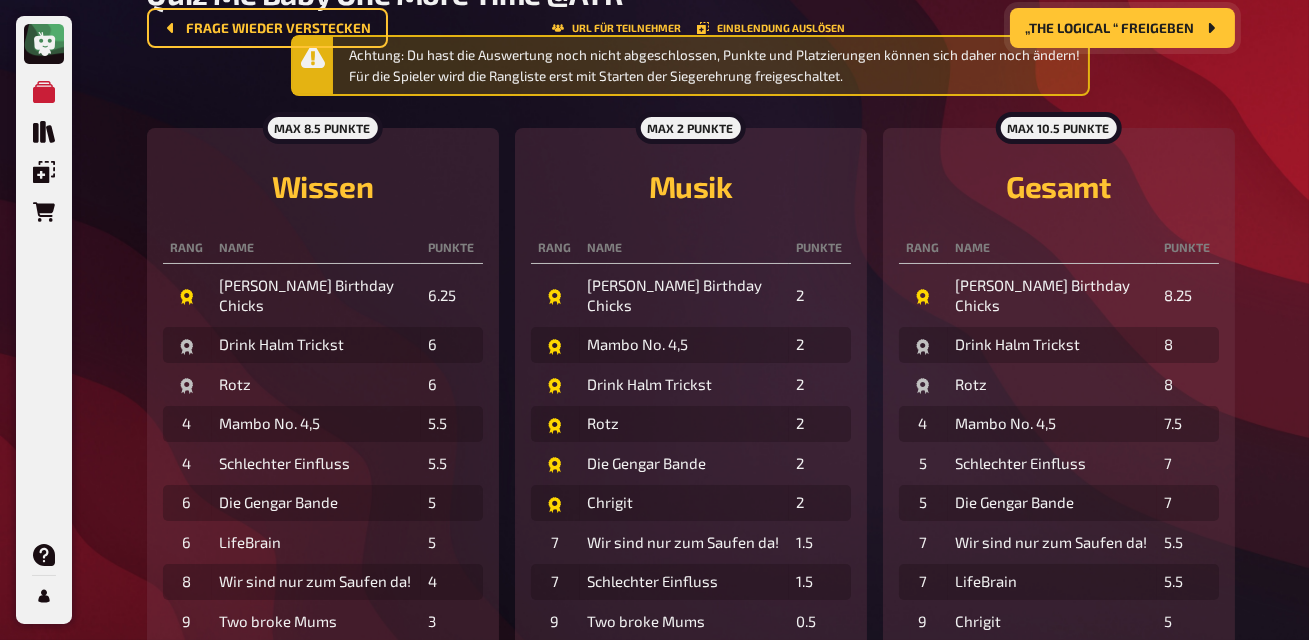 scroll, scrollTop: 0, scrollLeft: 0, axis: both 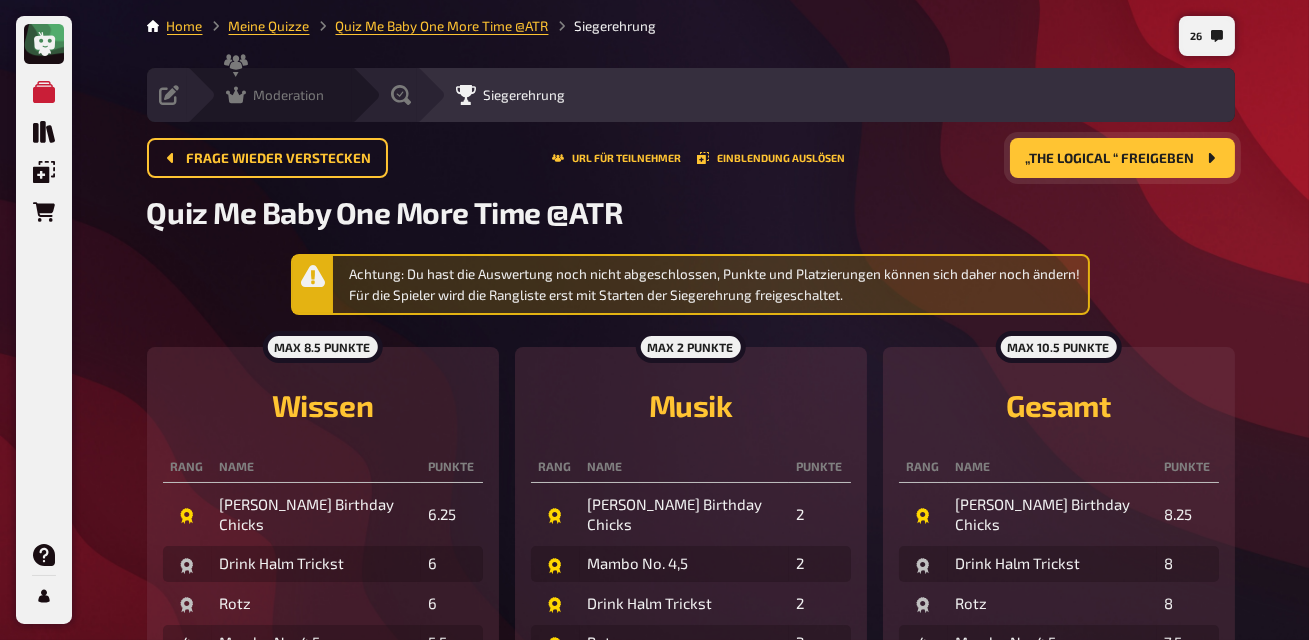 click on "Moderation" at bounding box center (289, 95) 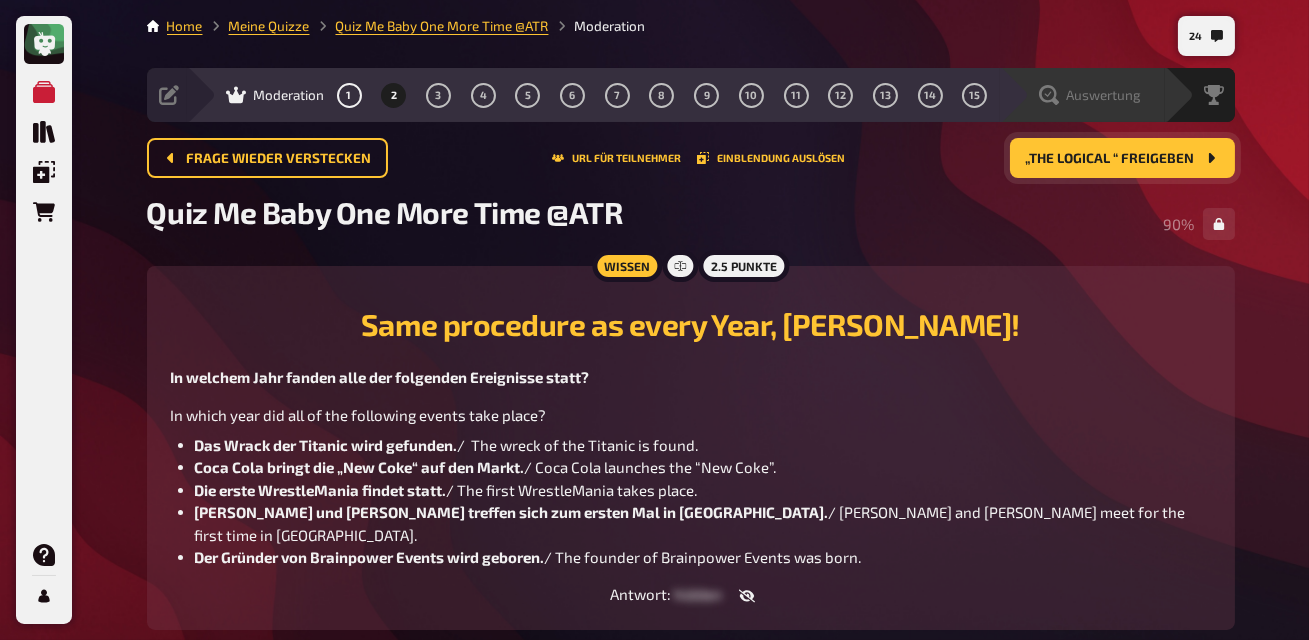 click on "Auswertung" at bounding box center (1104, 95) 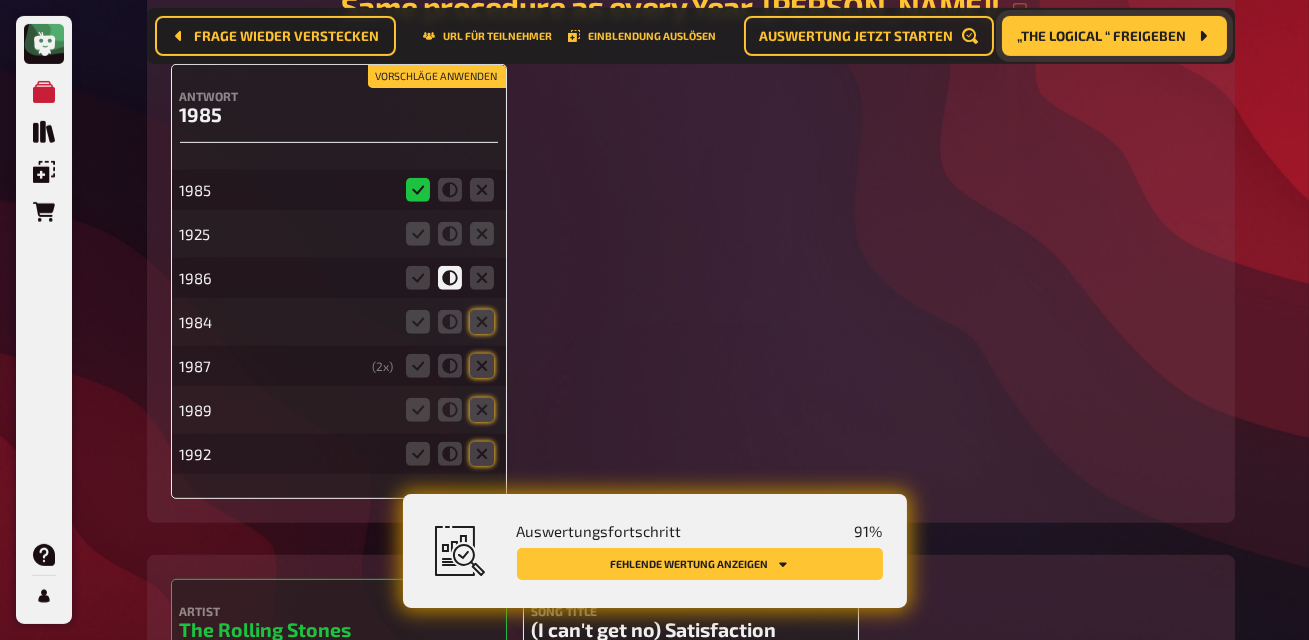 scroll, scrollTop: 1721, scrollLeft: 0, axis: vertical 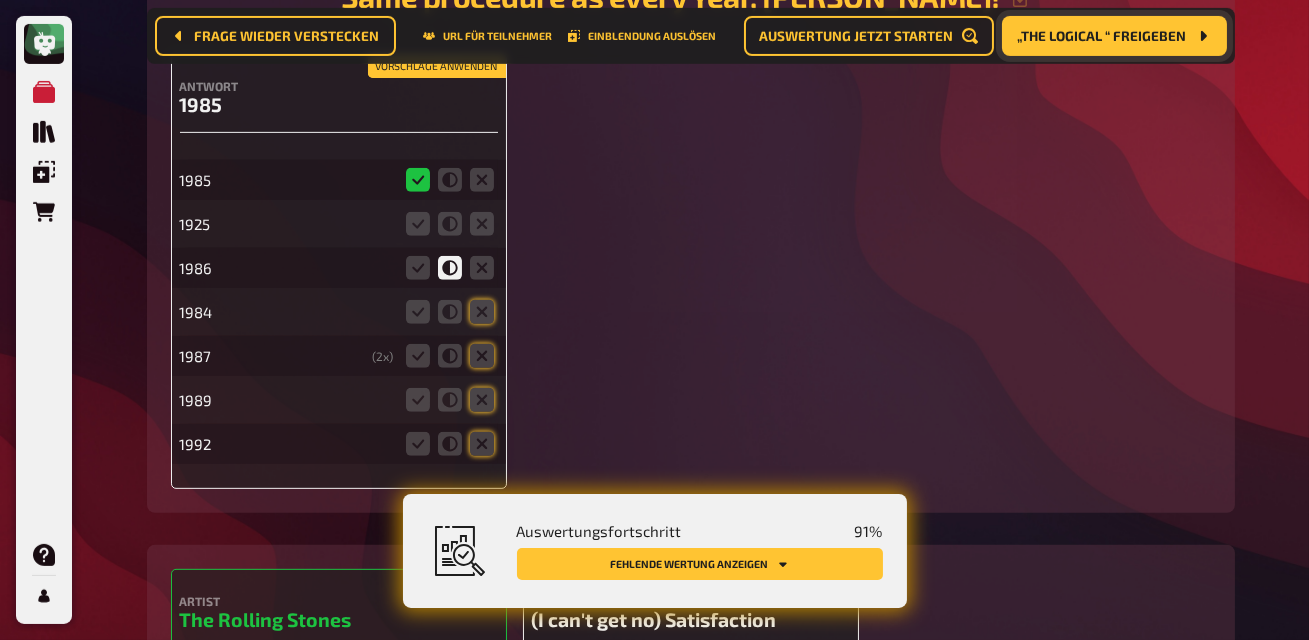click on "Vorschläge anwenden" at bounding box center (437, 67) 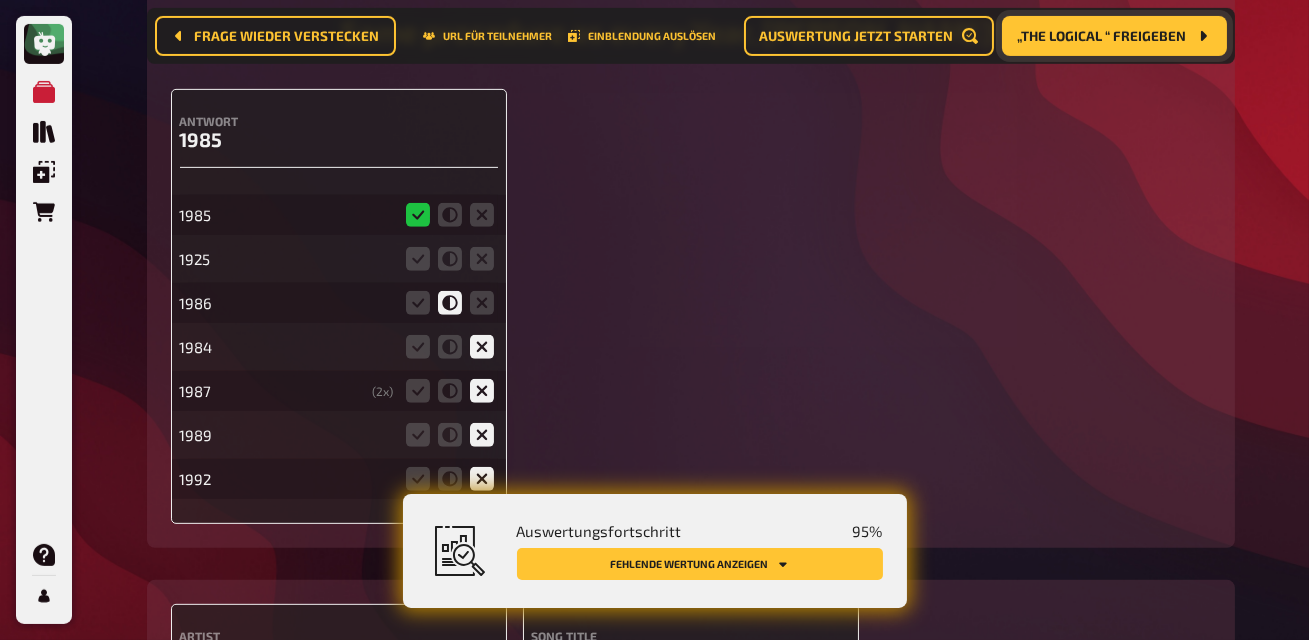 scroll, scrollTop: 1681, scrollLeft: 0, axis: vertical 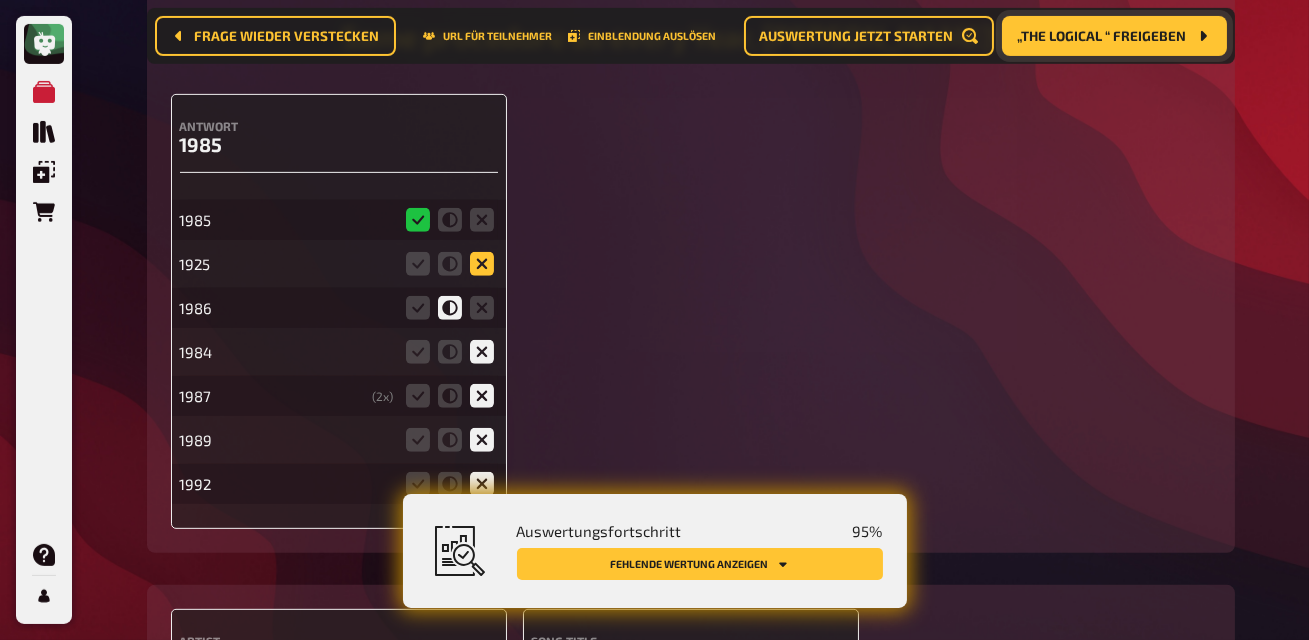 click 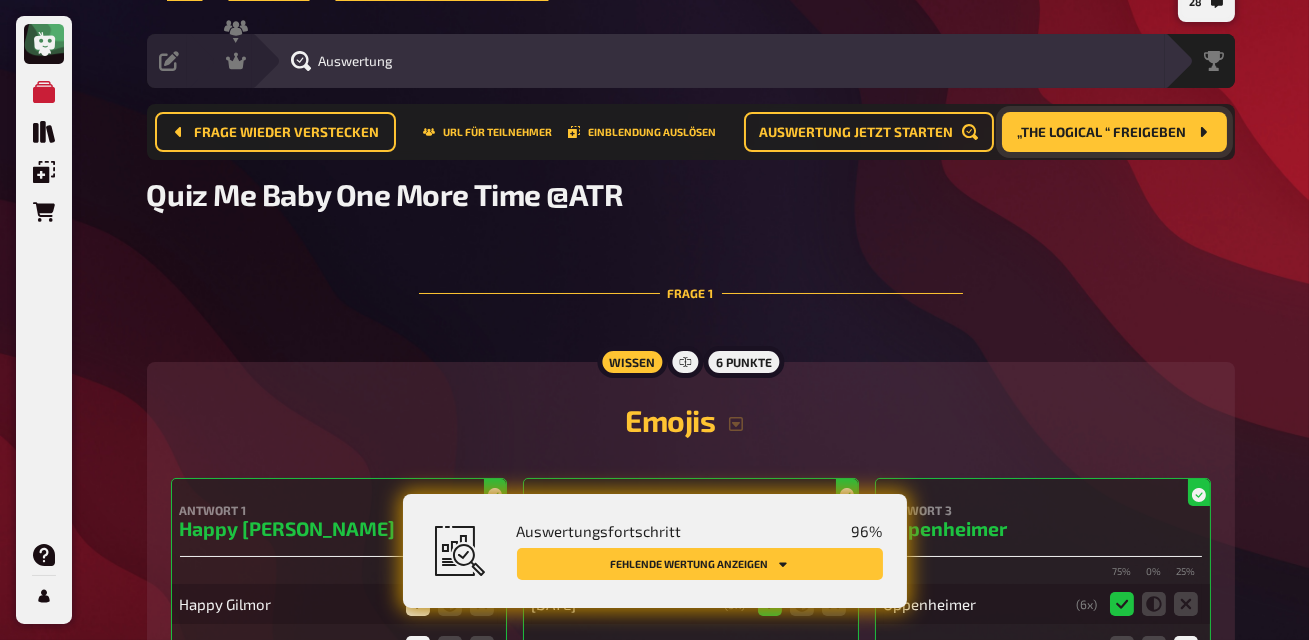 scroll, scrollTop: 0, scrollLeft: 0, axis: both 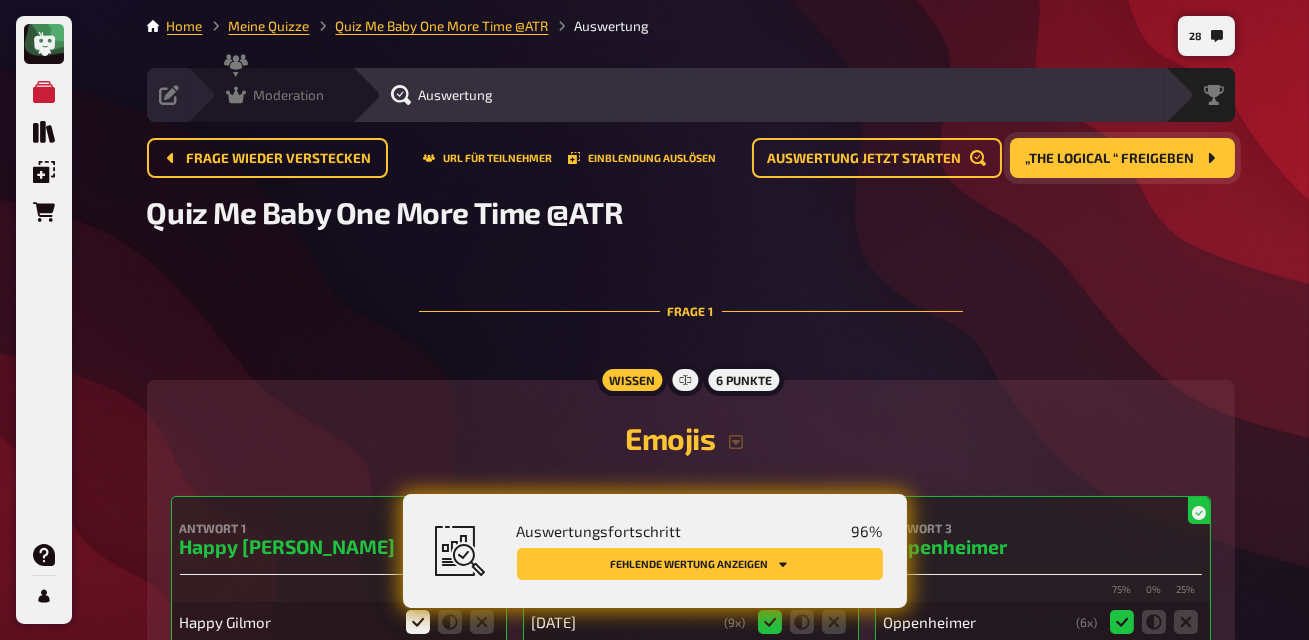 click on "Moderation" at bounding box center [289, 95] 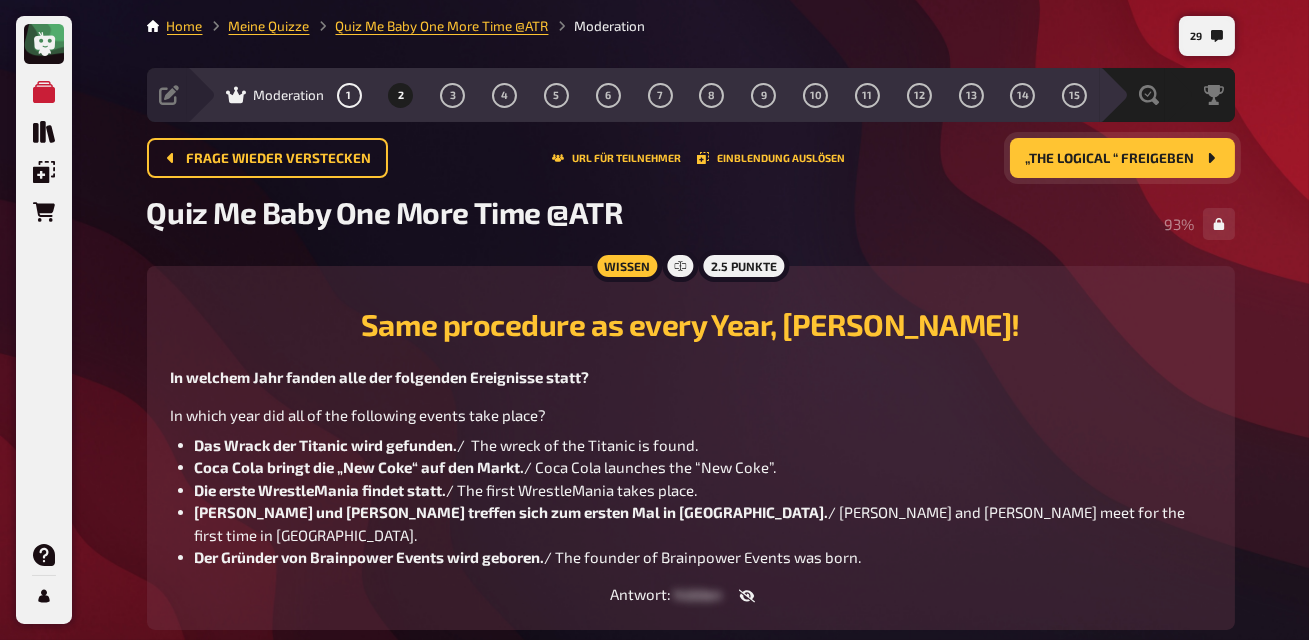 click on "„The Logical “ freigeben" at bounding box center (1110, 159) 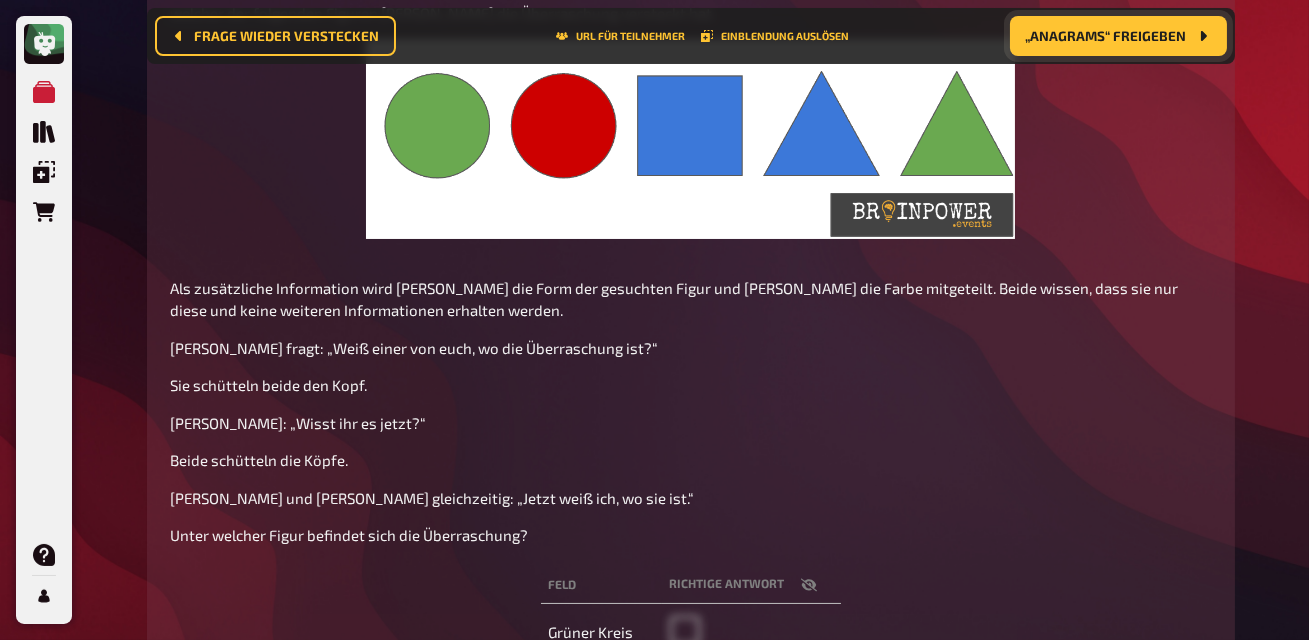 scroll, scrollTop: 0, scrollLeft: 0, axis: both 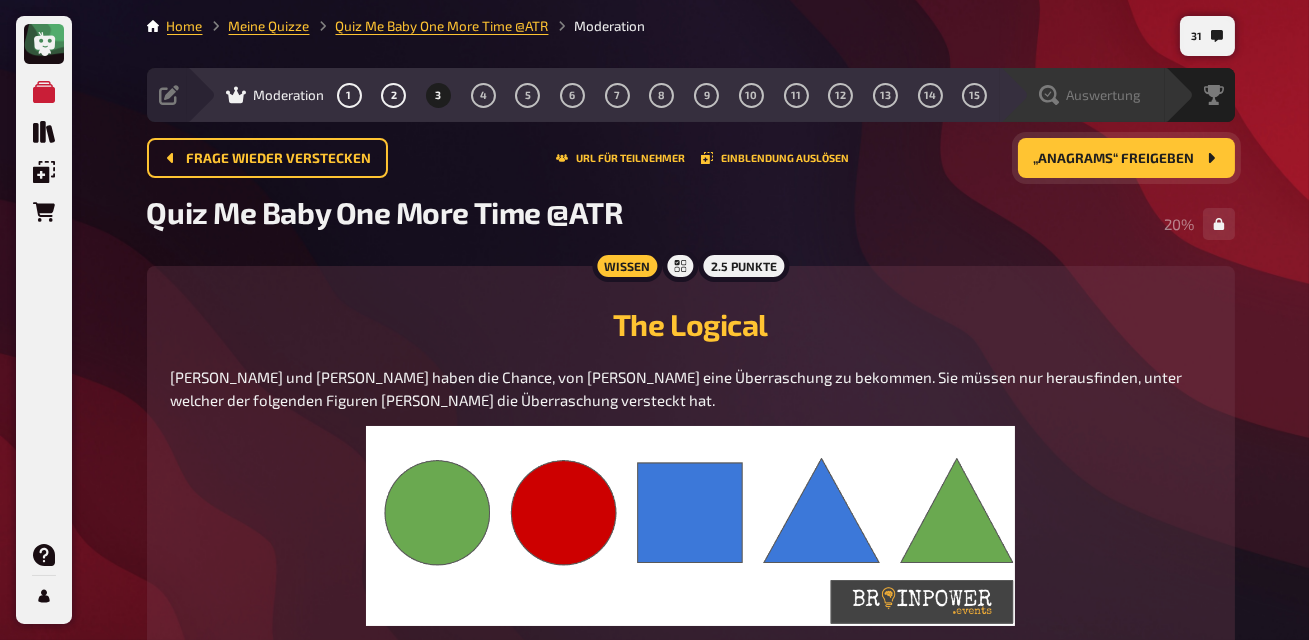 click on "Auswertung" at bounding box center [1104, 95] 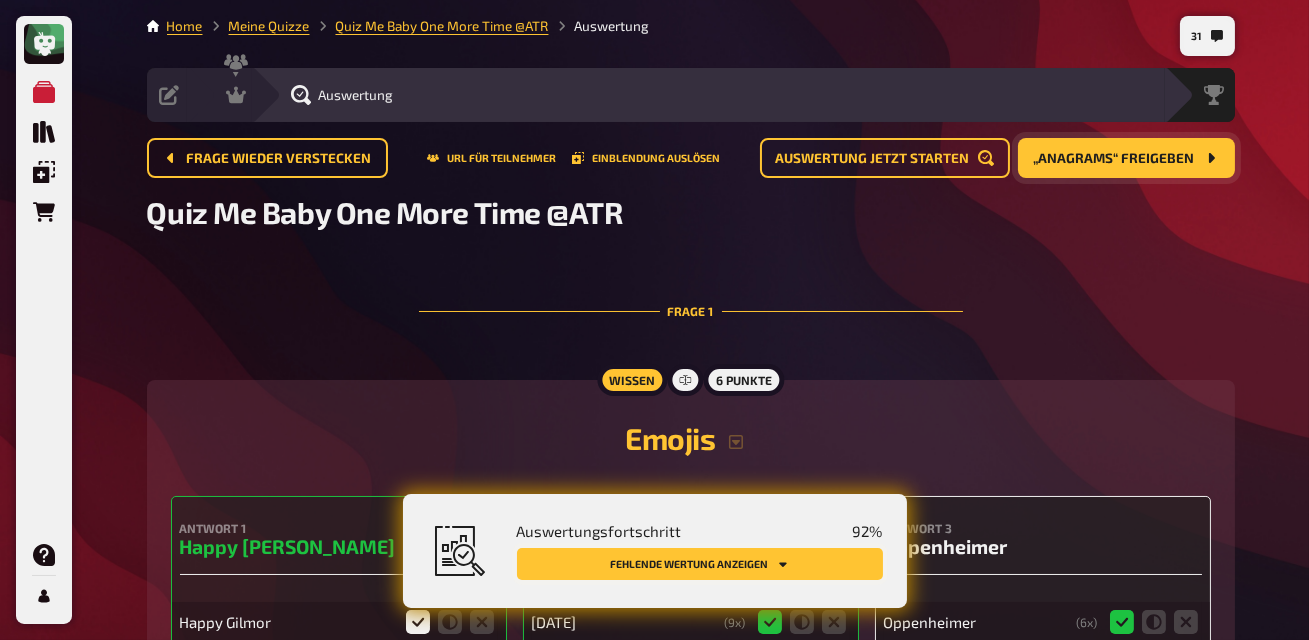 click 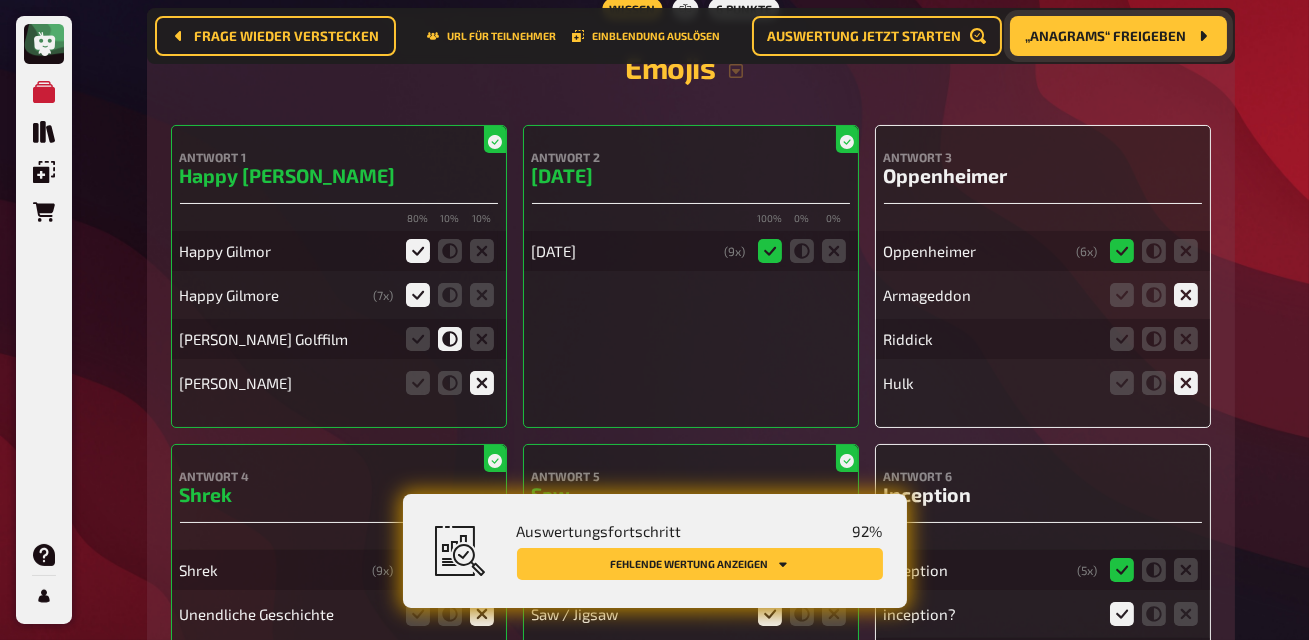 scroll, scrollTop: 418, scrollLeft: 0, axis: vertical 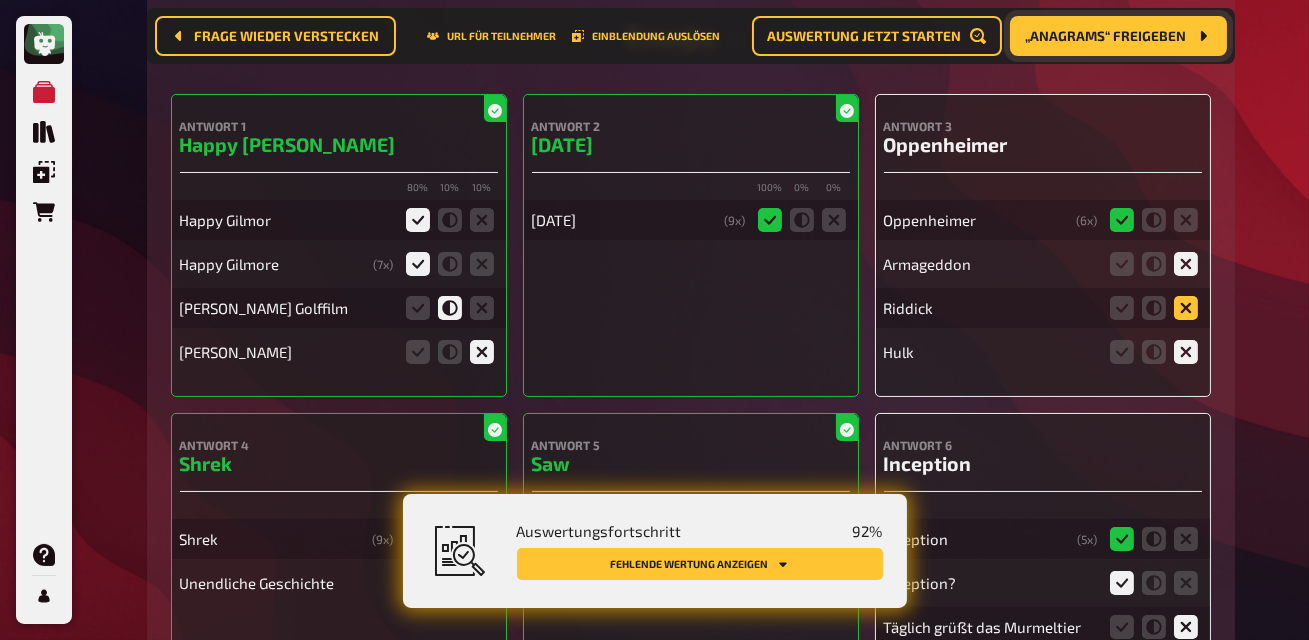 click 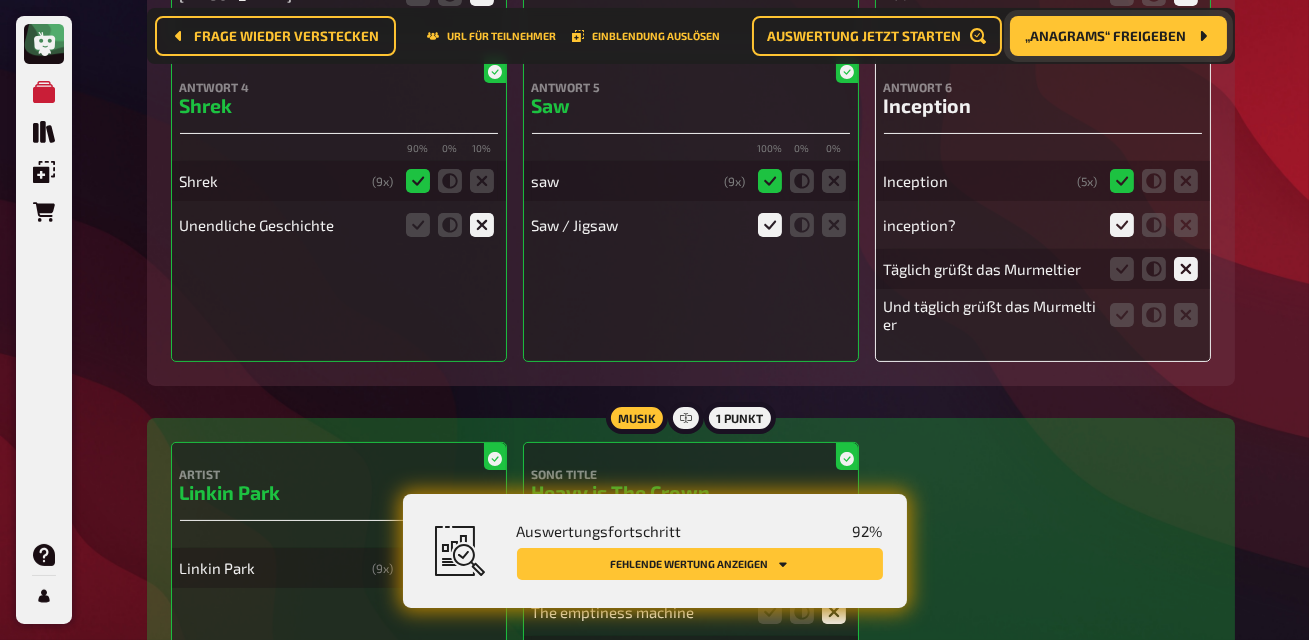 scroll, scrollTop: 794, scrollLeft: 0, axis: vertical 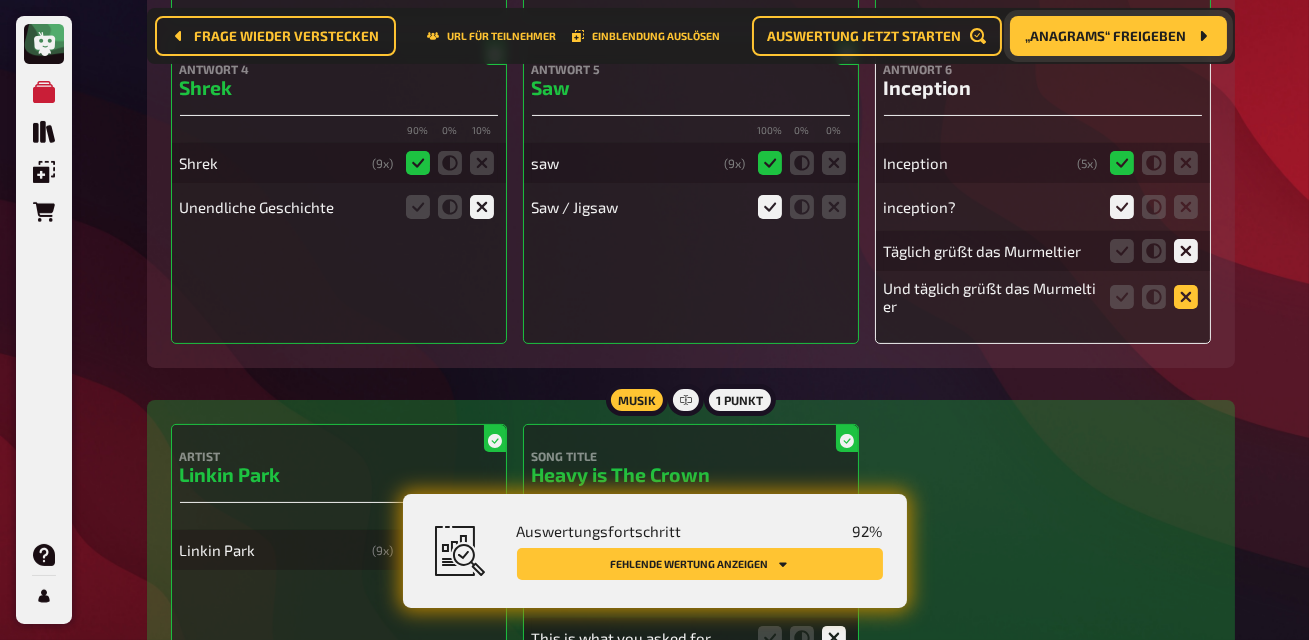 click 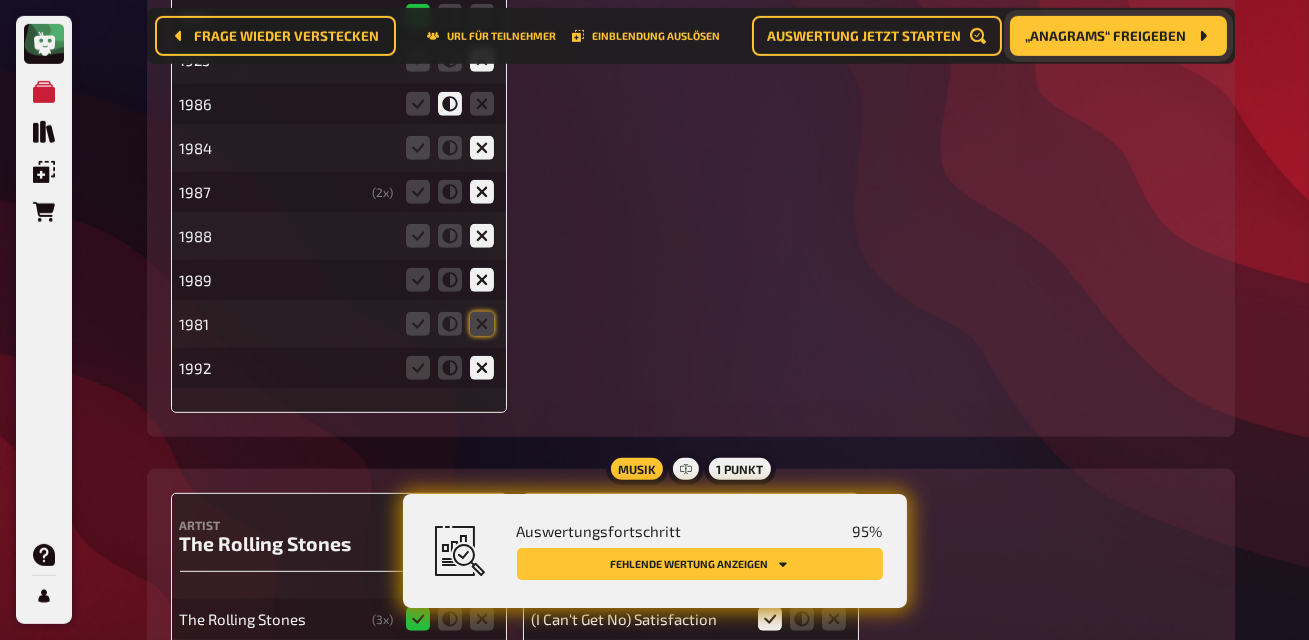 scroll, scrollTop: 1888, scrollLeft: 0, axis: vertical 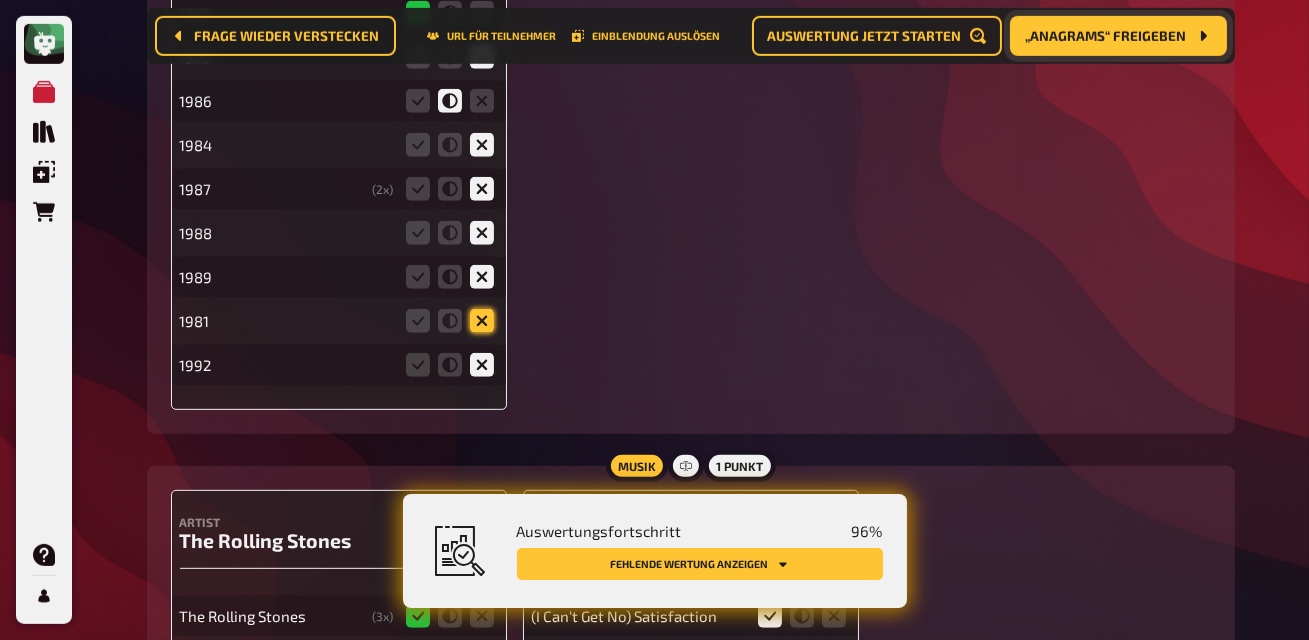 click 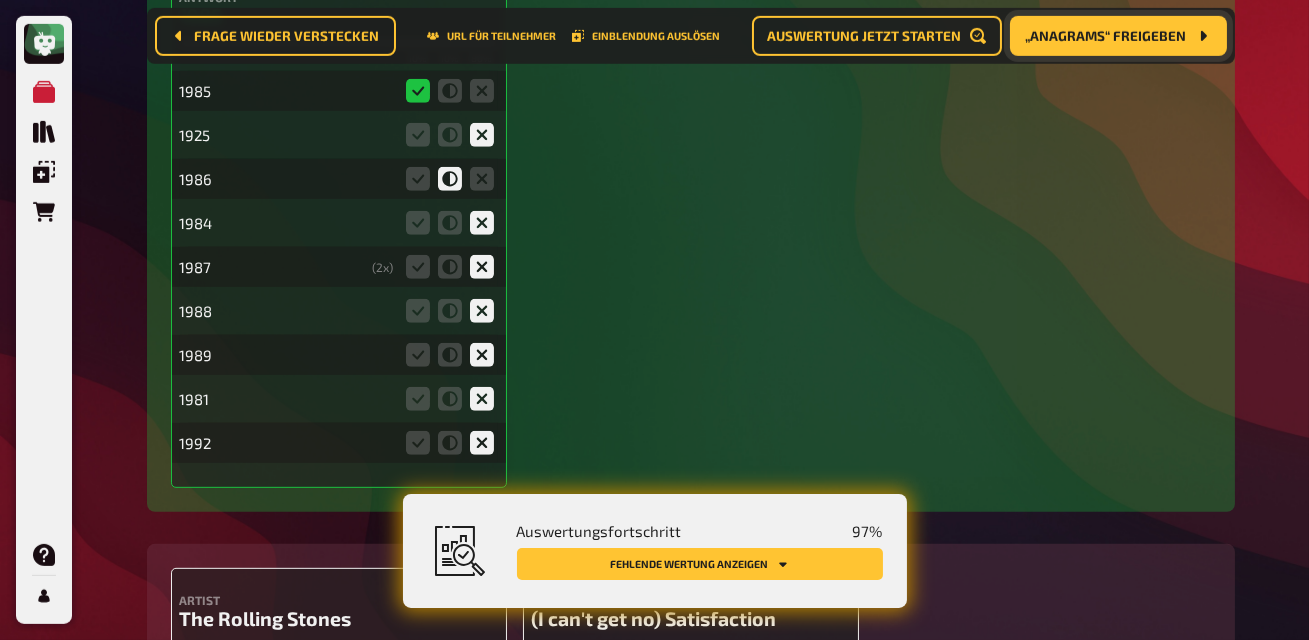 scroll, scrollTop: 1788, scrollLeft: 0, axis: vertical 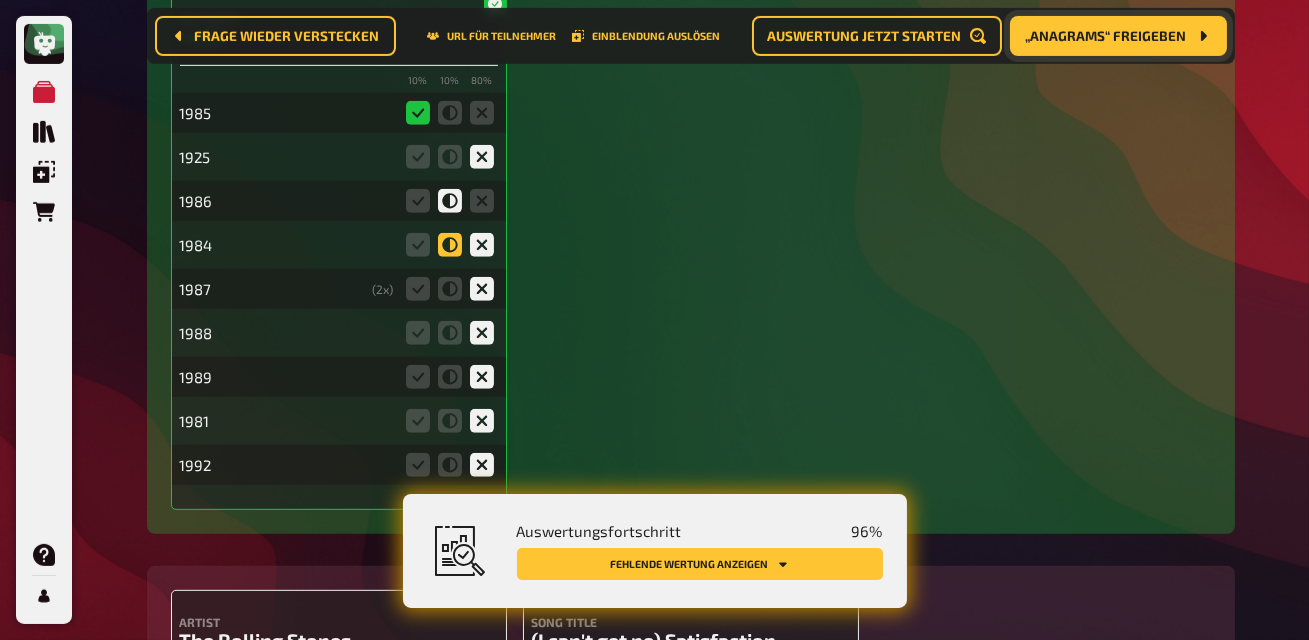click 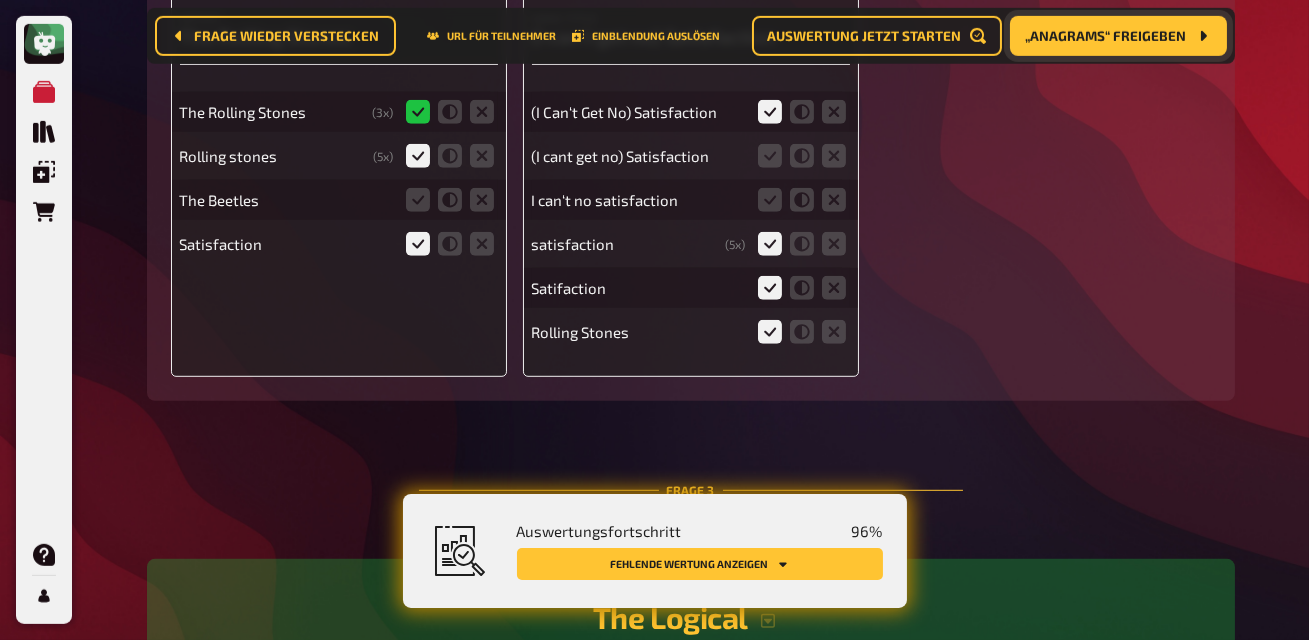 scroll, scrollTop: 2395, scrollLeft: 0, axis: vertical 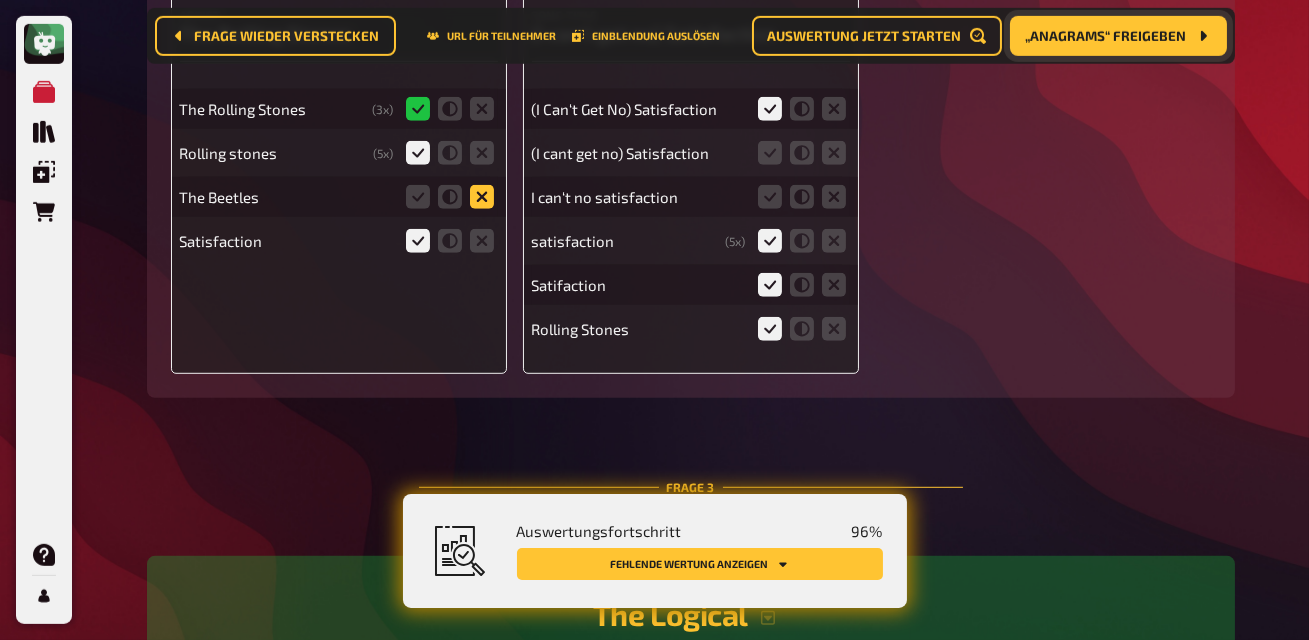click 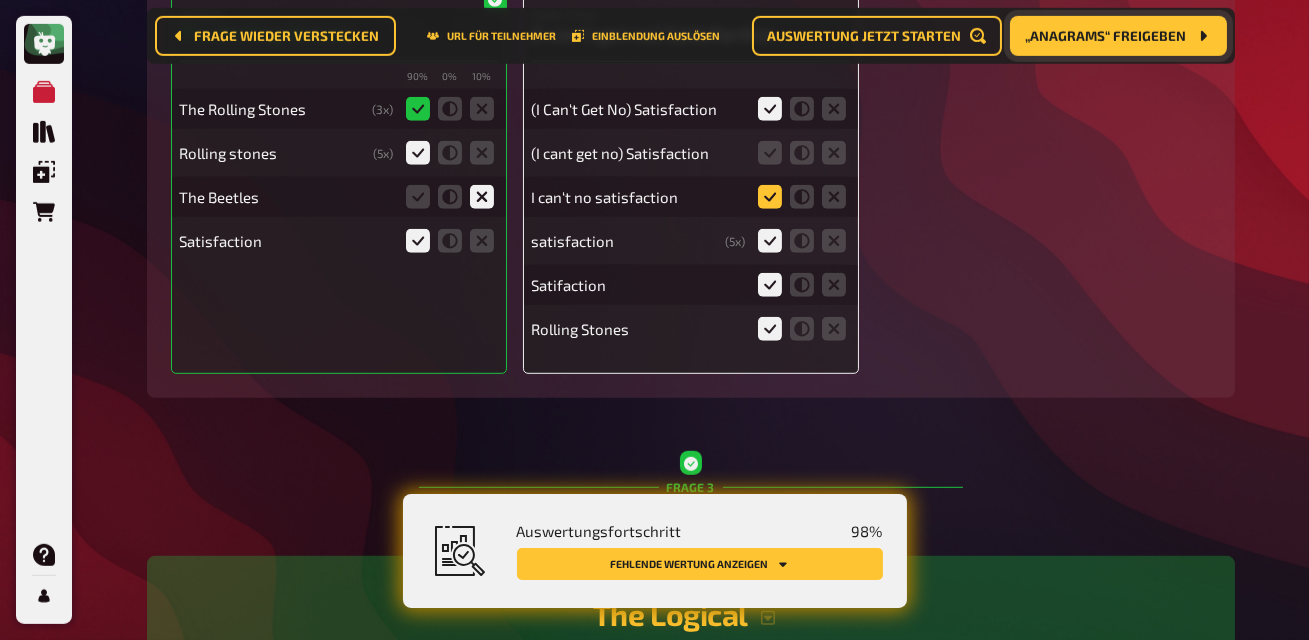click 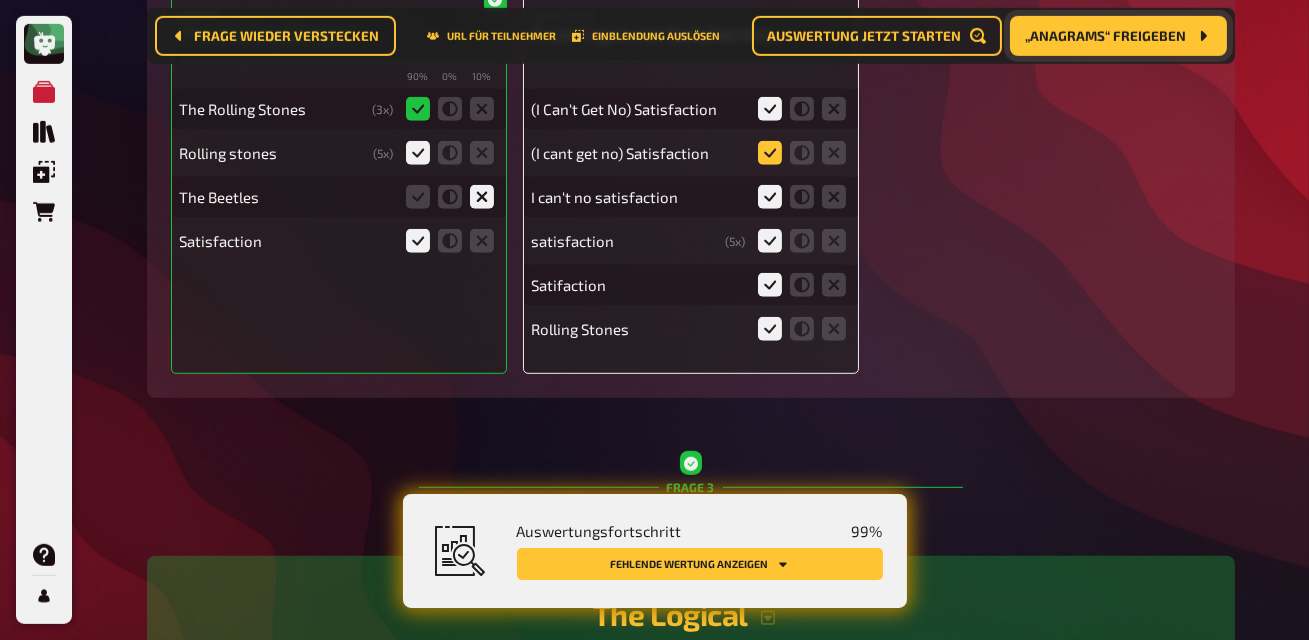 click 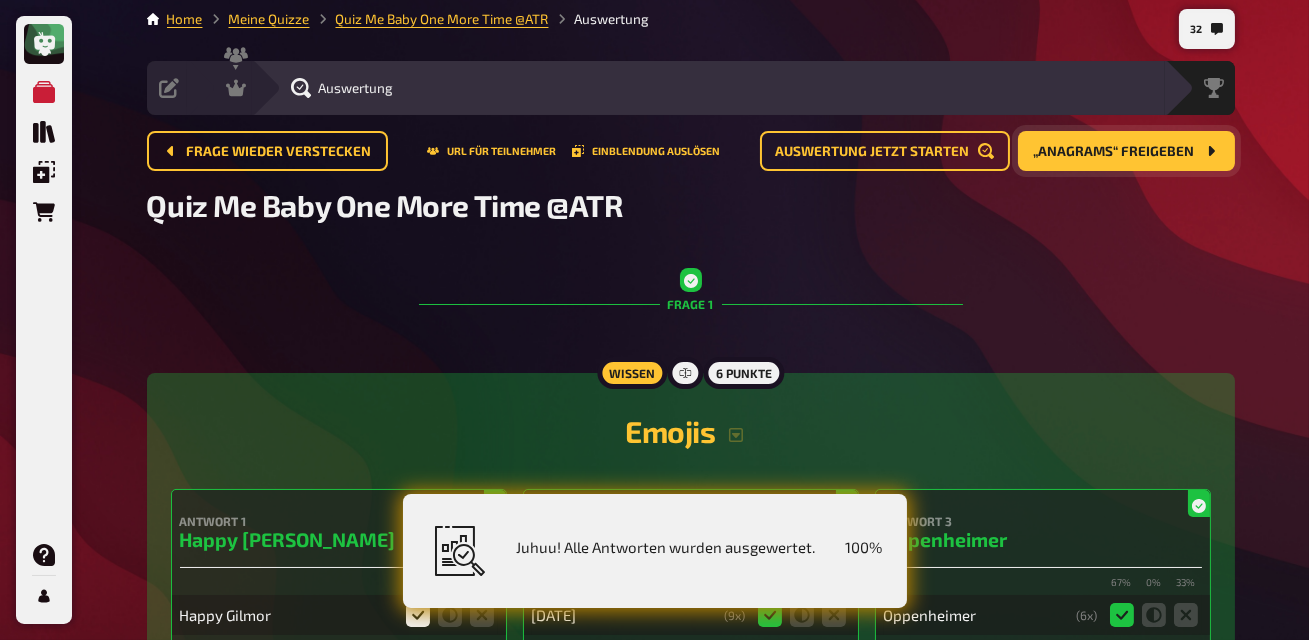 scroll, scrollTop: 0, scrollLeft: 0, axis: both 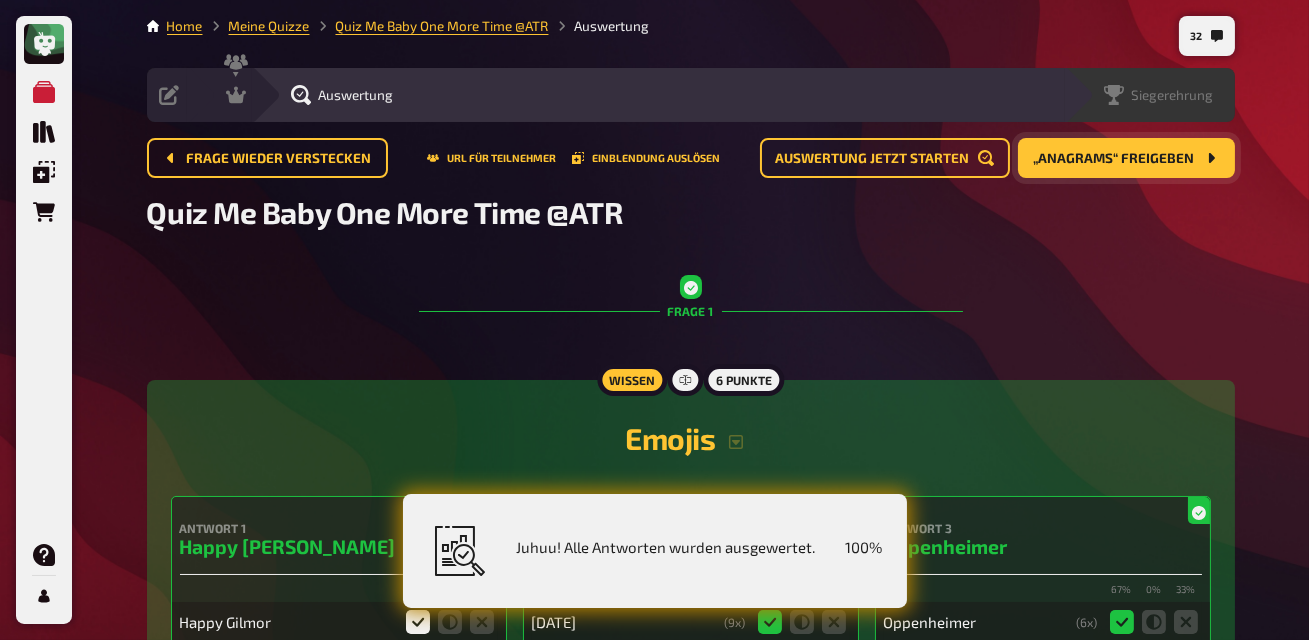 click on "Siegerehrung" at bounding box center (1173, 95) 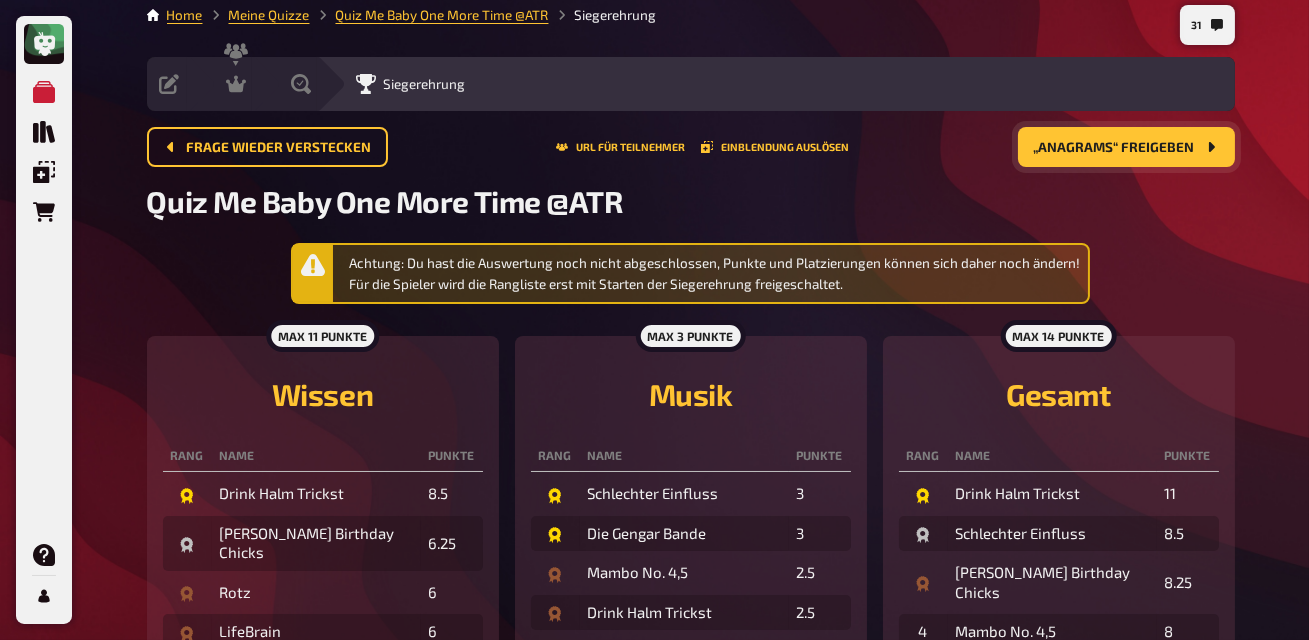 scroll, scrollTop: 0, scrollLeft: 0, axis: both 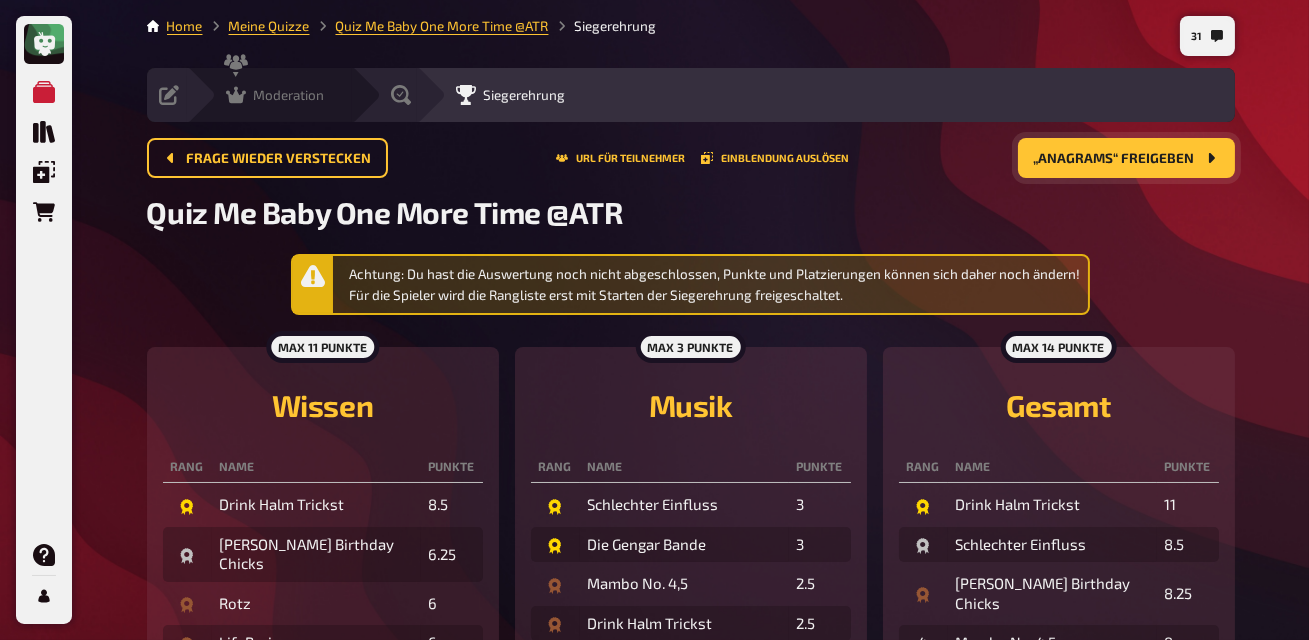 click on "Moderation undefined" at bounding box center [269, 95] 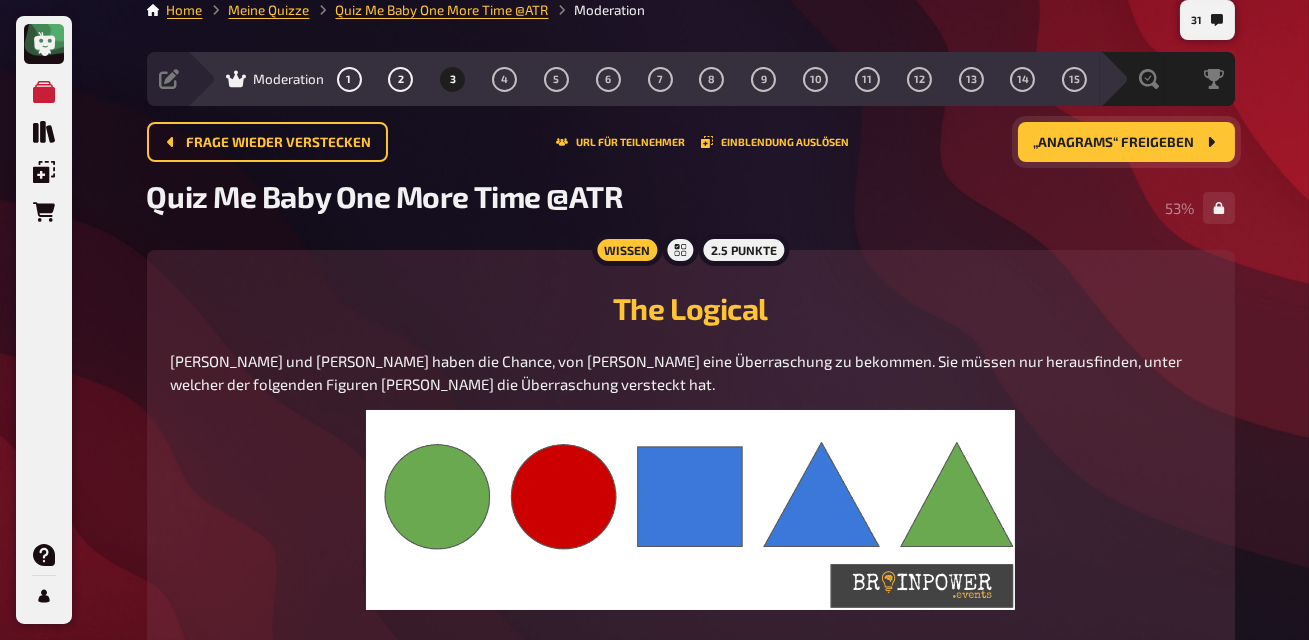 scroll, scrollTop: 0, scrollLeft: 0, axis: both 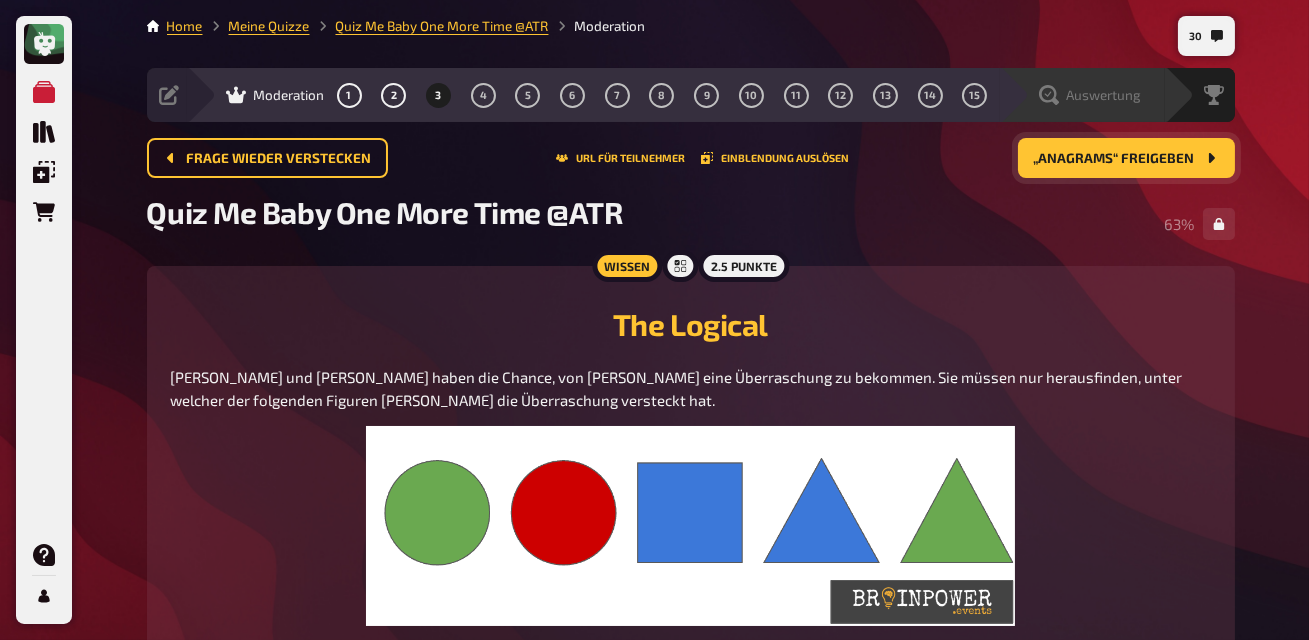click on "Auswertung" at bounding box center (1082, 95) 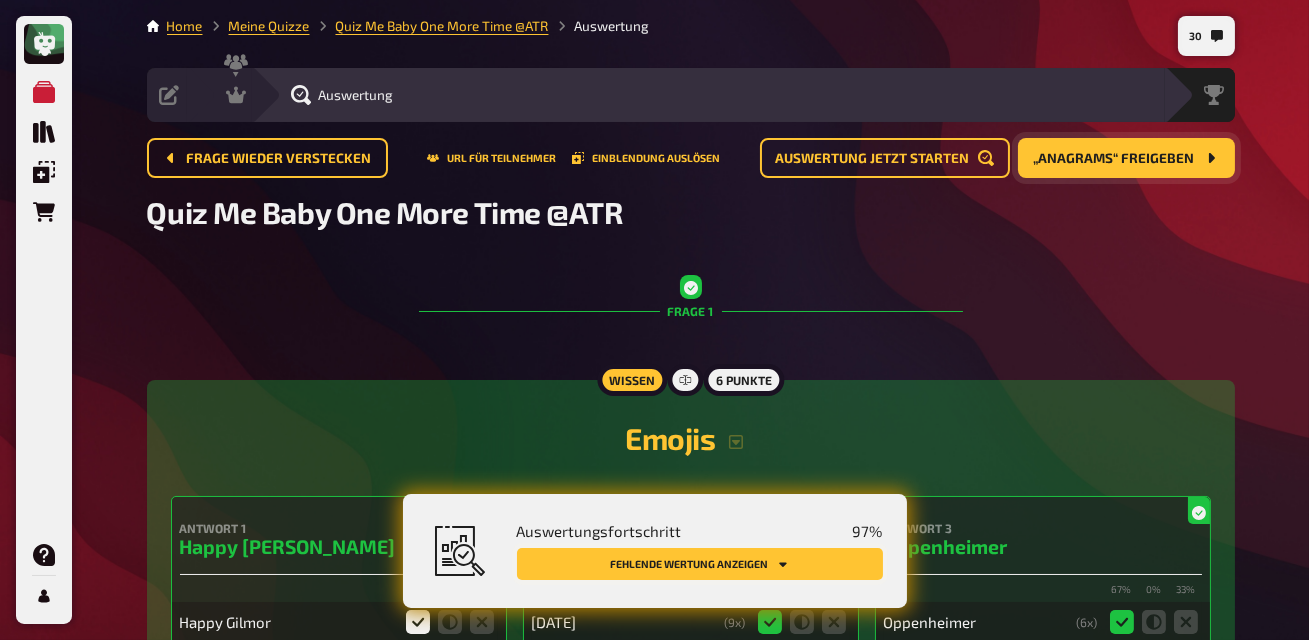 click on "Fehlende Wertung anzeigen" at bounding box center [700, 564] 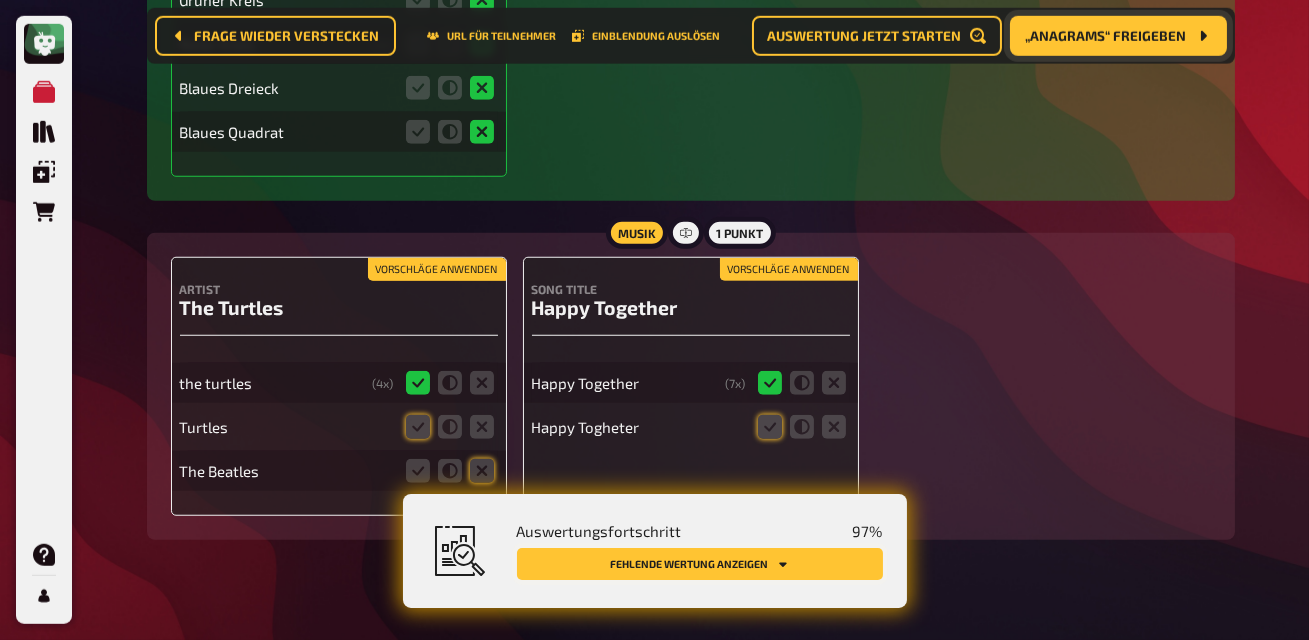 scroll, scrollTop: 3251, scrollLeft: 0, axis: vertical 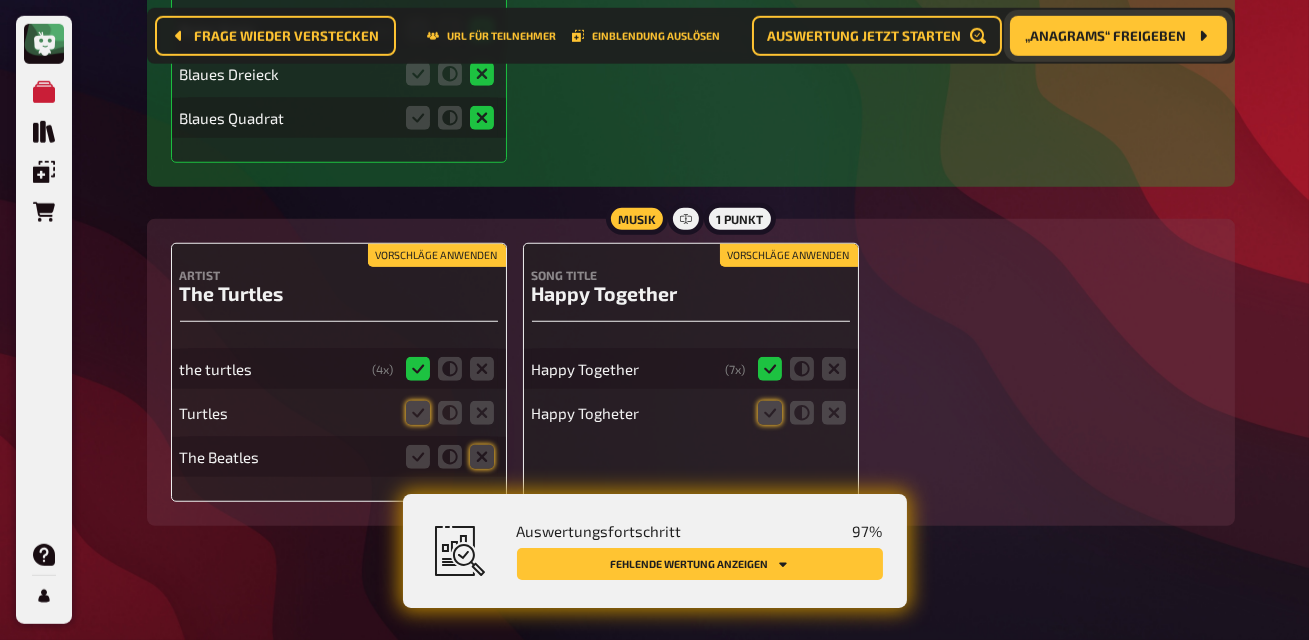 click on "Vorschläge anwenden" at bounding box center (437, 256) 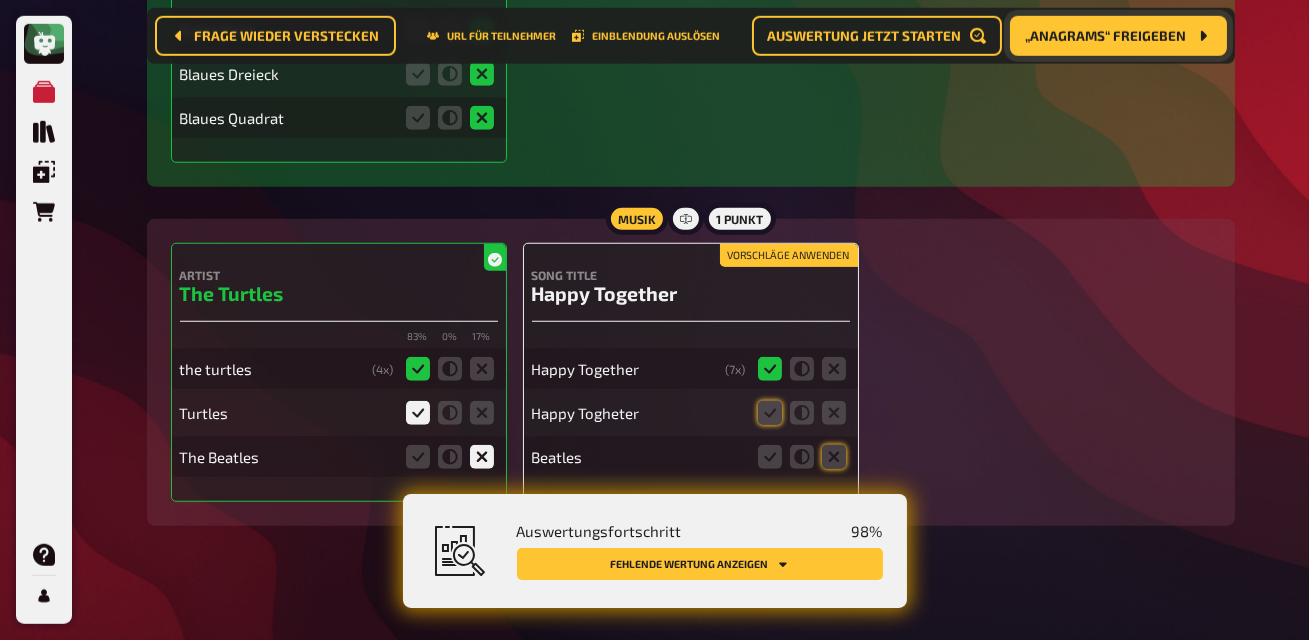 click on "Vorschläge anwenden" at bounding box center (789, 256) 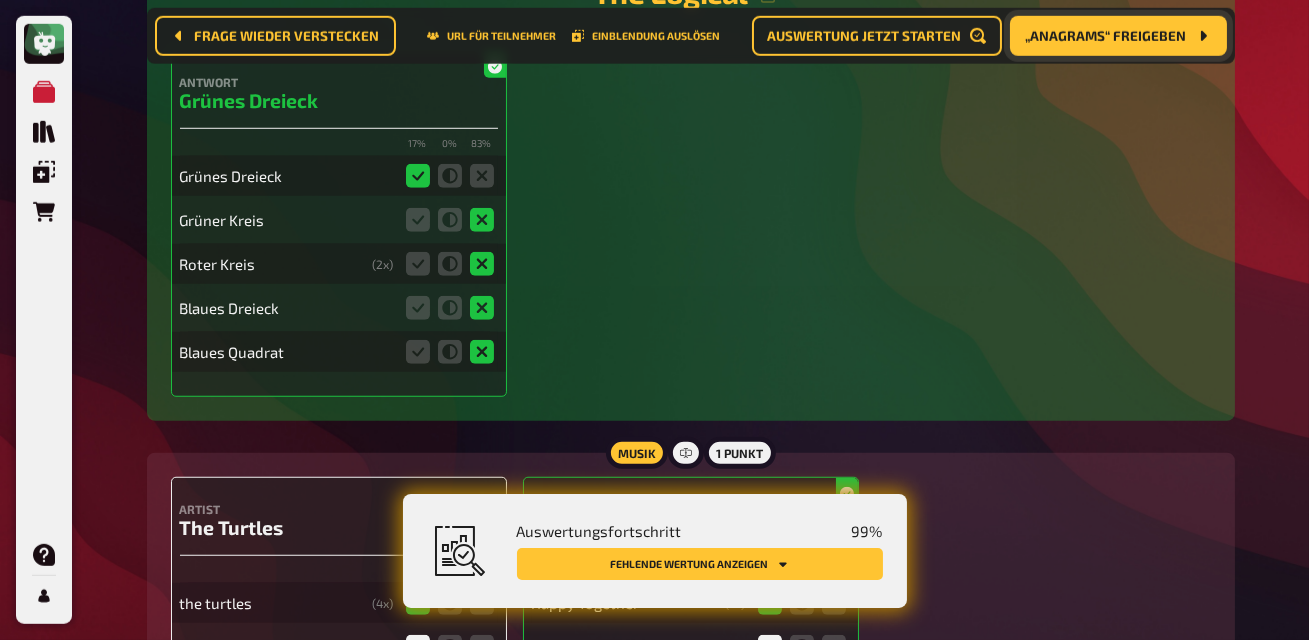scroll, scrollTop: 3312, scrollLeft: 0, axis: vertical 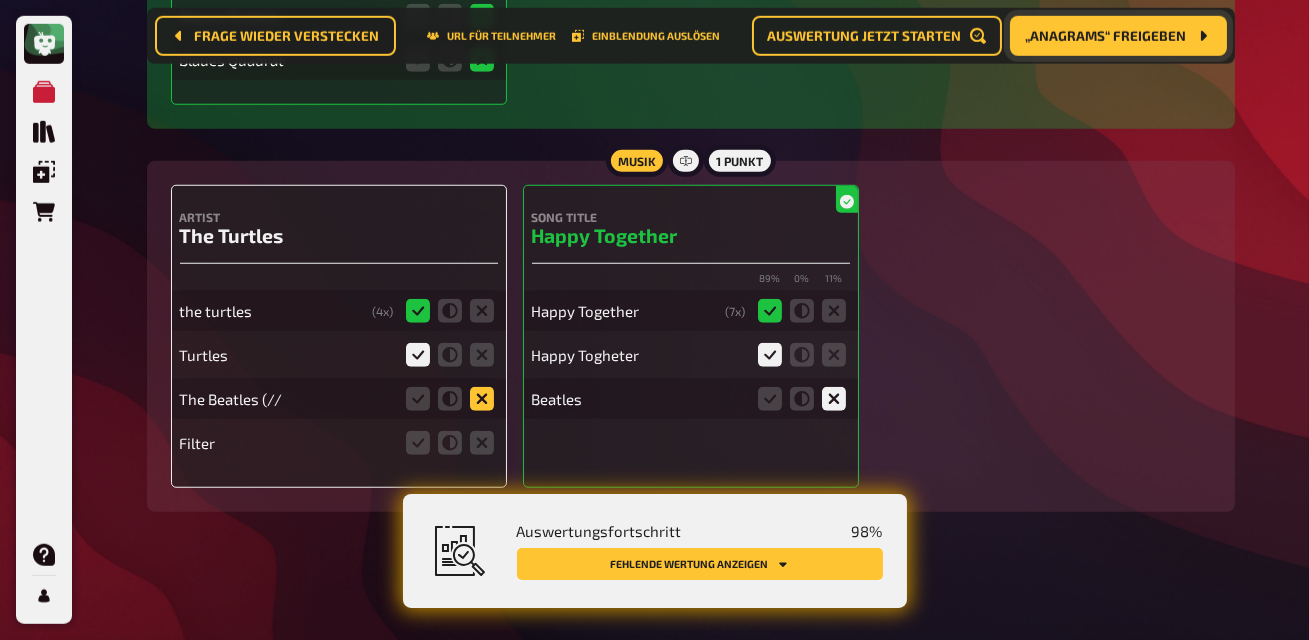 click 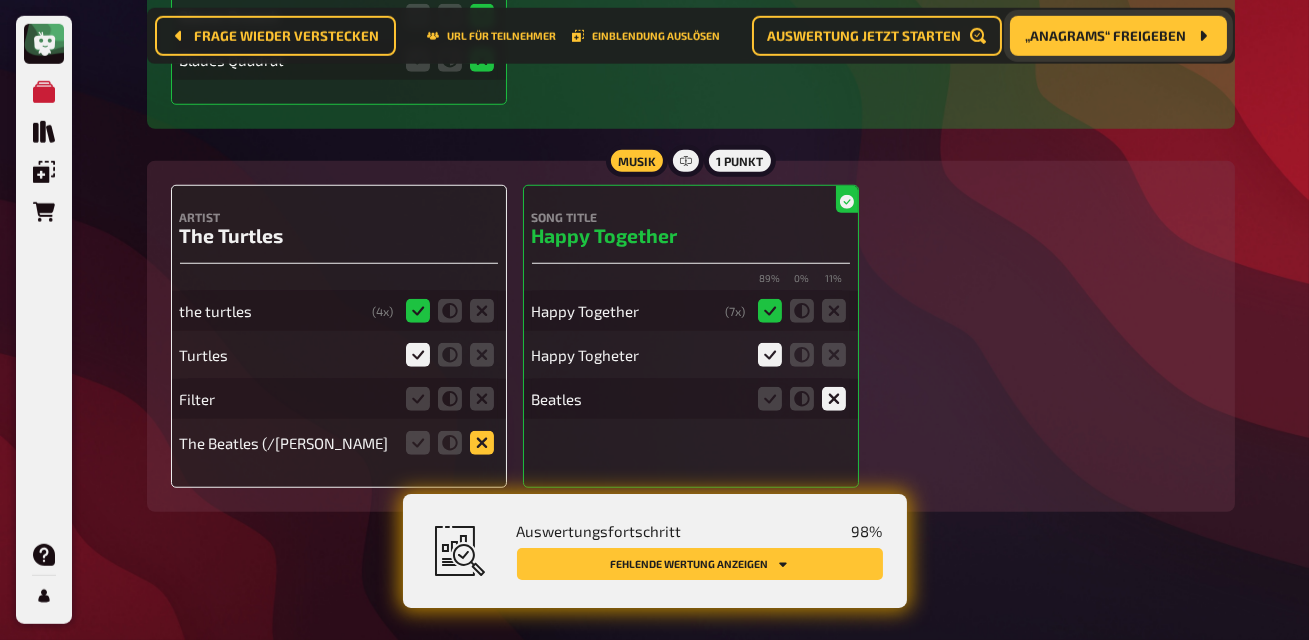 click 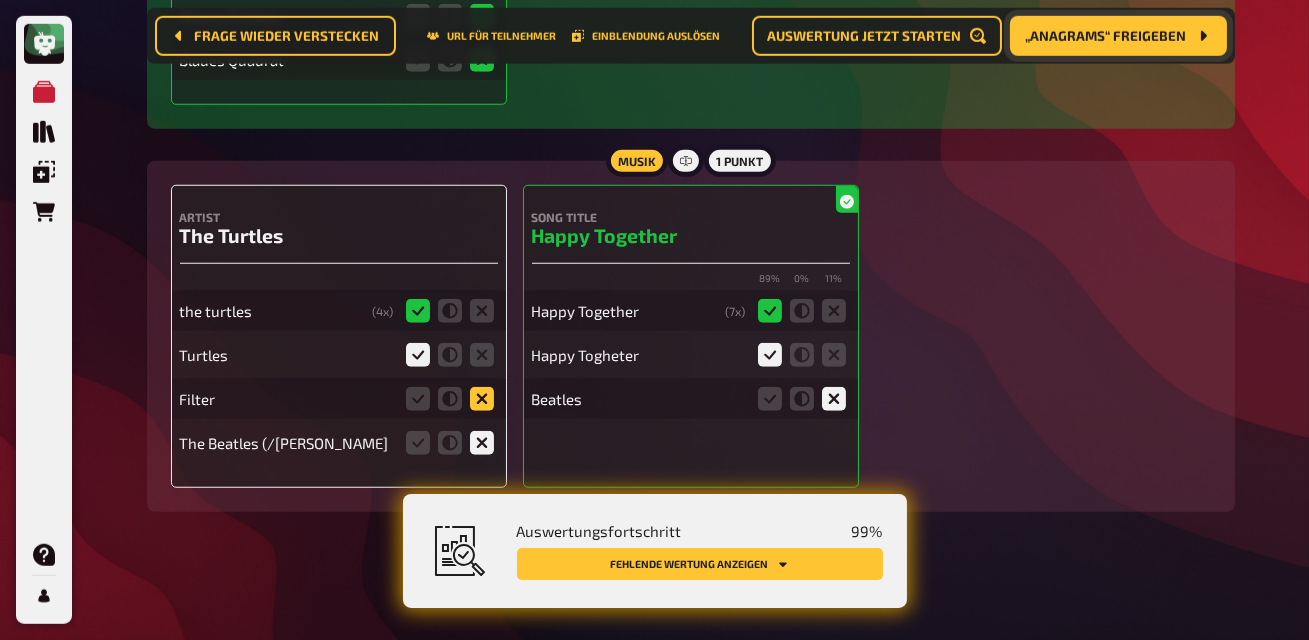 click 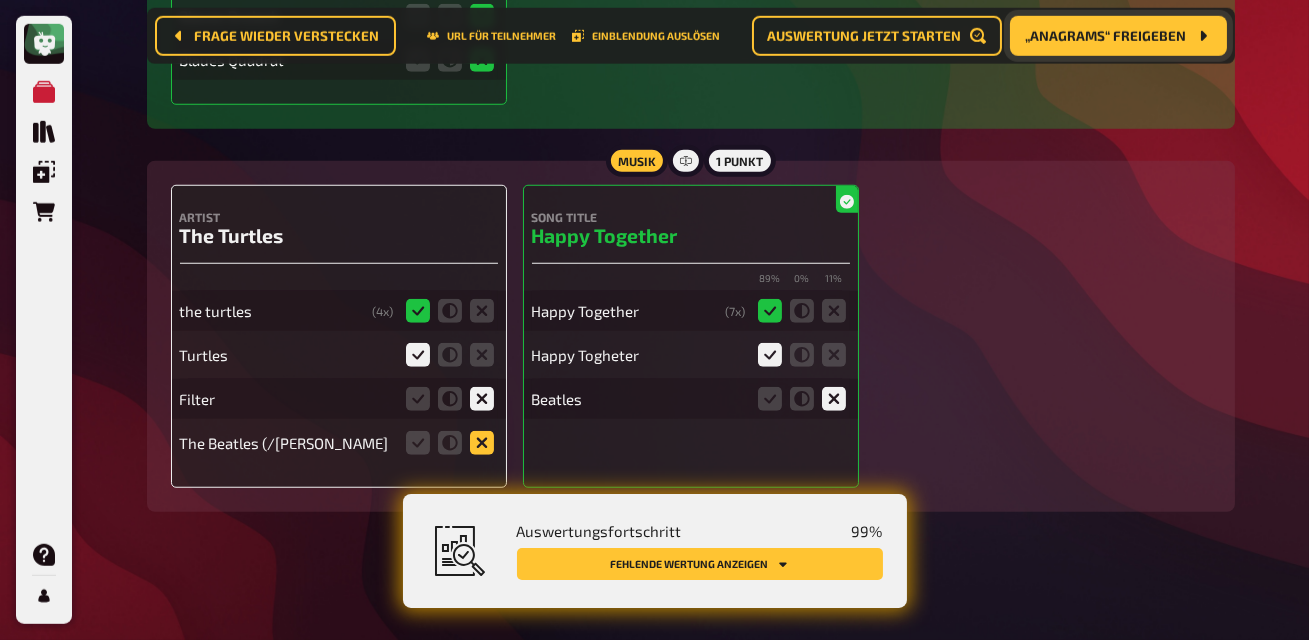 click 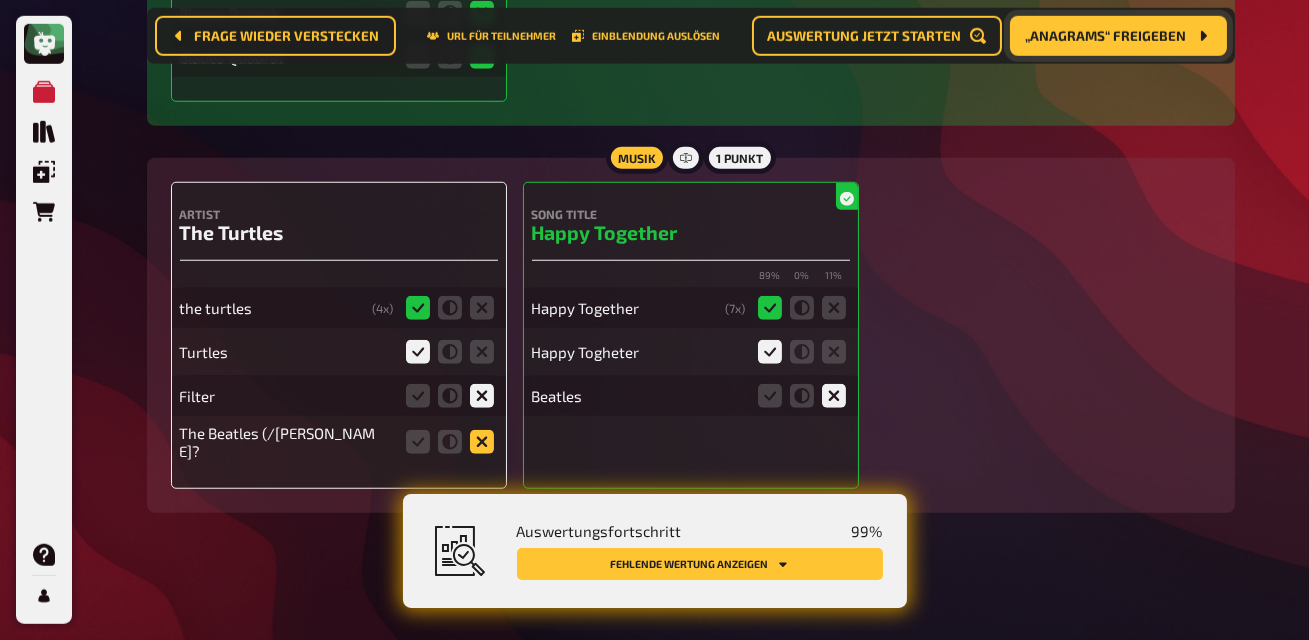 click 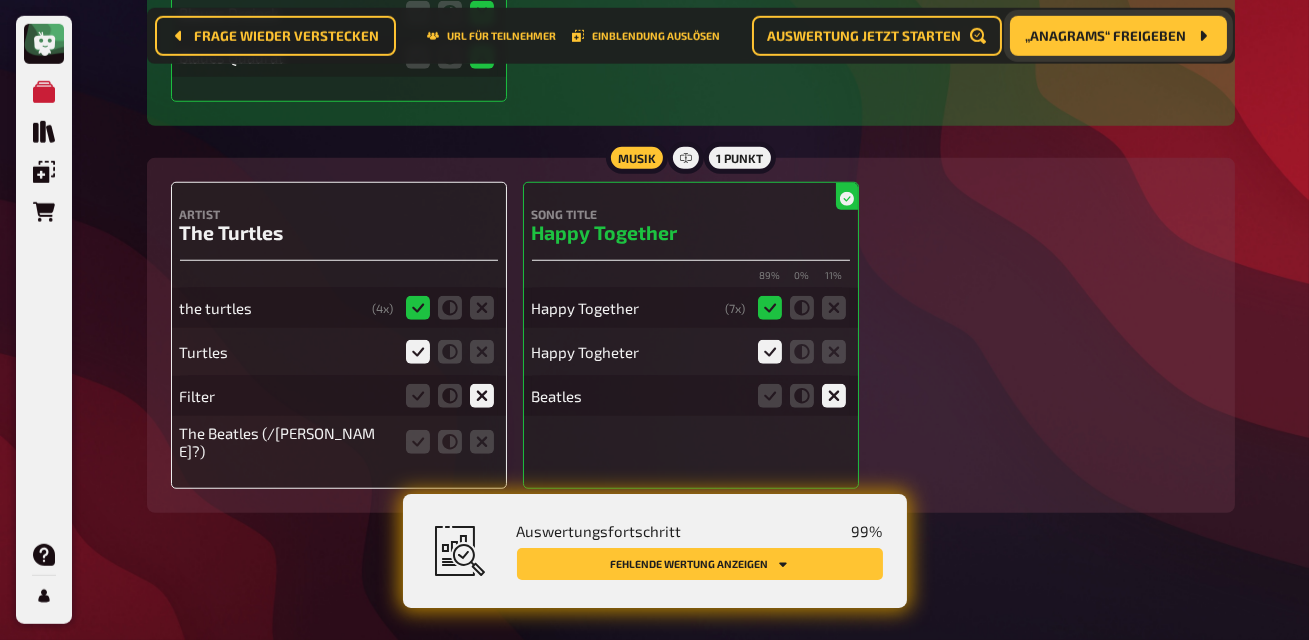 click 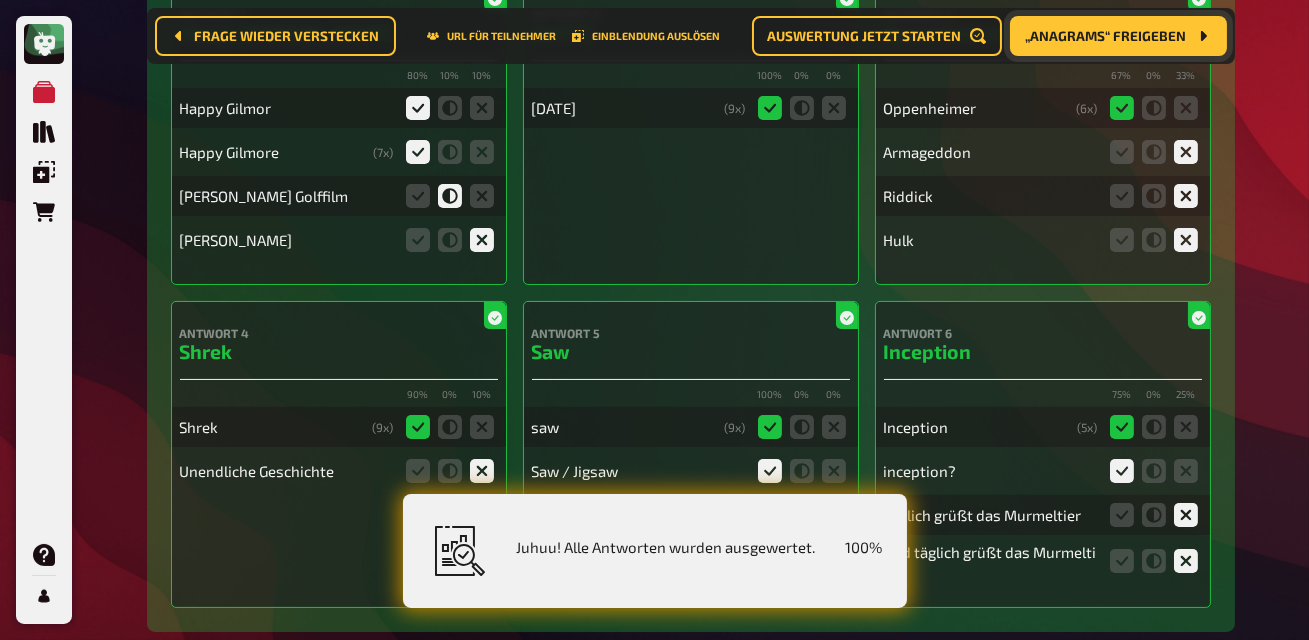 scroll, scrollTop: 0, scrollLeft: 0, axis: both 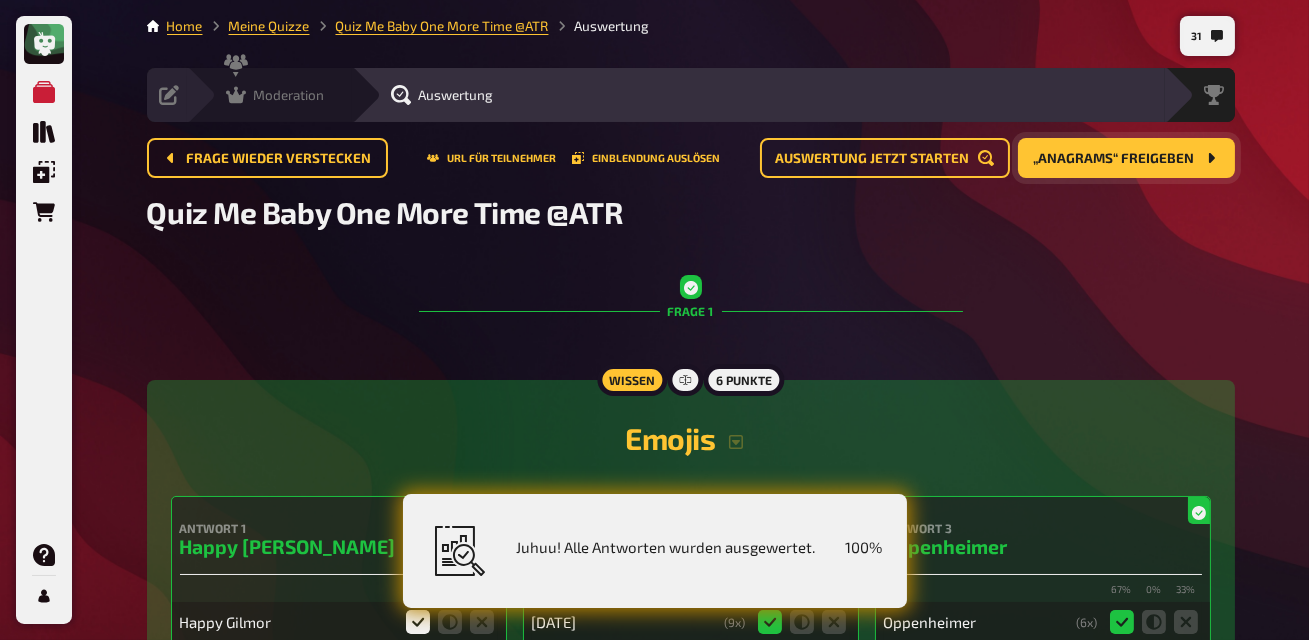 click on "Moderation undefined" at bounding box center (269, 95) 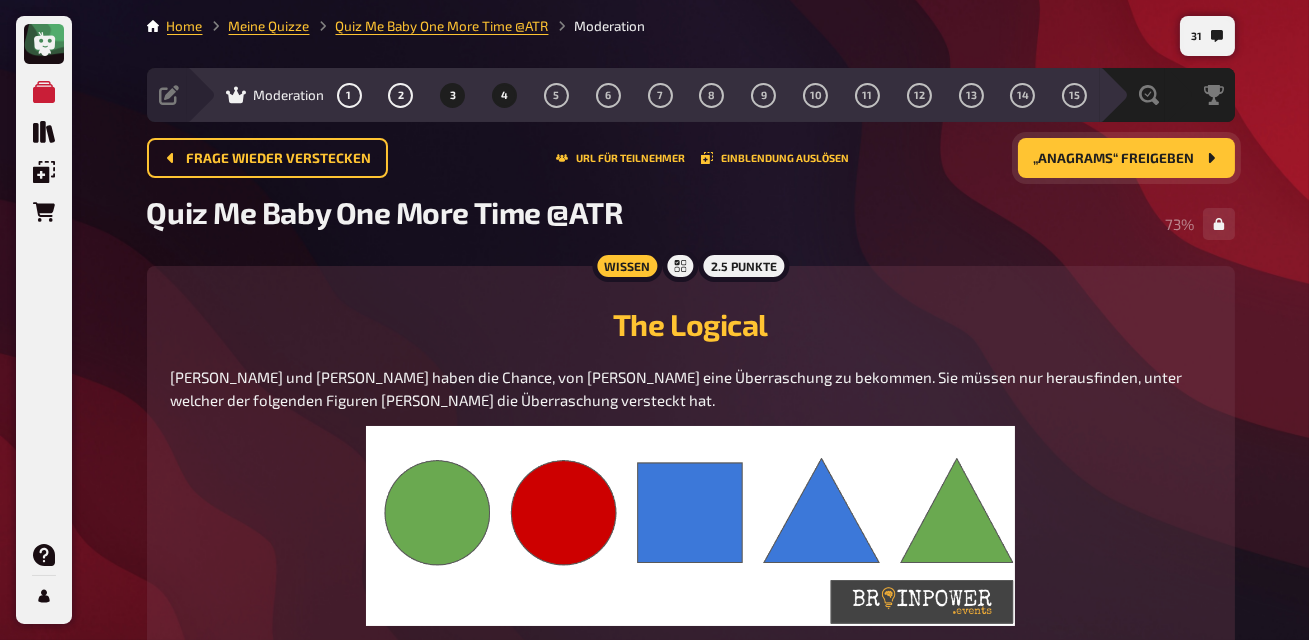 click on "4" at bounding box center [504, 95] 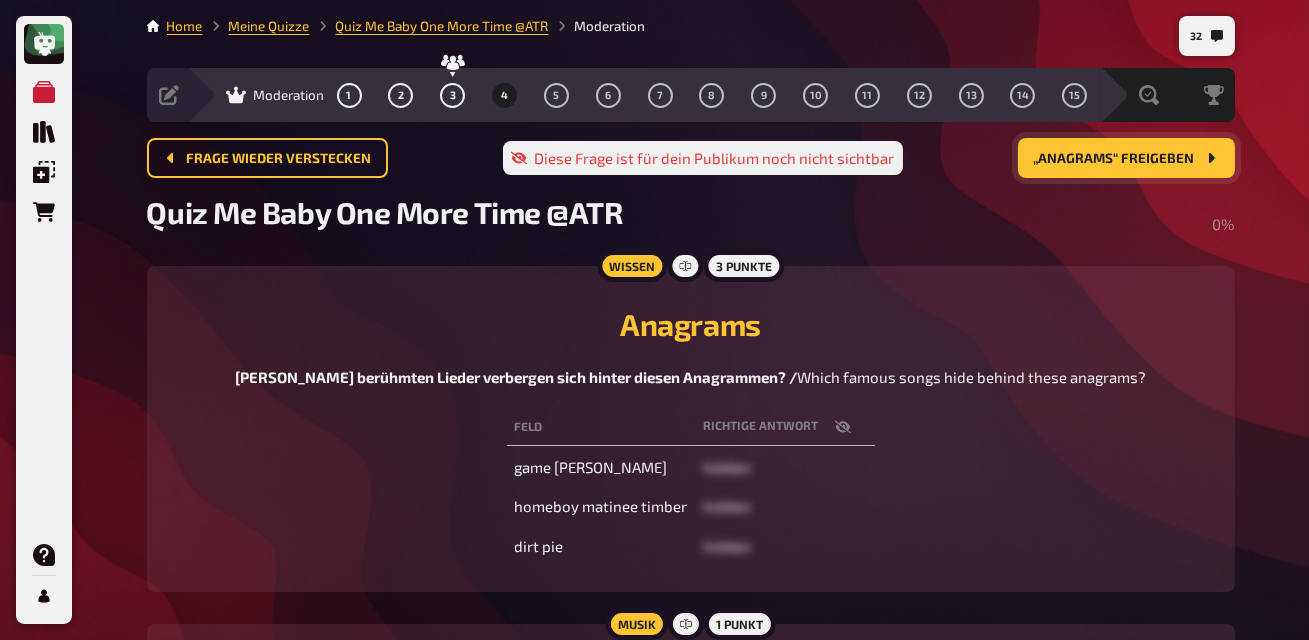 click 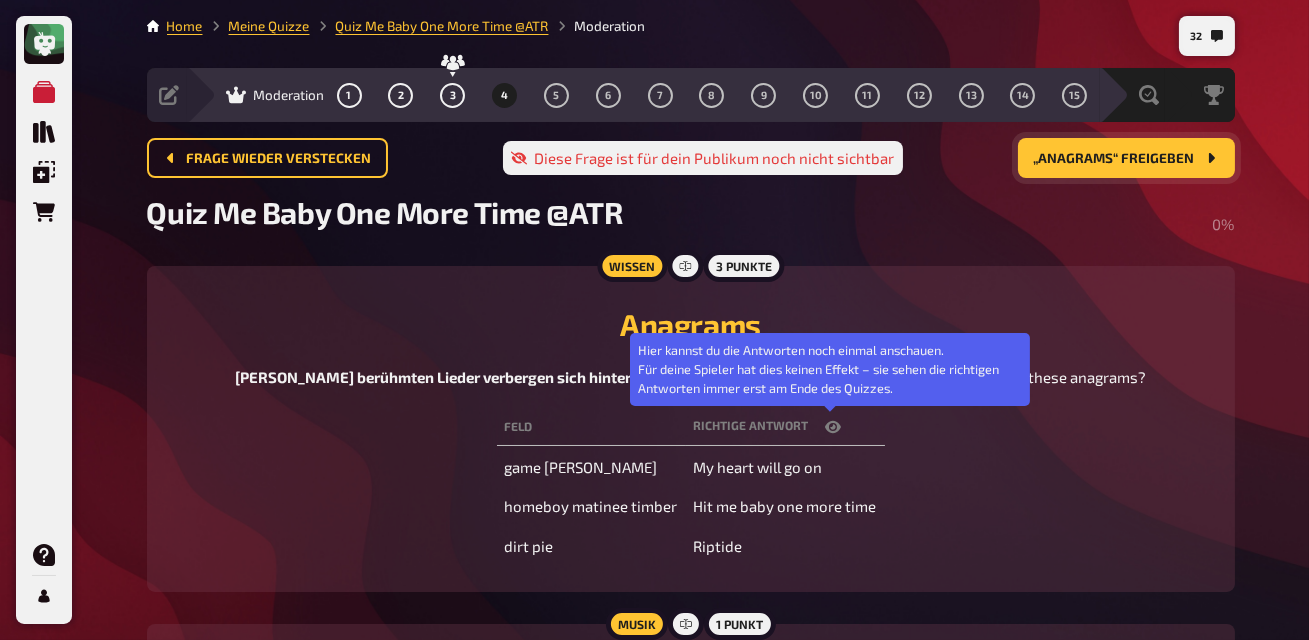 click at bounding box center (833, 427) 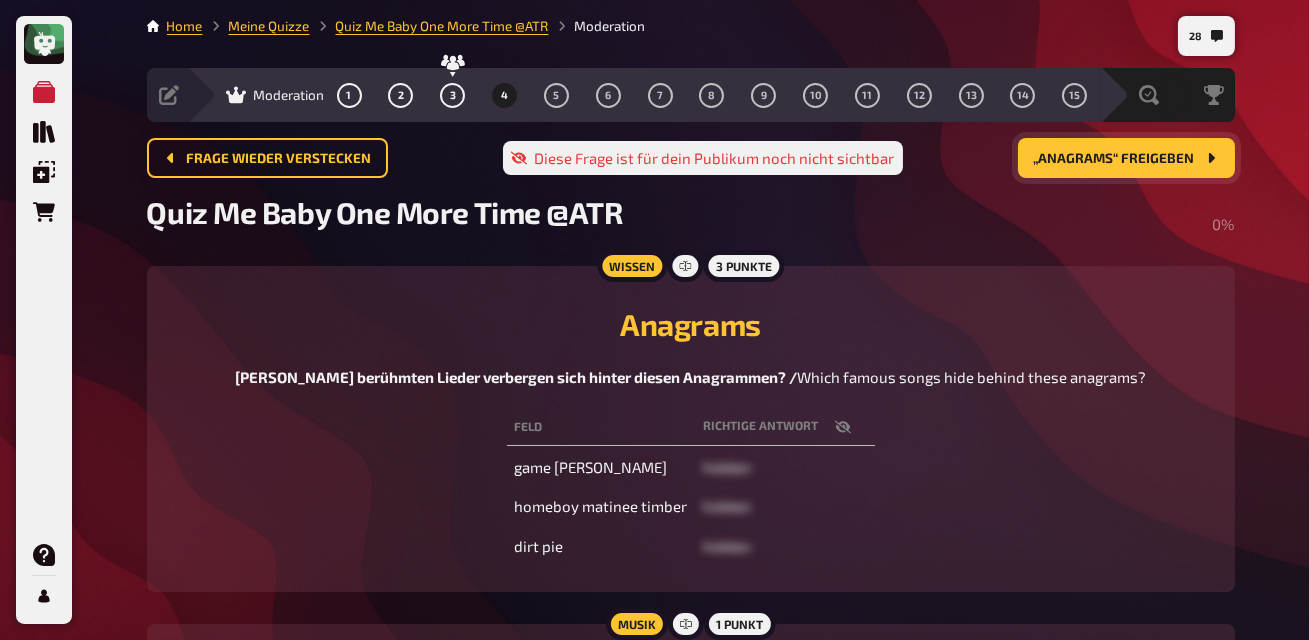 click on "„Anagrams“ freigeben" at bounding box center (1114, 159) 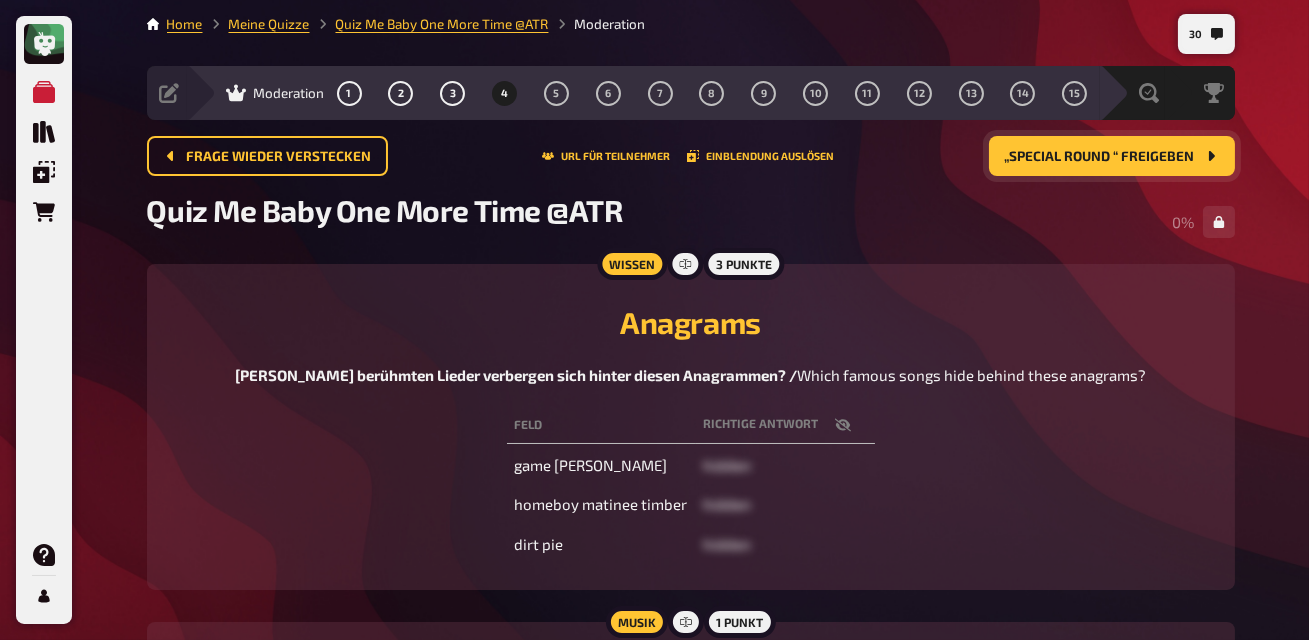 scroll, scrollTop: 0, scrollLeft: 0, axis: both 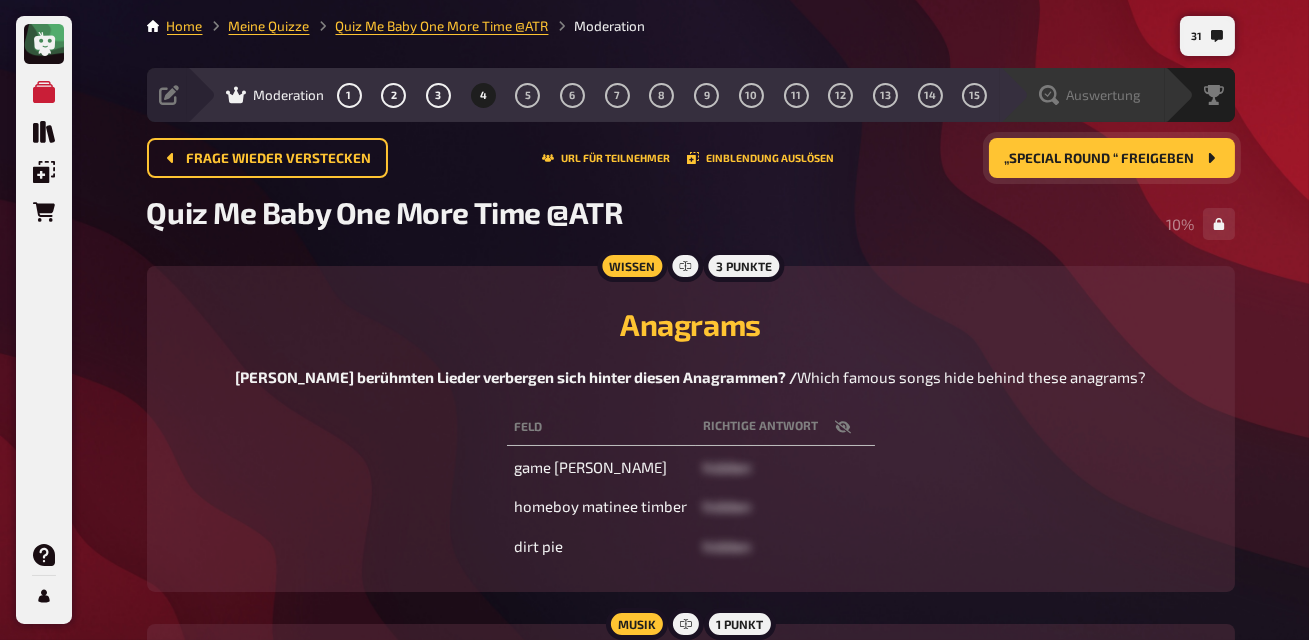 click on "Auswertung" at bounding box center [1104, 95] 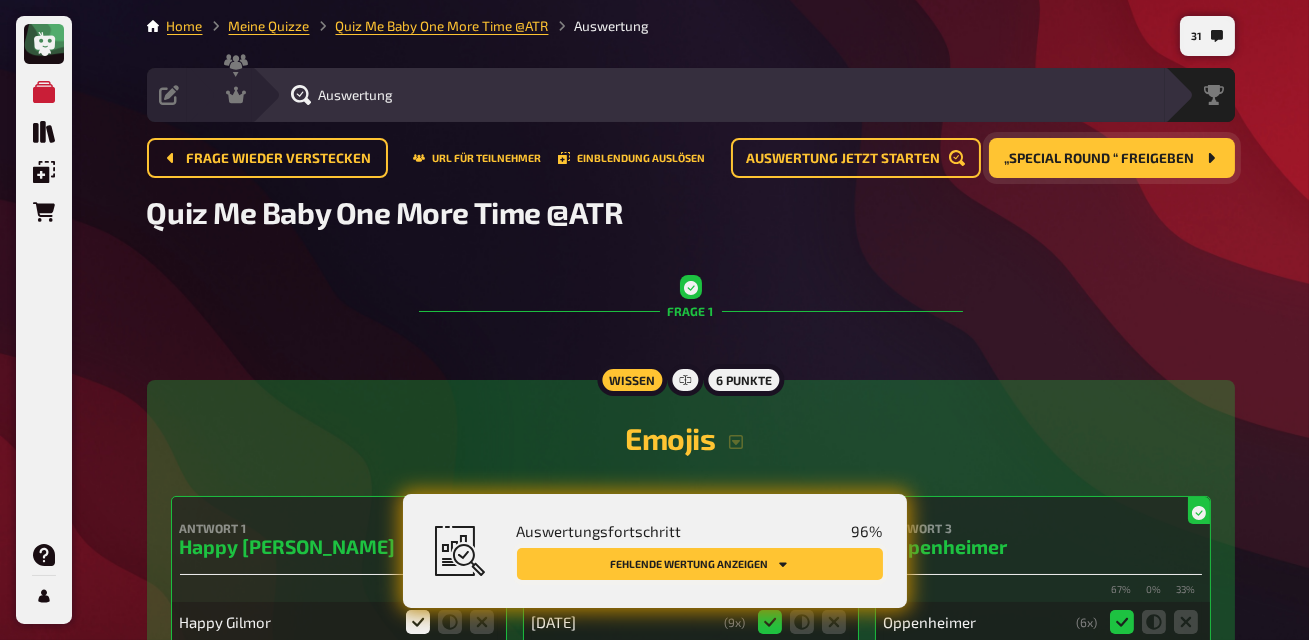 click on "Fehlende Wertung anzeigen" at bounding box center [700, 564] 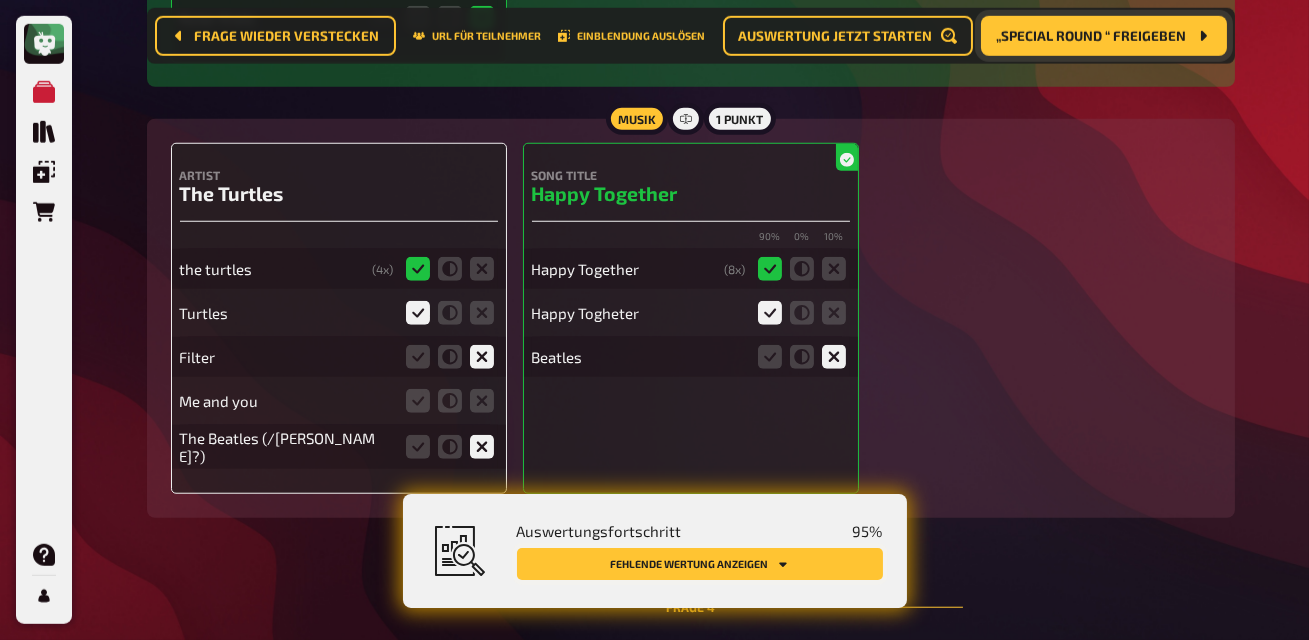 scroll, scrollTop: 3366, scrollLeft: 0, axis: vertical 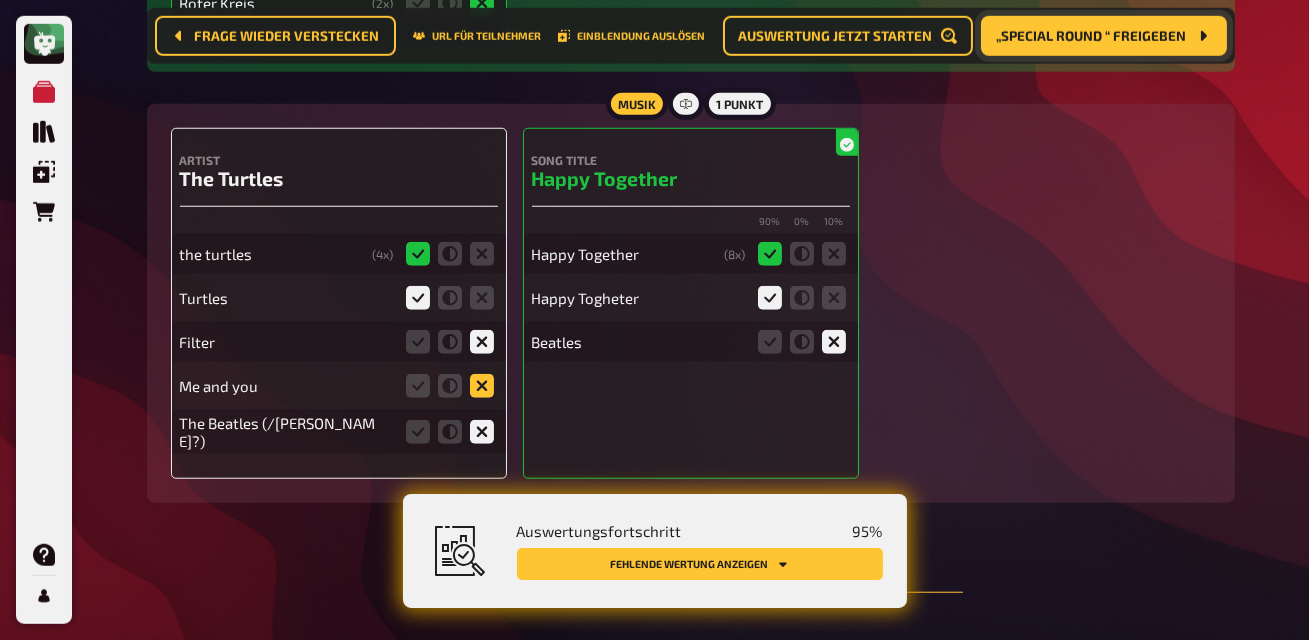 click 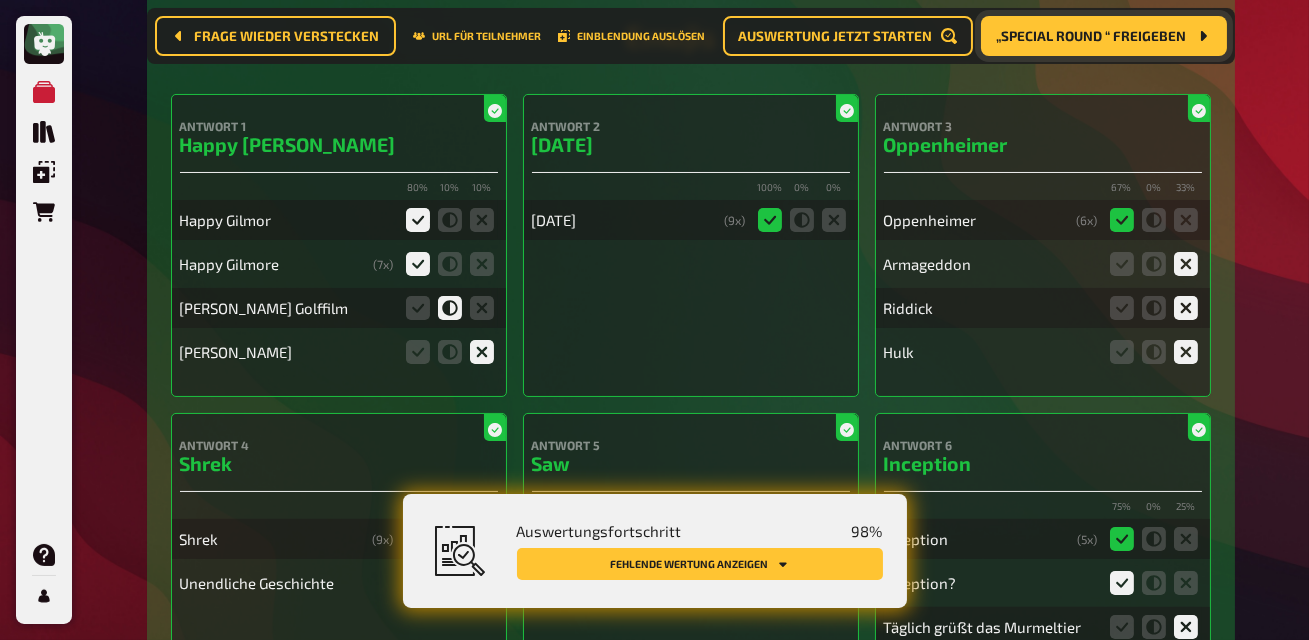 scroll, scrollTop: 0, scrollLeft: 0, axis: both 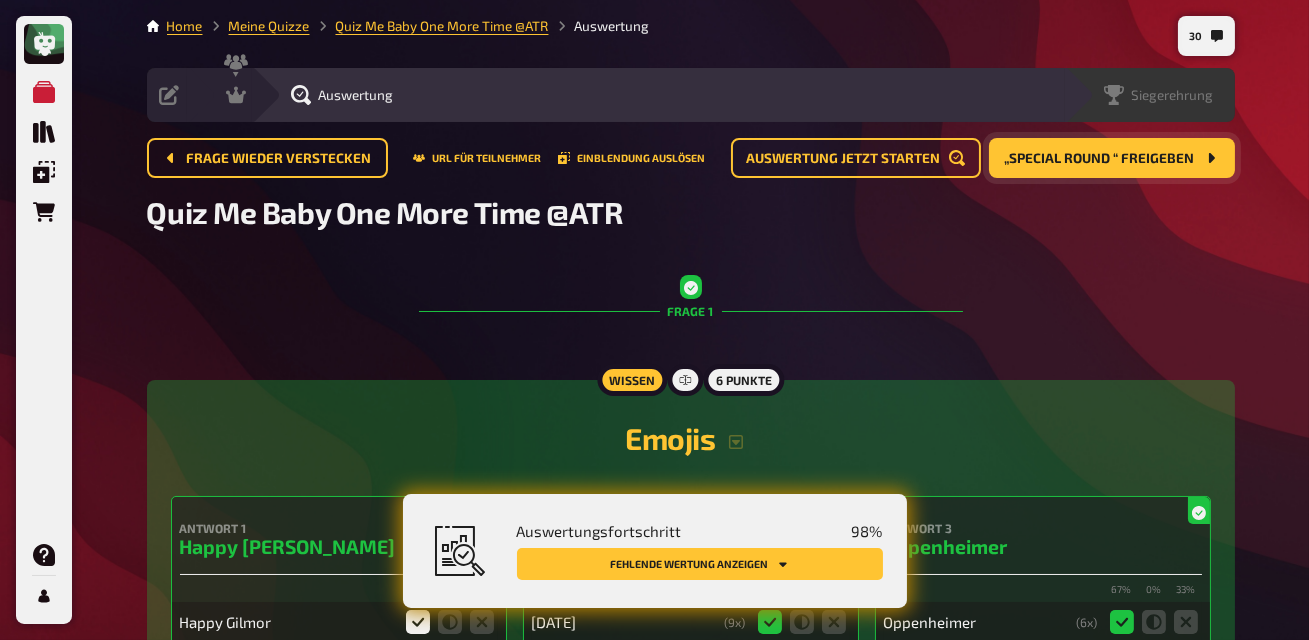 click on "Siegerehrung" at bounding box center [1173, 95] 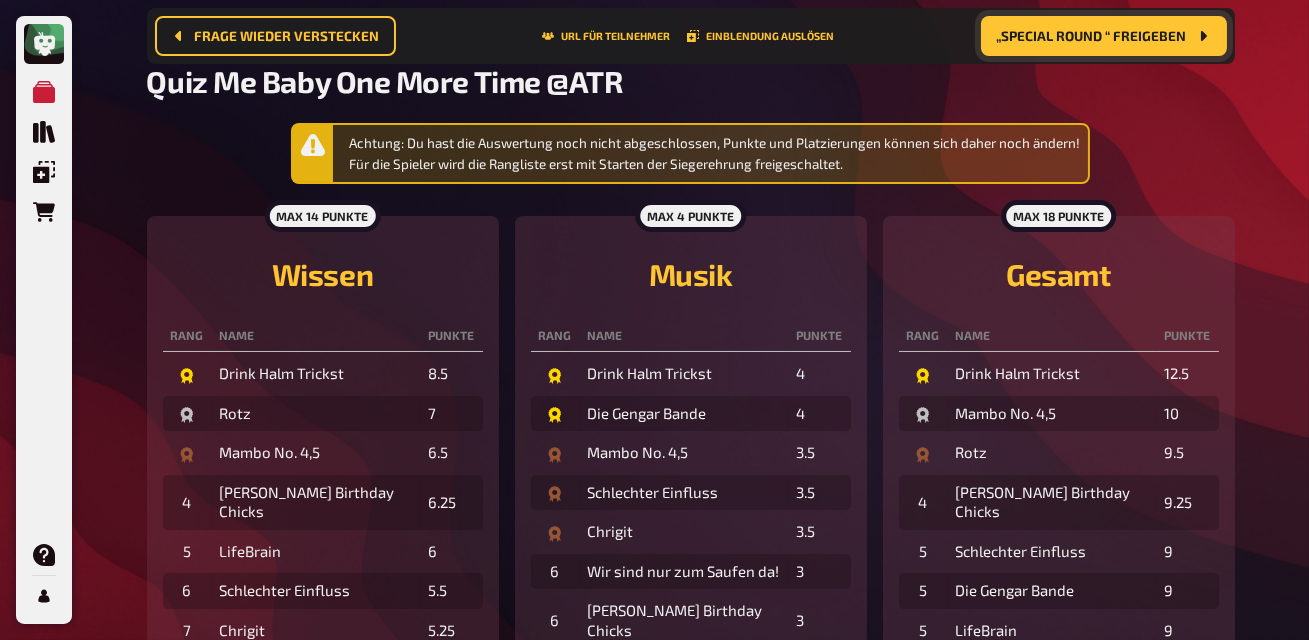 scroll, scrollTop: 0, scrollLeft: 0, axis: both 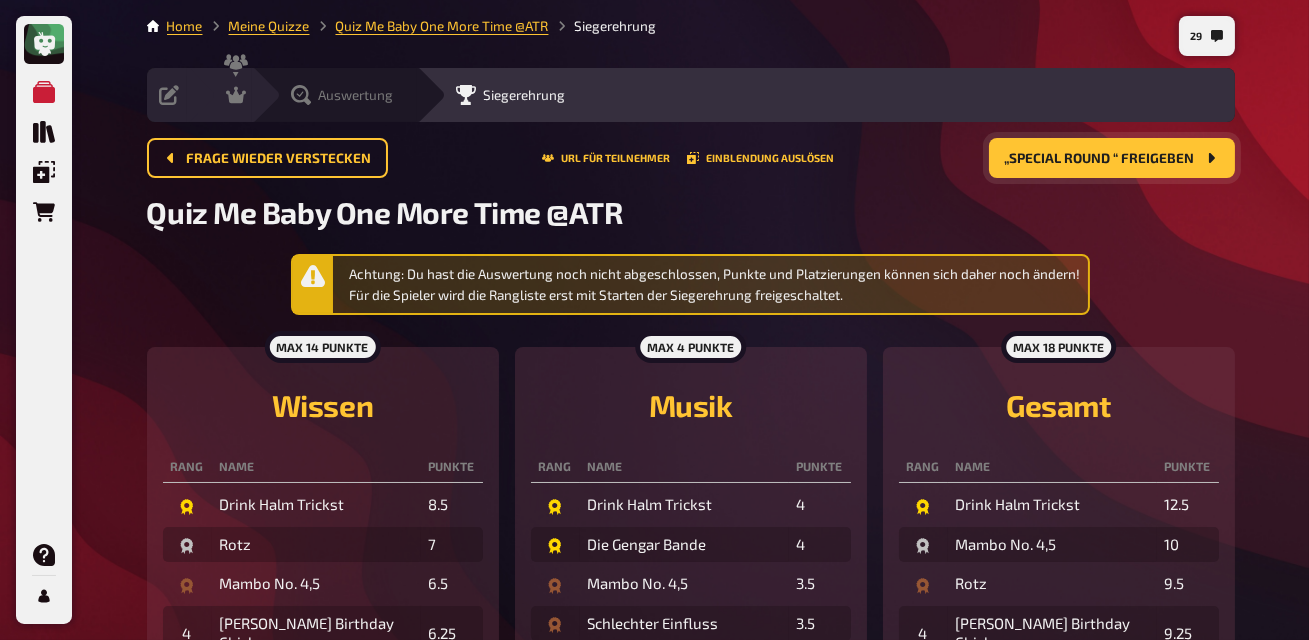 click on "Auswertung" at bounding box center (356, 95) 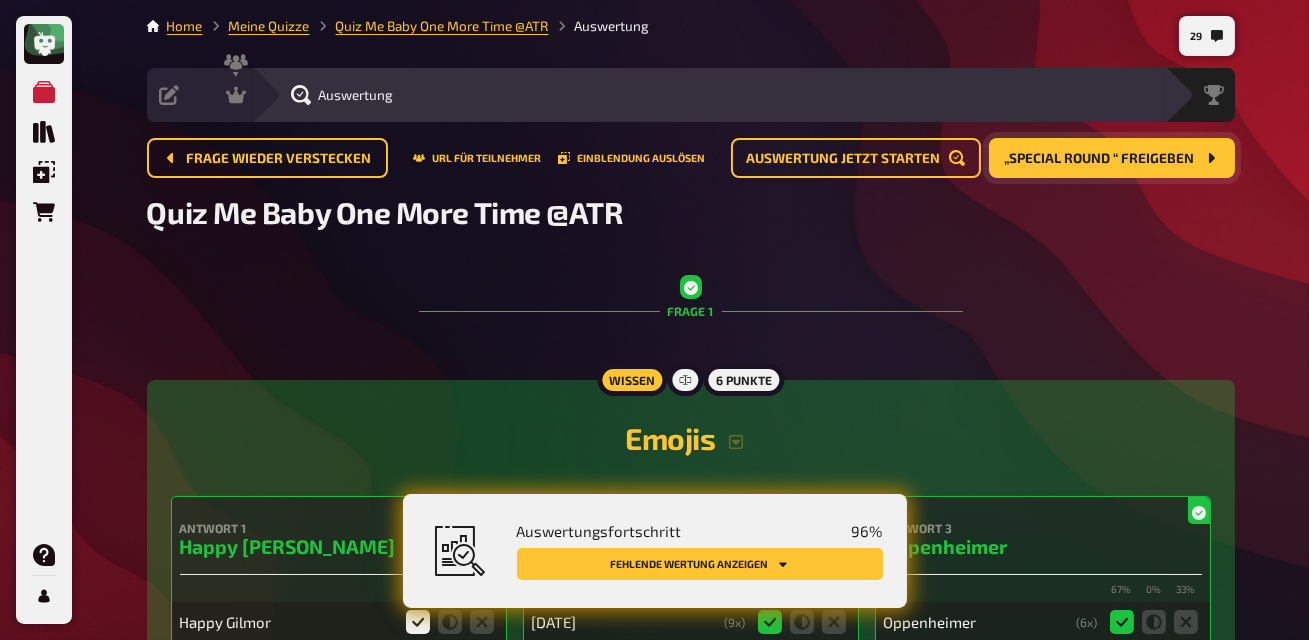 click on "Quiz Me Baby One More Time @ATR" at bounding box center (691, 212) 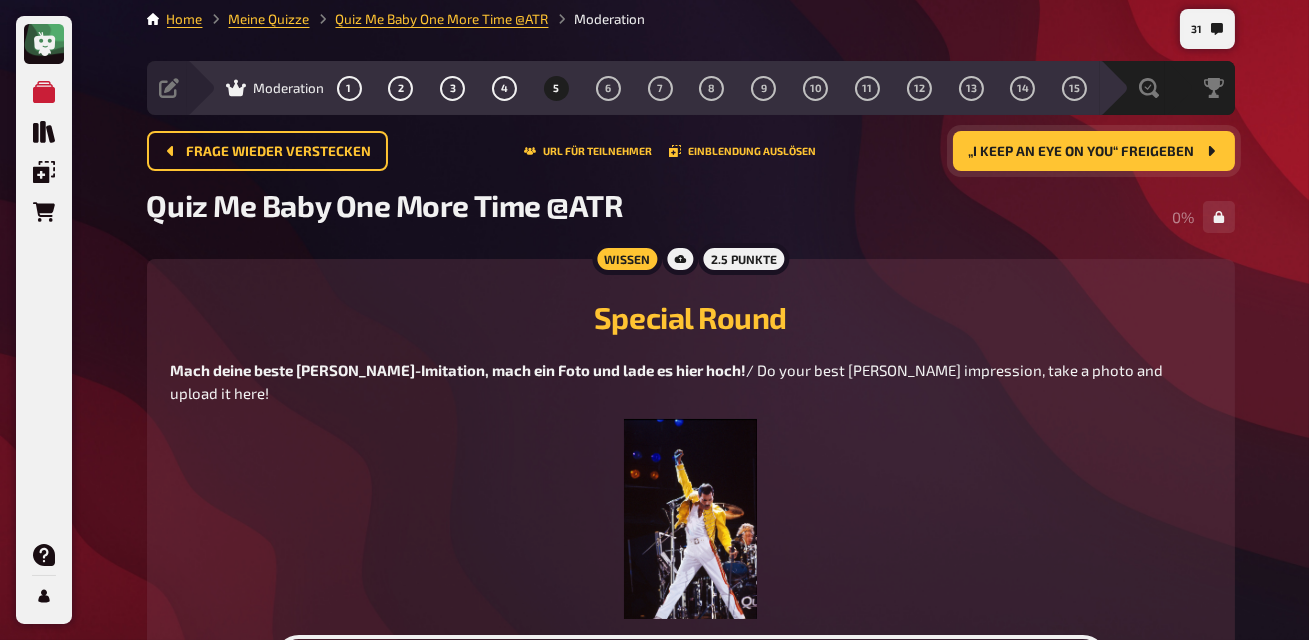 scroll, scrollTop: 0, scrollLeft: 0, axis: both 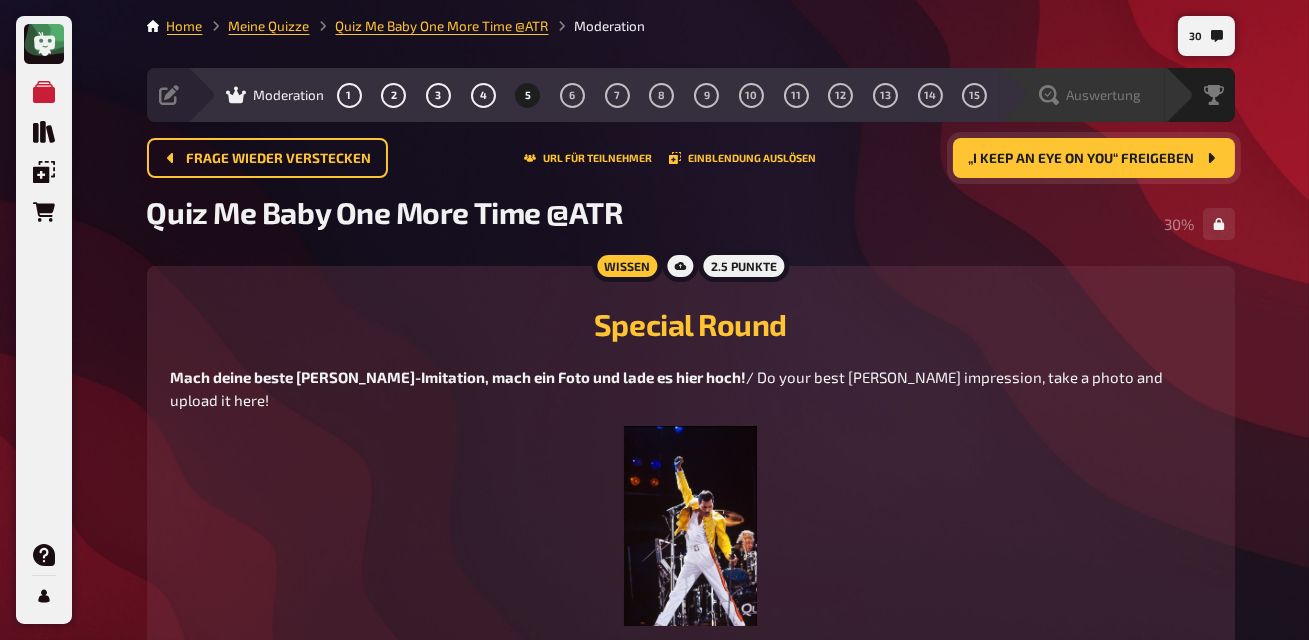 click on "Auswertung" at bounding box center (1082, 95) 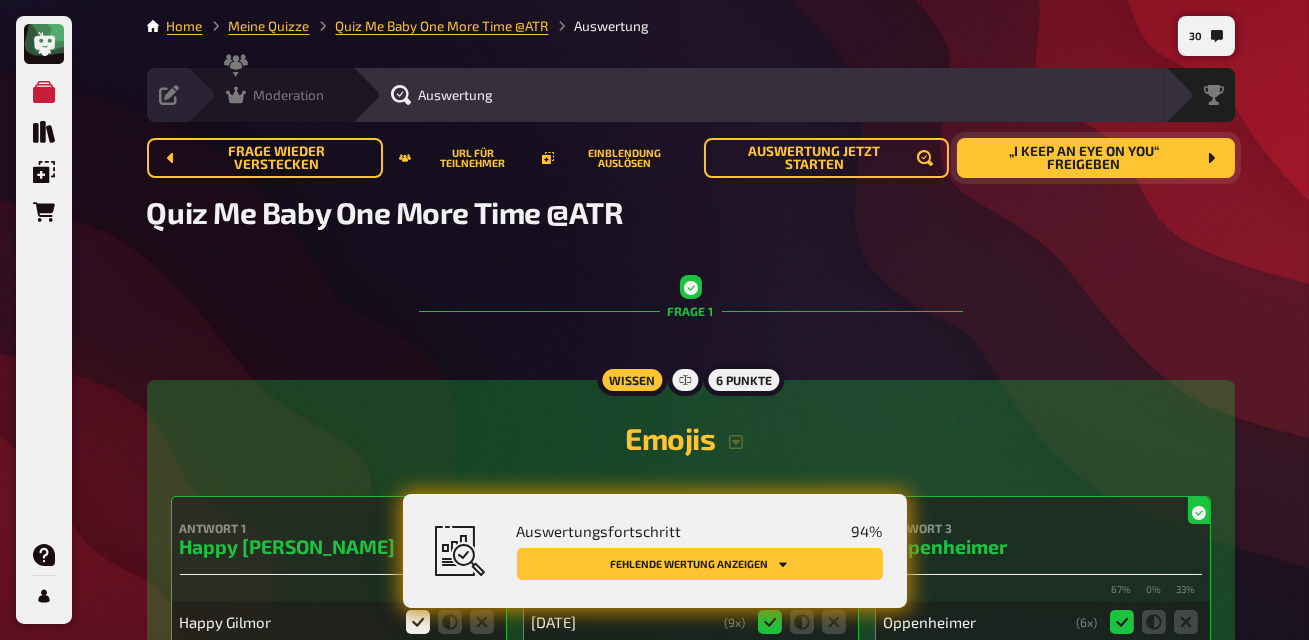 click on "Moderation undefined" at bounding box center (269, 95) 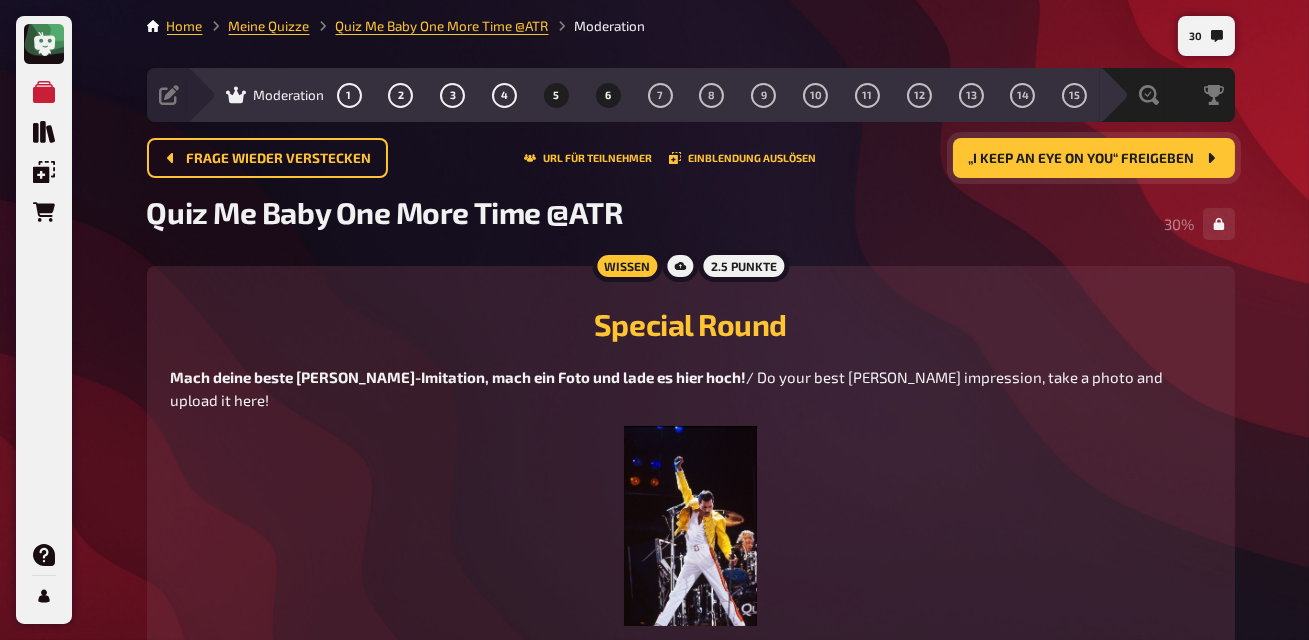 click on "6" at bounding box center [608, 95] 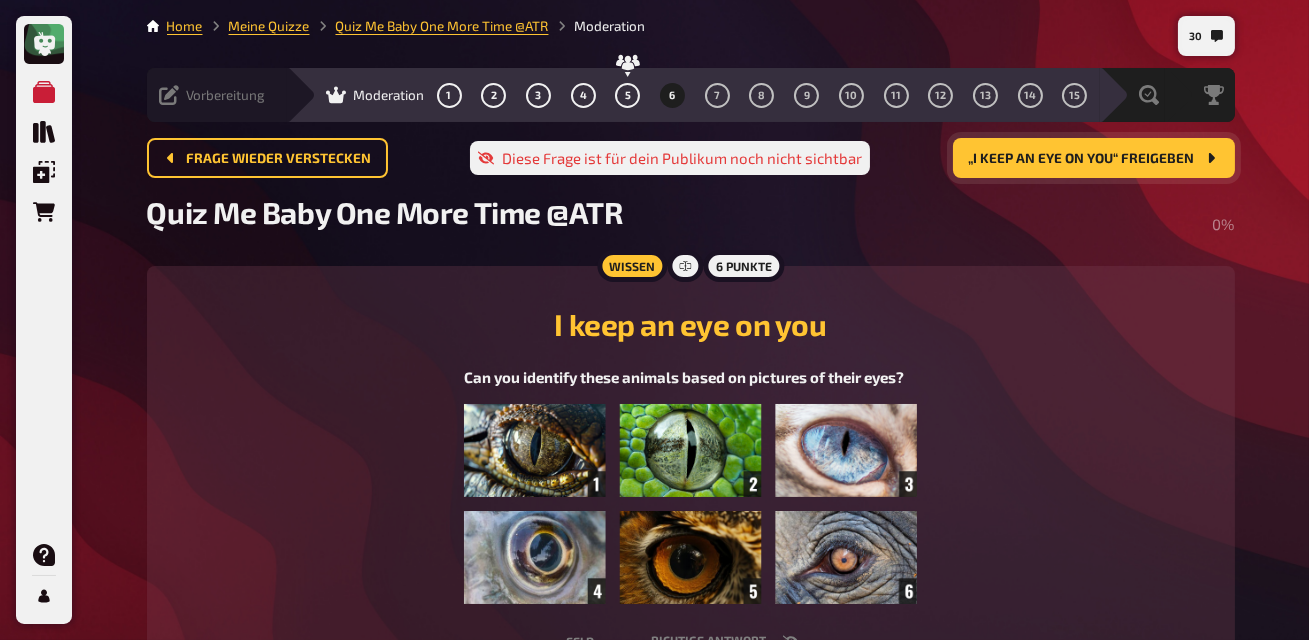 click on "Vorbereitung" at bounding box center (226, 95) 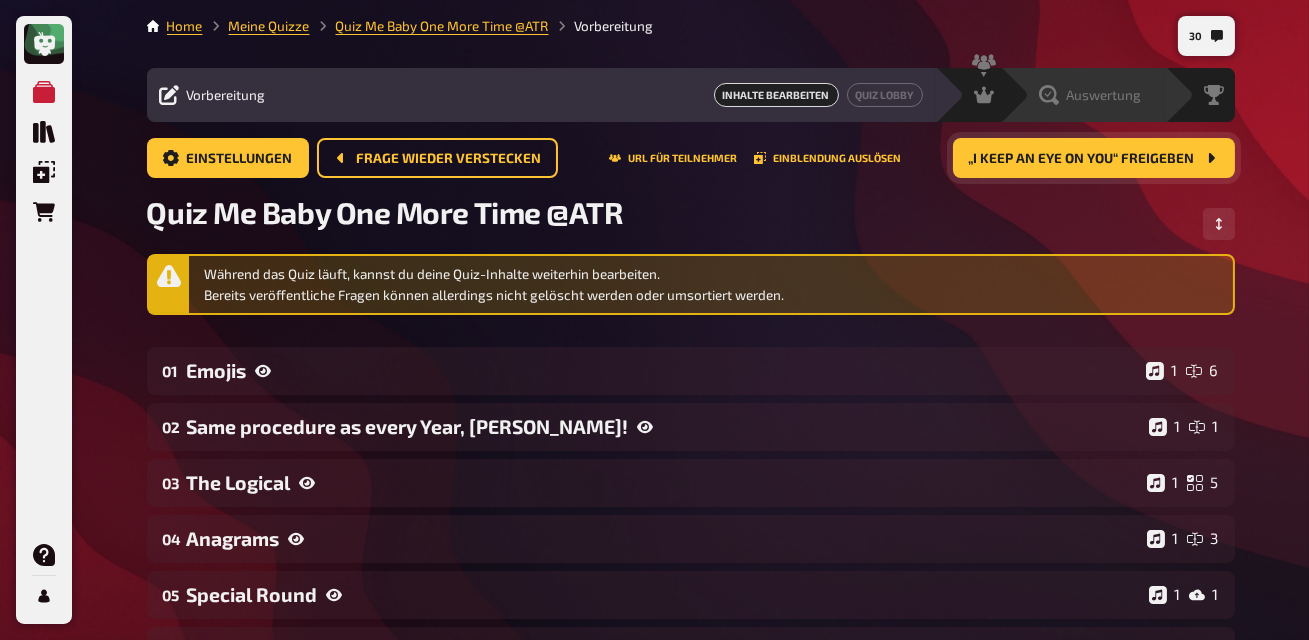 click on "Auswertung" at bounding box center (1082, 95) 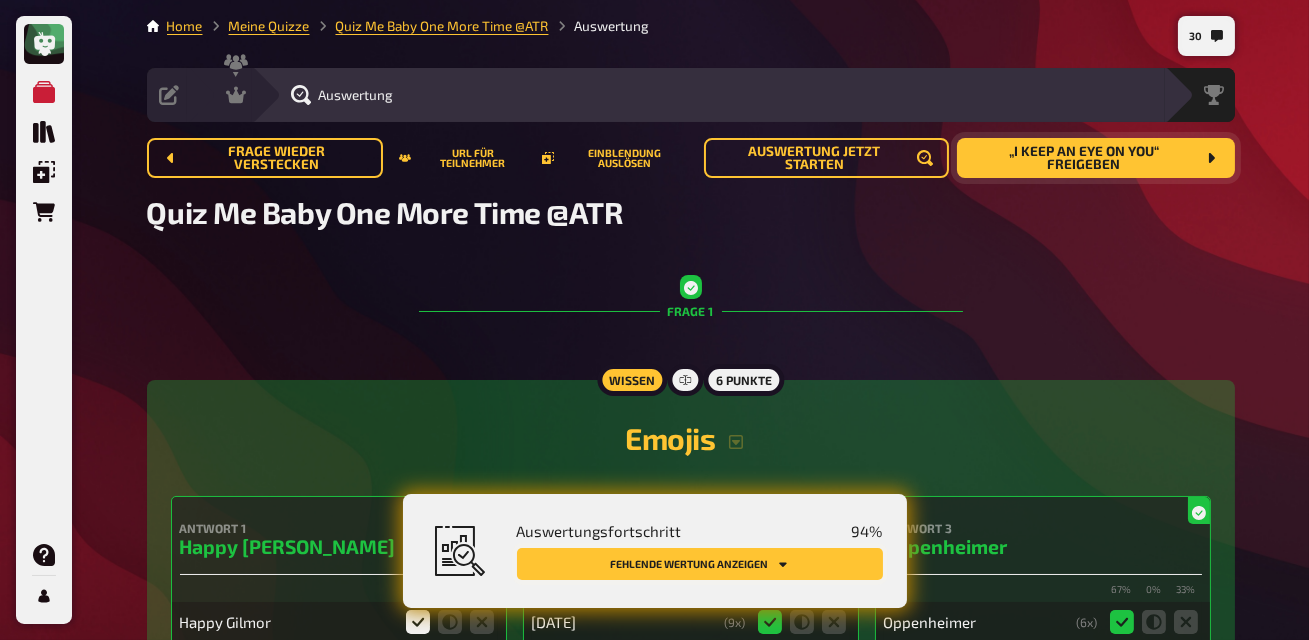 click on "Fehlende Wertung anzeigen" at bounding box center [700, 564] 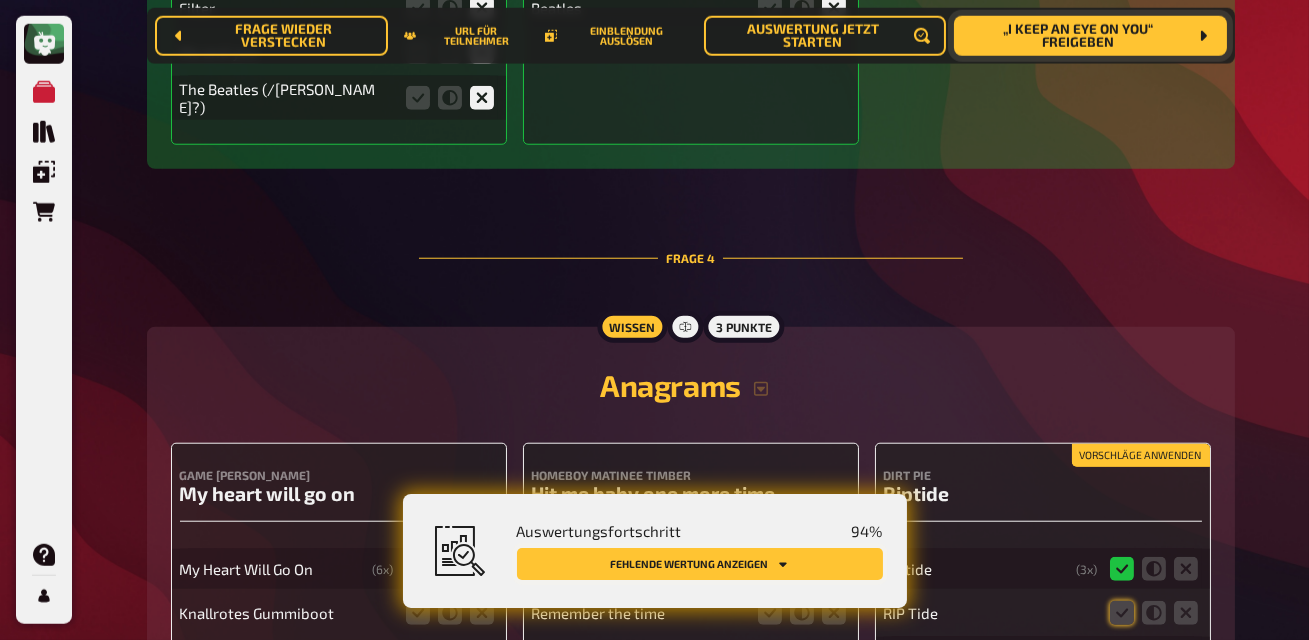 scroll, scrollTop: 3920, scrollLeft: 0, axis: vertical 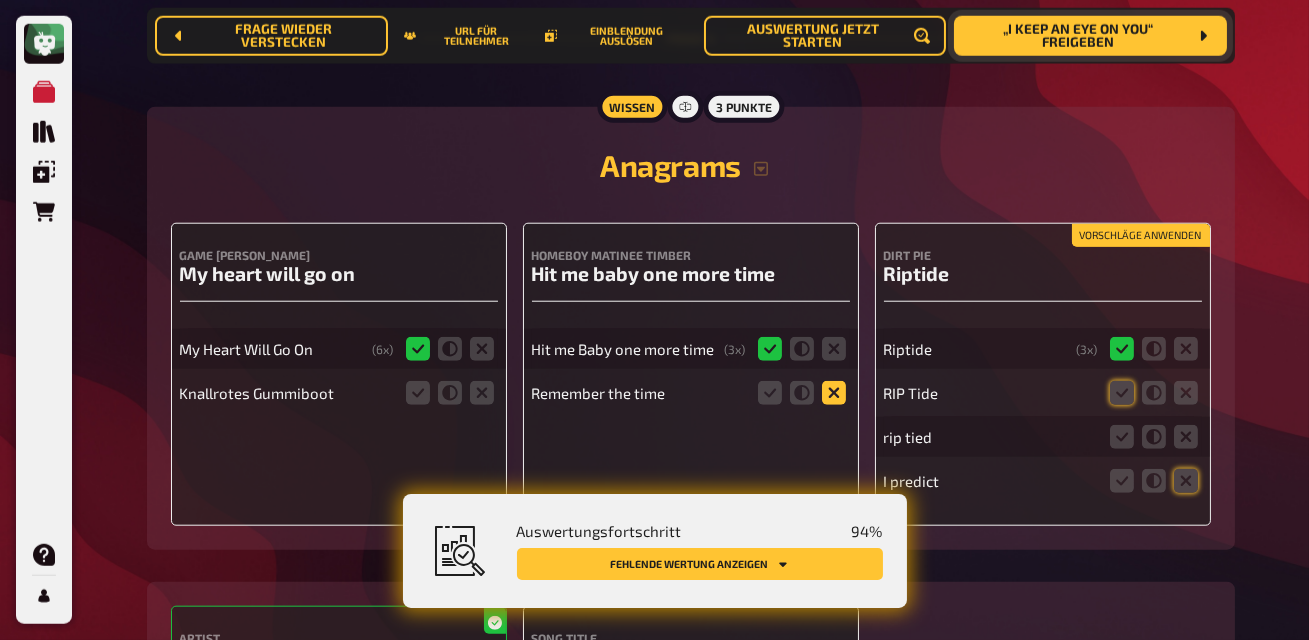 click 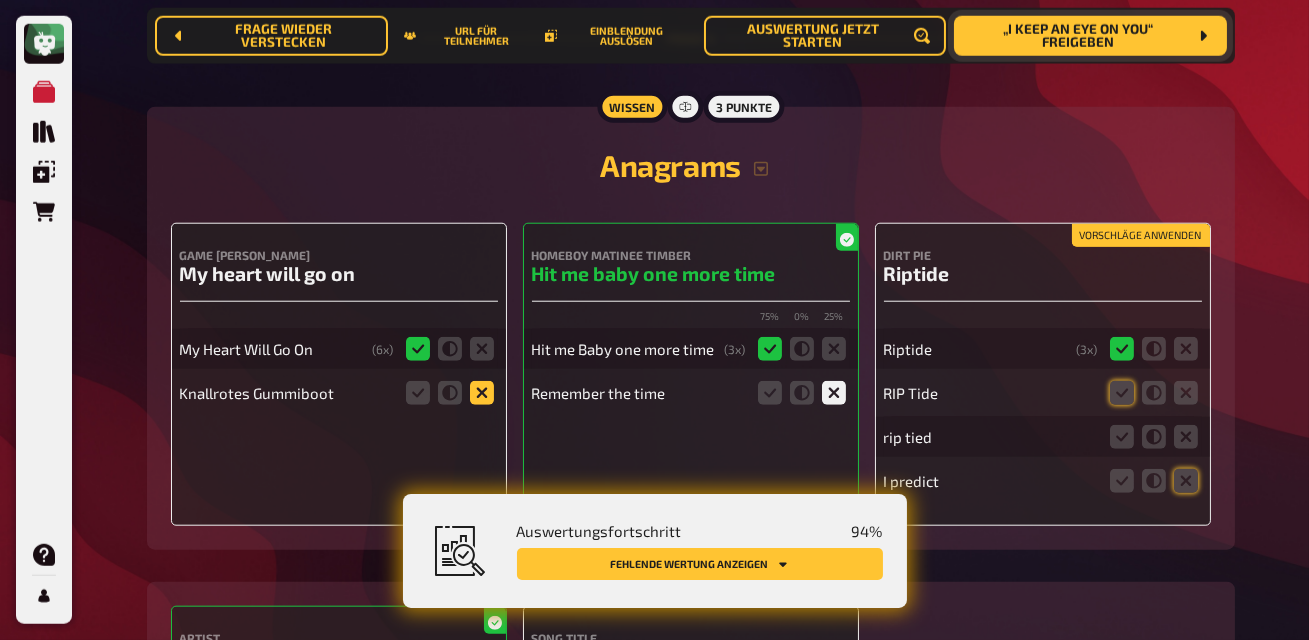 click 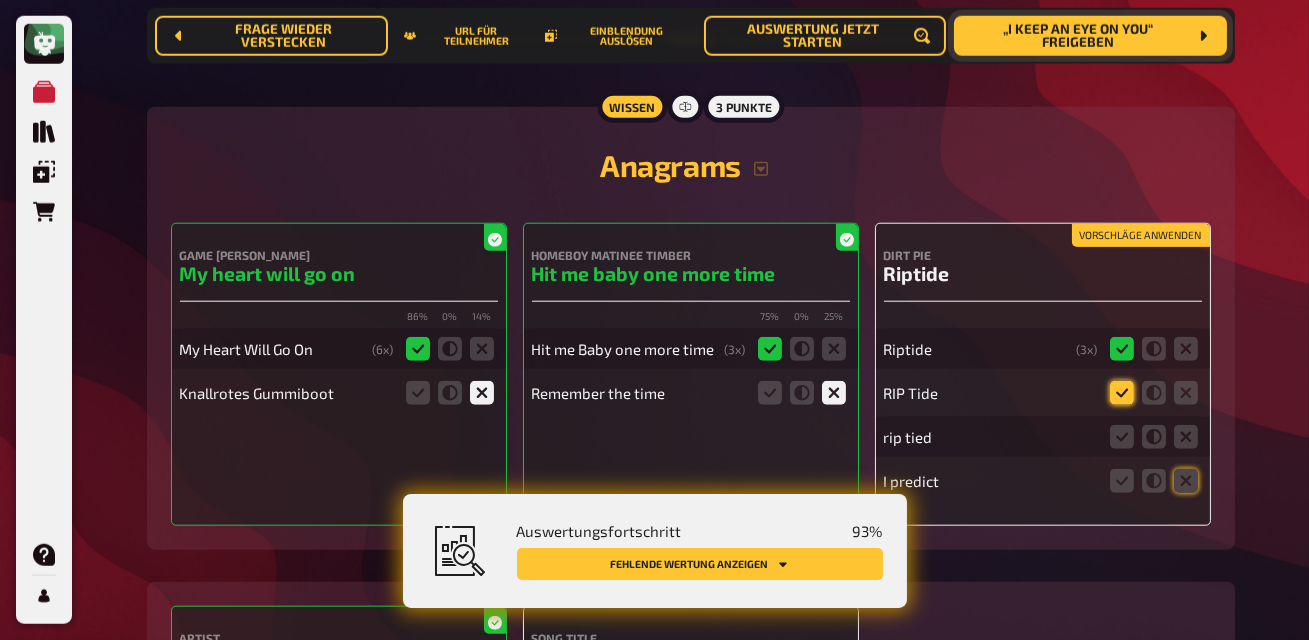 click 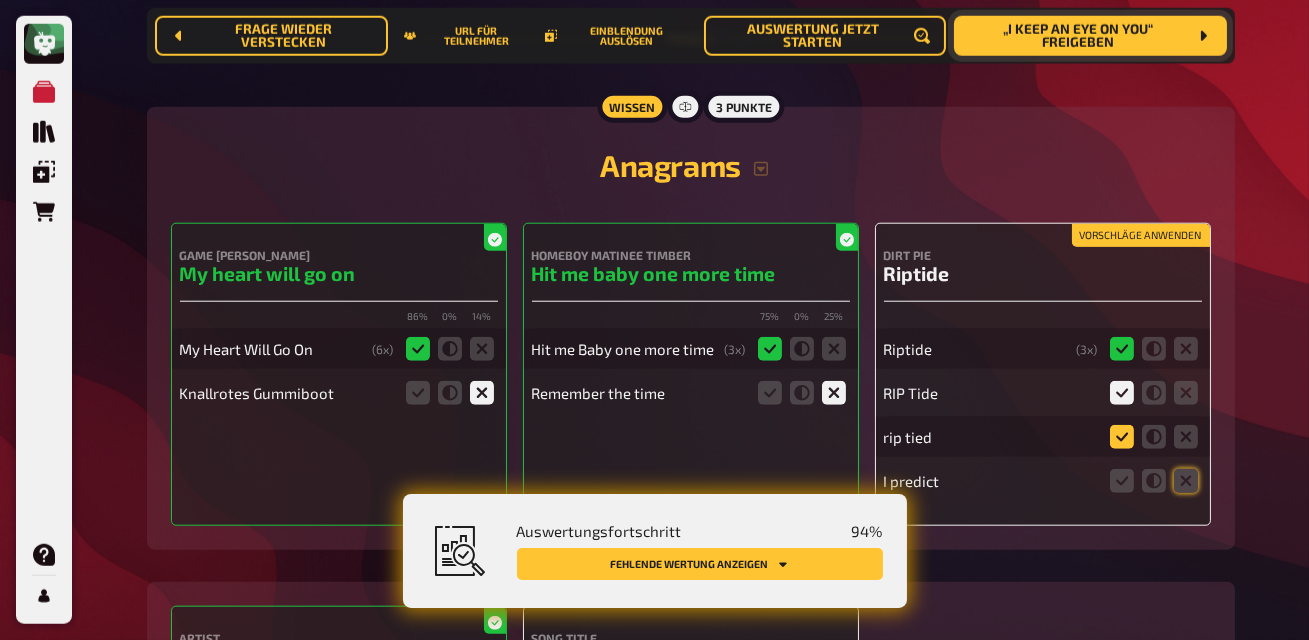 click 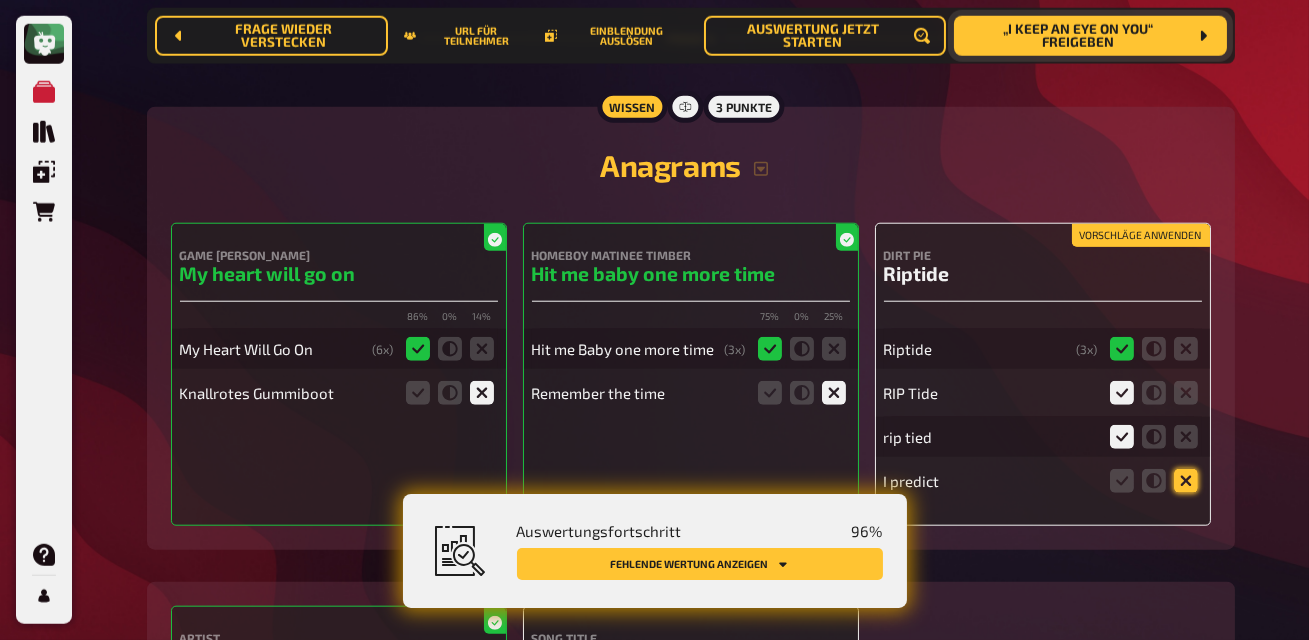 click 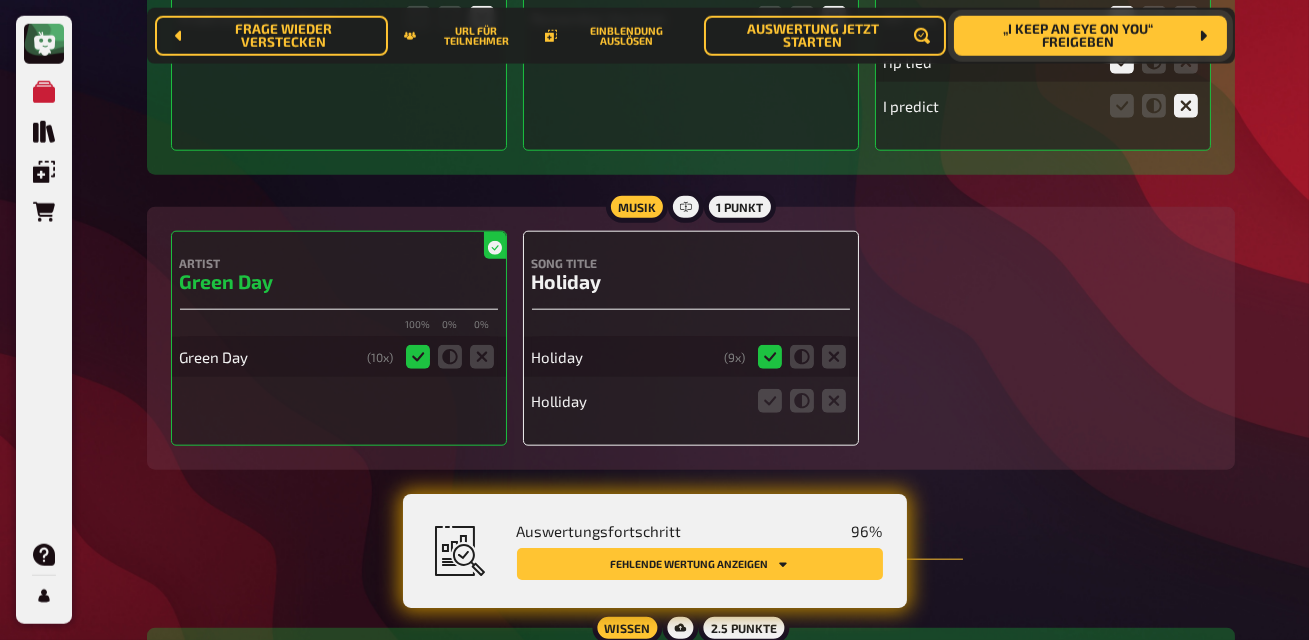 scroll, scrollTop: 4296, scrollLeft: 0, axis: vertical 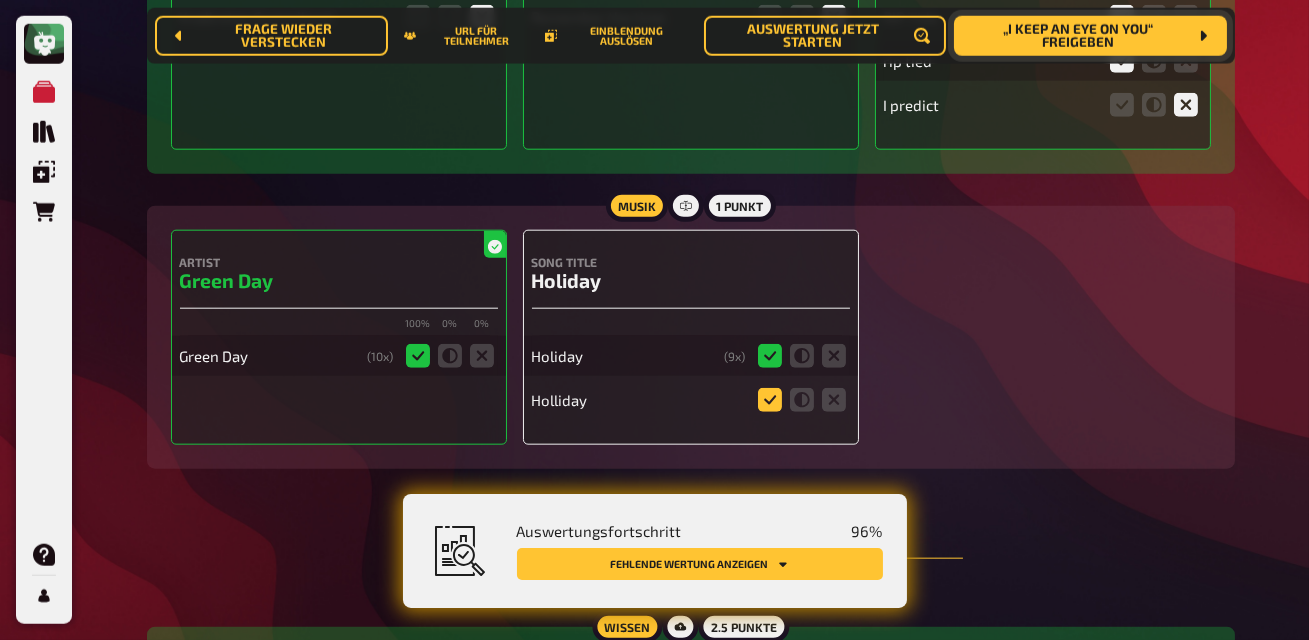 click 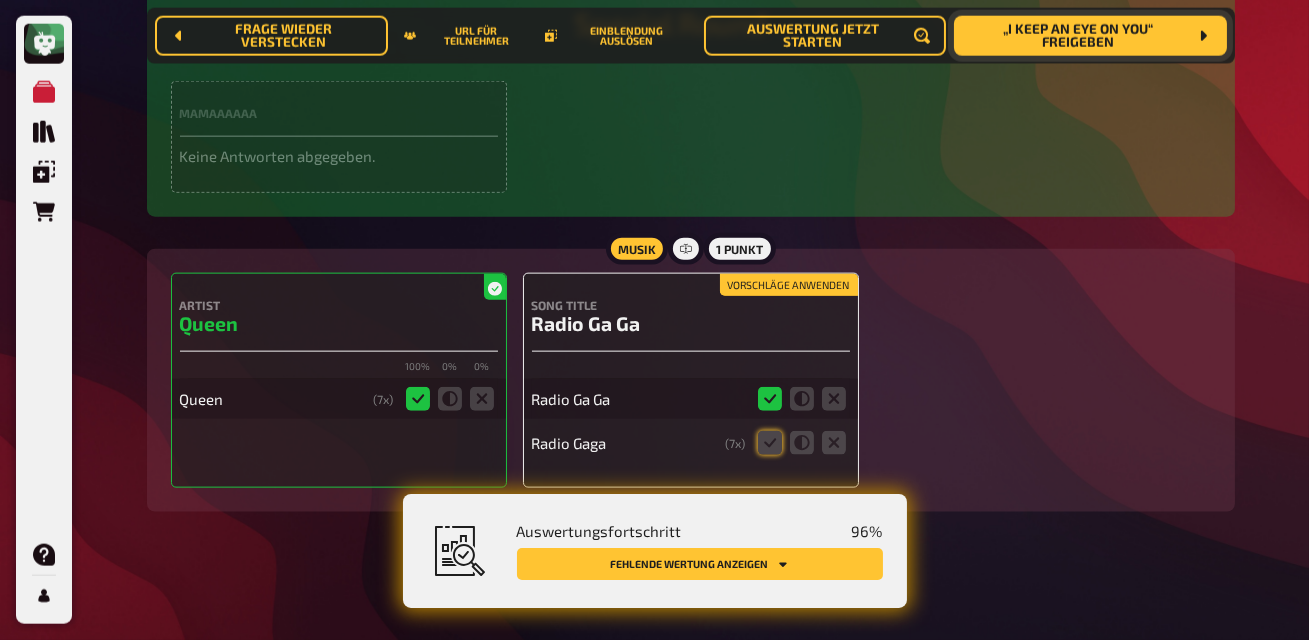 scroll, scrollTop: 4957, scrollLeft: 0, axis: vertical 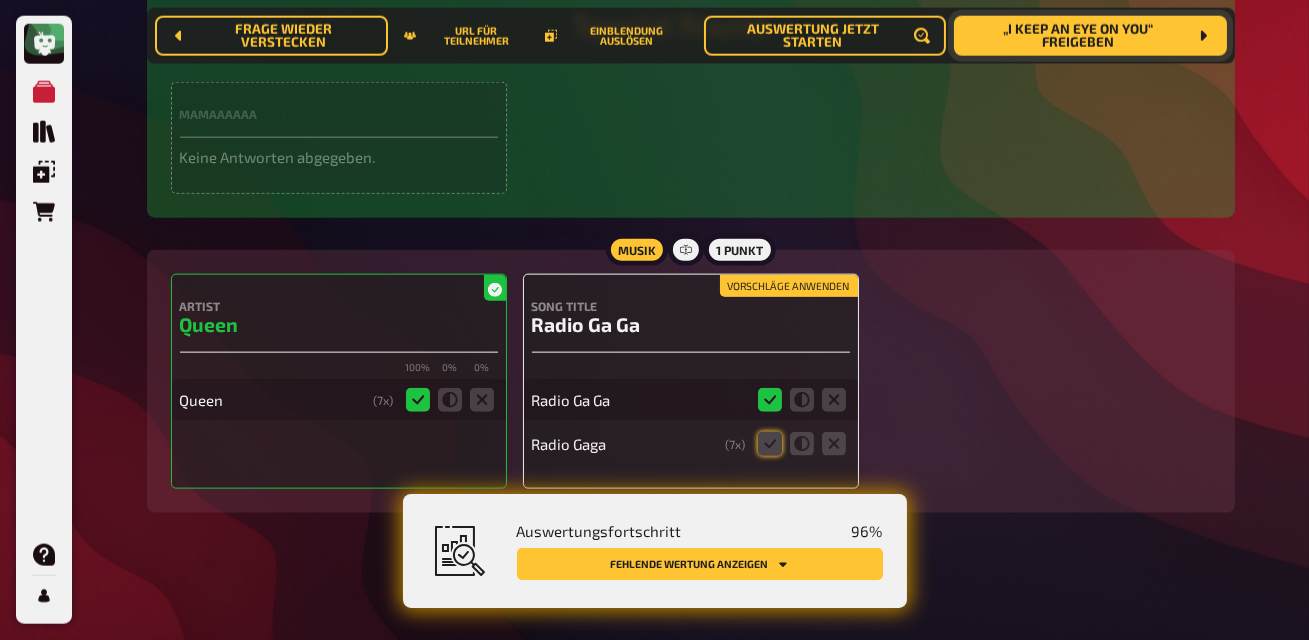 click on "Vorschläge anwenden Song Title Radio Ga Ga Radio Ga Ga Radio Gaga ( 7 x)" at bounding box center [691, 381] 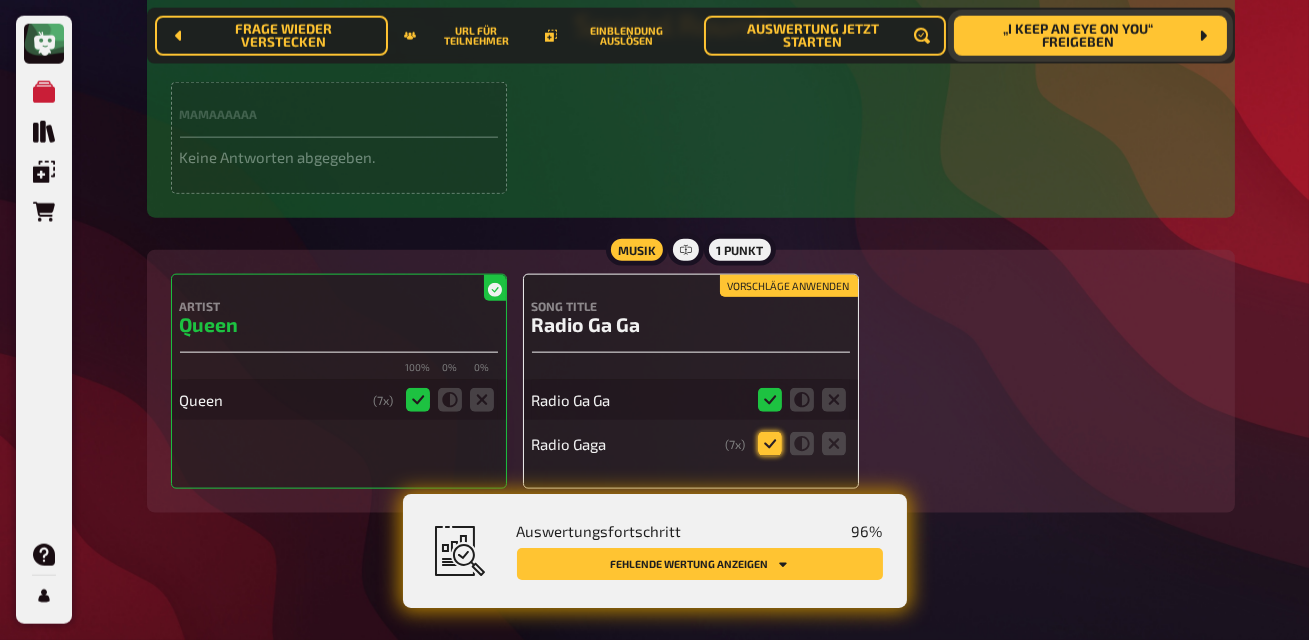 click 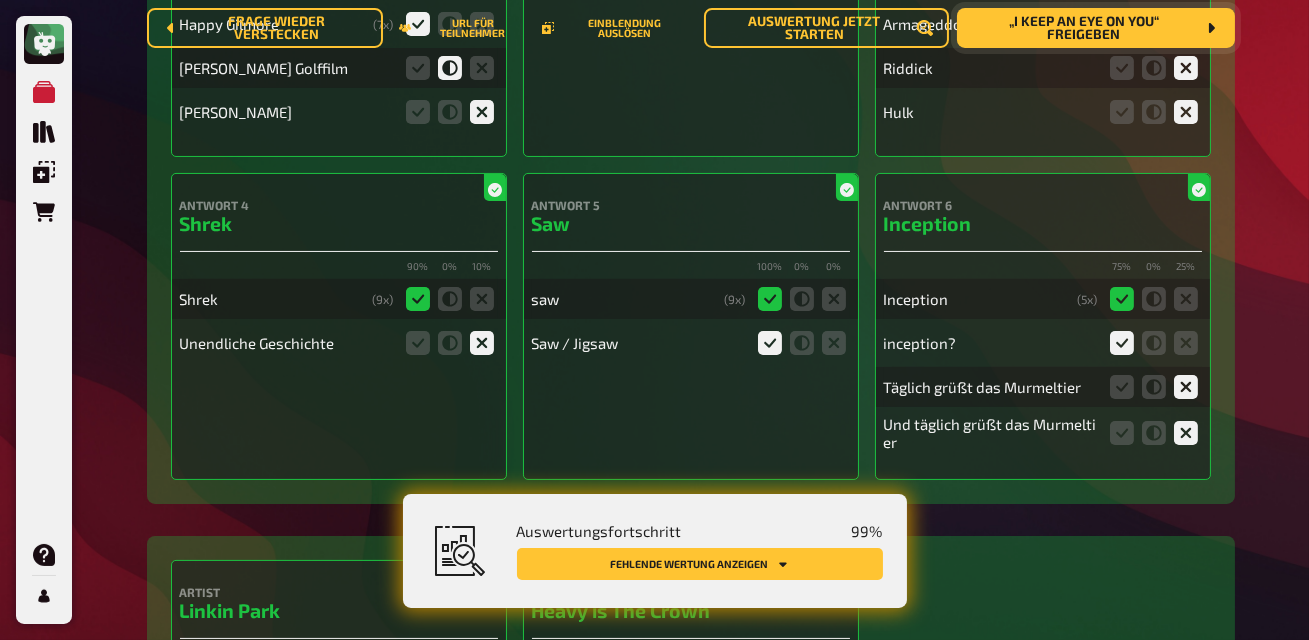 scroll, scrollTop: 0, scrollLeft: 0, axis: both 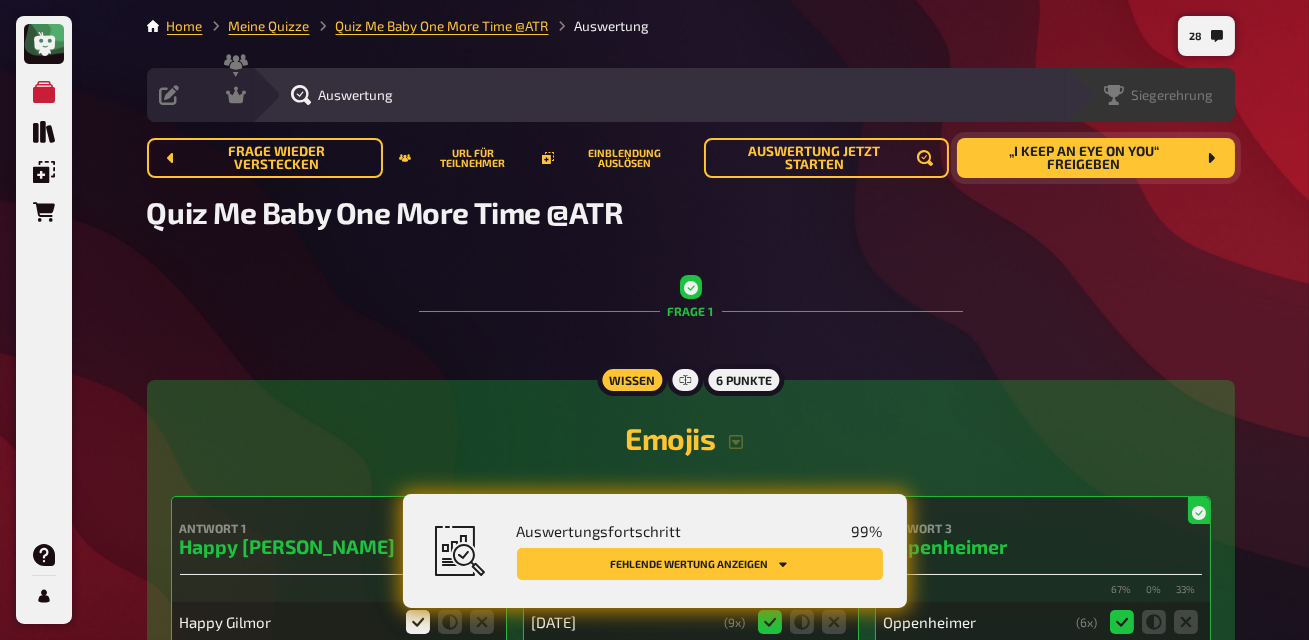 click on "Siegerehrung" at bounding box center (1150, 95) 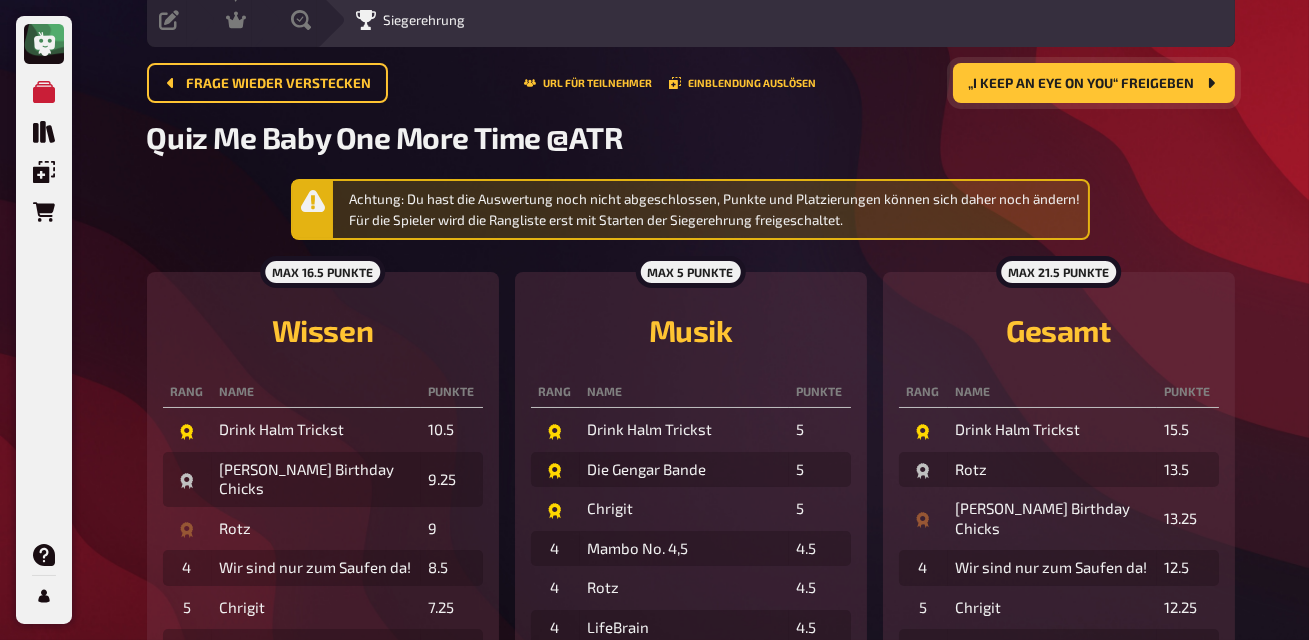 scroll, scrollTop: 0, scrollLeft: 0, axis: both 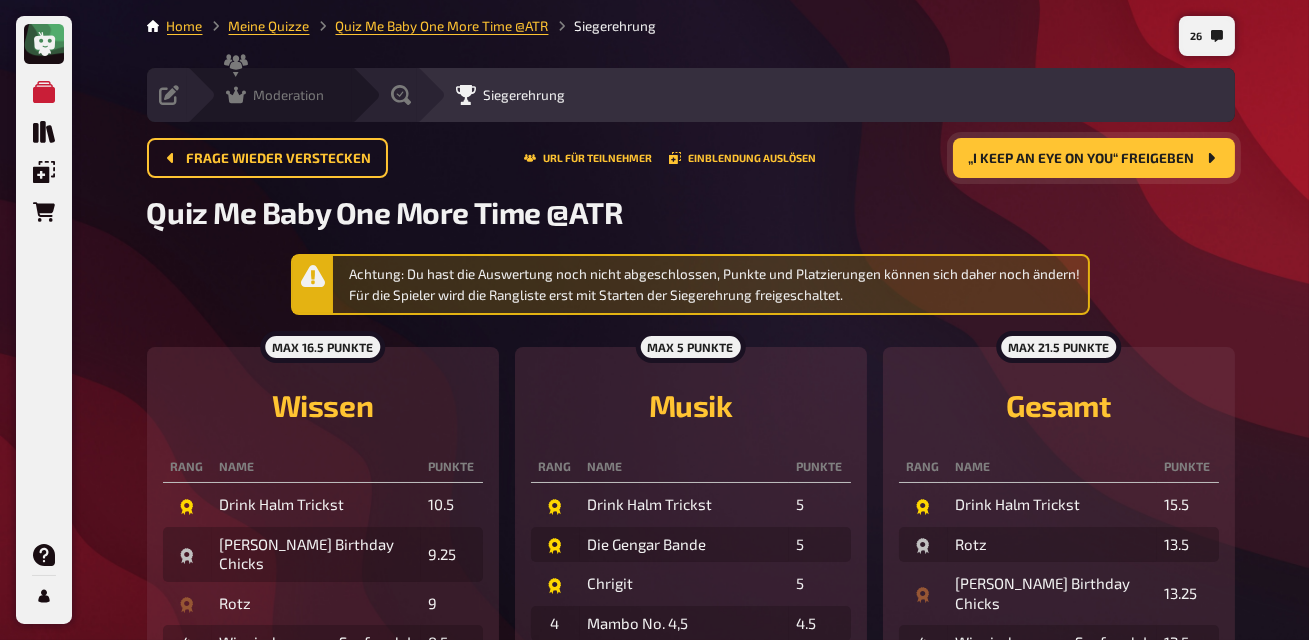 click on "Moderation" at bounding box center [289, 95] 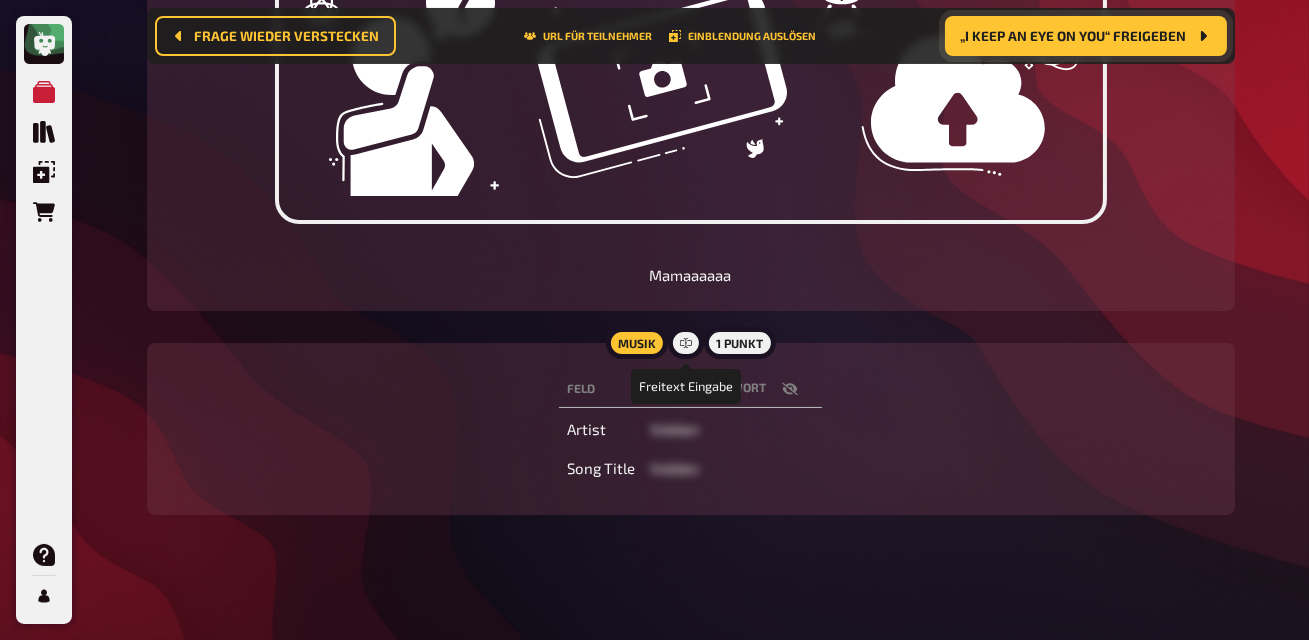 scroll, scrollTop: 0, scrollLeft: 0, axis: both 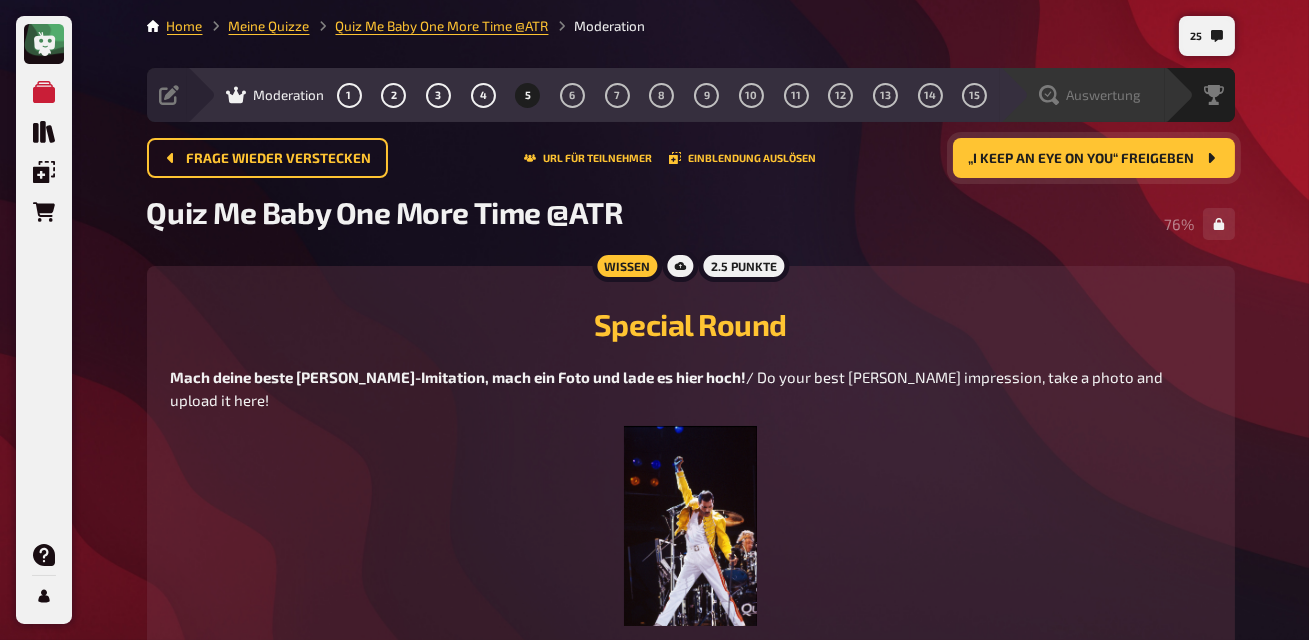 click on "Auswertung" at bounding box center [1104, 95] 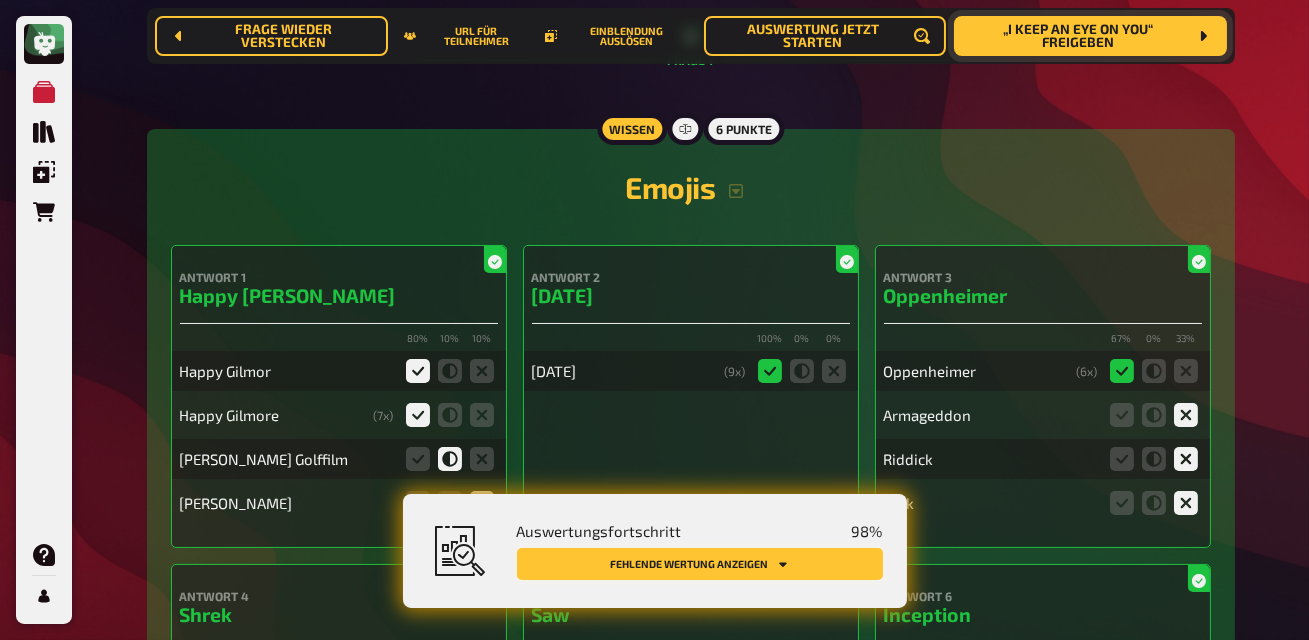 click on "Fehlende Wertung anzeigen" at bounding box center (700, 564) 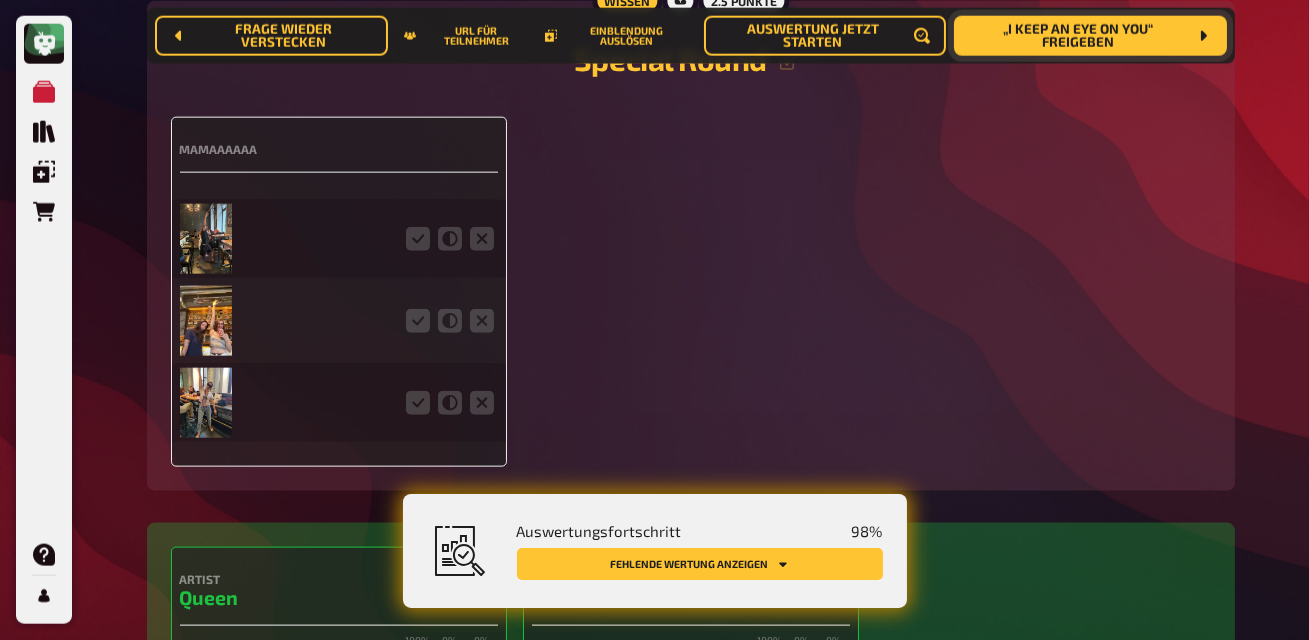 scroll, scrollTop: 4925, scrollLeft: 0, axis: vertical 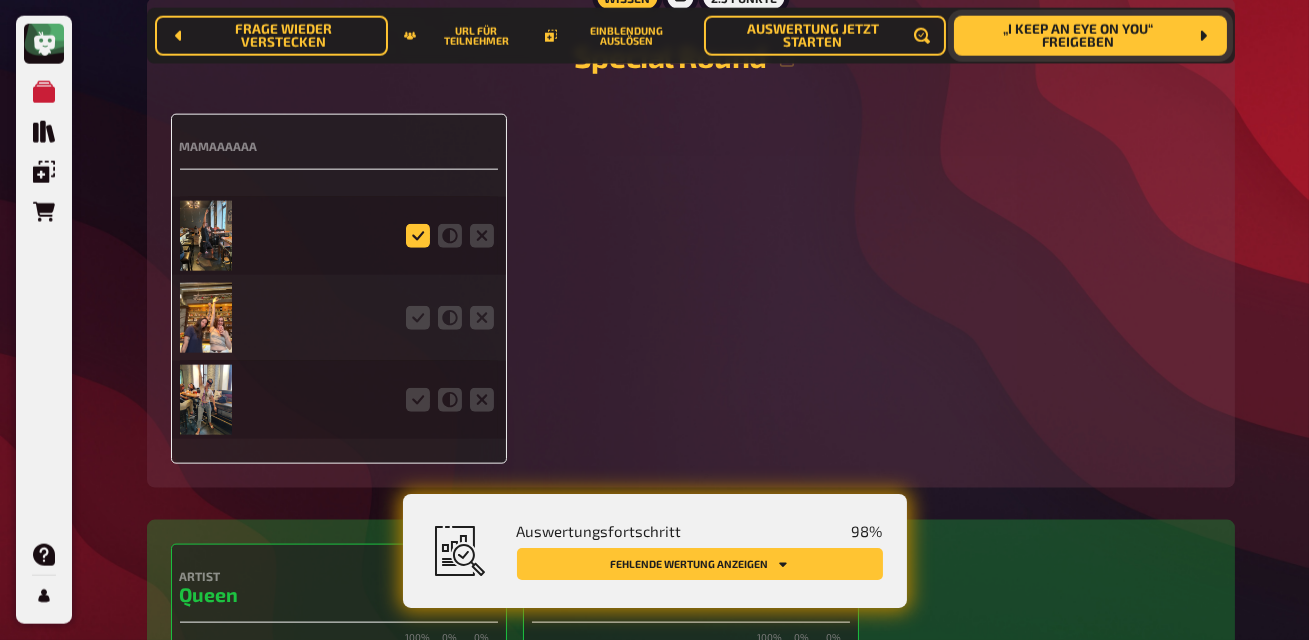 click 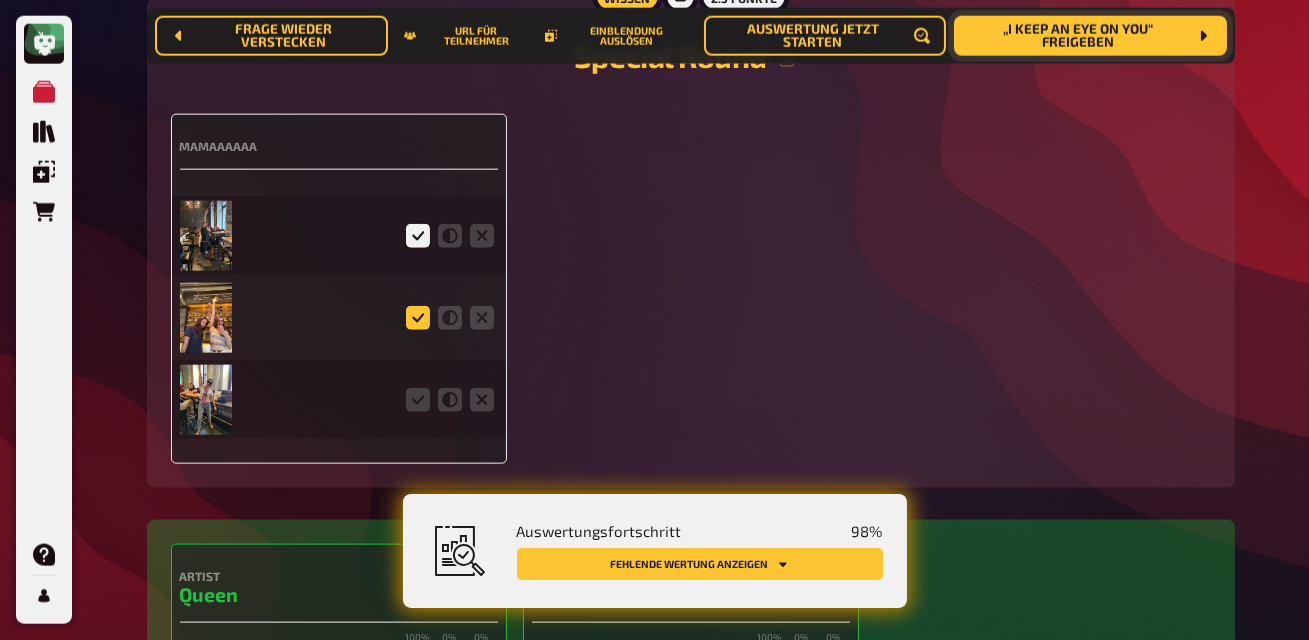 click 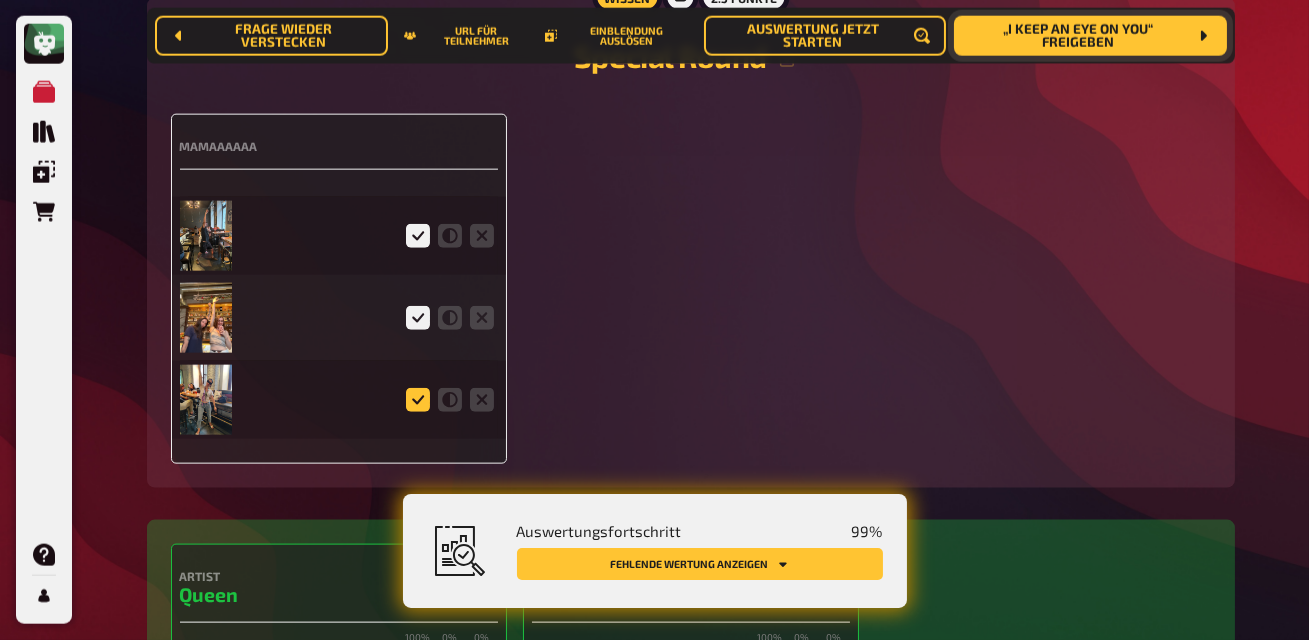 click 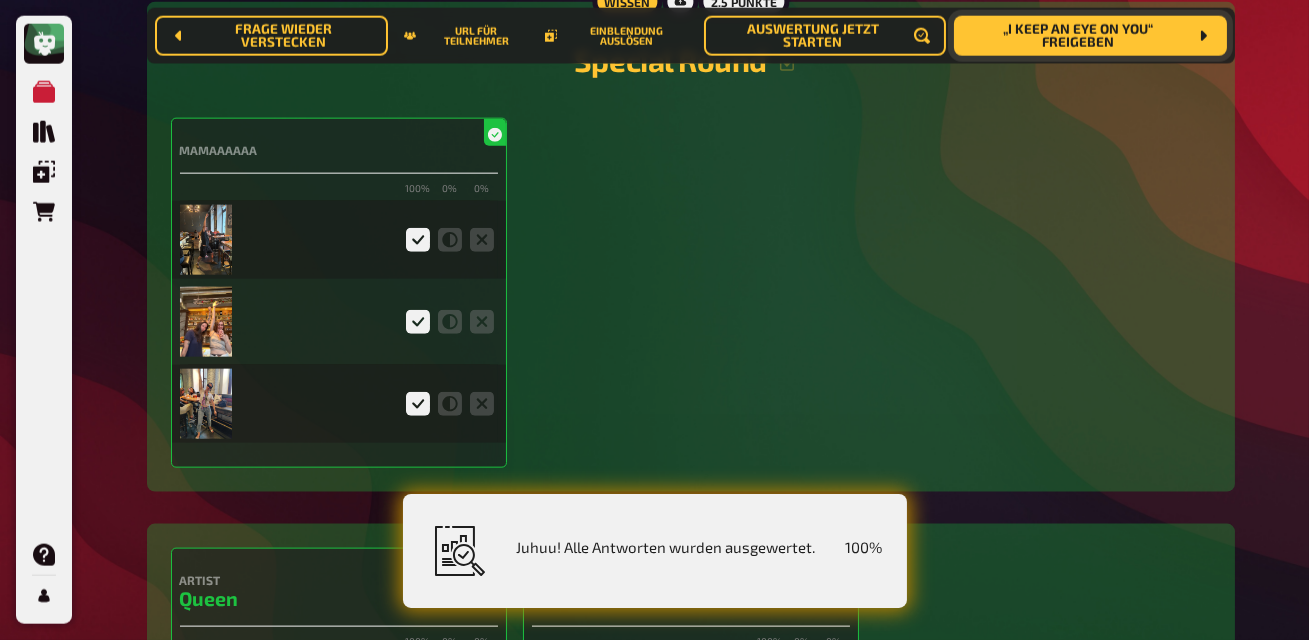 scroll, scrollTop: 4828, scrollLeft: 0, axis: vertical 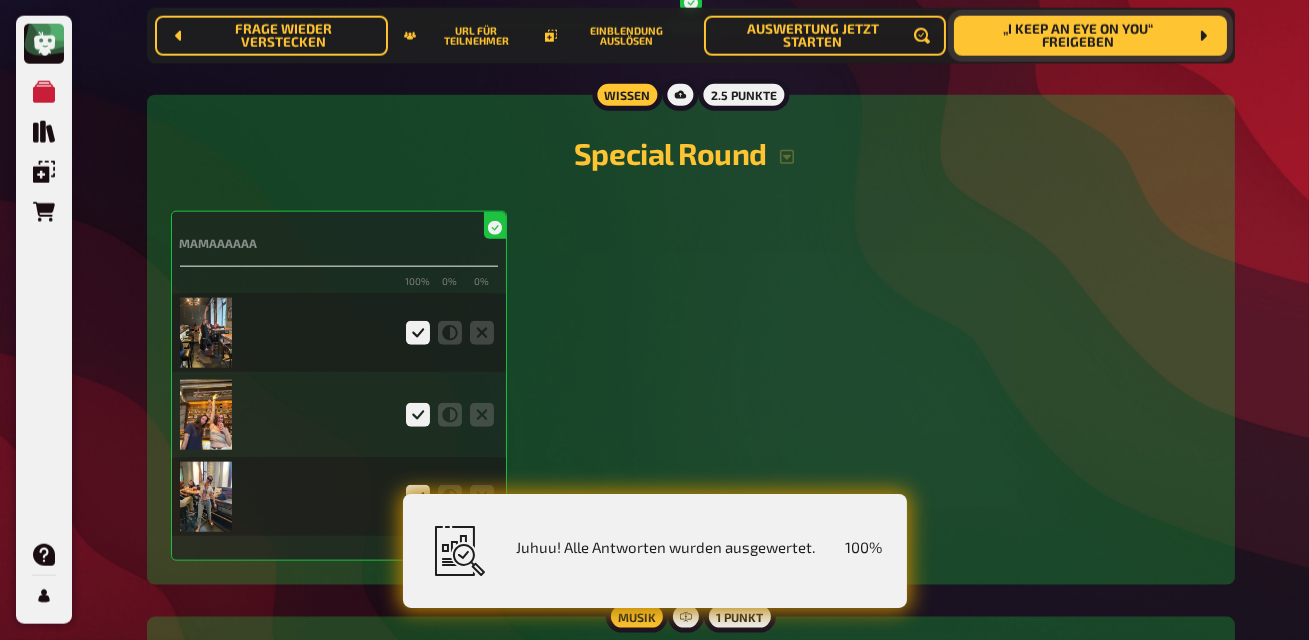 click at bounding box center (206, 333) 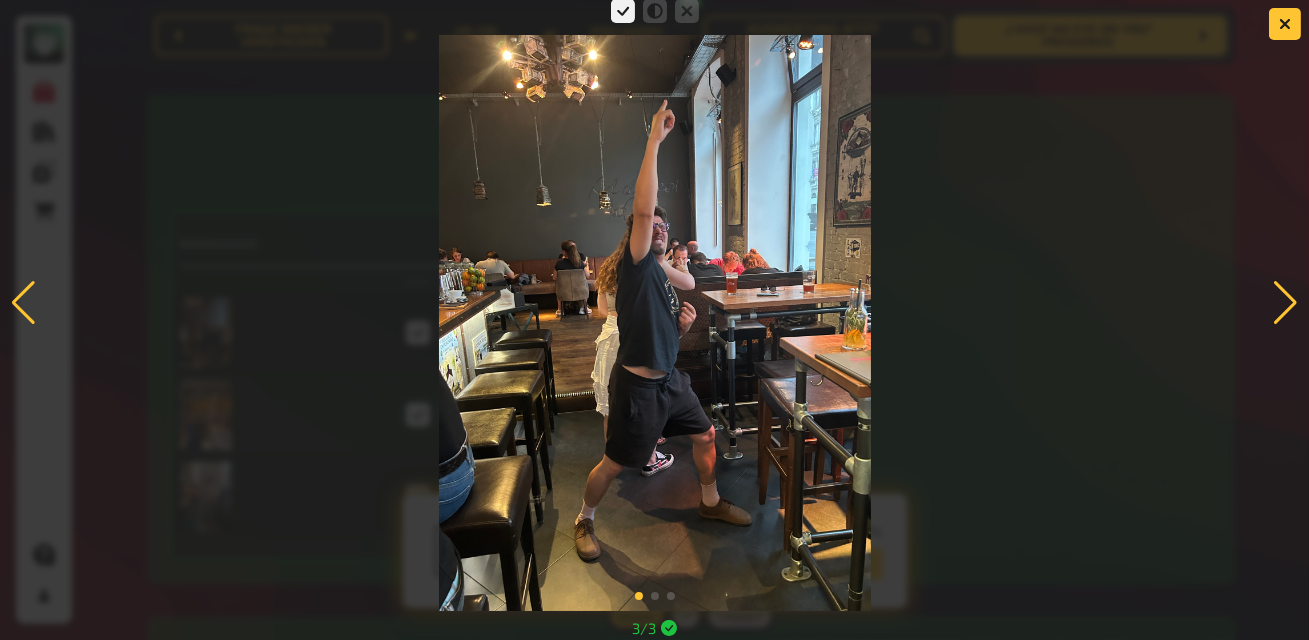 click at bounding box center [1285, 303] 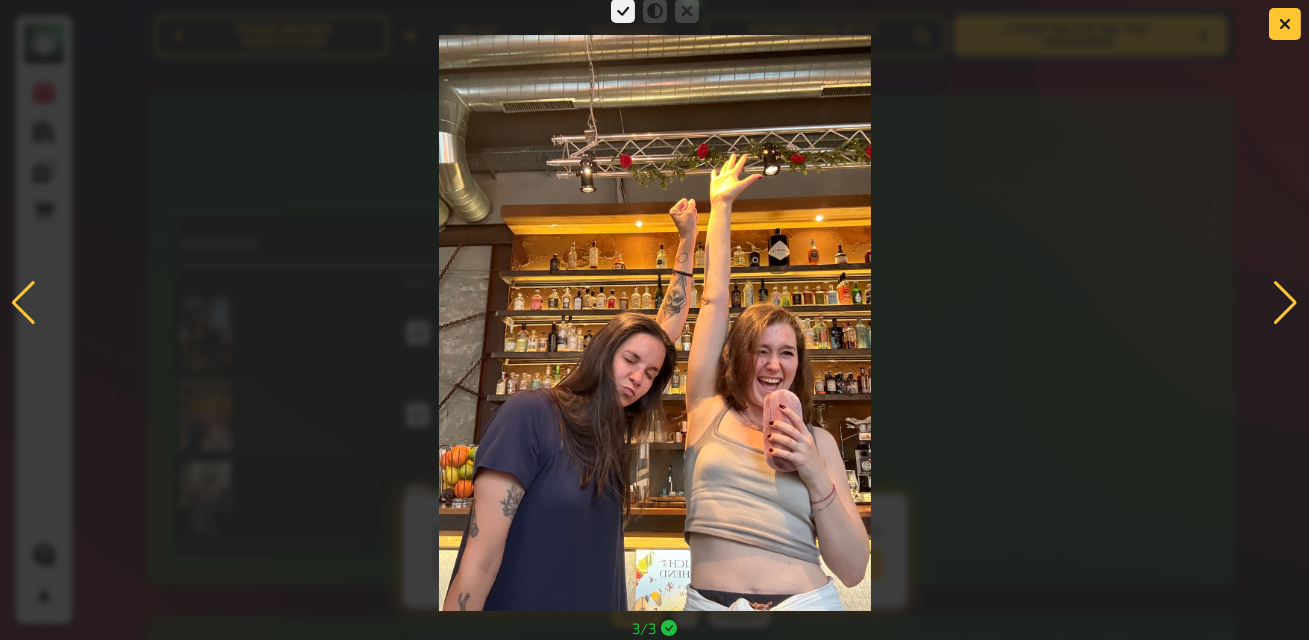 click at bounding box center (1285, 303) 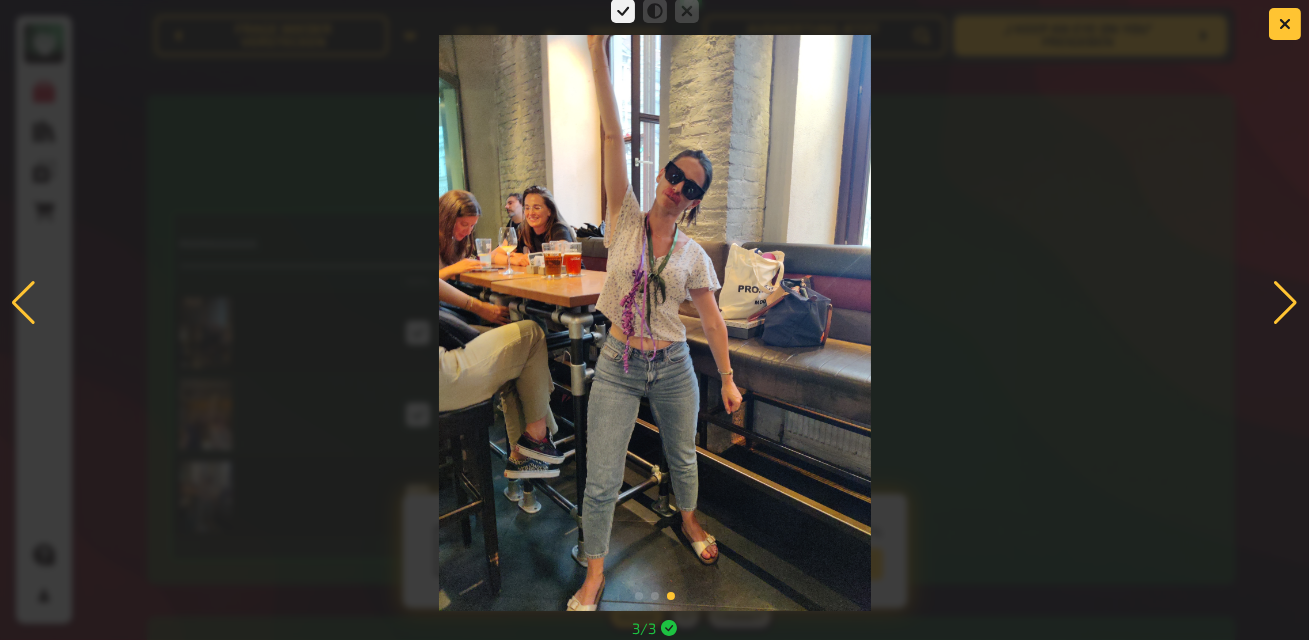 click at bounding box center (1285, 303) 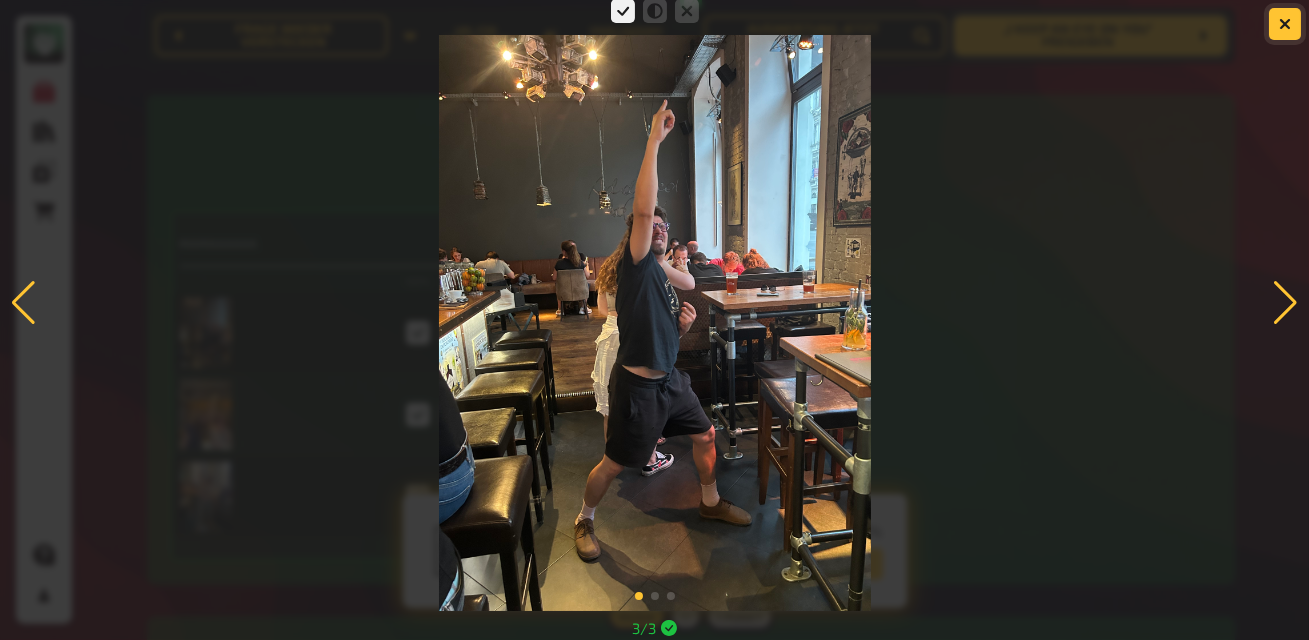 click 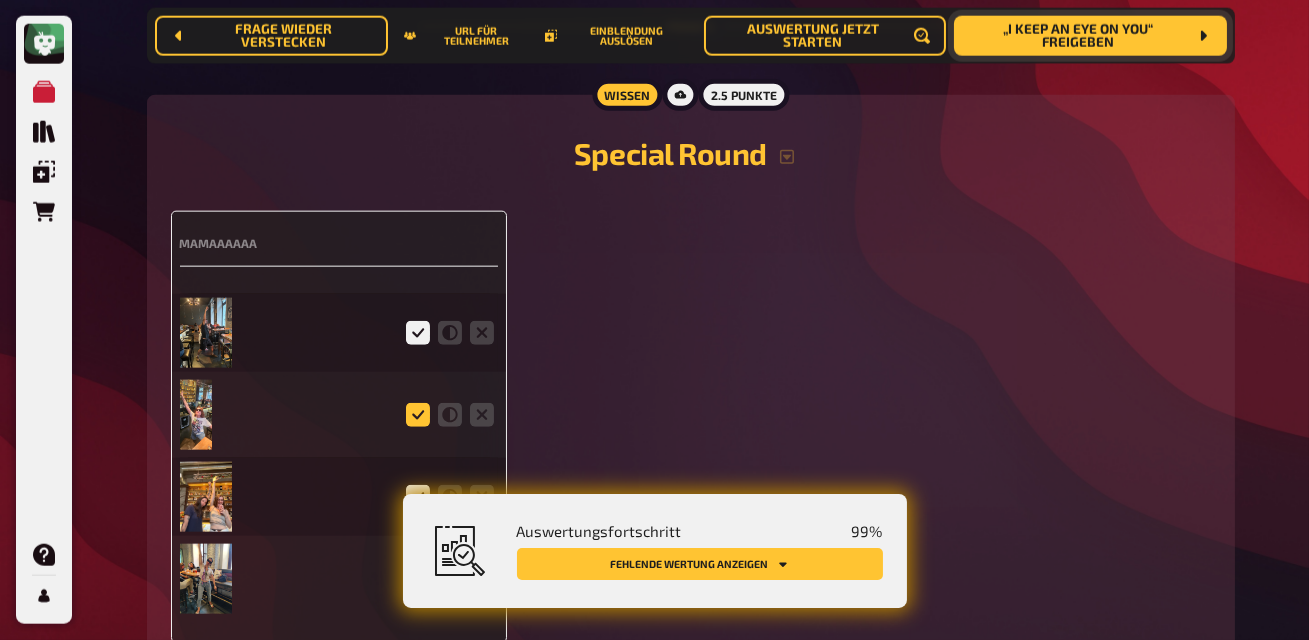 click 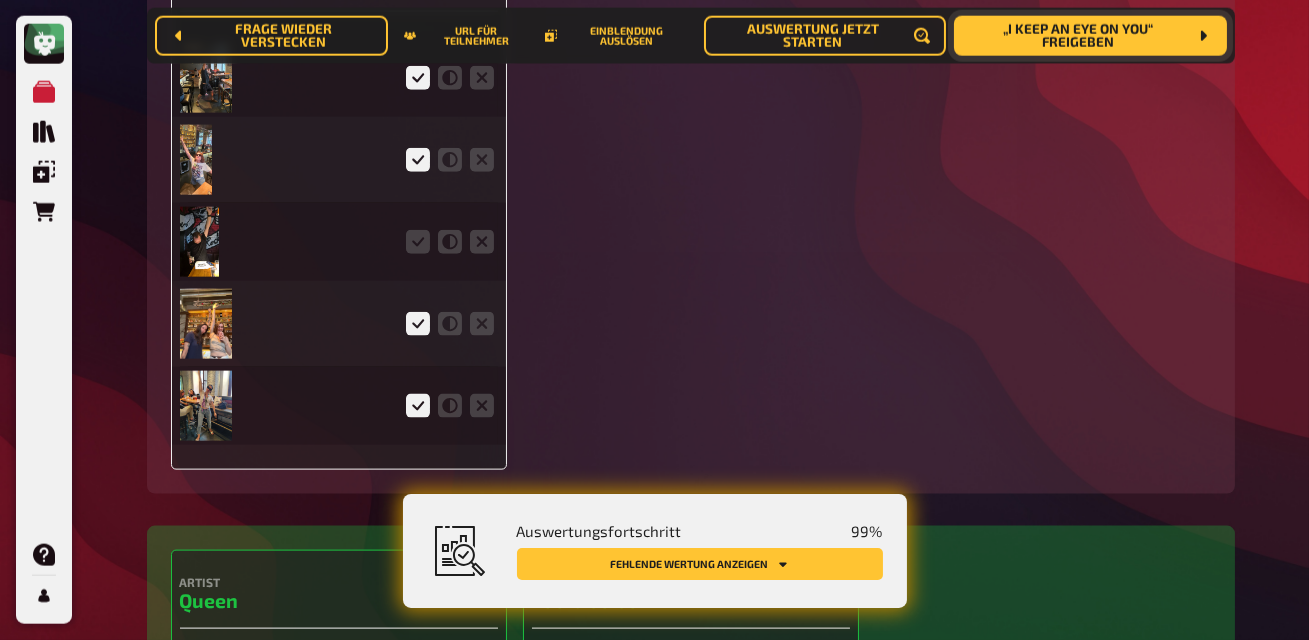 scroll, scrollTop: 5056, scrollLeft: 0, axis: vertical 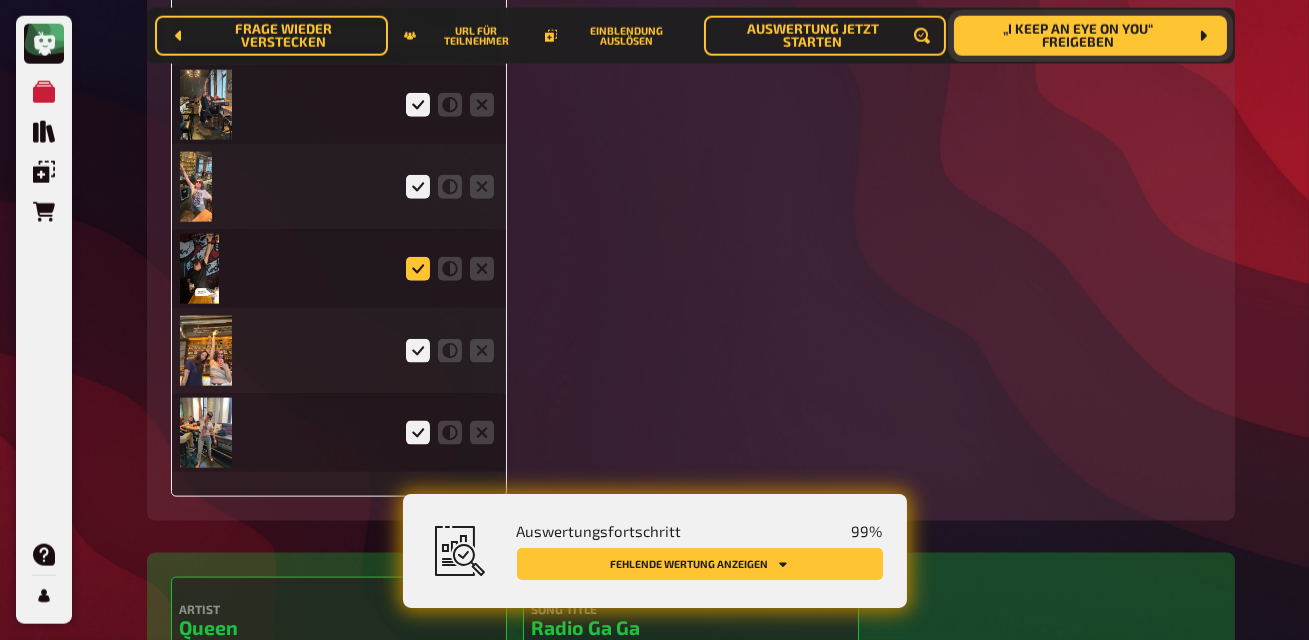 click 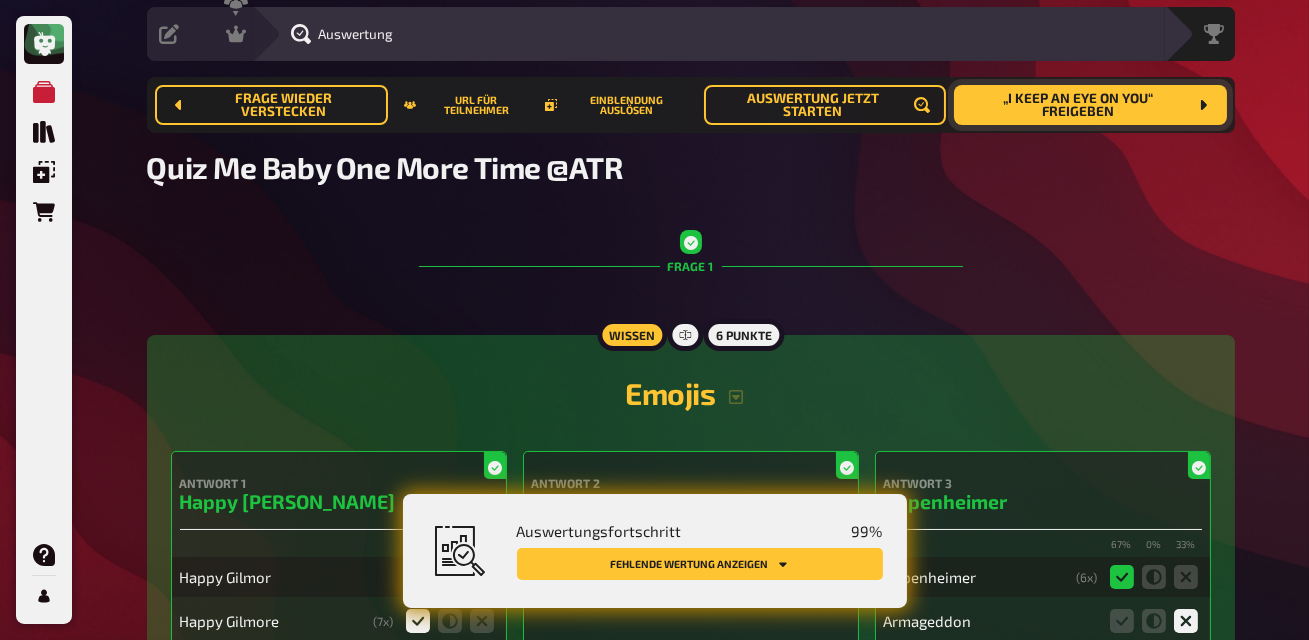 scroll, scrollTop: 0, scrollLeft: 0, axis: both 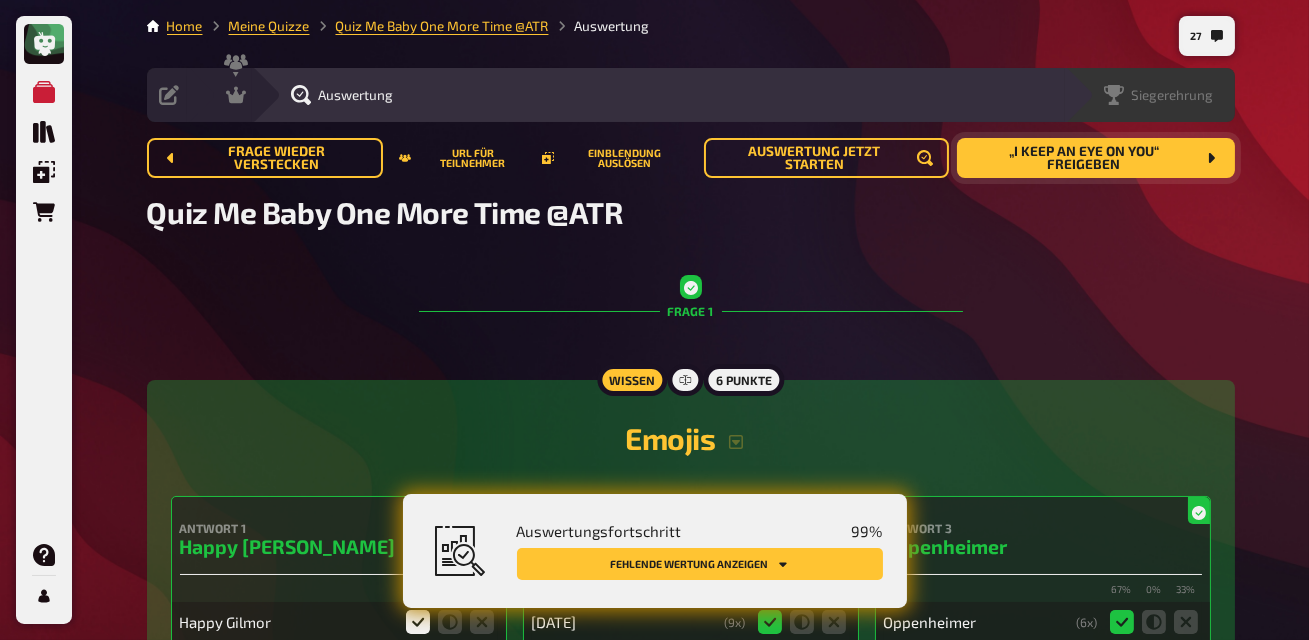 click on "Siegerehrung" at bounding box center (1173, 95) 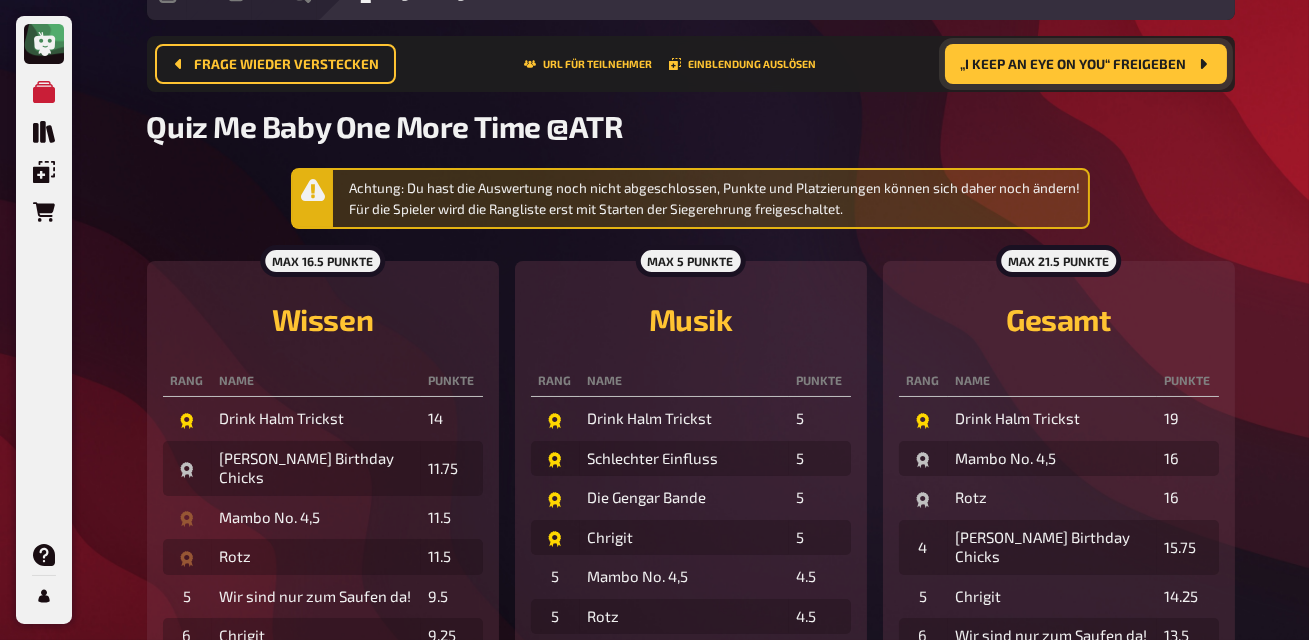scroll, scrollTop: 0, scrollLeft: 0, axis: both 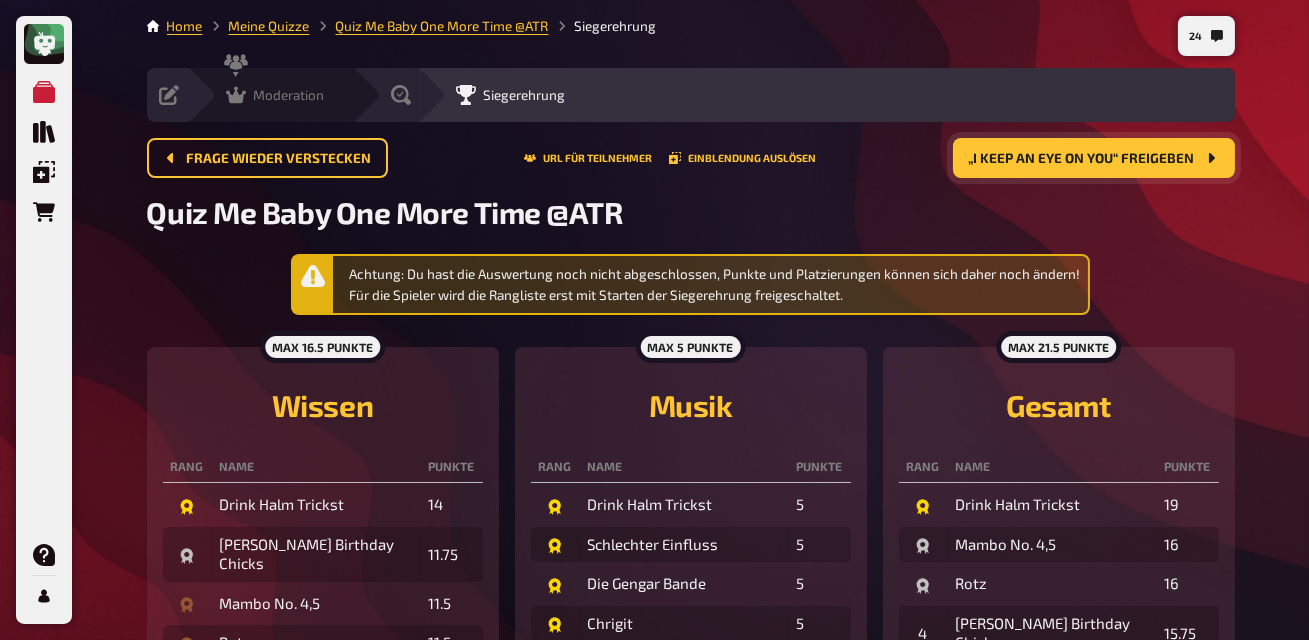 click on "Moderation" at bounding box center [289, 95] 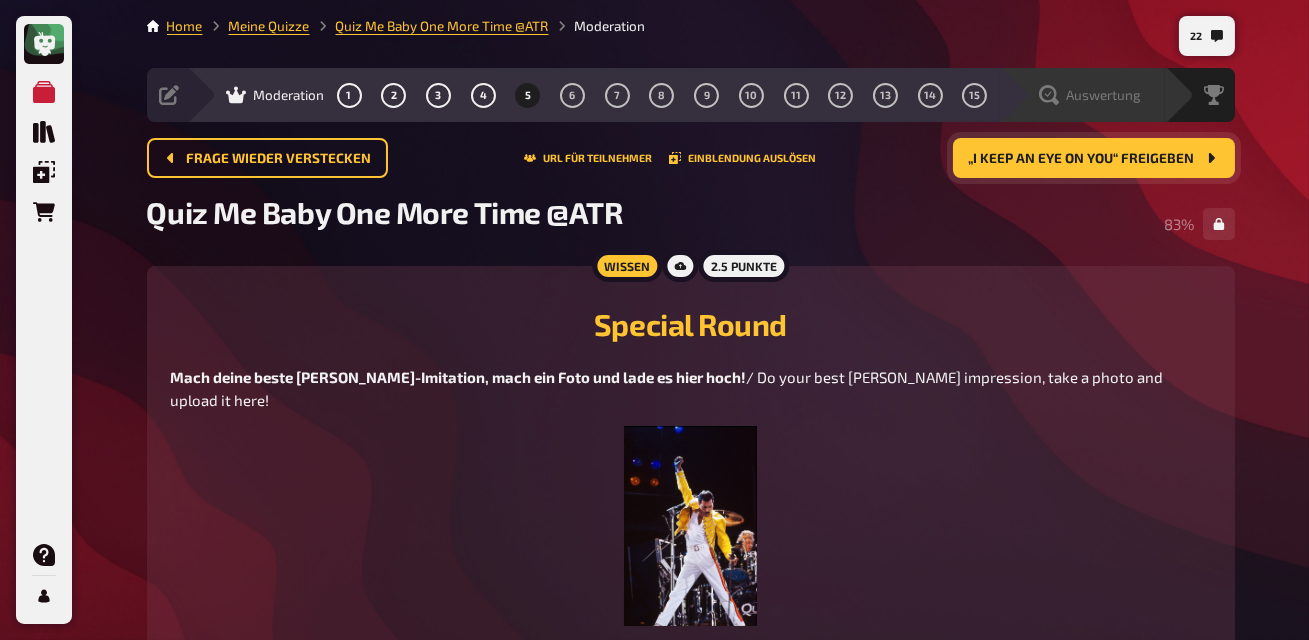 click on "Auswertung" at bounding box center (1104, 95) 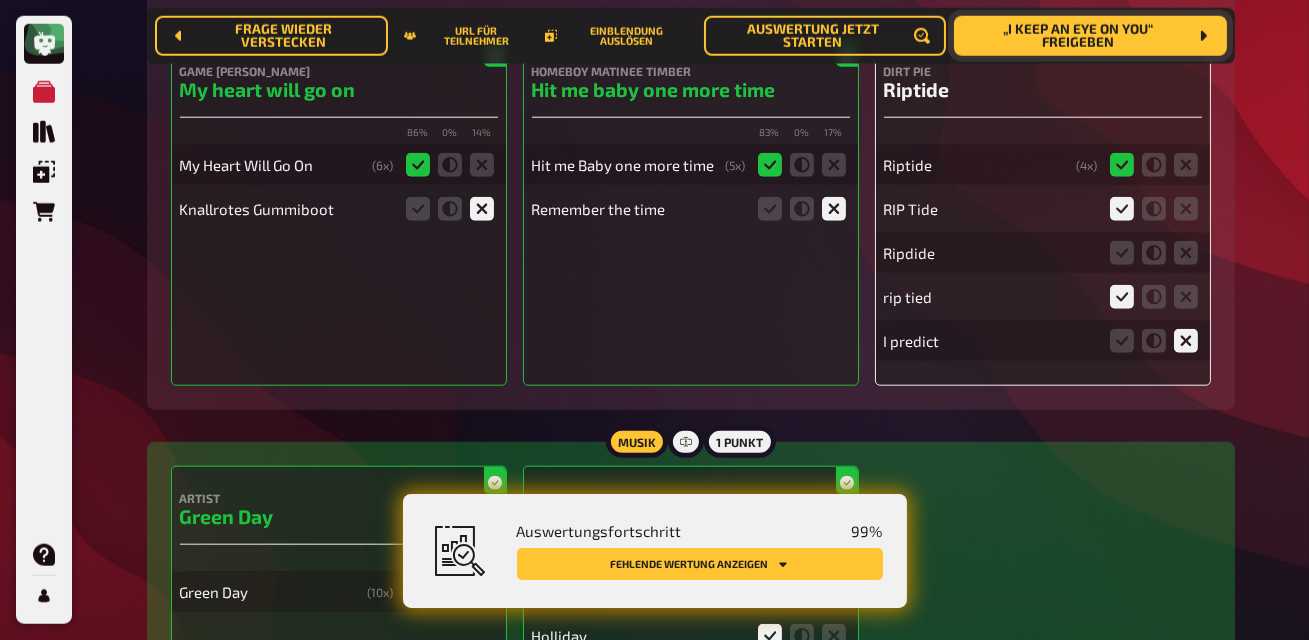 scroll, scrollTop: 4102, scrollLeft: 0, axis: vertical 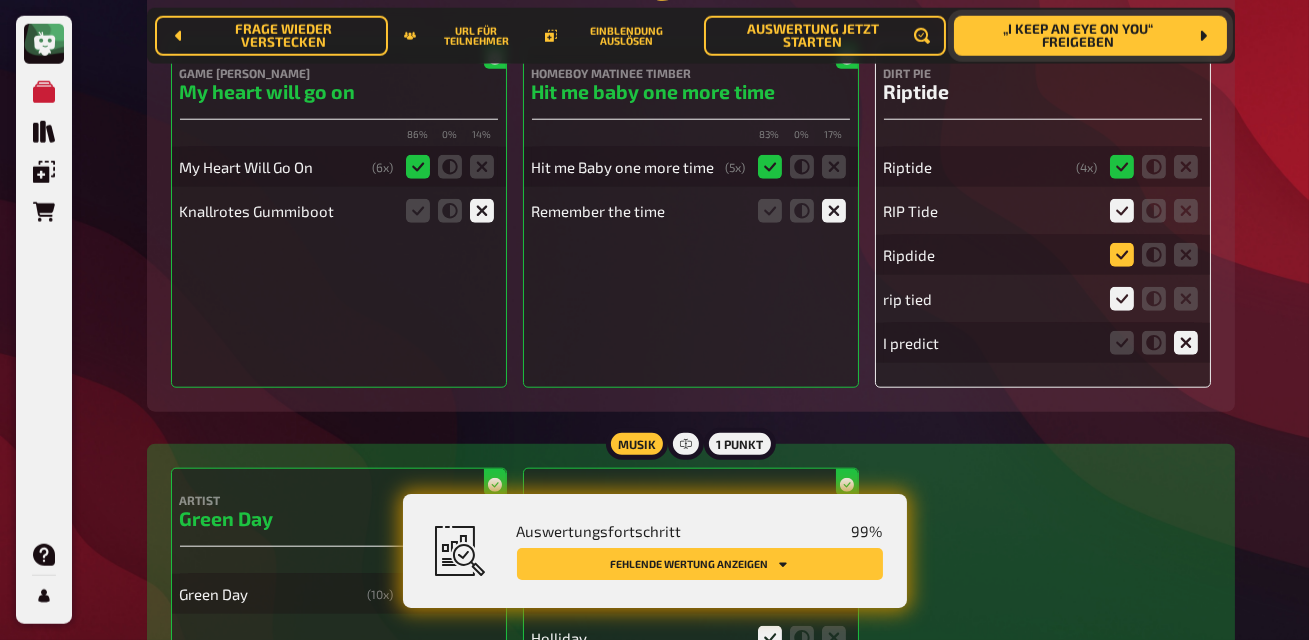click 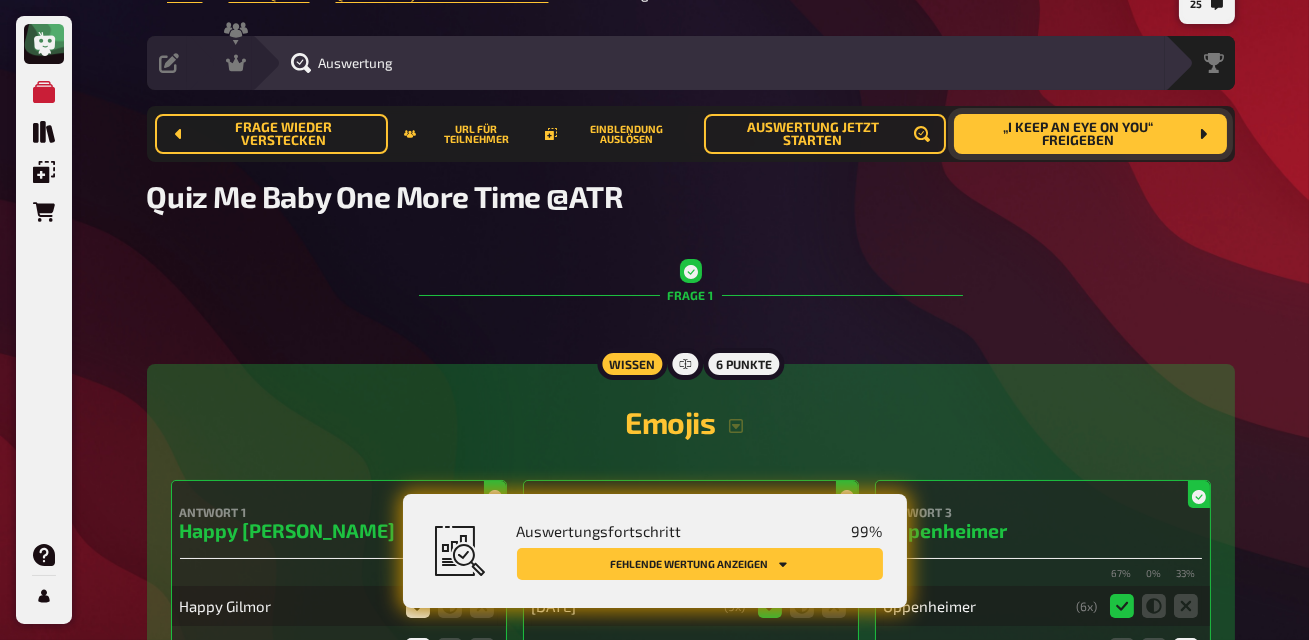 scroll, scrollTop: 0, scrollLeft: 0, axis: both 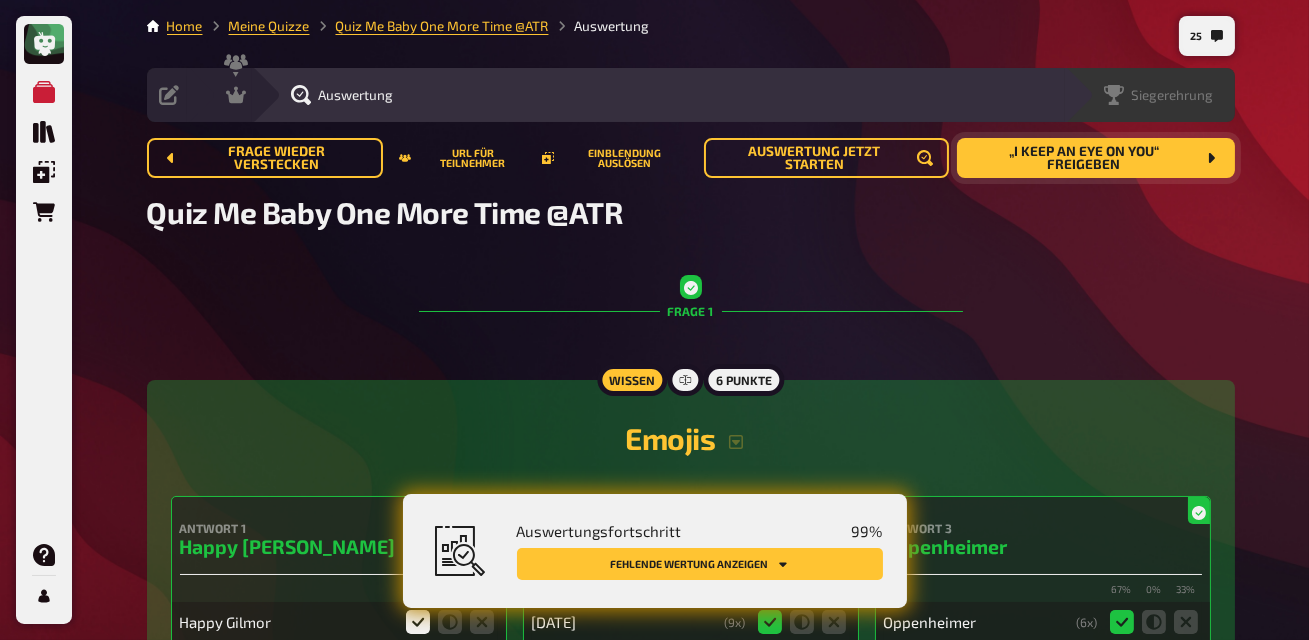 click on "Siegerehrung" at bounding box center [1173, 95] 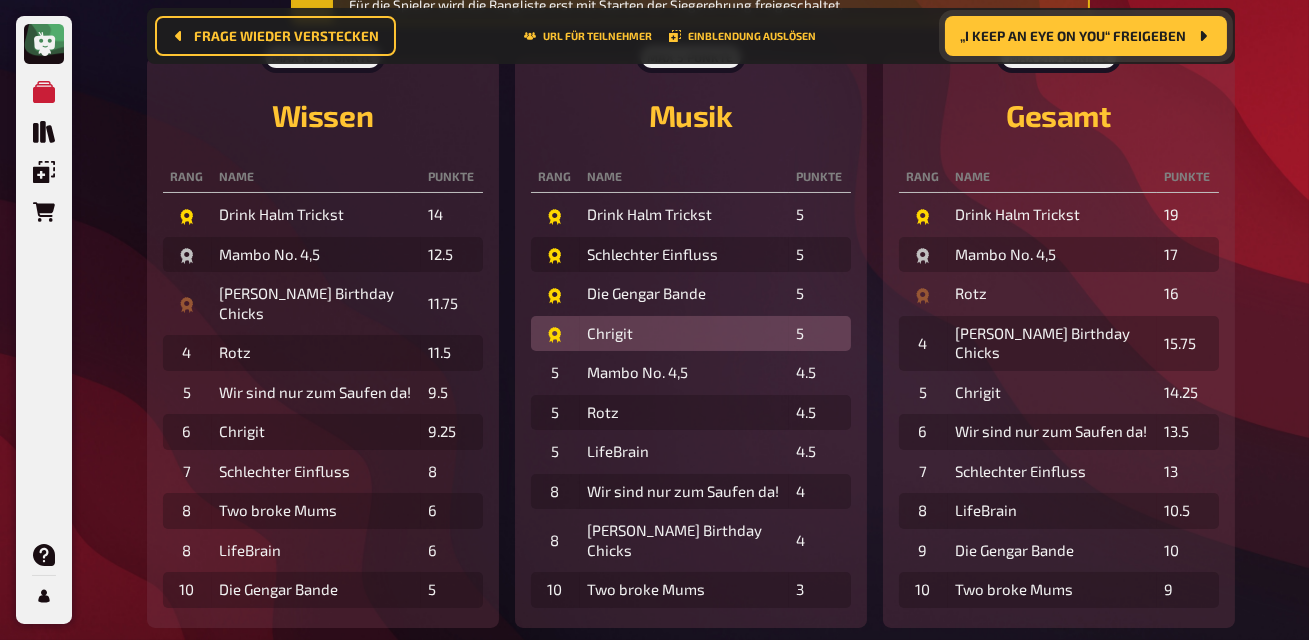 scroll, scrollTop: 0, scrollLeft: 0, axis: both 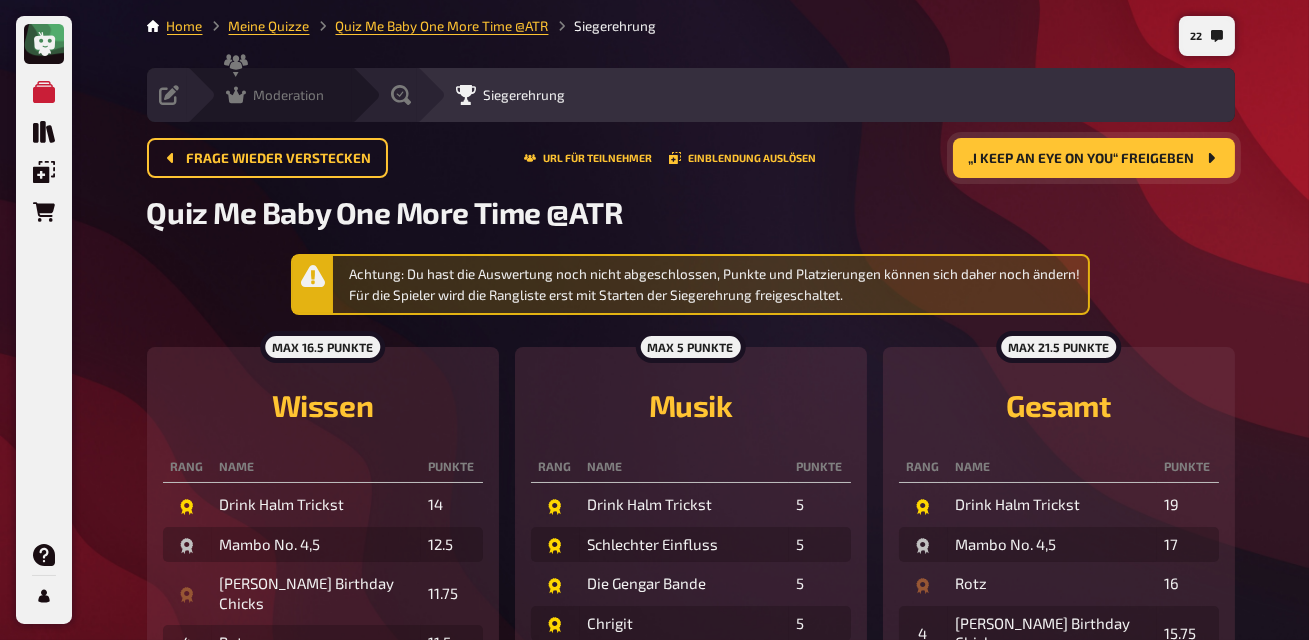 click on "Moderation" at bounding box center [275, 95] 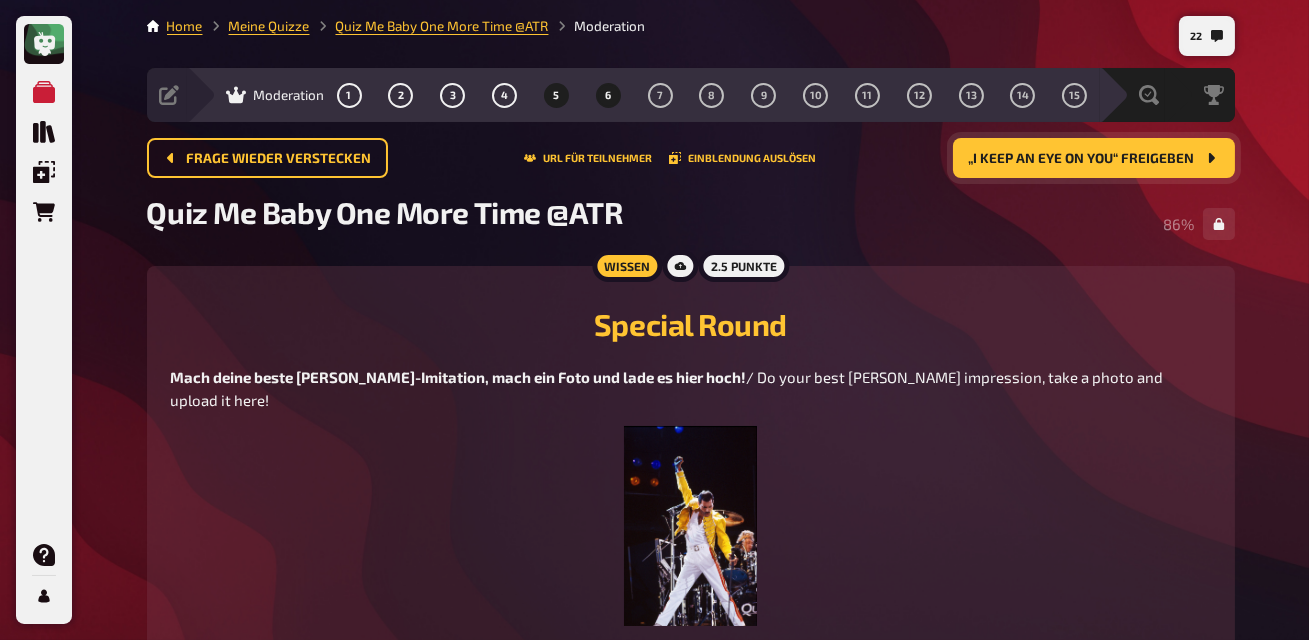 click on "6" at bounding box center (608, 95) 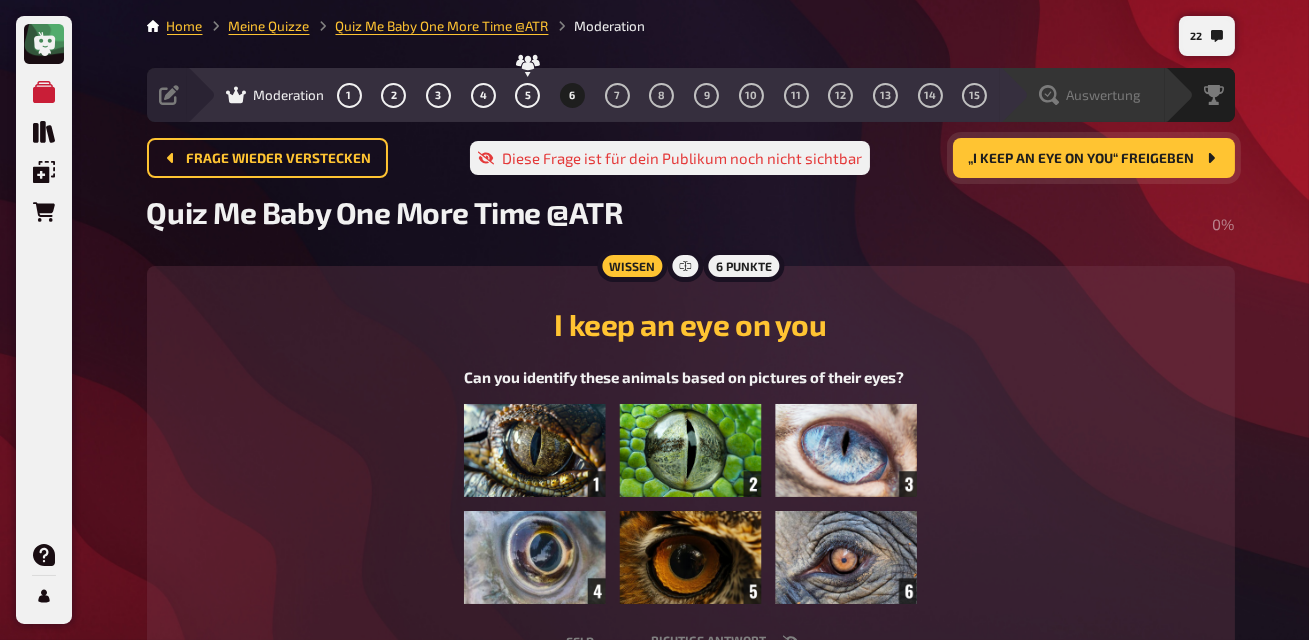click on "Auswertung" at bounding box center (1082, 95) 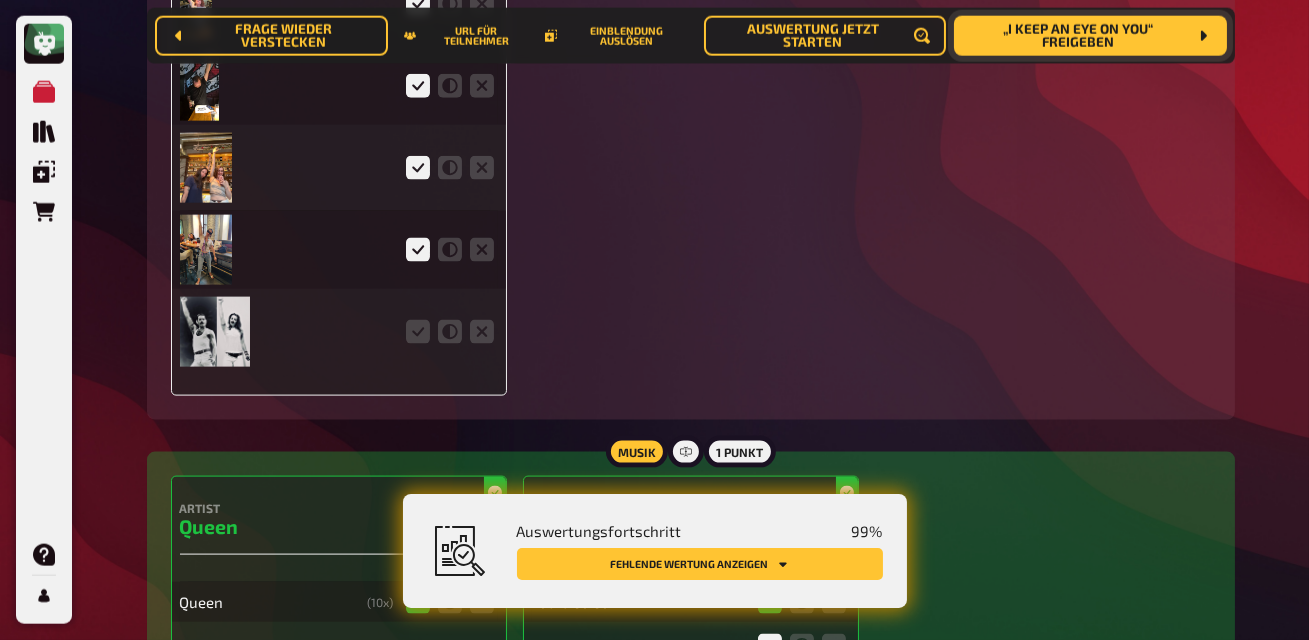 scroll, scrollTop: 5255, scrollLeft: 0, axis: vertical 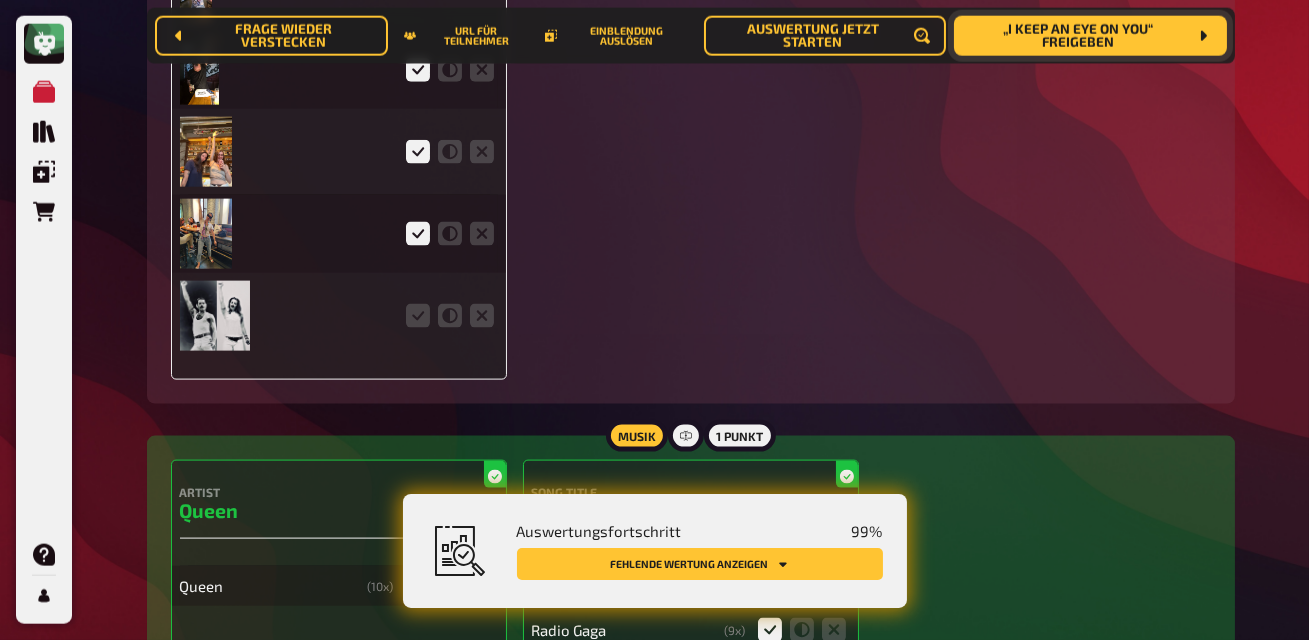 click at bounding box center [215, 316] 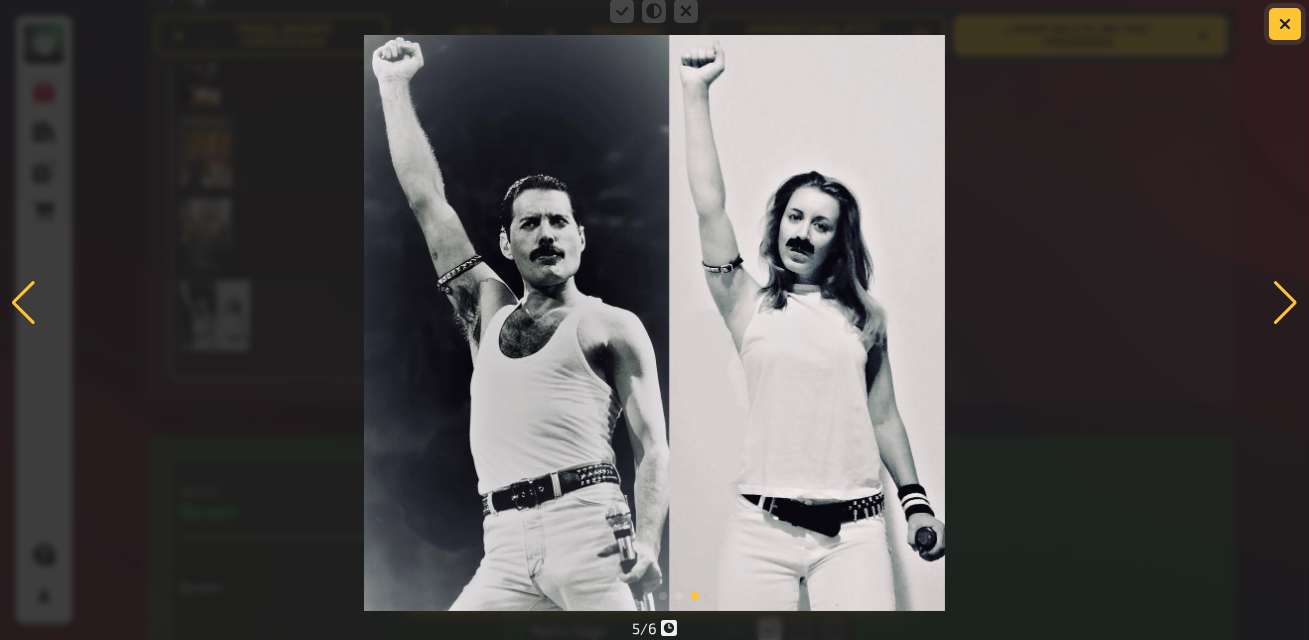 click 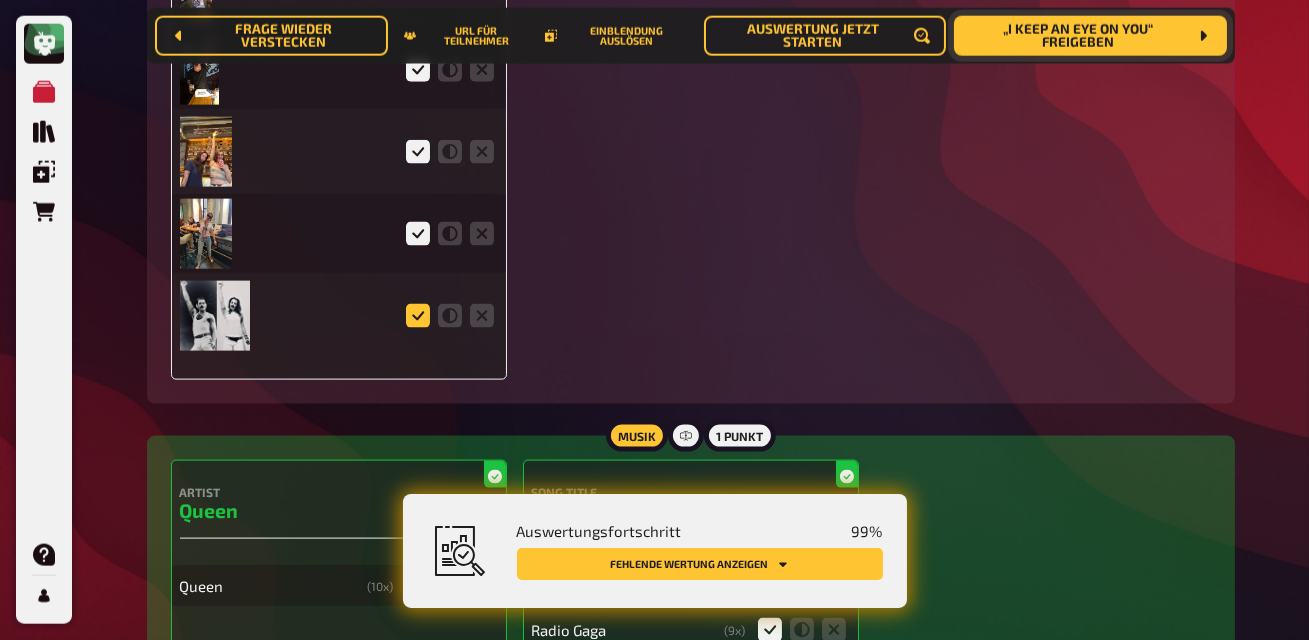 click 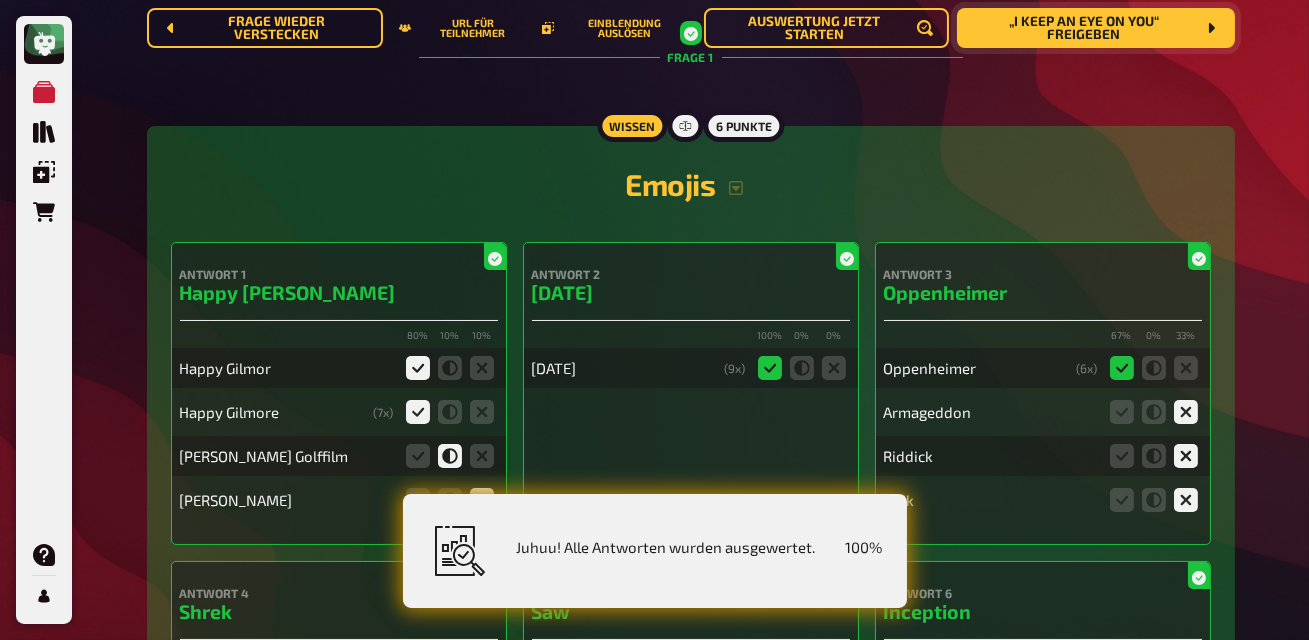 scroll, scrollTop: 0, scrollLeft: 0, axis: both 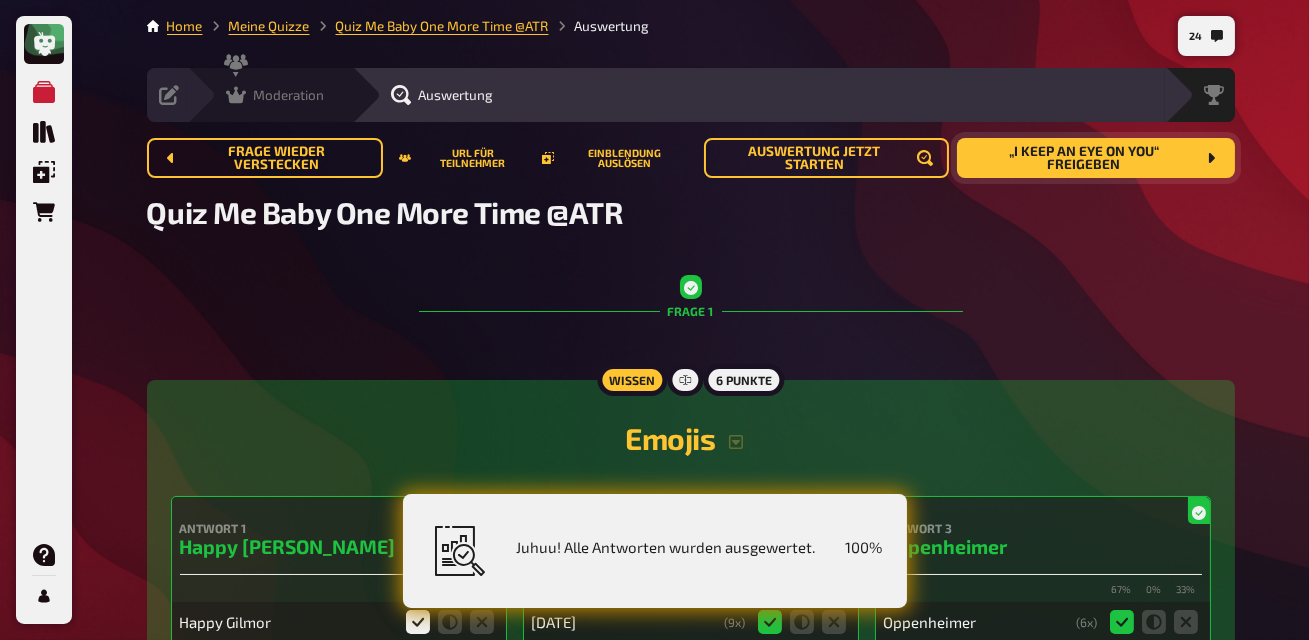 click on "Moderation" at bounding box center [289, 95] 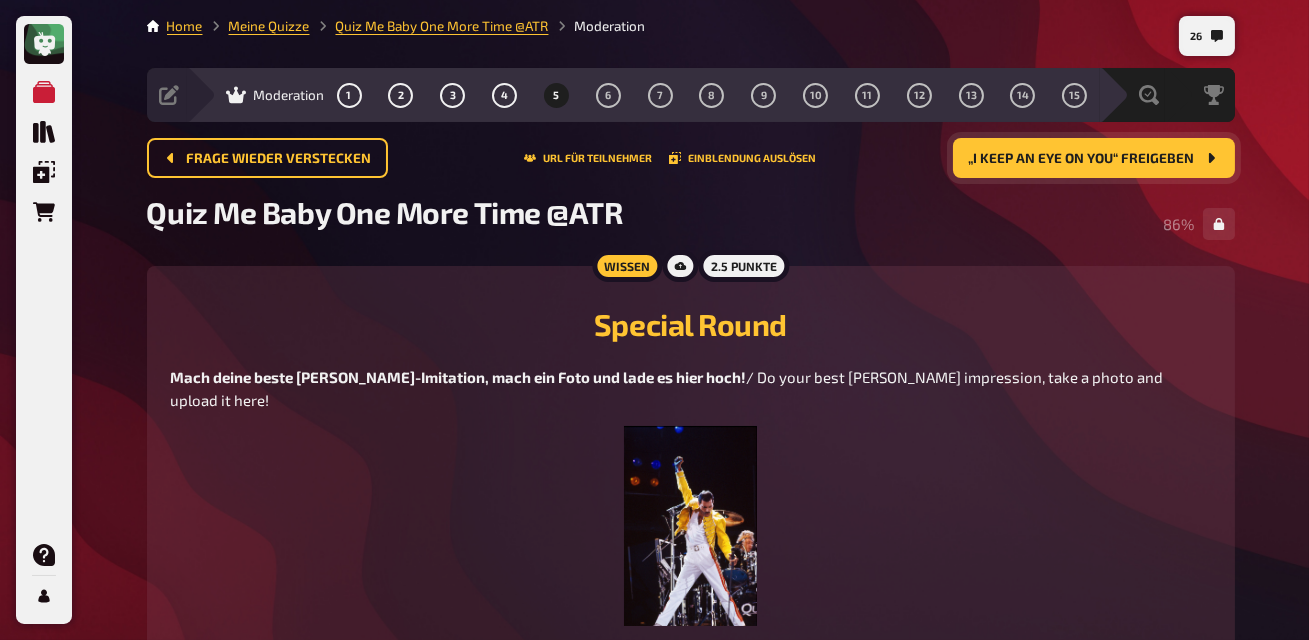 click on "„I keep an eye on you“ freigeben" at bounding box center [1094, 158] 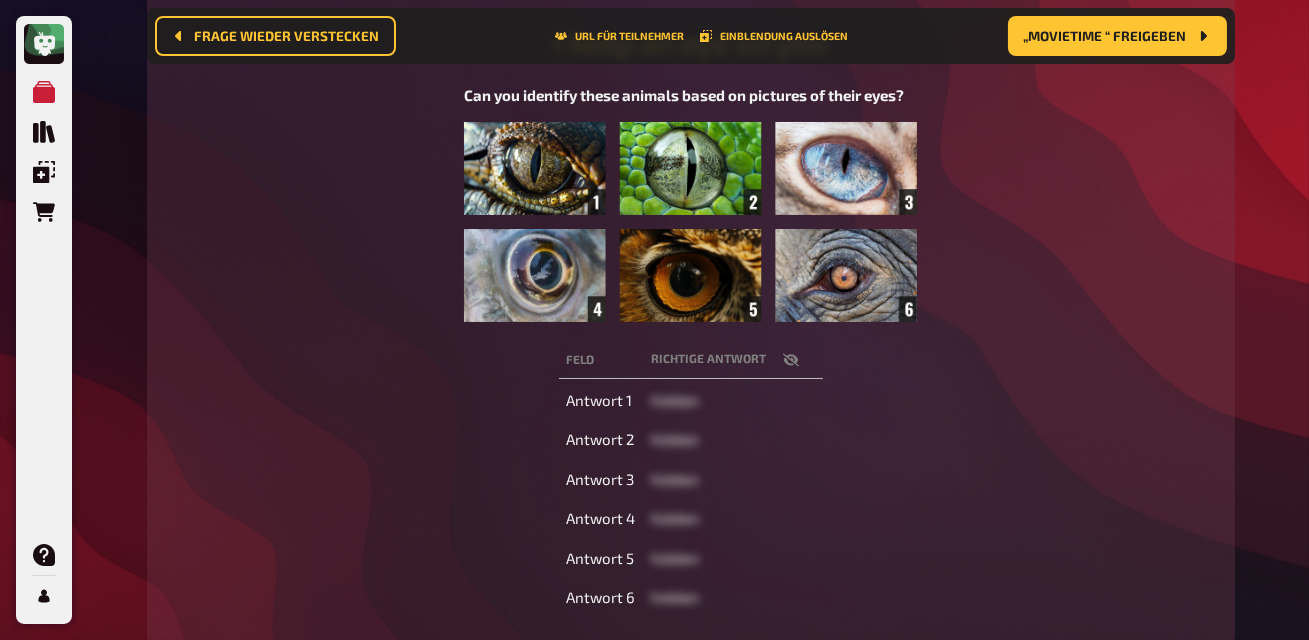 scroll, scrollTop: 301, scrollLeft: 0, axis: vertical 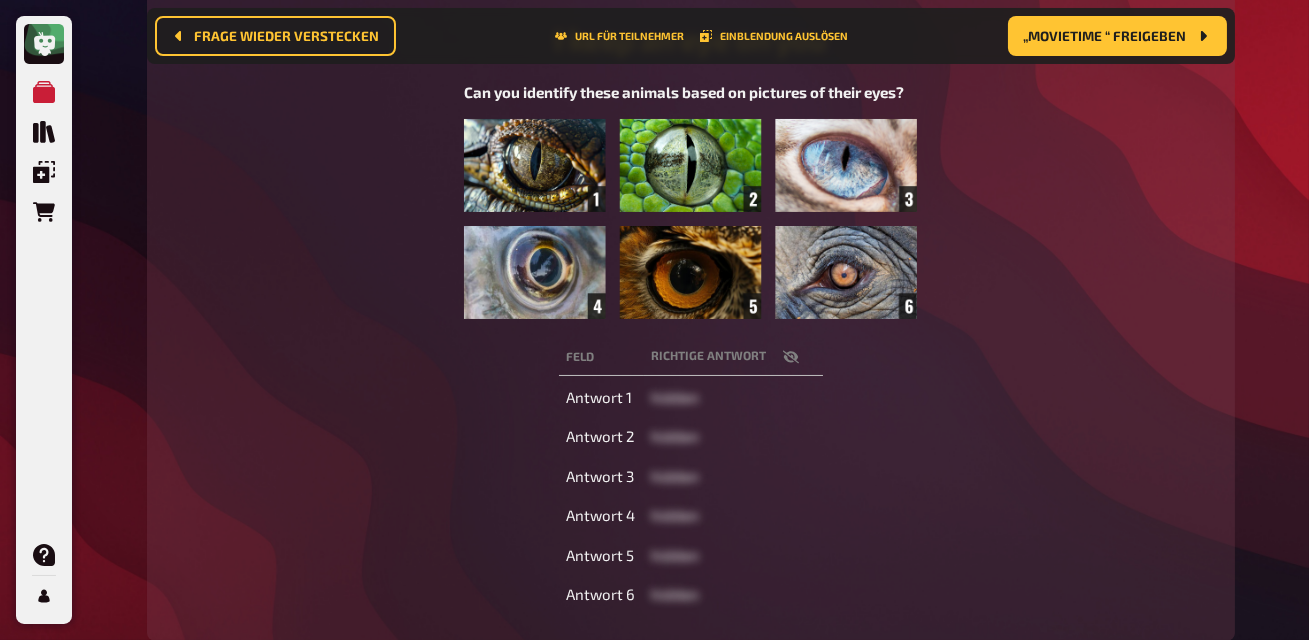 click at bounding box center (690, 219) 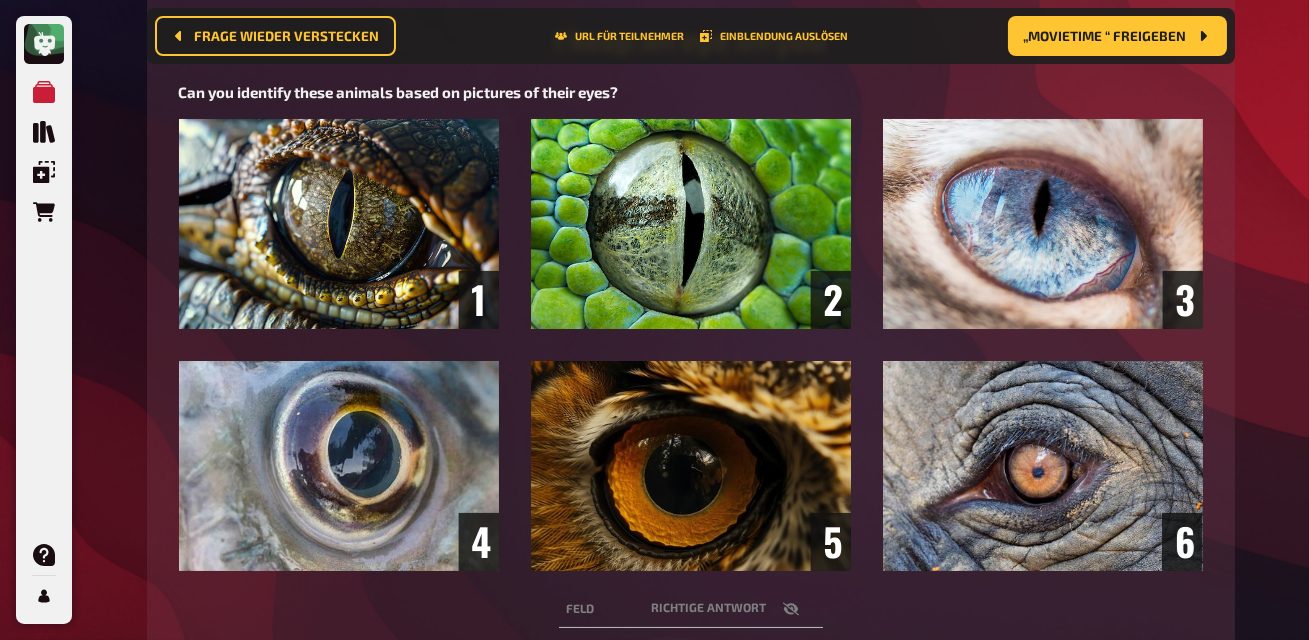 click at bounding box center [691, 345] 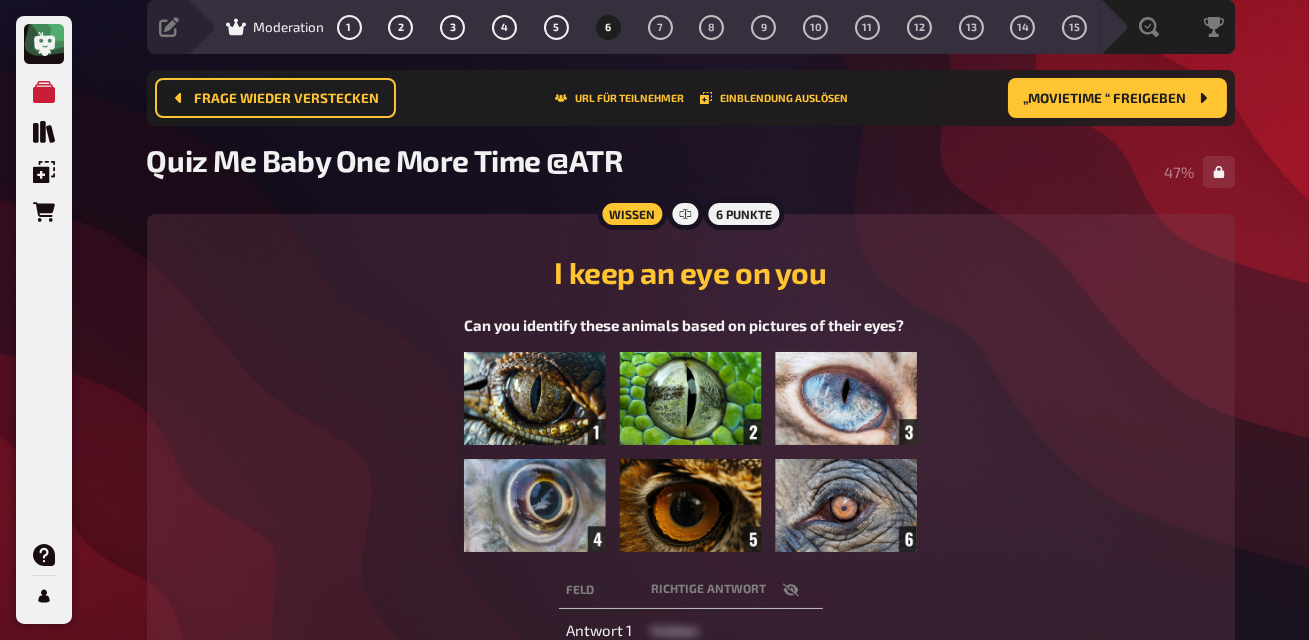 scroll, scrollTop: 0, scrollLeft: 0, axis: both 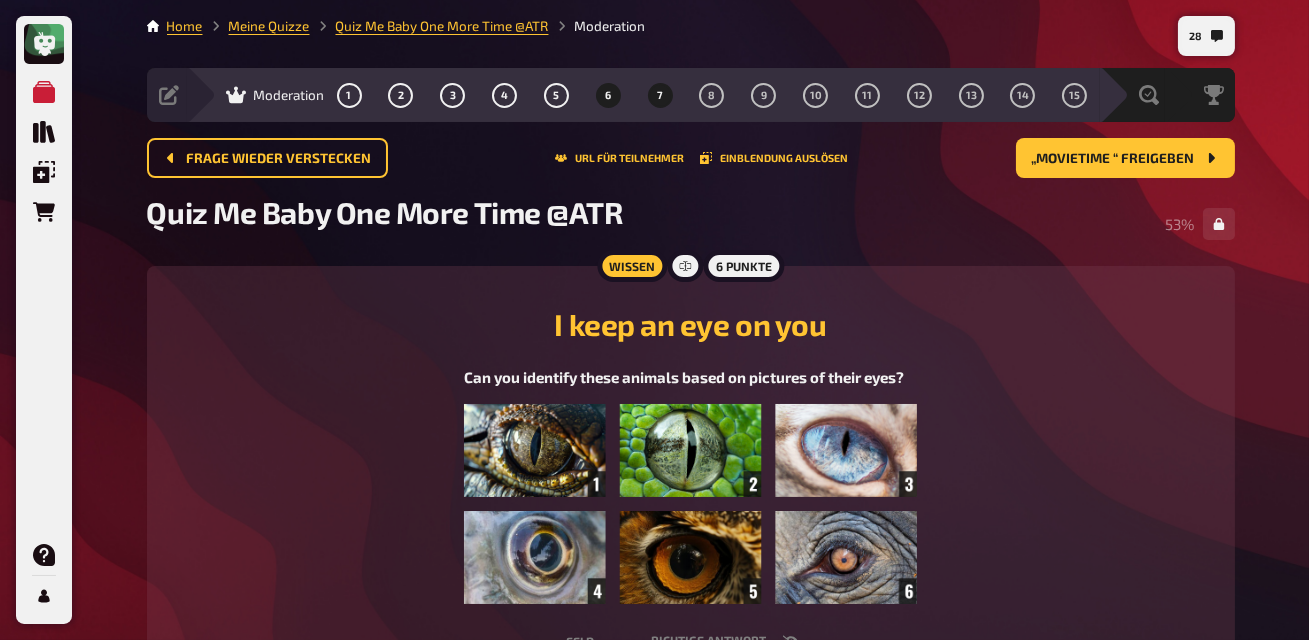 click on "7" at bounding box center (660, 95) 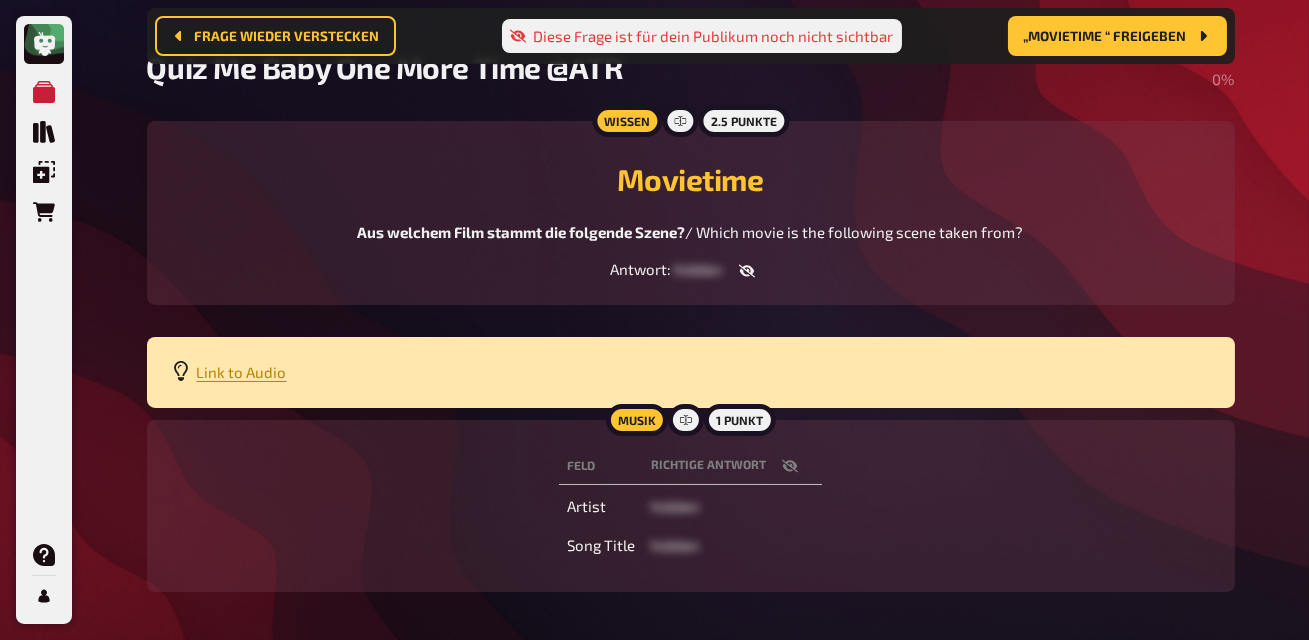 scroll, scrollTop: 173, scrollLeft: 0, axis: vertical 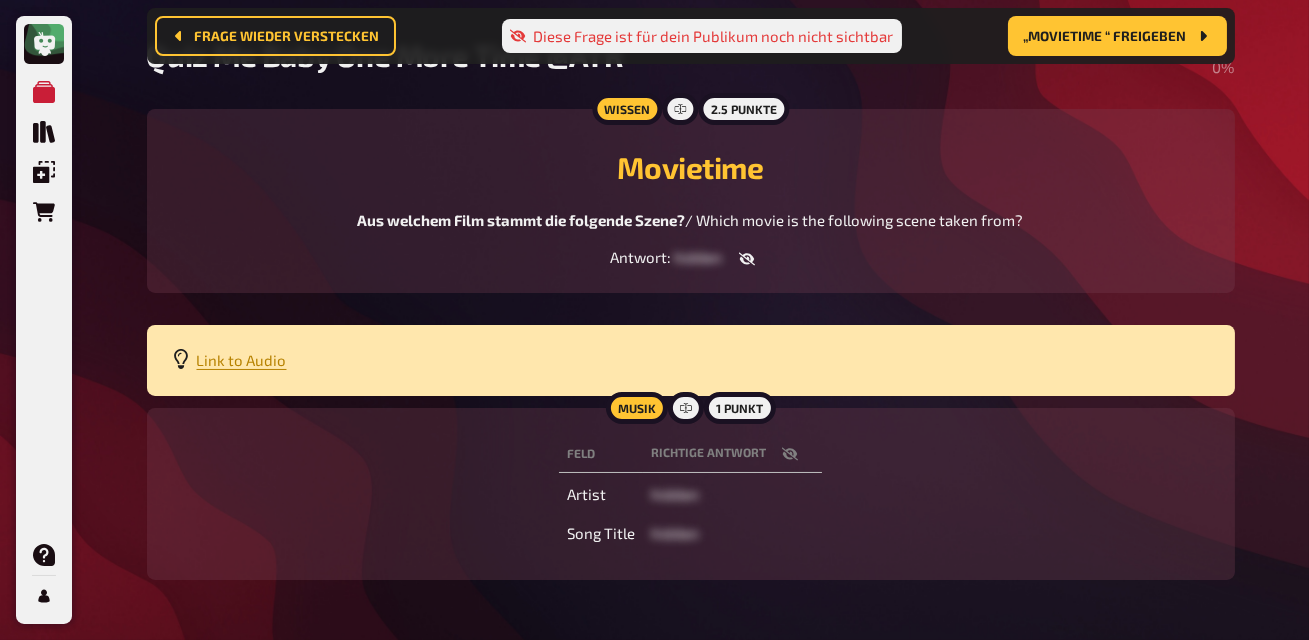 click 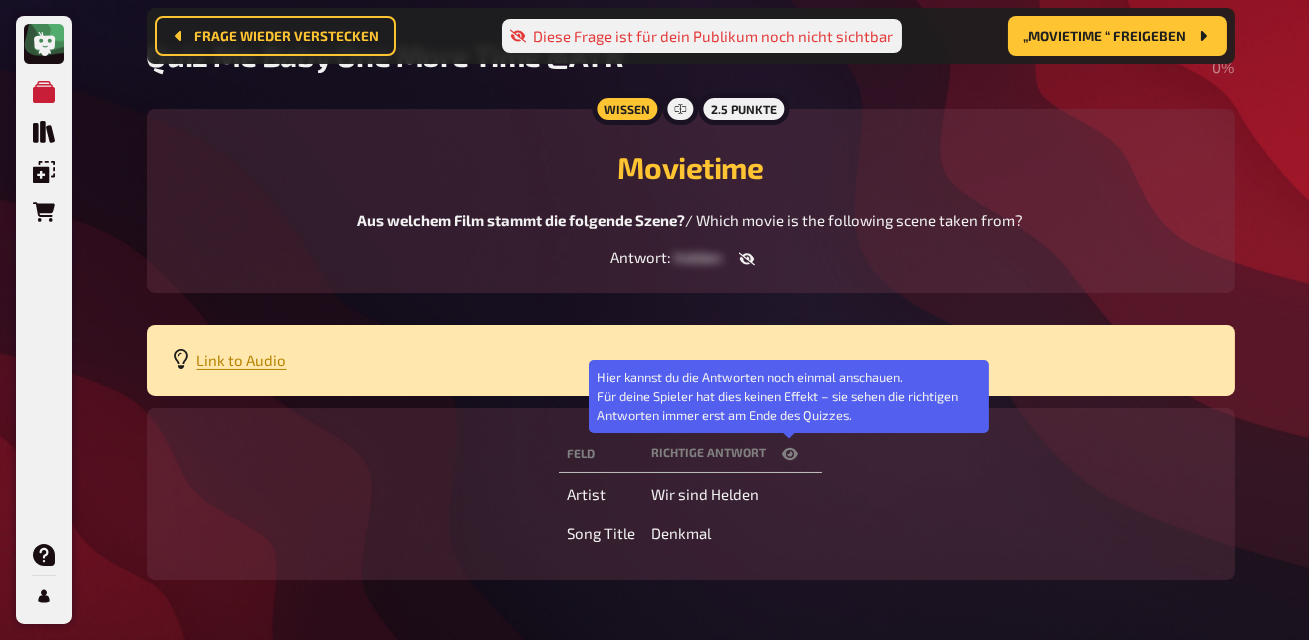click 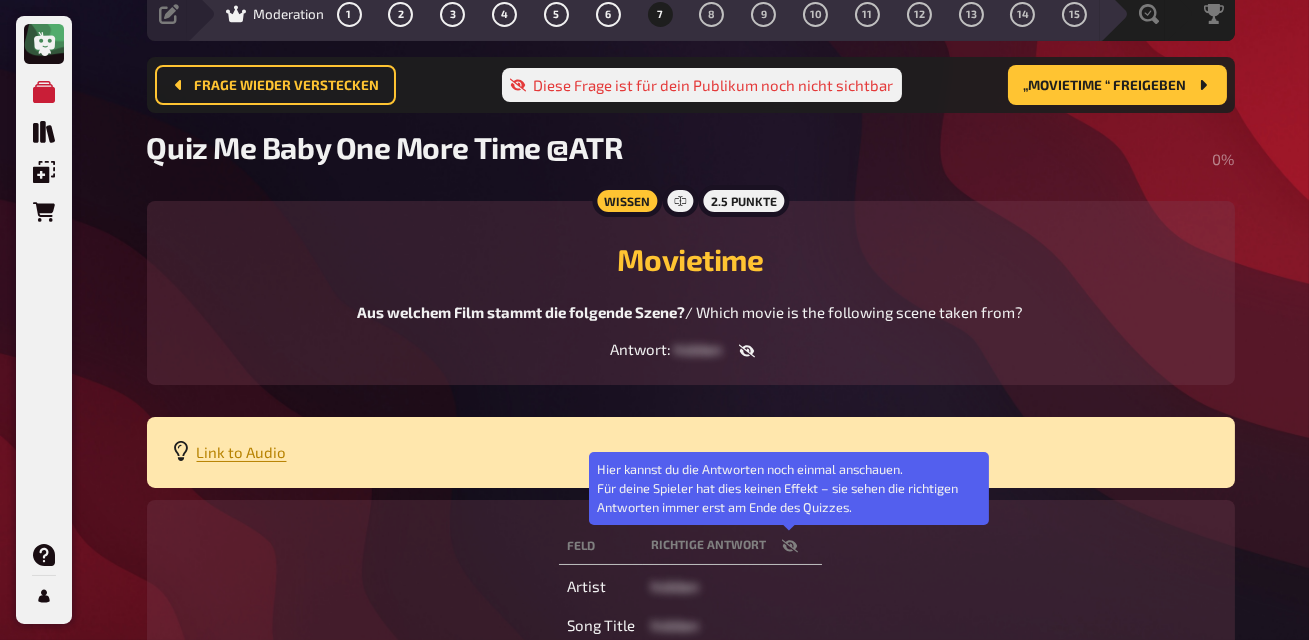 scroll, scrollTop: 0, scrollLeft: 0, axis: both 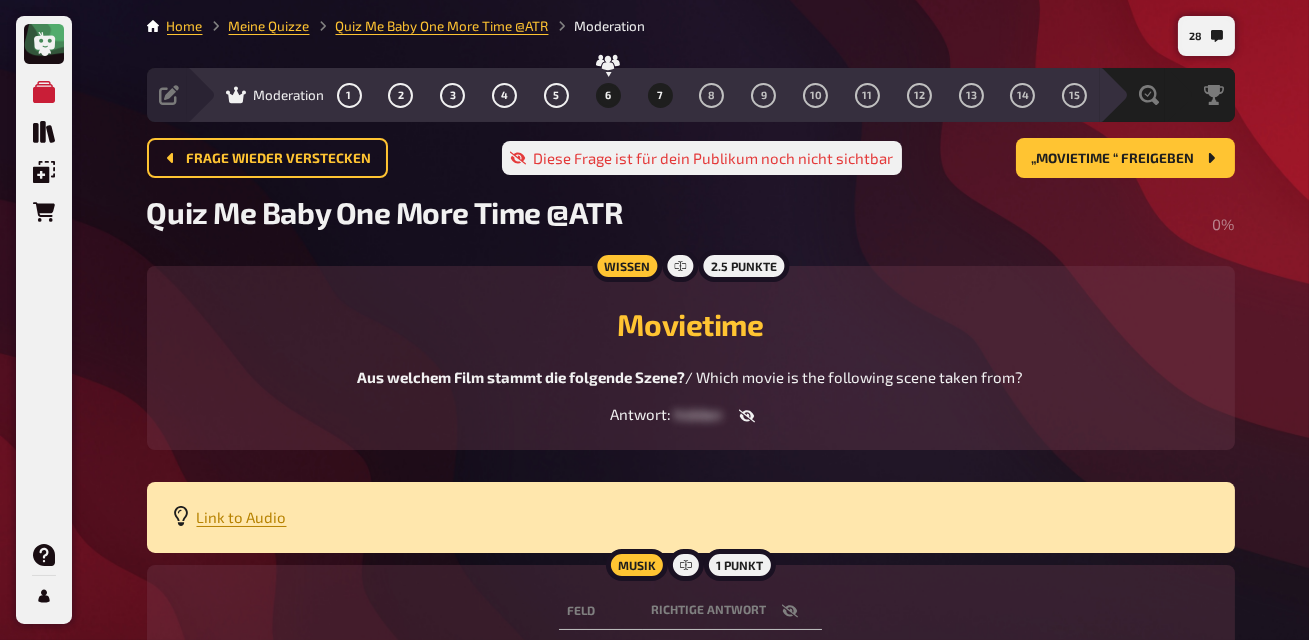 click on "6" at bounding box center [608, 95] 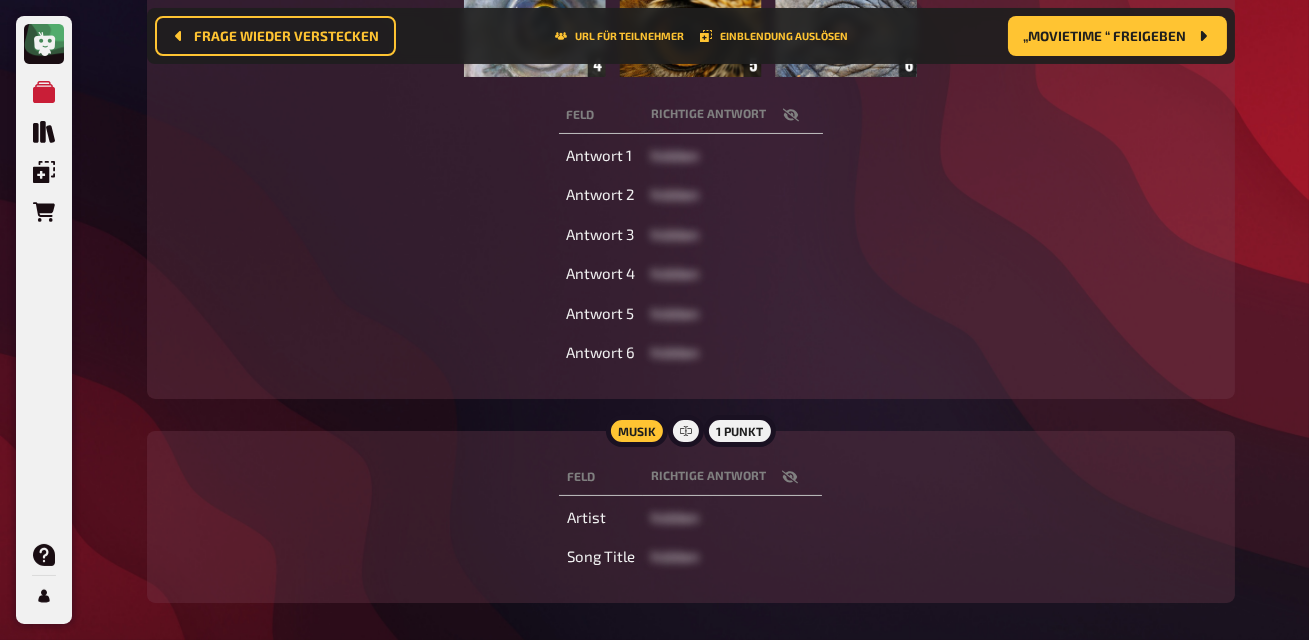 scroll, scrollTop: 603, scrollLeft: 0, axis: vertical 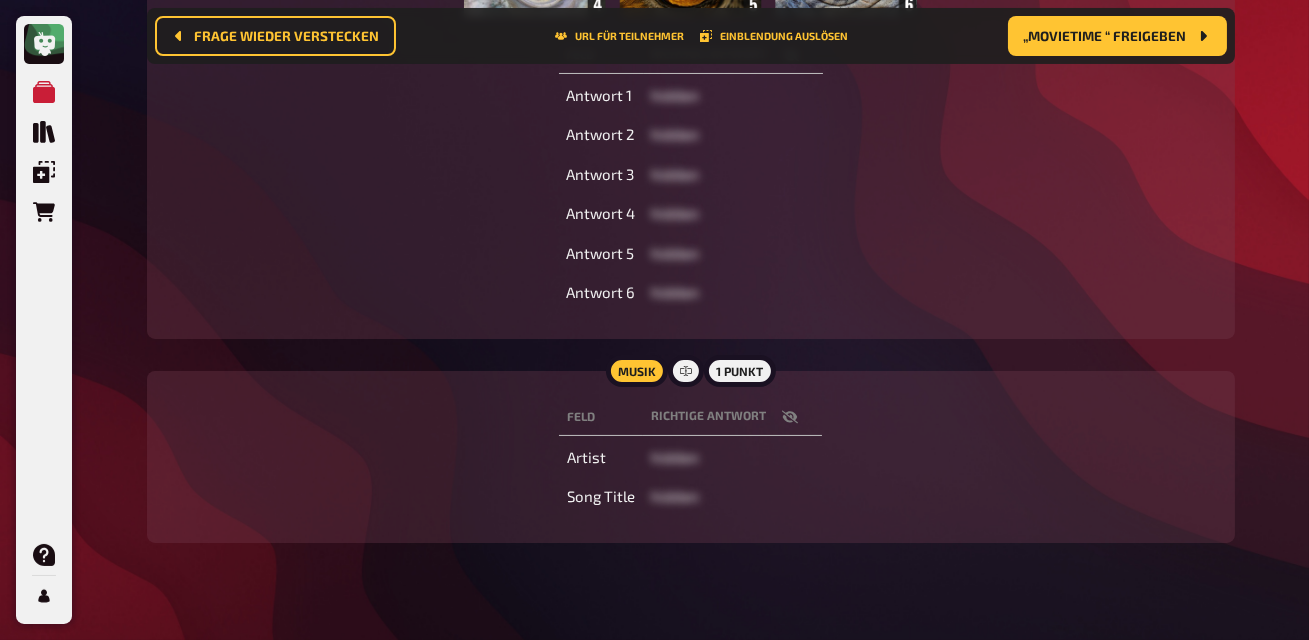 click 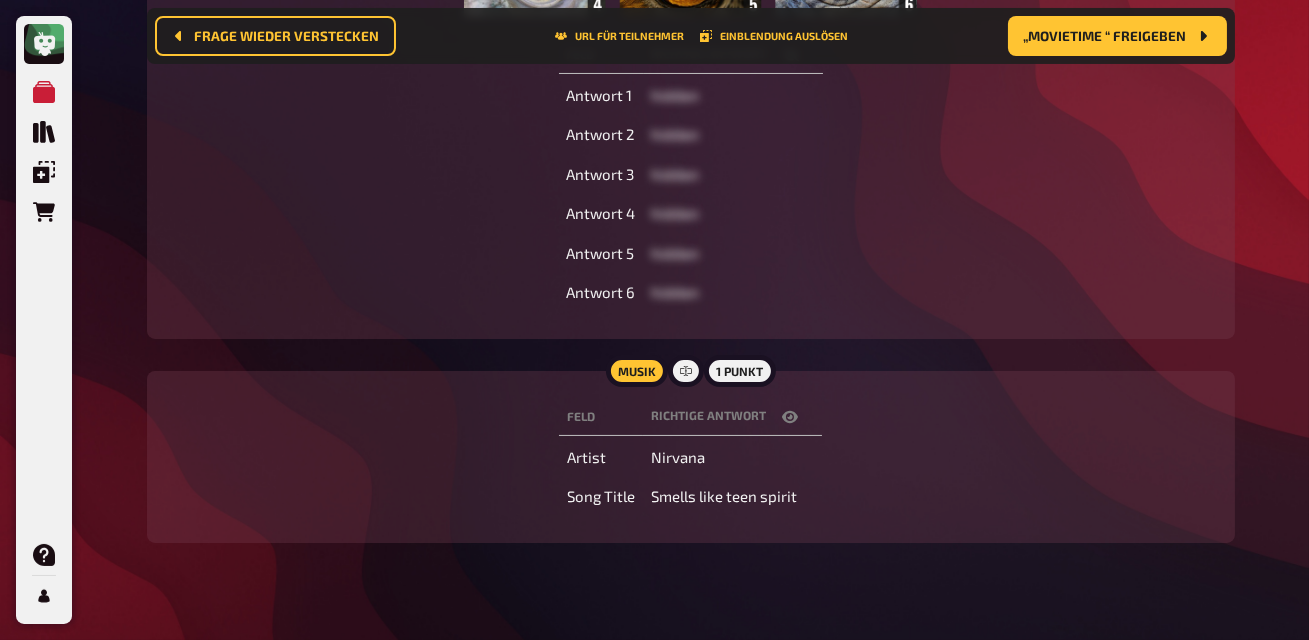 click 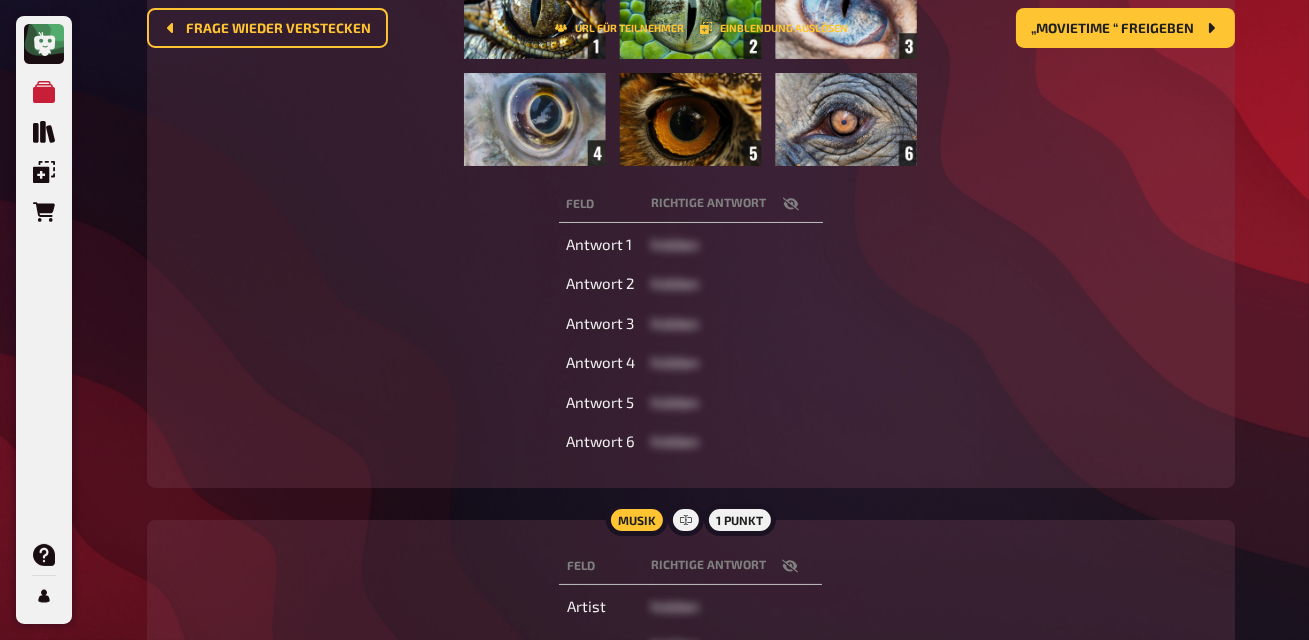 scroll, scrollTop: 0, scrollLeft: 0, axis: both 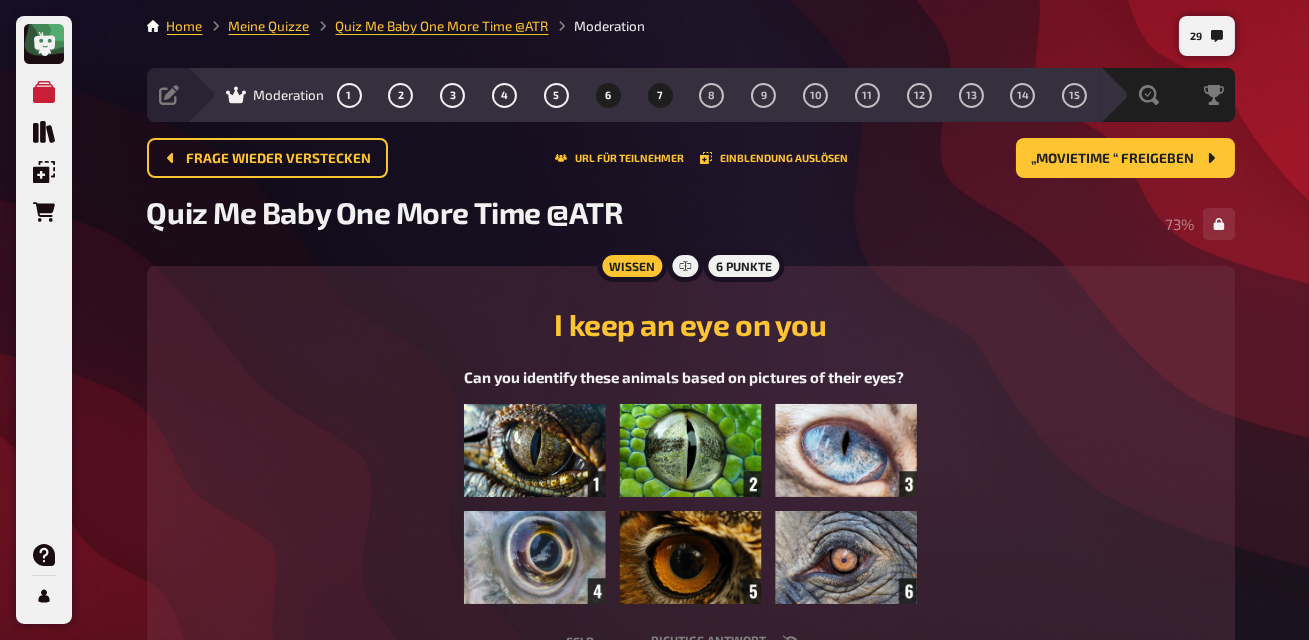 click on "7" at bounding box center [660, 95] 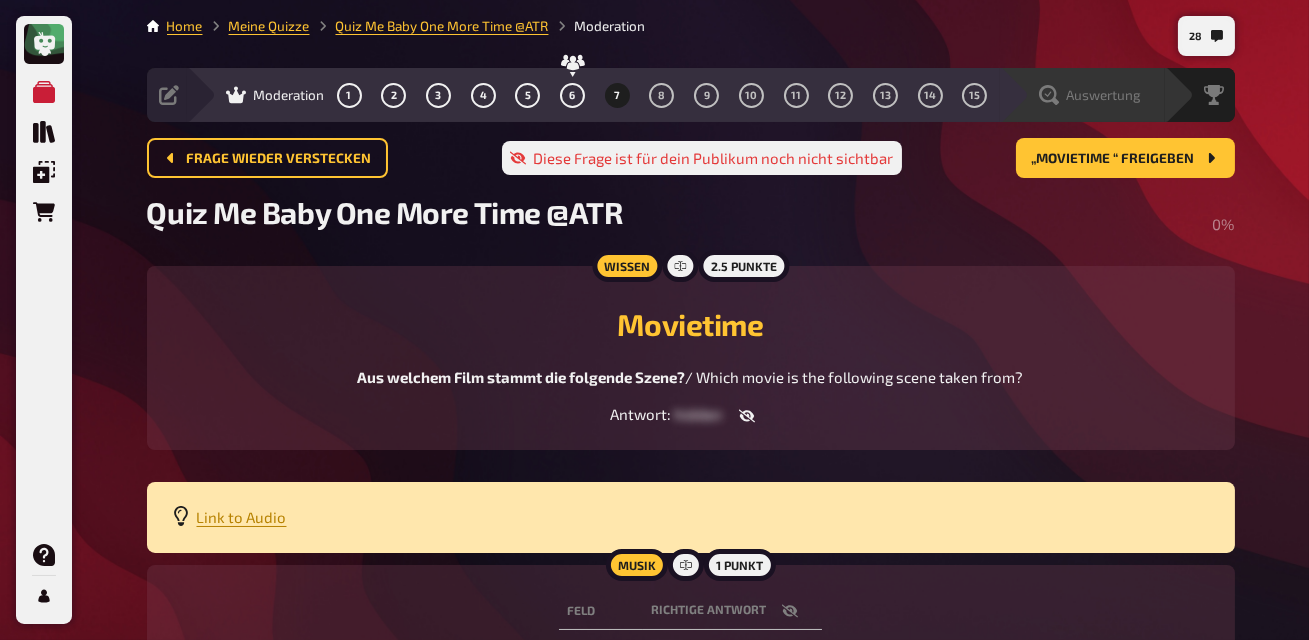 click on "Auswertung" at bounding box center (1096, 95) 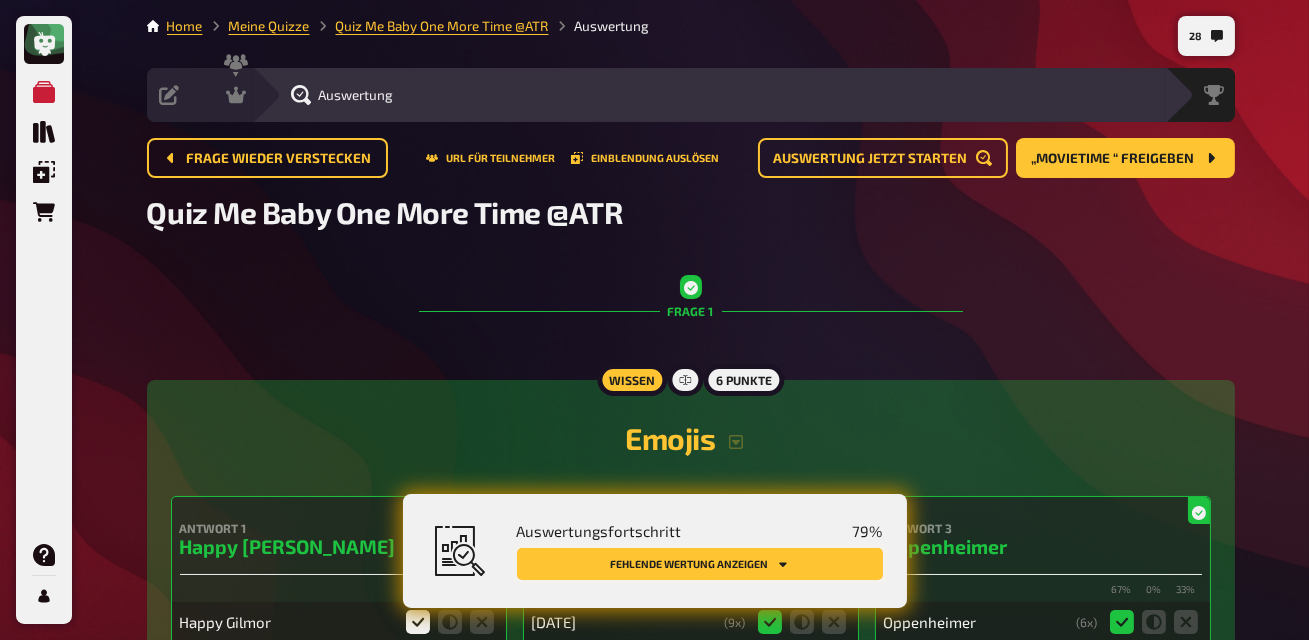 click on "Fehlende Wertung anzeigen" at bounding box center [700, 564] 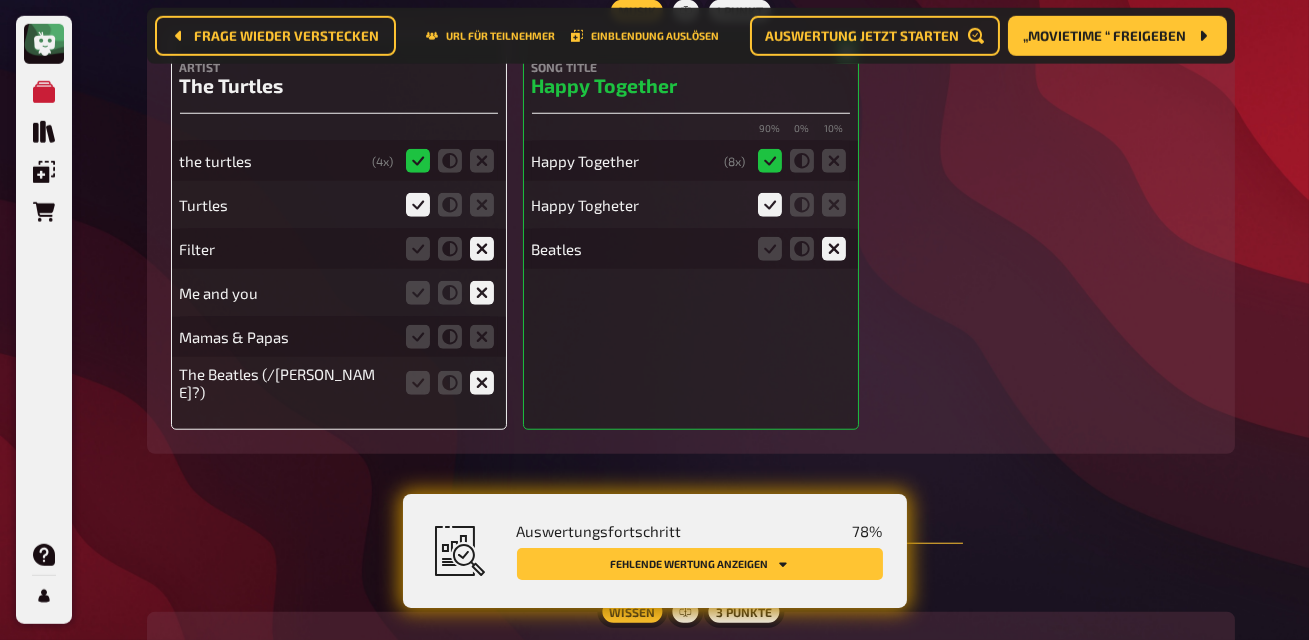 scroll, scrollTop: 3470, scrollLeft: 0, axis: vertical 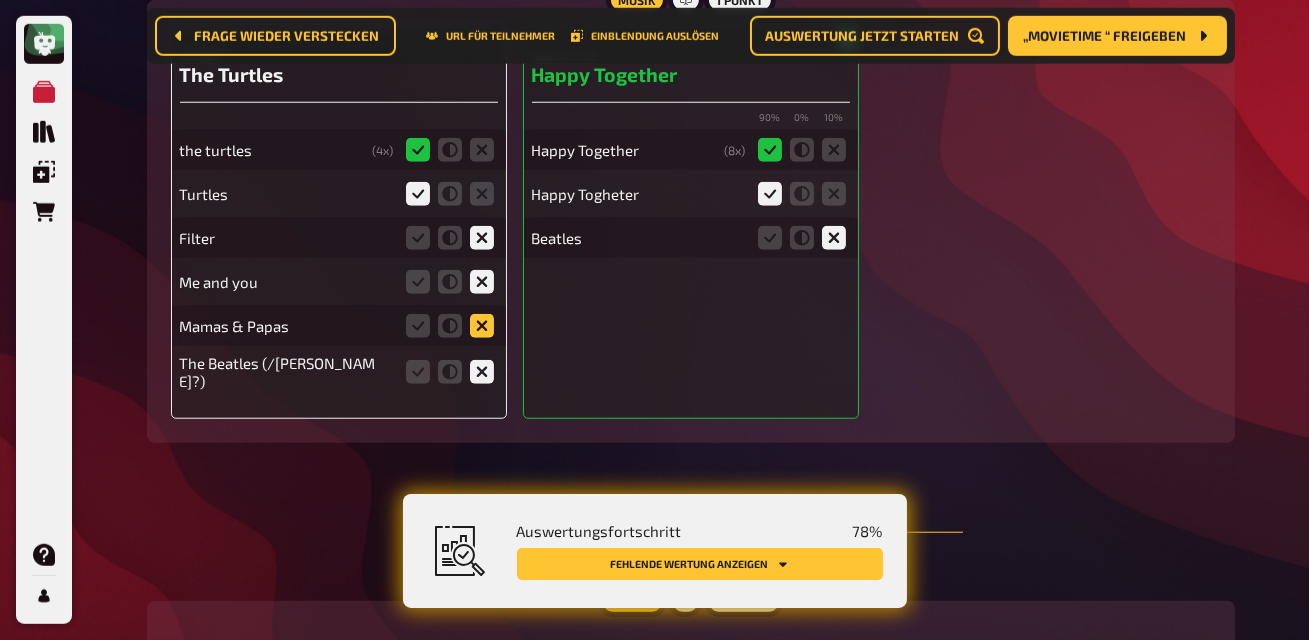click 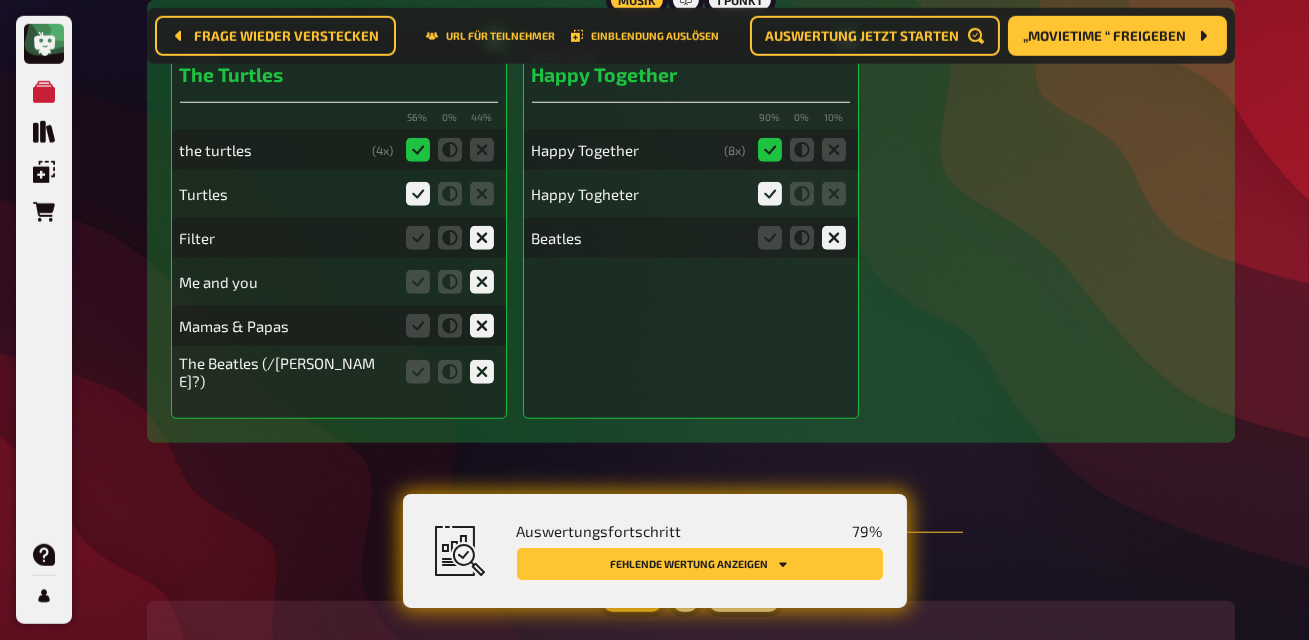 click on "Fehlende Wertung anzeigen" at bounding box center [700, 564] 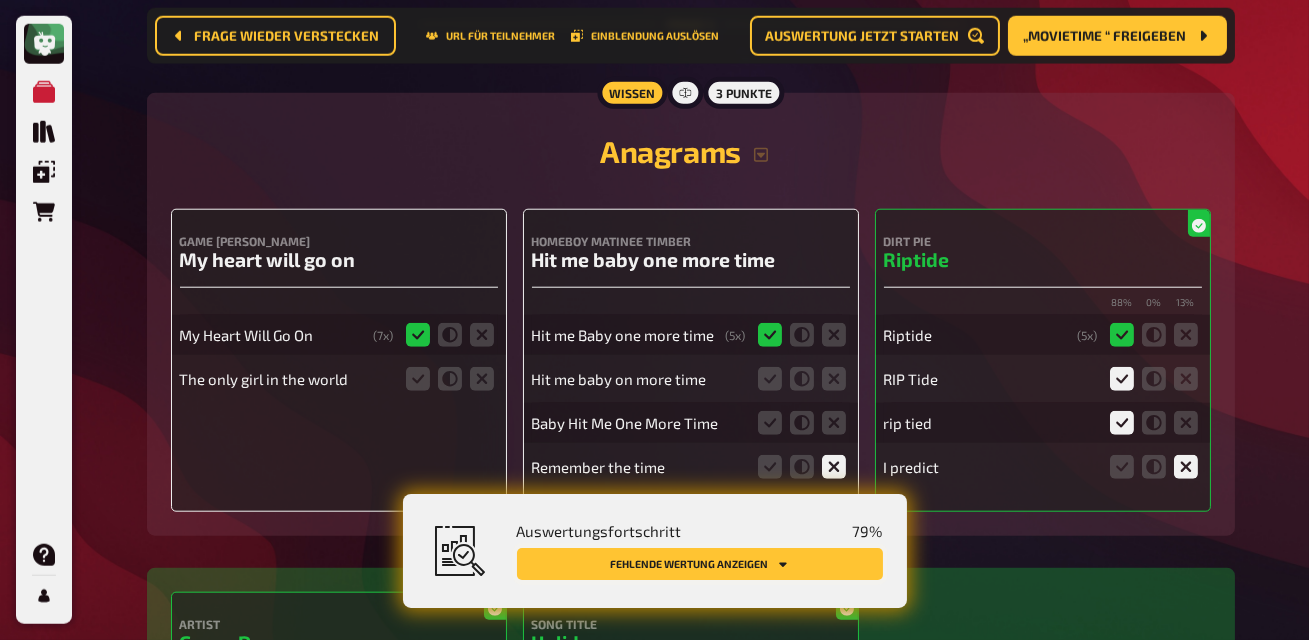 scroll, scrollTop: 3980, scrollLeft: 0, axis: vertical 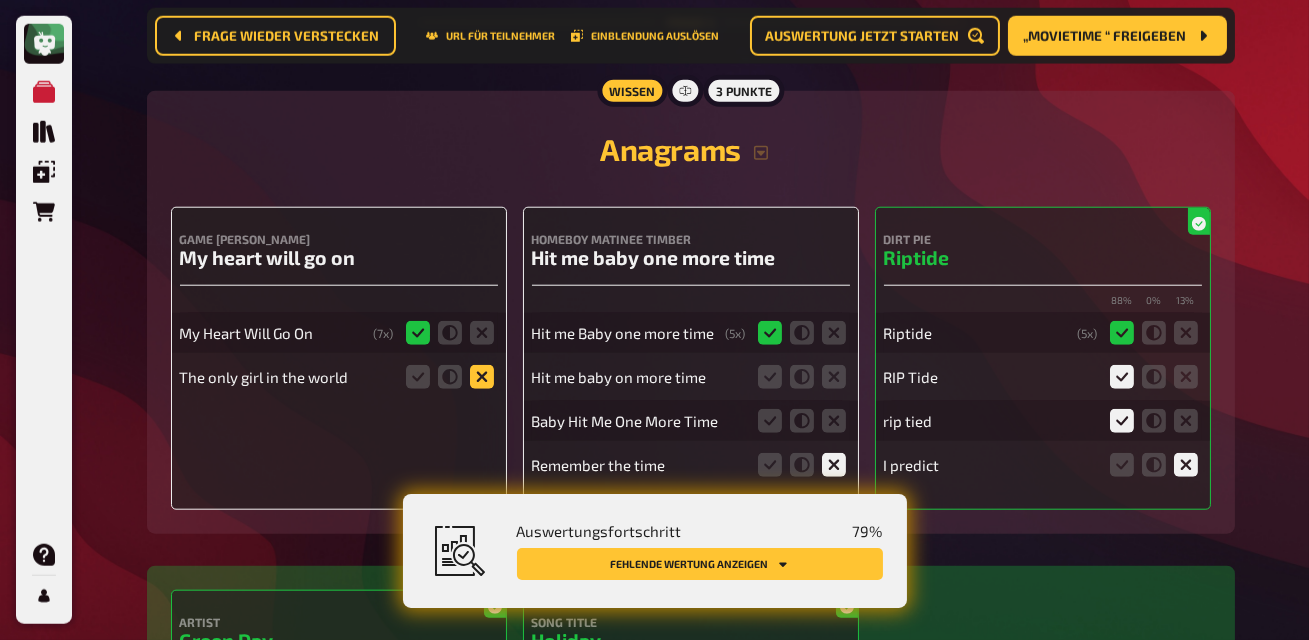 click 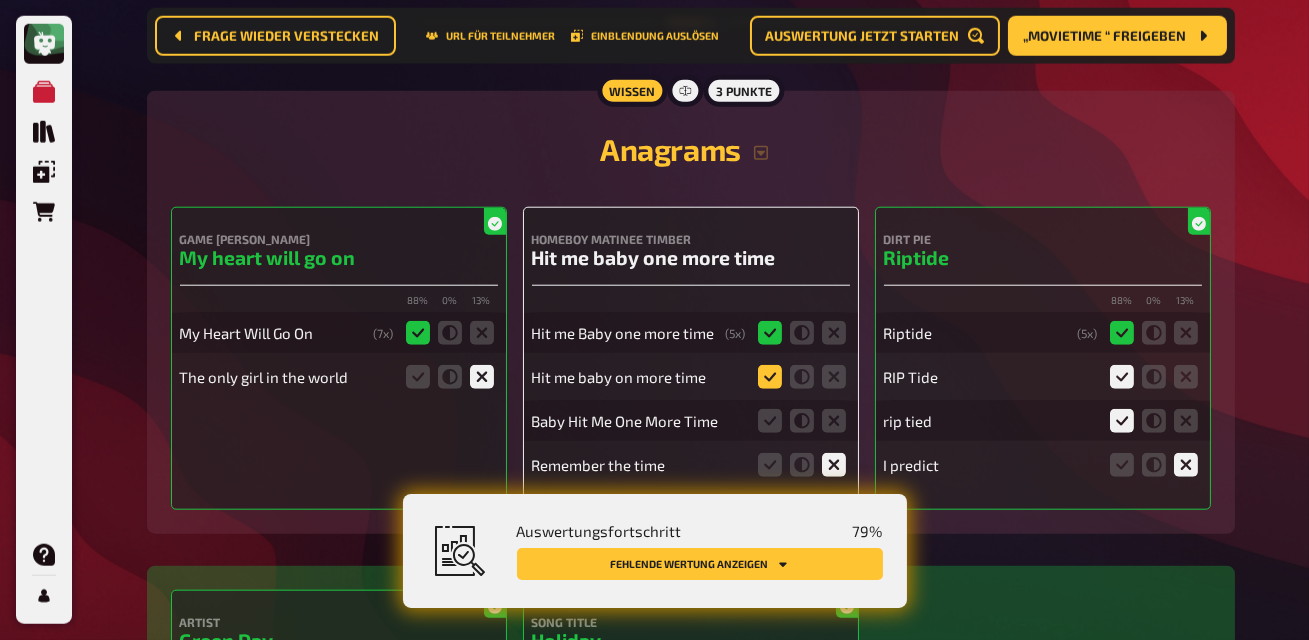 click 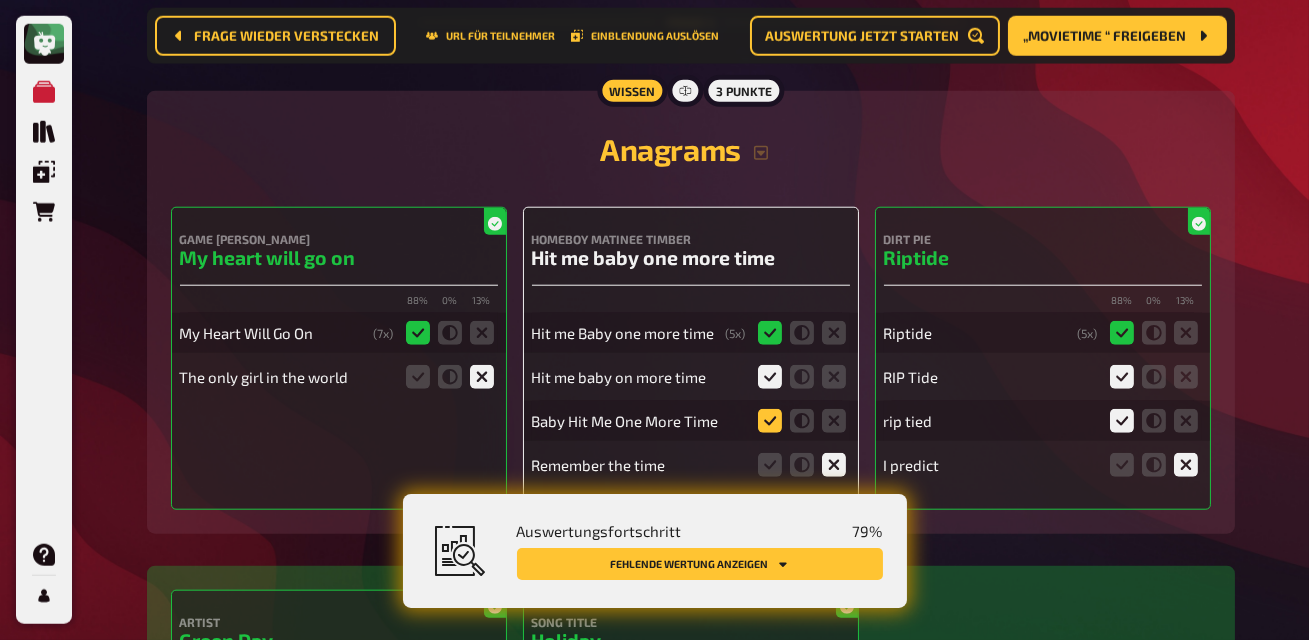 click 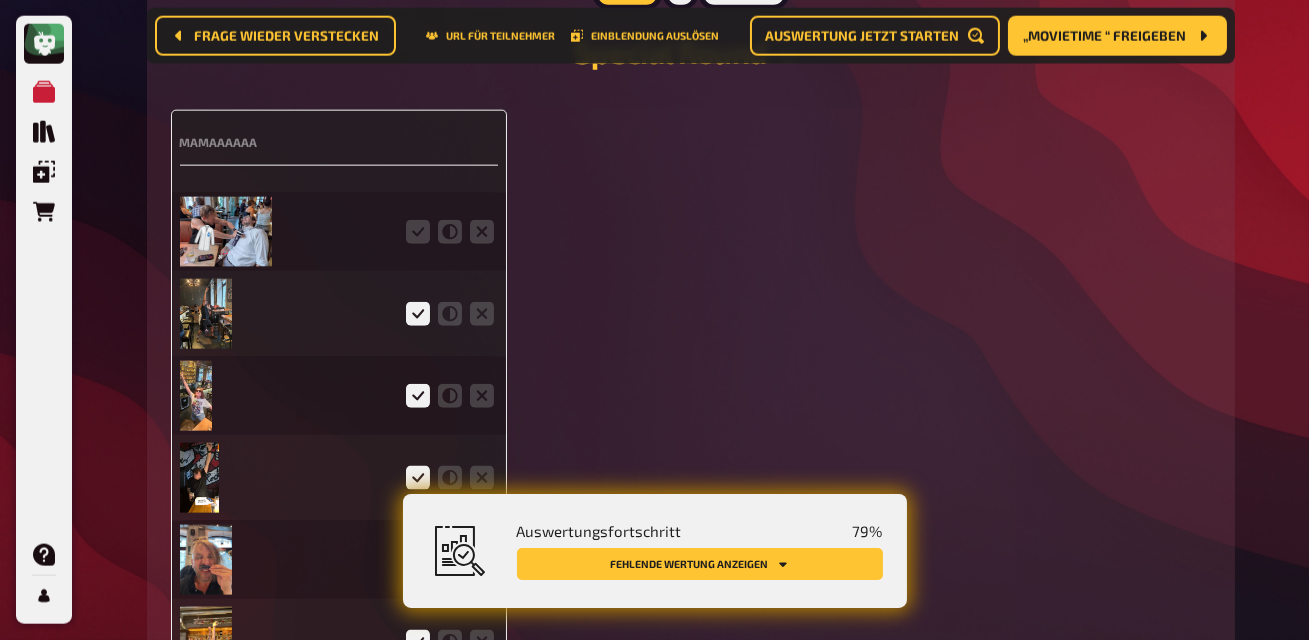 scroll, scrollTop: 4995, scrollLeft: 0, axis: vertical 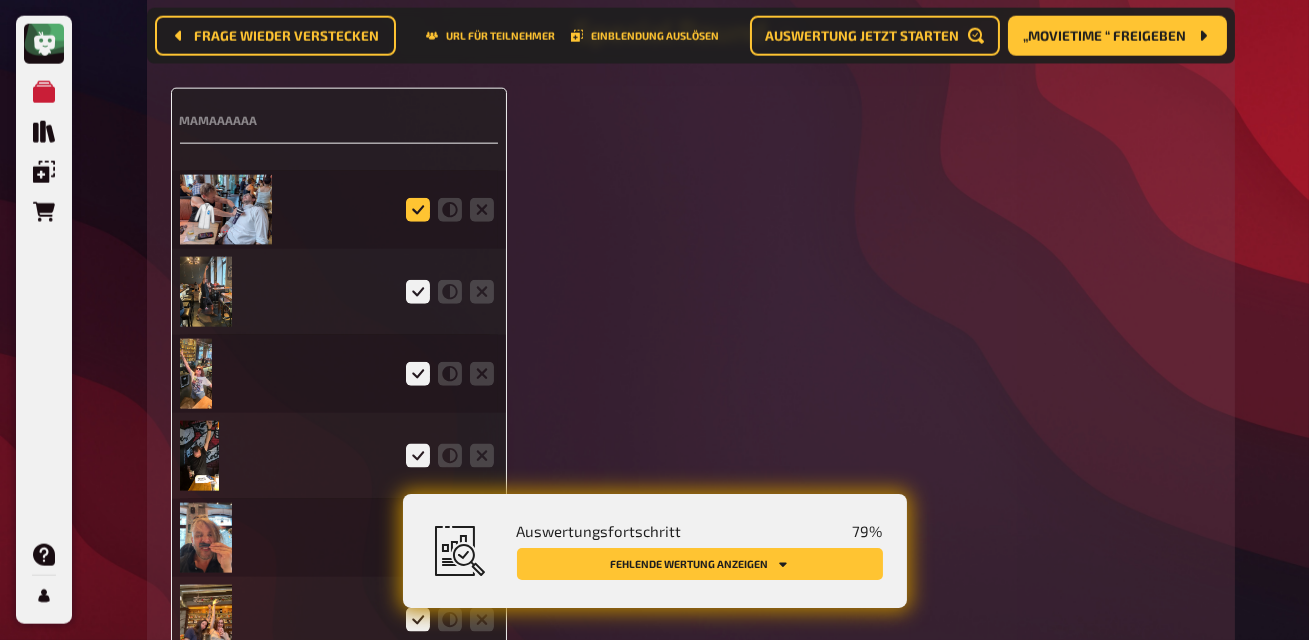 click 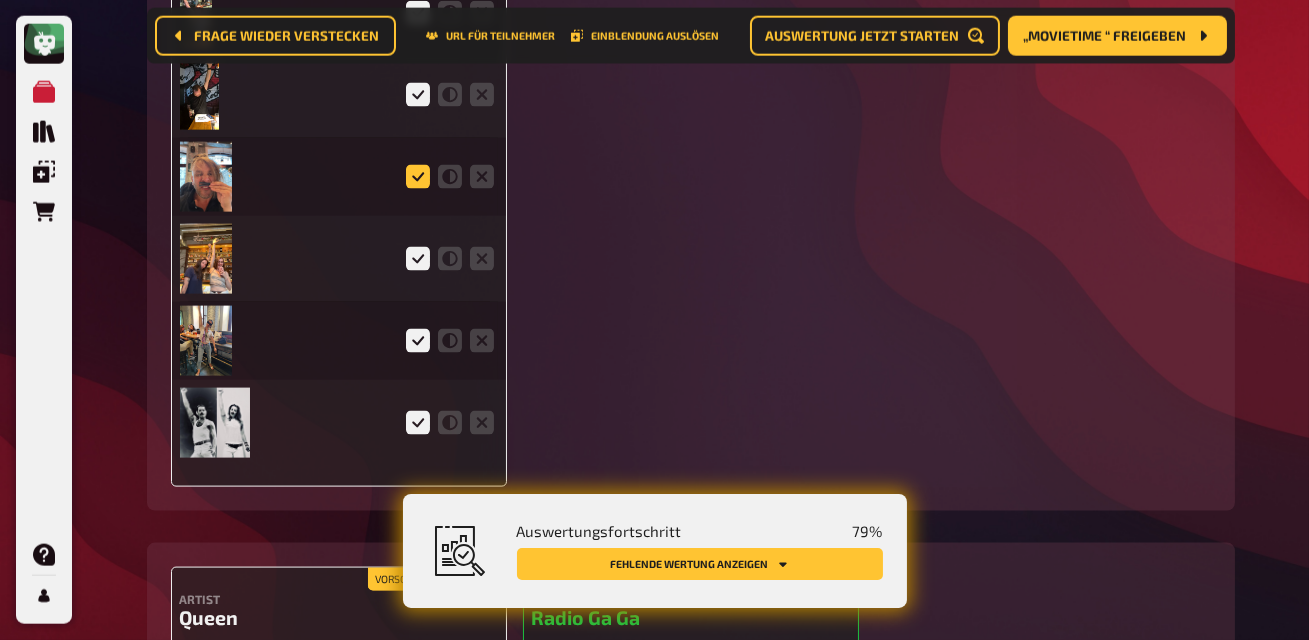 click 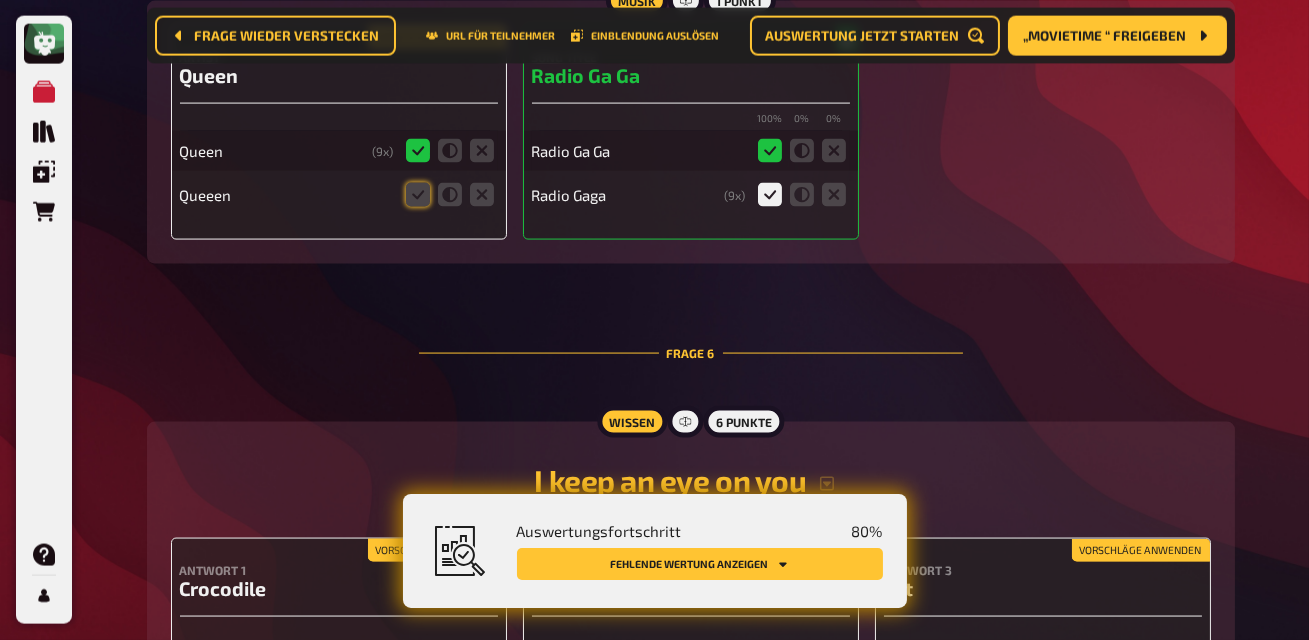 scroll, scrollTop: 5929, scrollLeft: 0, axis: vertical 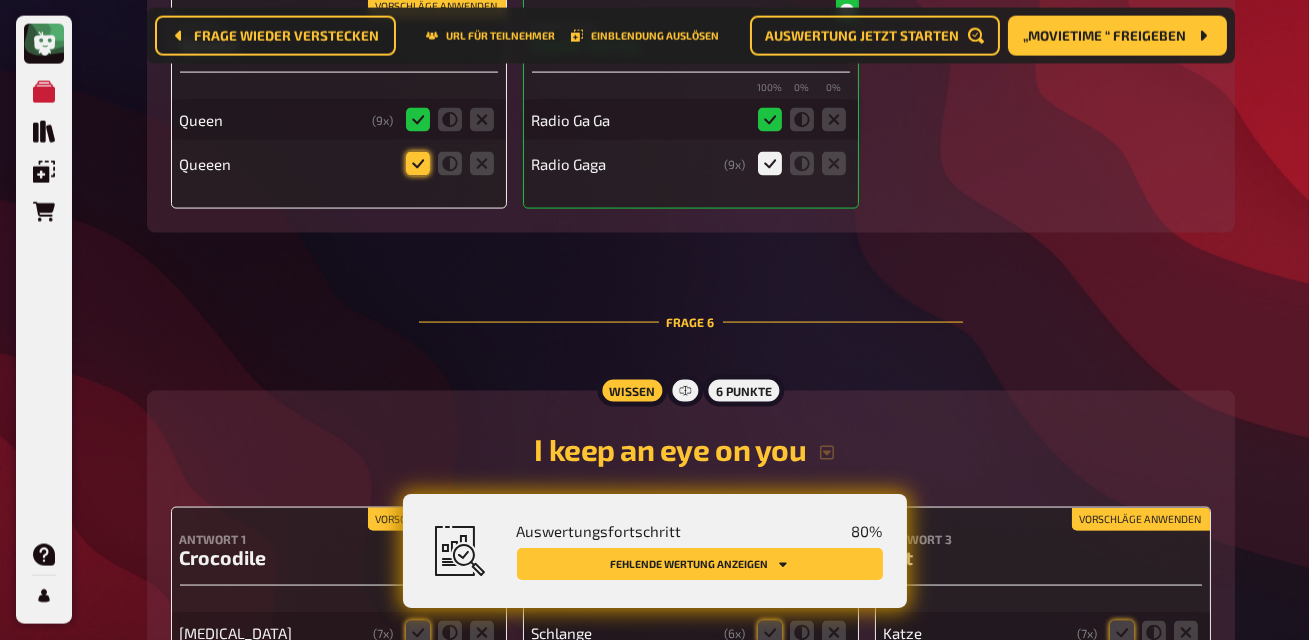 click 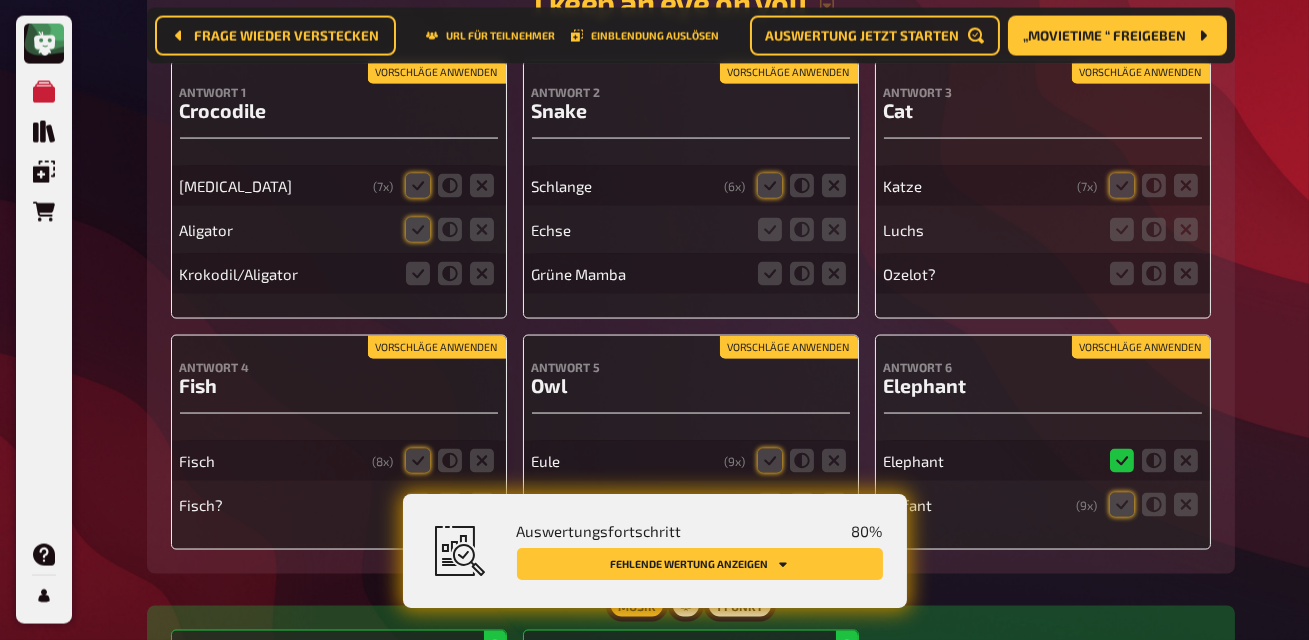 scroll, scrollTop: 6366, scrollLeft: 0, axis: vertical 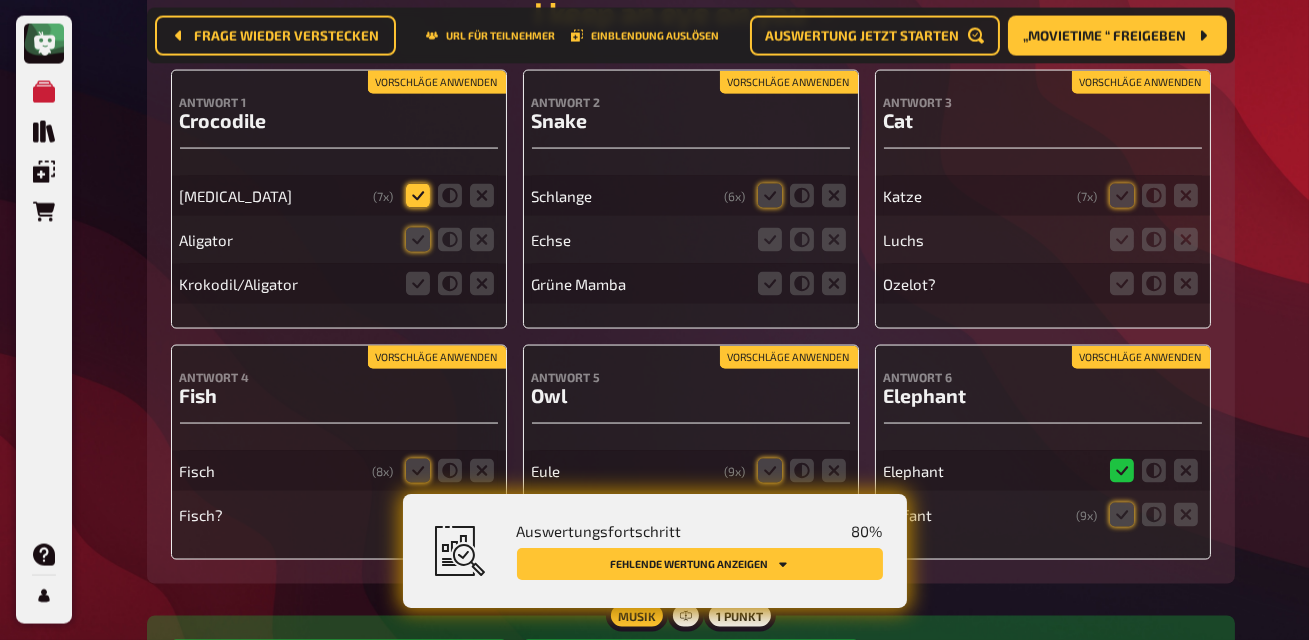 click 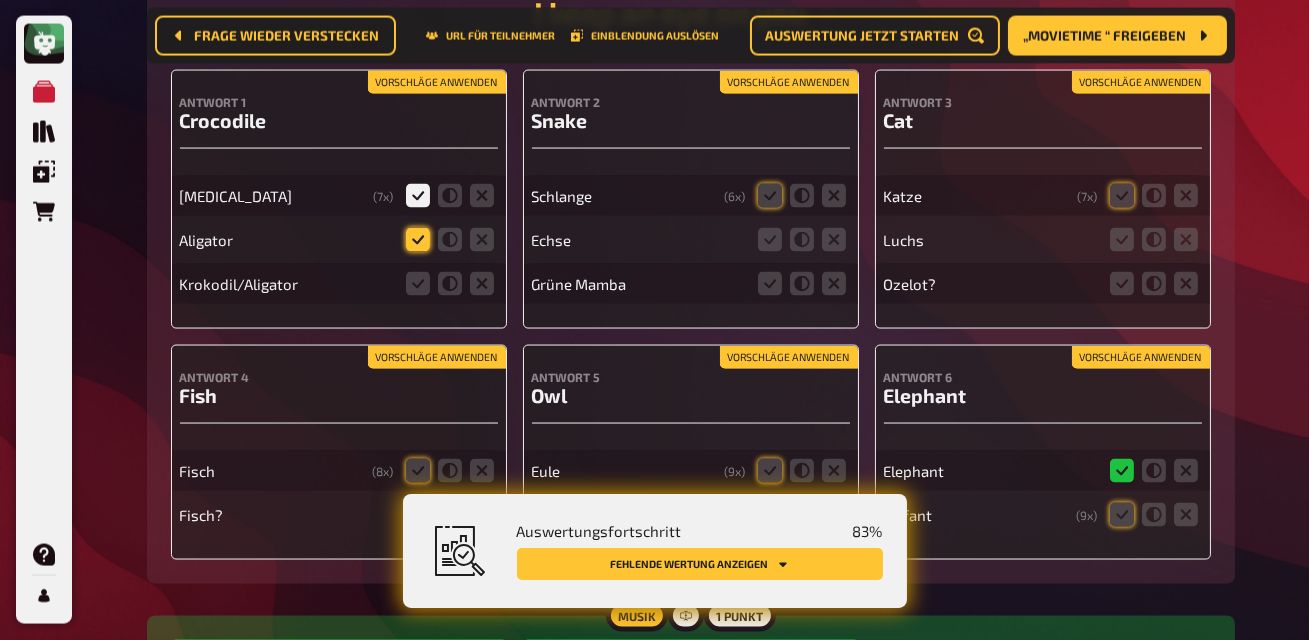click 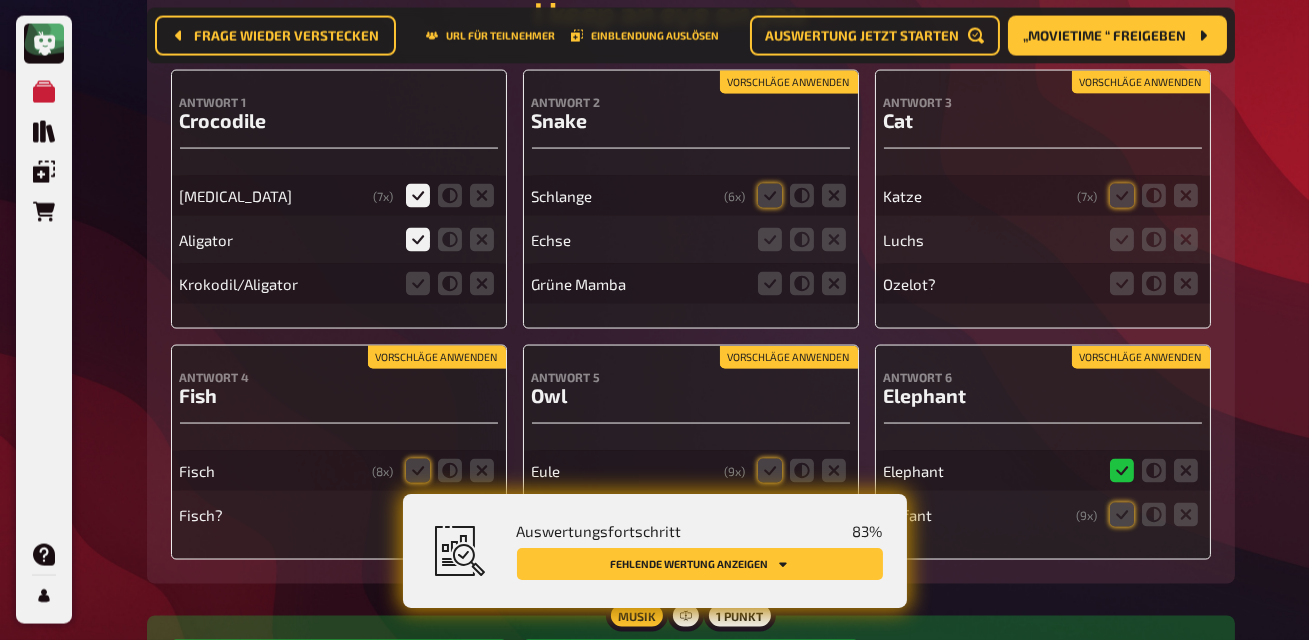 click at bounding box center [450, 284] 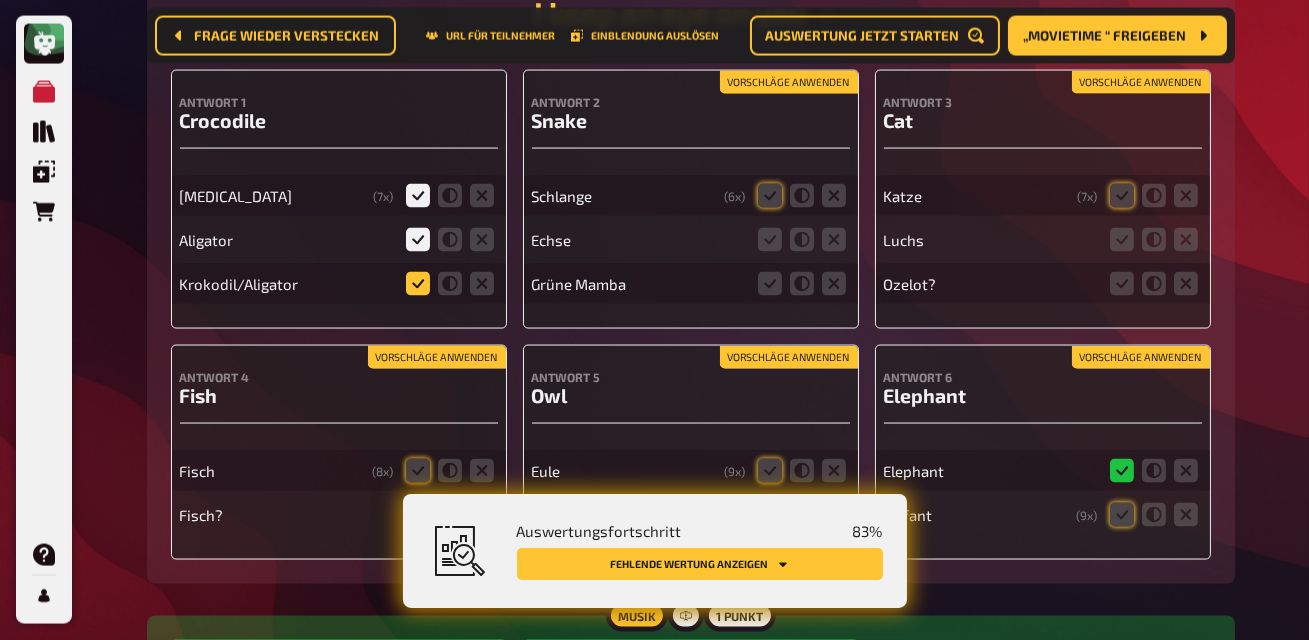 click 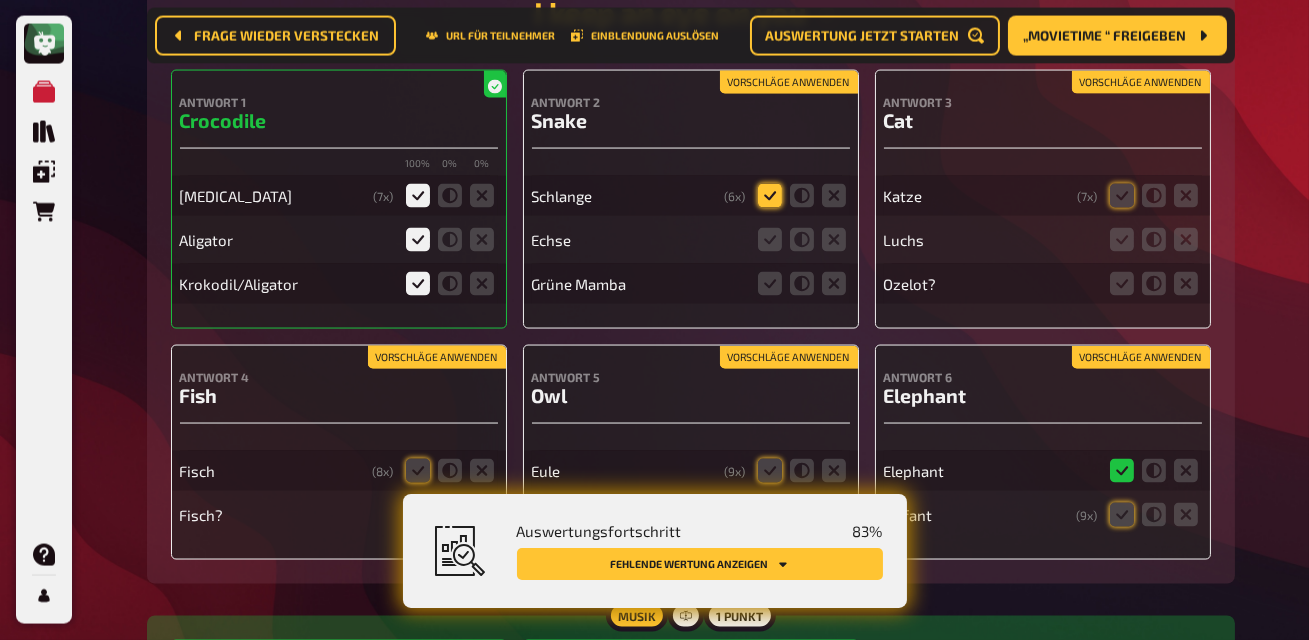 click 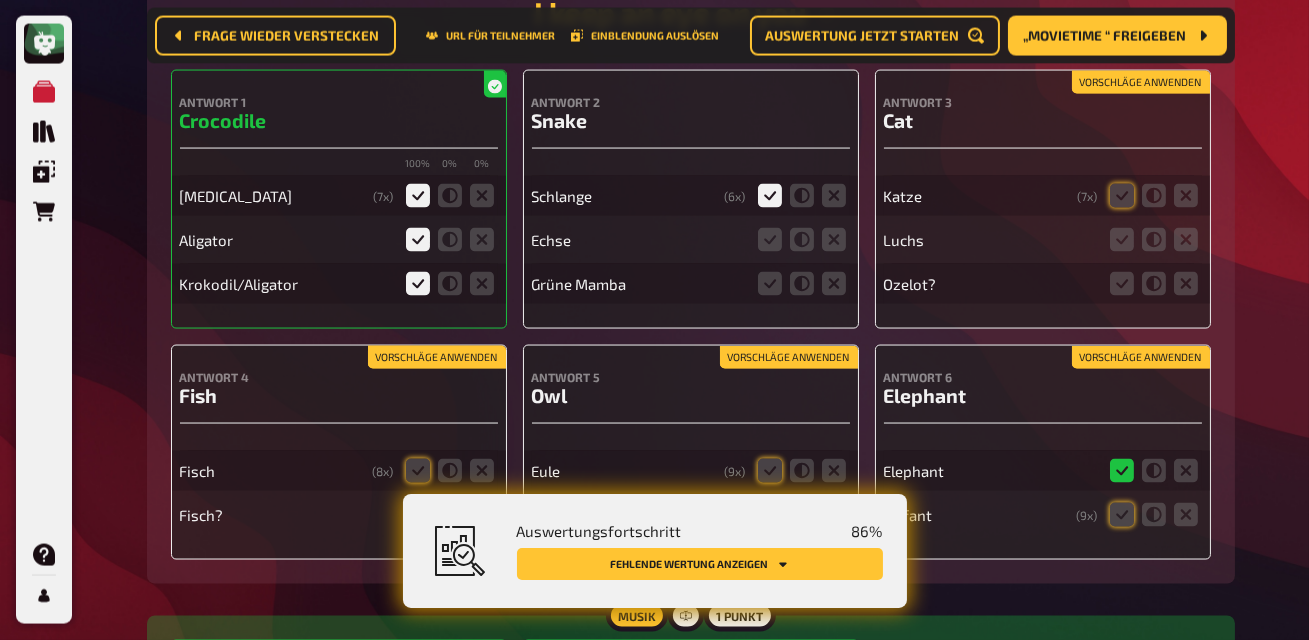 click at bounding box center (802, 240) 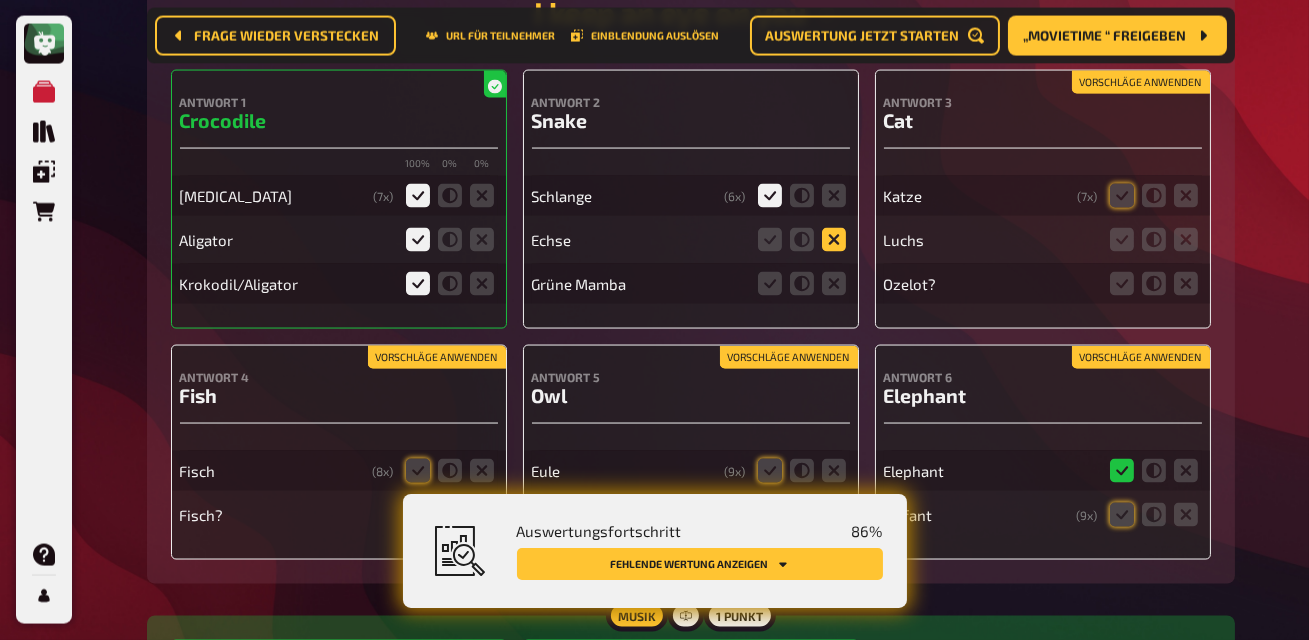 click 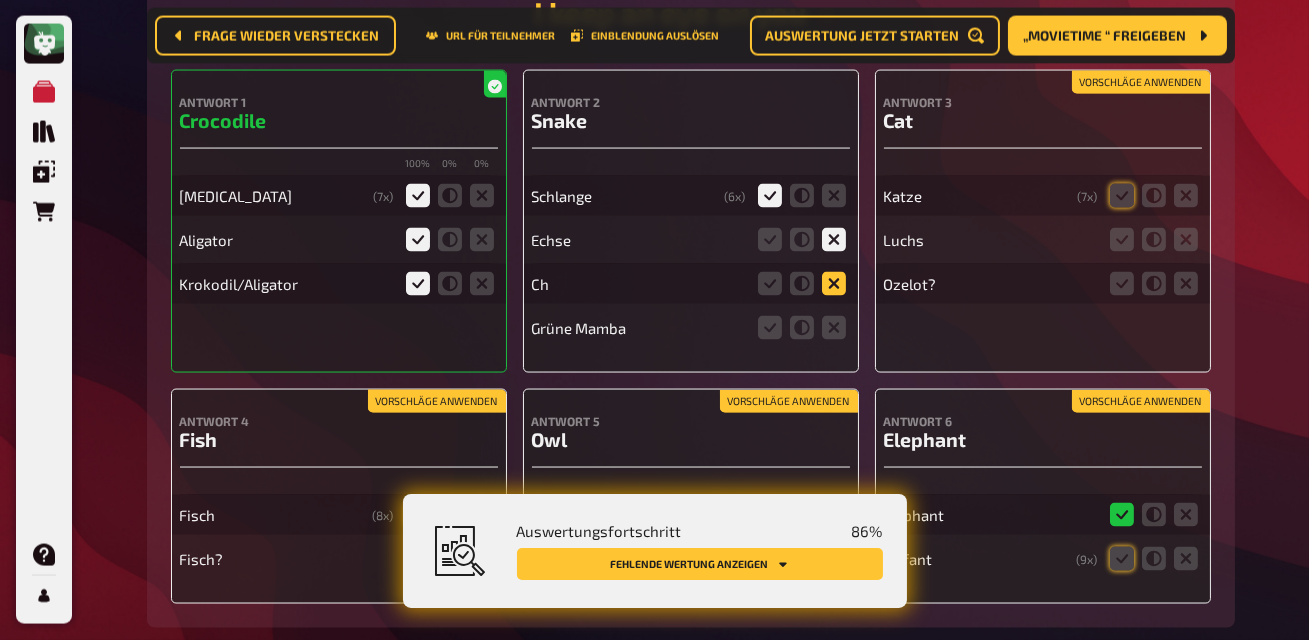 click 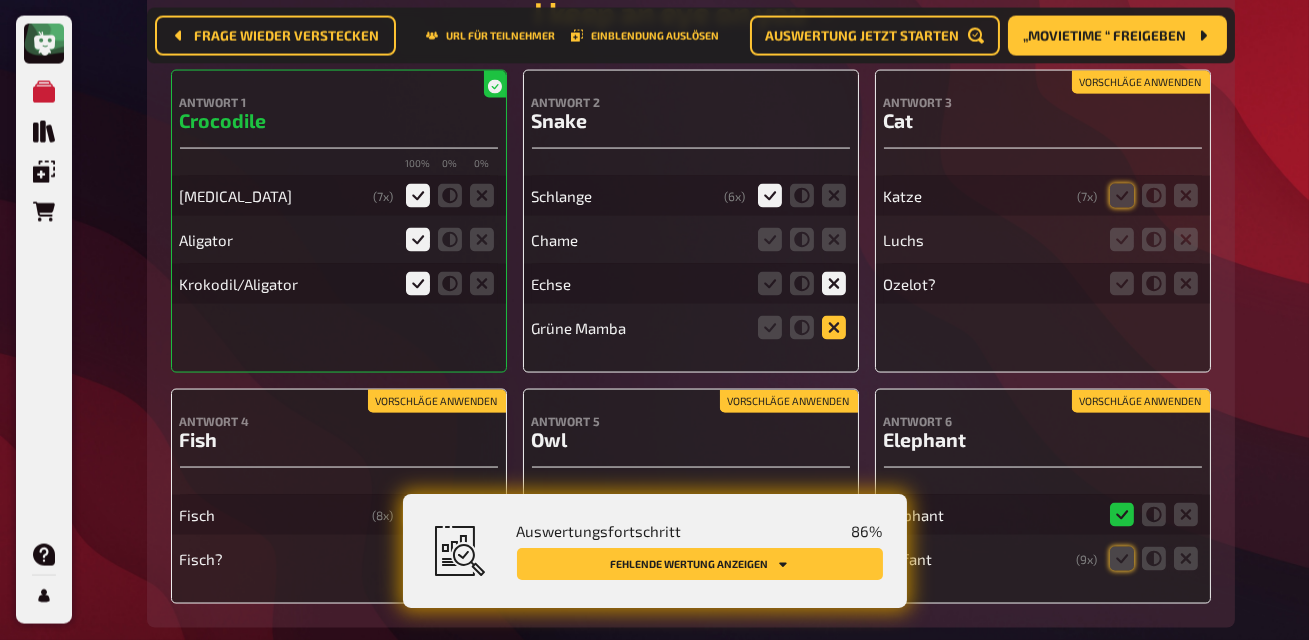 click 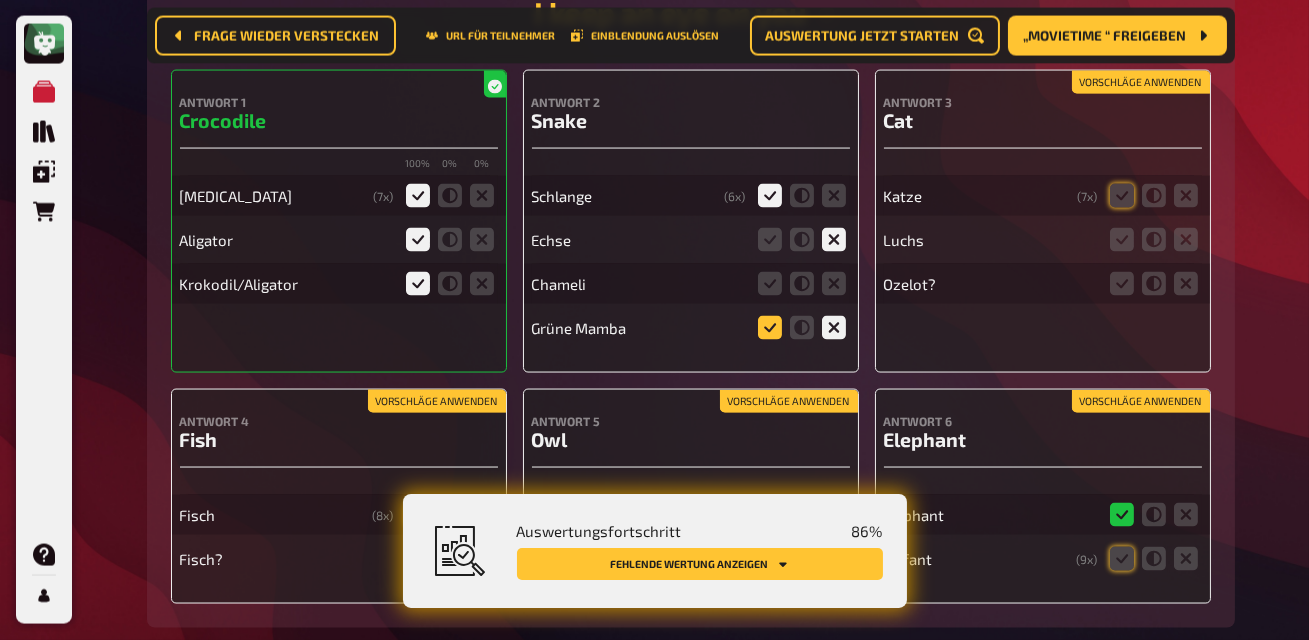 click 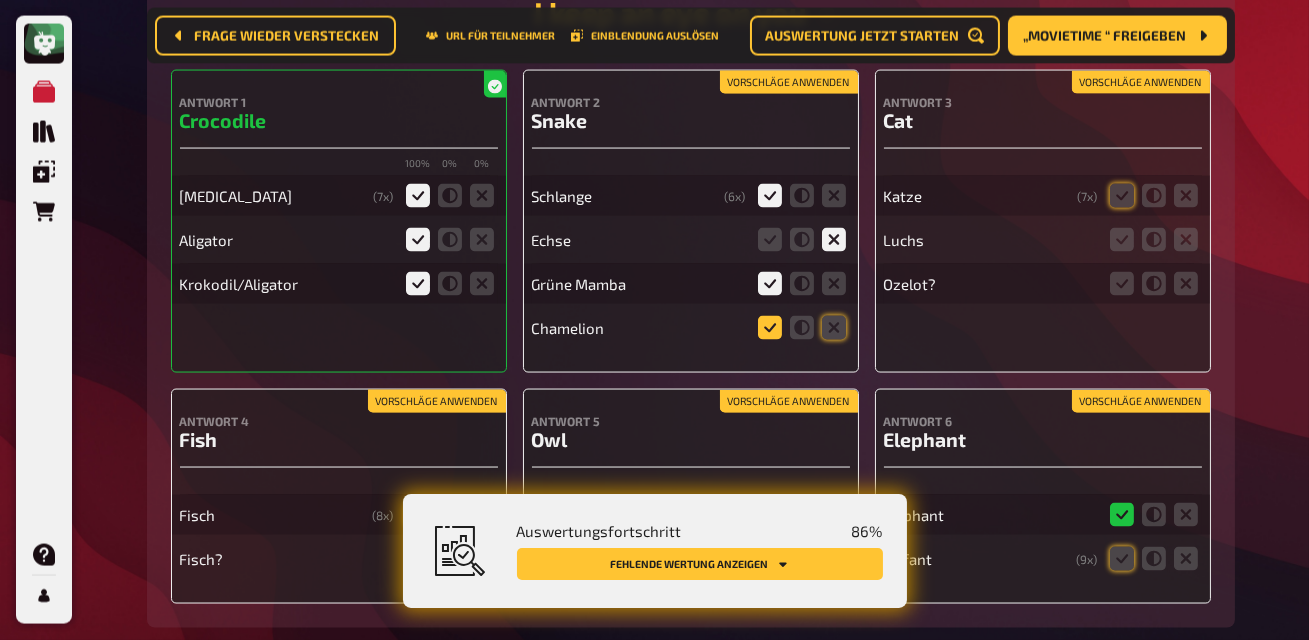 click 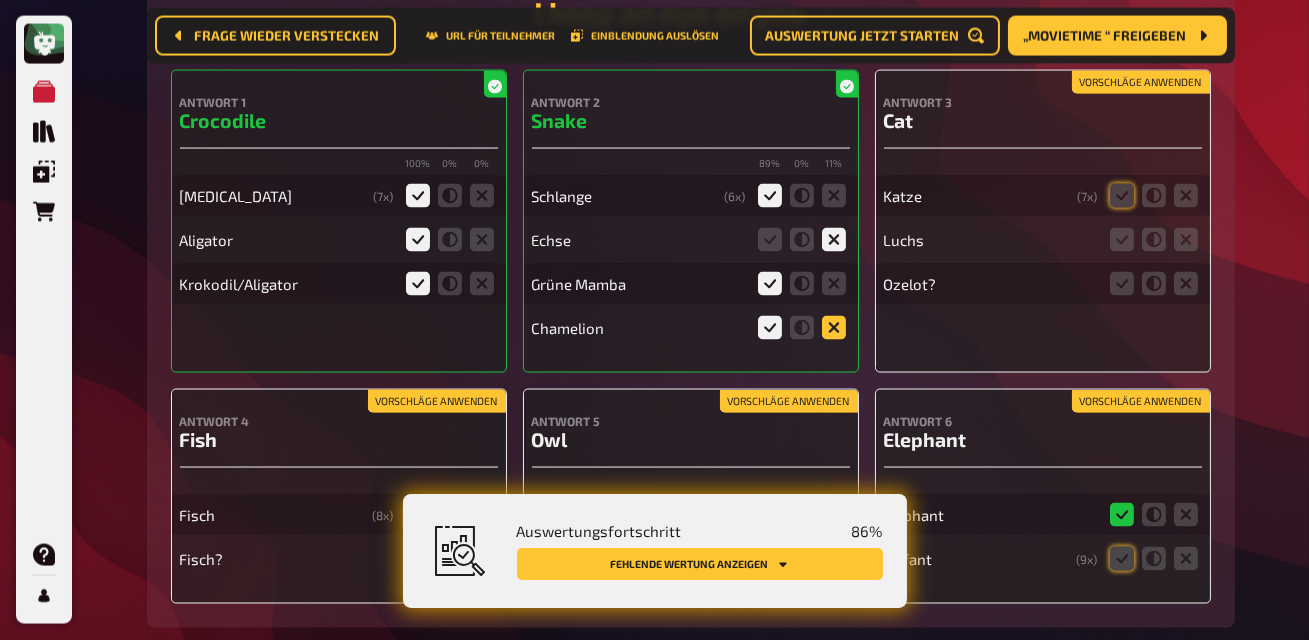 click 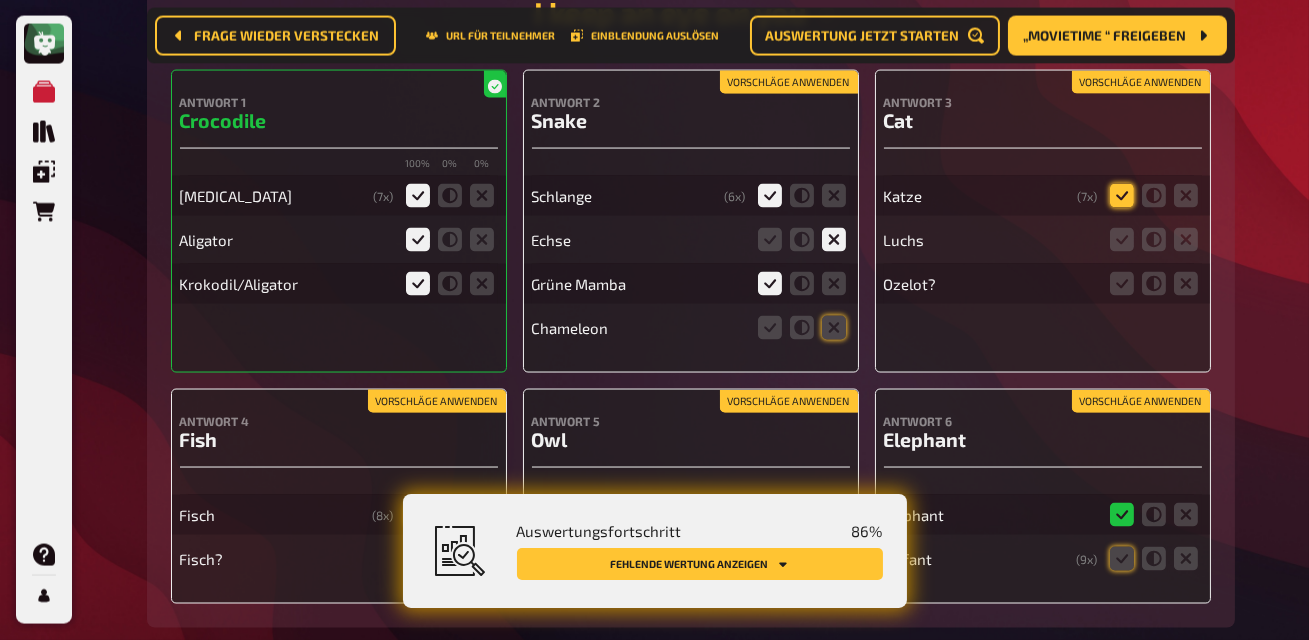 click 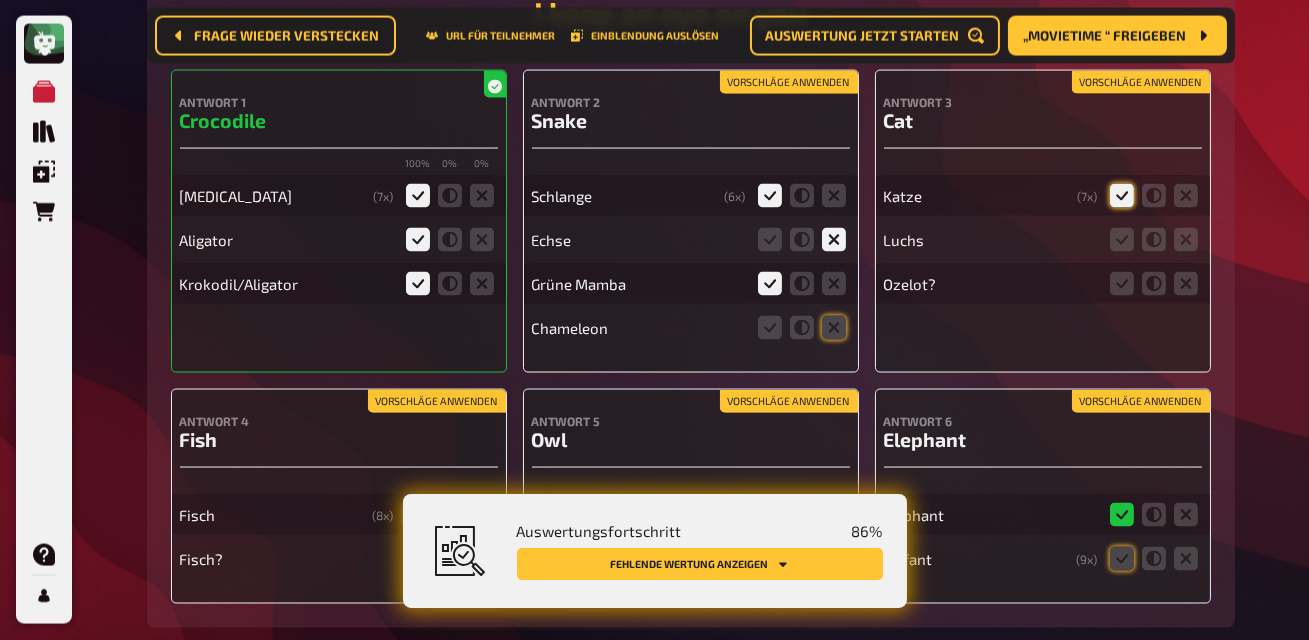 scroll, scrollTop: 6366, scrollLeft: 0, axis: vertical 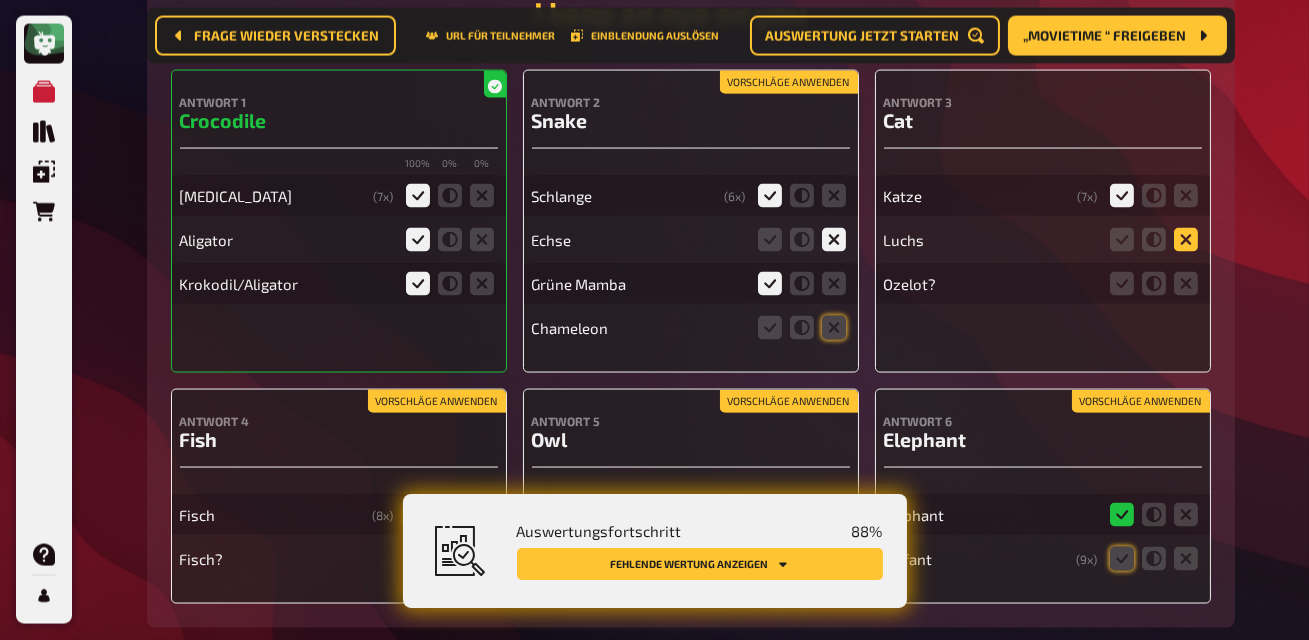 click 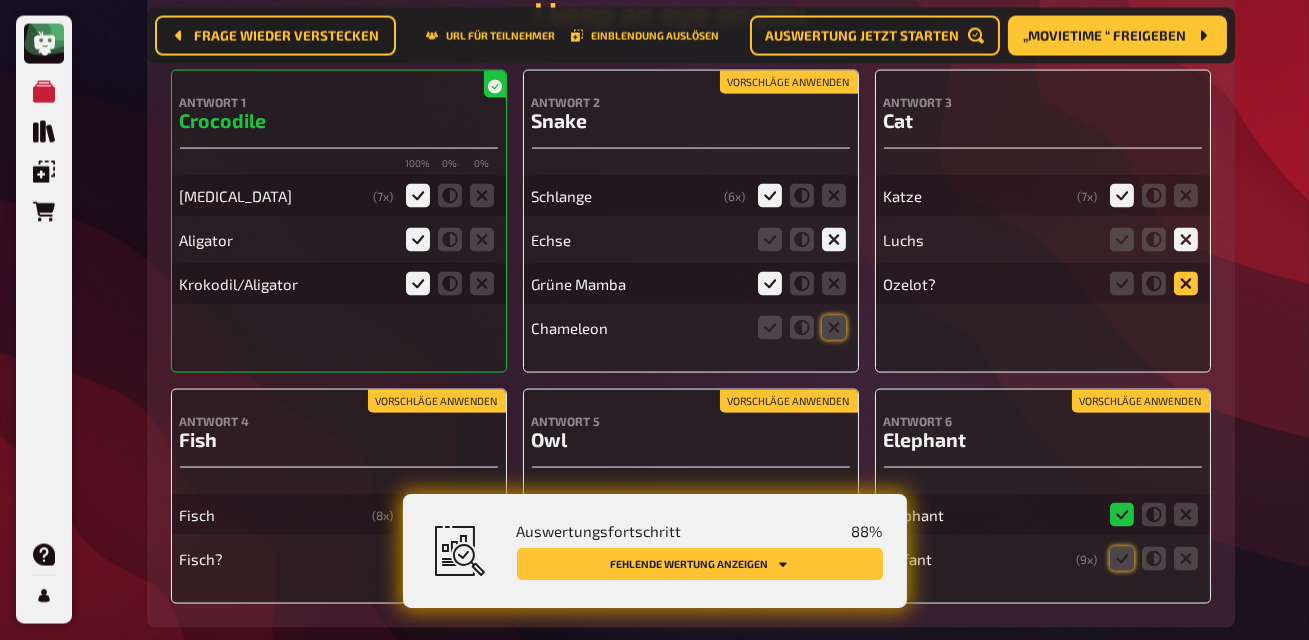 click 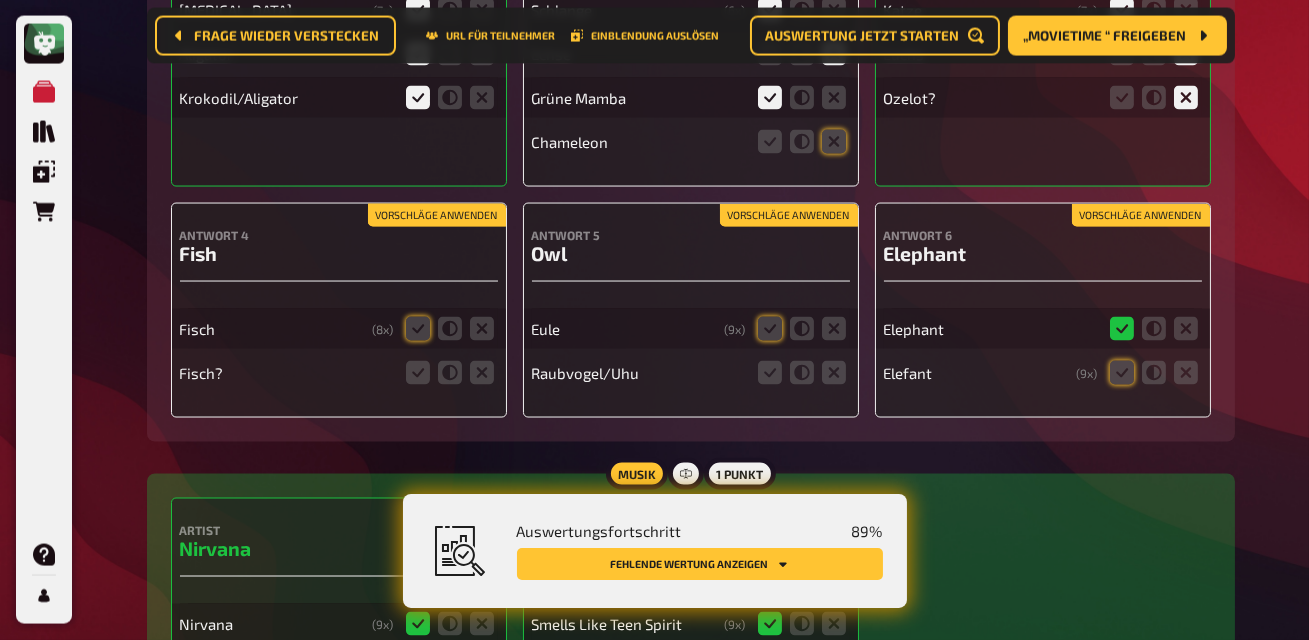 scroll, scrollTop: 6599, scrollLeft: 0, axis: vertical 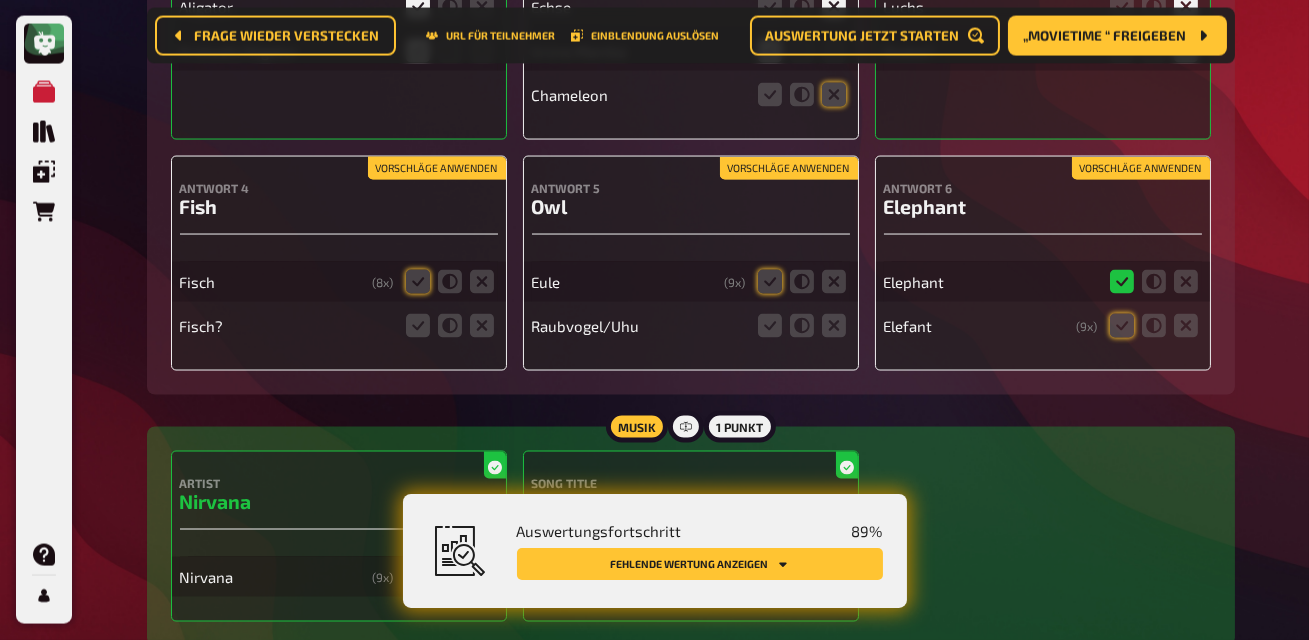 click on "Vorschläge anwenden" at bounding box center (789, 169) 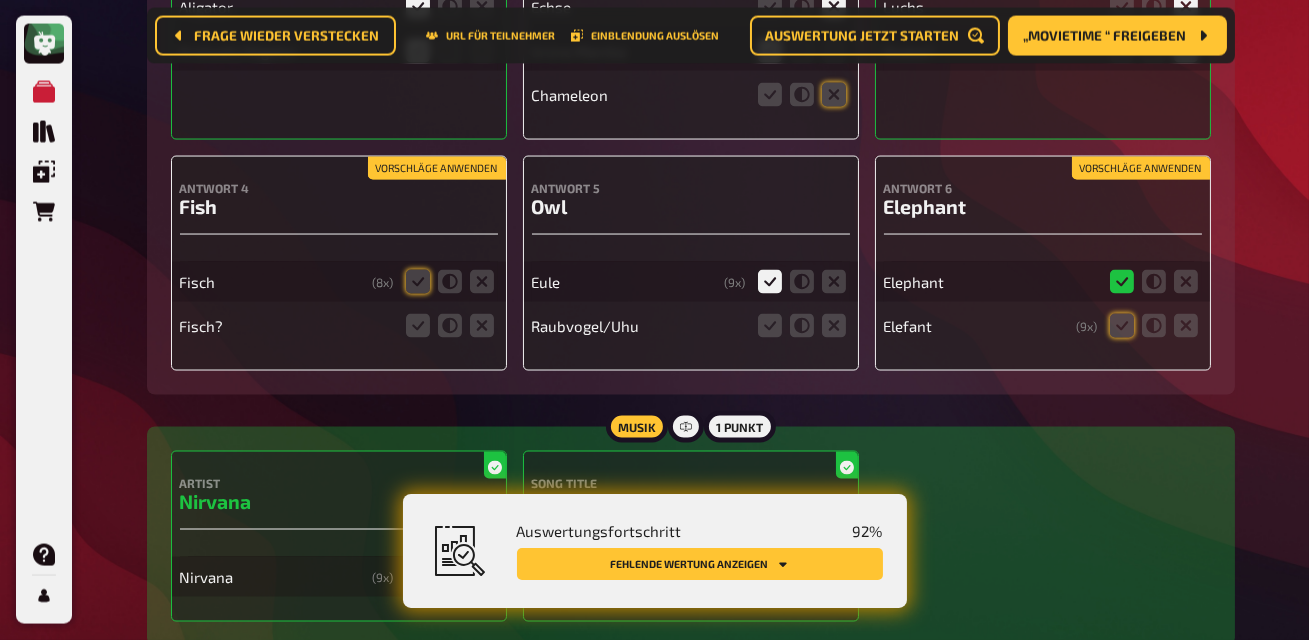 click on "Eule ( 9 x) Raubvogel/Uhu" at bounding box center [691, 294] 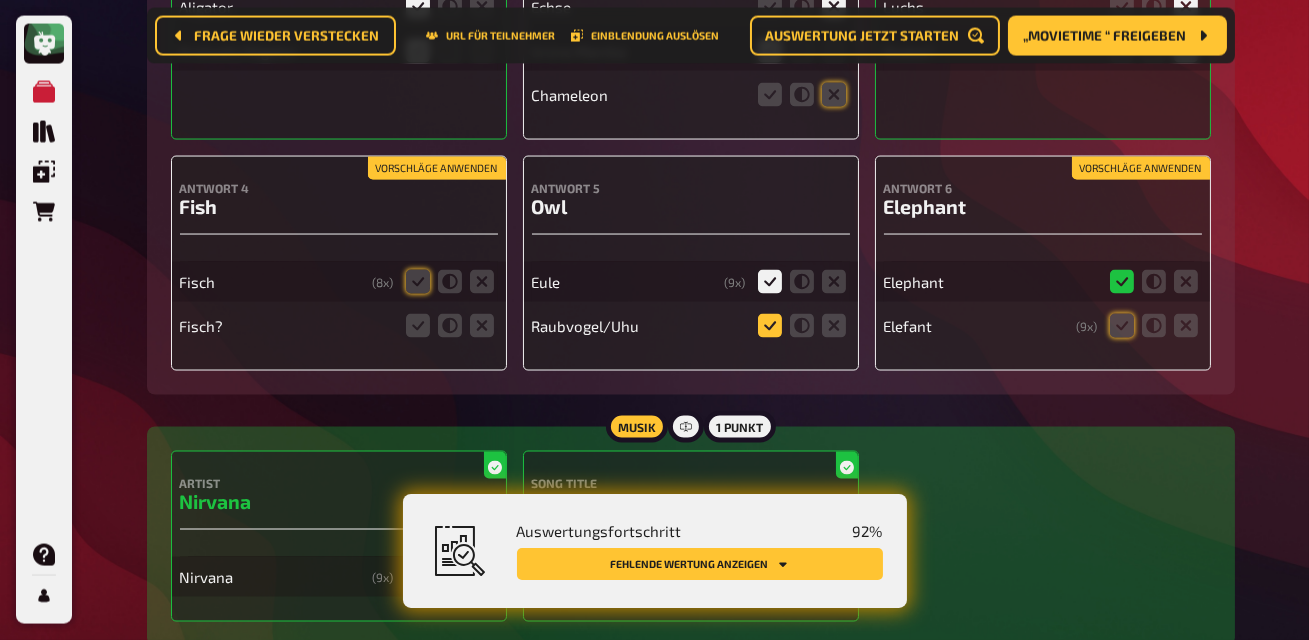 click 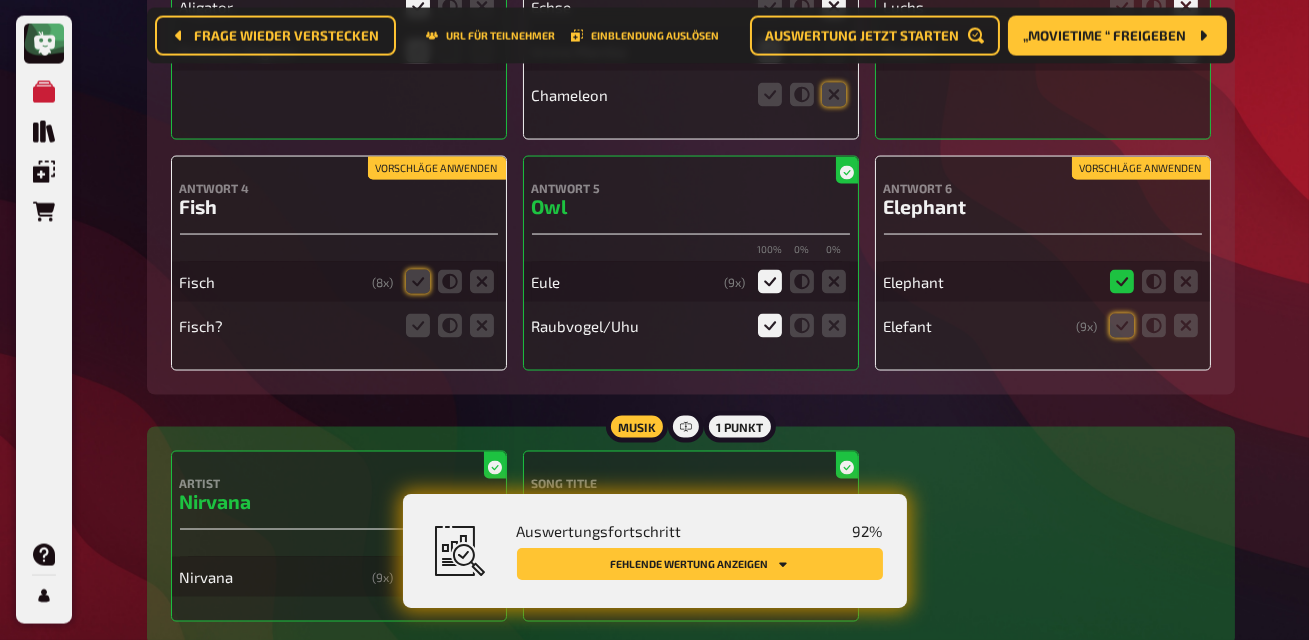 click on "Antwort 1 Crocodile 100 % 0 % 0 % [MEDICAL_DATA] ( 7 x) Aligator Krokodil/Aligator Vorschläge anwenden Antwort 2 Snake Schlange ( 6 x) Echse Grüne Mamba Chameleon  Antwort 3 Cat 78 % 0 % 22 % Katze ( 7 x) [PERSON_NAME]? Vorschläge anwenden Antwort 4 Fish Fisch ( 8 x) Fisch? Antwort 5 Owl 100 % 0 % 0 % Eule ( 9 x) Raubvogel/Uhu Vorschläge anwenden Antwort 6 Elephant Elephant Elefant ( 9 x)" at bounding box center [691, 104] 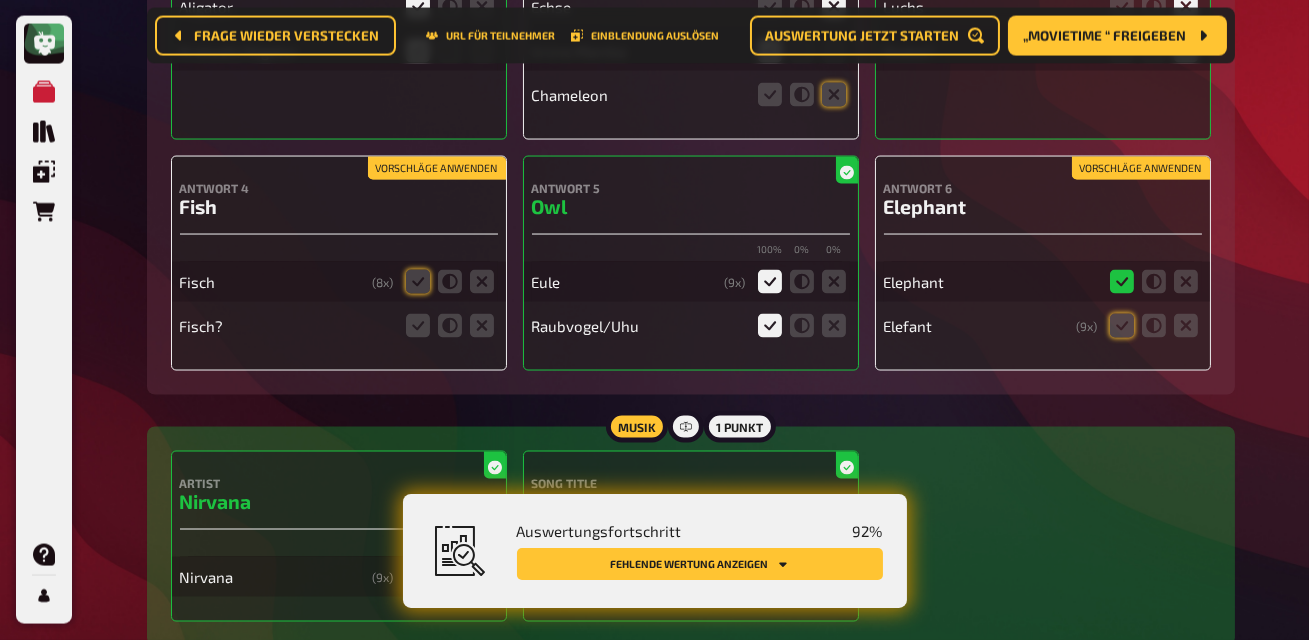 click on "Vorschläge anwenden" at bounding box center (437, 169) 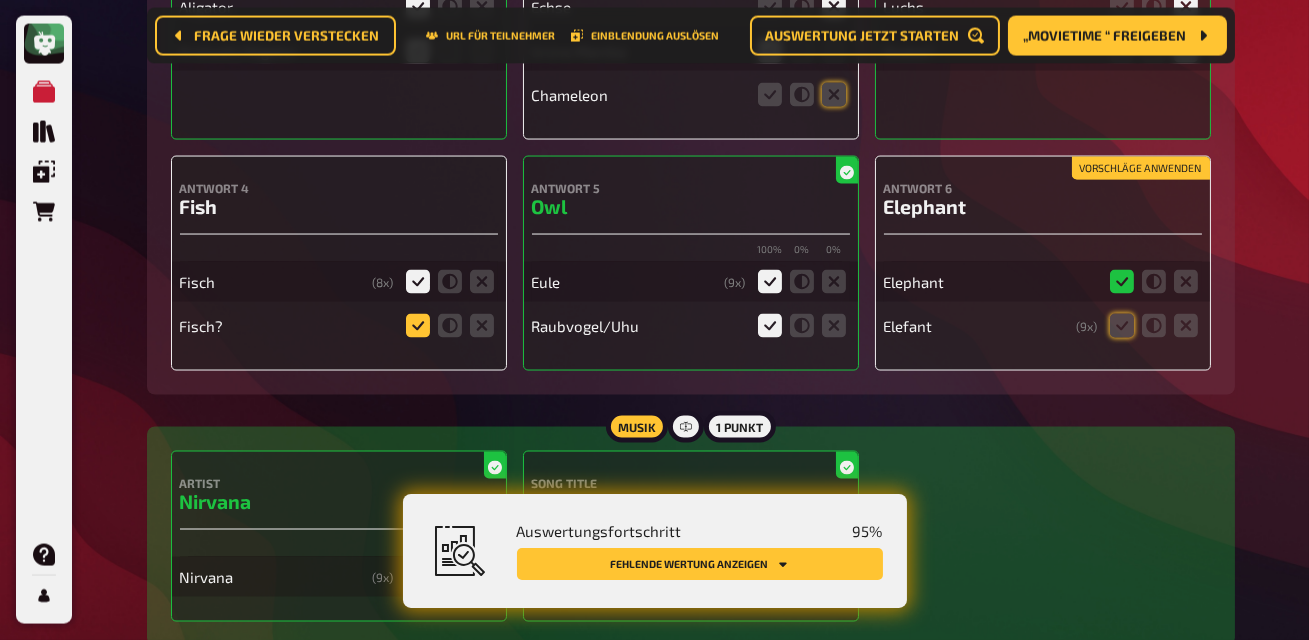 click 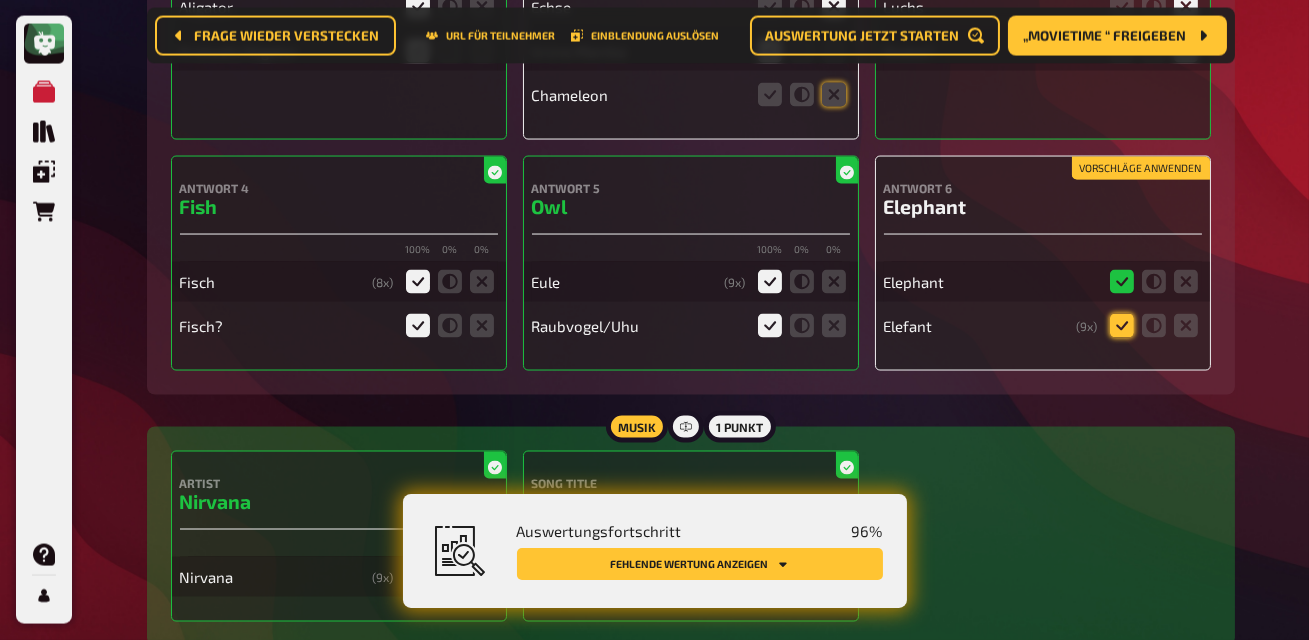 click 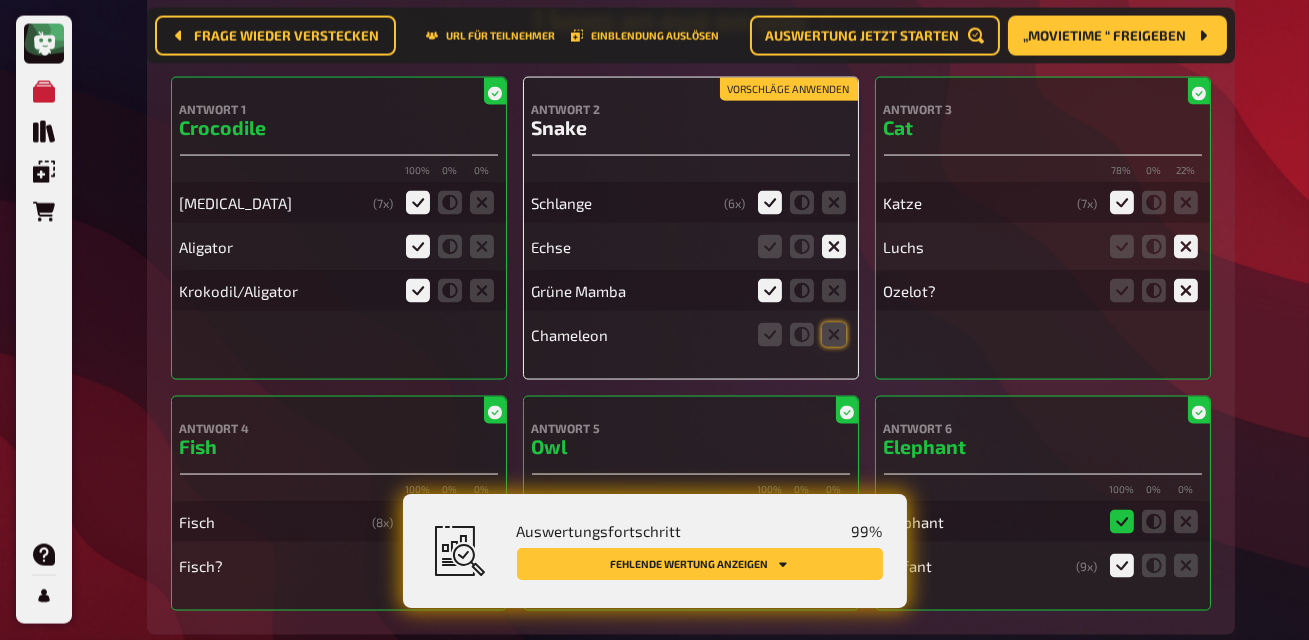 scroll, scrollTop: 6358, scrollLeft: 0, axis: vertical 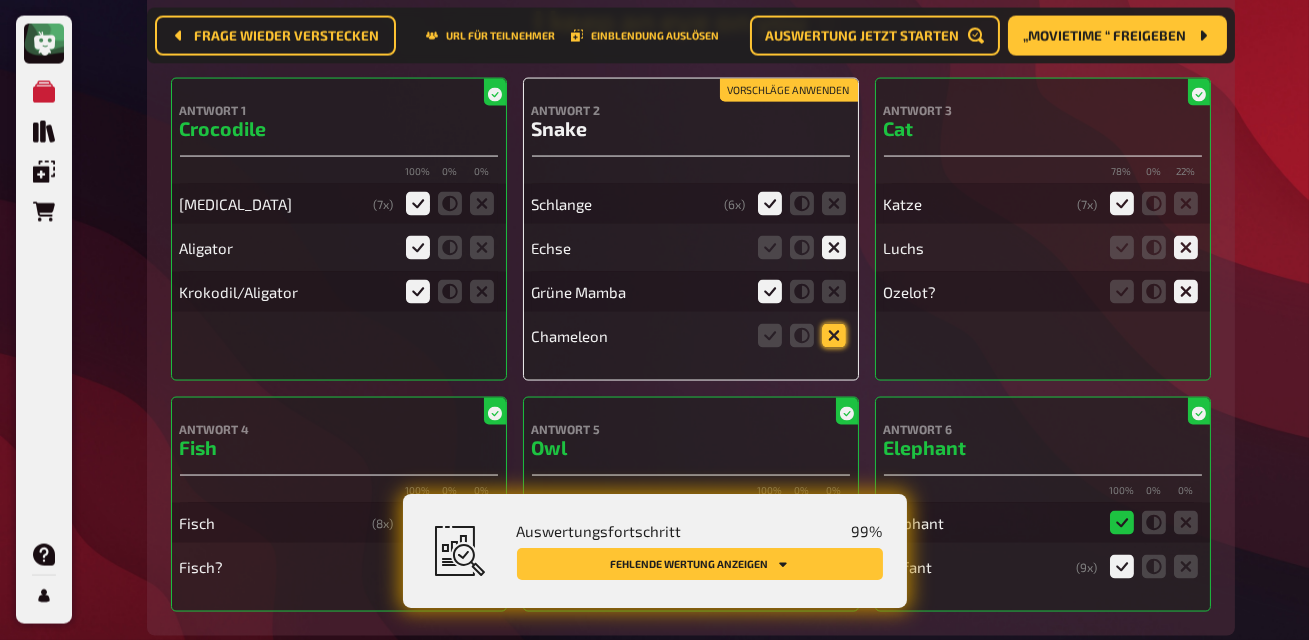 click 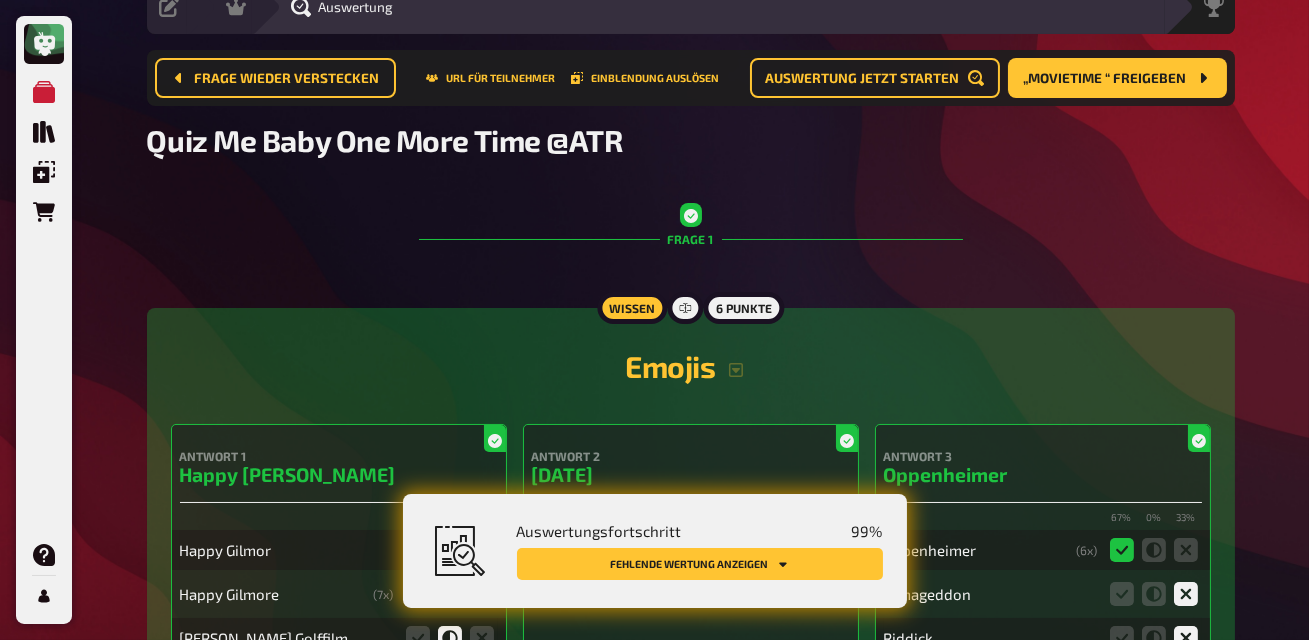 scroll, scrollTop: 0, scrollLeft: 0, axis: both 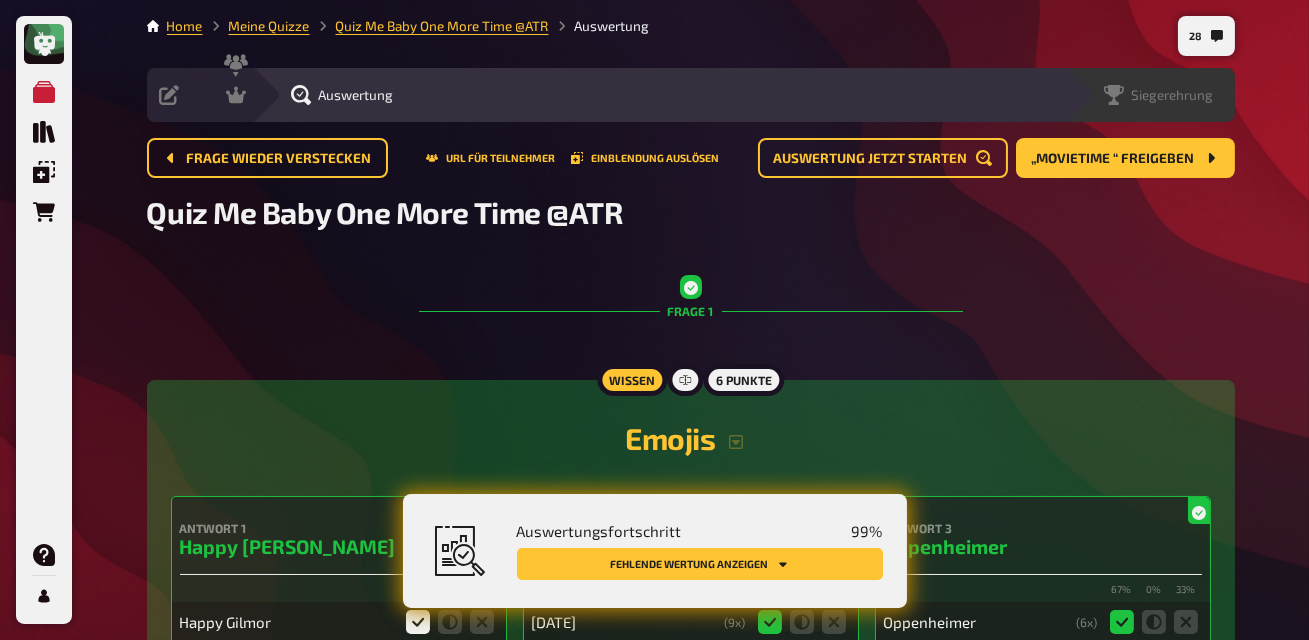 click on "Siegerehrung" at bounding box center (1150, 95) 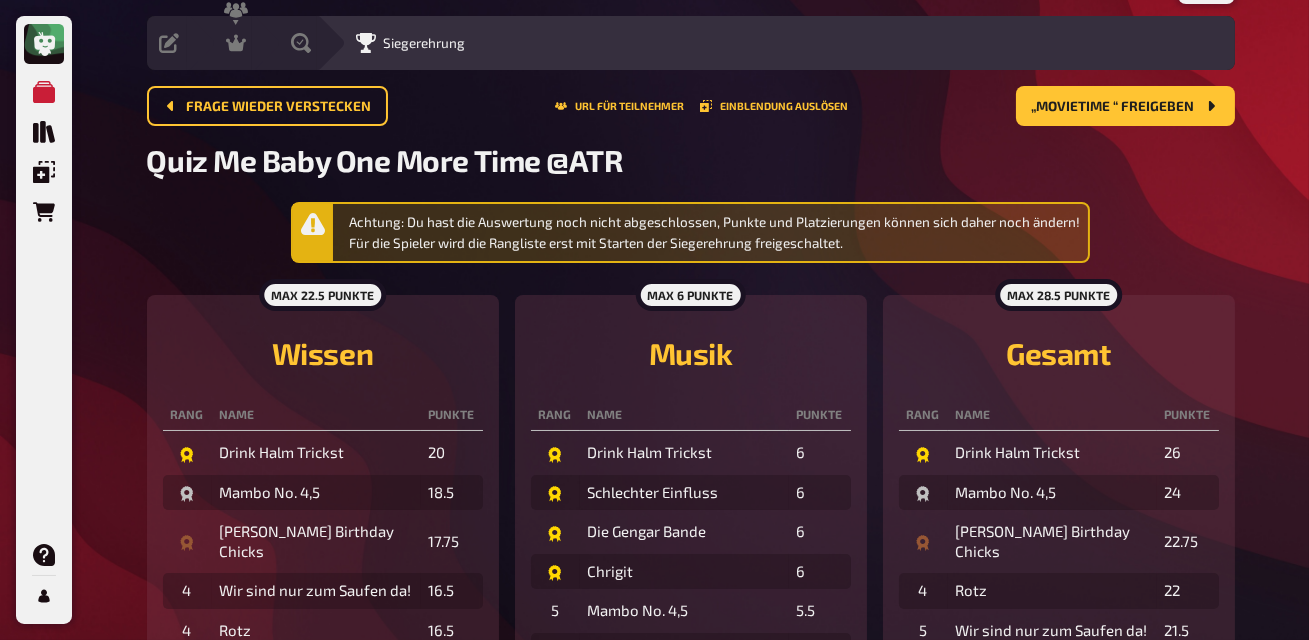 scroll, scrollTop: 0, scrollLeft: 0, axis: both 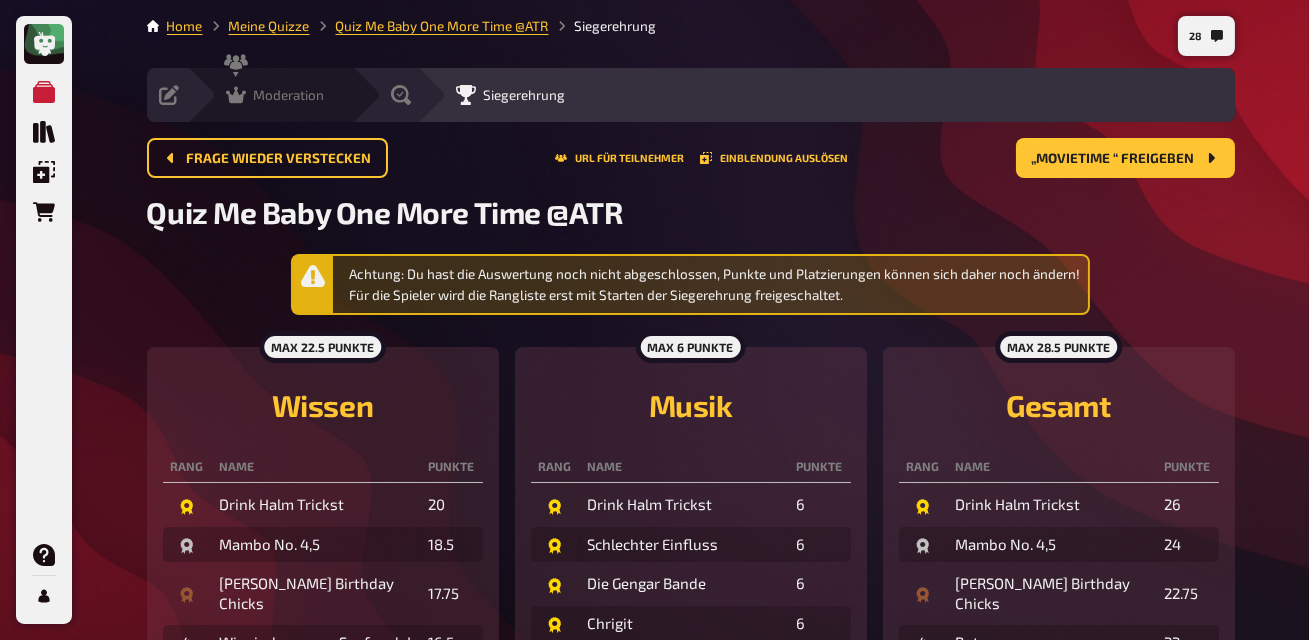 click 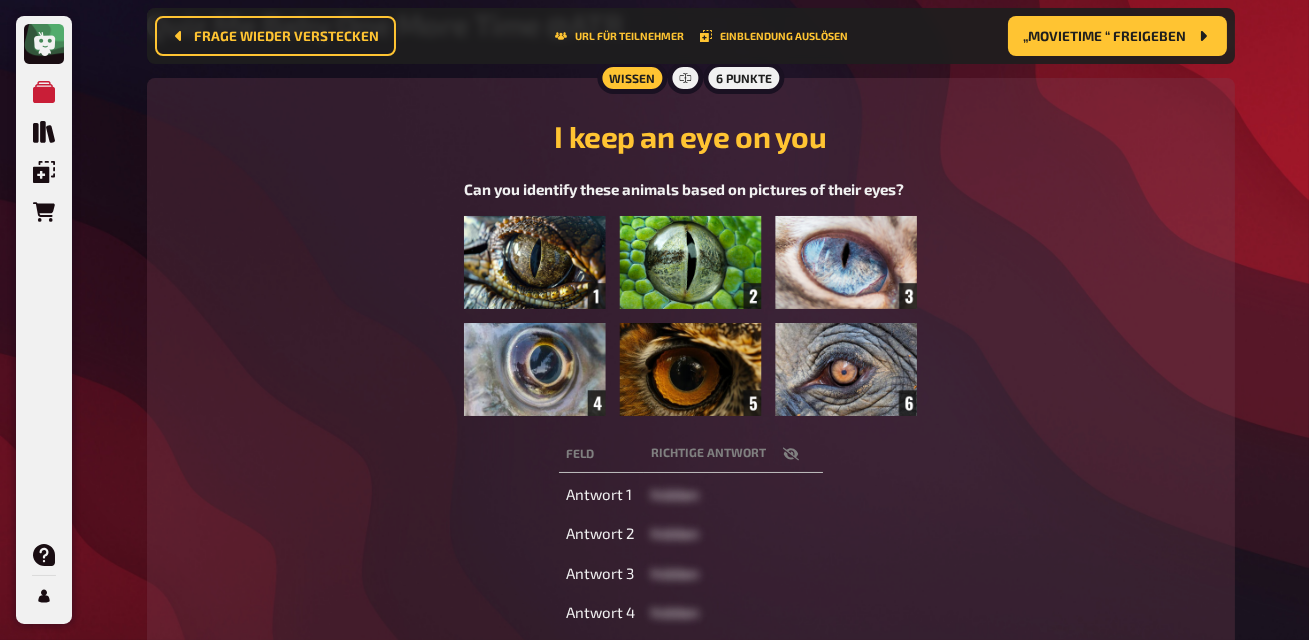 scroll, scrollTop: 0, scrollLeft: 0, axis: both 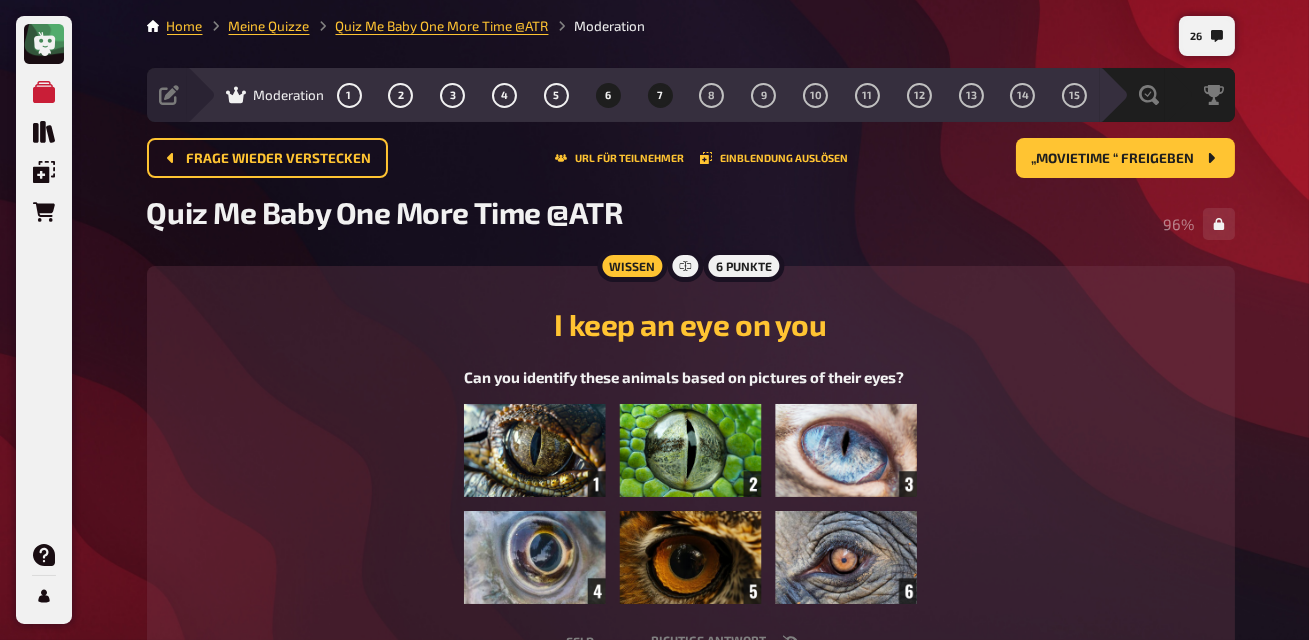 click on "7" at bounding box center (660, 95) 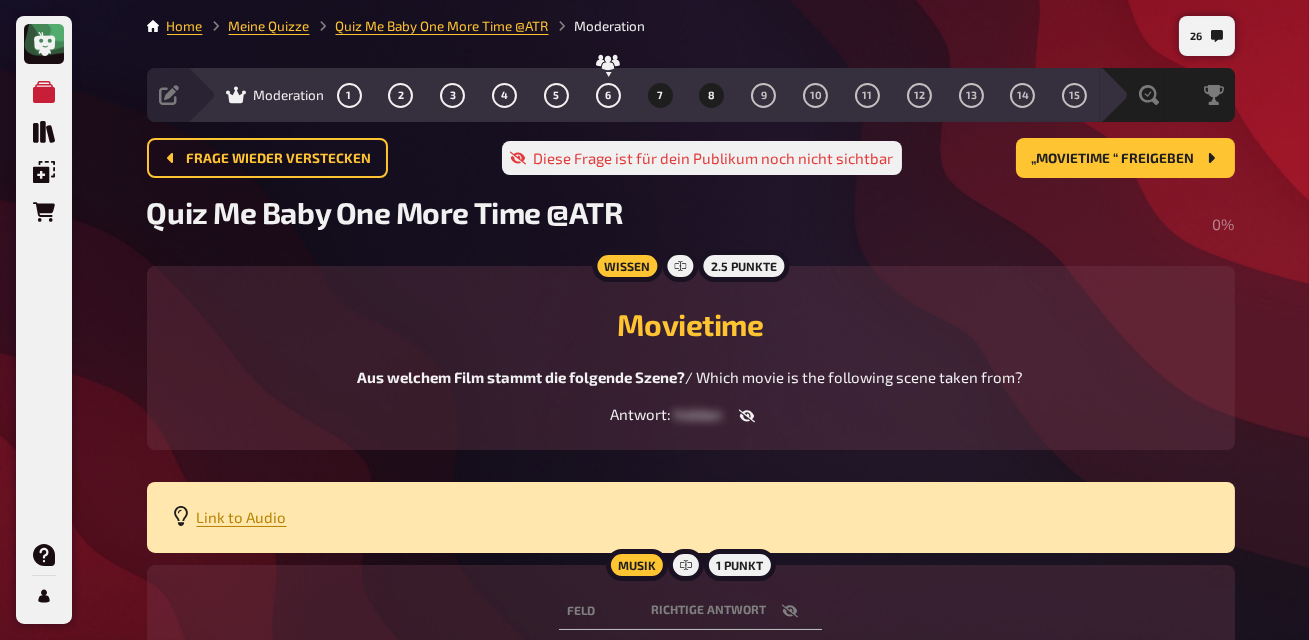 click on "8" at bounding box center [711, 95] 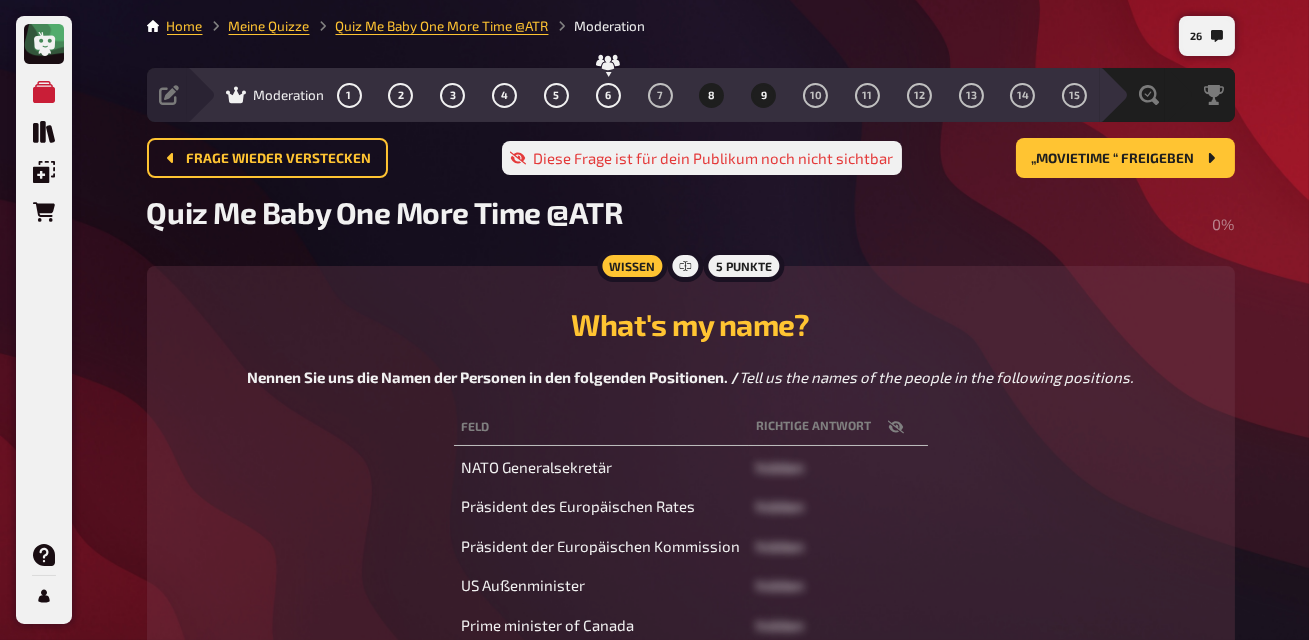 click on "9" at bounding box center (764, 95) 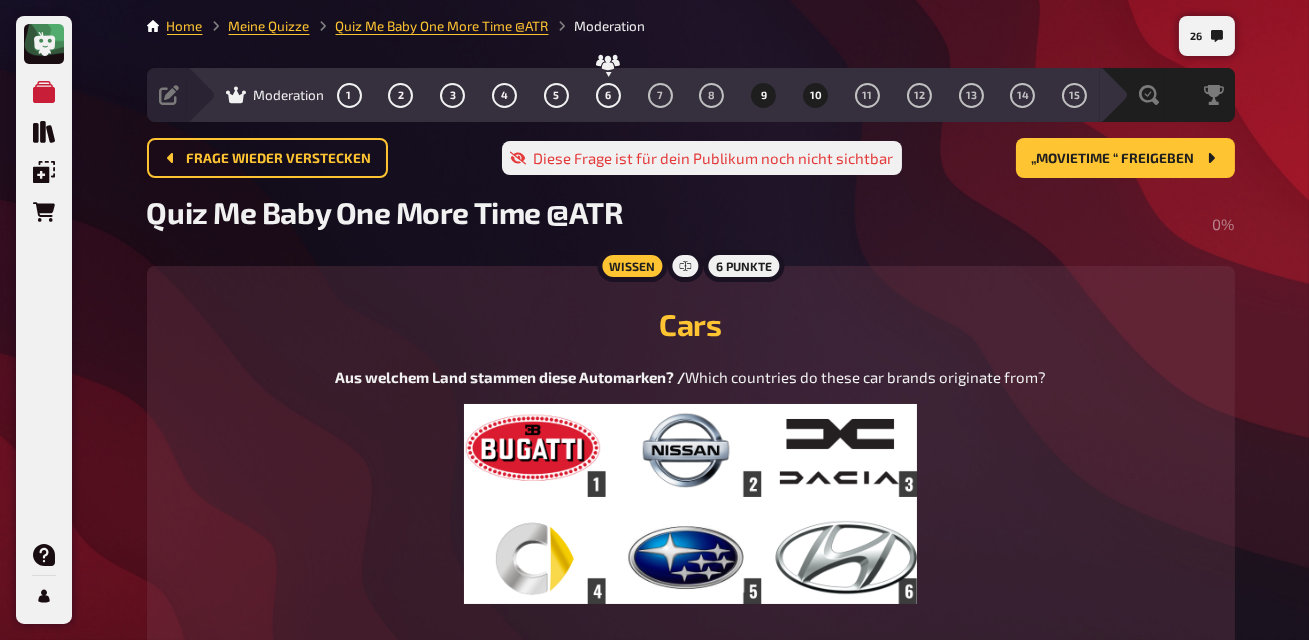 click on "10" at bounding box center [816, 95] 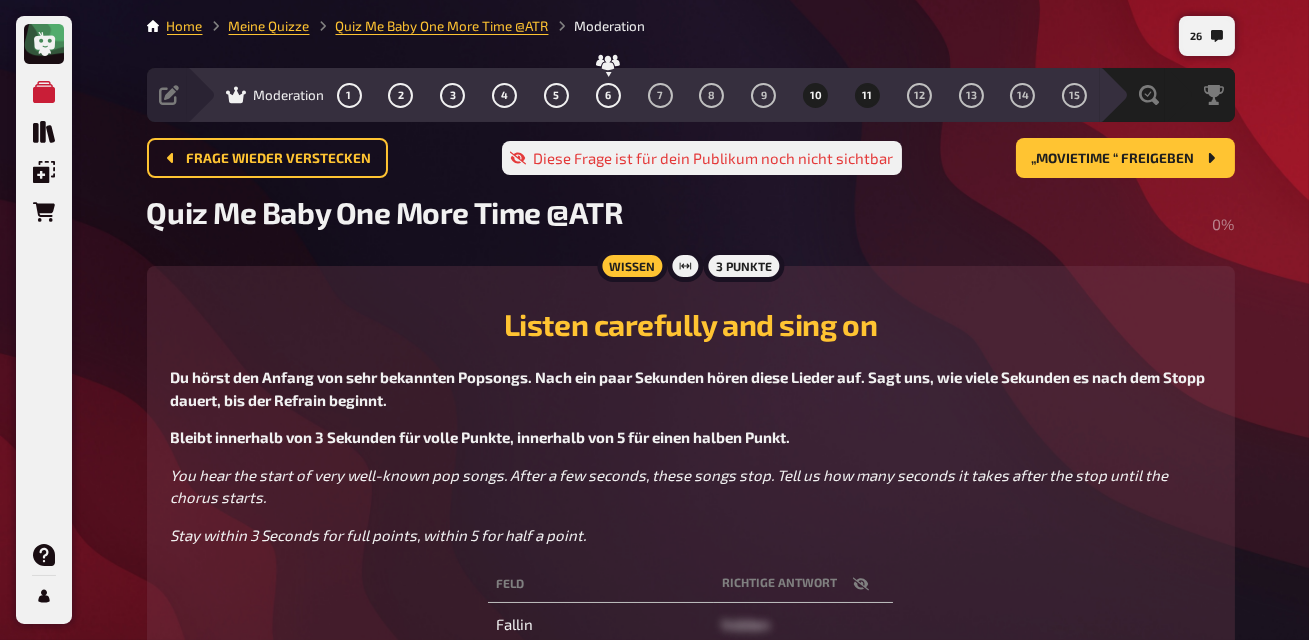 click on "11" at bounding box center (867, 95) 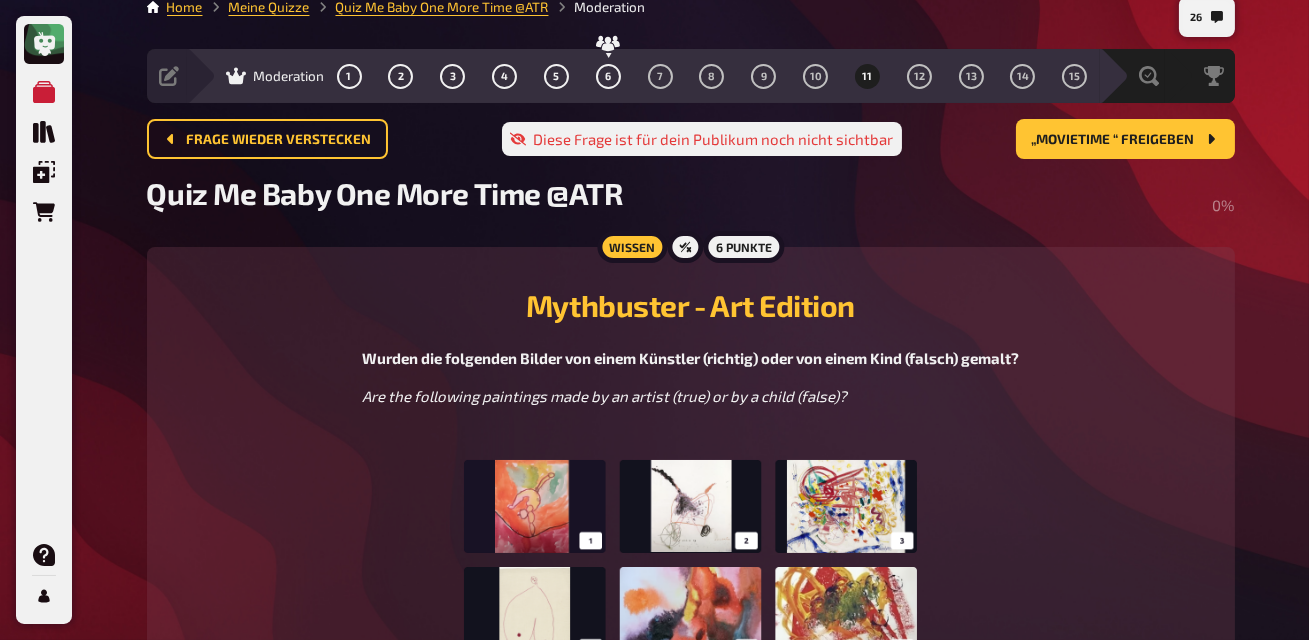 scroll, scrollTop: 12, scrollLeft: 0, axis: vertical 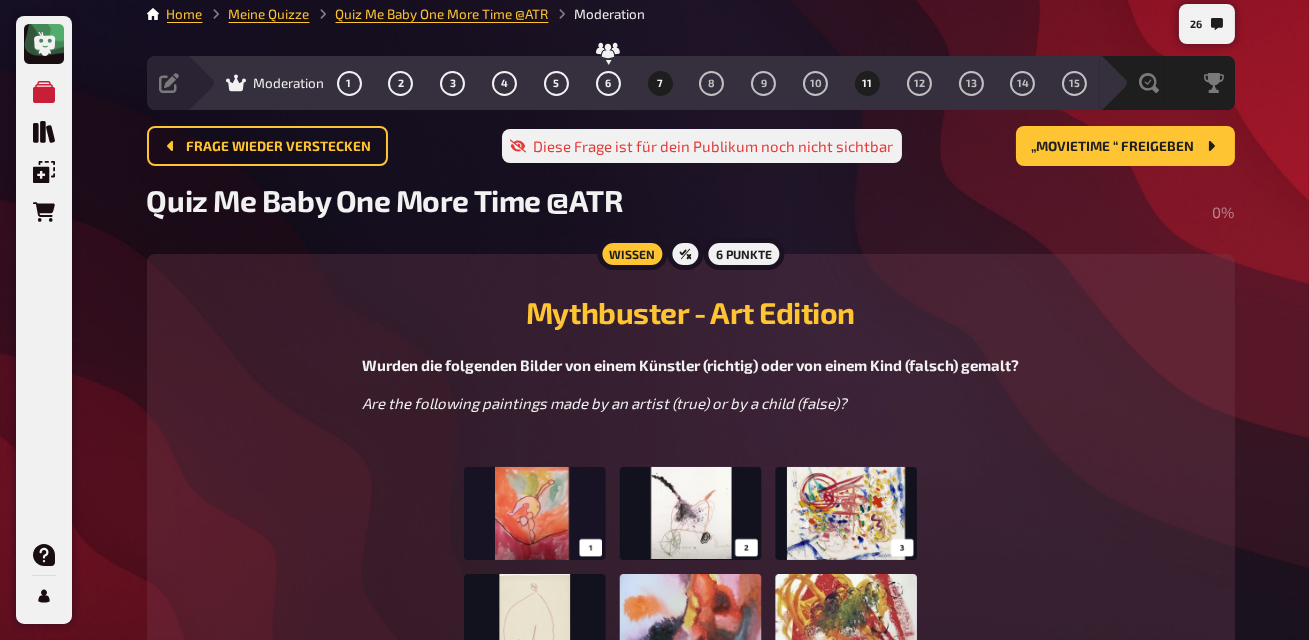 click on "7" at bounding box center (660, 83) 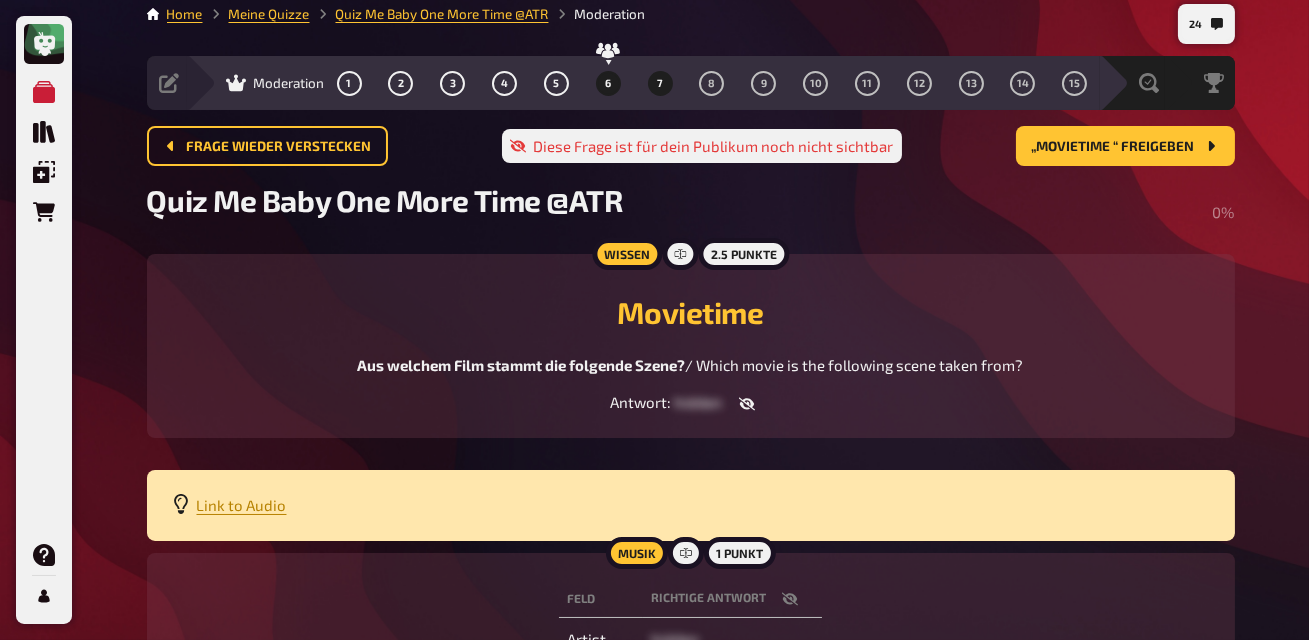 click on "6" at bounding box center (608, 83) 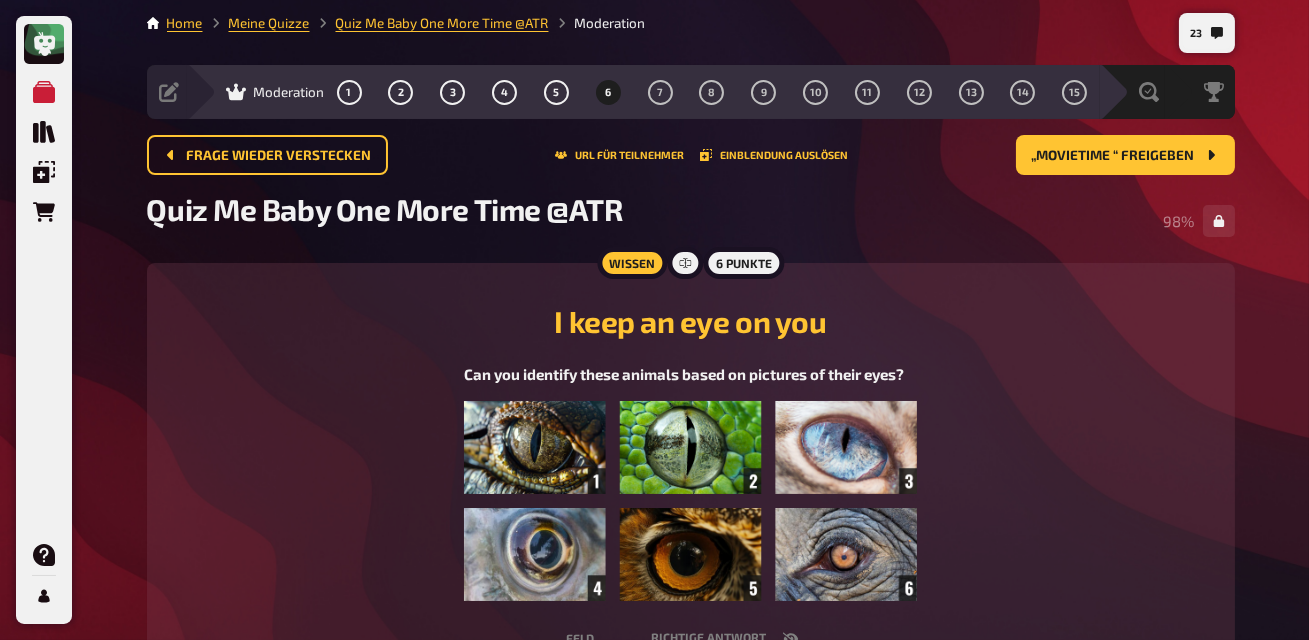 scroll, scrollTop: 0, scrollLeft: 0, axis: both 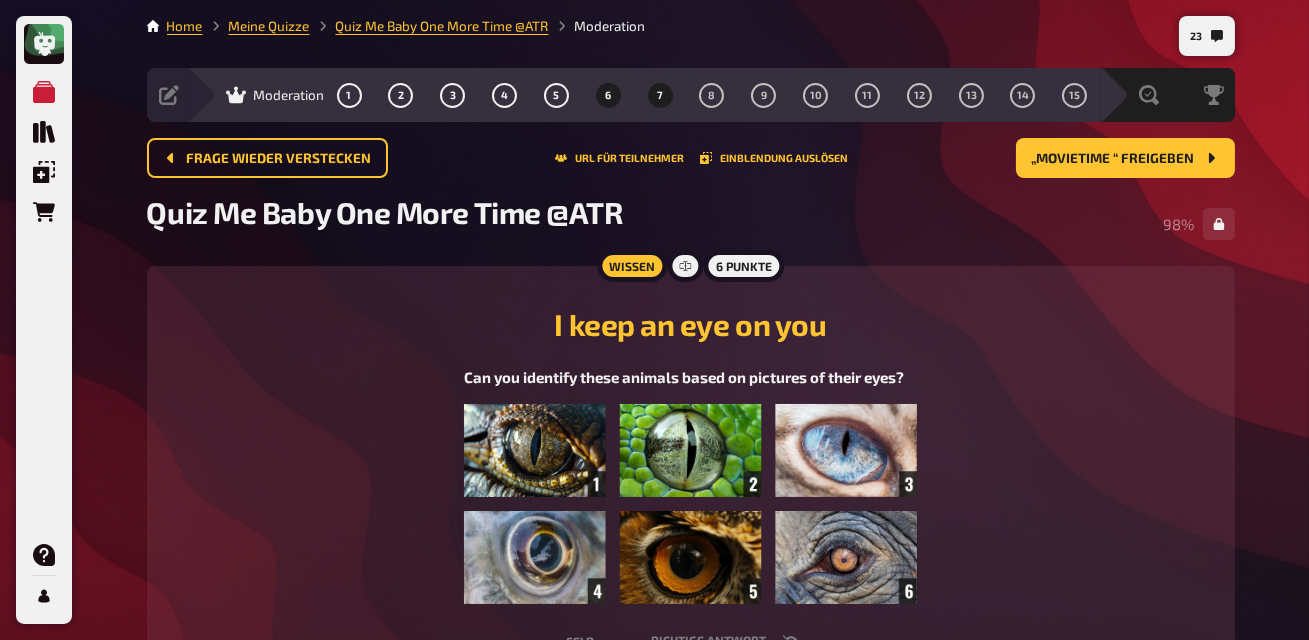 click on "7" at bounding box center (660, 95) 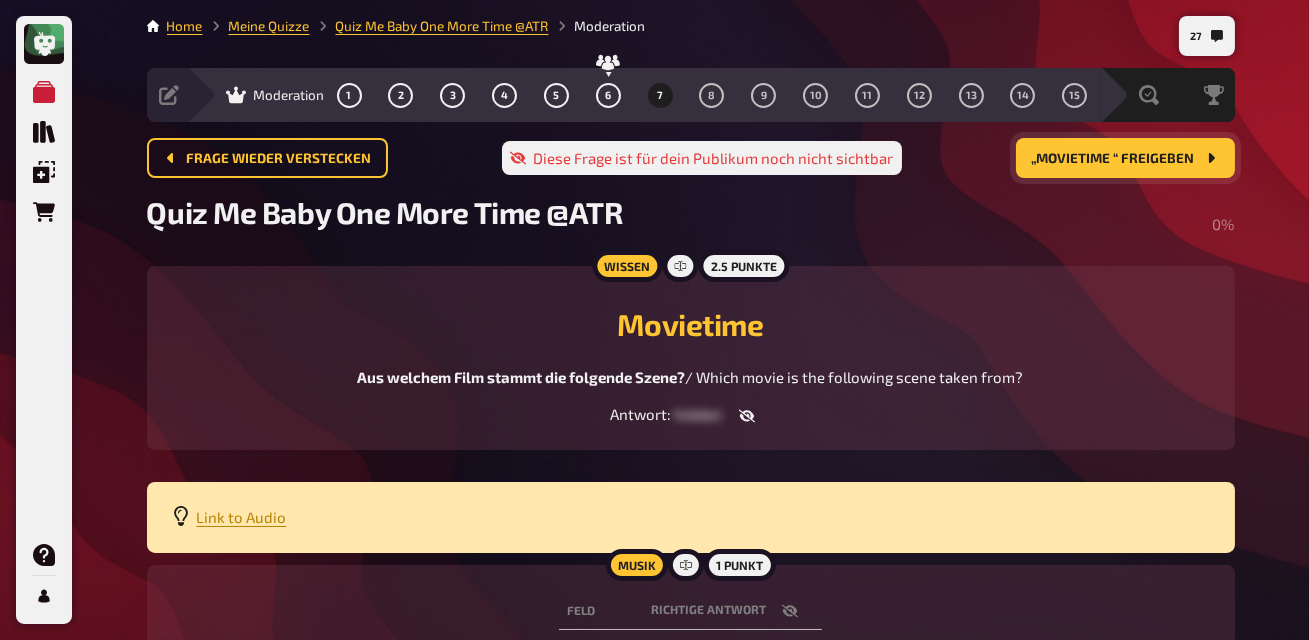 click on "„Movietime “ freigeben" at bounding box center [1113, 159] 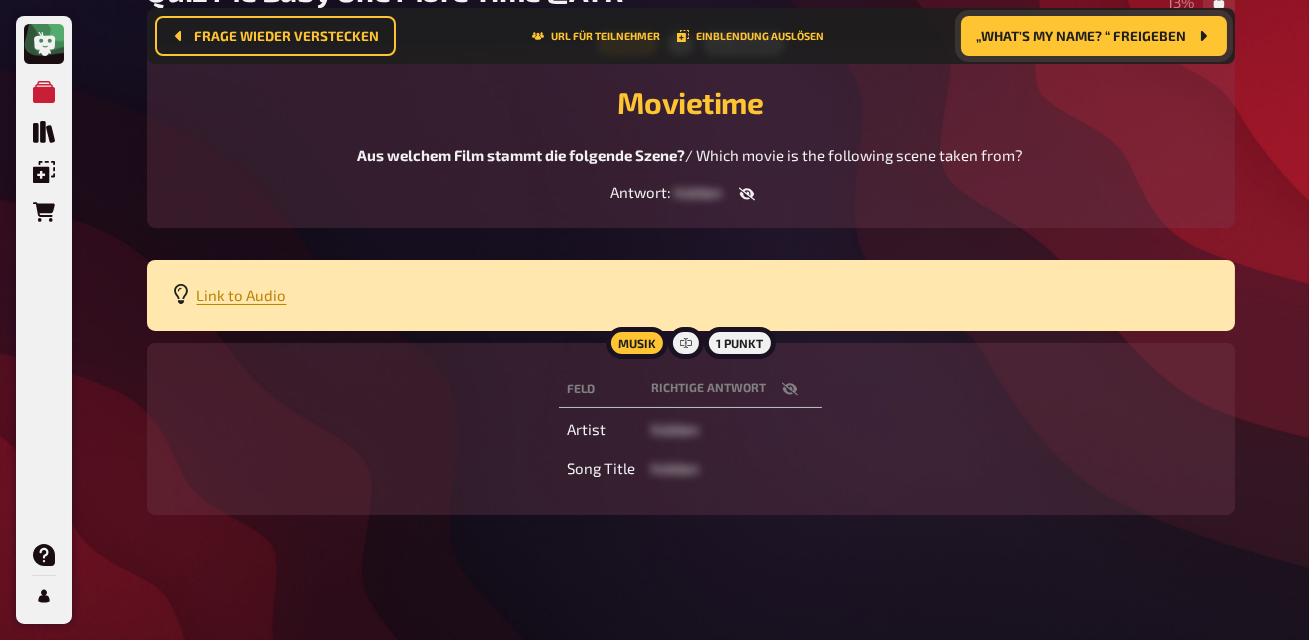 scroll, scrollTop: 0, scrollLeft: 0, axis: both 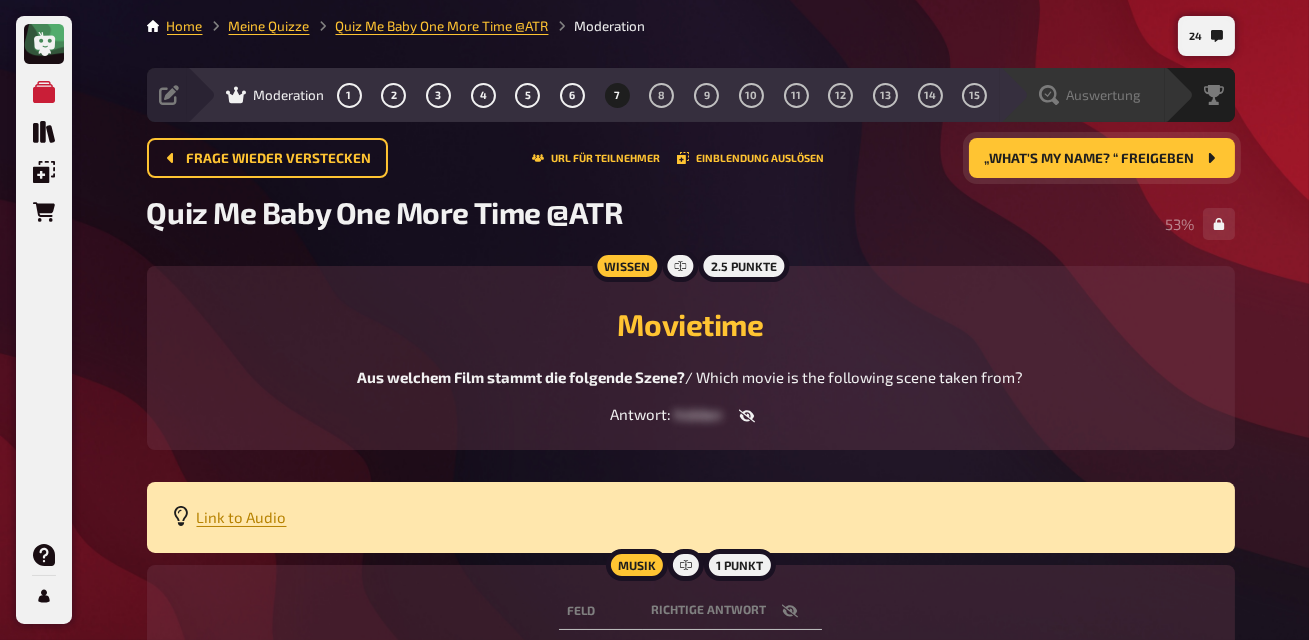 click on "Auswertung" at bounding box center [1104, 95] 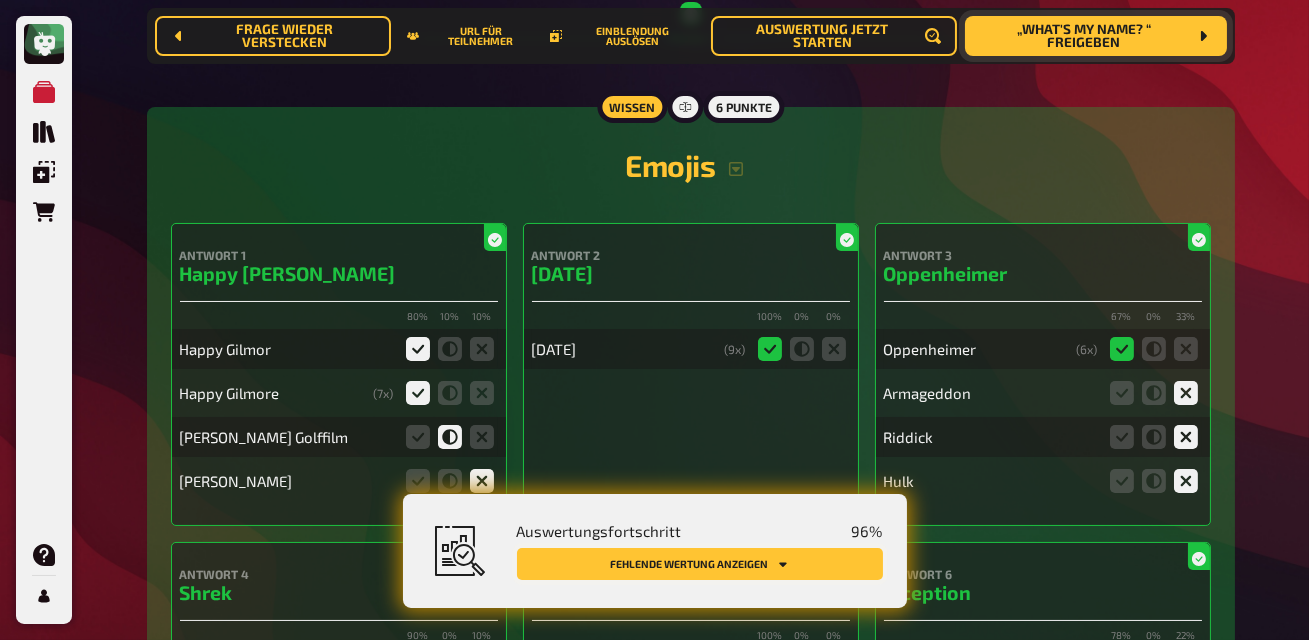 click on "Fehlende Wertung anzeigen" at bounding box center (700, 564) 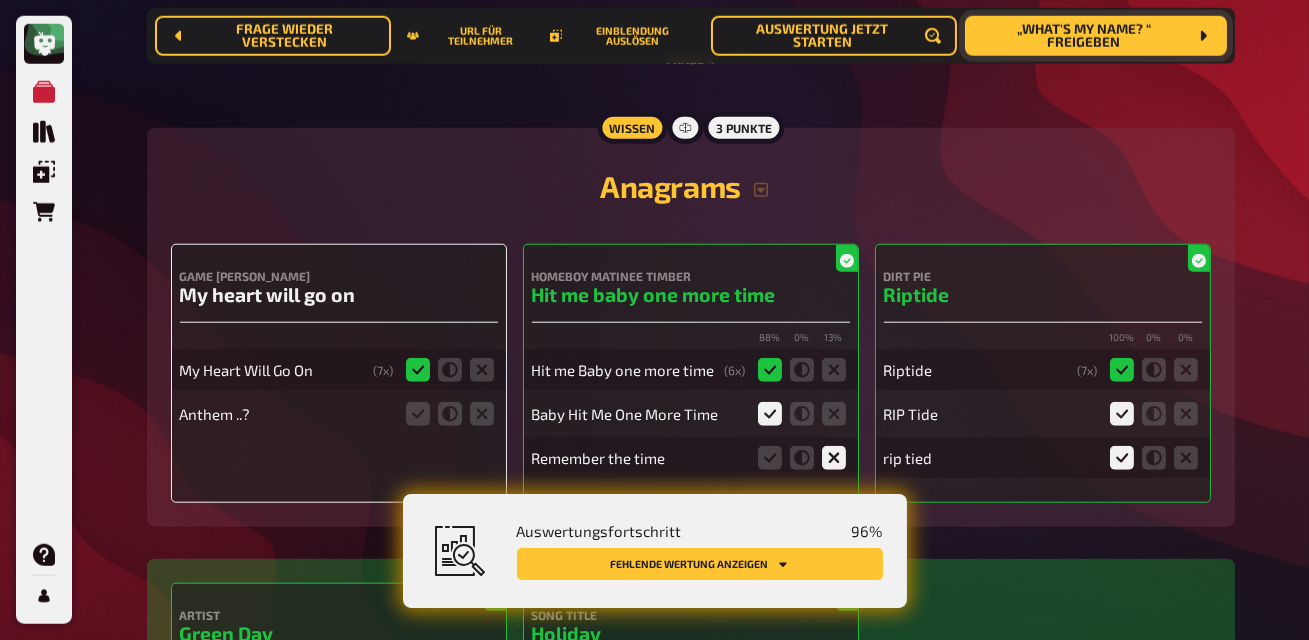 scroll, scrollTop: 3980, scrollLeft: 0, axis: vertical 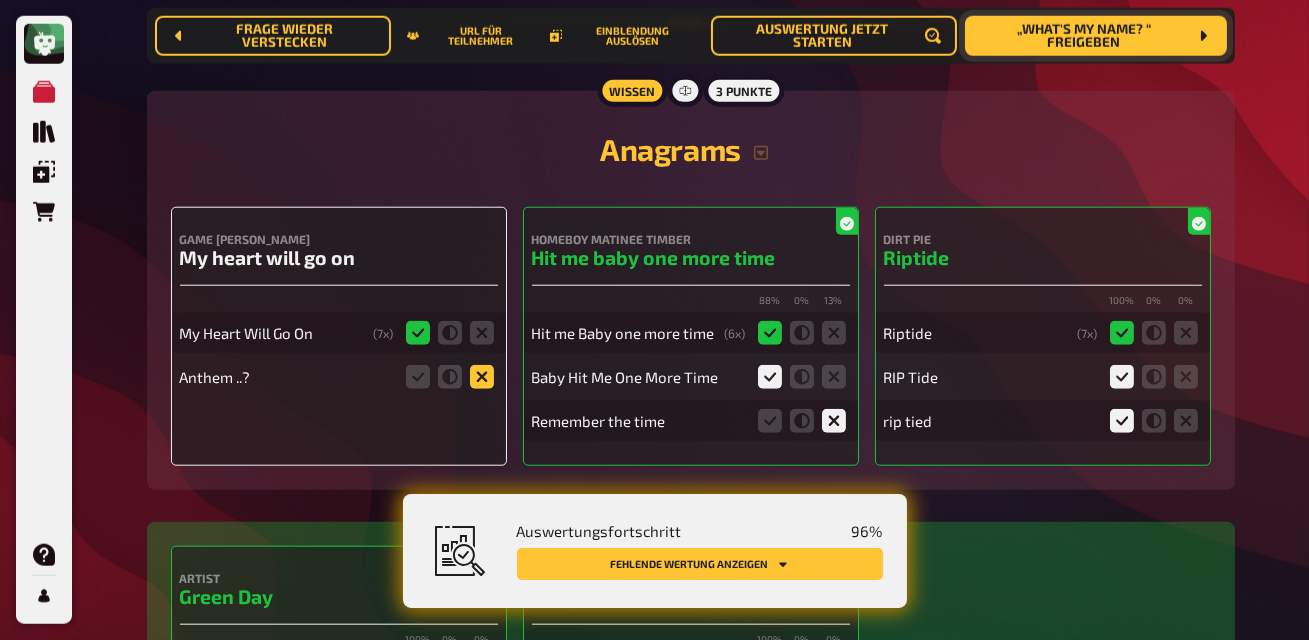 click 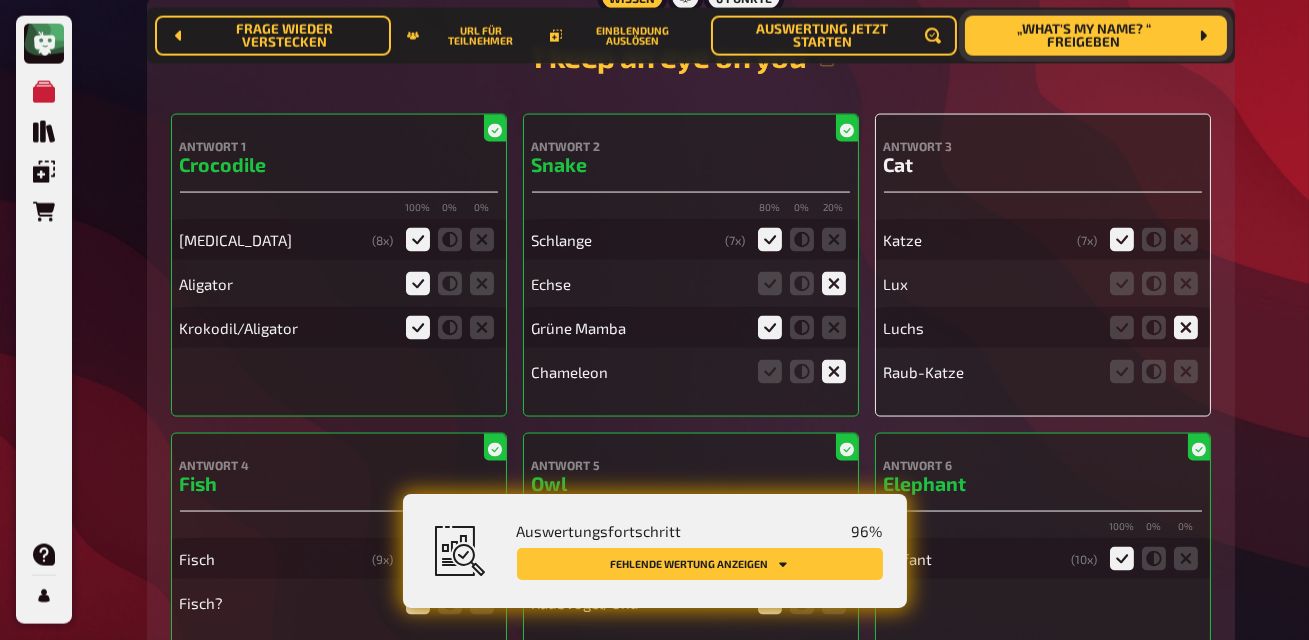 scroll, scrollTop: 6299, scrollLeft: 0, axis: vertical 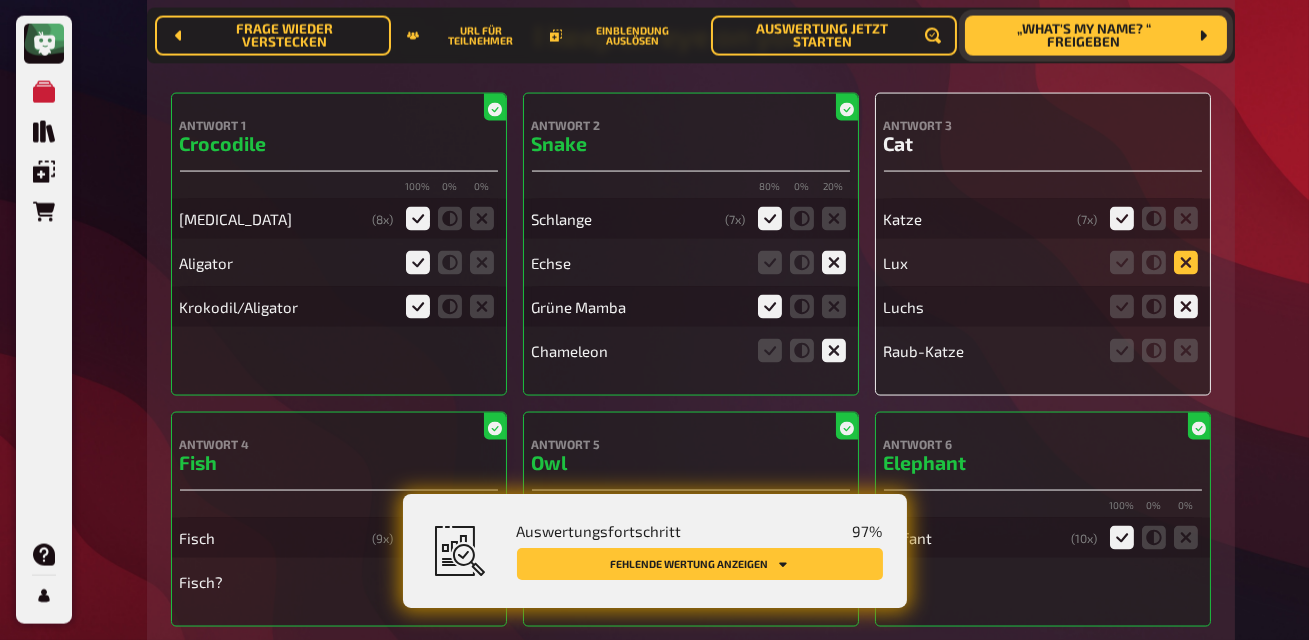 click 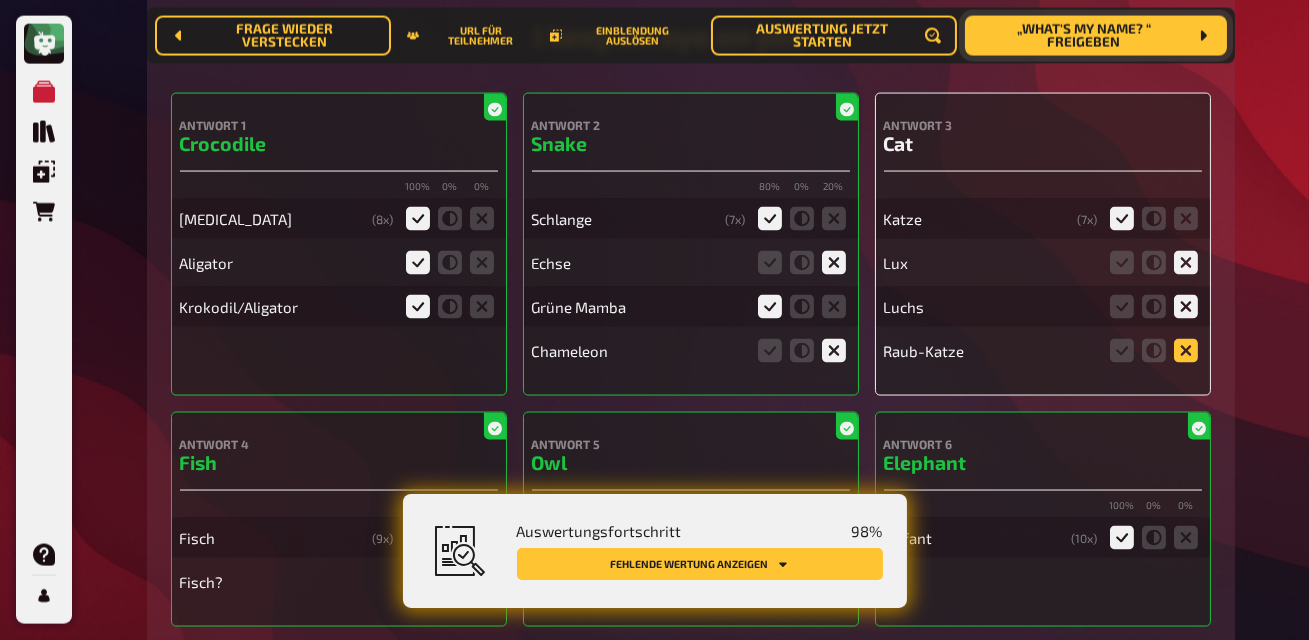 click 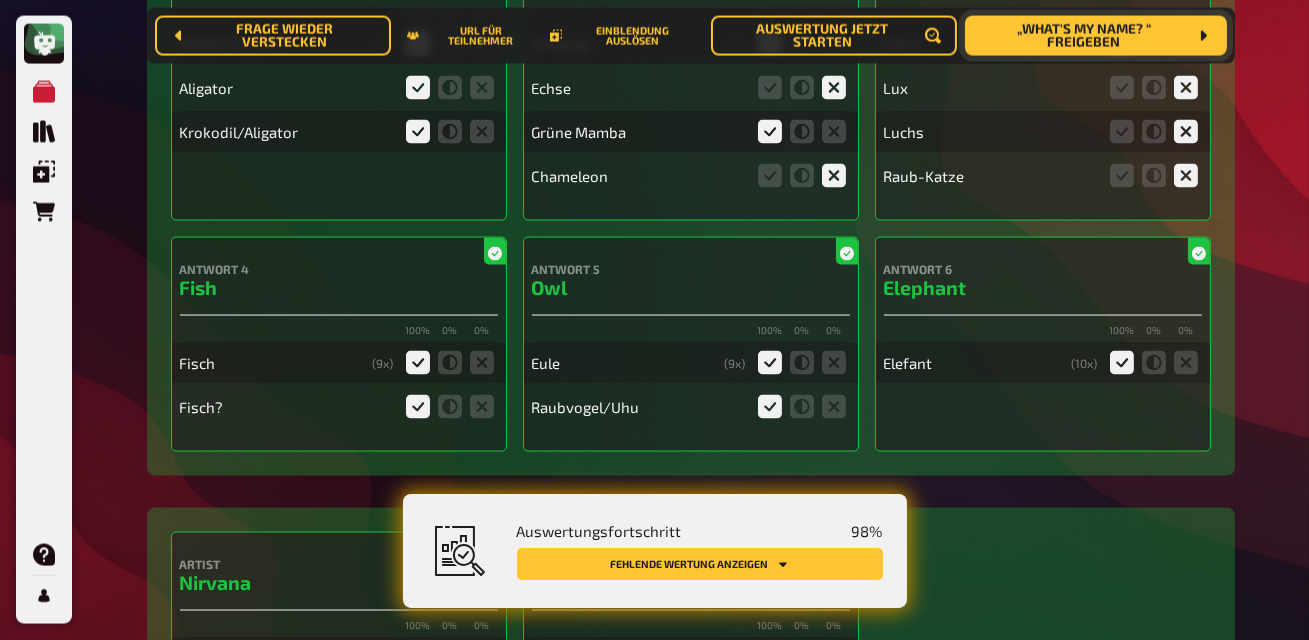 scroll, scrollTop: 6473, scrollLeft: 0, axis: vertical 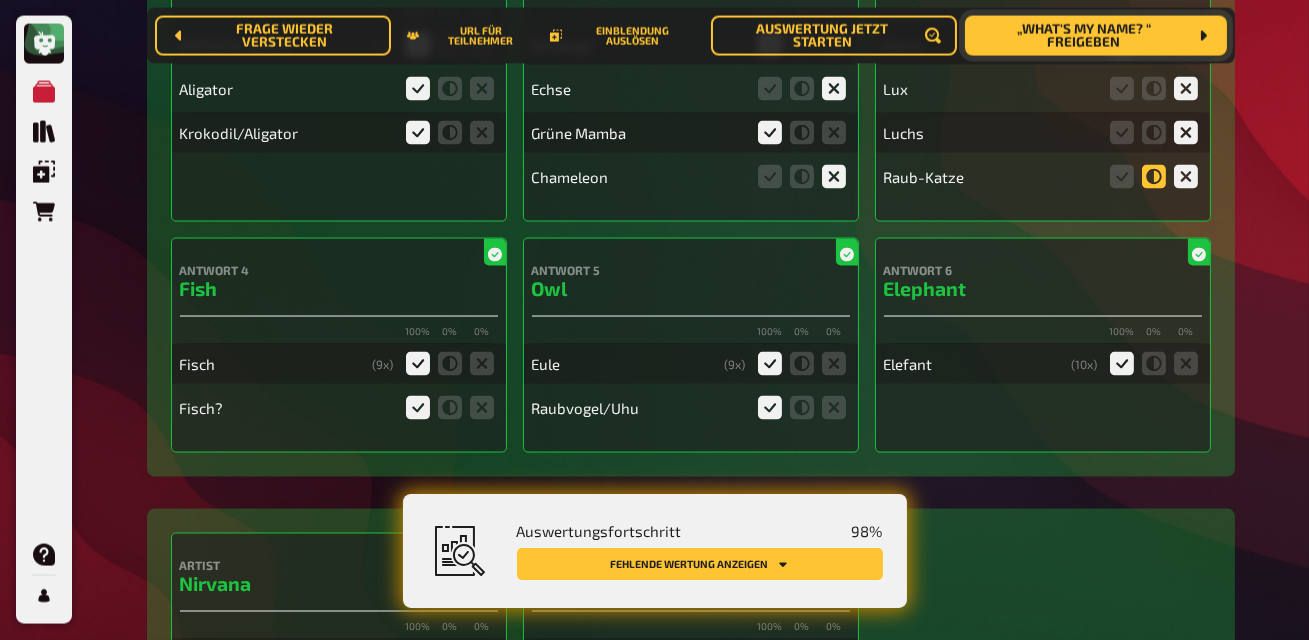 click 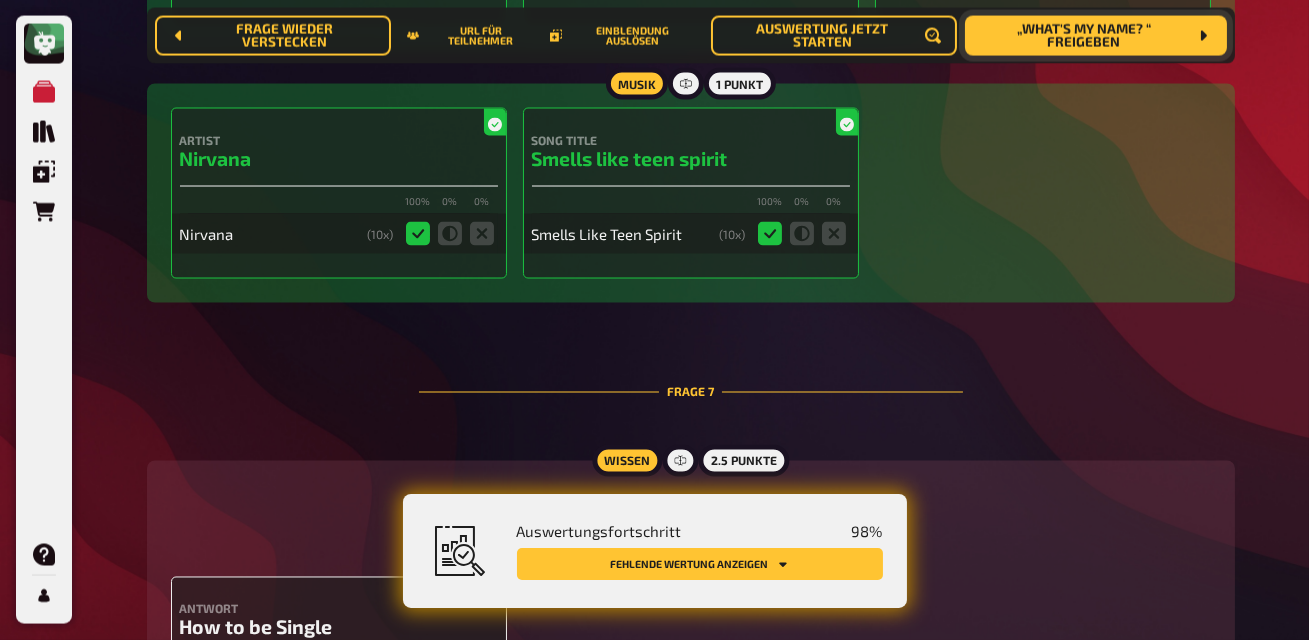 scroll, scrollTop: 6440, scrollLeft: 0, axis: vertical 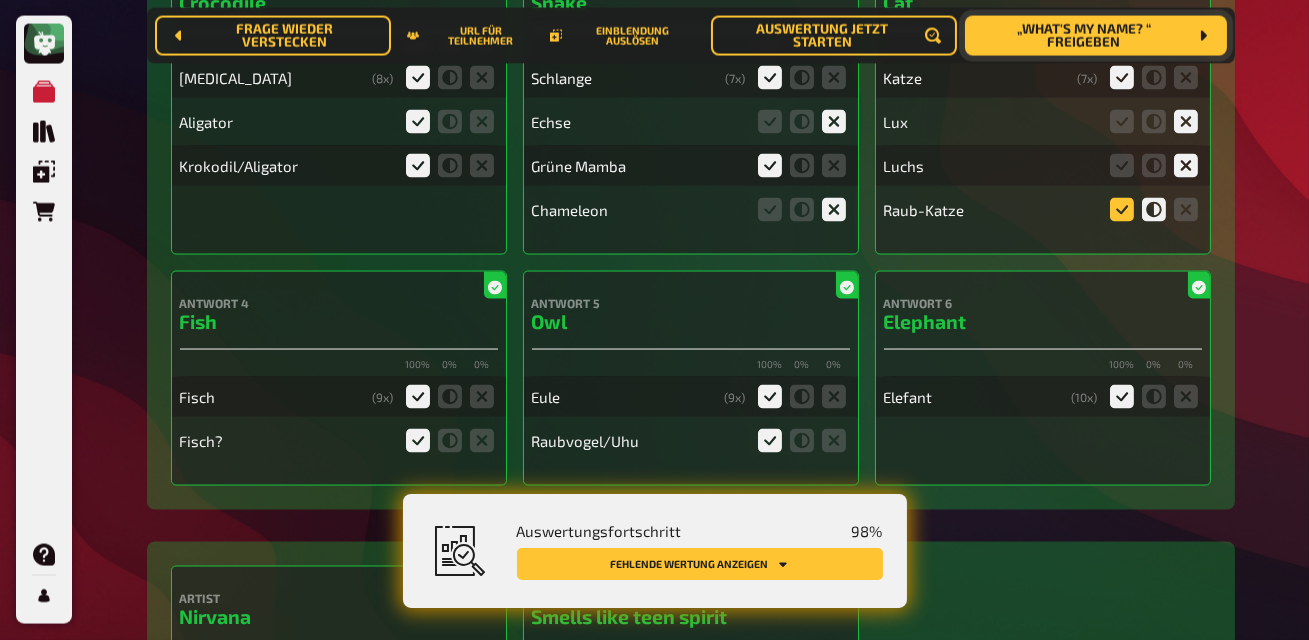 click 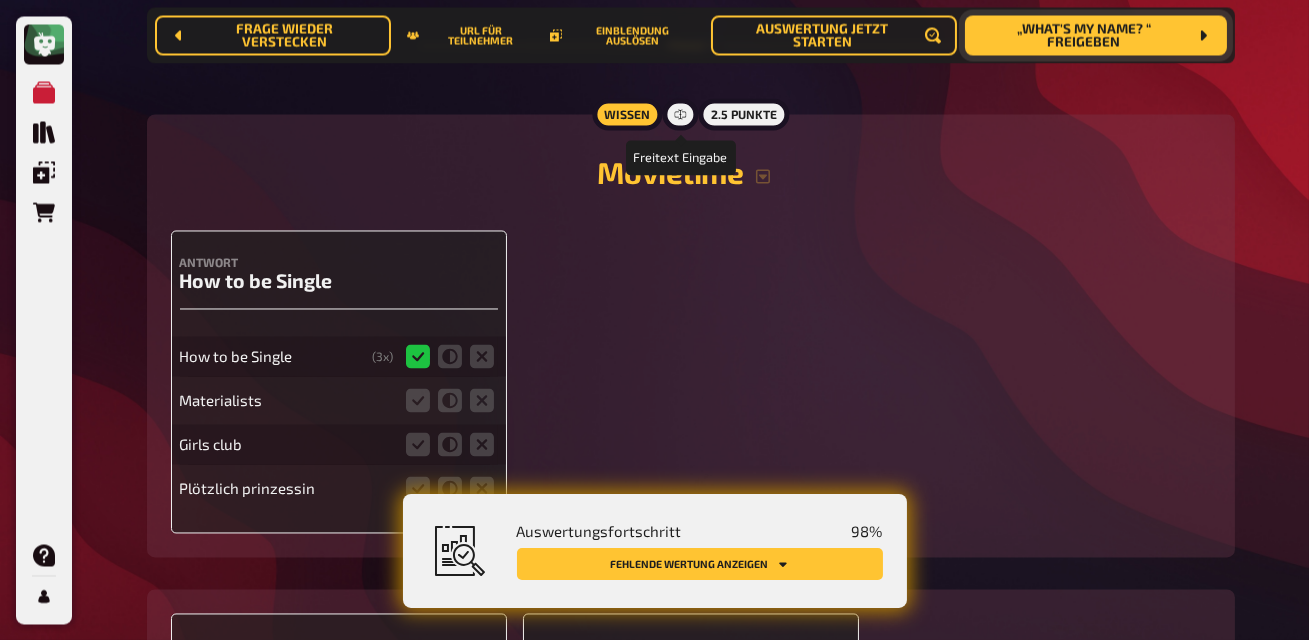 scroll, scrollTop: 7341, scrollLeft: 0, axis: vertical 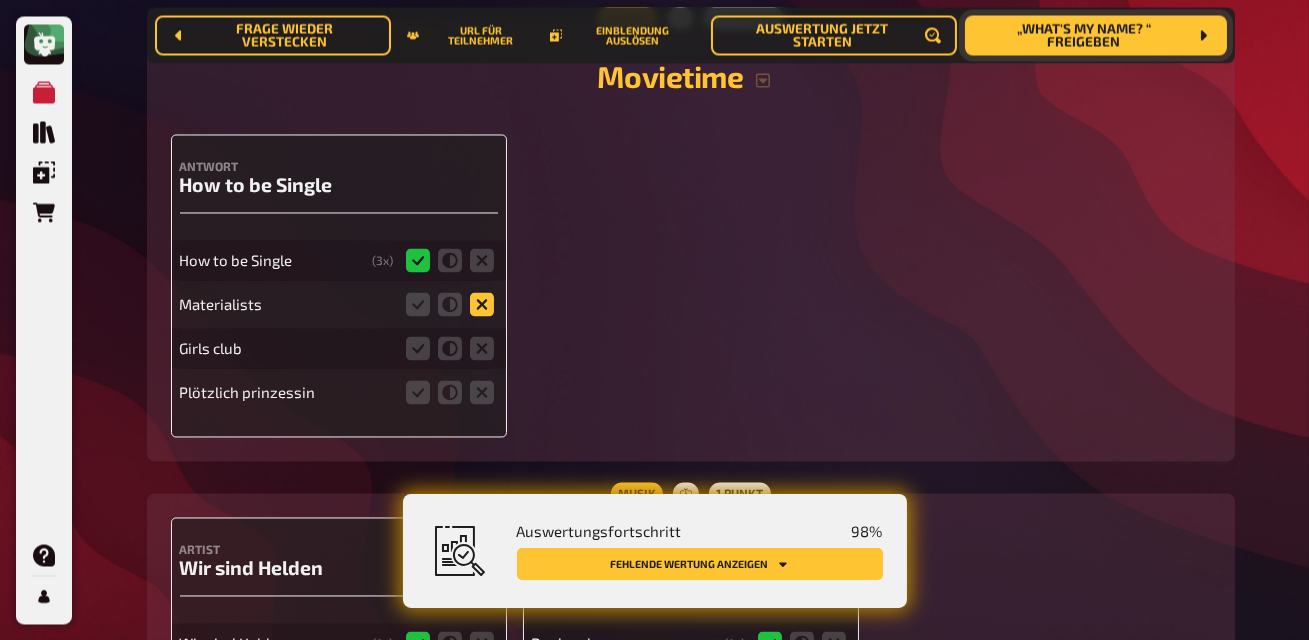 click 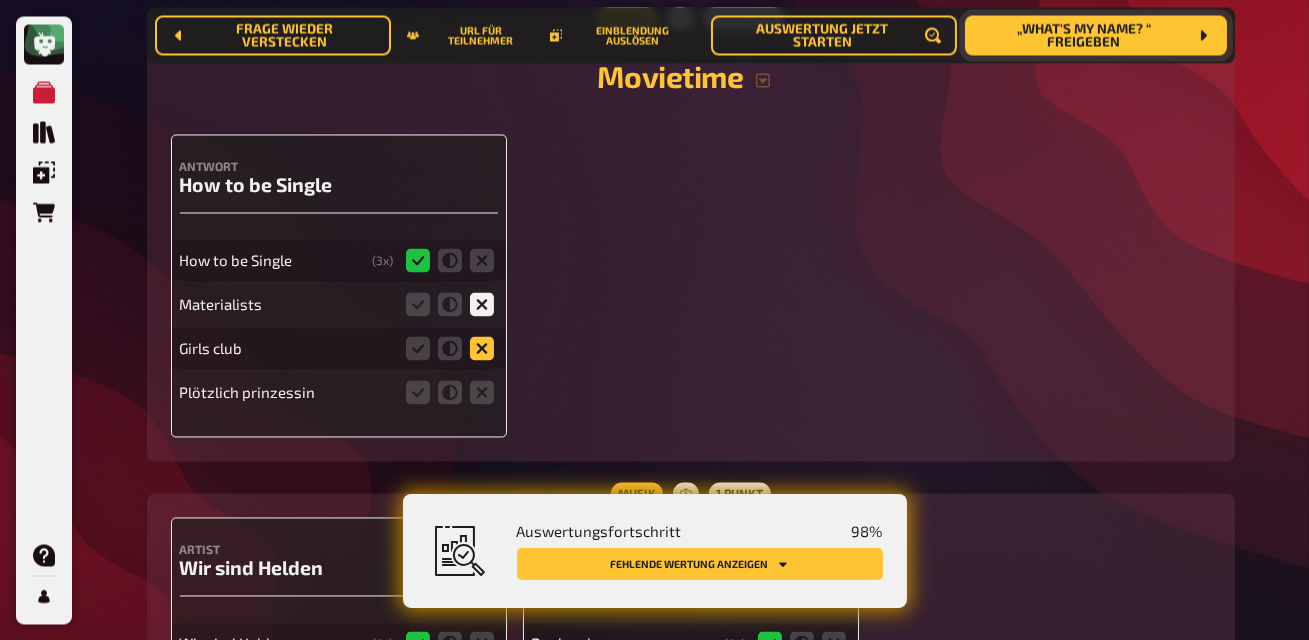 click 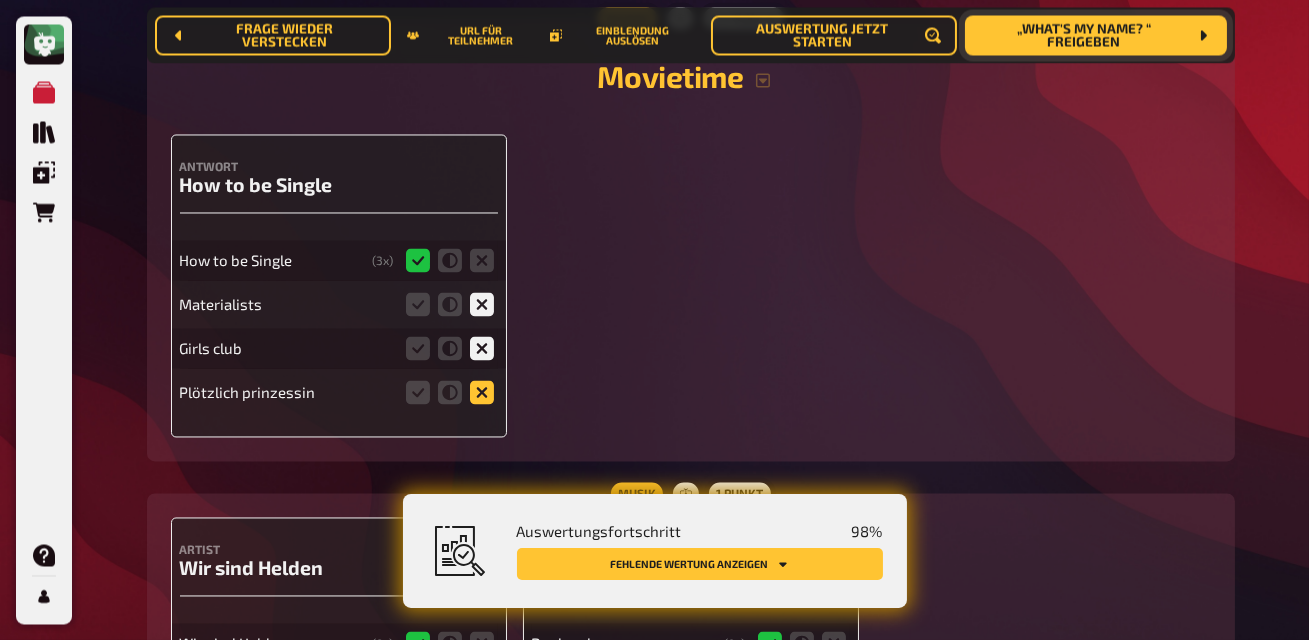 click 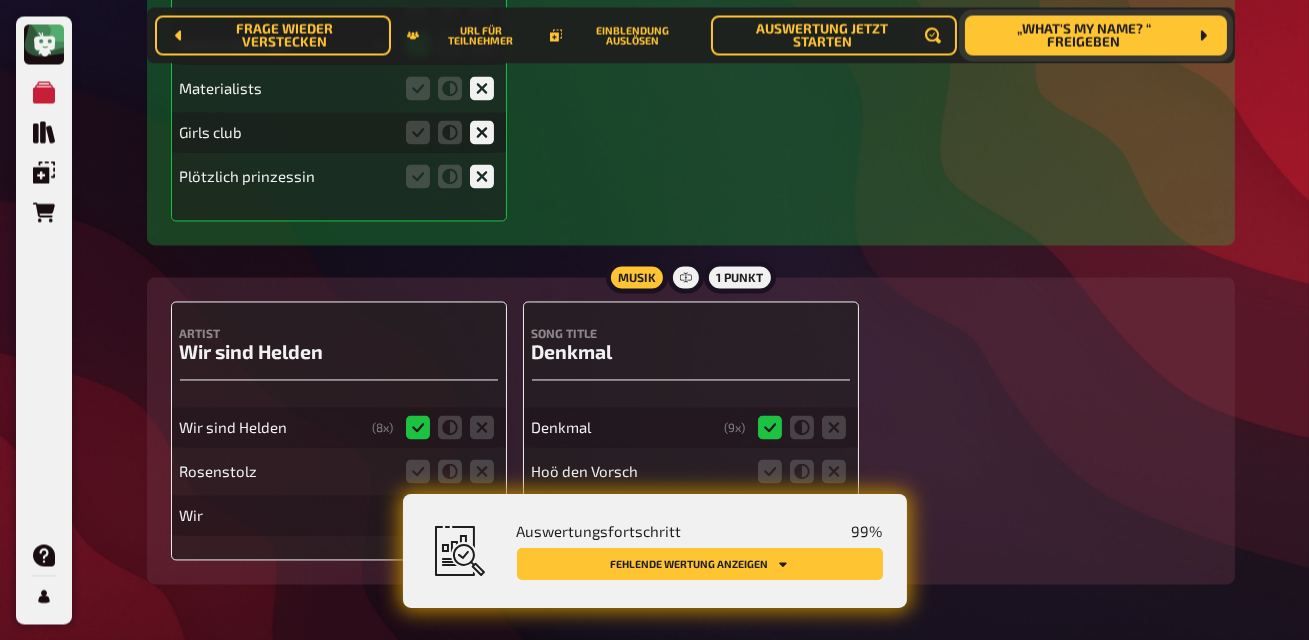 scroll, scrollTop: 7631, scrollLeft: 0, axis: vertical 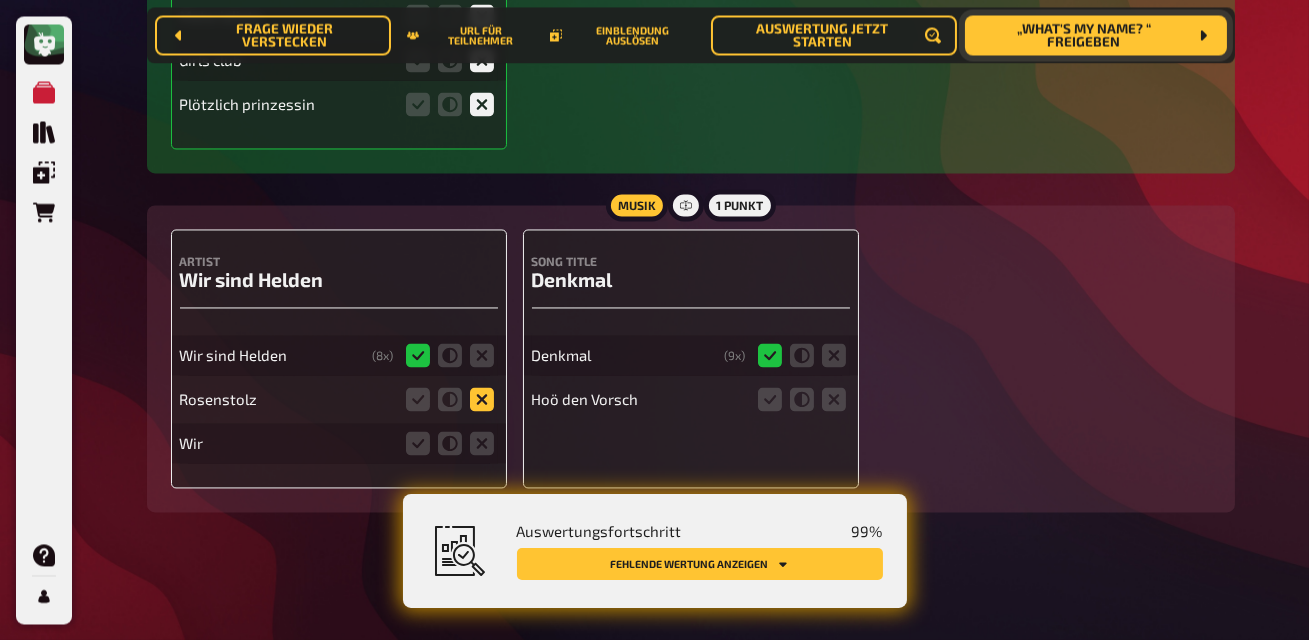 click 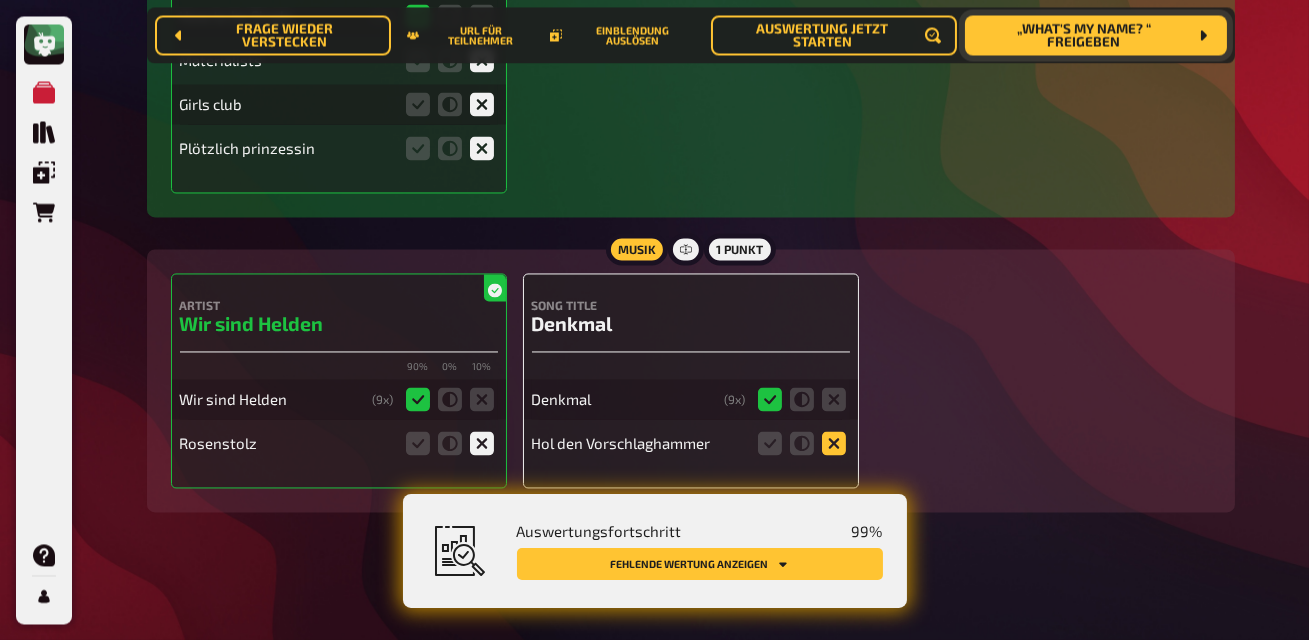 scroll, scrollTop: 7587, scrollLeft: 0, axis: vertical 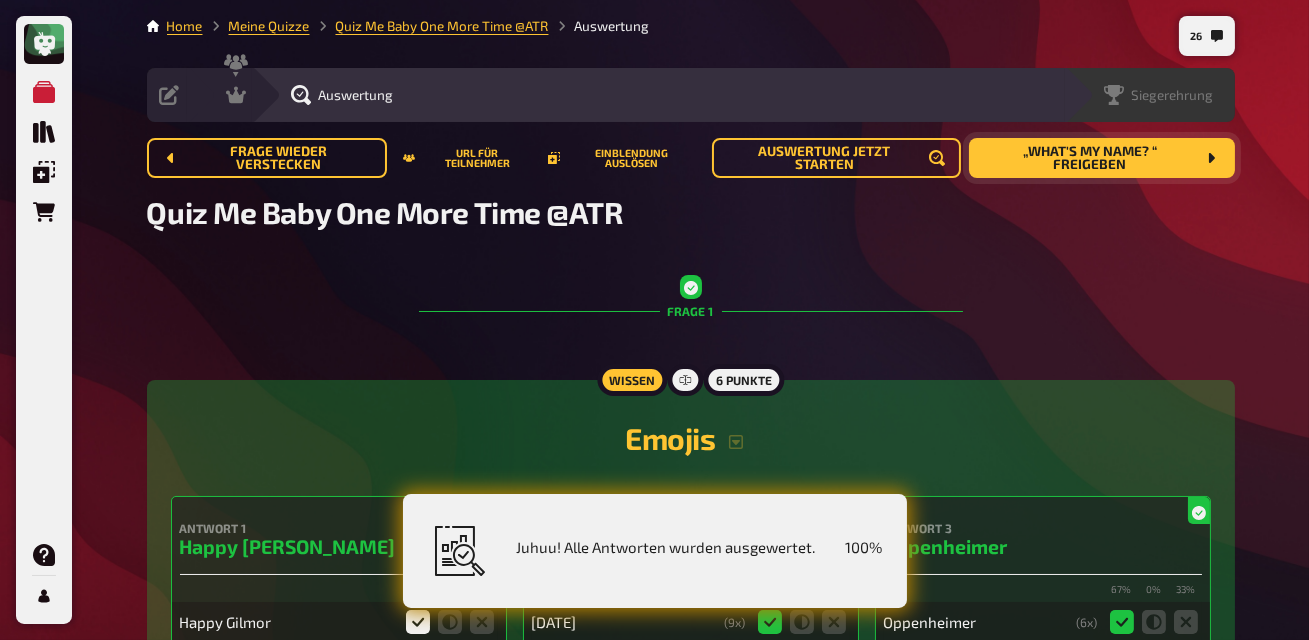 click on "Siegerehrung" at bounding box center [1173, 95] 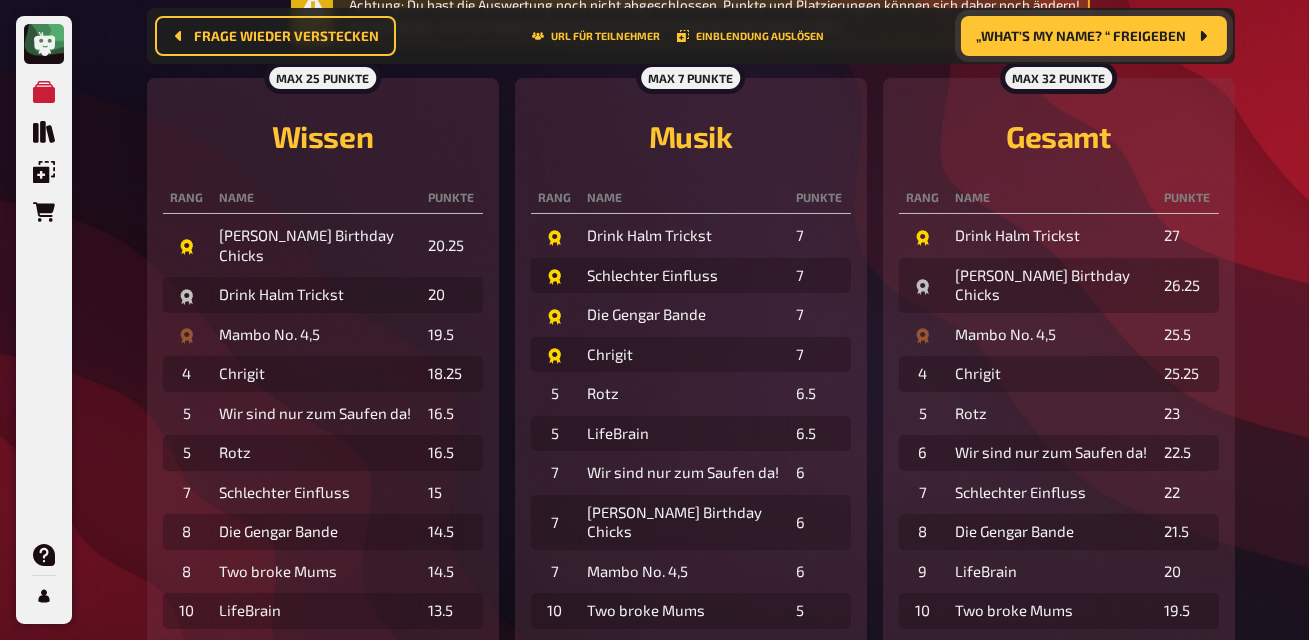 scroll, scrollTop: 0, scrollLeft: 0, axis: both 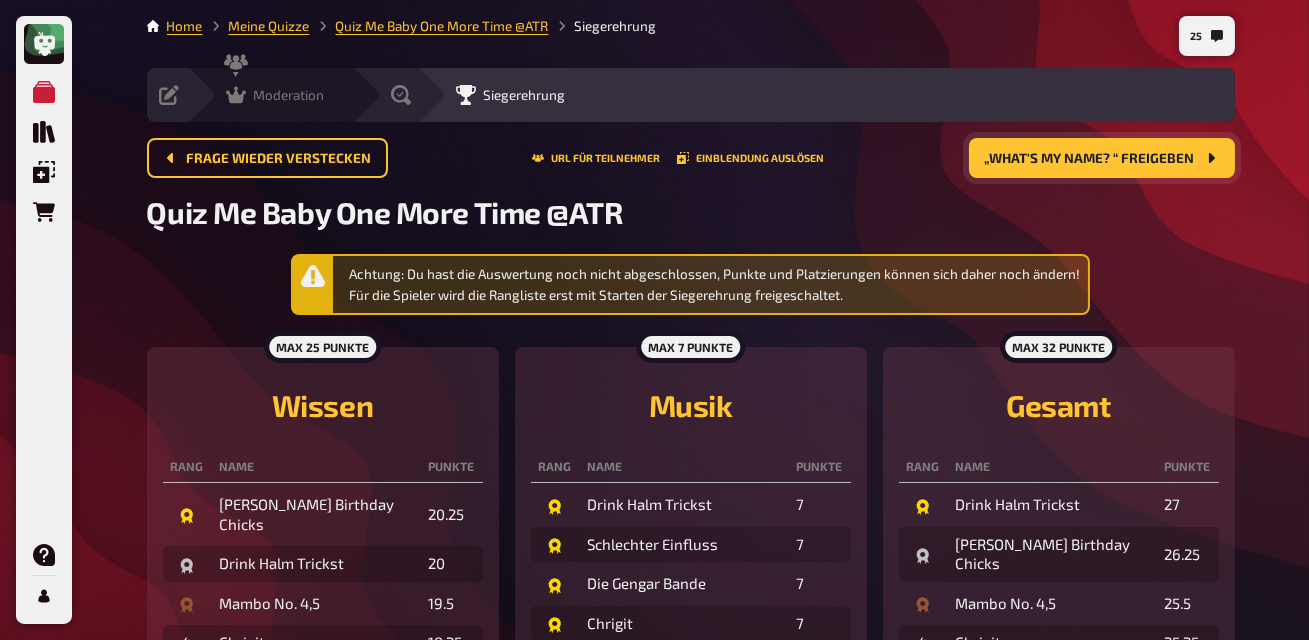 click on "Moderation" at bounding box center [275, 95] 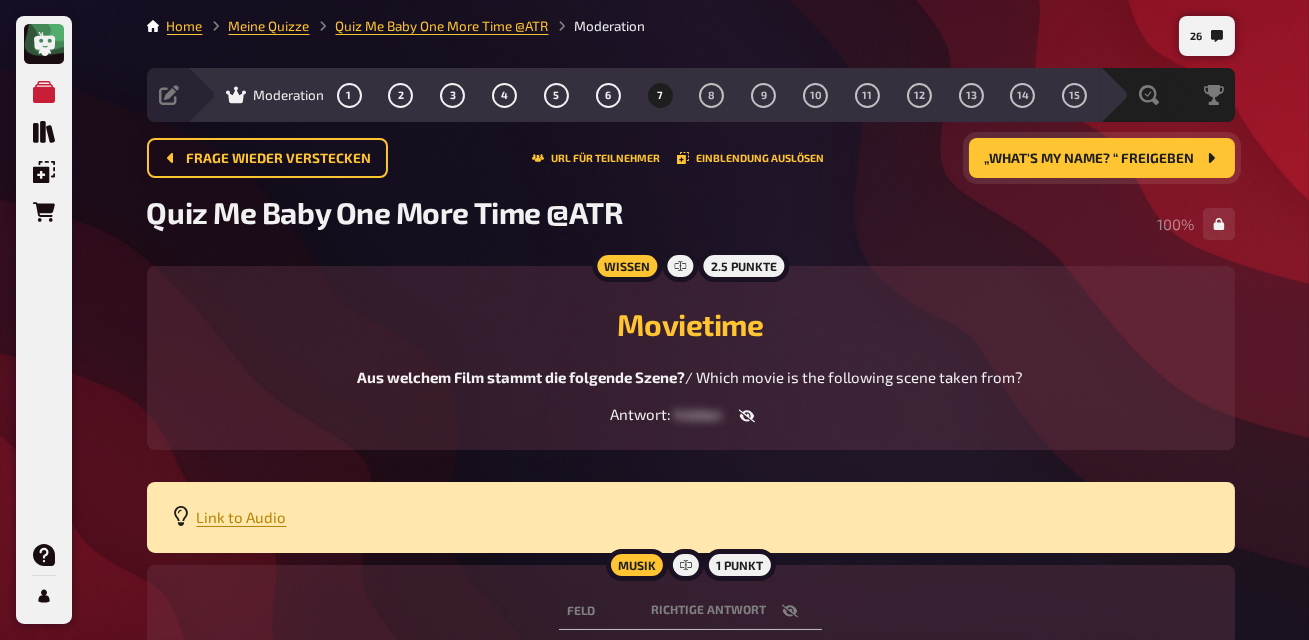 click on "„What's my name? “ freigeben" at bounding box center (1090, 159) 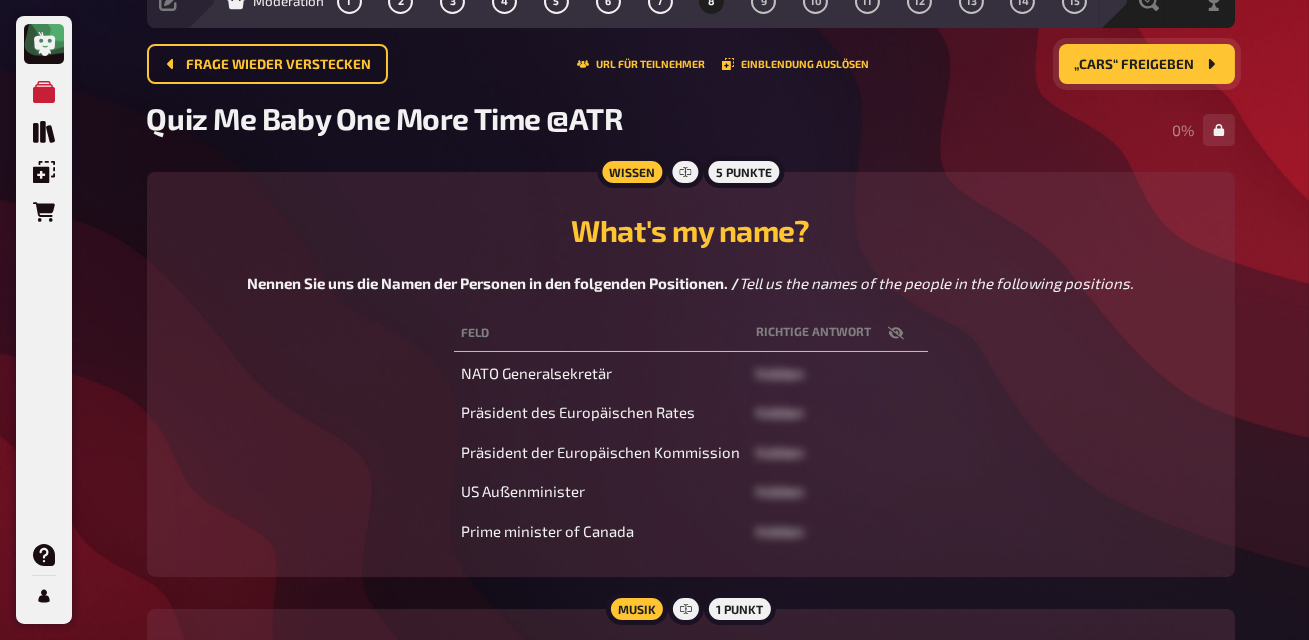 scroll, scrollTop: 97, scrollLeft: 0, axis: vertical 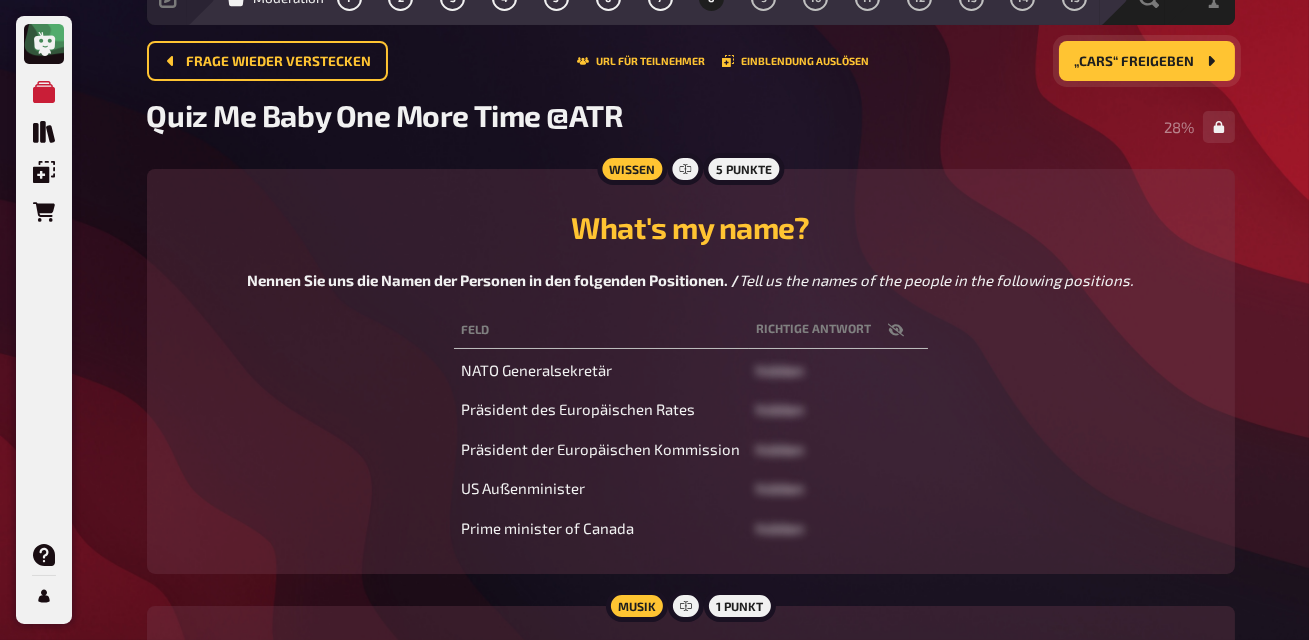 click 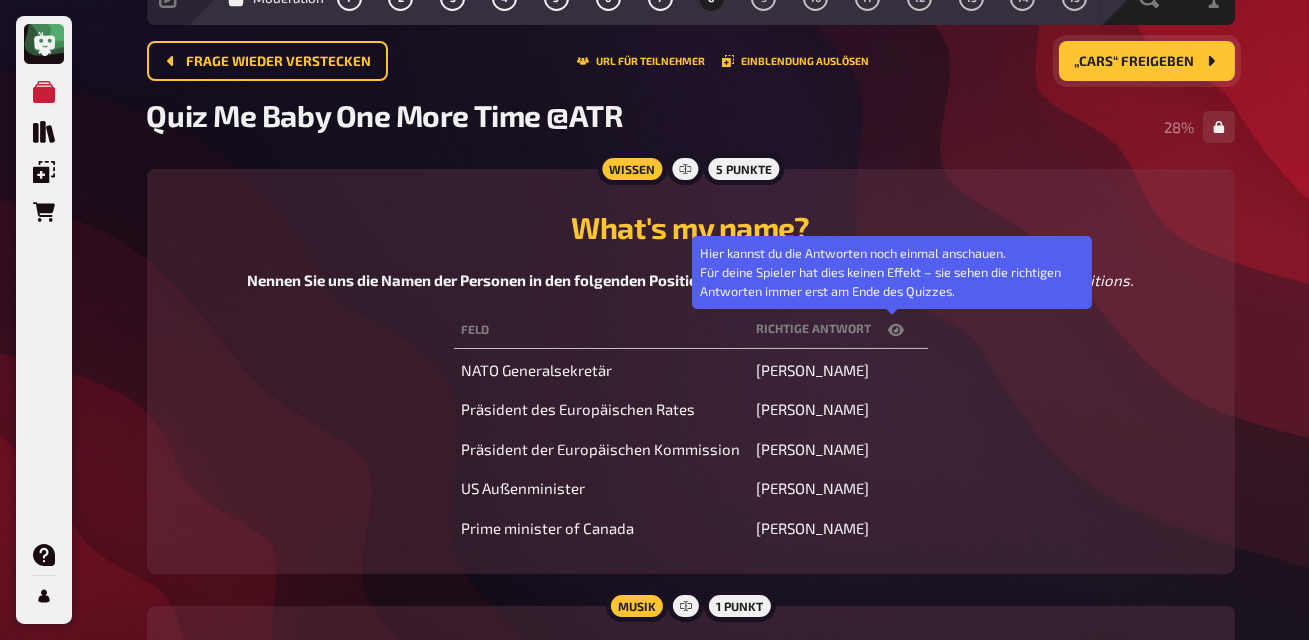 click 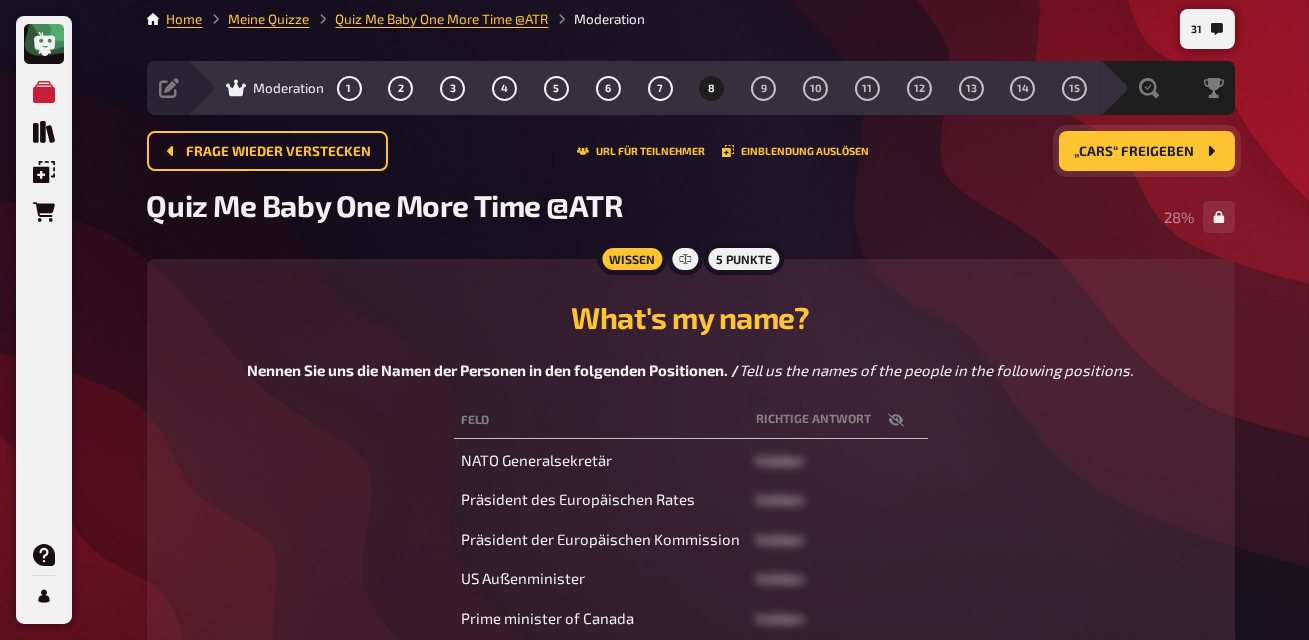 scroll, scrollTop: 6, scrollLeft: 0, axis: vertical 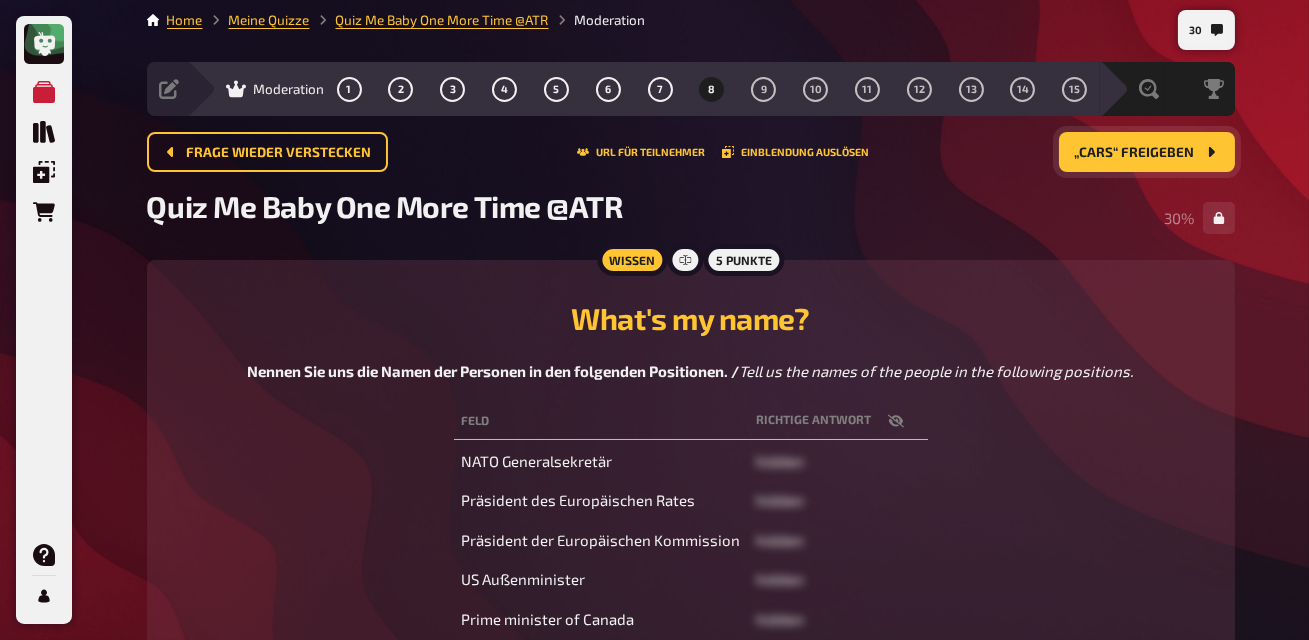 click 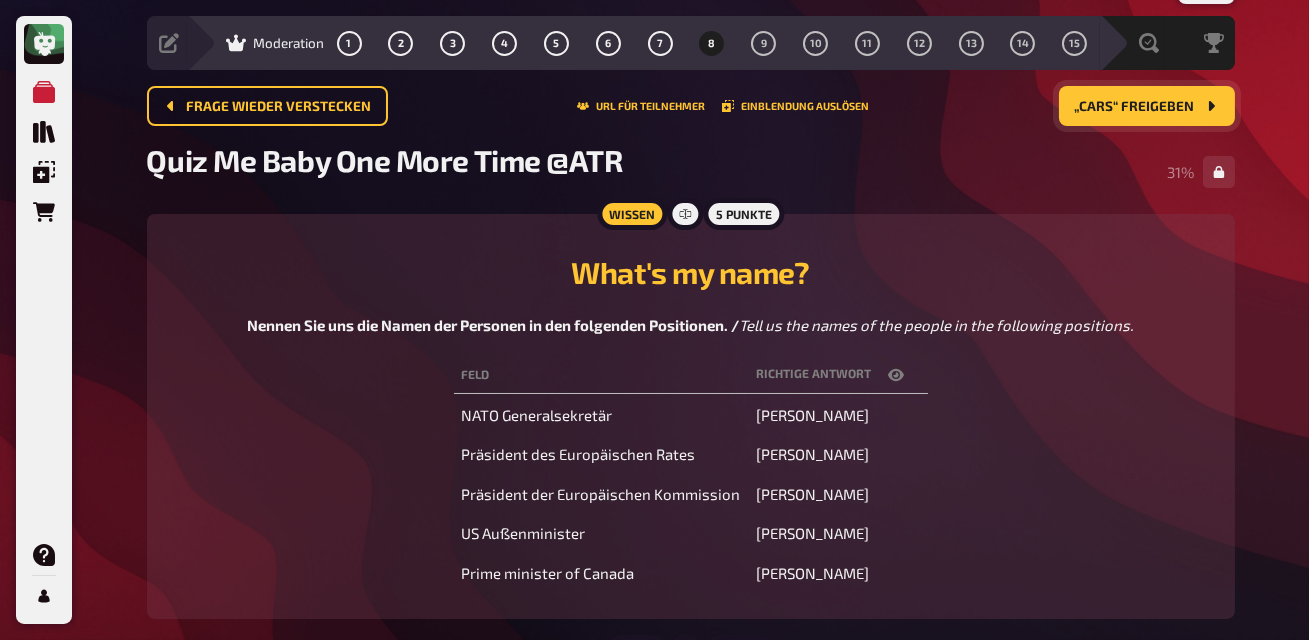 scroll, scrollTop: 77, scrollLeft: 0, axis: vertical 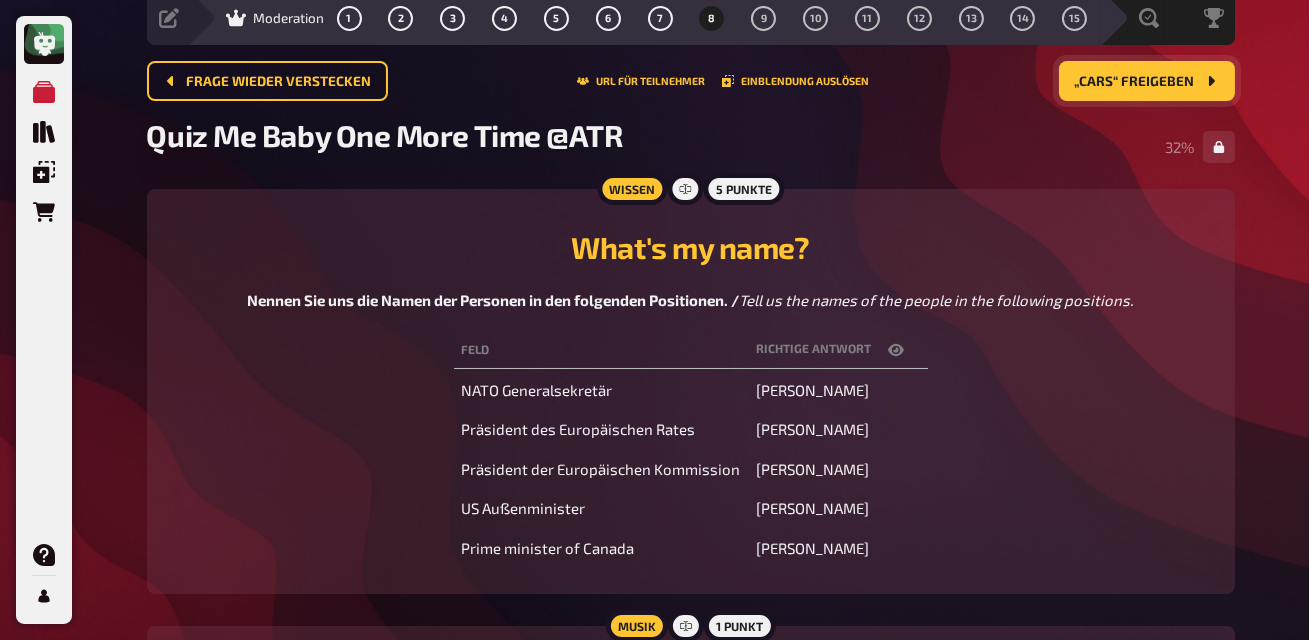 click 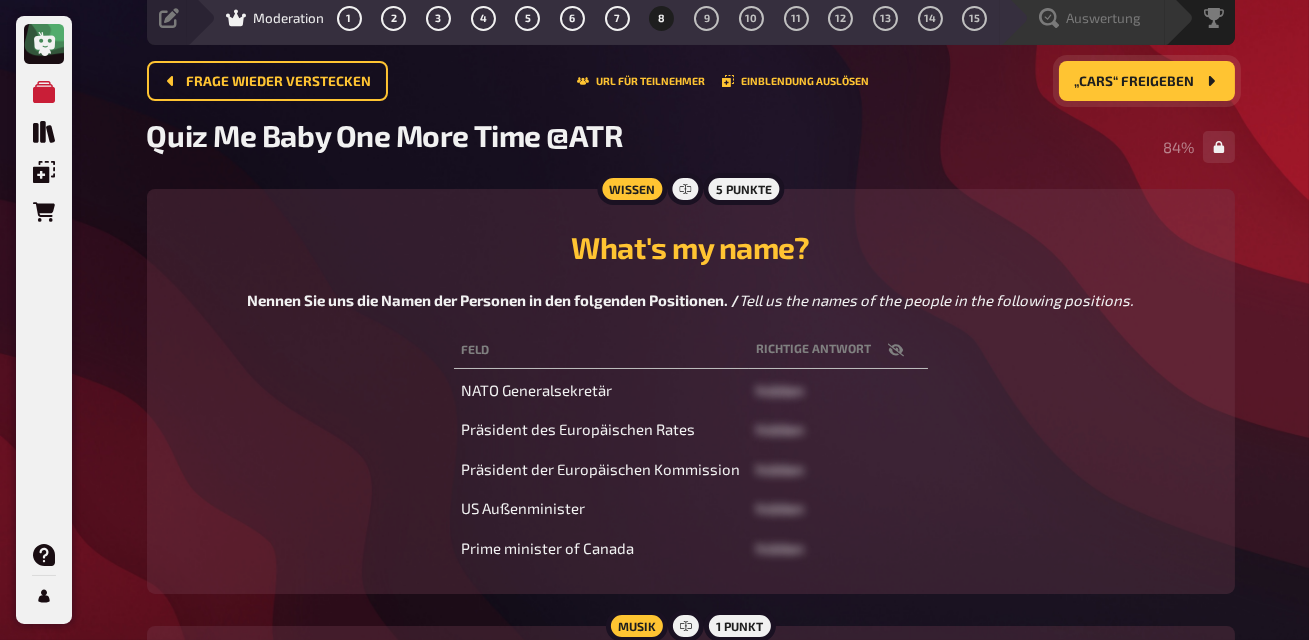 click on "Auswertung" at bounding box center [1096, 18] 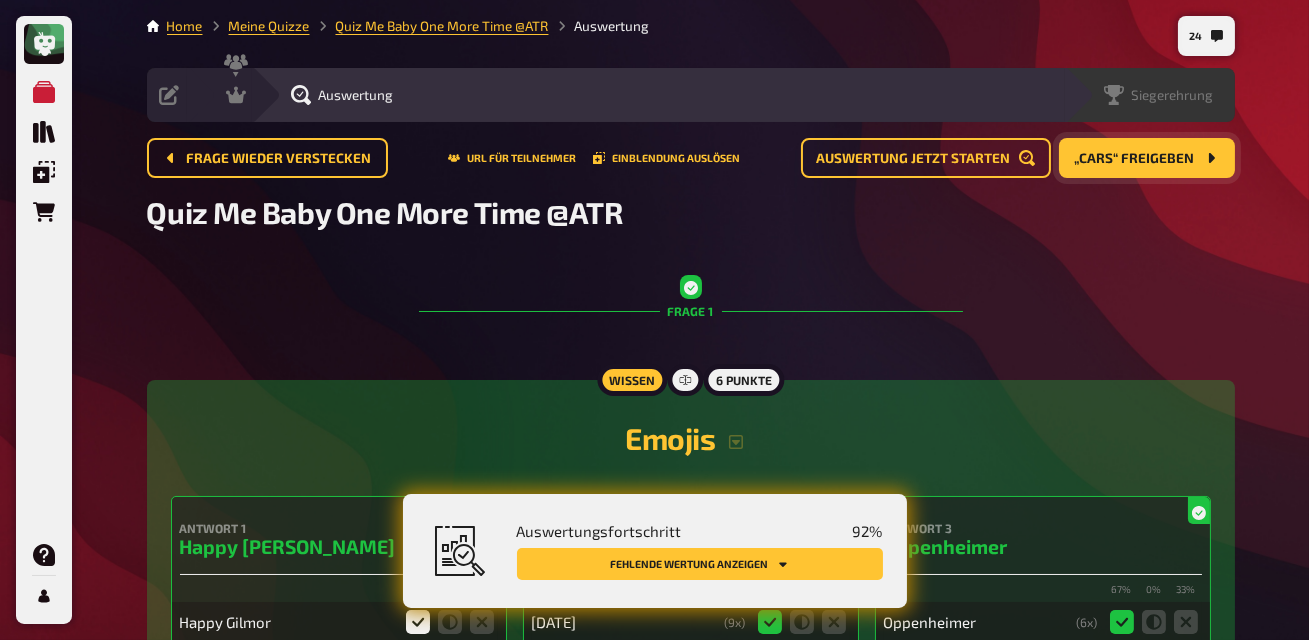 click on "Siegerehrung" at bounding box center (1173, 95) 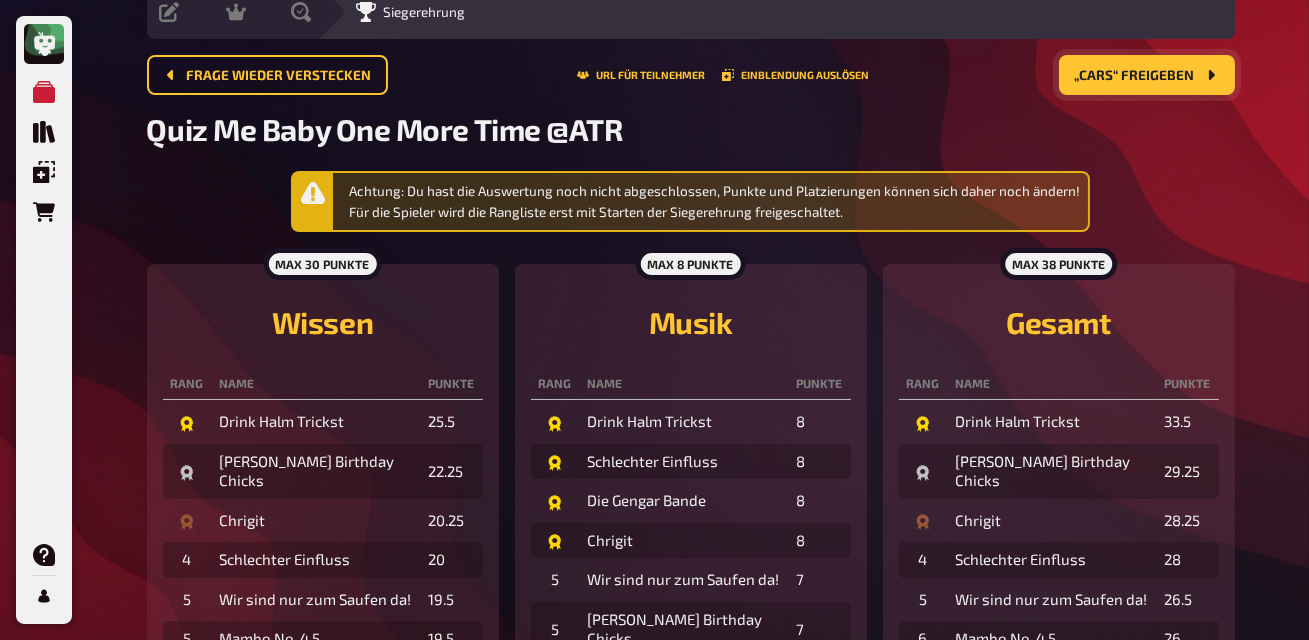scroll, scrollTop: 0, scrollLeft: 0, axis: both 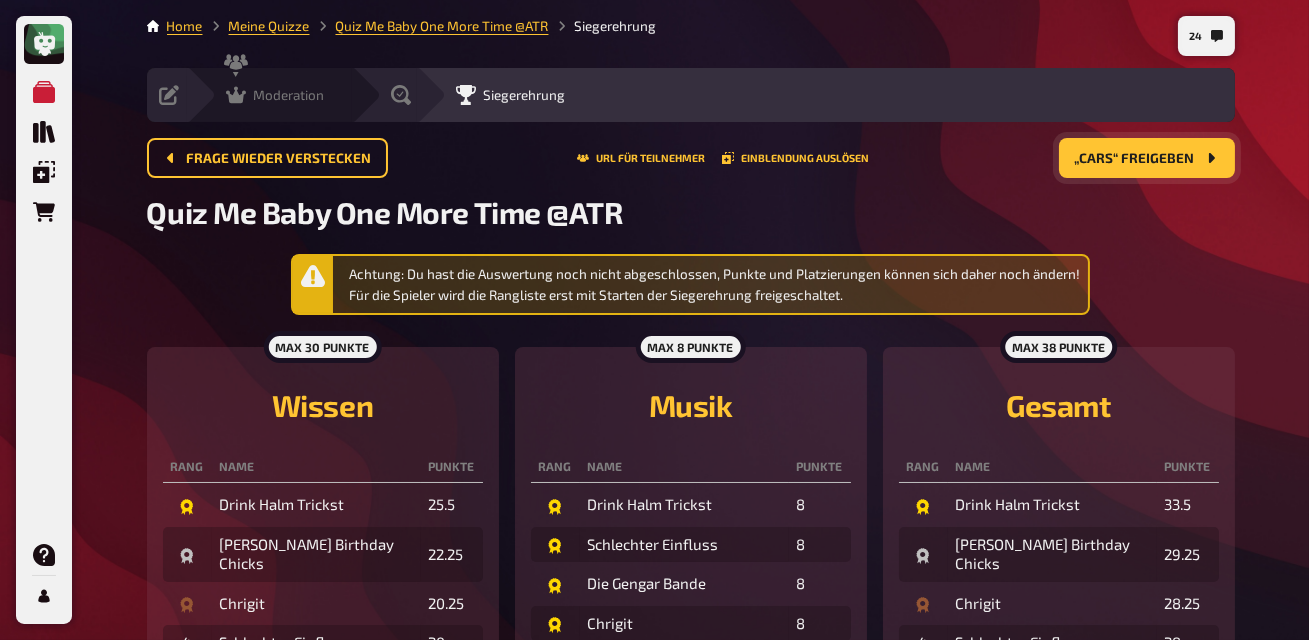 click on "Moderation undefined" at bounding box center (269, 95) 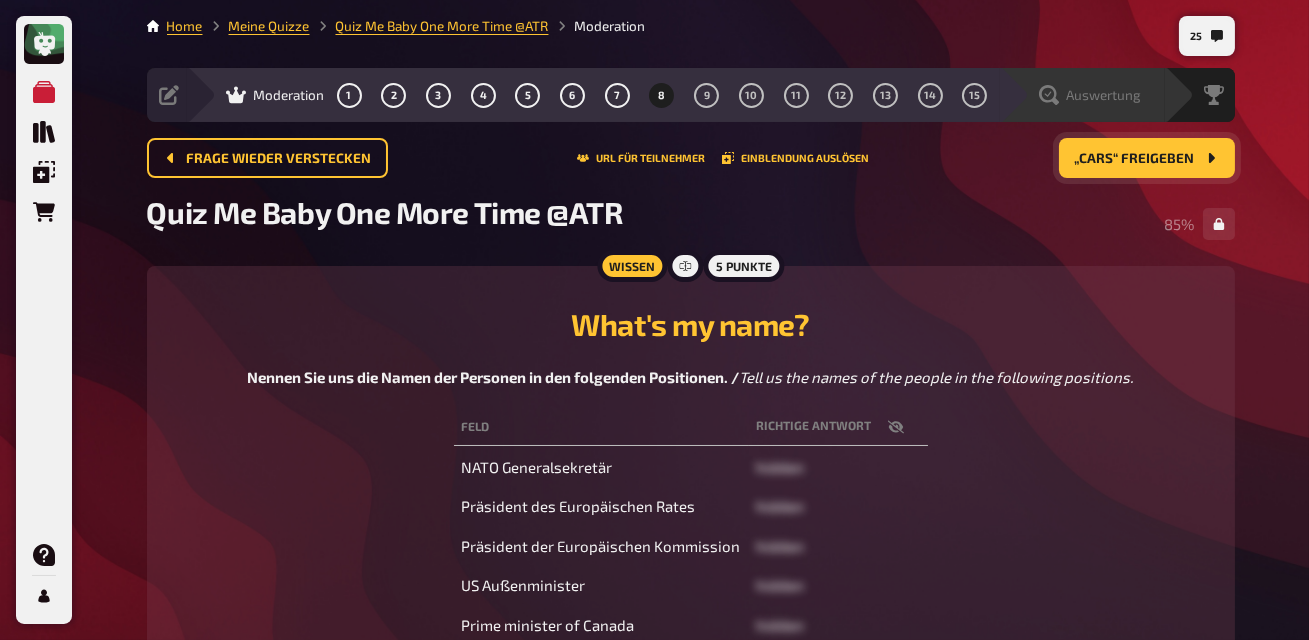 click on "Auswertung" at bounding box center (1090, 95) 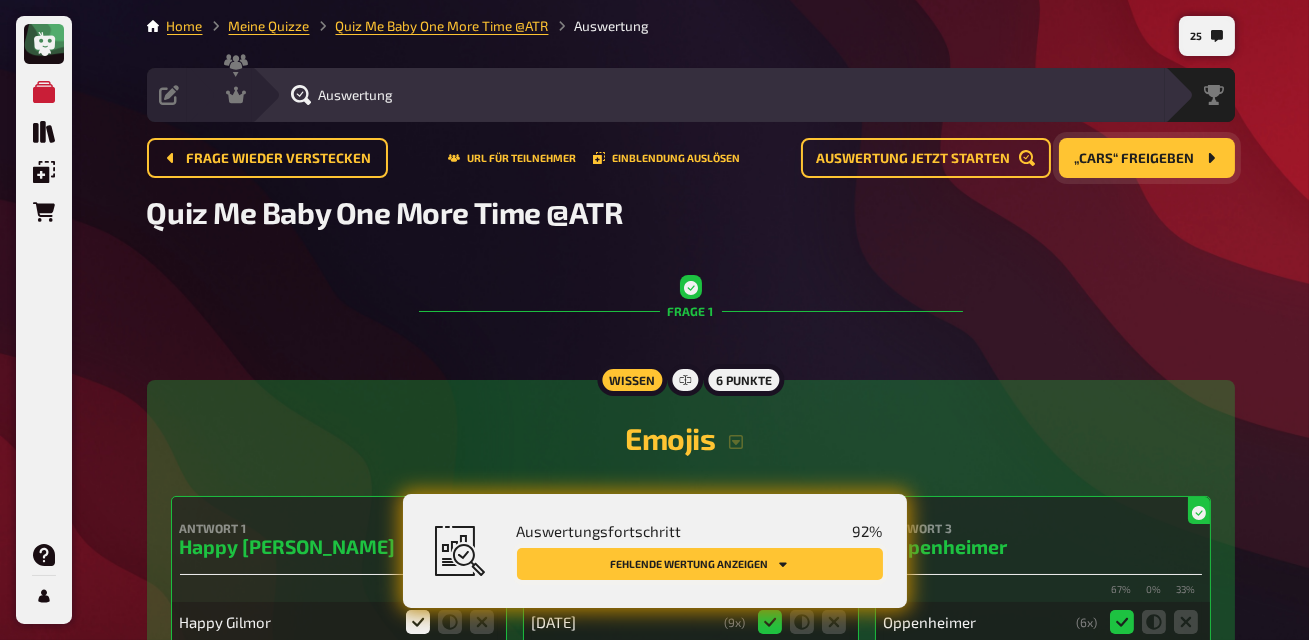 click on "Fehlende Wertung anzeigen" at bounding box center (700, 564) 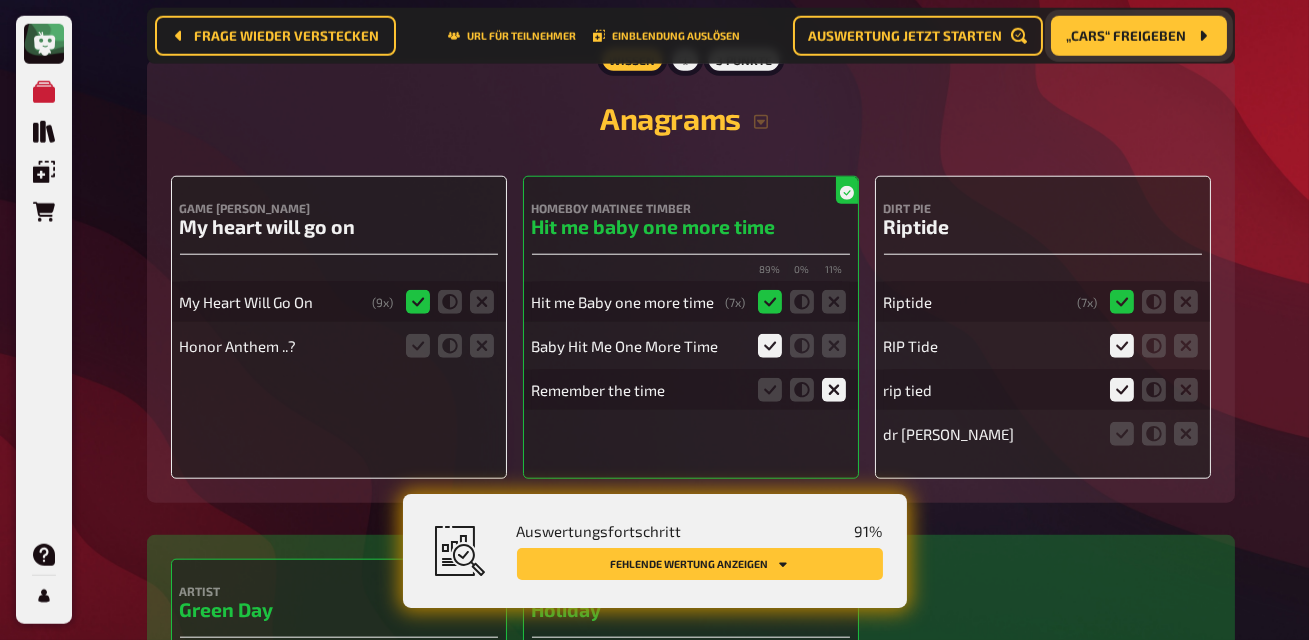 scroll, scrollTop: 4028, scrollLeft: 0, axis: vertical 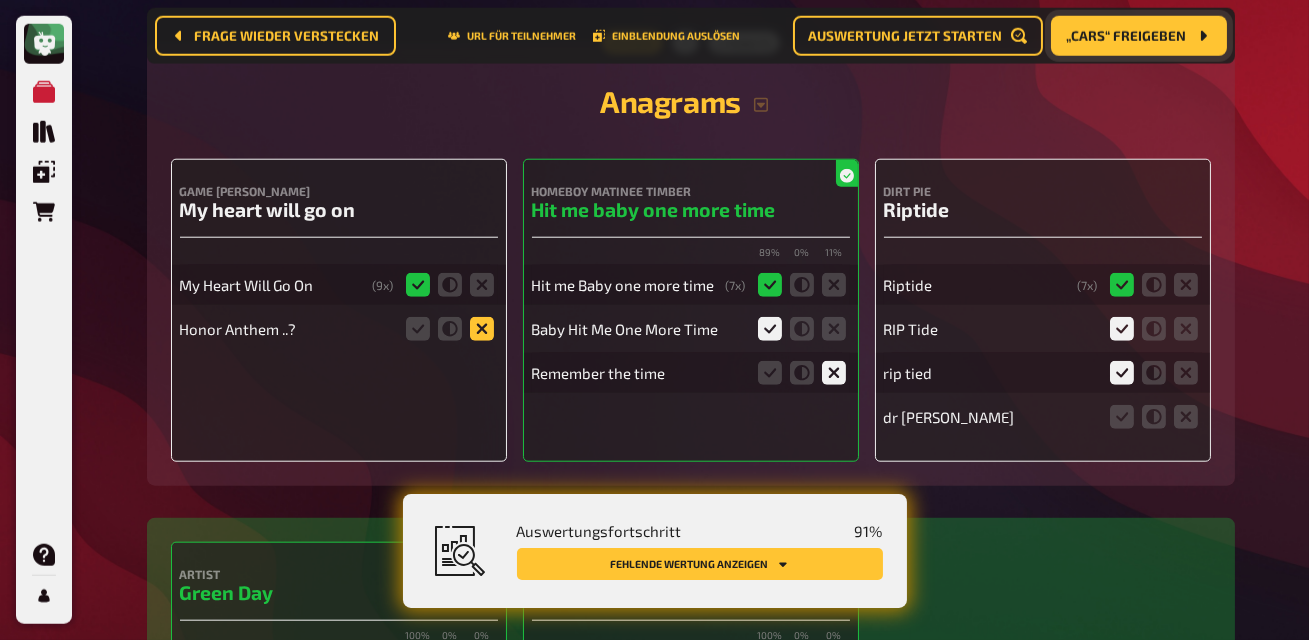 click 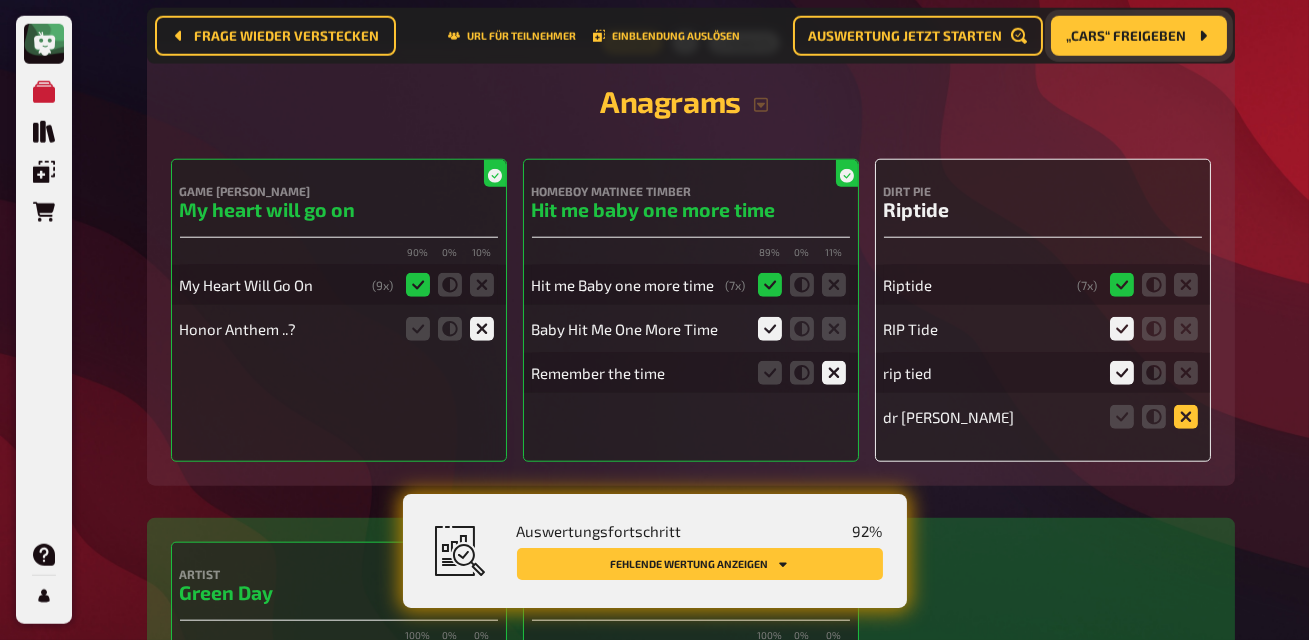 click 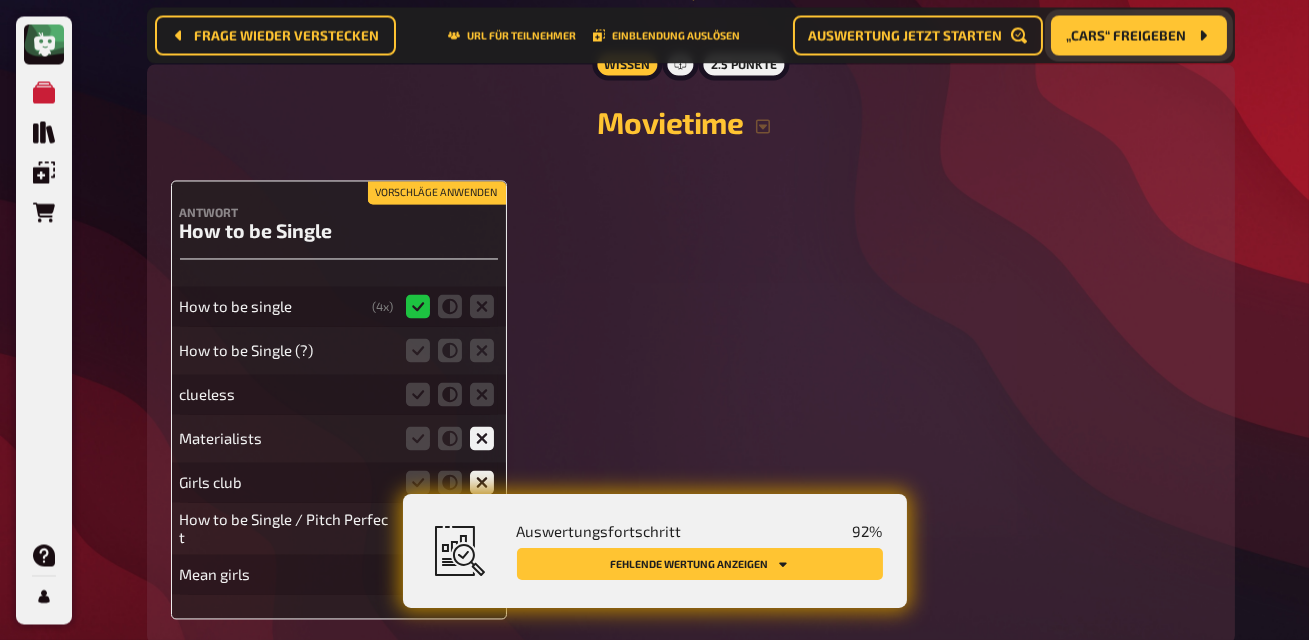 scroll, scrollTop: 7419, scrollLeft: 0, axis: vertical 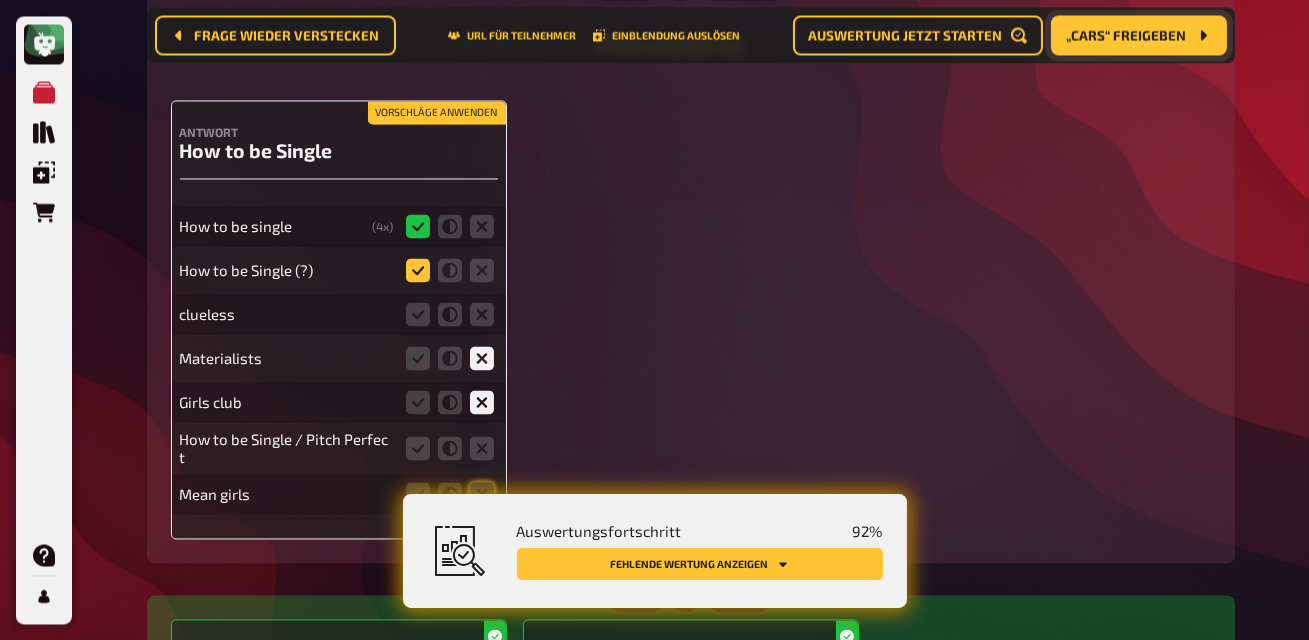 click 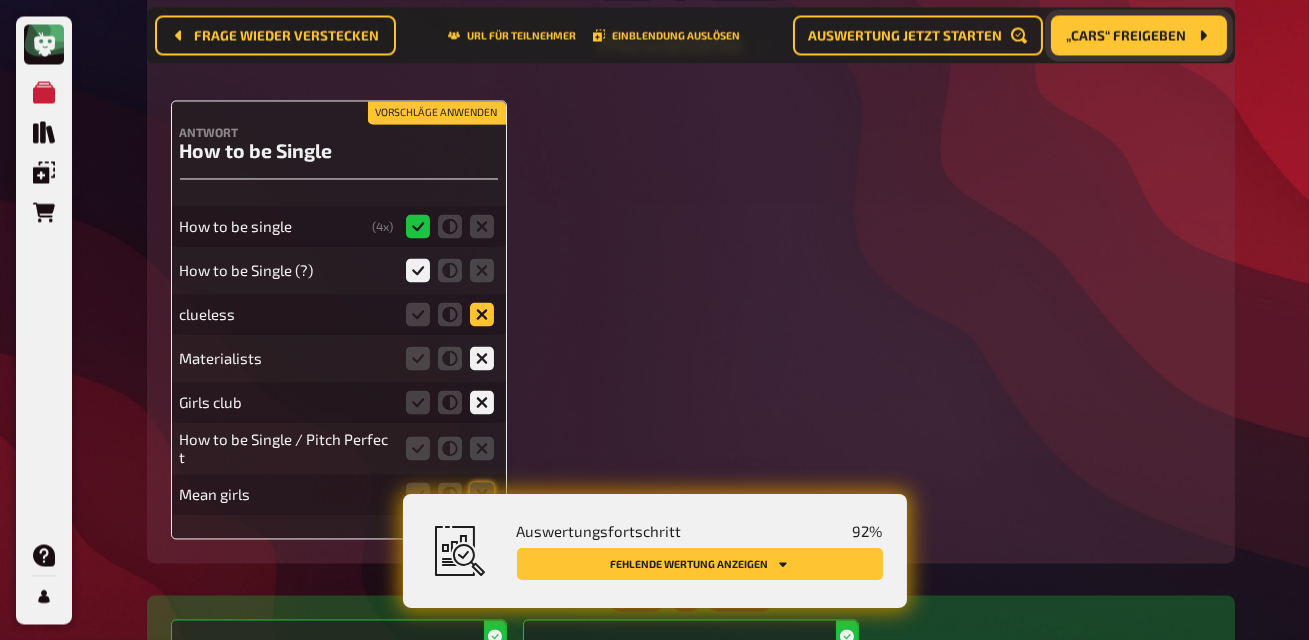 click 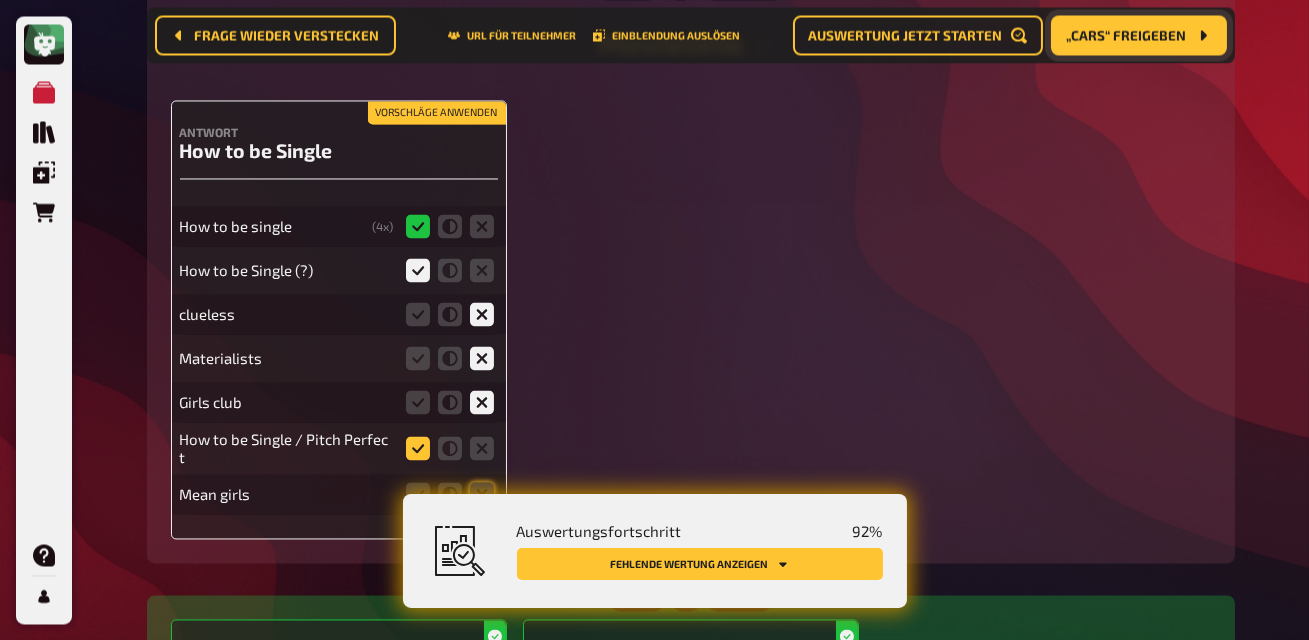 click 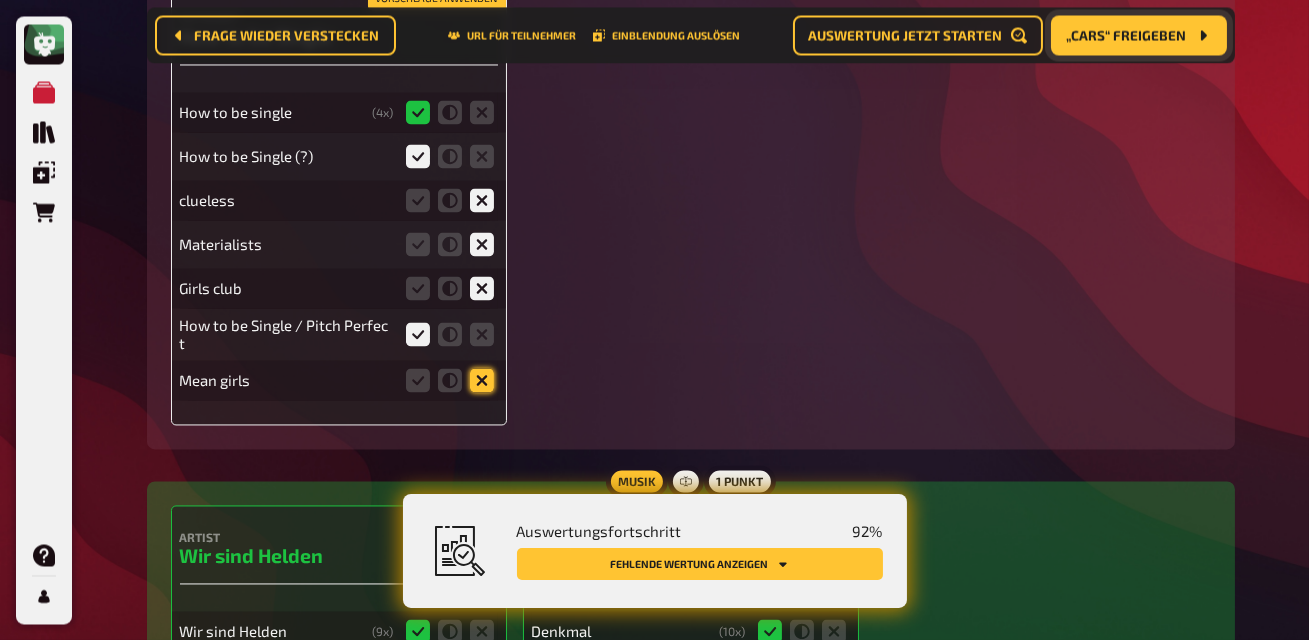 click 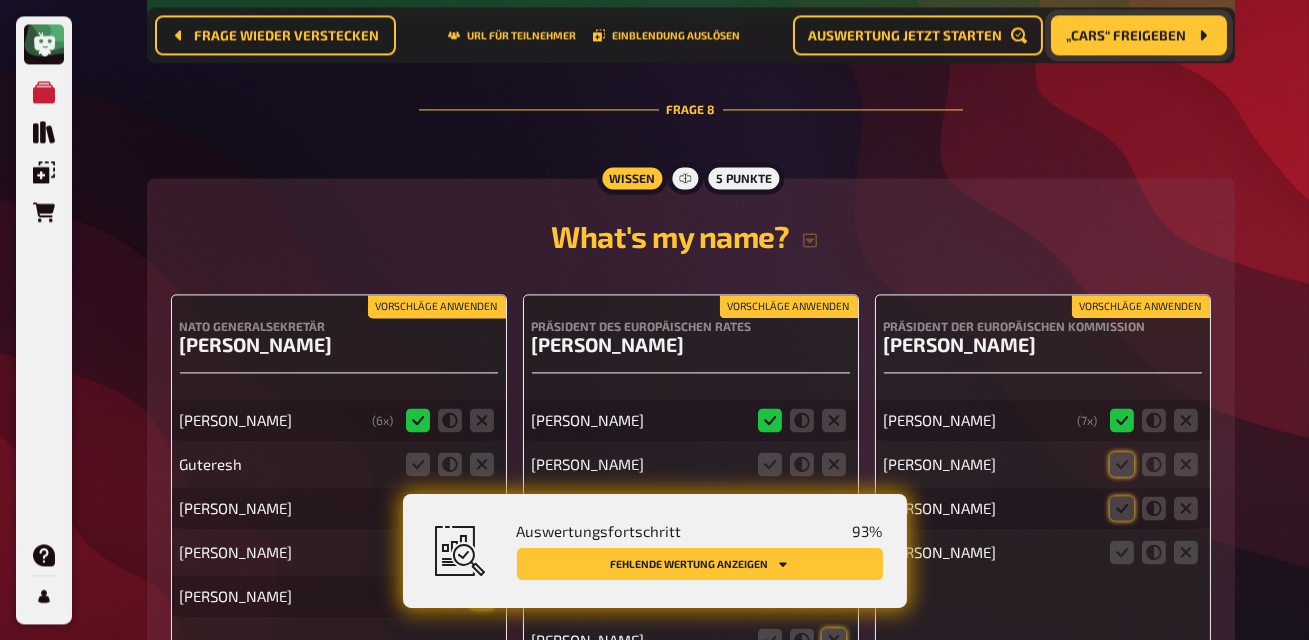 scroll, scrollTop: 8406, scrollLeft: 0, axis: vertical 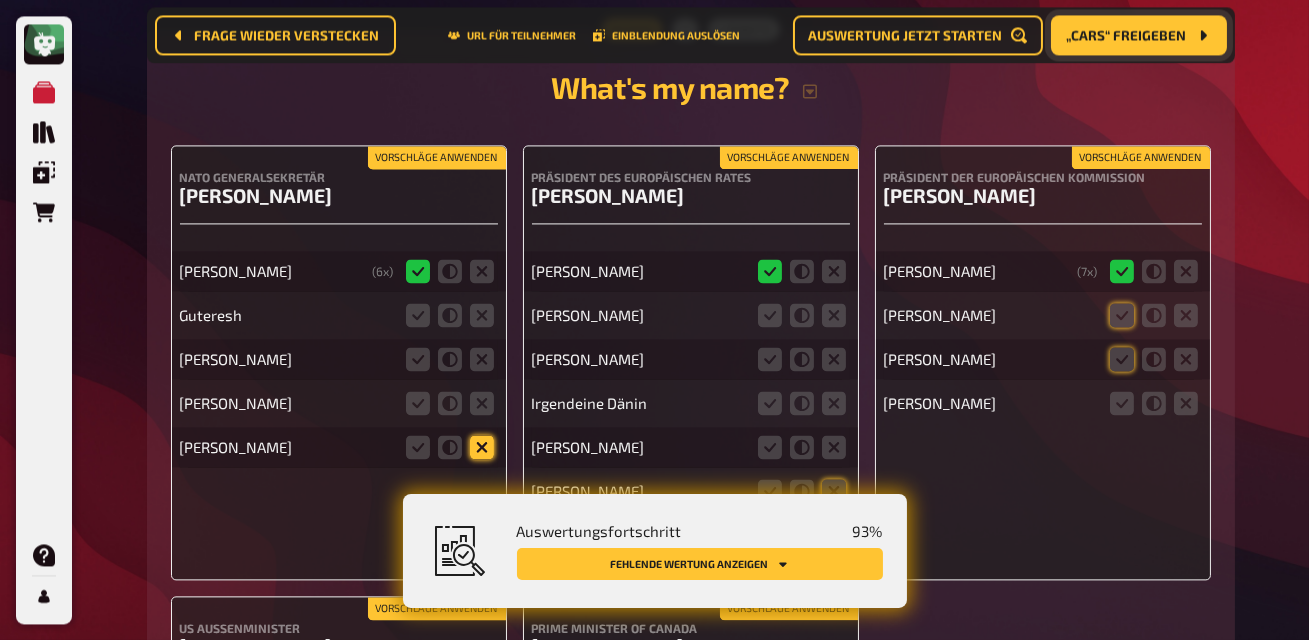 click 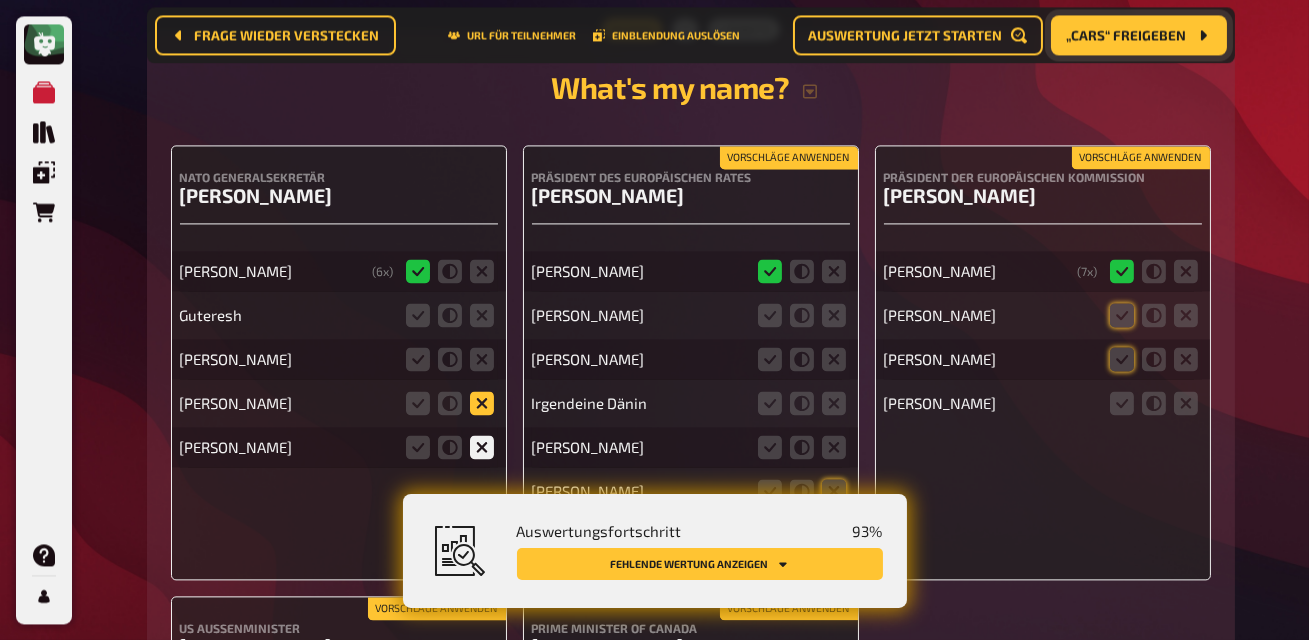 click 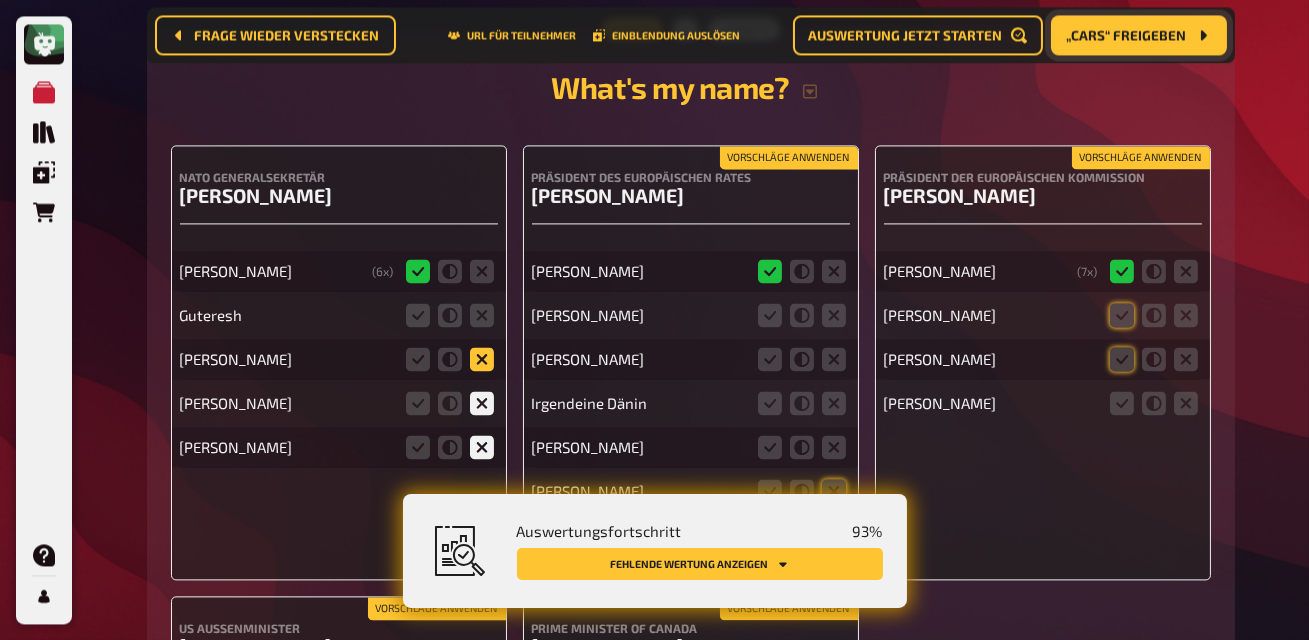 click 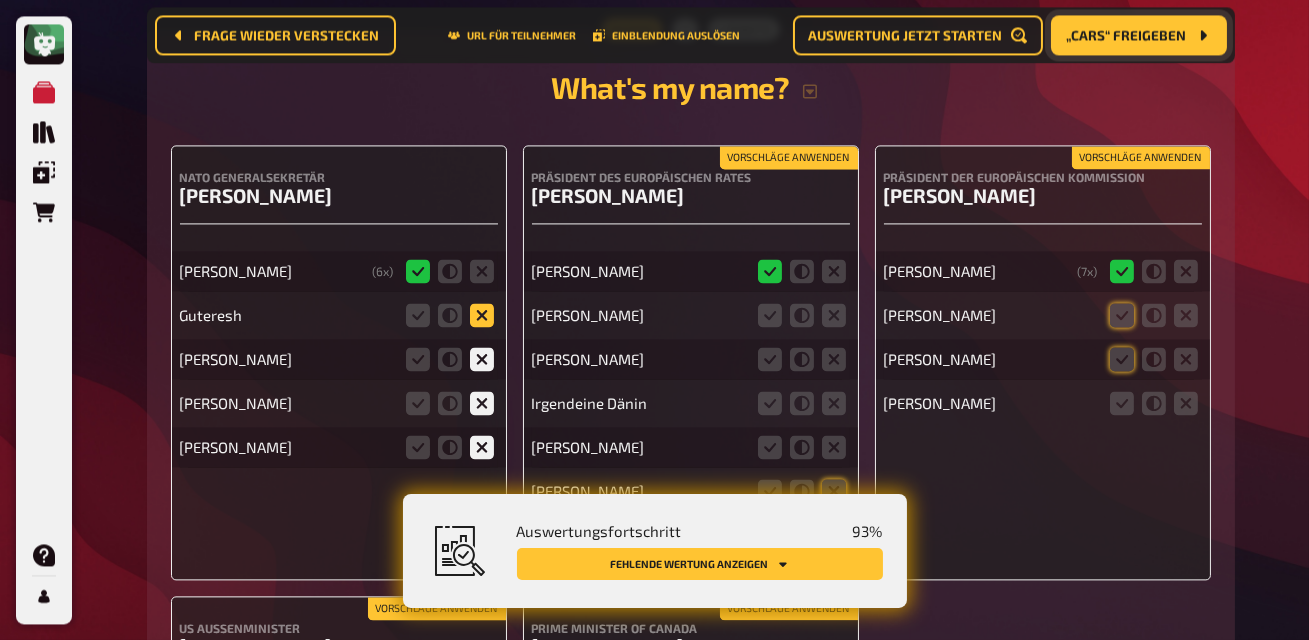 click 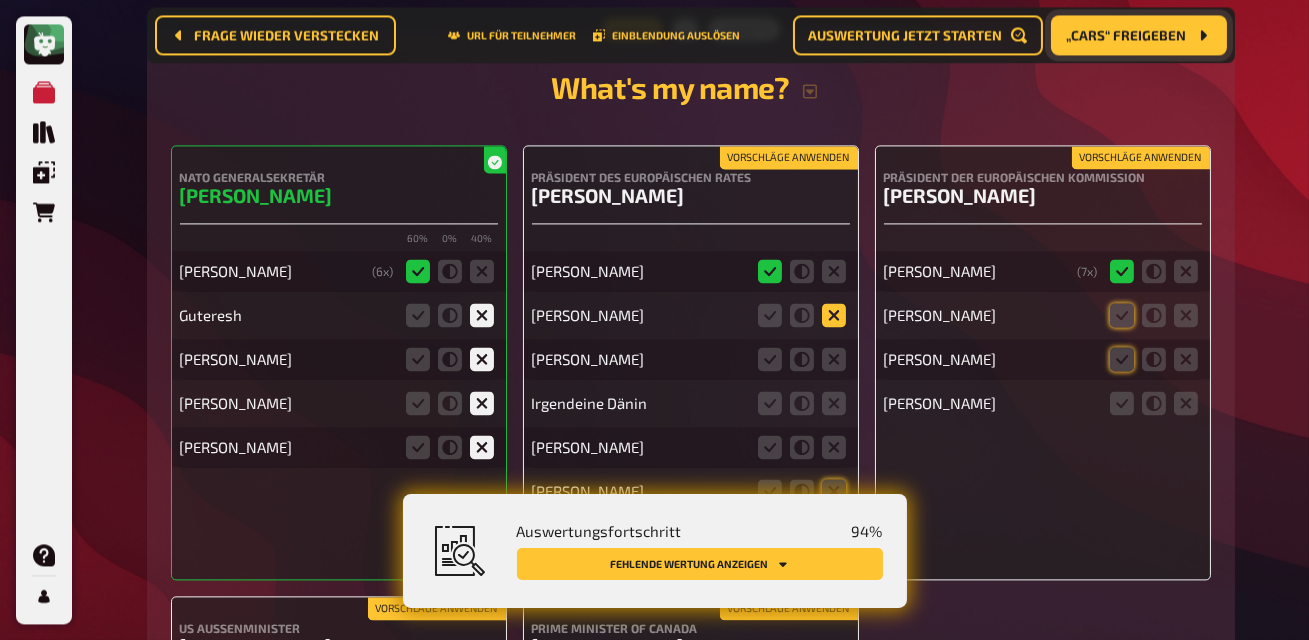 click 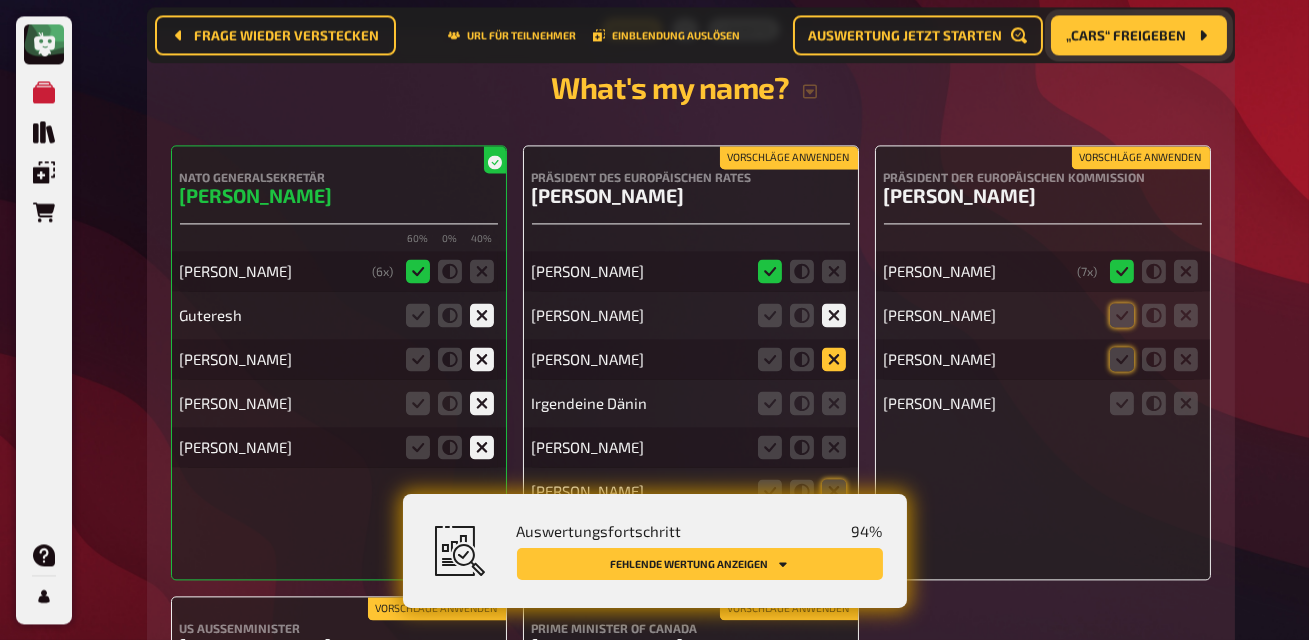 click 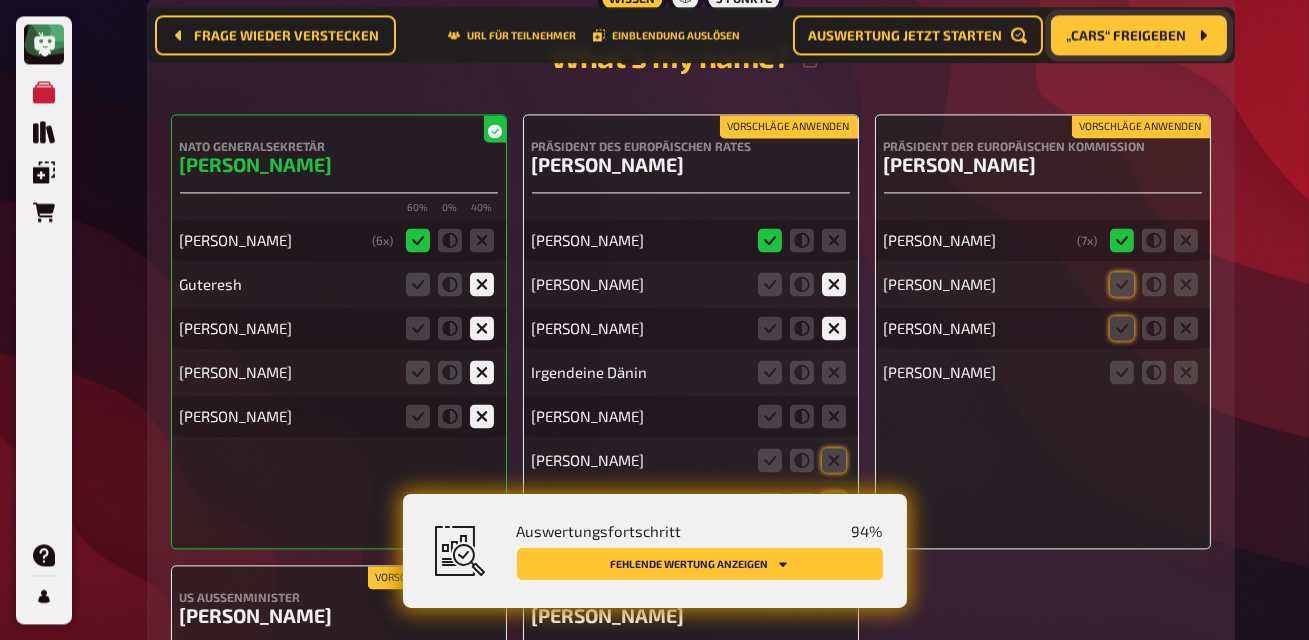 scroll, scrollTop: 8453, scrollLeft: 0, axis: vertical 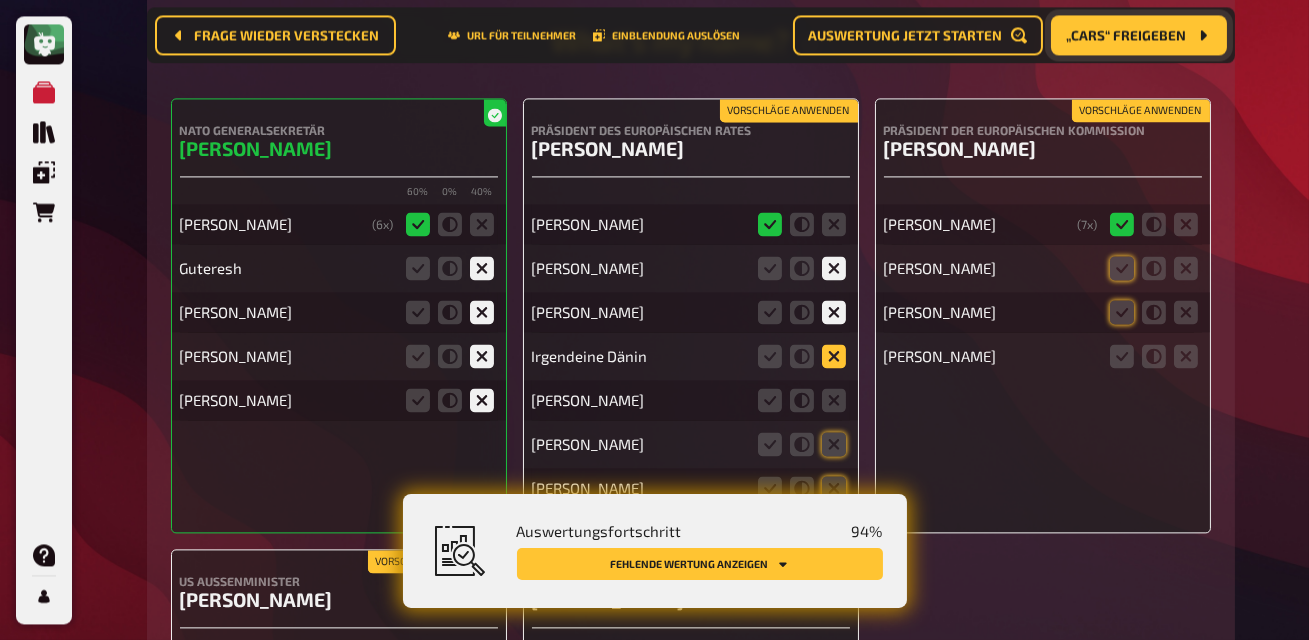 click 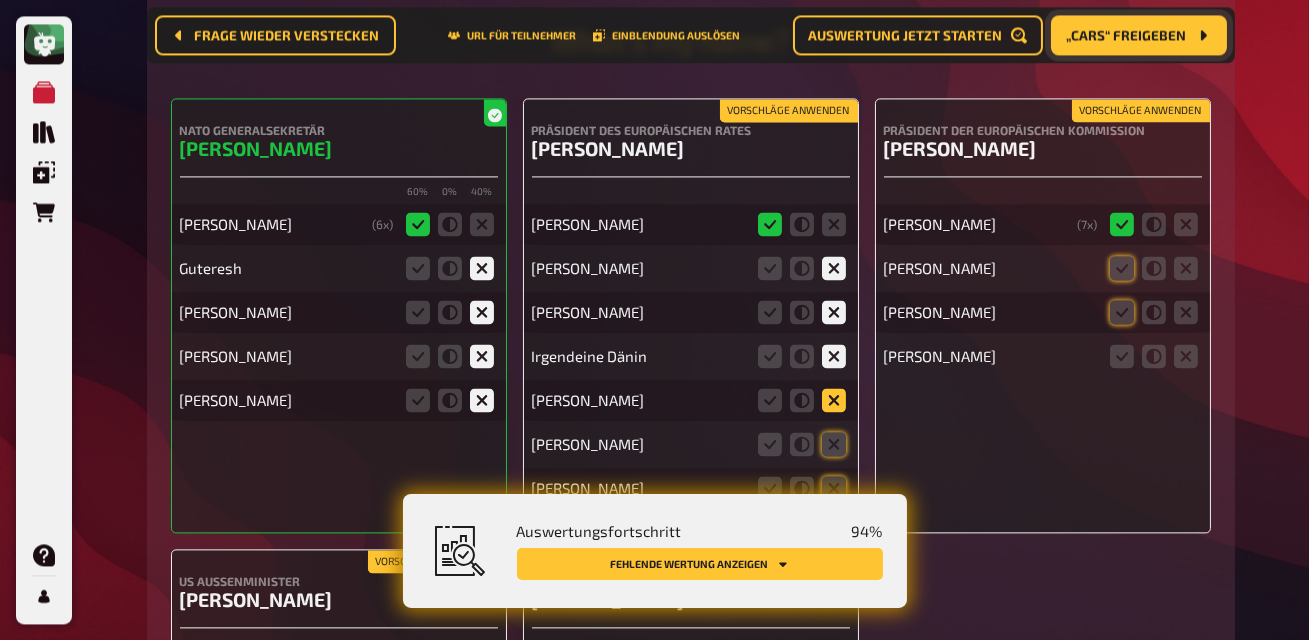 click 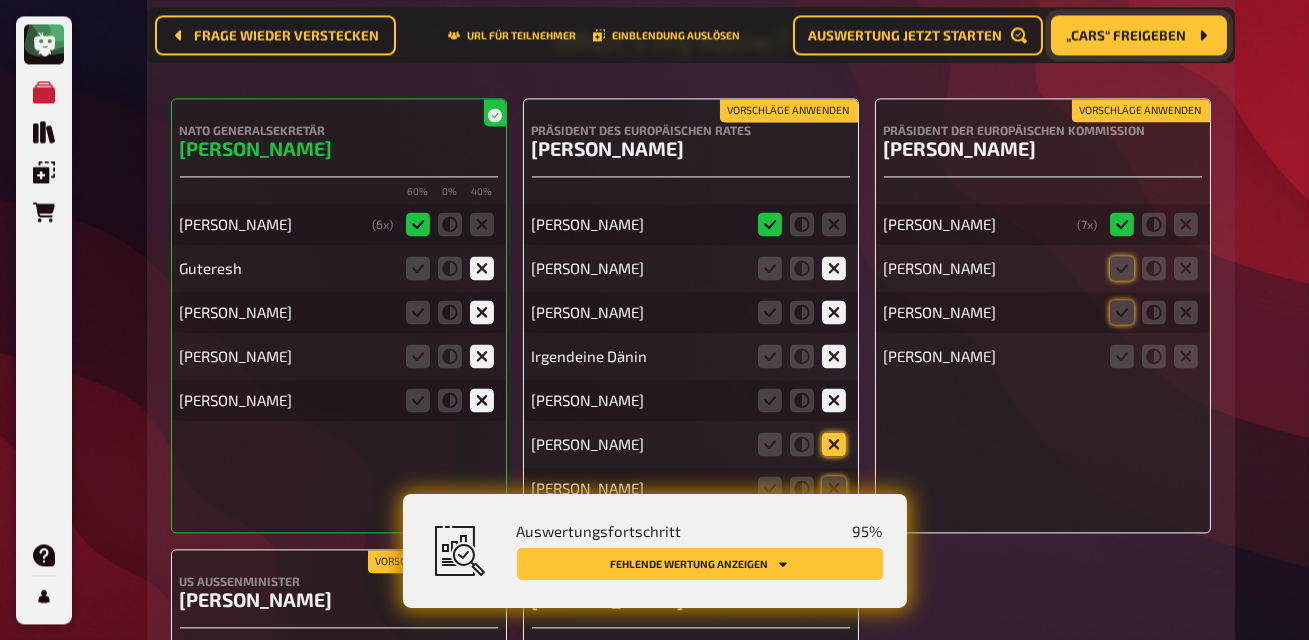 click 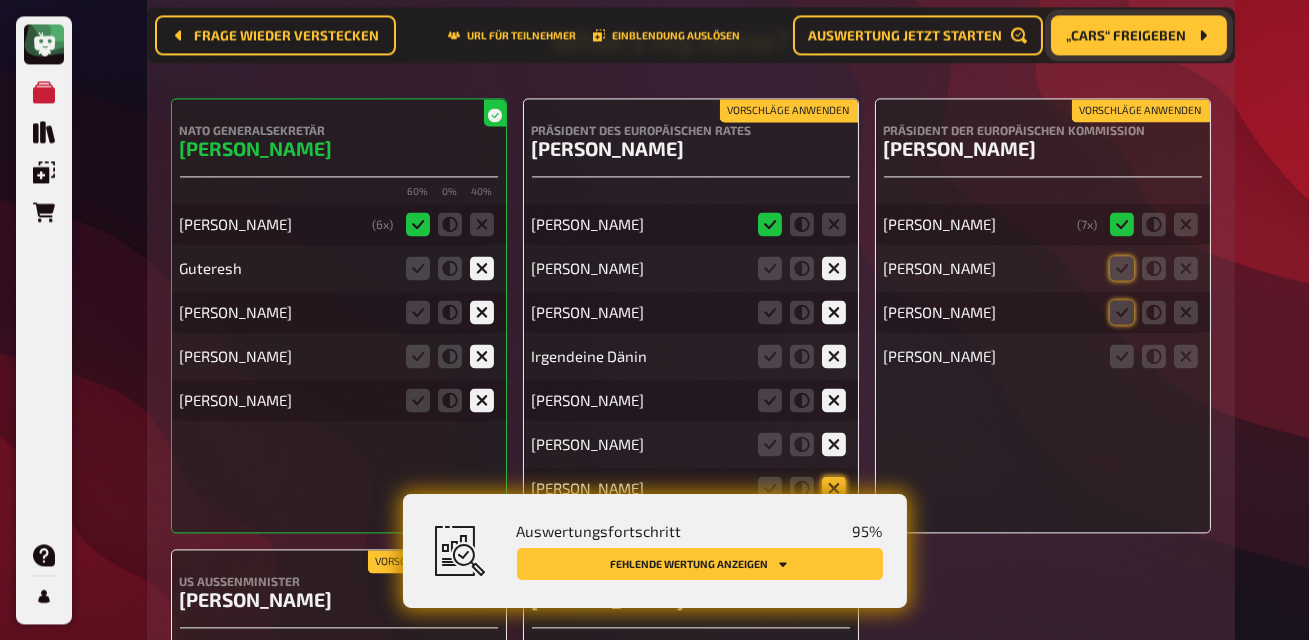 click 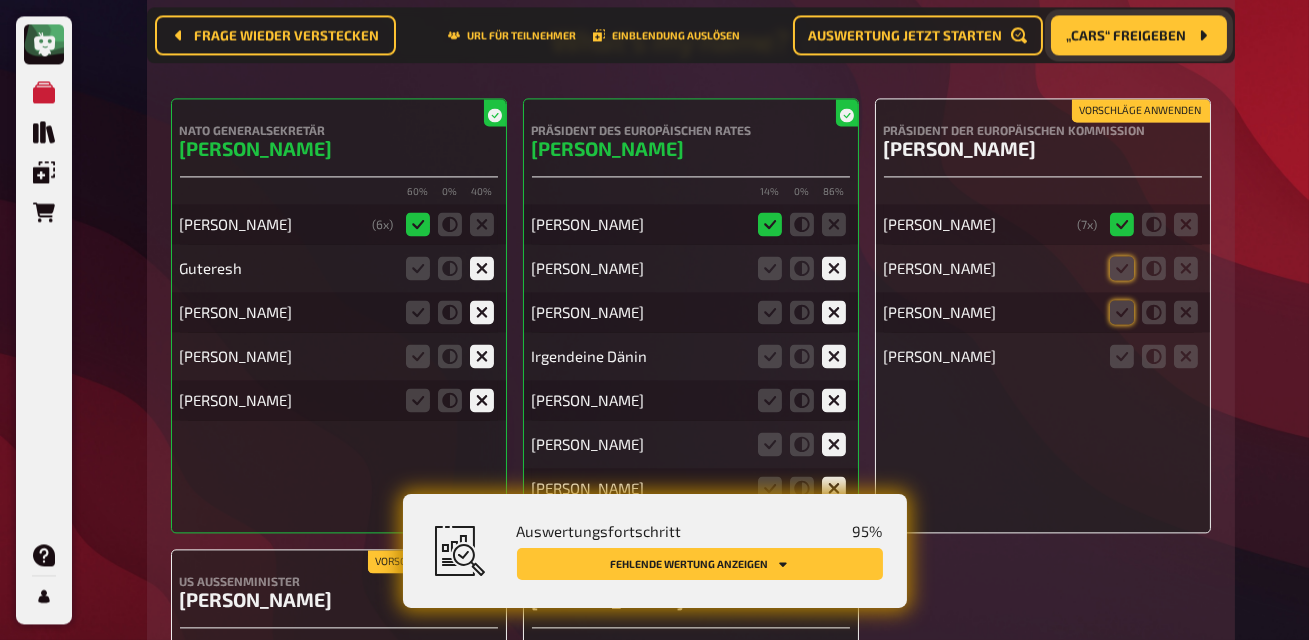 click on "Vorschläge anwenden" at bounding box center (1141, 111) 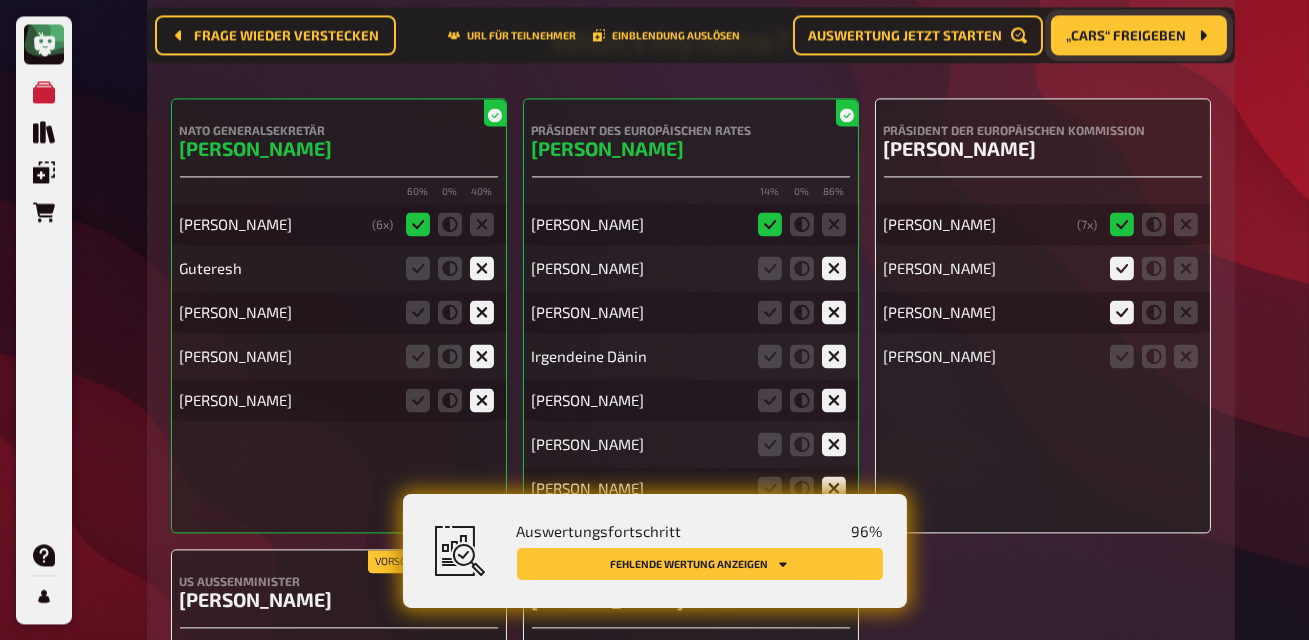 click at bounding box center [1154, 356] 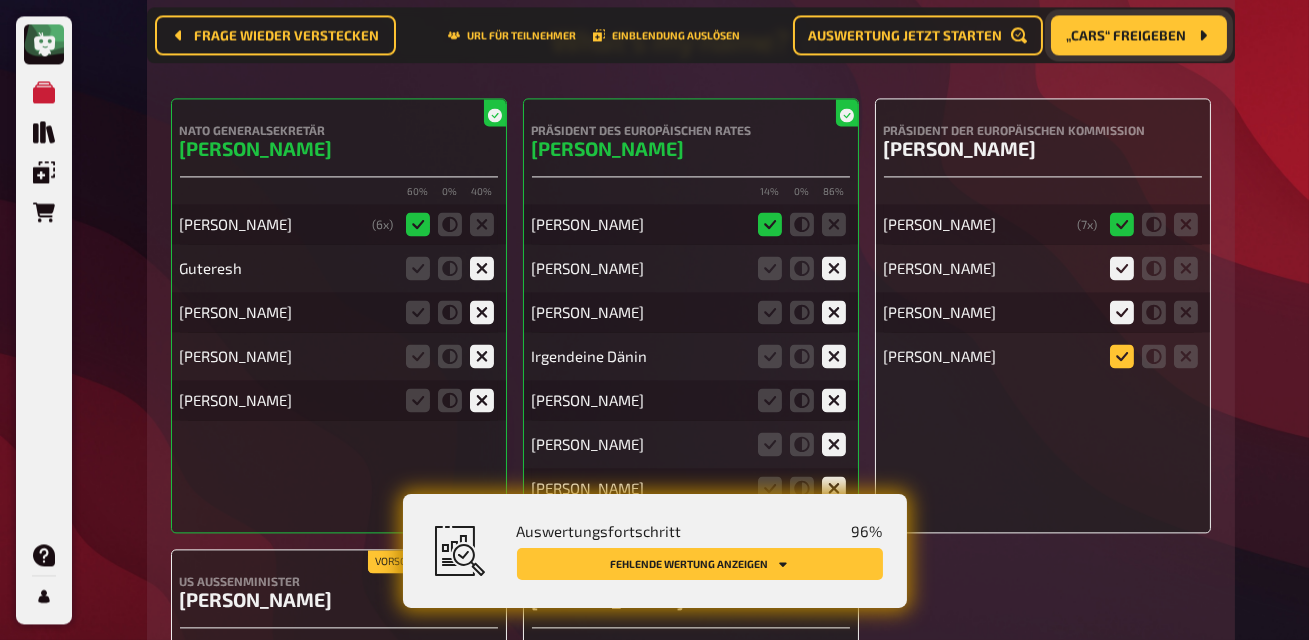 click 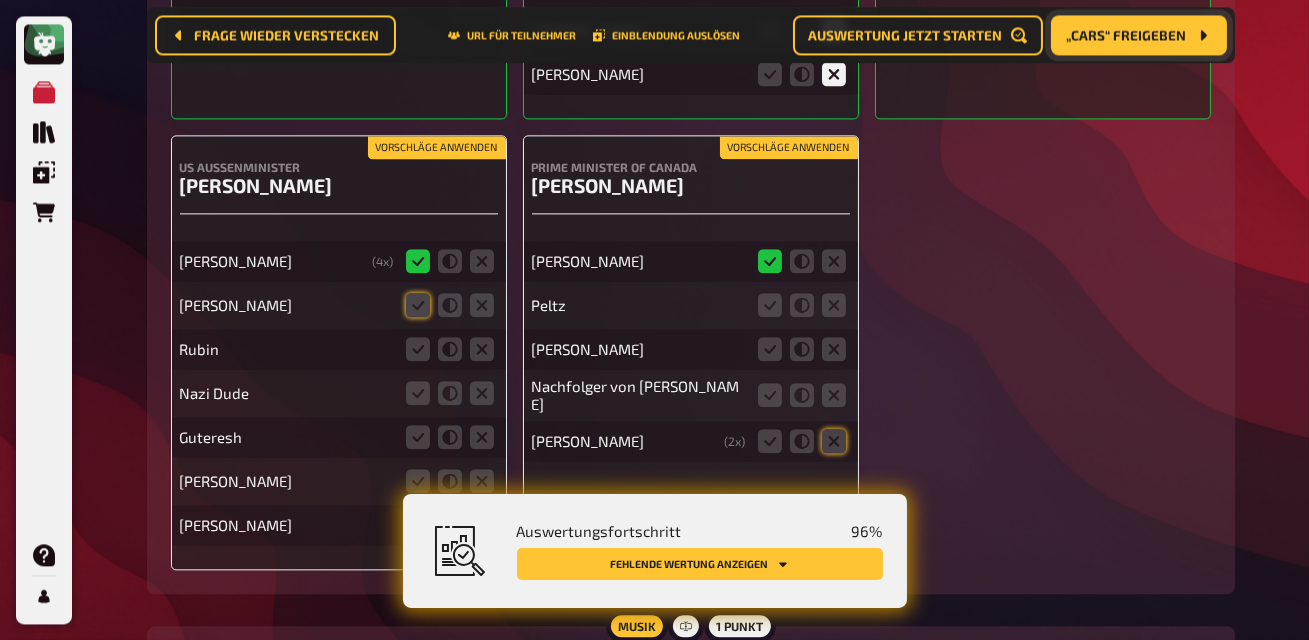 scroll, scrollTop: 8868, scrollLeft: 0, axis: vertical 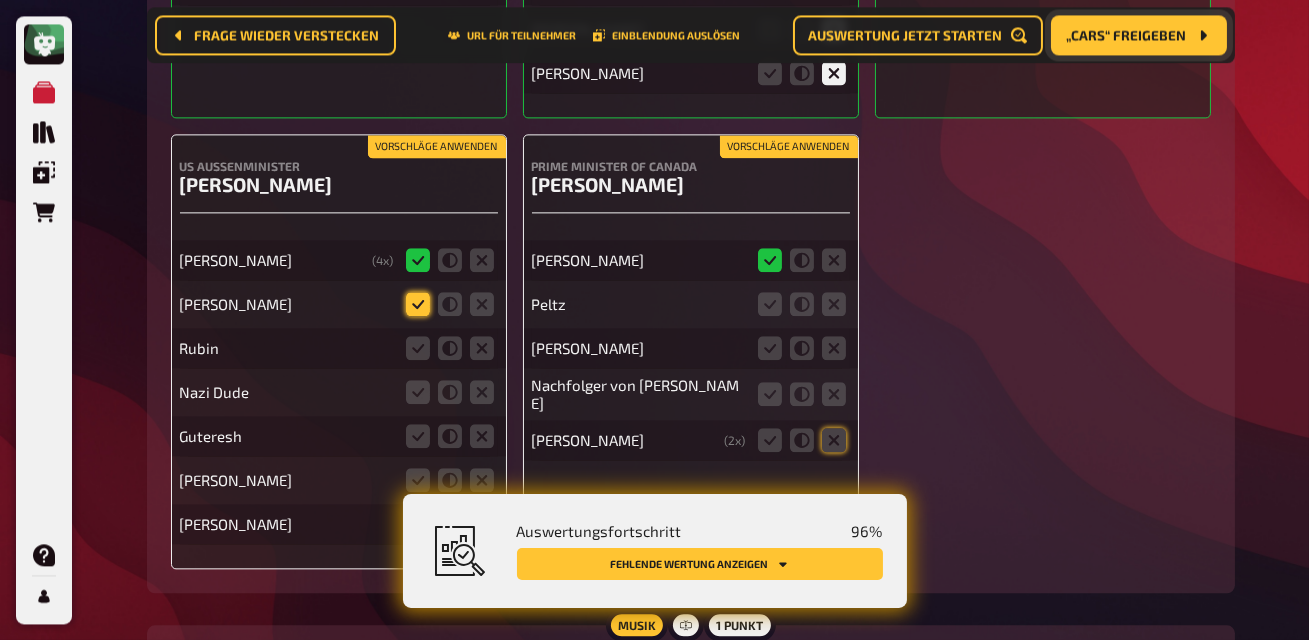 click 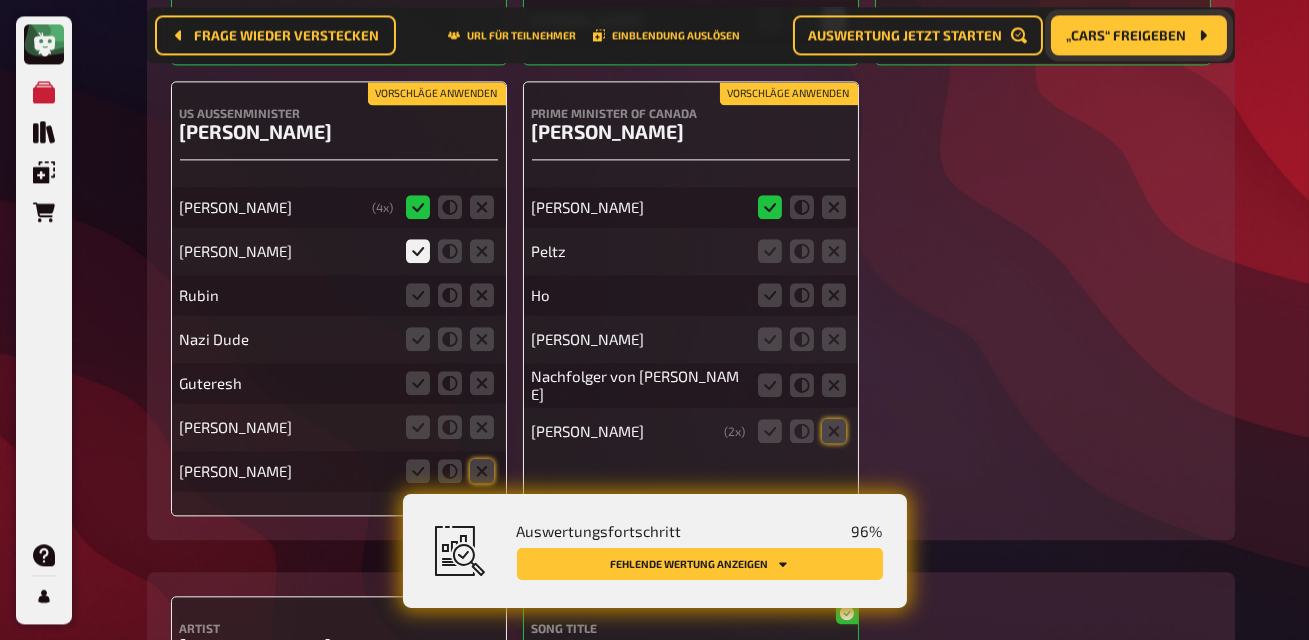 scroll, scrollTop: 8931, scrollLeft: 0, axis: vertical 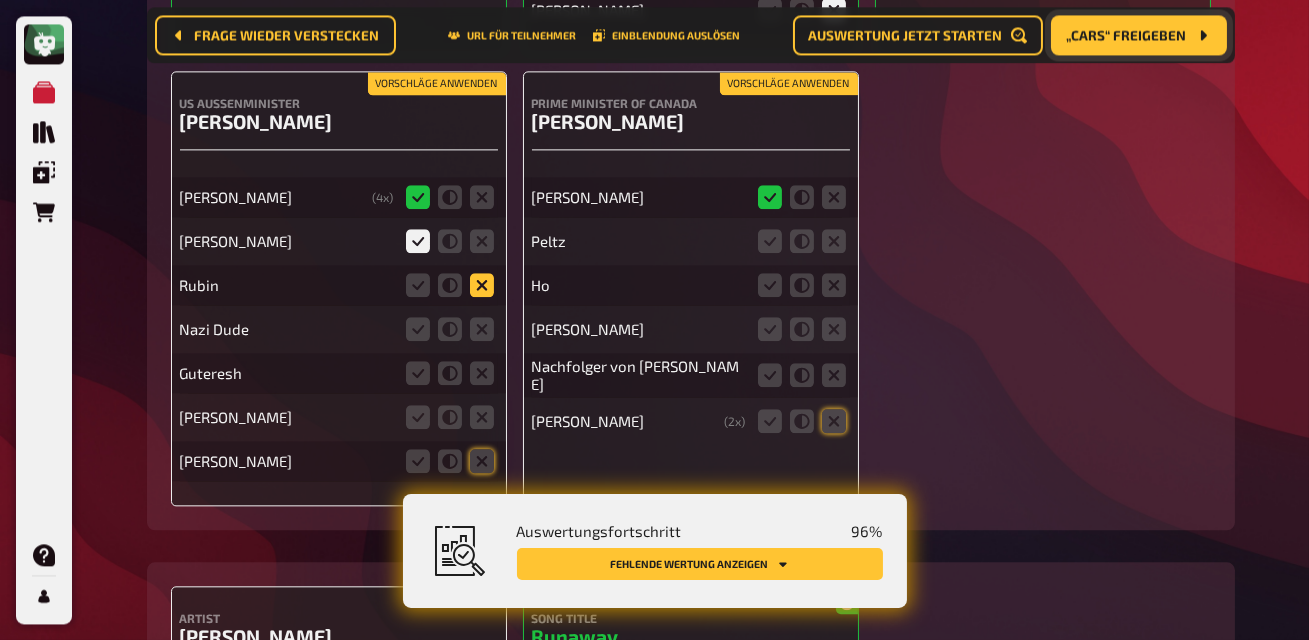 click 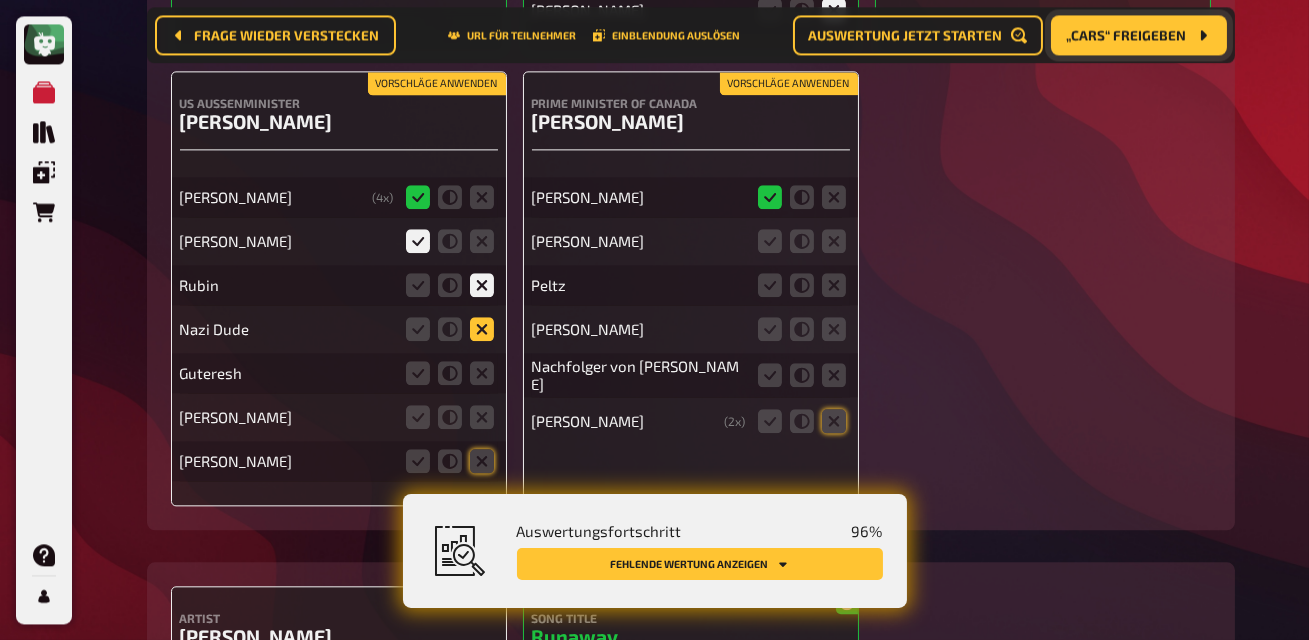 click 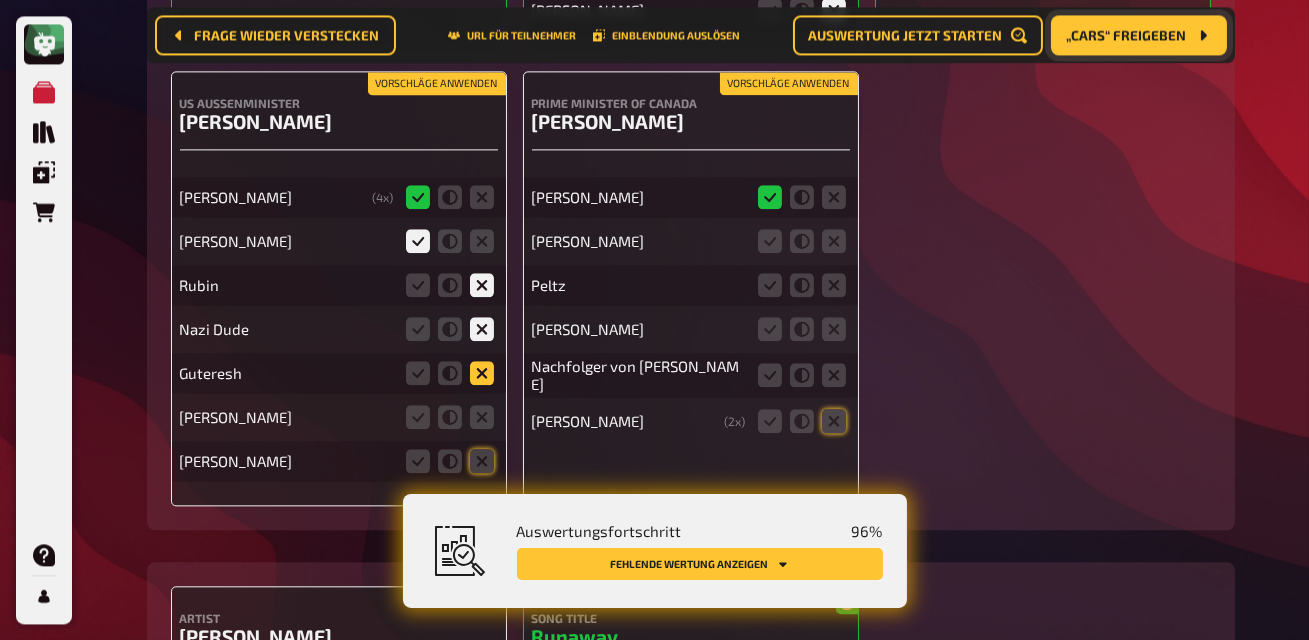 click 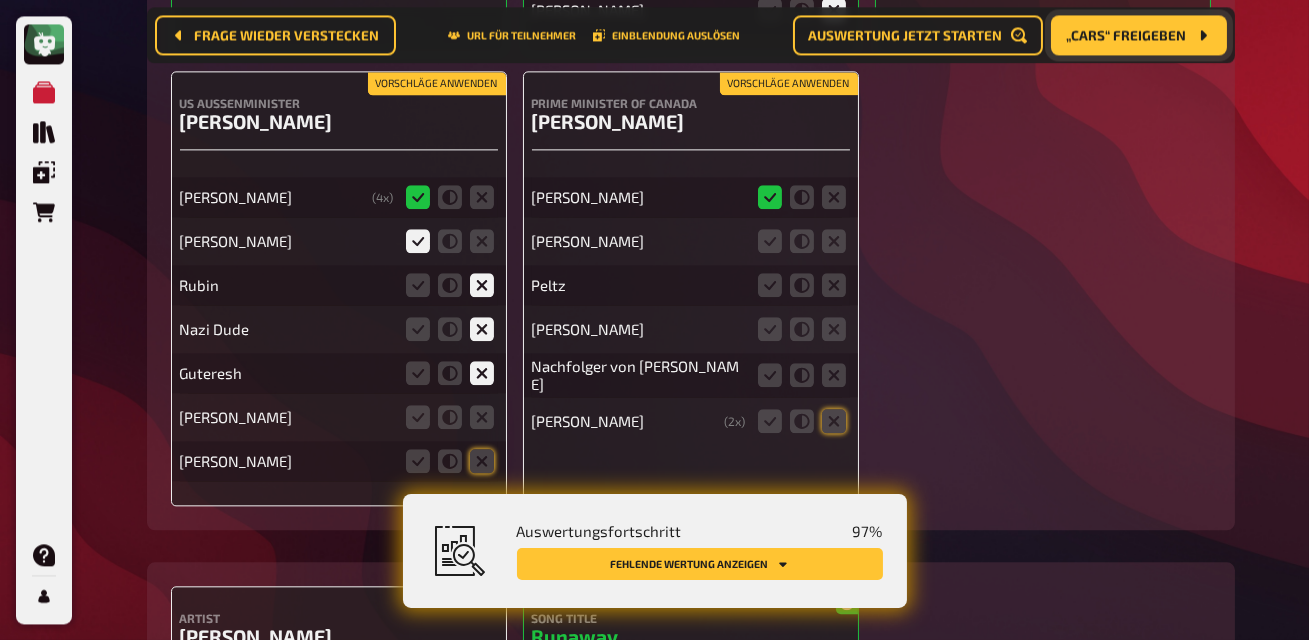 click on "[PERSON_NAME]" at bounding box center (339, 461) 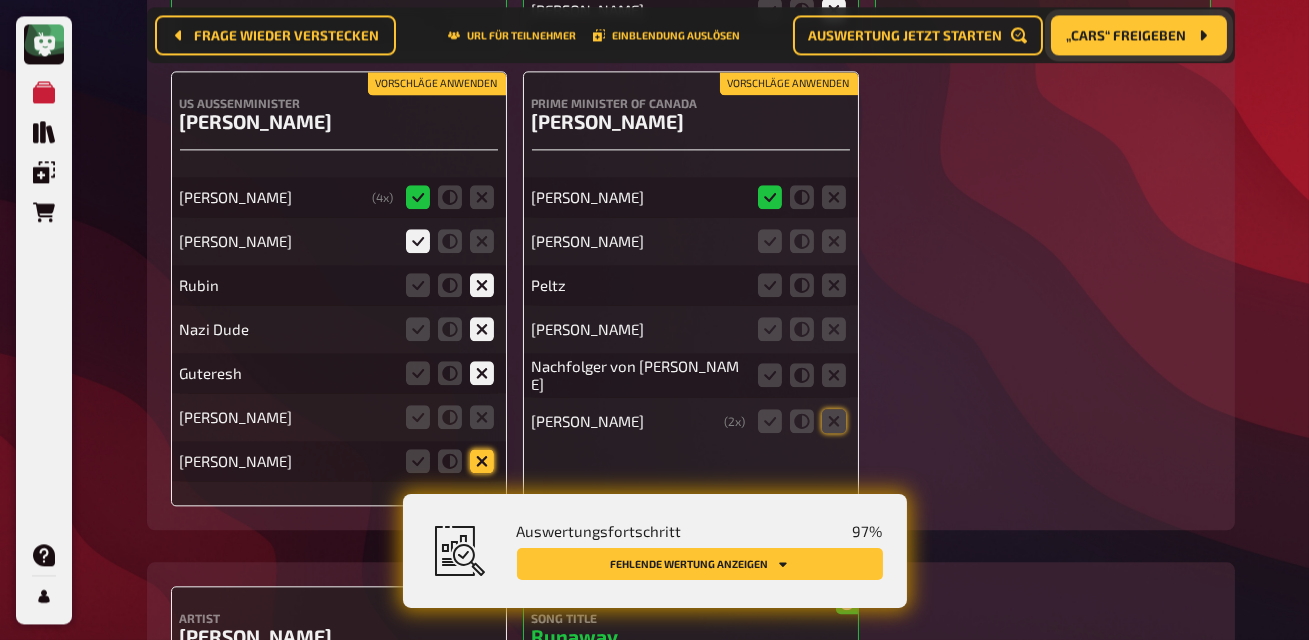 click 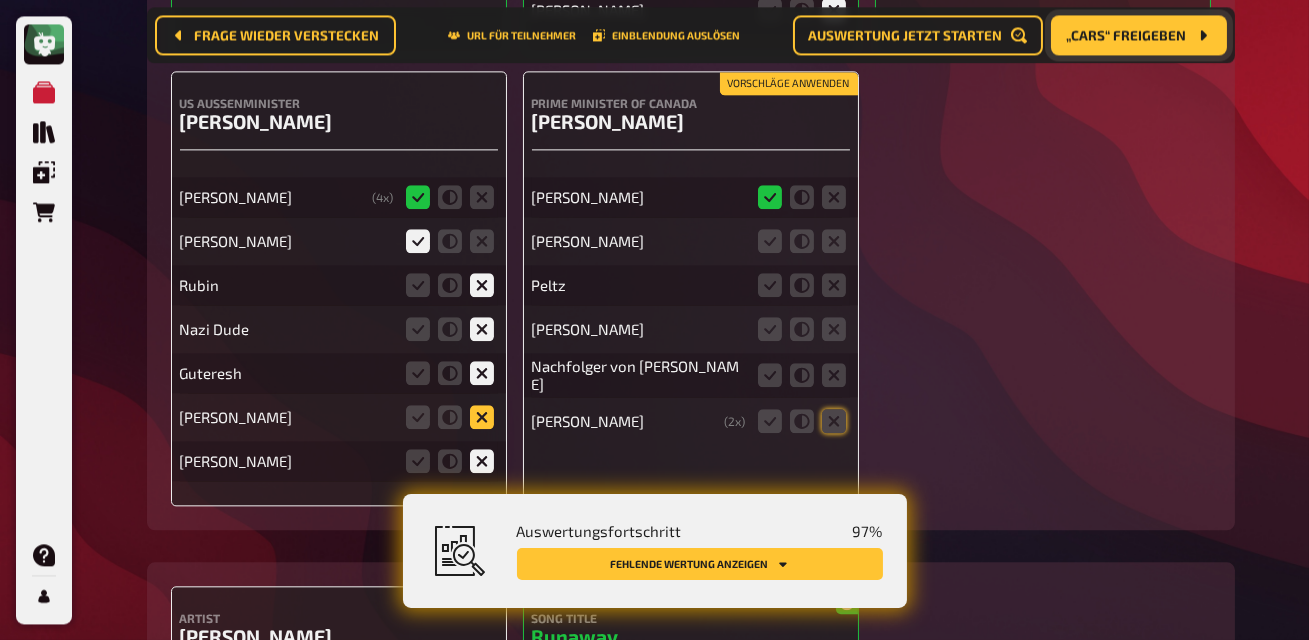 click 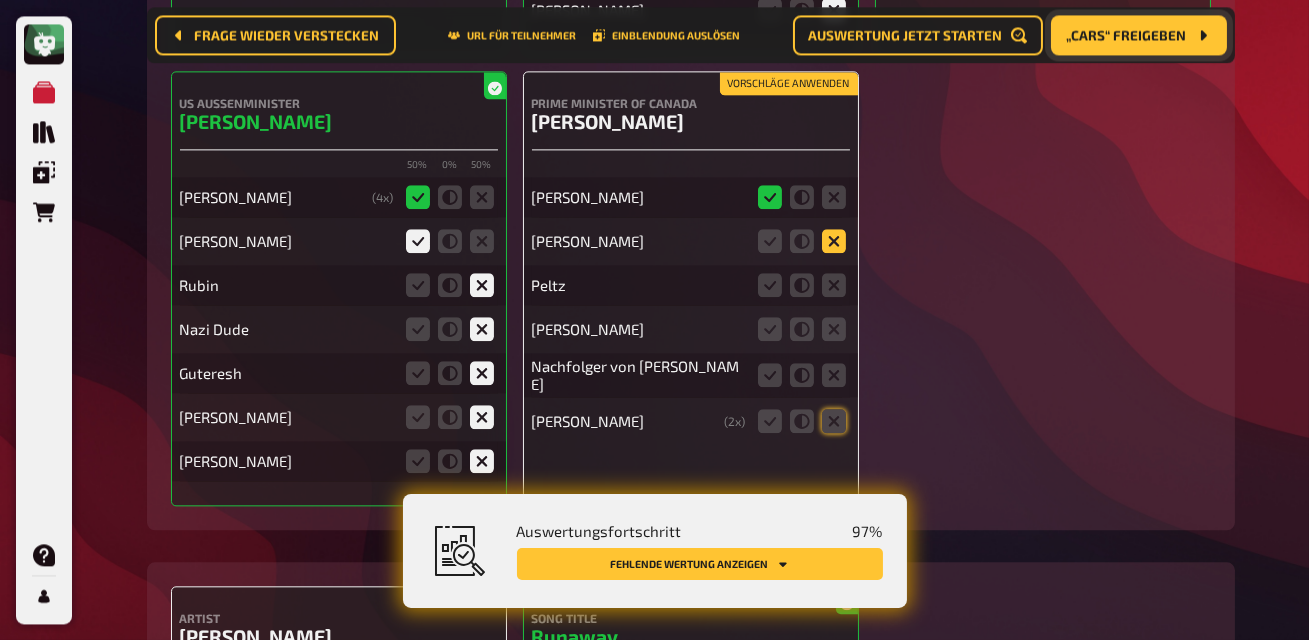 click 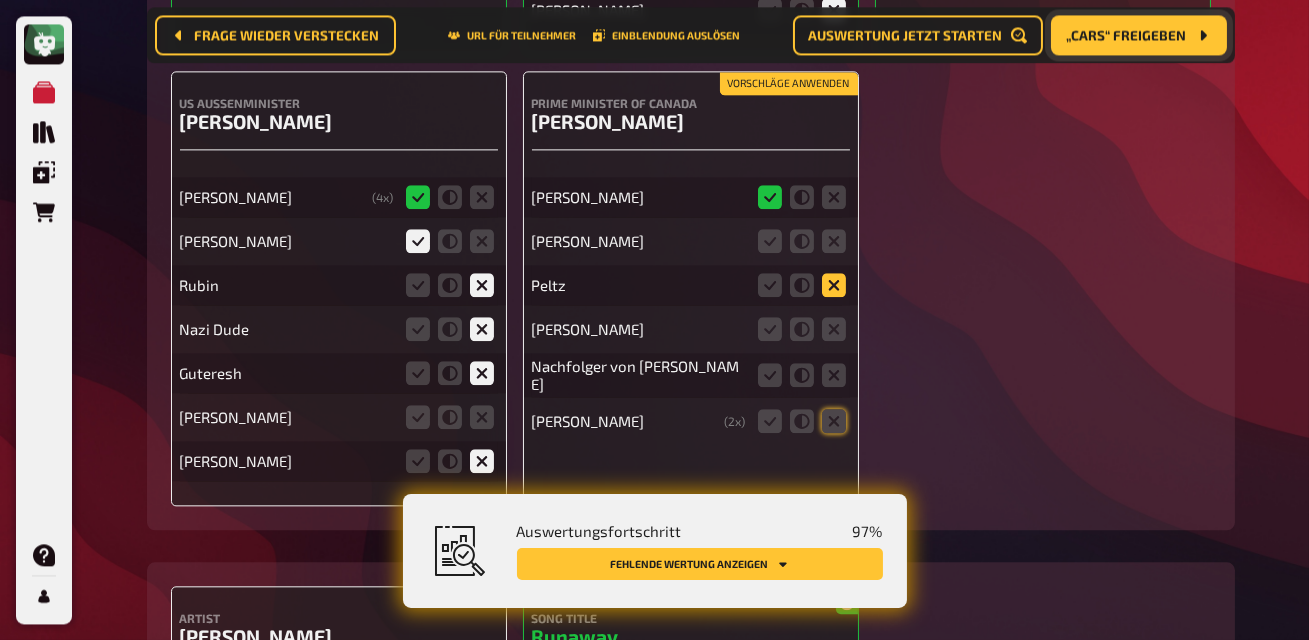 click 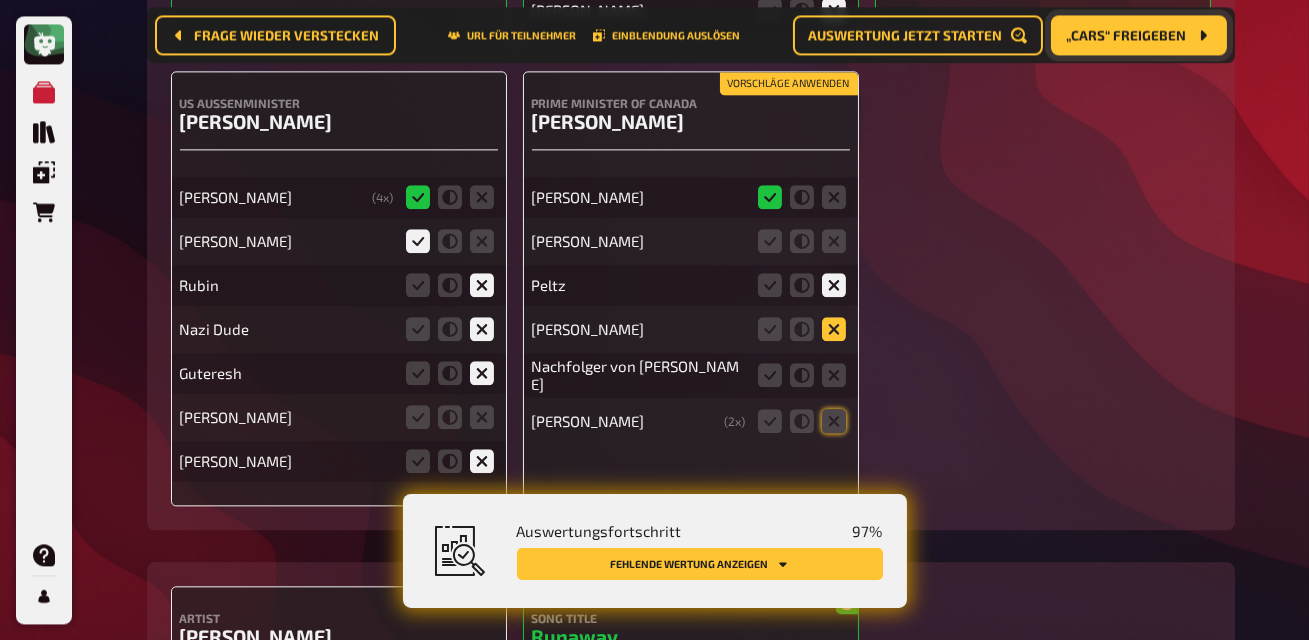 click 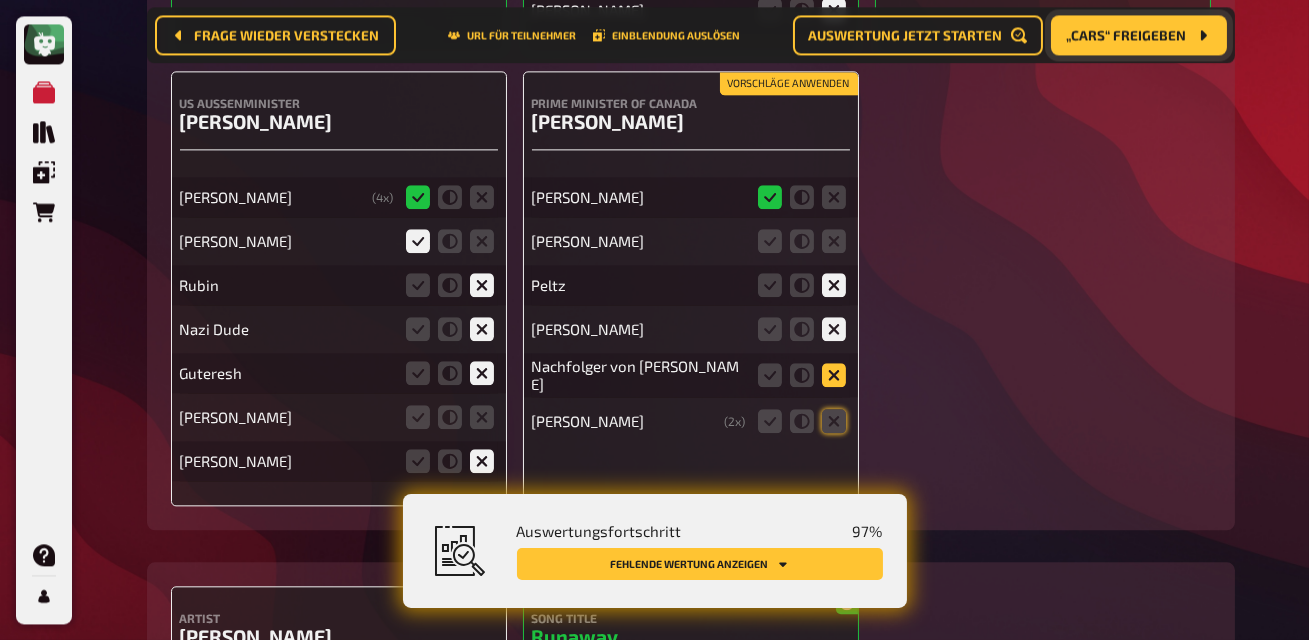 click 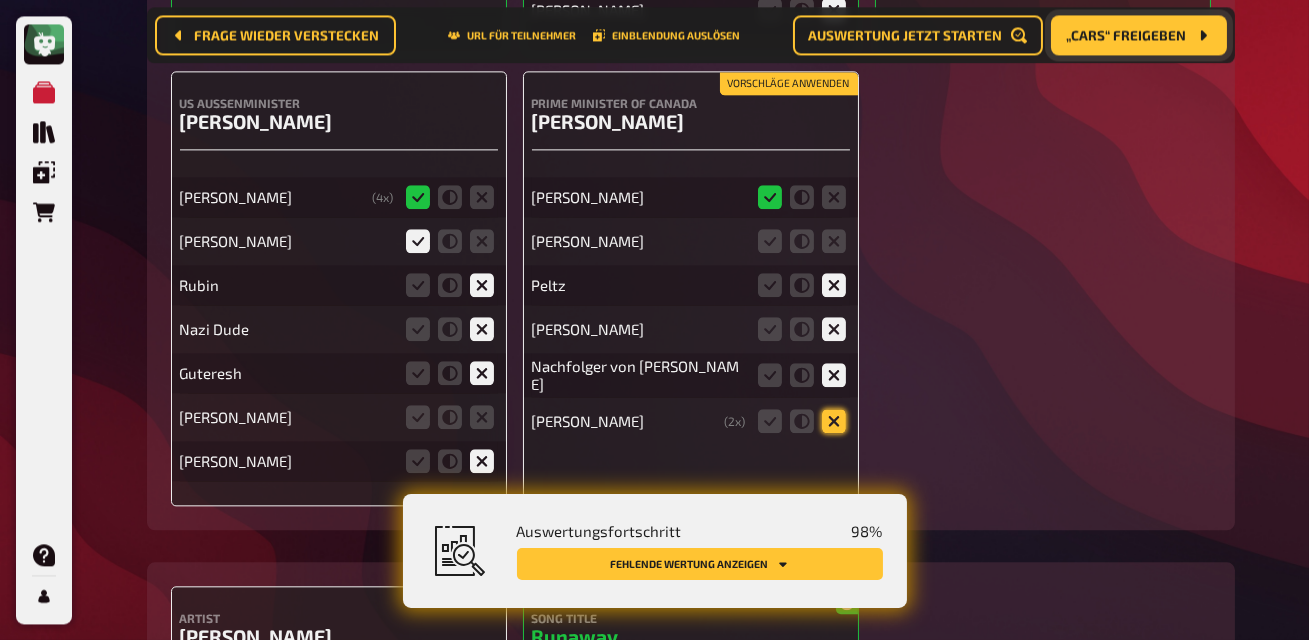 click 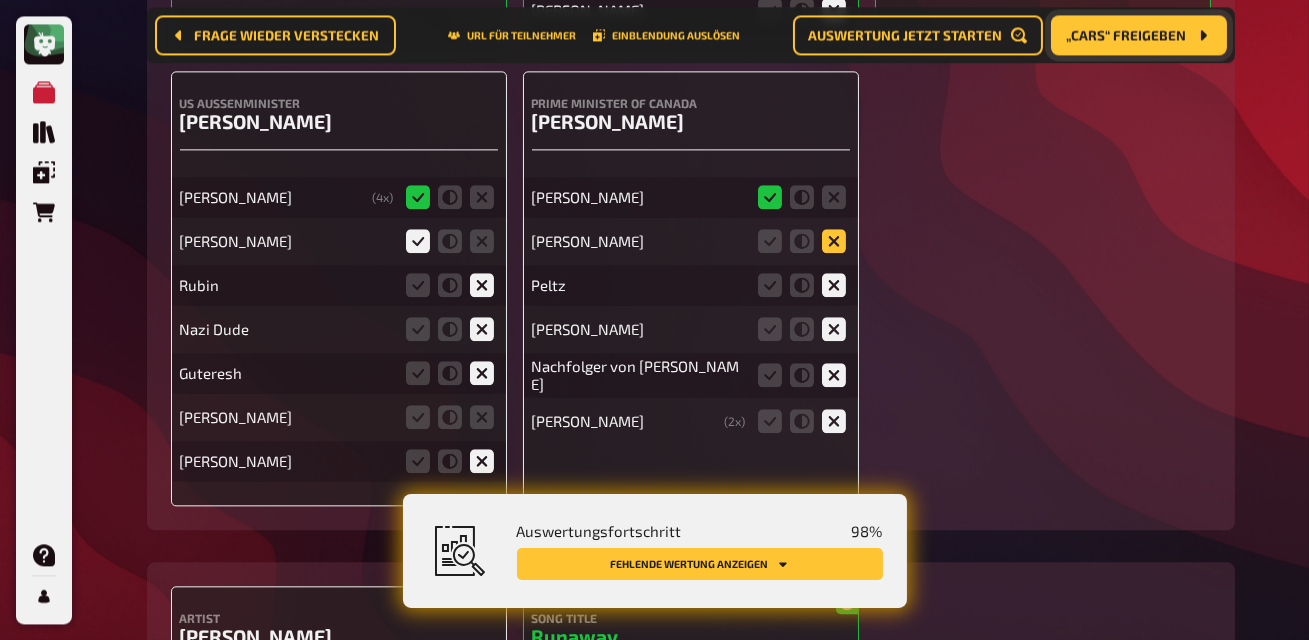 click 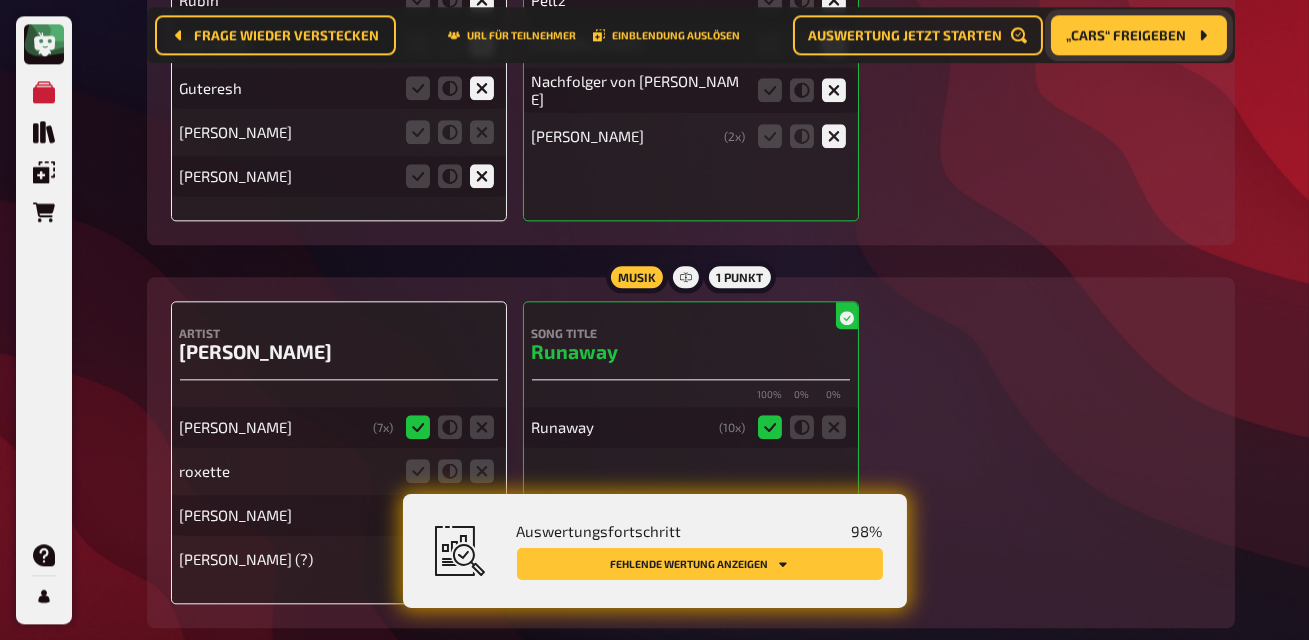 scroll, scrollTop: 9335, scrollLeft: 0, axis: vertical 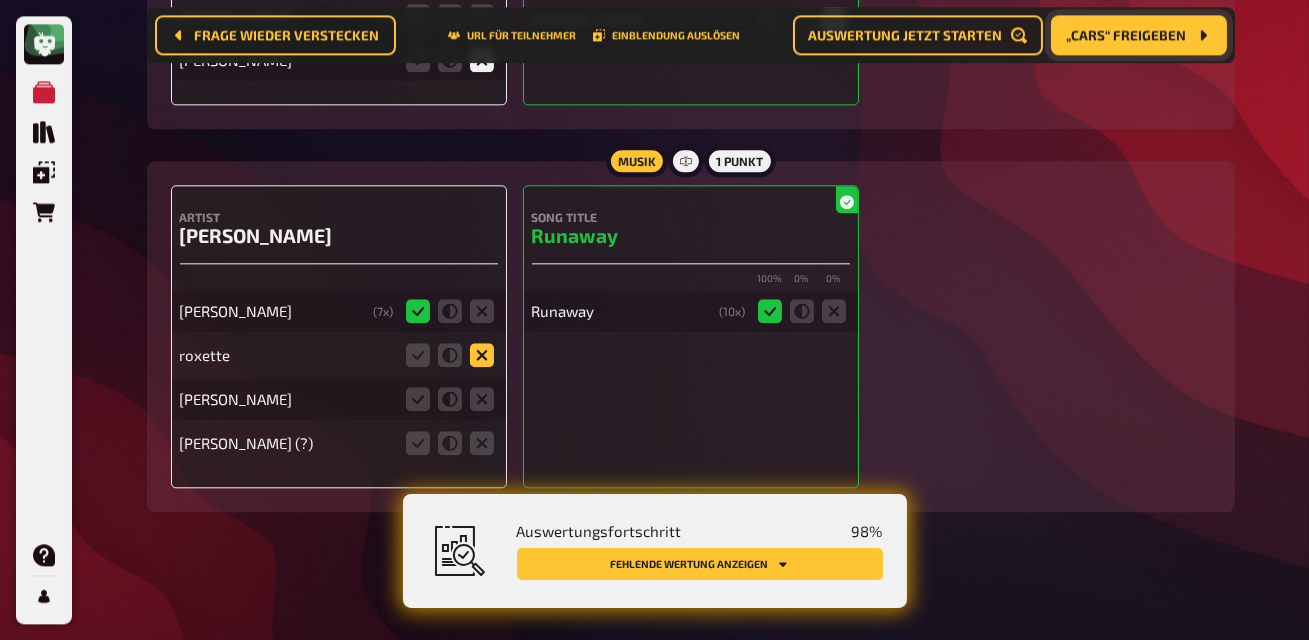 click 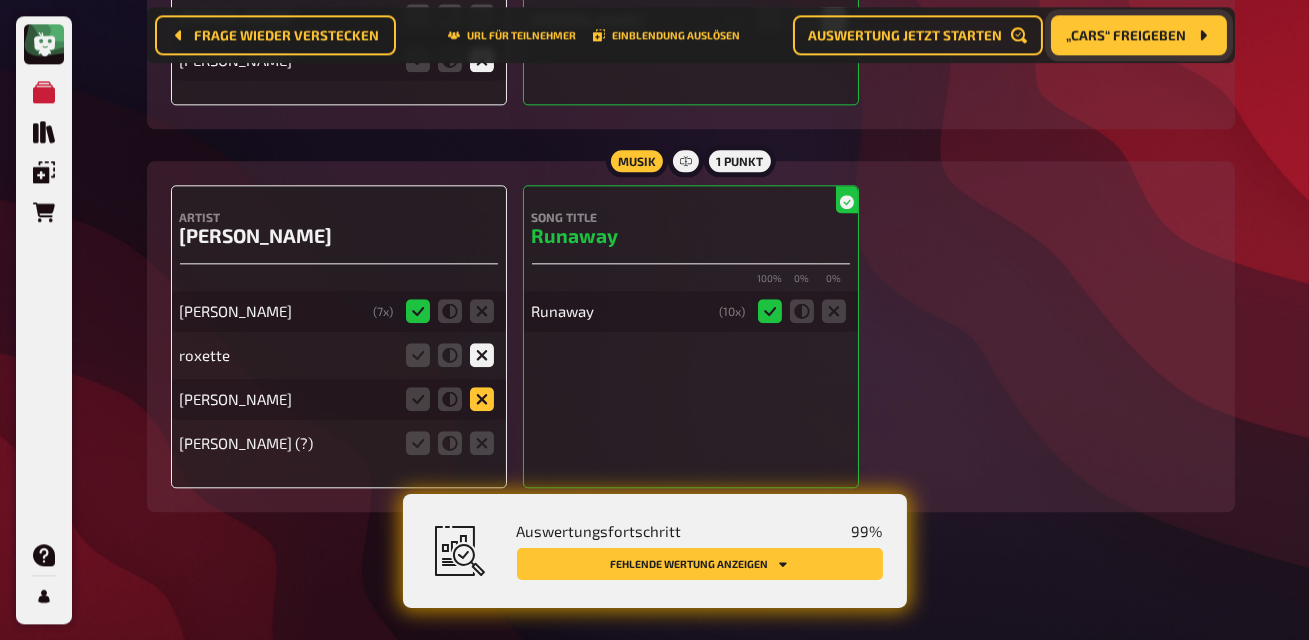 click 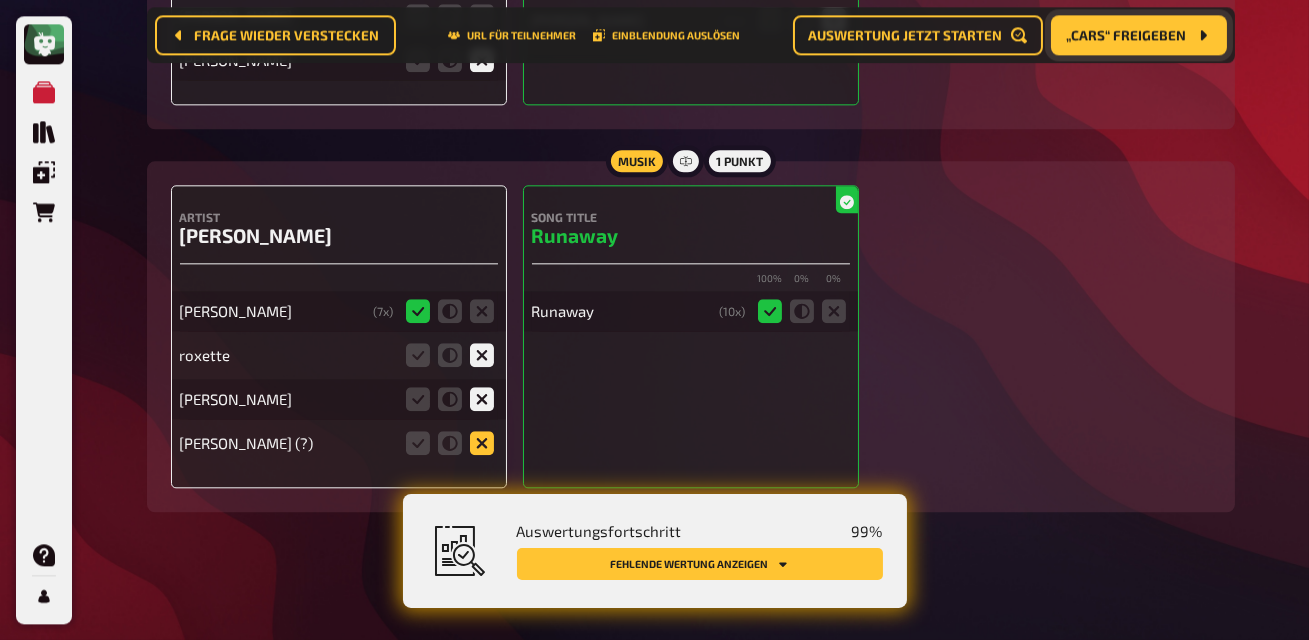 click 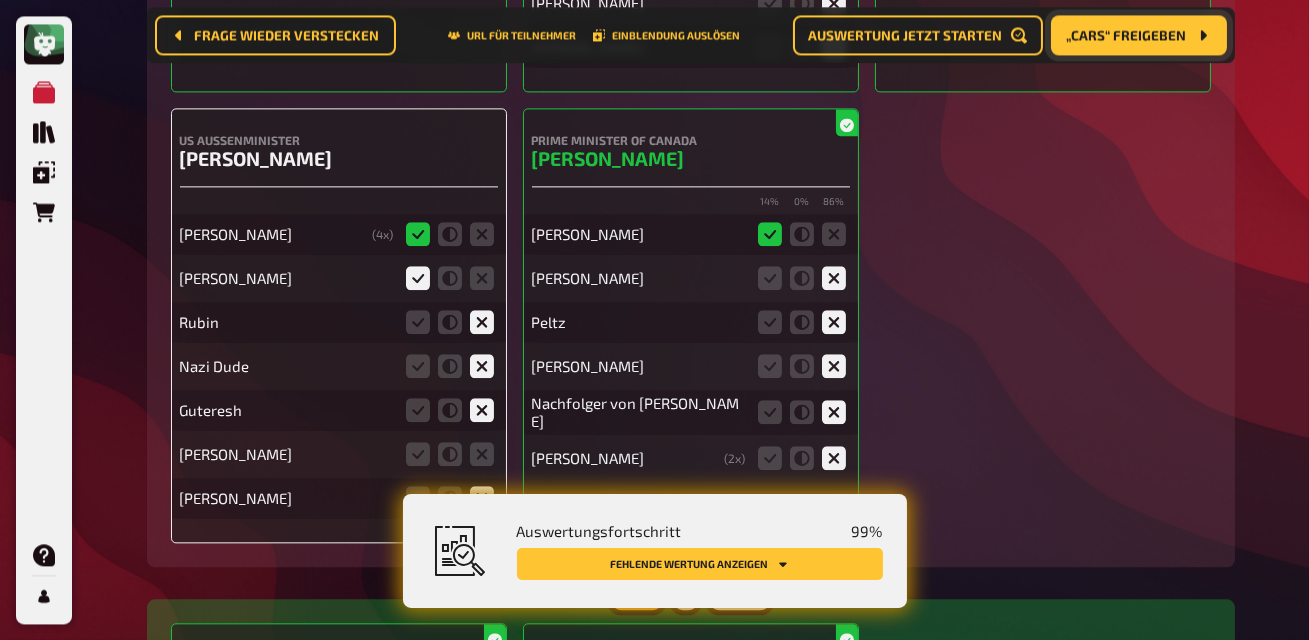 scroll, scrollTop: 8900, scrollLeft: 0, axis: vertical 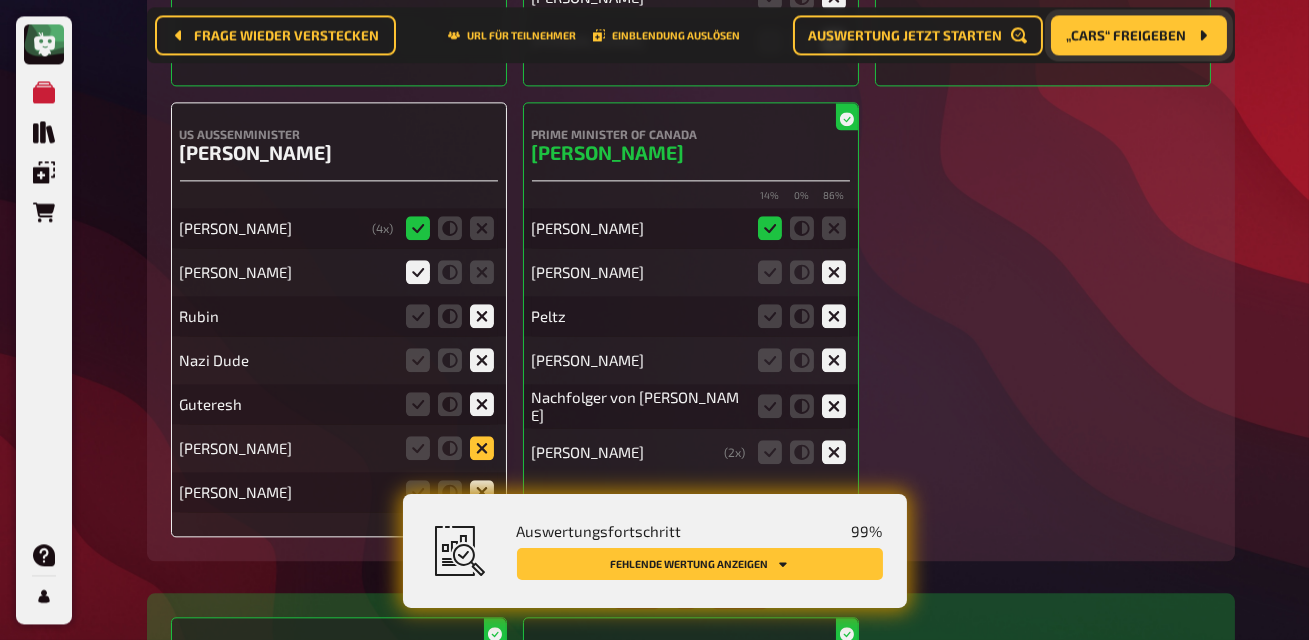 click 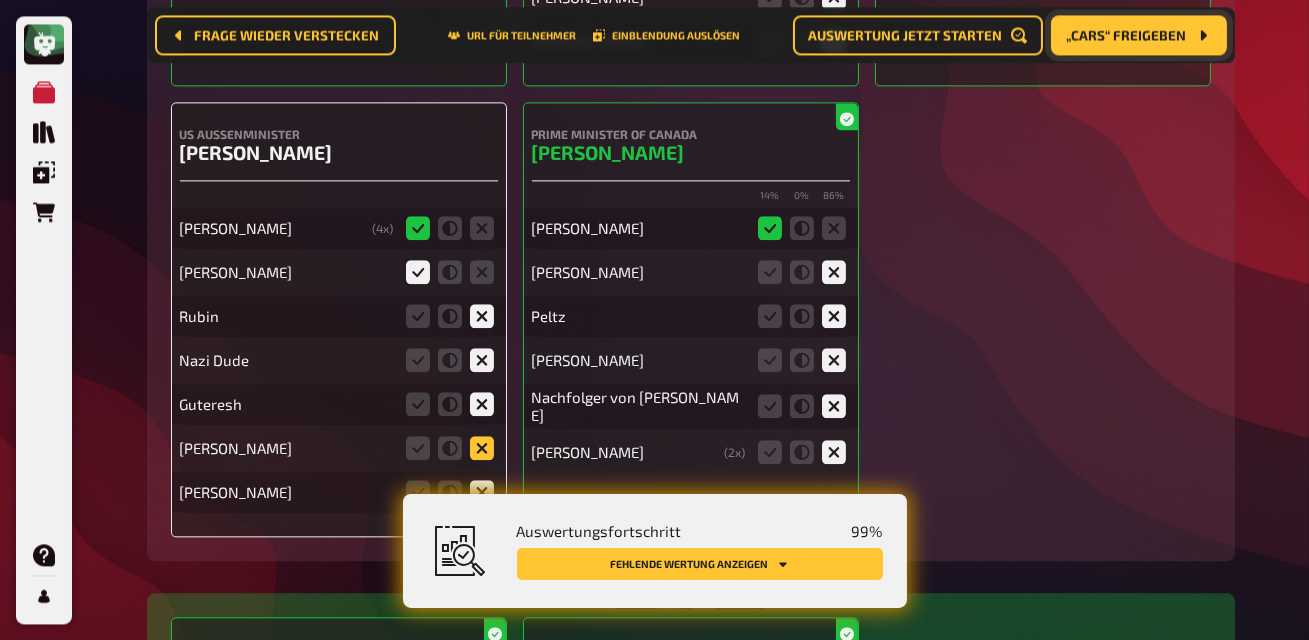 click 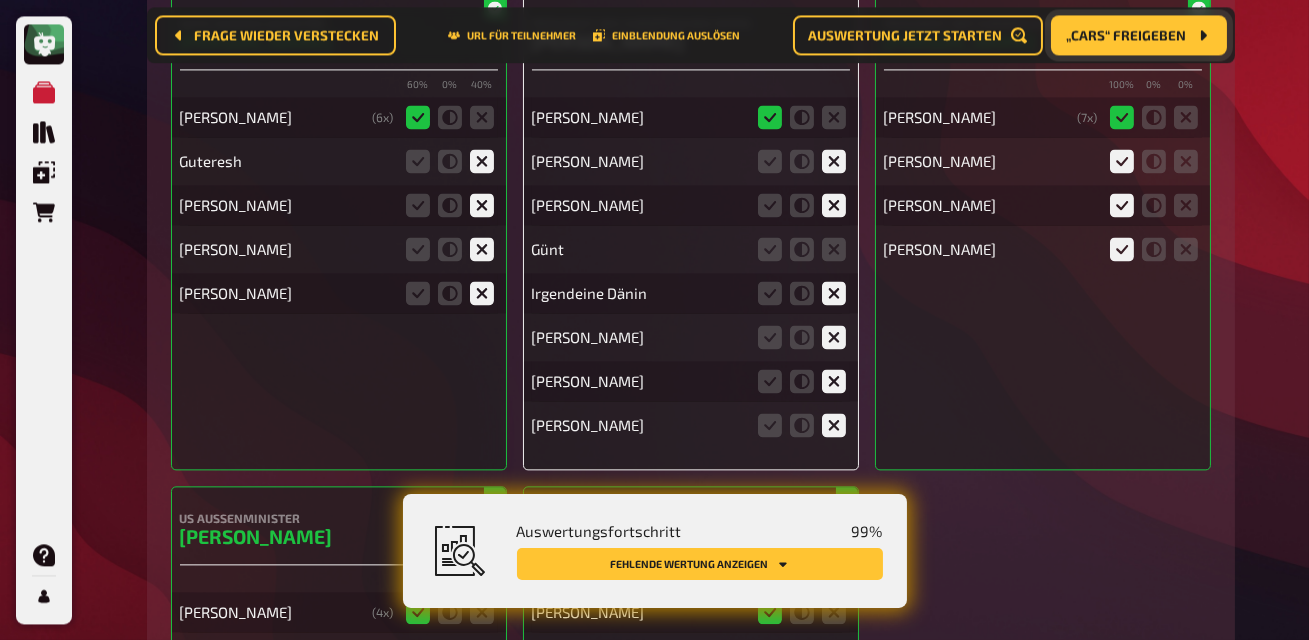 scroll, scrollTop: 8513, scrollLeft: 0, axis: vertical 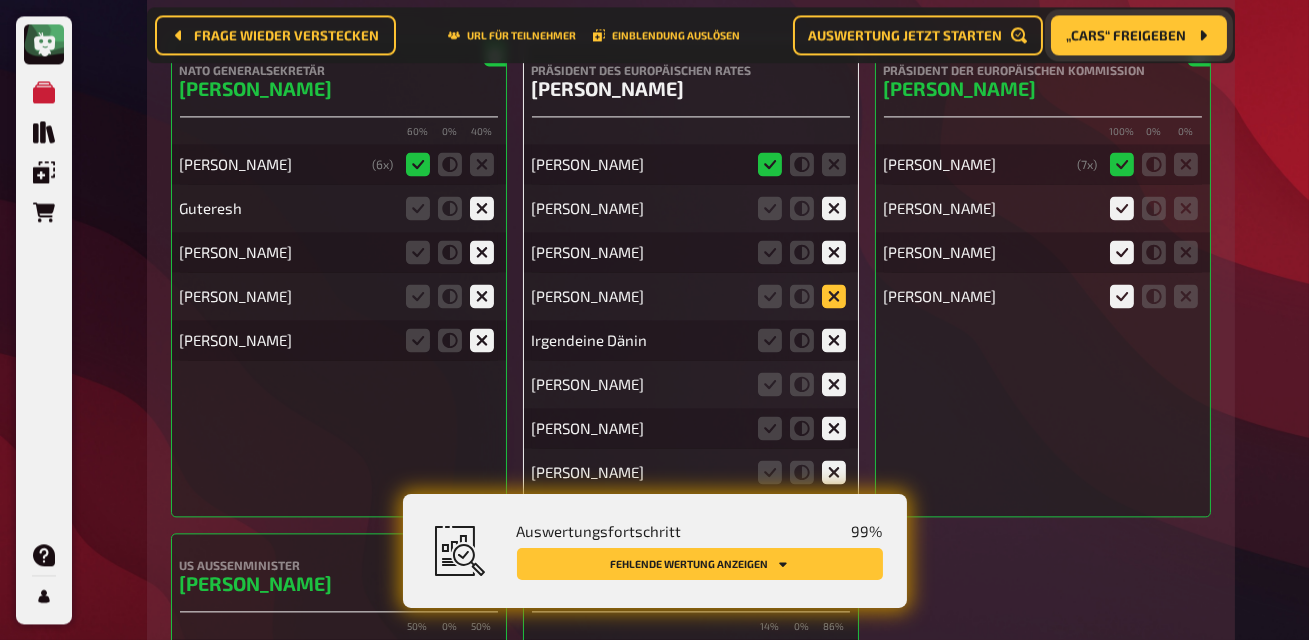 click 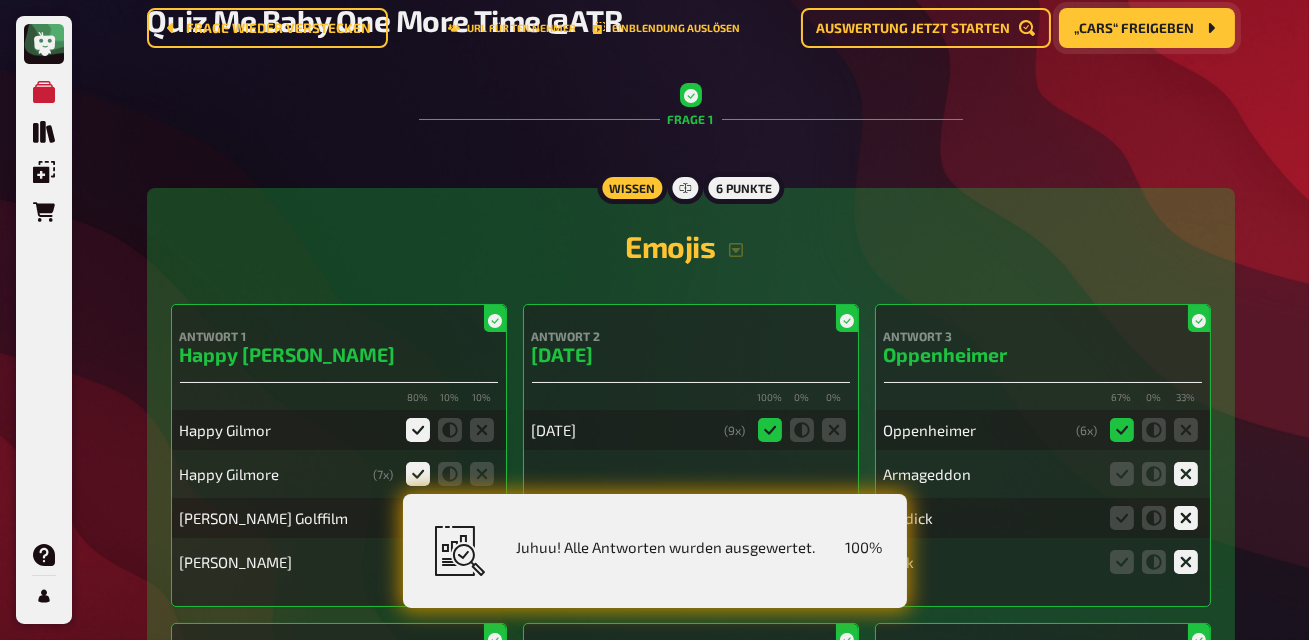 scroll, scrollTop: 0, scrollLeft: 0, axis: both 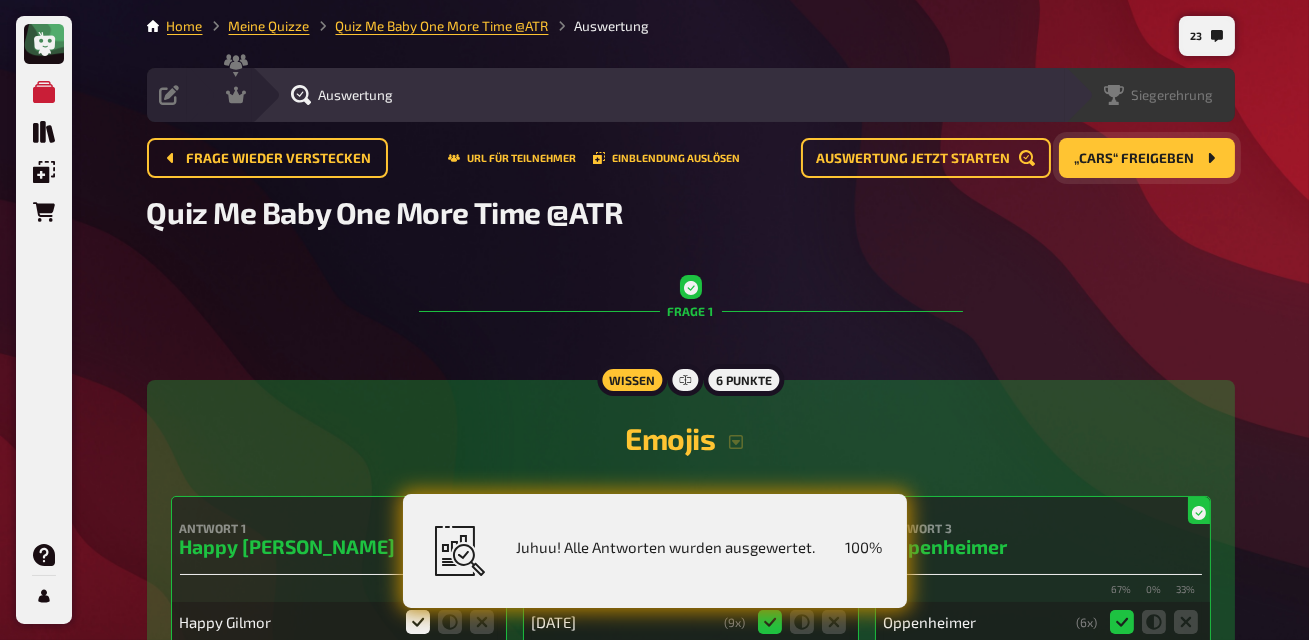 click on "Siegerehrung" at bounding box center [1150, 95] 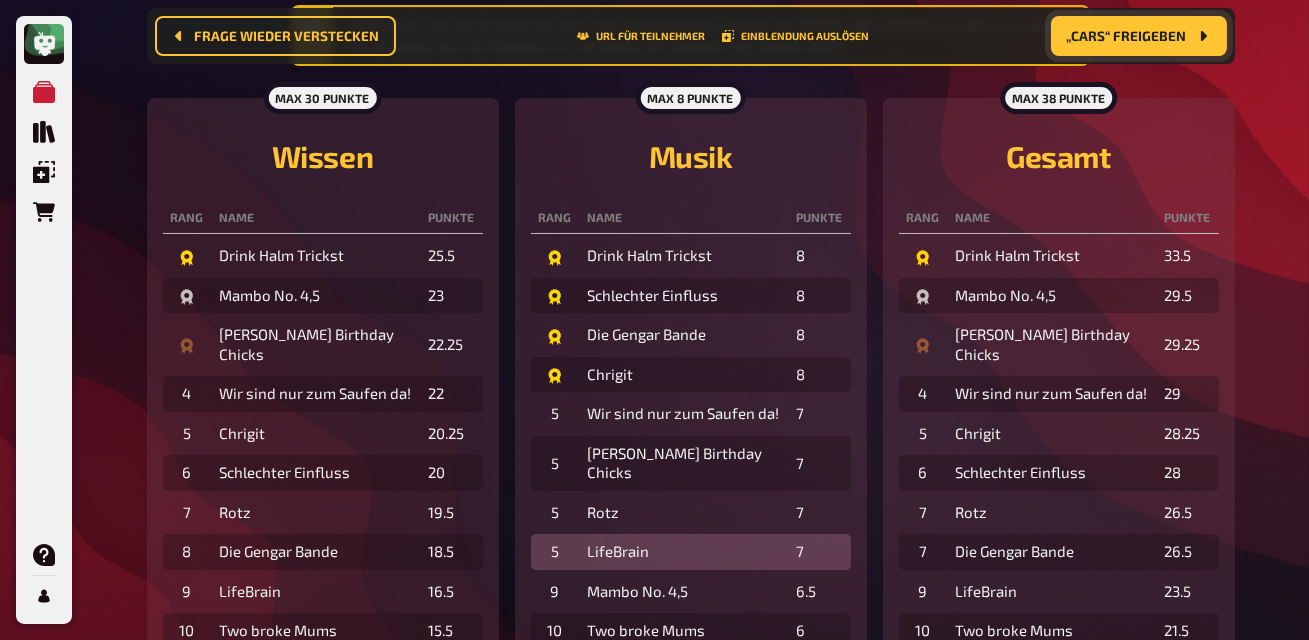 scroll, scrollTop: 0, scrollLeft: 0, axis: both 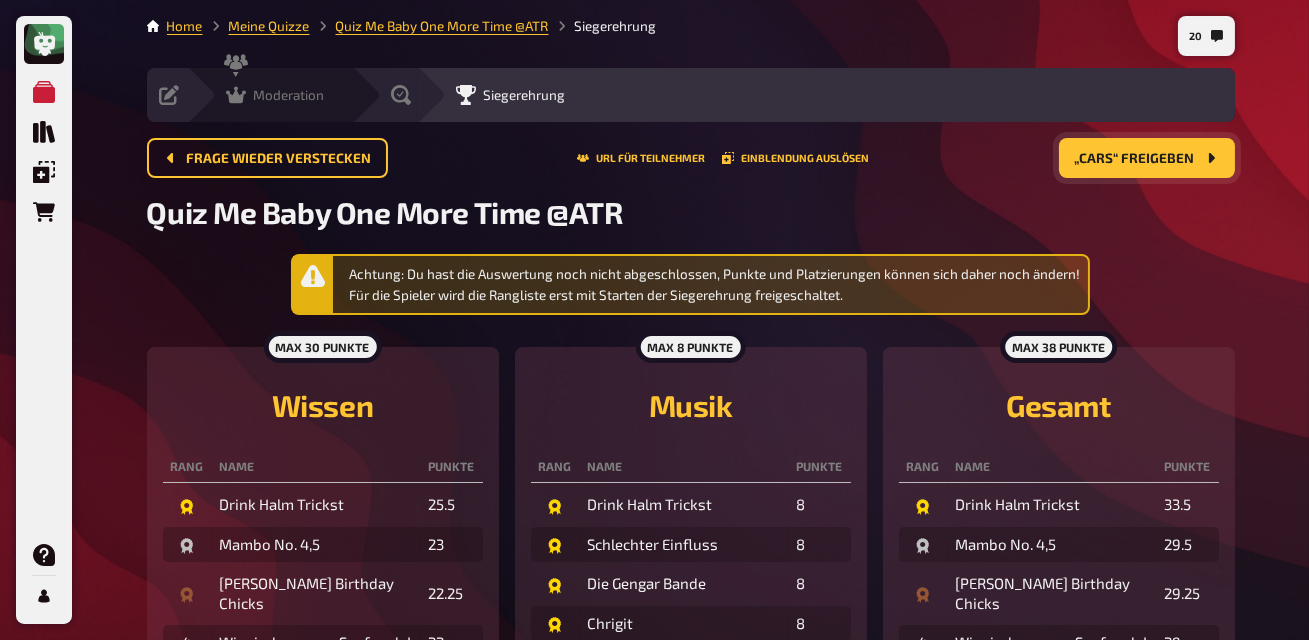 click on "Moderation undefined" at bounding box center (269, 95) 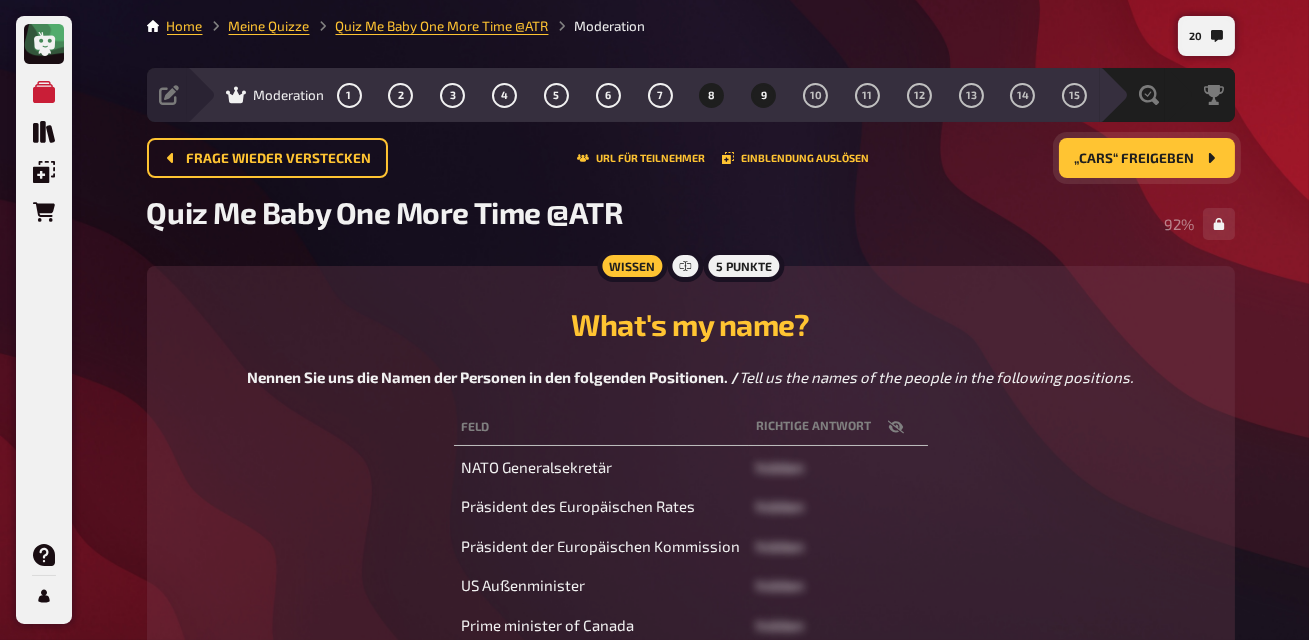 click on "9" at bounding box center [764, 95] 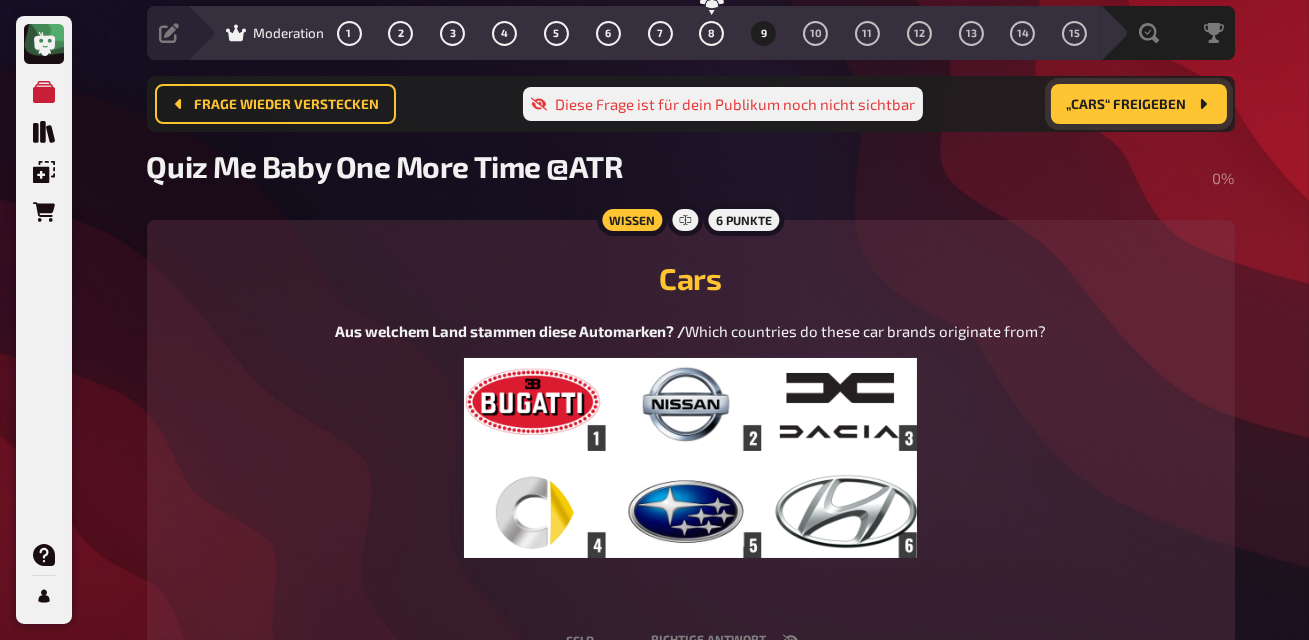 scroll, scrollTop: 0, scrollLeft: 0, axis: both 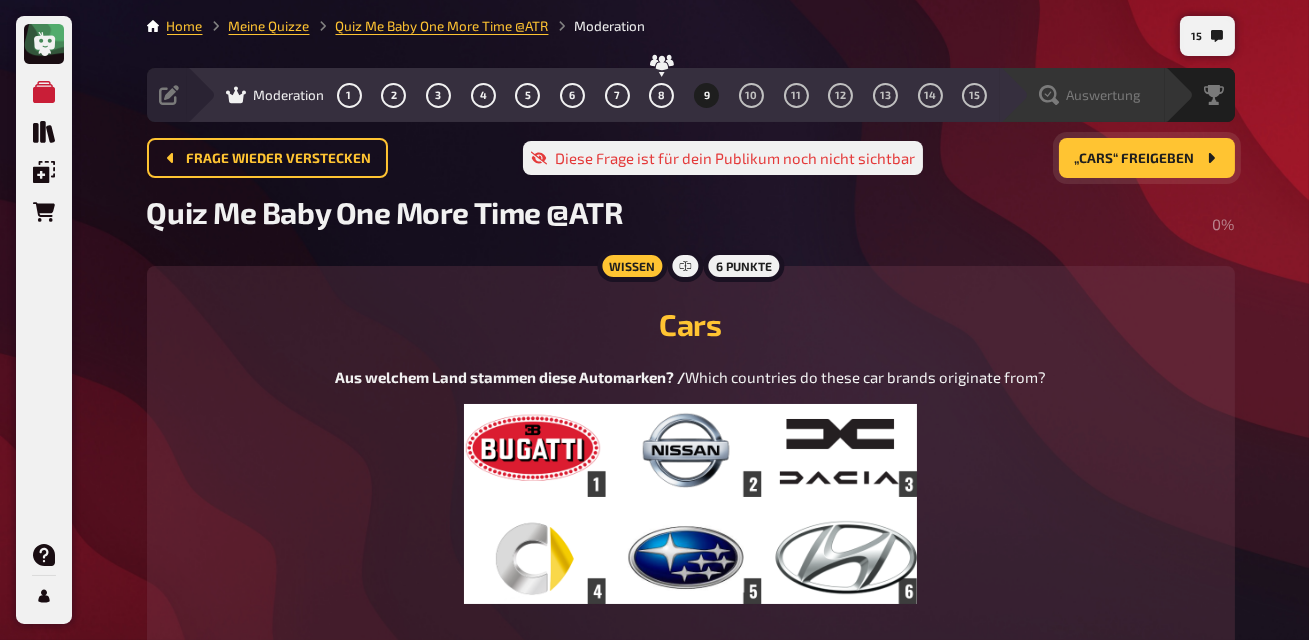 click on "Auswertung" at bounding box center (1090, 95) 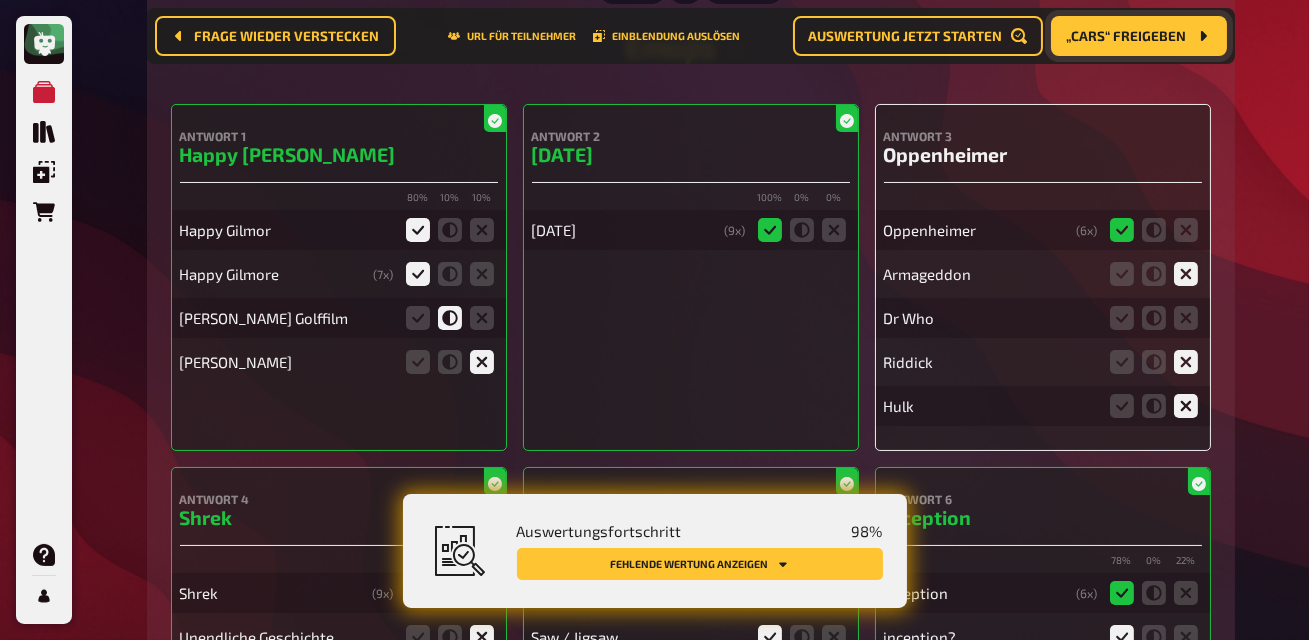 scroll, scrollTop: 413, scrollLeft: 0, axis: vertical 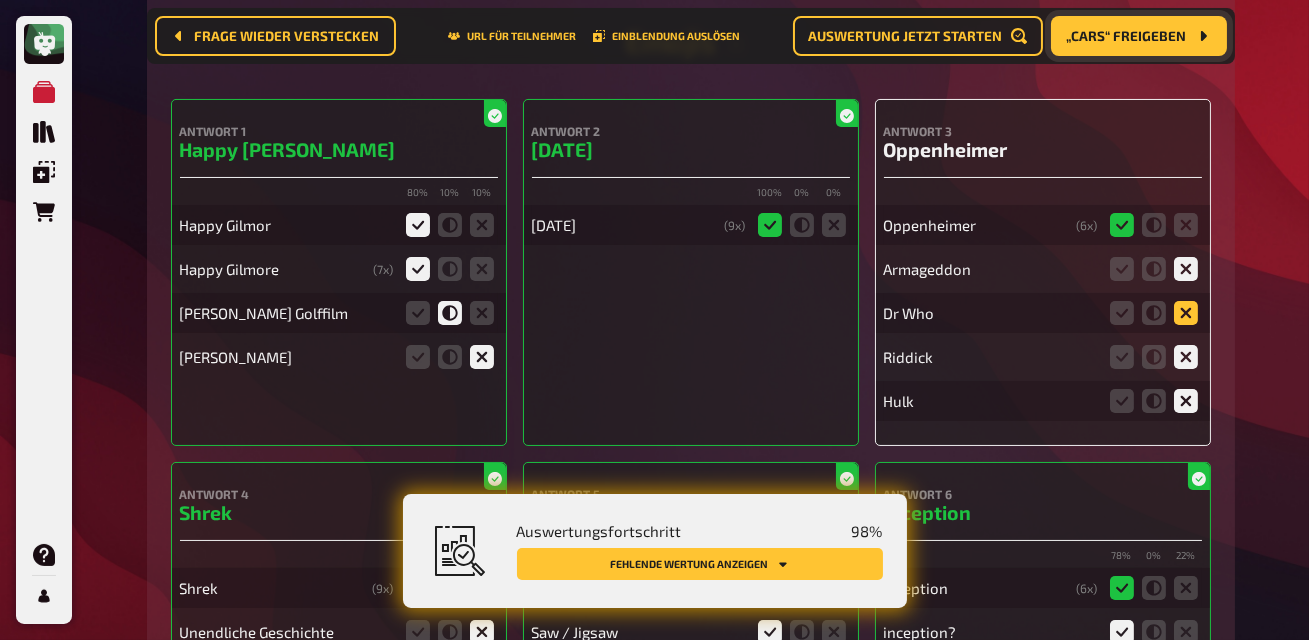 click 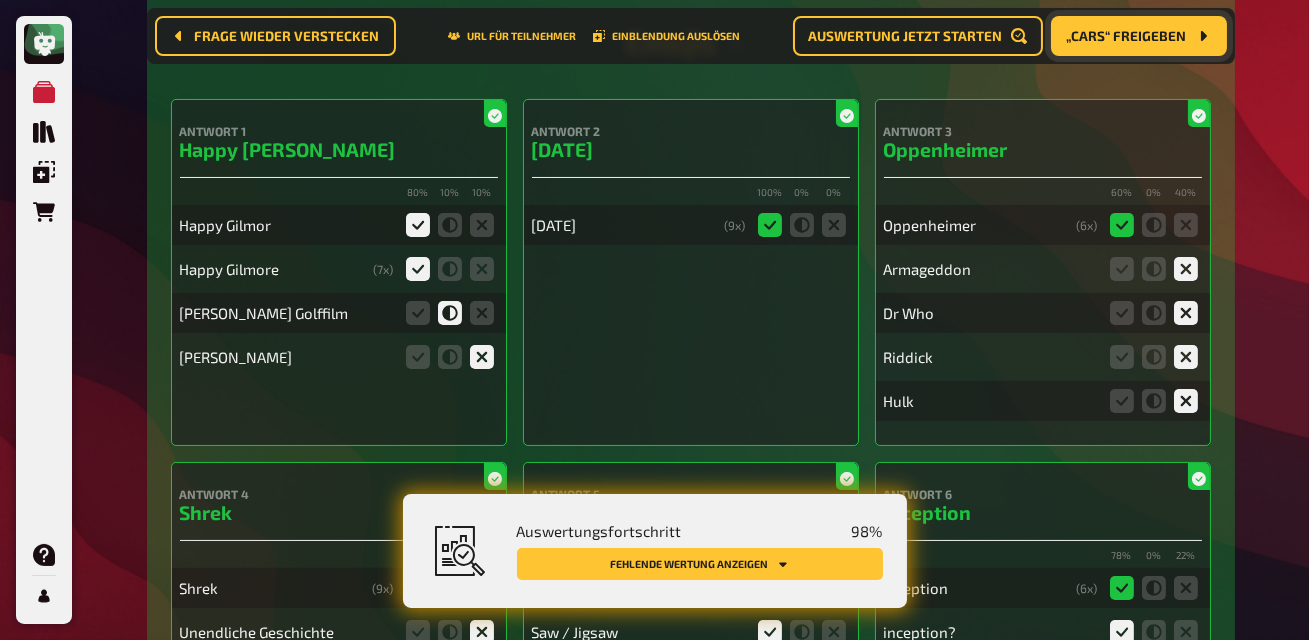 scroll, scrollTop: 0, scrollLeft: 0, axis: both 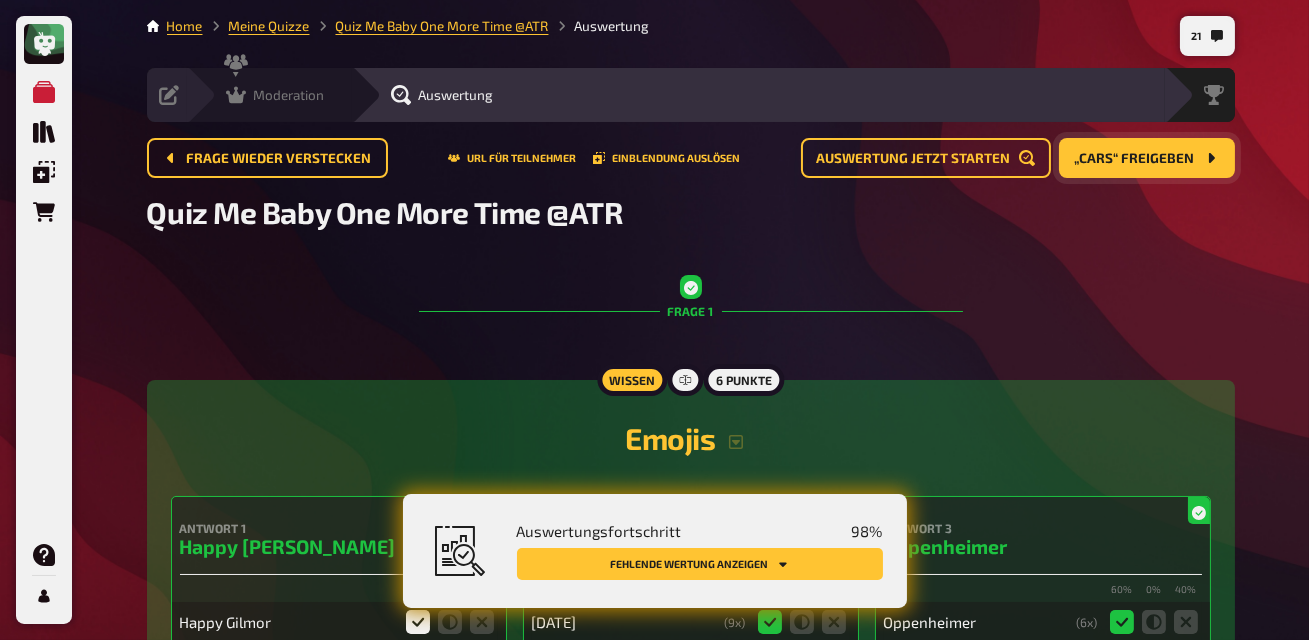 click on "Moderation" at bounding box center (289, 95) 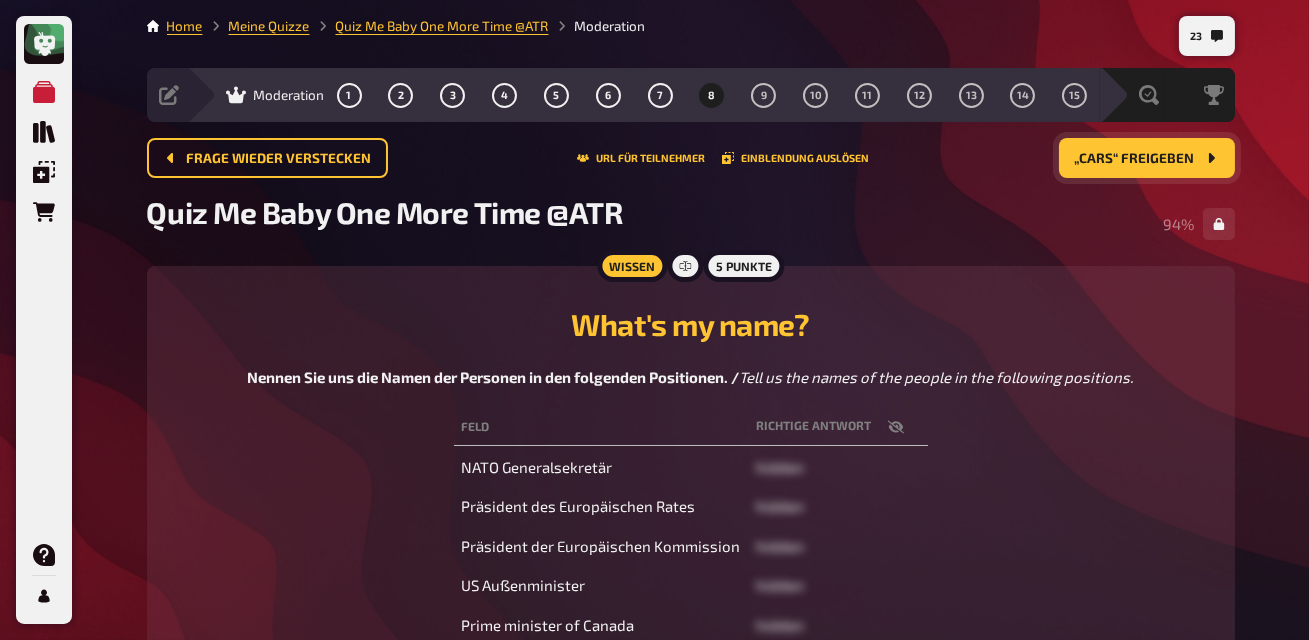 click on "„Cars“ freigeben" at bounding box center (1147, 158) 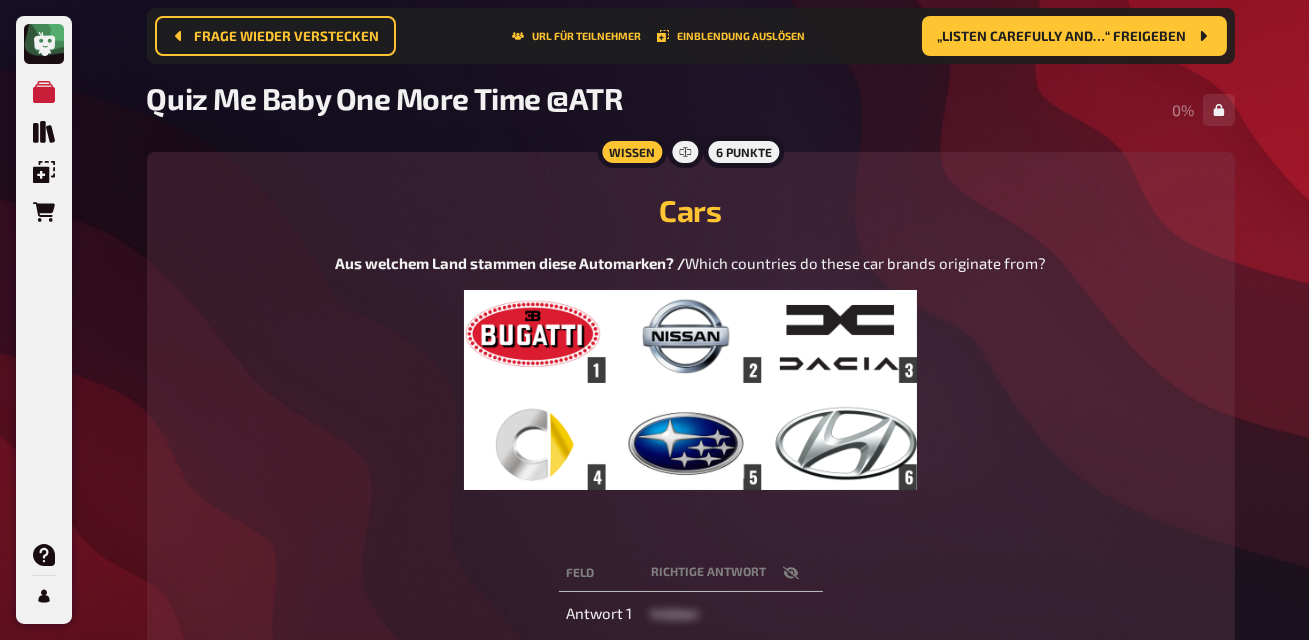 scroll, scrollTop: 164, scrollLeft: 0, axis: vertical 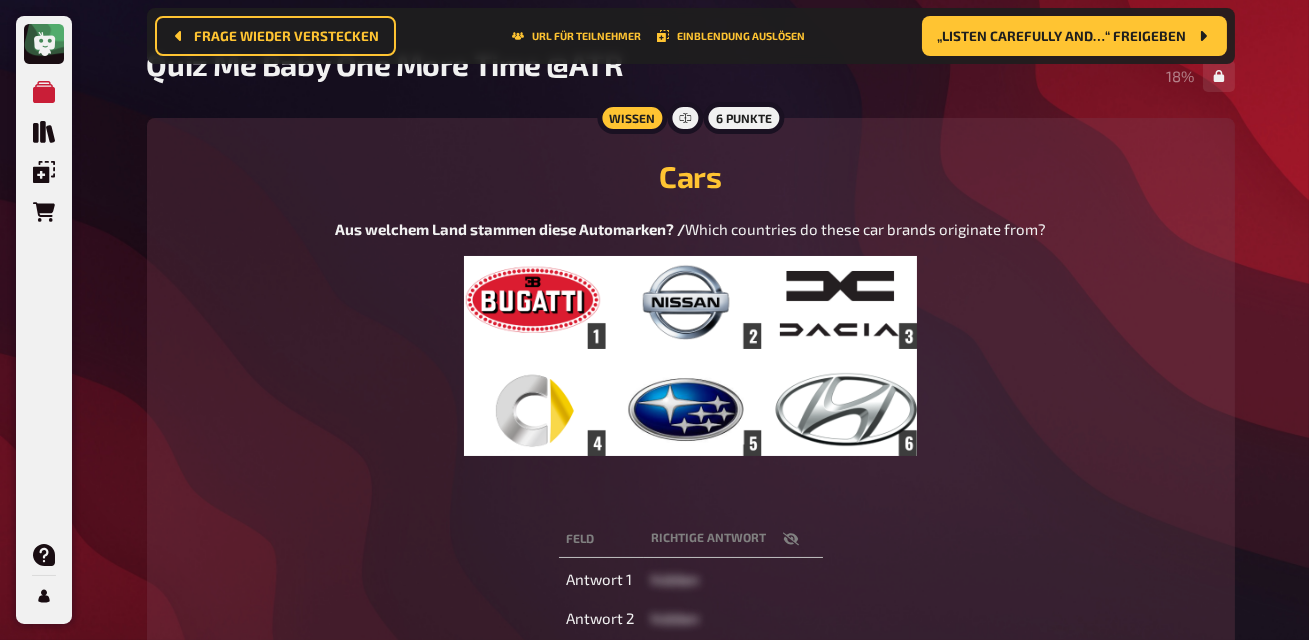 click at bounding box center [690, 356] 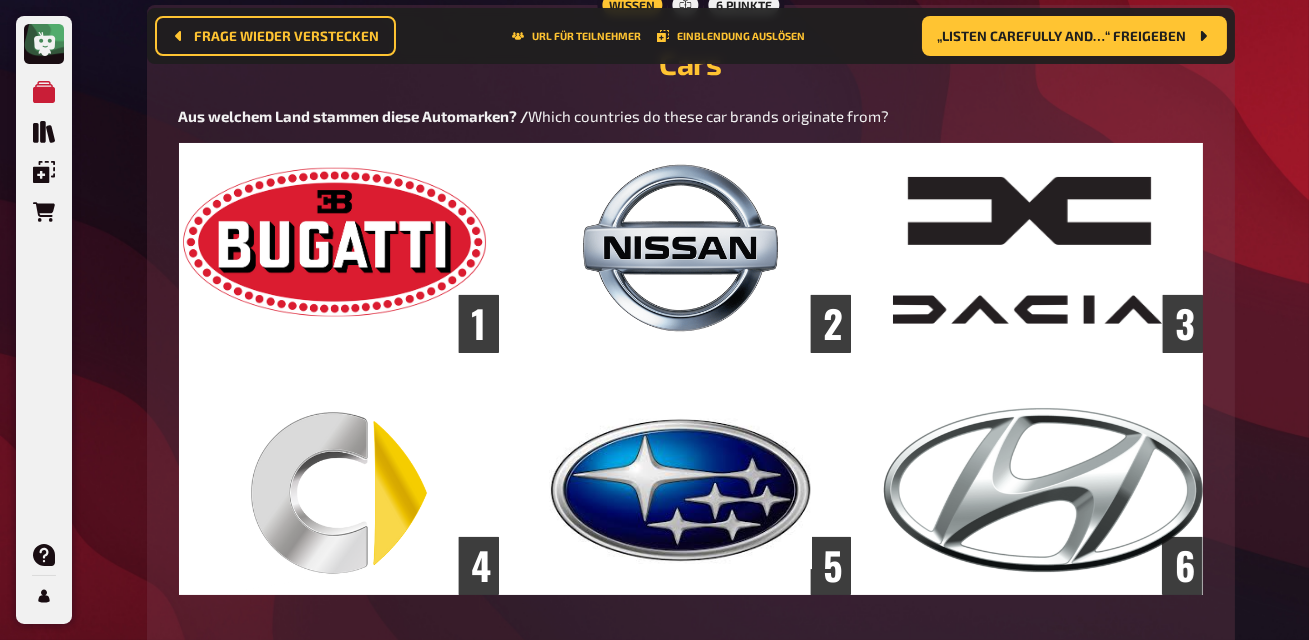scroll, scrollTop: 0, scrollLeft: 0, axis: both 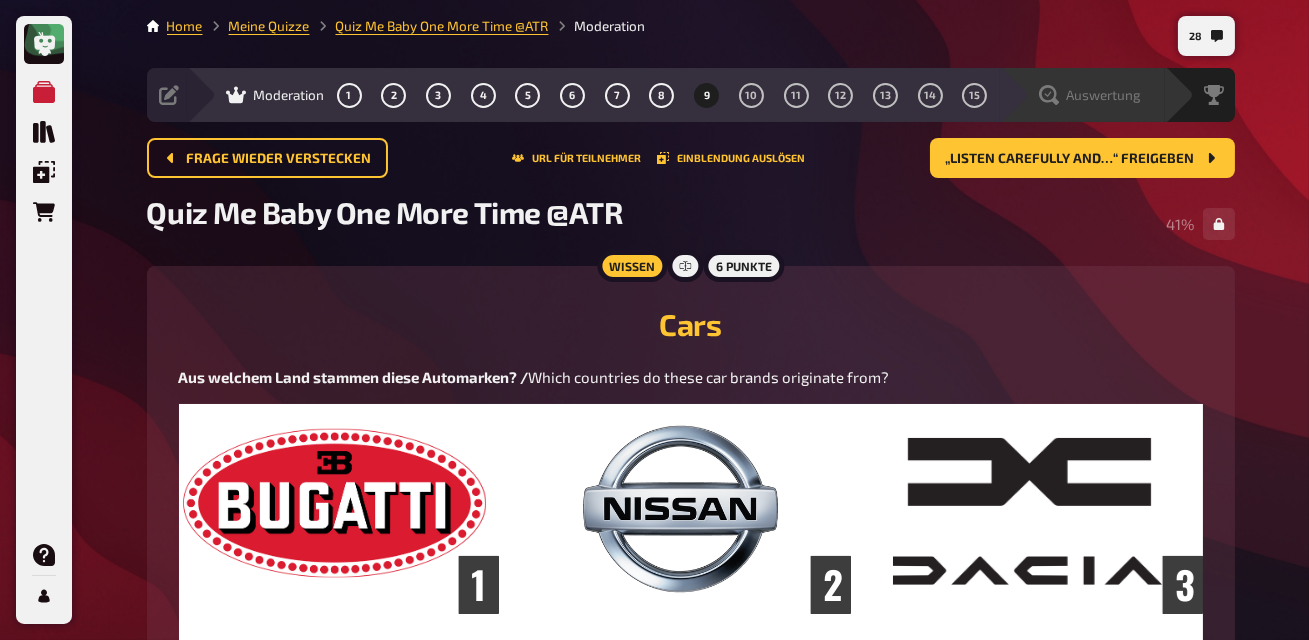 click 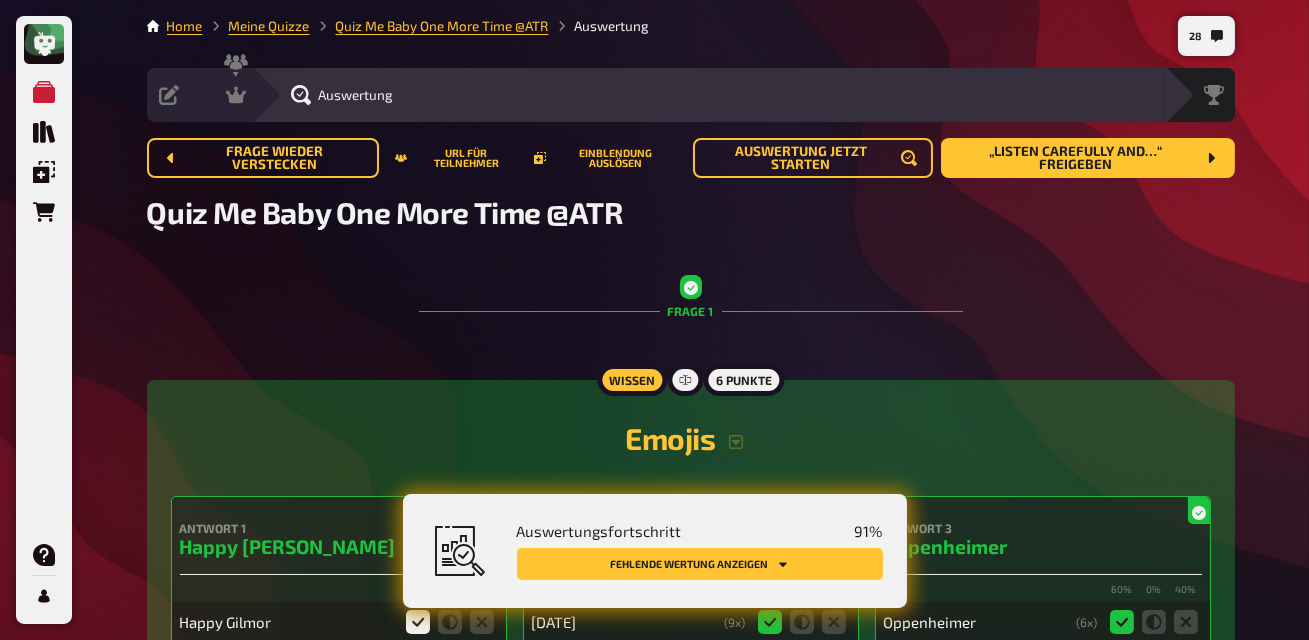 click on "Fehlende Wertung anzeigen" at bounding box center [700, 564] 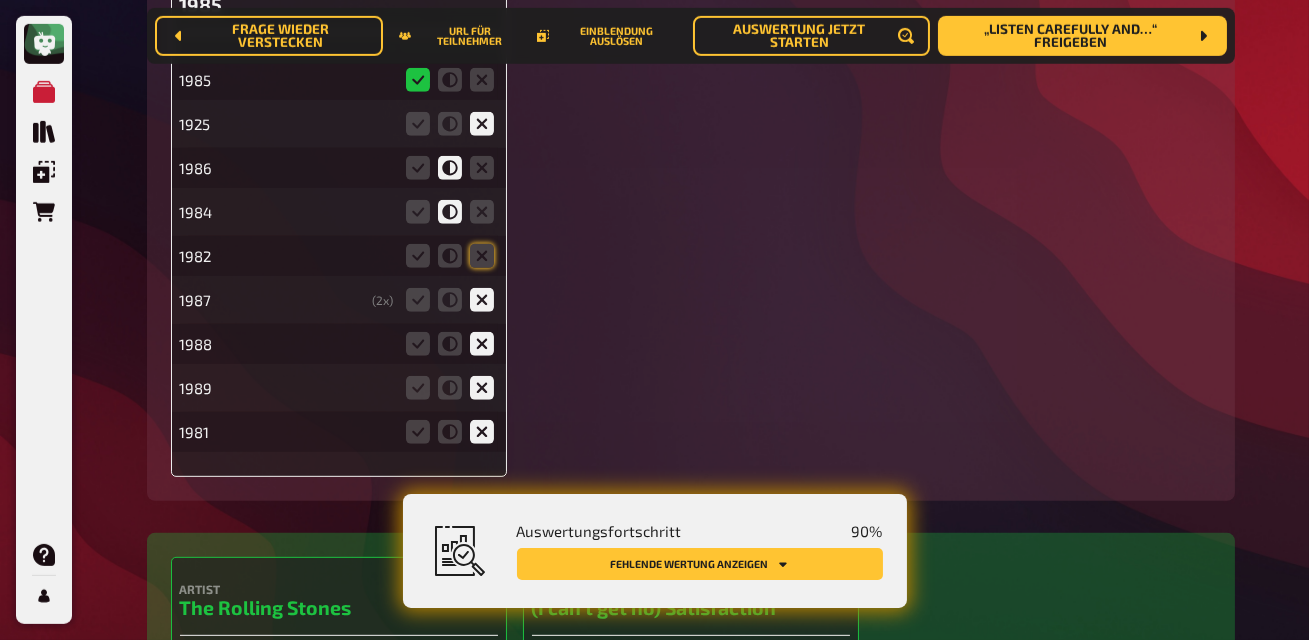 scroll, scrollTop: 1915, scrollLeft: 0, axis: vertical 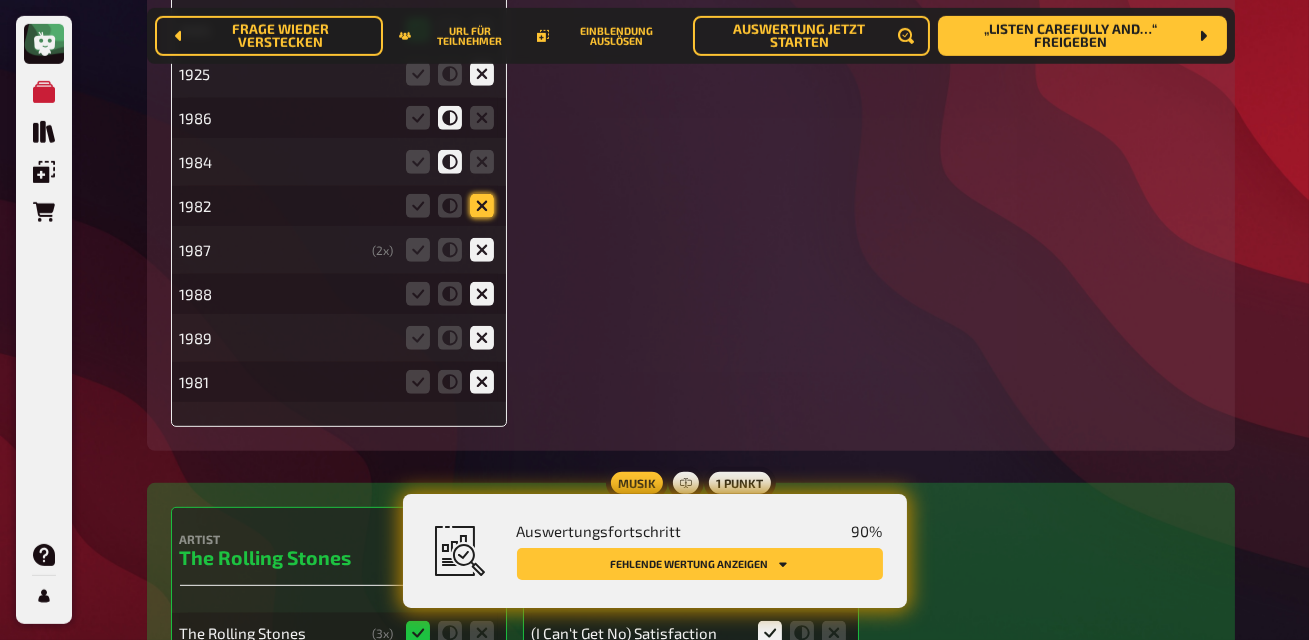 click 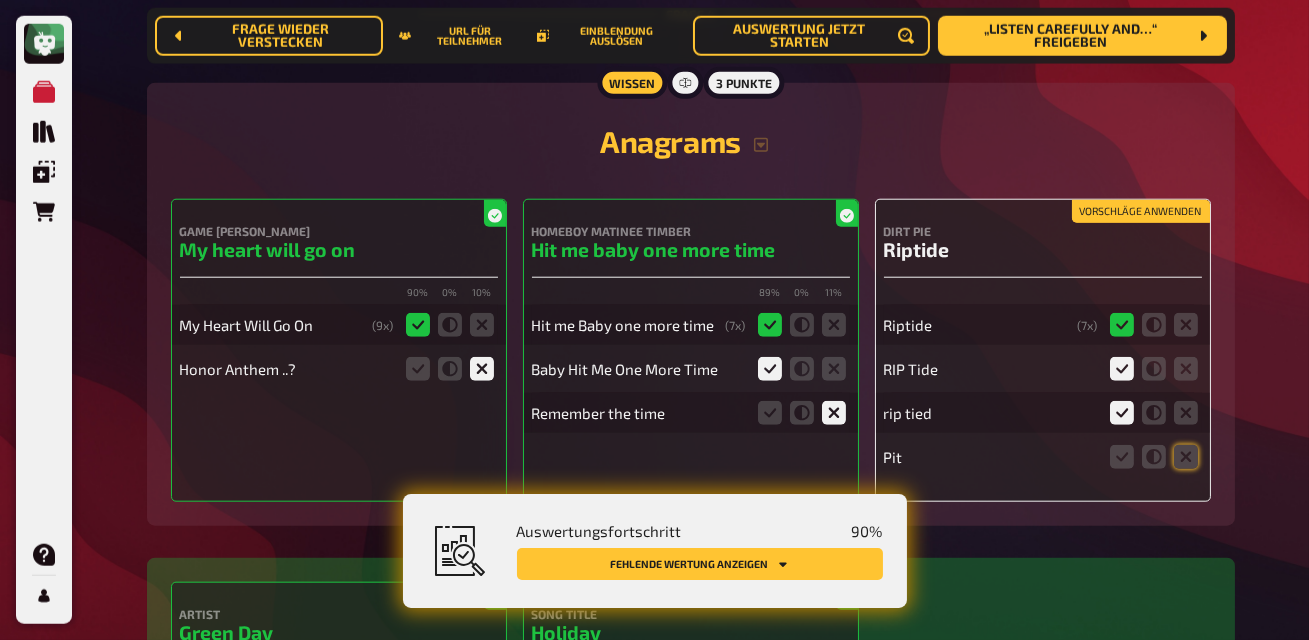 scroll, scrollTop: 4037, scrollLeft: 0, axis: vertical 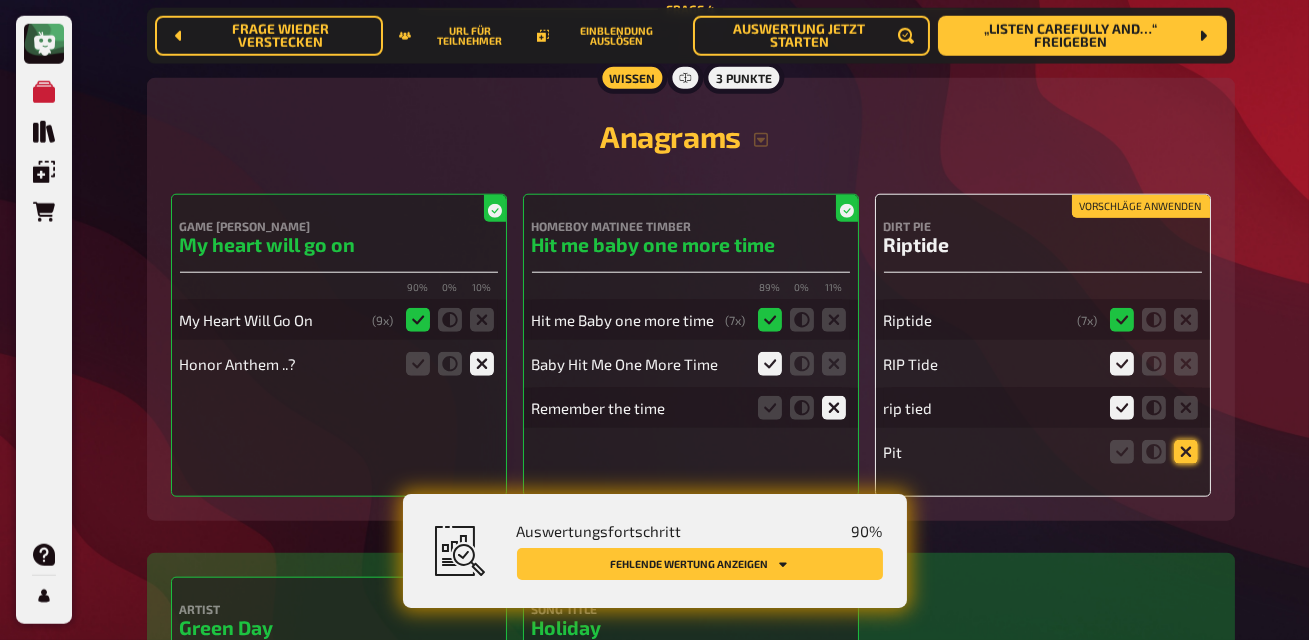click 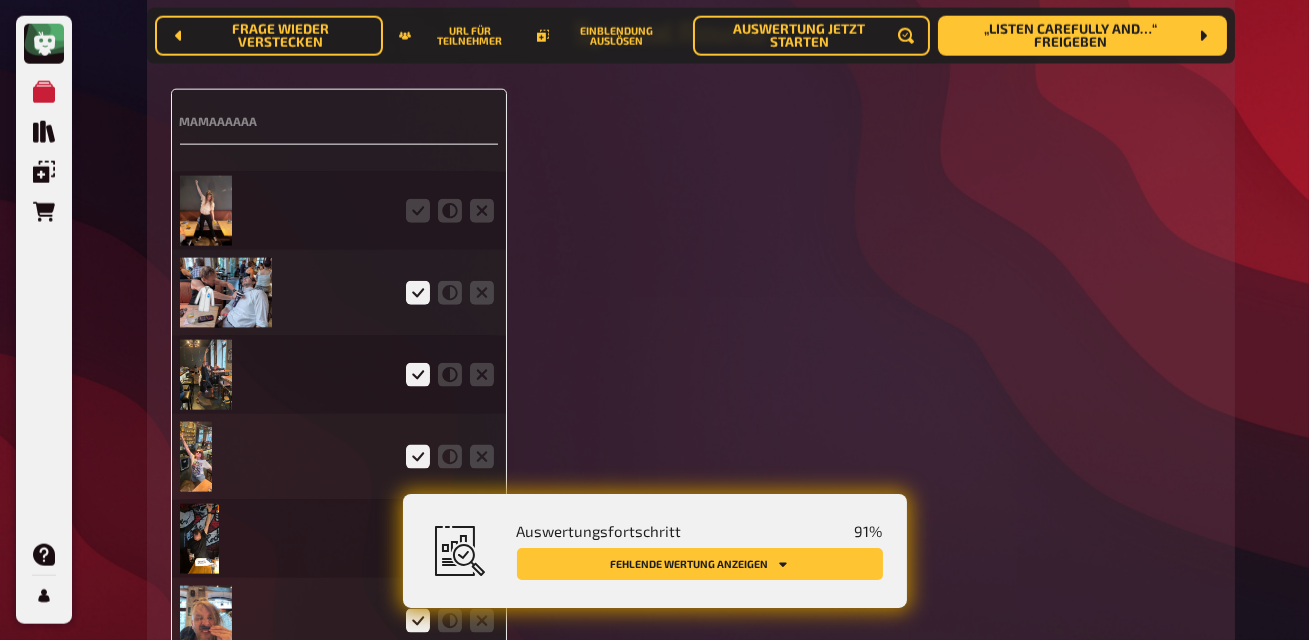 scroll, scrollTop: 5044, scrollLeft: 0, axis: vertical 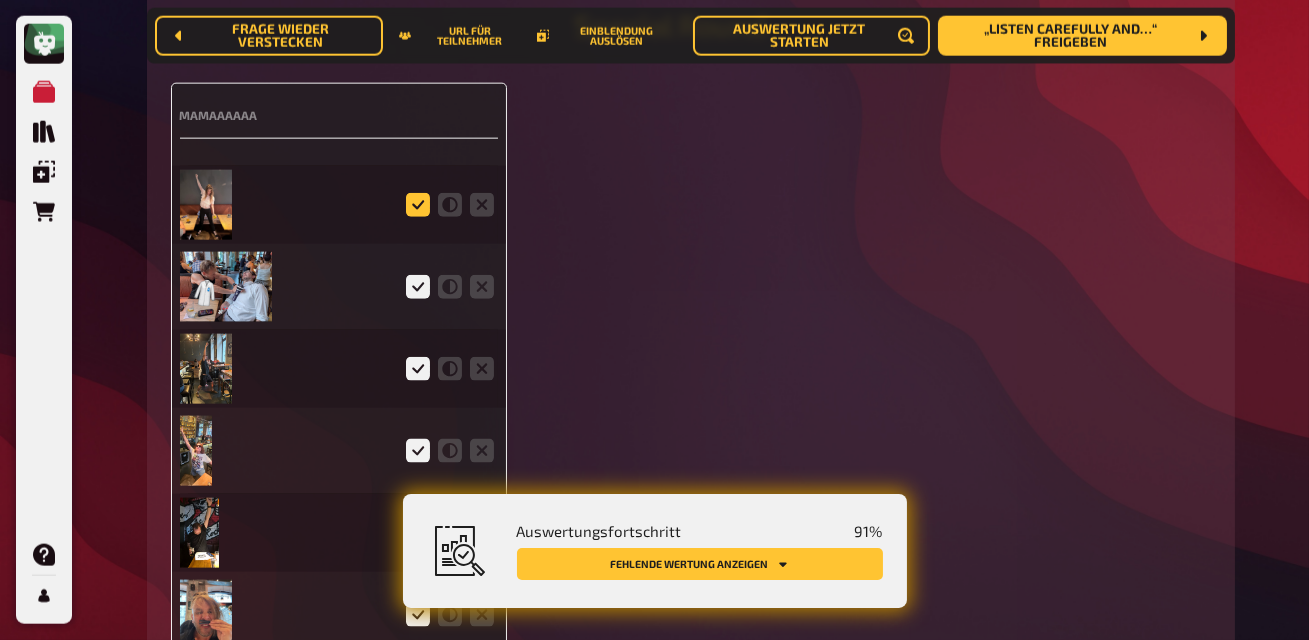click 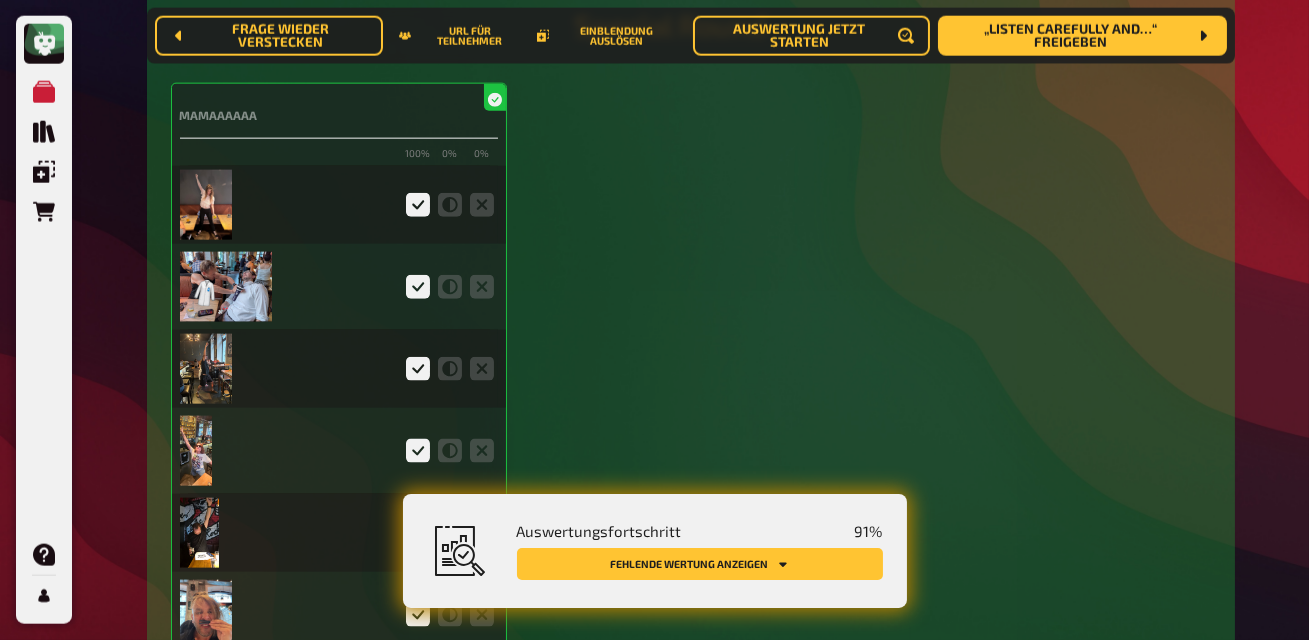 click at bounding box center [206, 205] 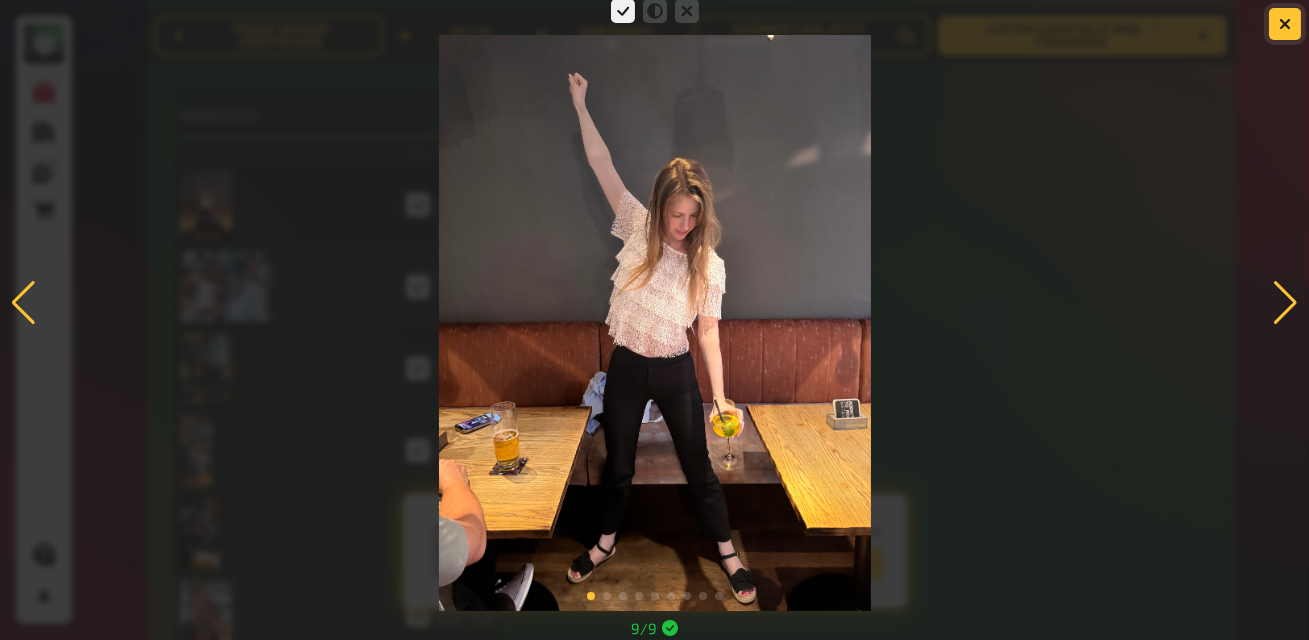 click 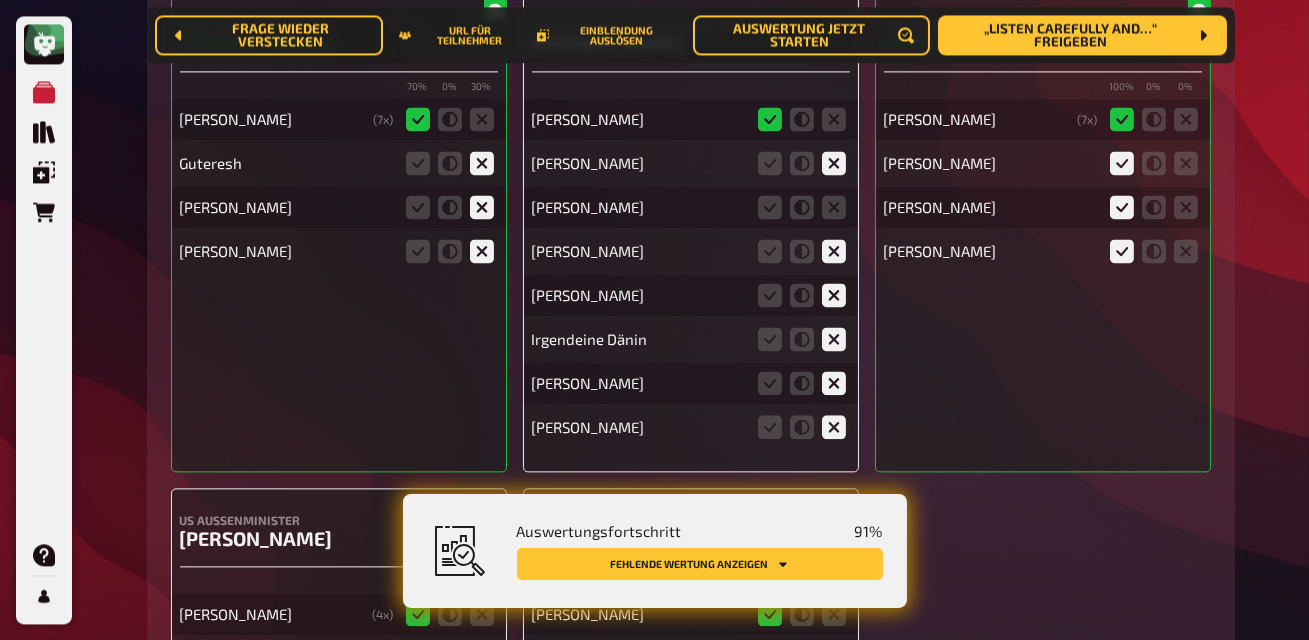 scroll, scrollTop: 8669, scrollLeft: 0, axis: vertical 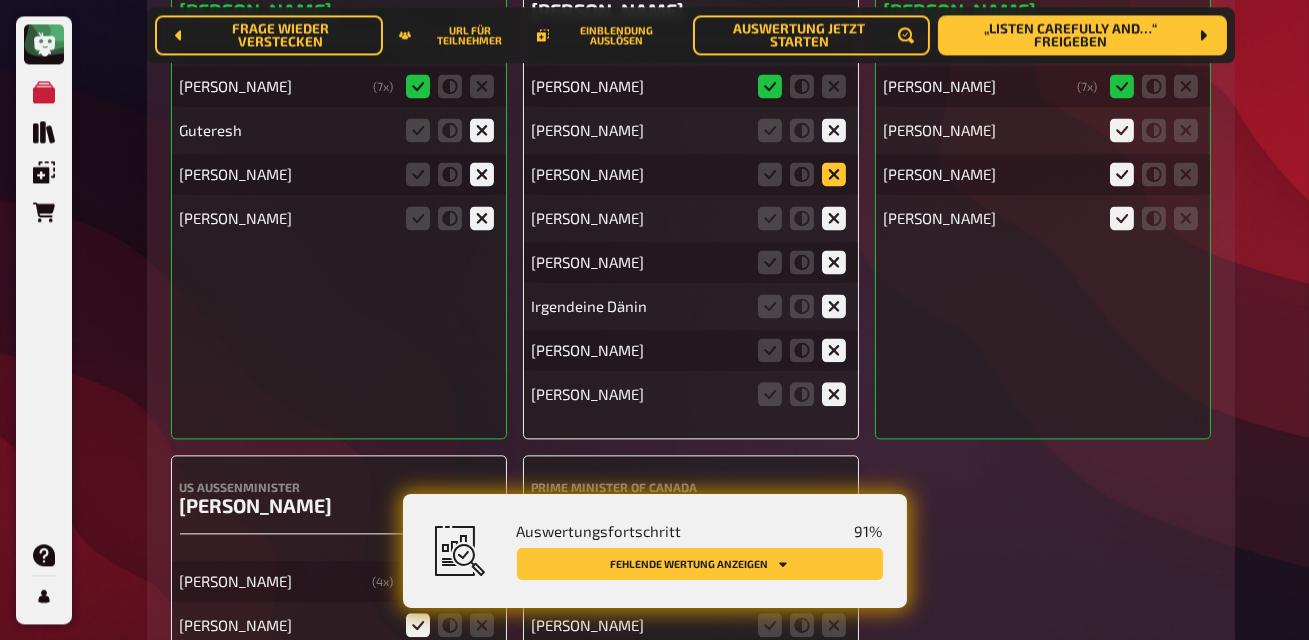 click 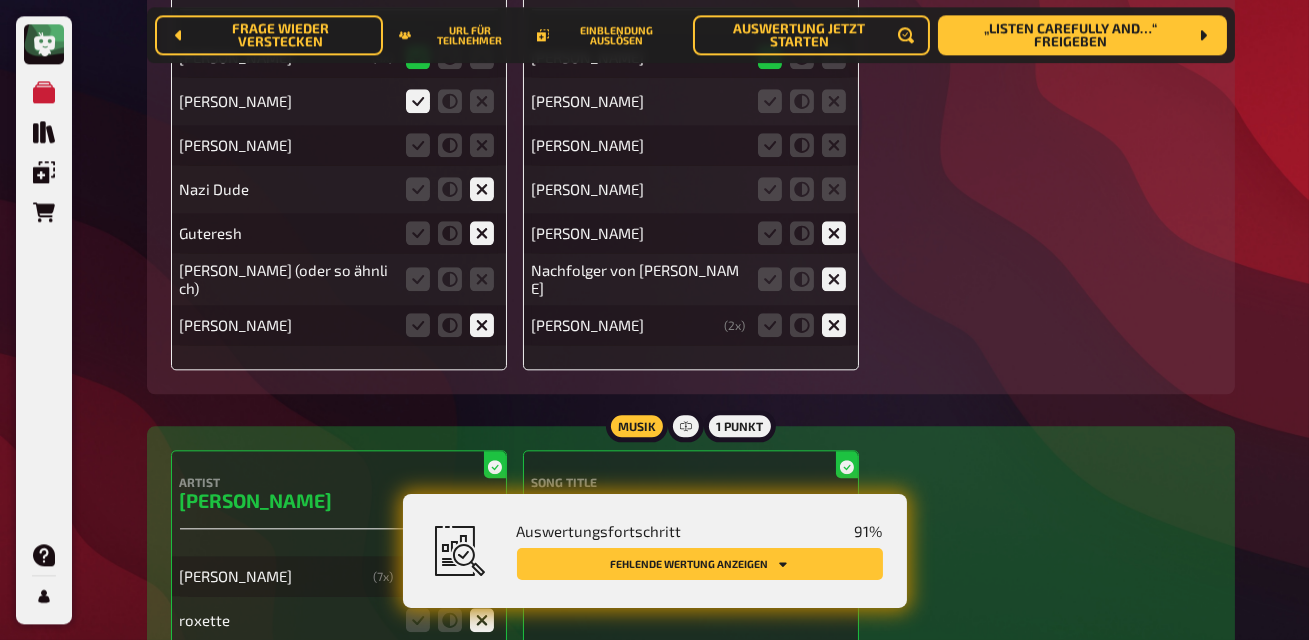 scroll, scrollTop: 9184, scrollLeft: 0, axis: vertical 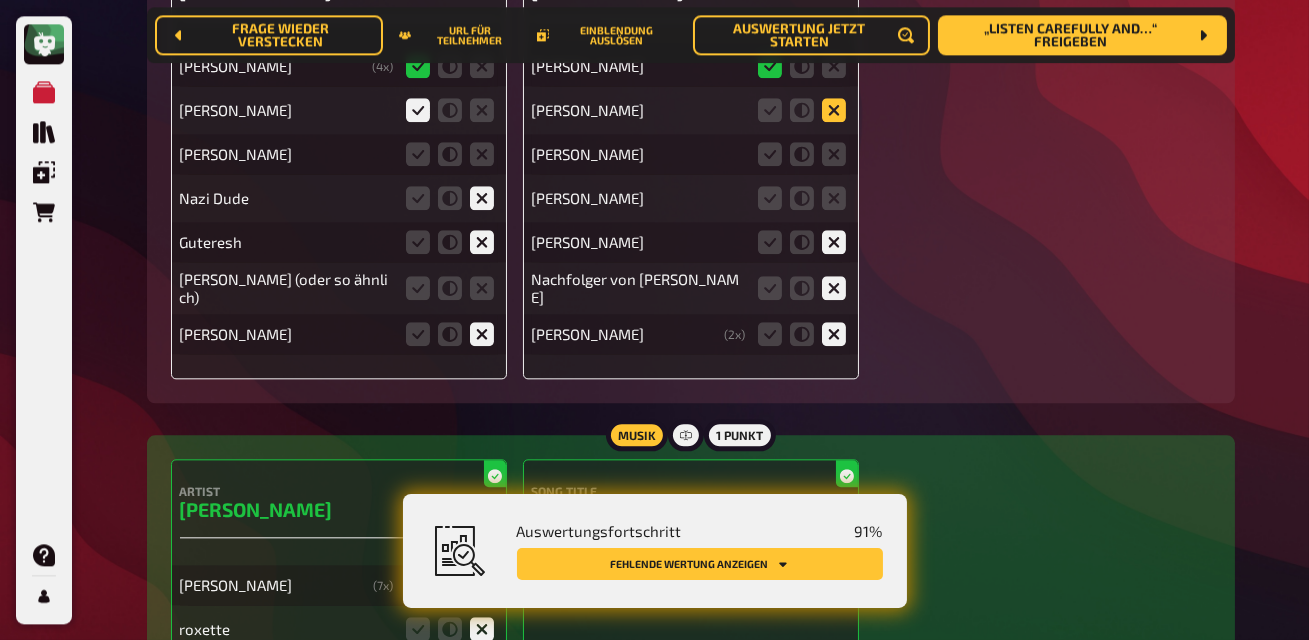 click 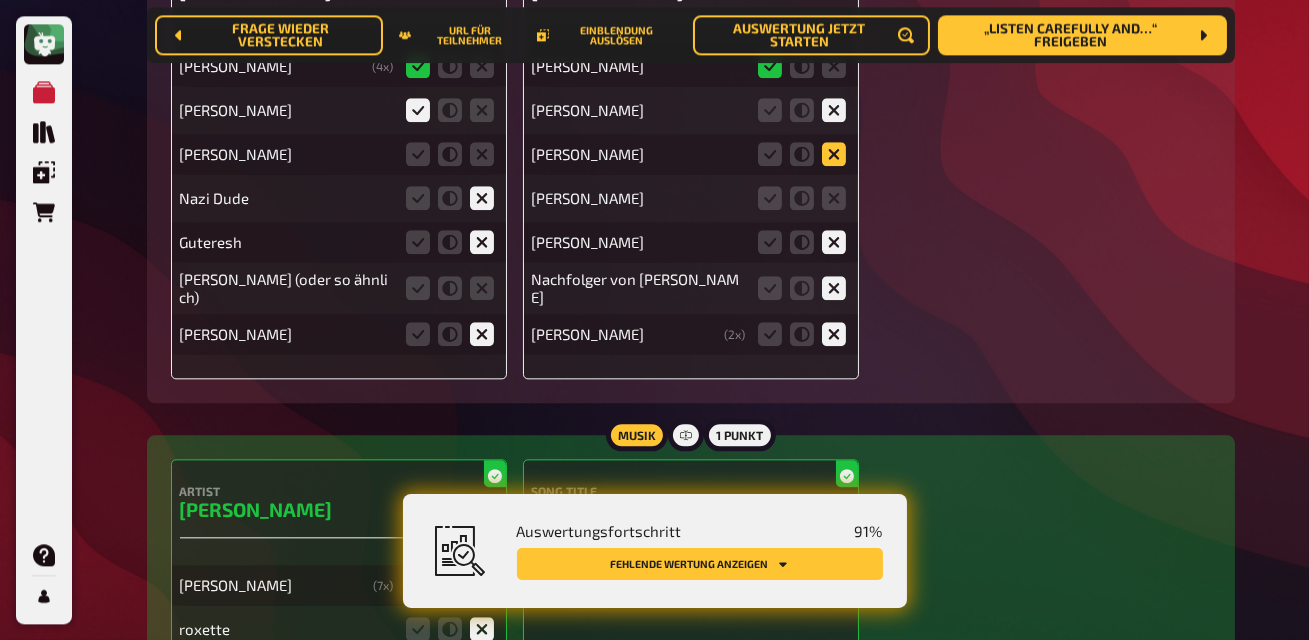 click 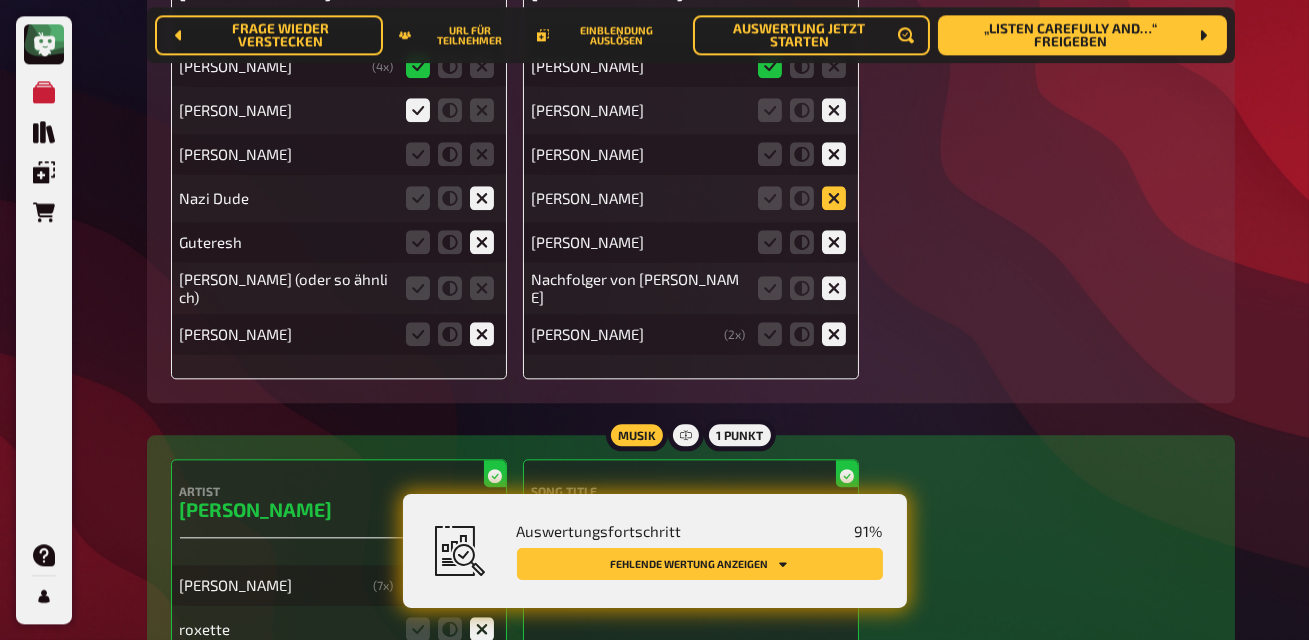 click 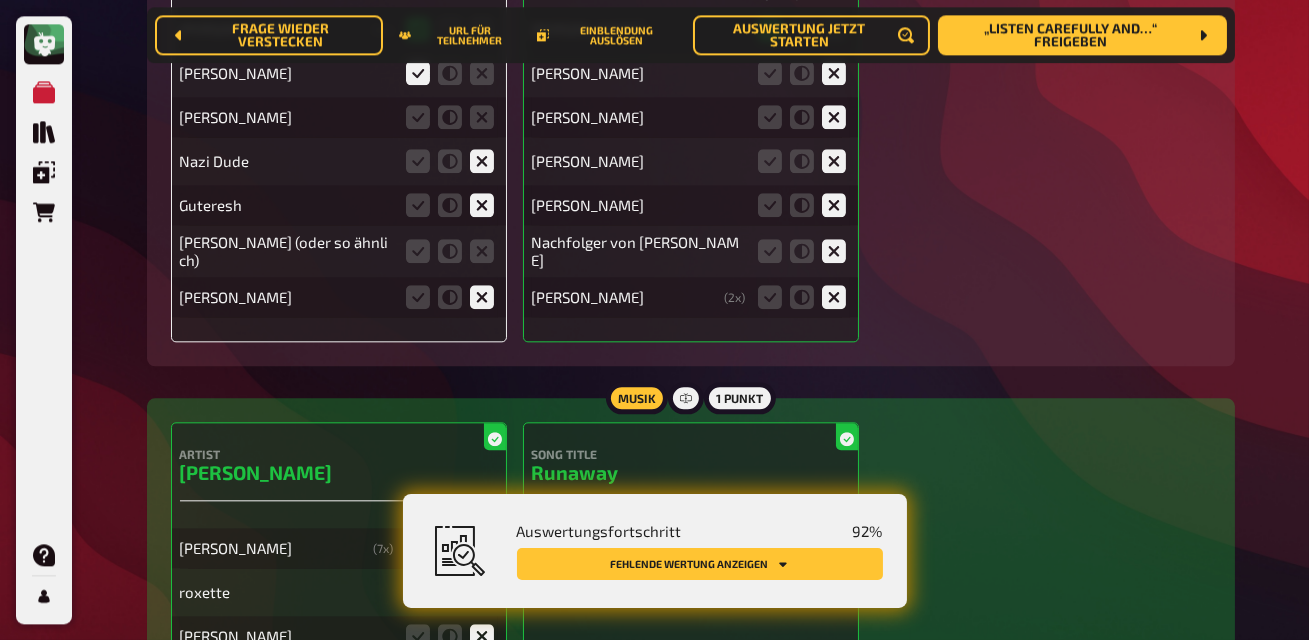 scroll, scrollTop: 9179, scrollLeft: 0, axis: vertical 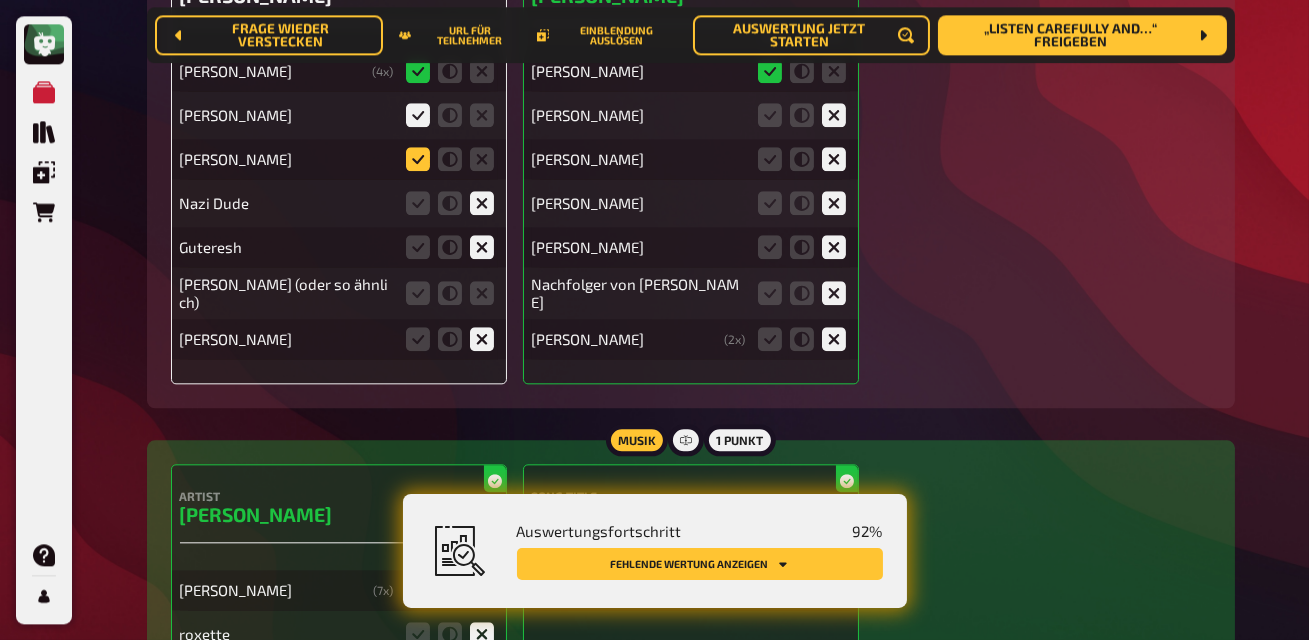 click 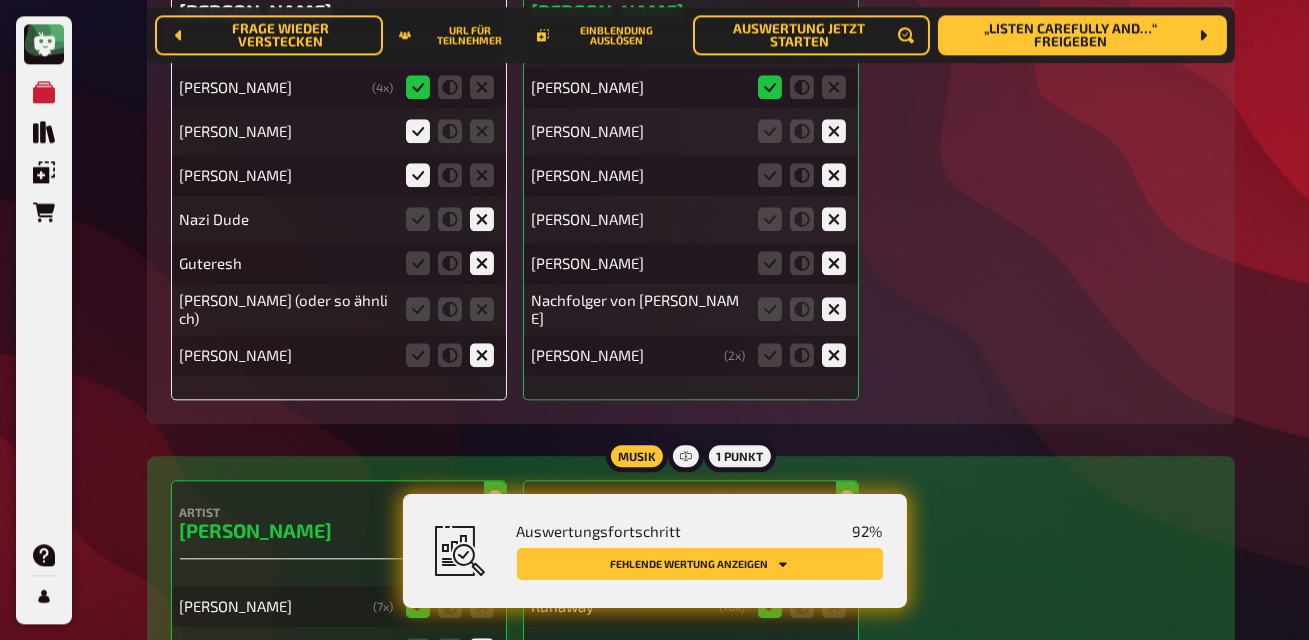 scroll, scrollTop: 9160, scrollLeft: 0, axis: vertical 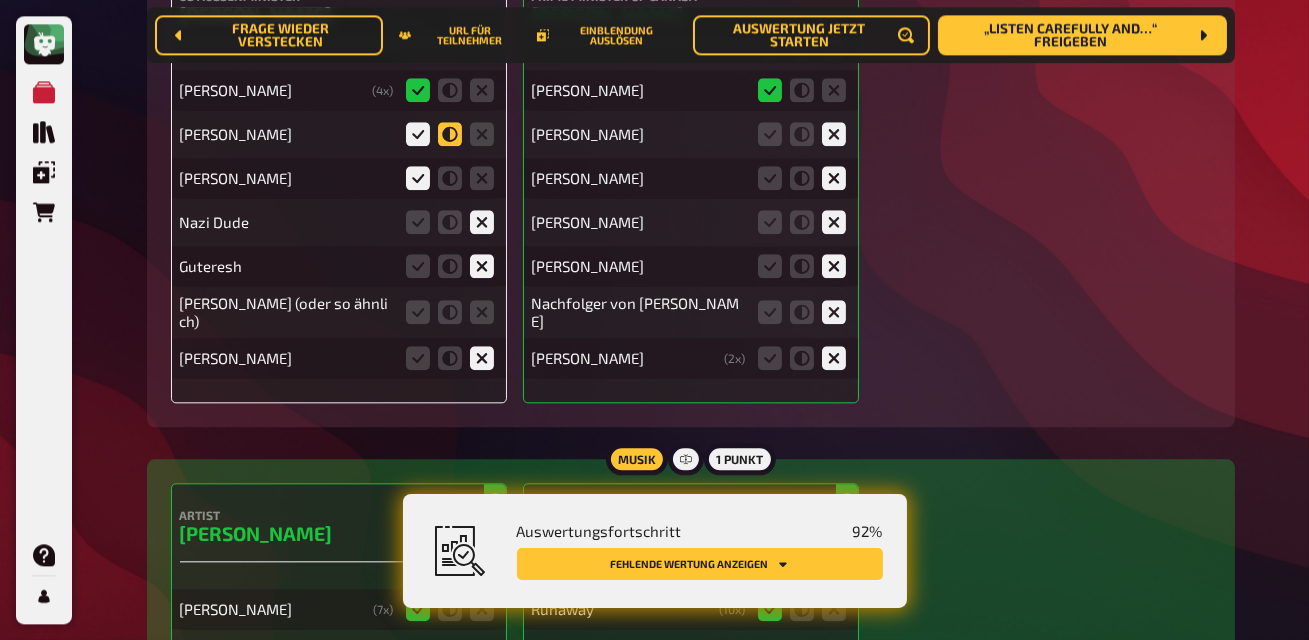 click 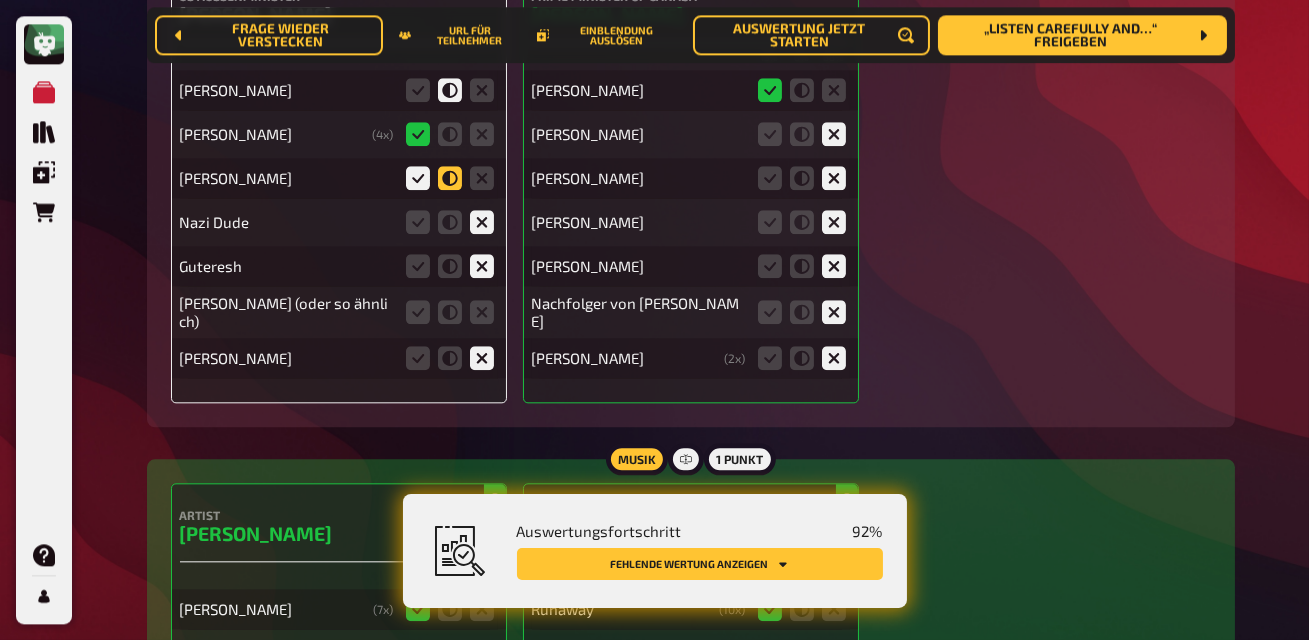 click 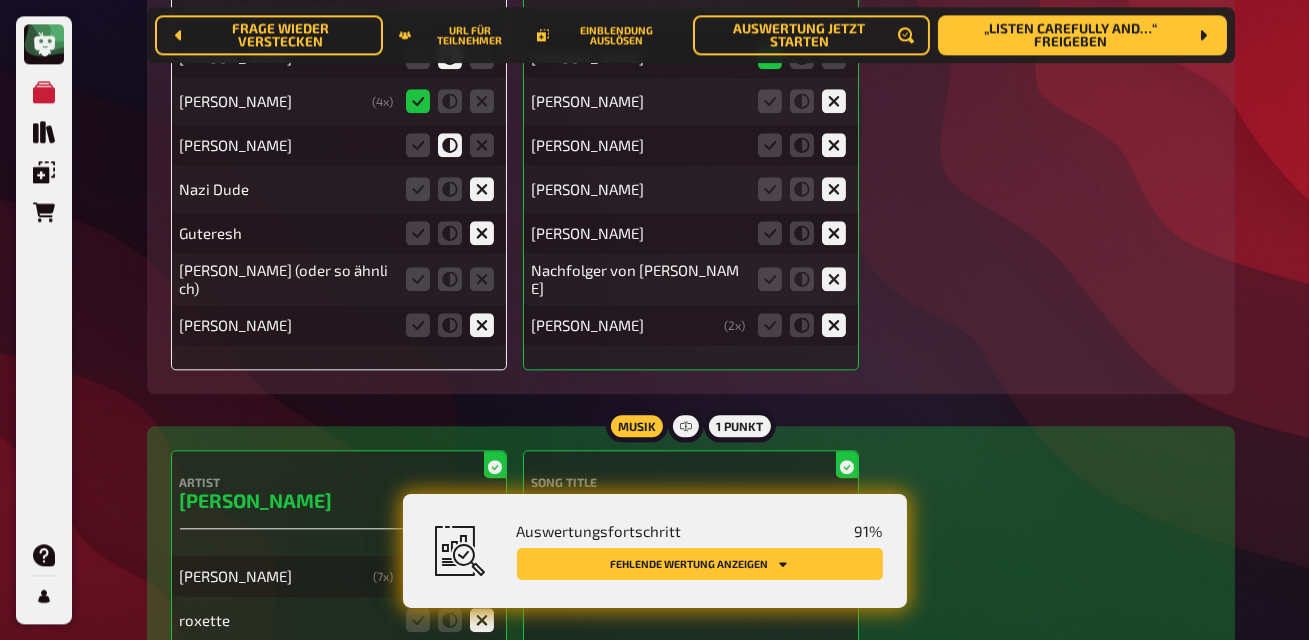 scroll, scrollTop: 9192, scrollLeft: 0, axis: vertical 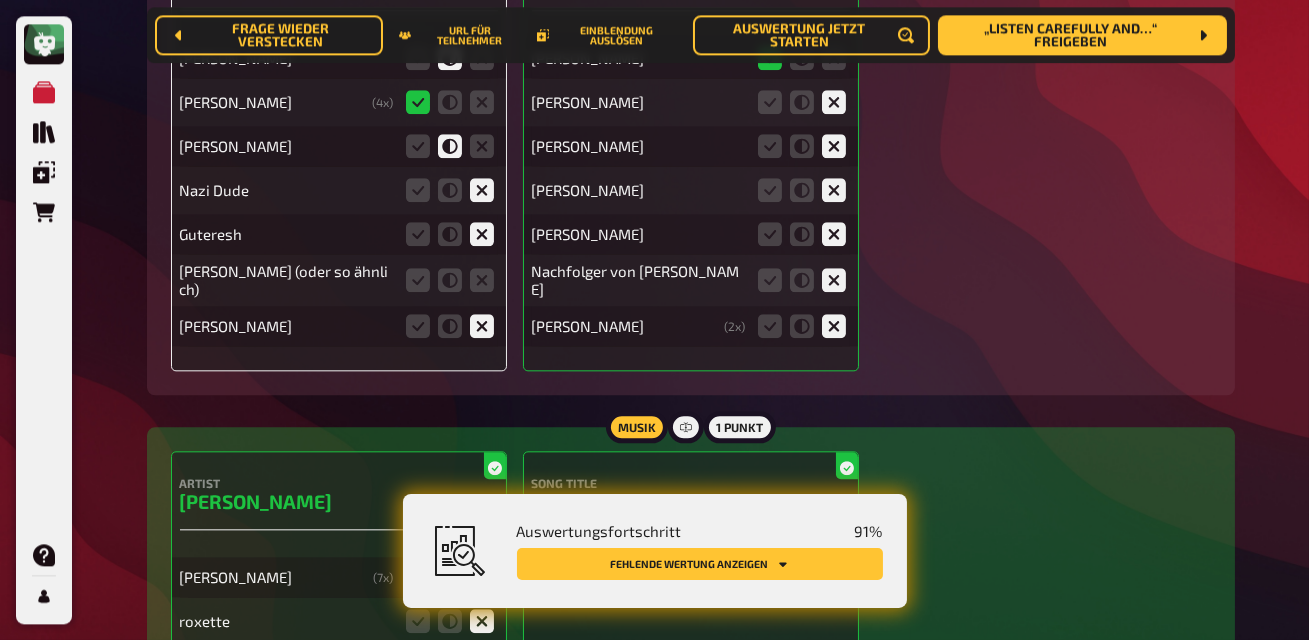 click at bounding box center (450, 280) 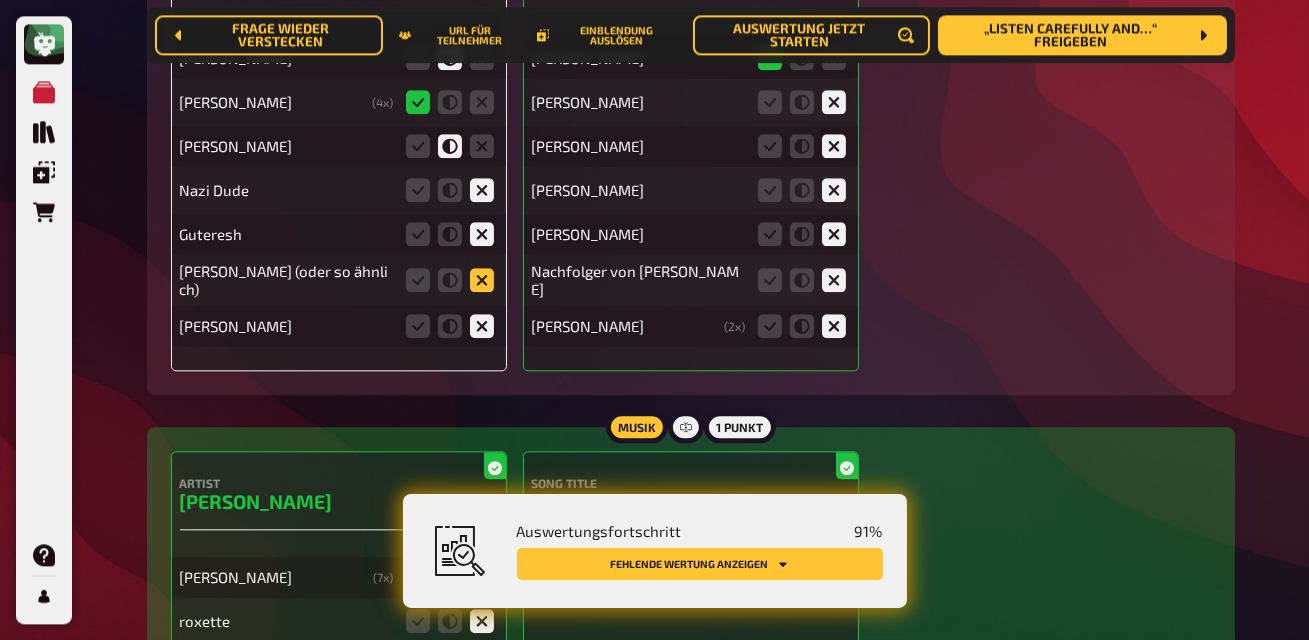click 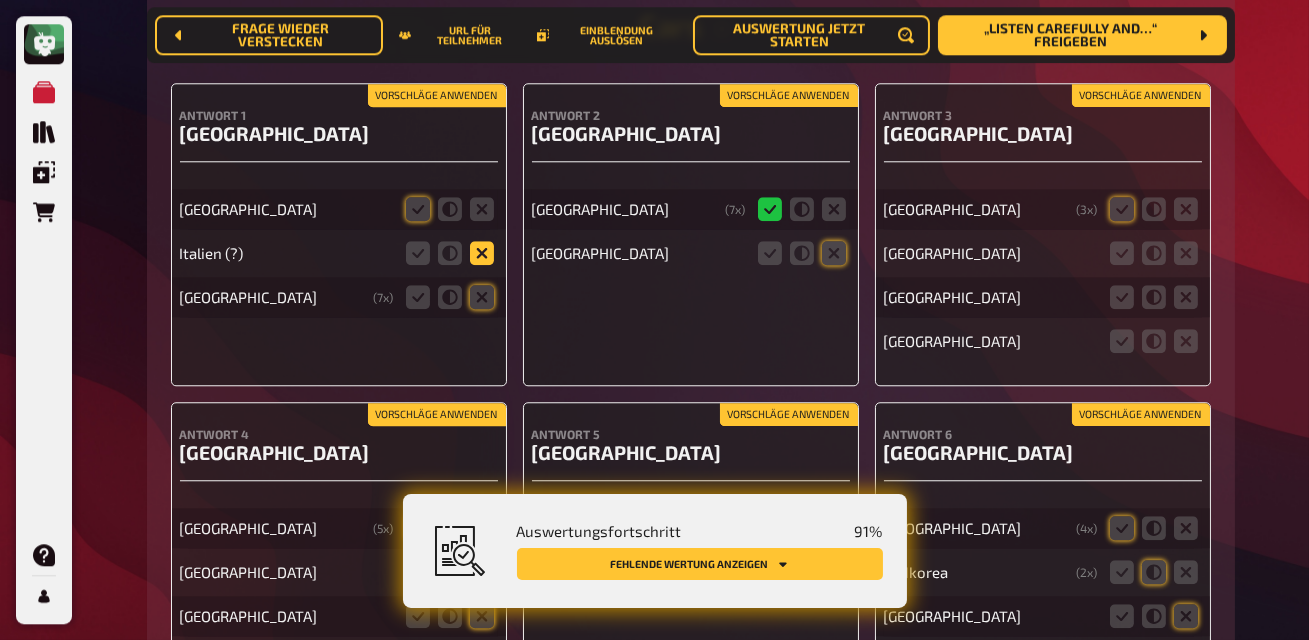 scroll, scrollTop: 10145, scrollLeft: 0, axis: vertical 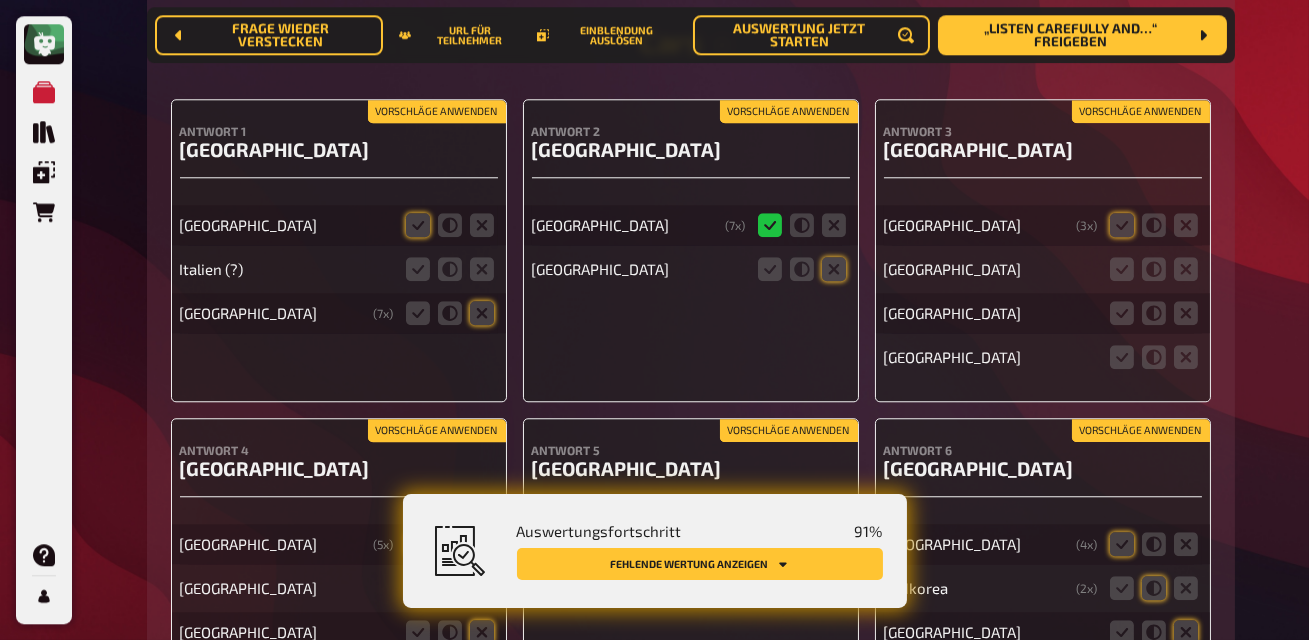 click on "Vorschläge anwenden" at bounding box center [437, 112] 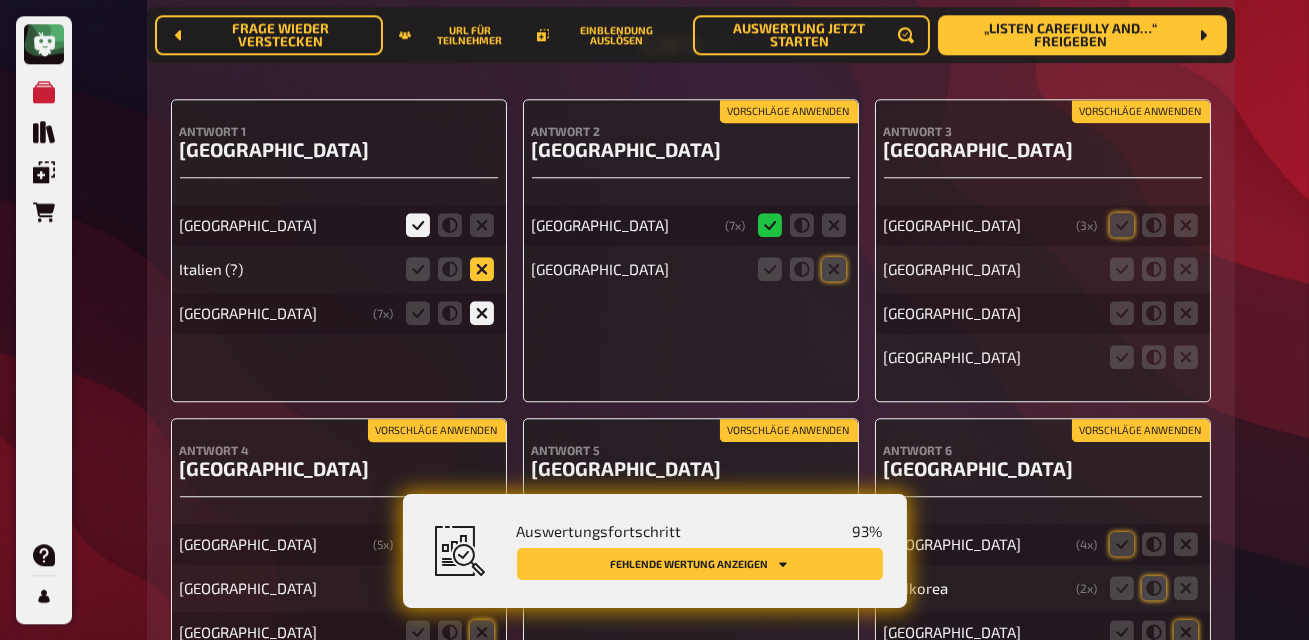 click 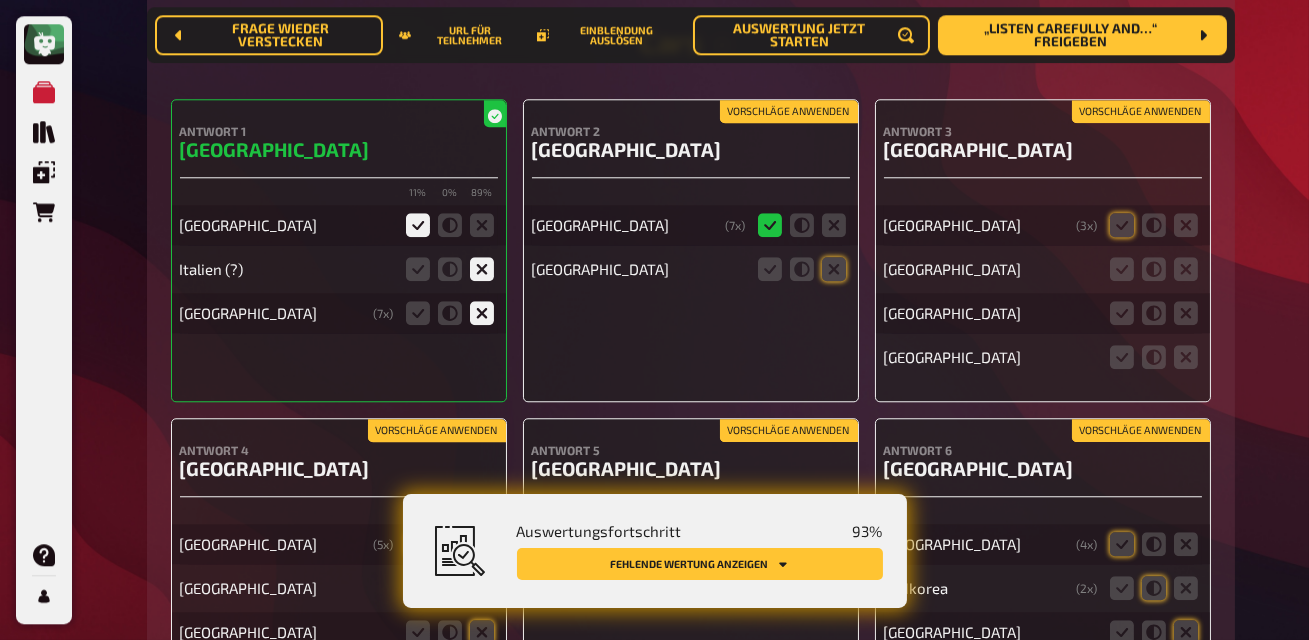 click at bounding box center (802, 269) 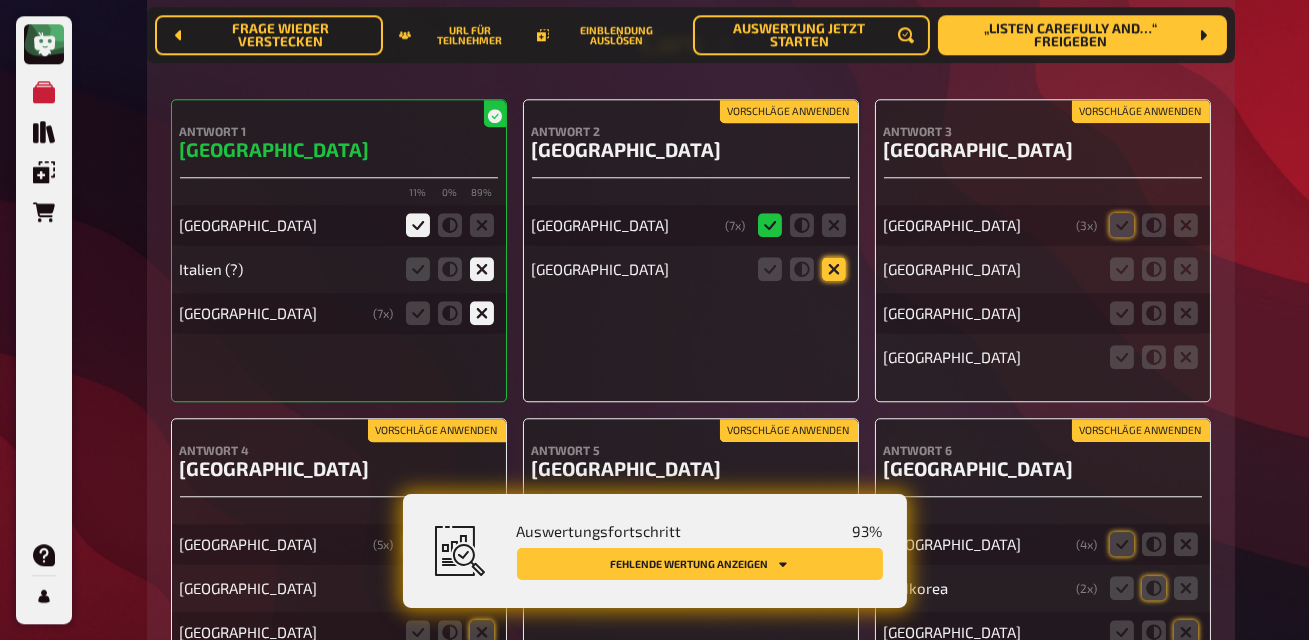 click 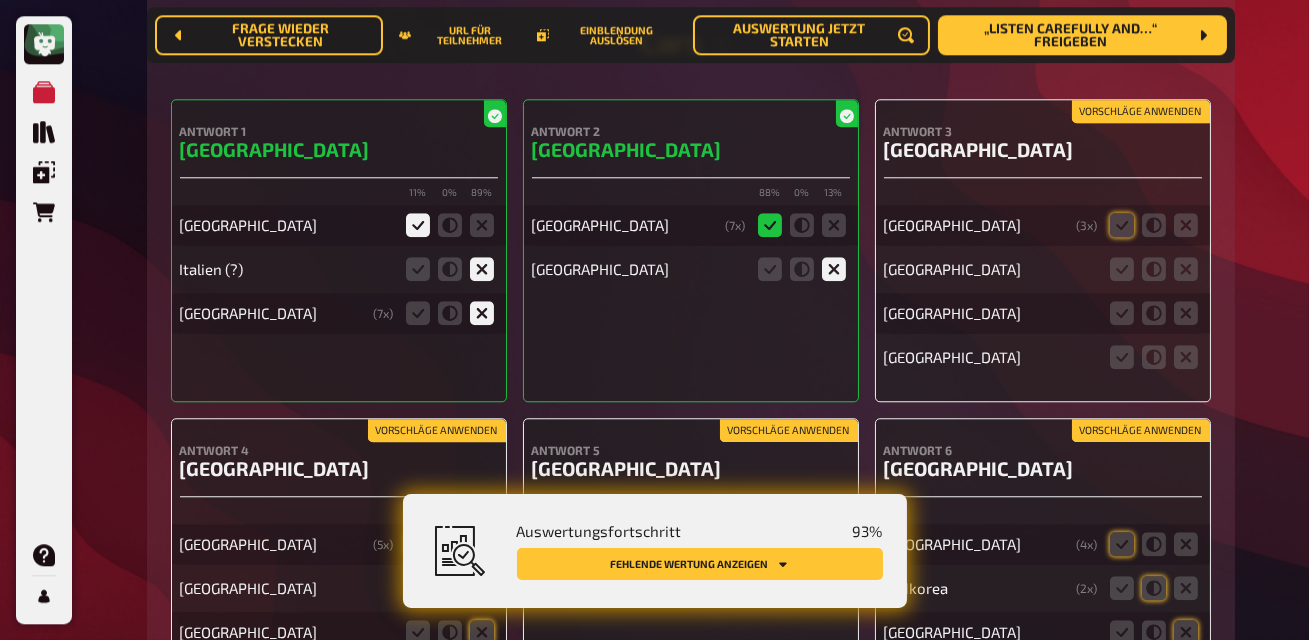 click on "Vorschläge anwenden" at bounding box center [1141, 112] 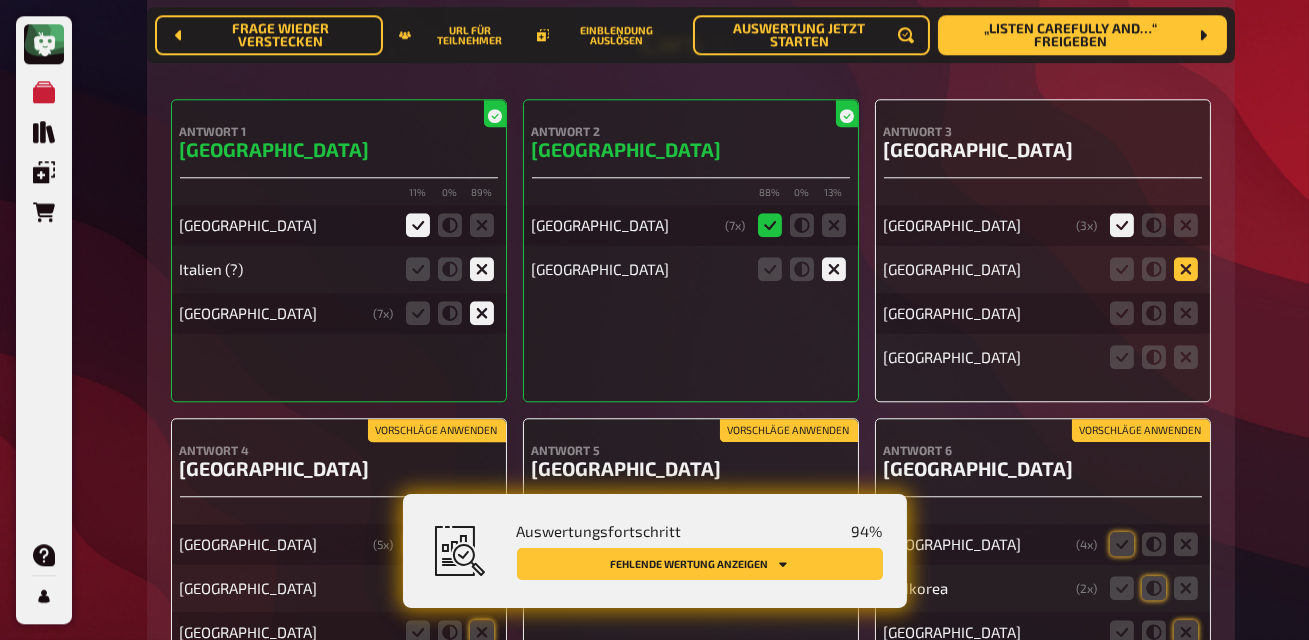 click 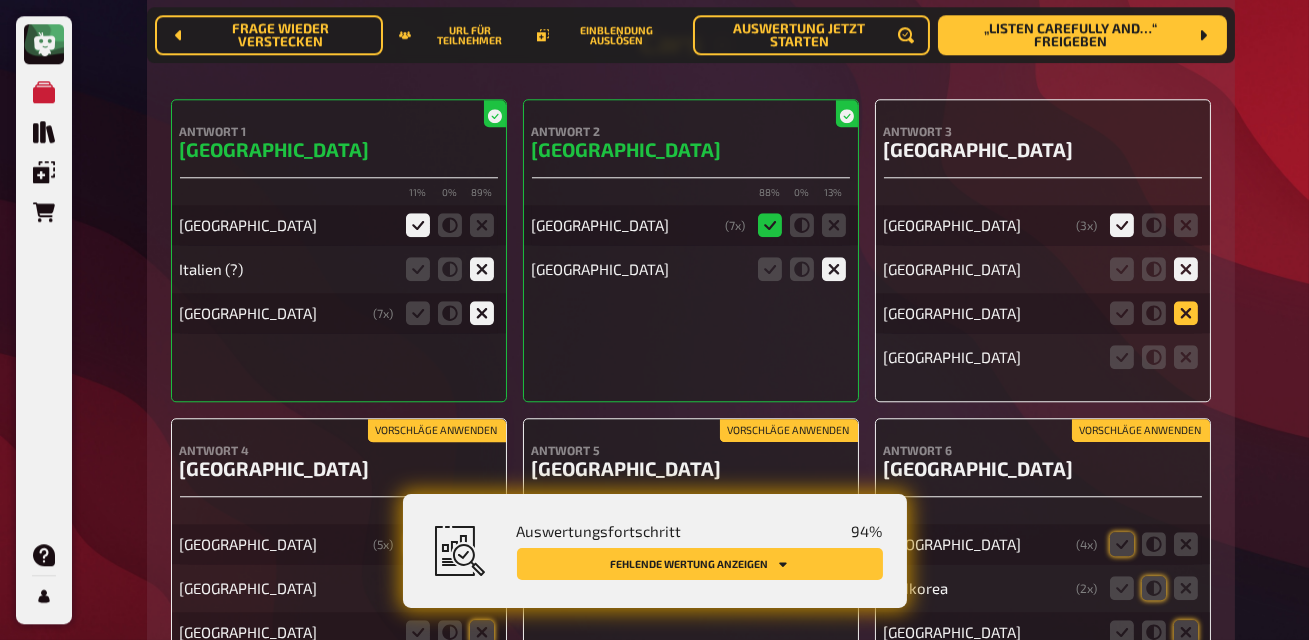 click 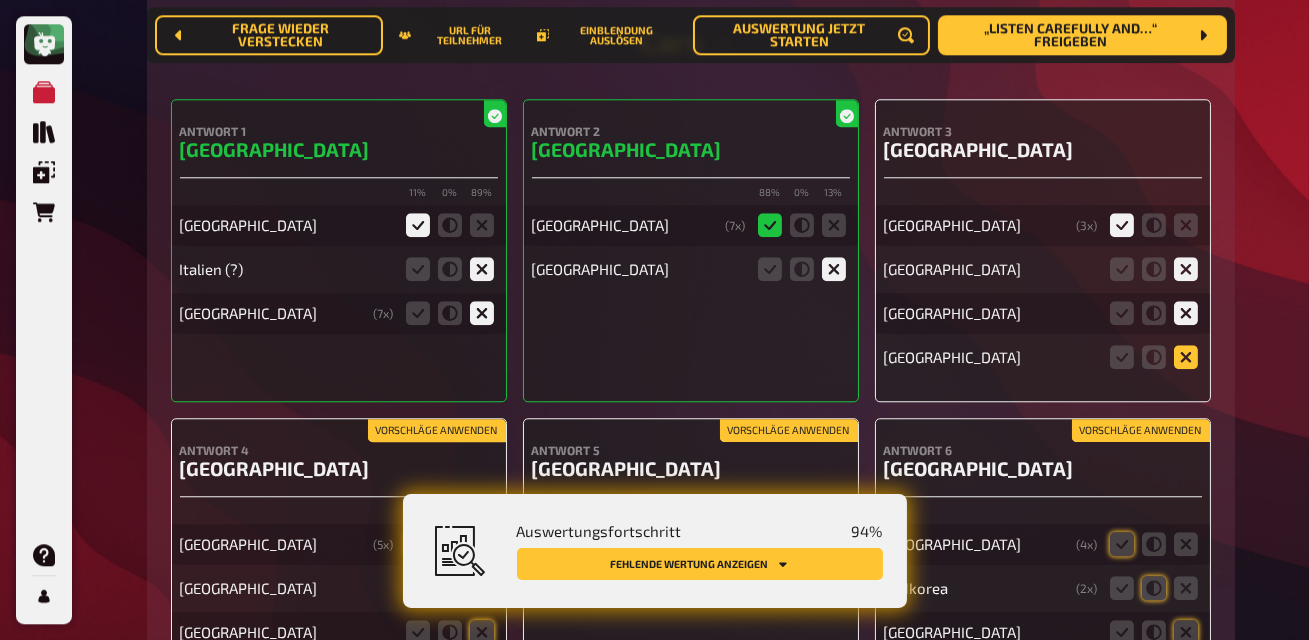 click 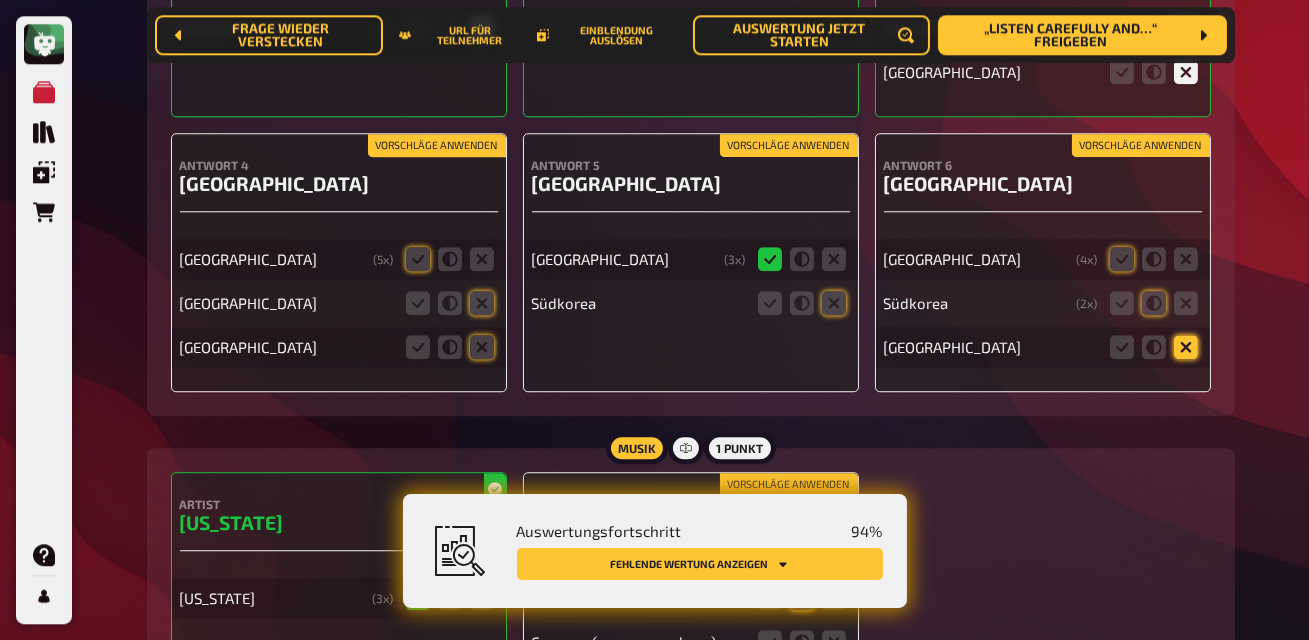 scroll, scrollTop: 10450, scrollLeft: 0, axis: vertical 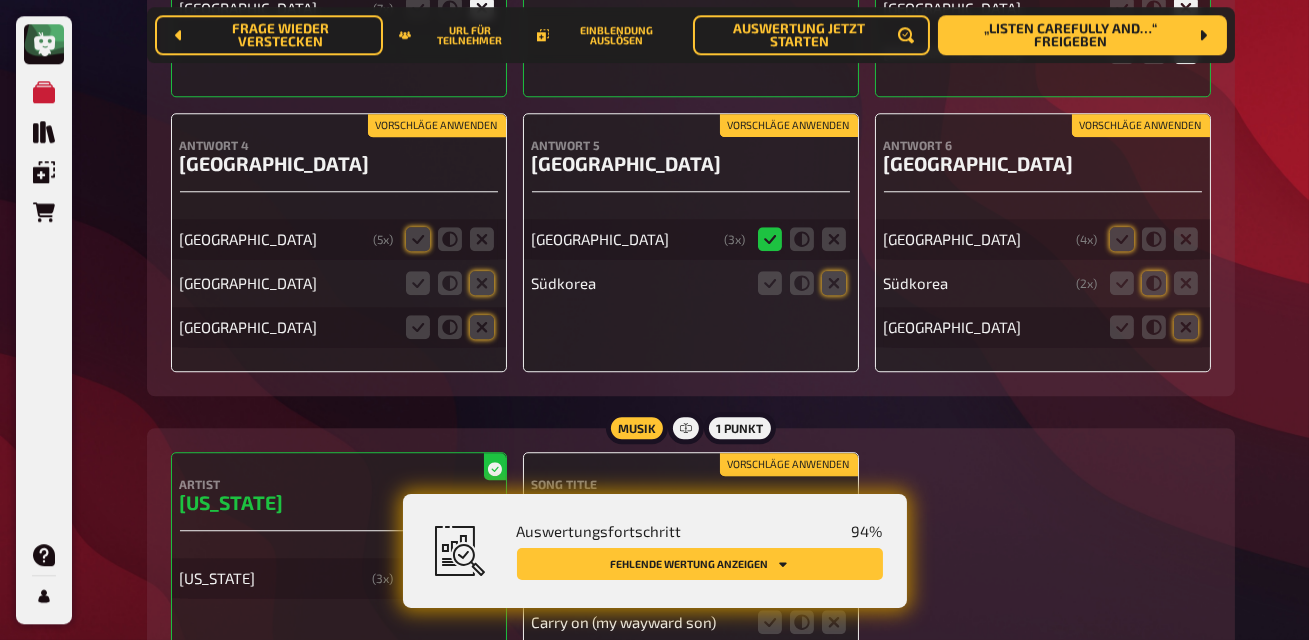 click on "Vorschläge anwenden" at bounding box center (1141, 126) 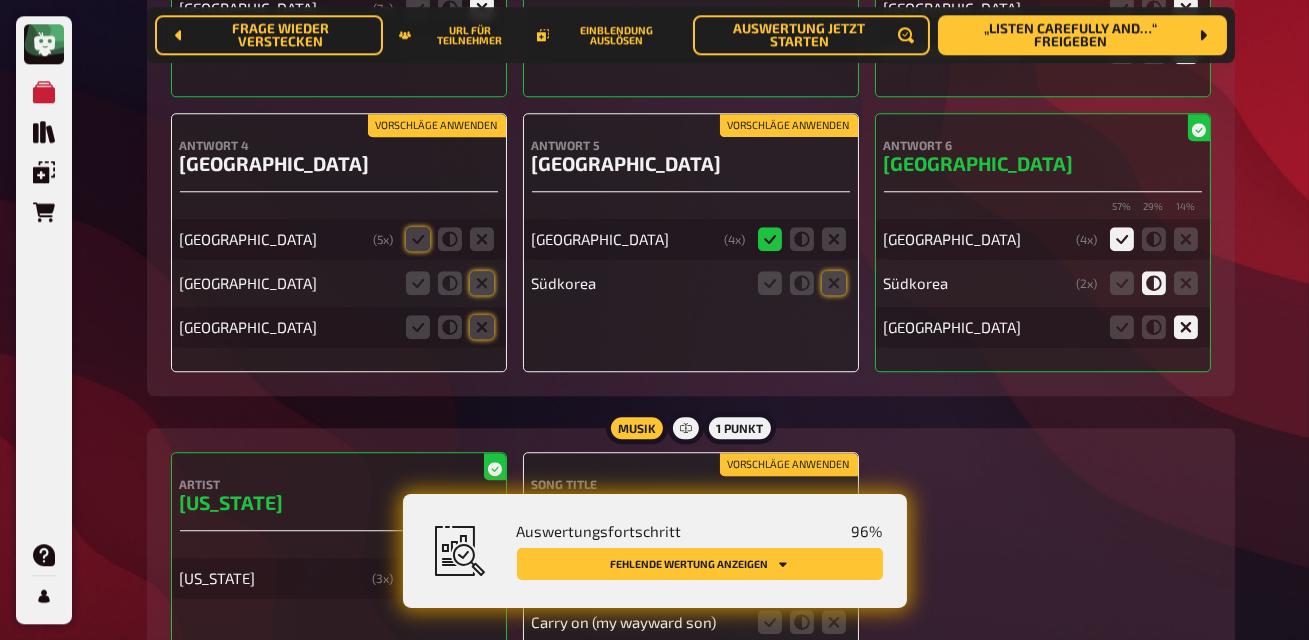 click at bounding box center [1122, 283] 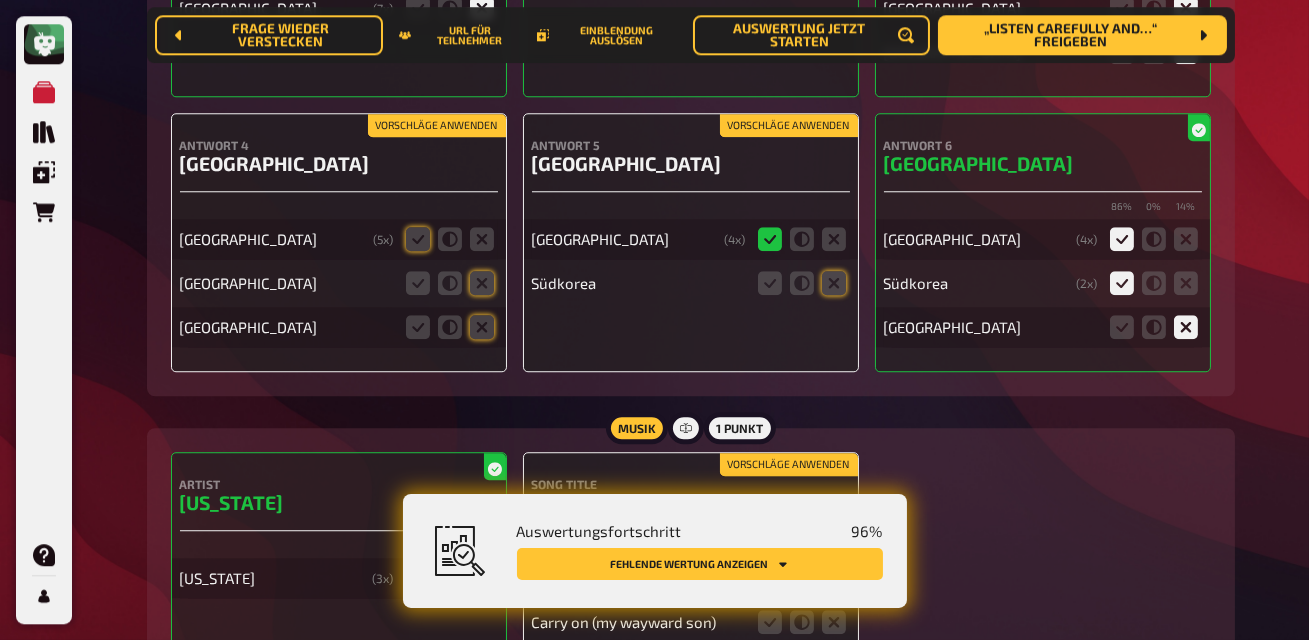 click on "Vorschläge anwenden" at bounding box center (789, 126) 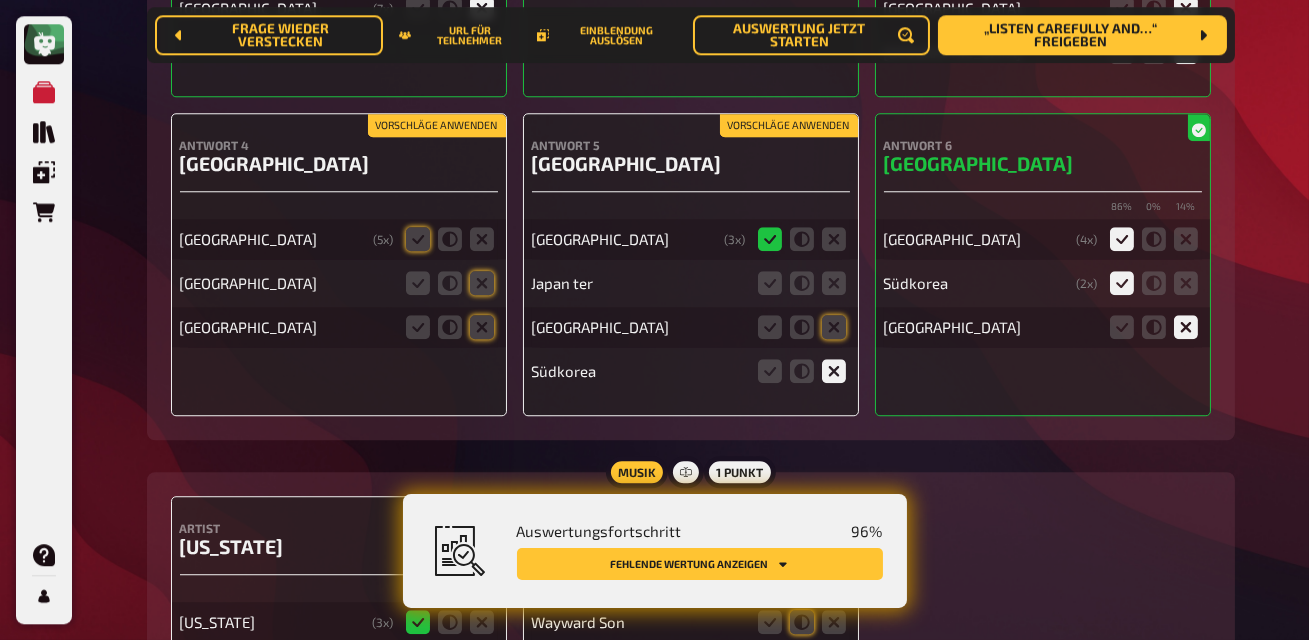 click on "Vorschläge anwenden" at bounding box center [437, 126] 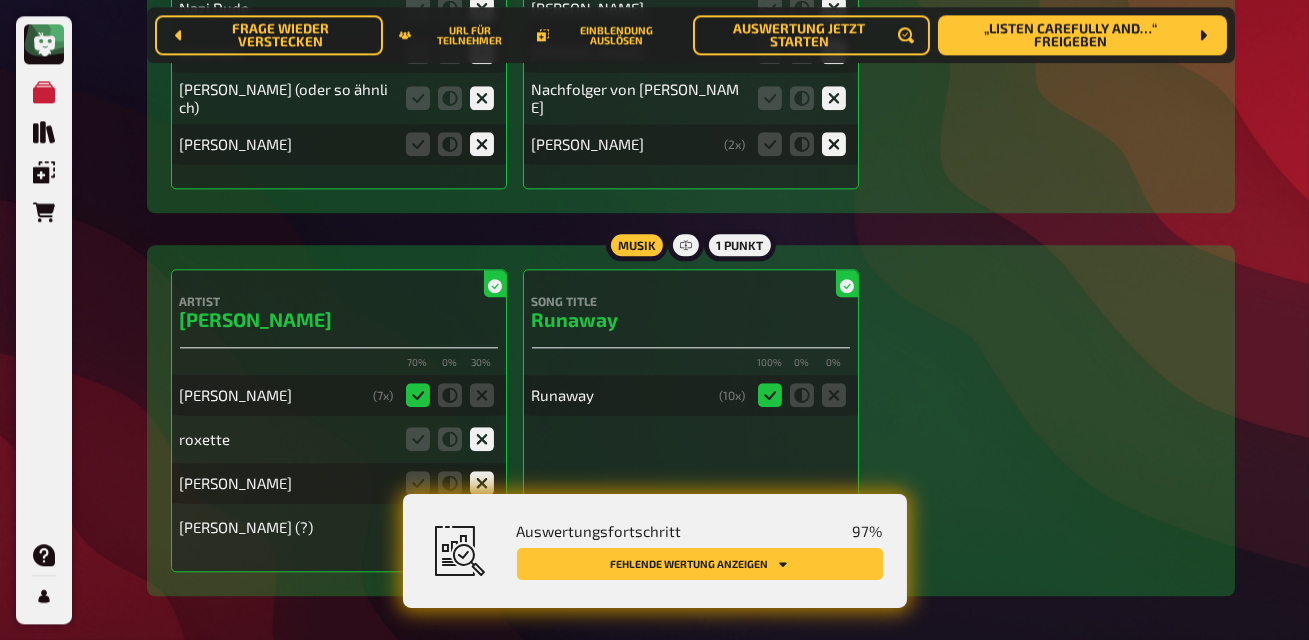scroll, scrollTop: 9099, scrollLeft: 0, axis: vertical 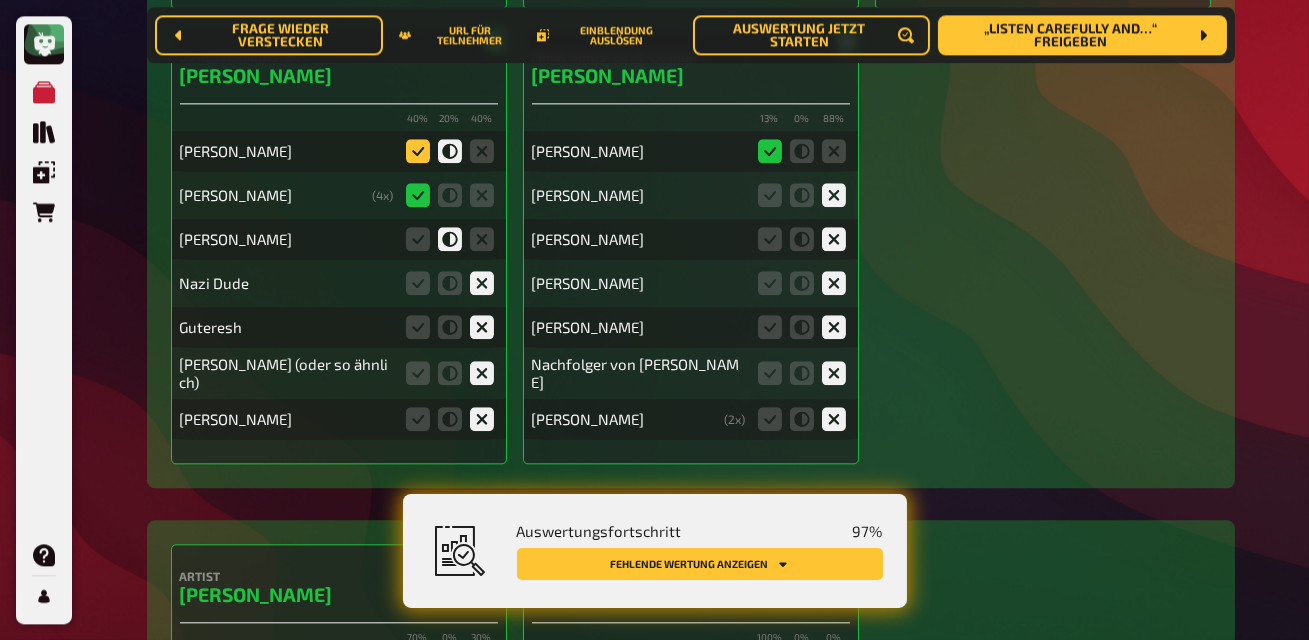 click 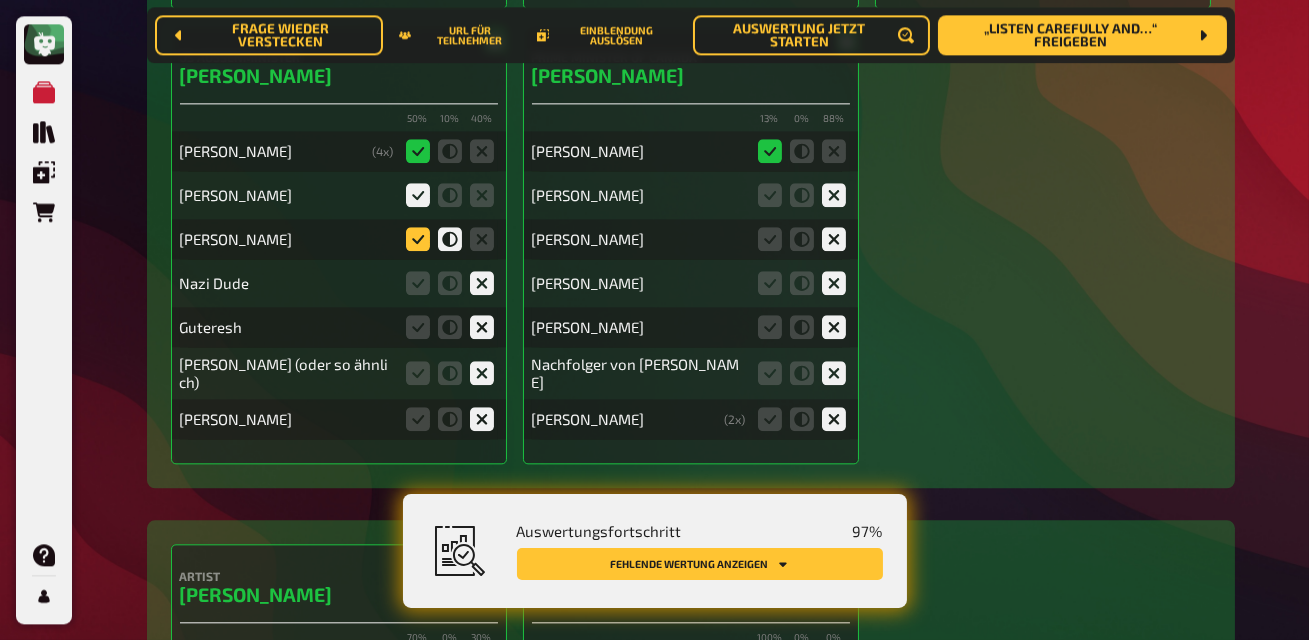 click 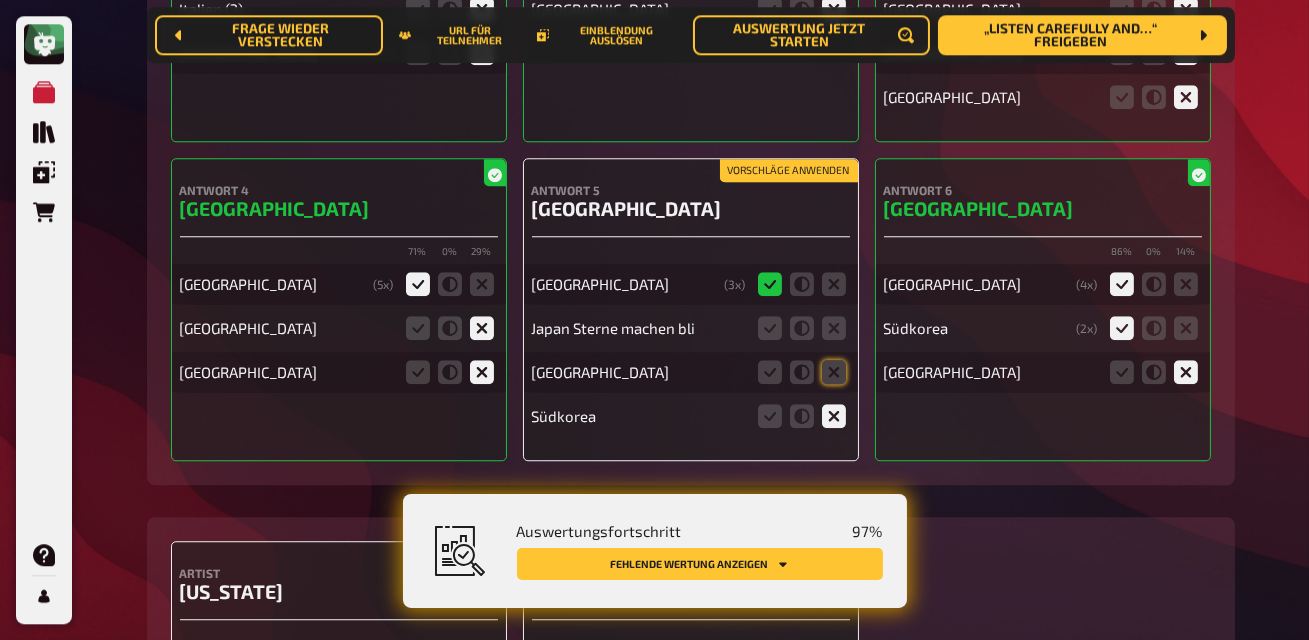 scroll, scrollTop: 10505, scrollLeft: 0, axis: vertical 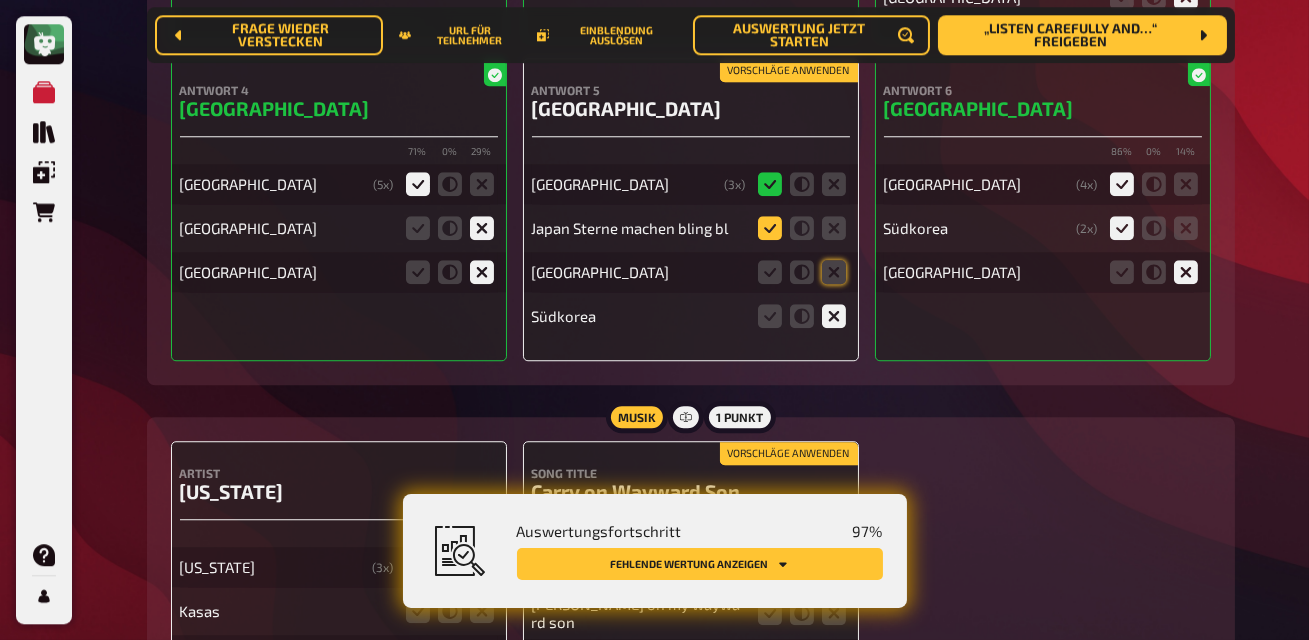 click 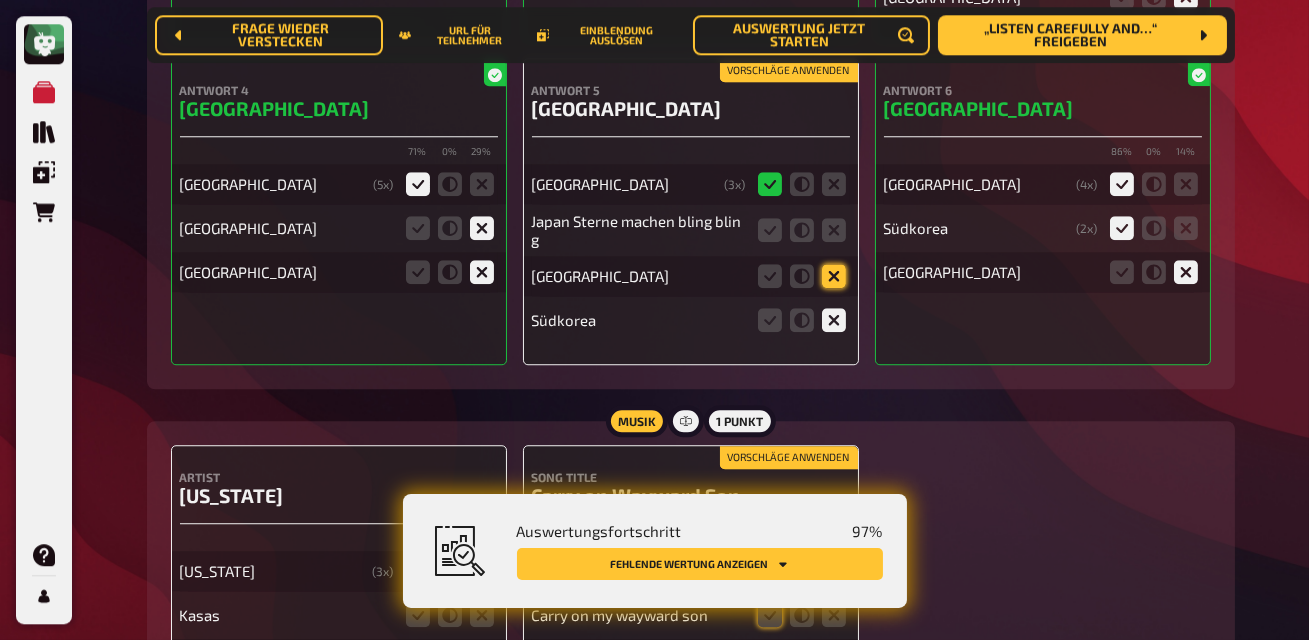 click 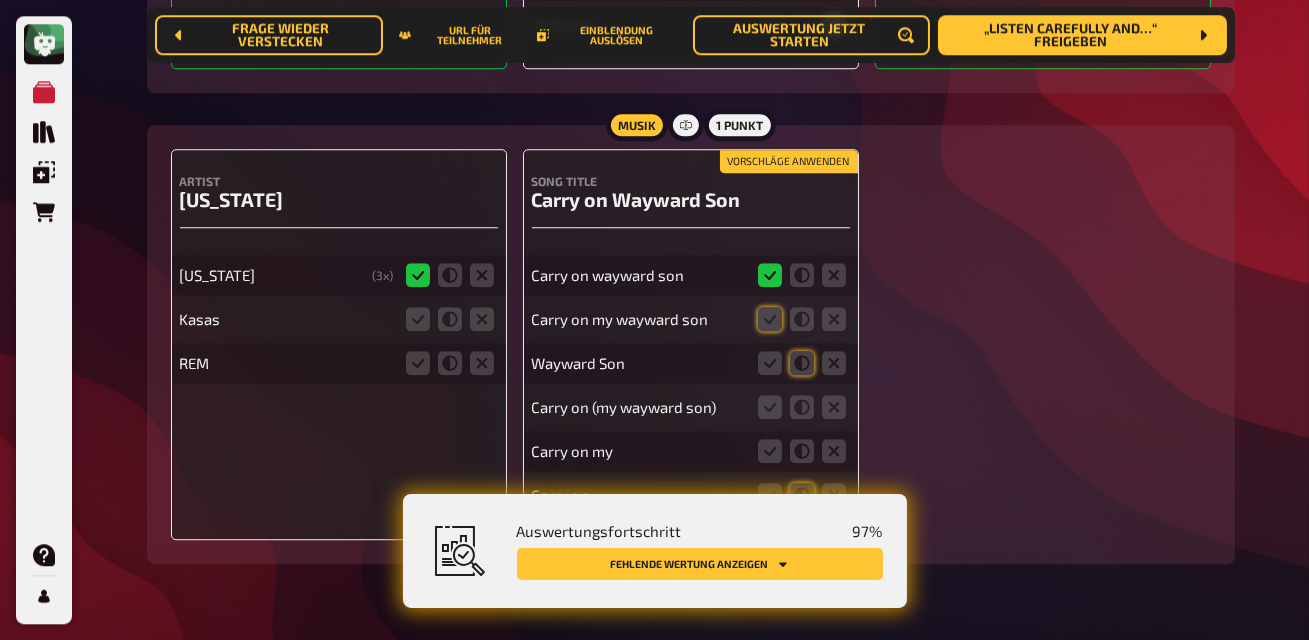 scroll, scrollTop: 10858, scrollLeft: 0, axis: vertical 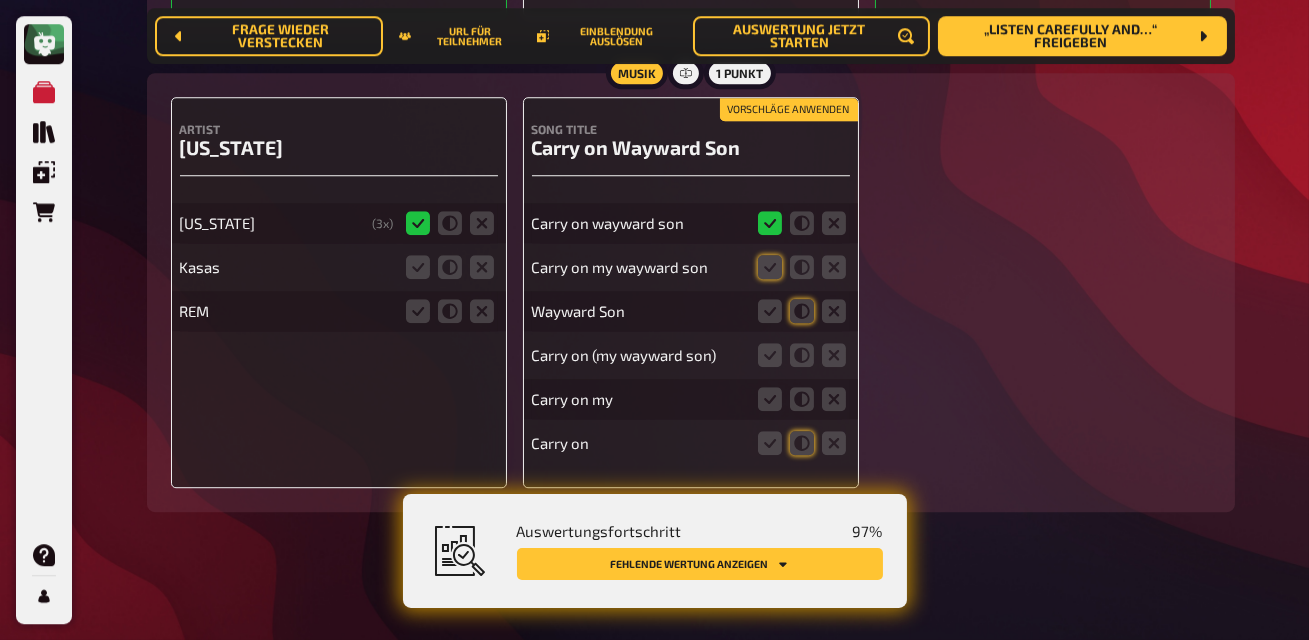 click on "Vorschläge anwenden" at bounding box center [789, 110] 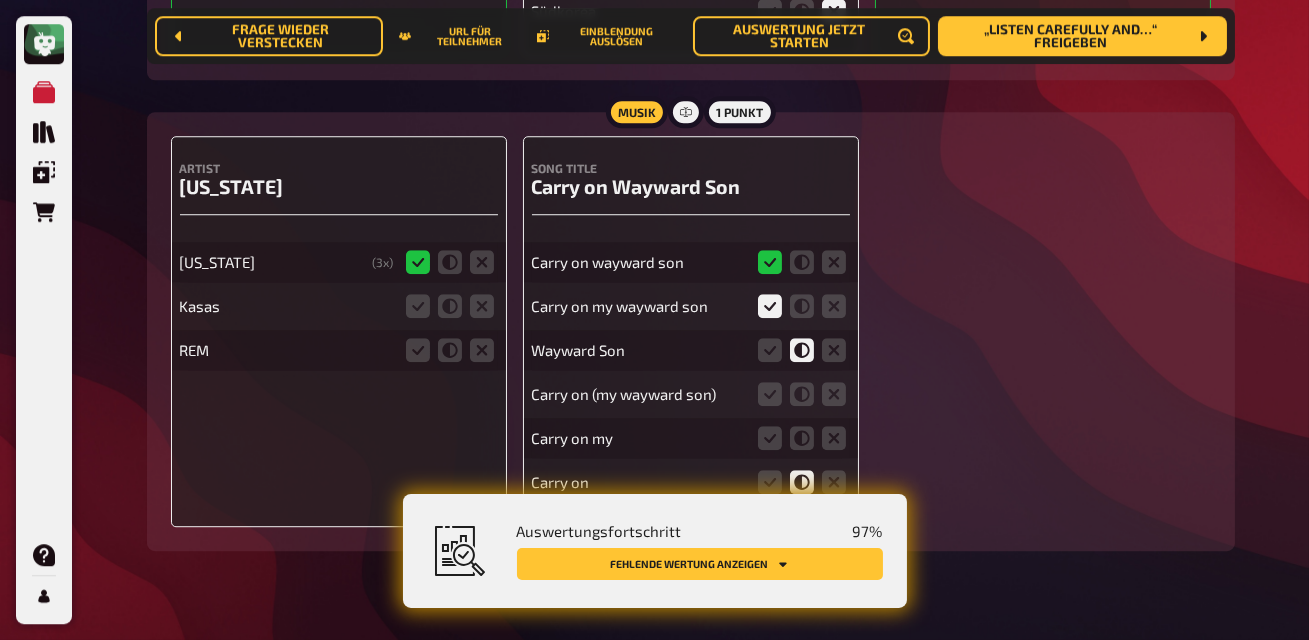 scroll, scrollTop: 10901, scrollLeft: 0, axis: vertical 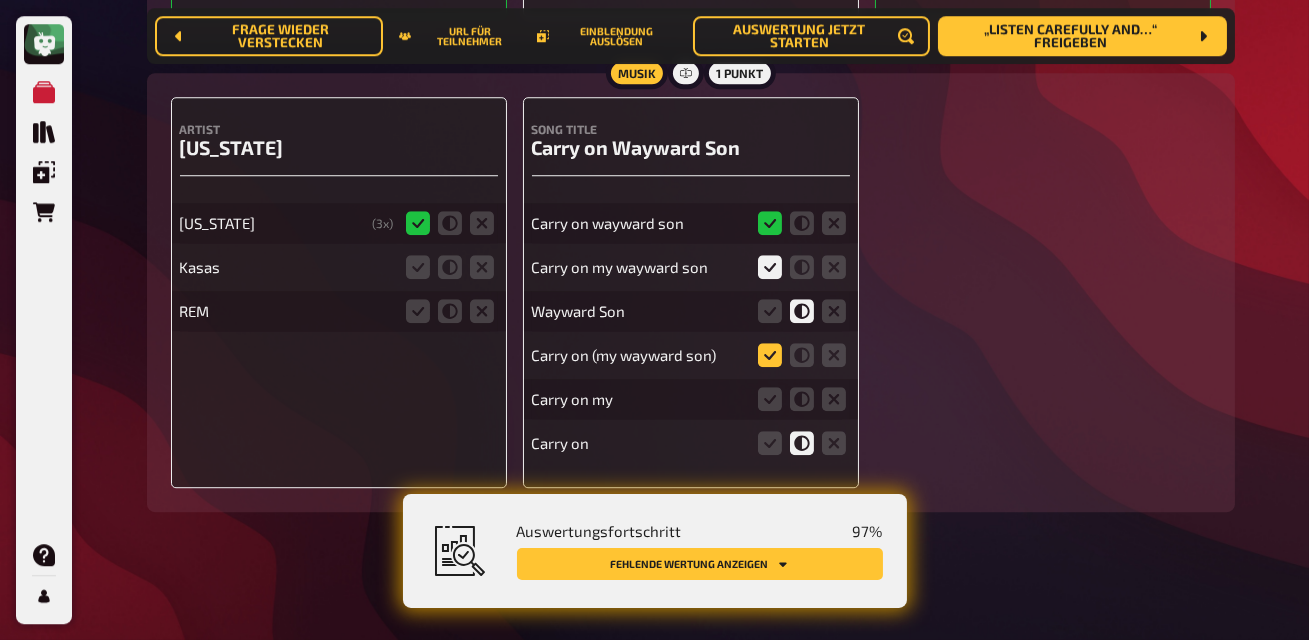 click 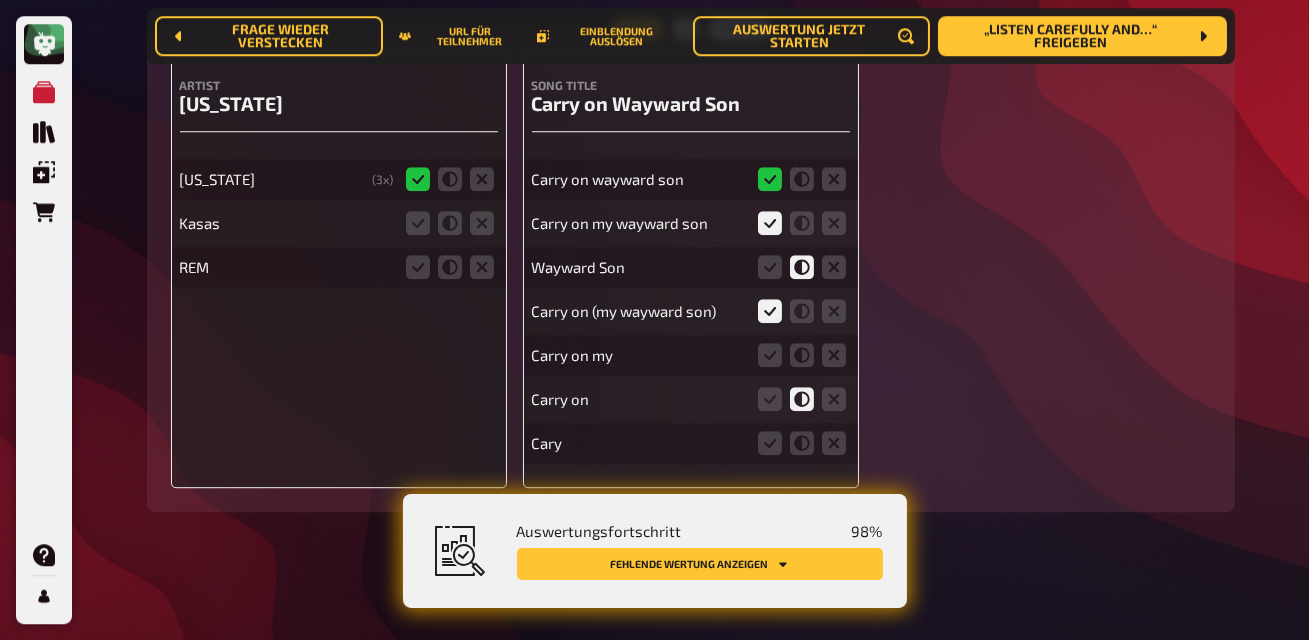 scroll, scrollTop: 10858, scrollLeft: 0, axis: vertical 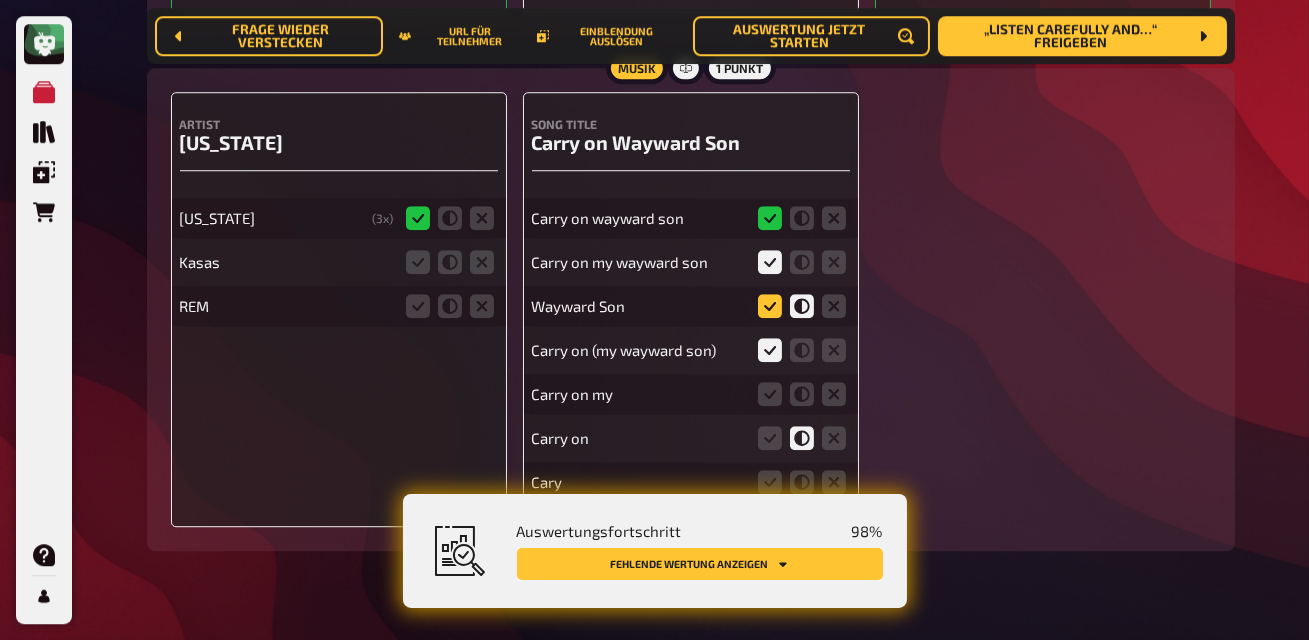 click 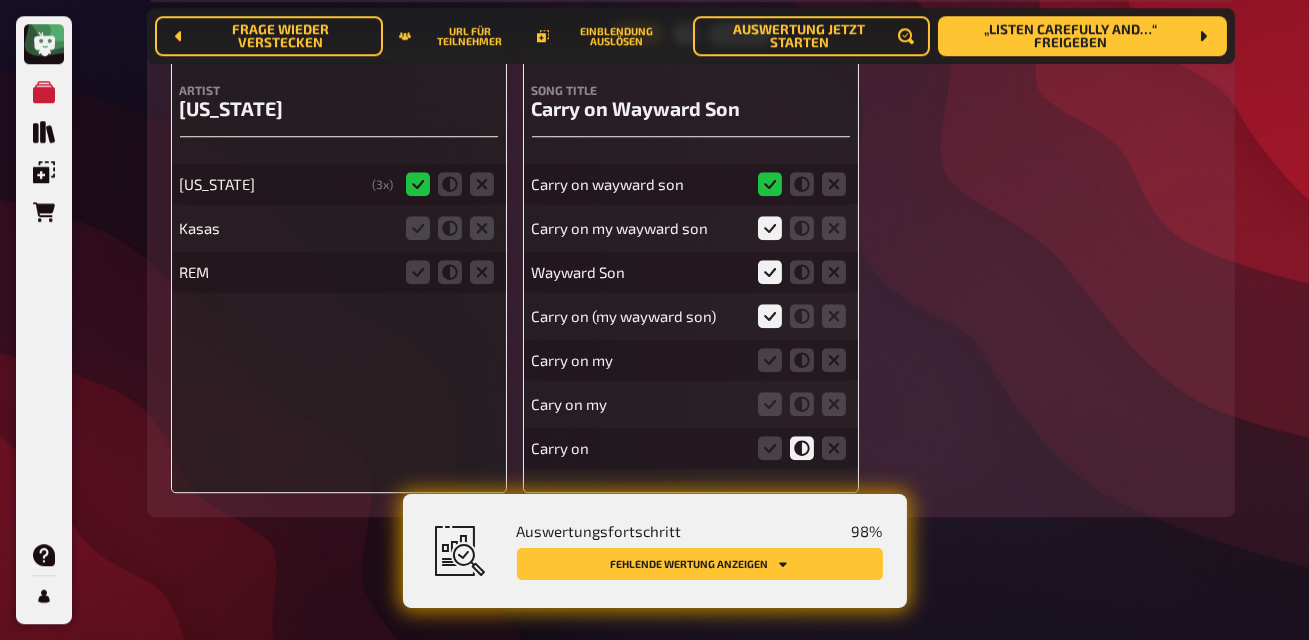 scroll, scrollTop: 10902, scrollLeft: 0, axis: vertical 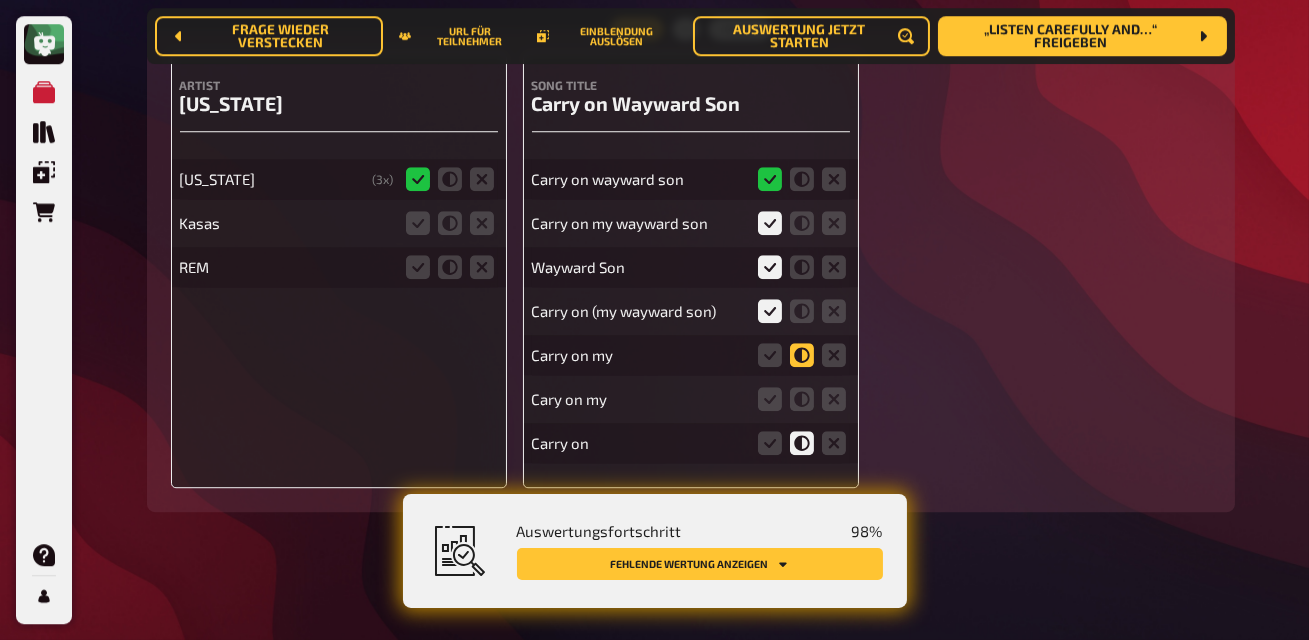 click 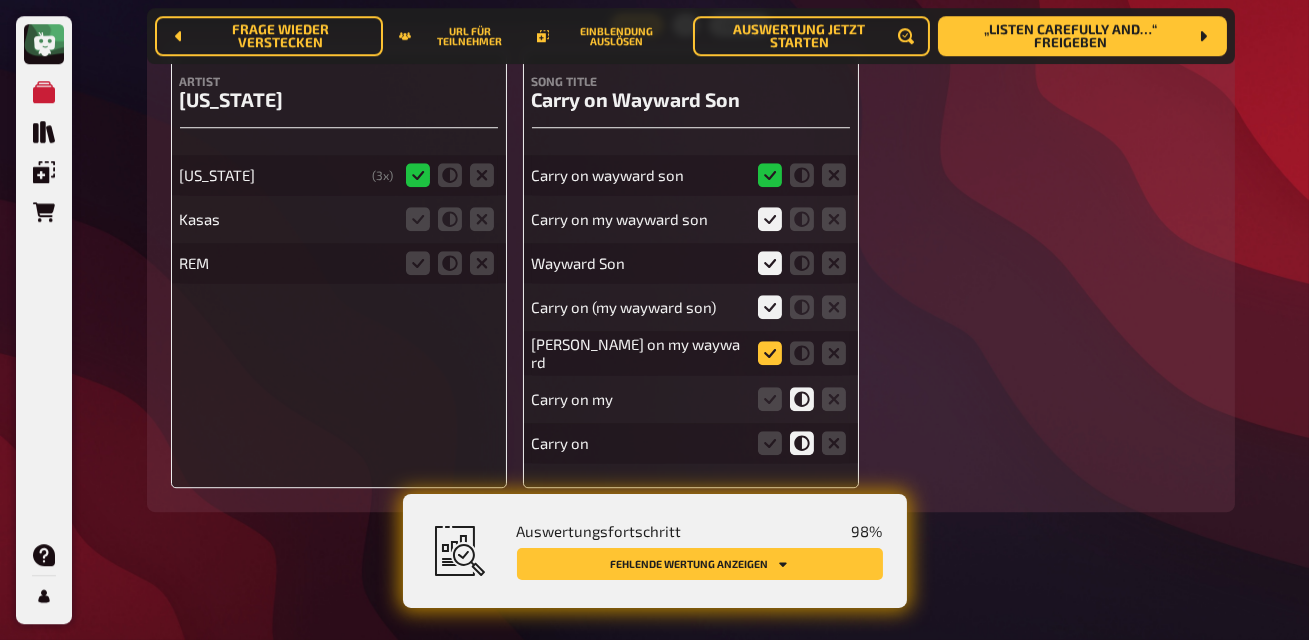 click 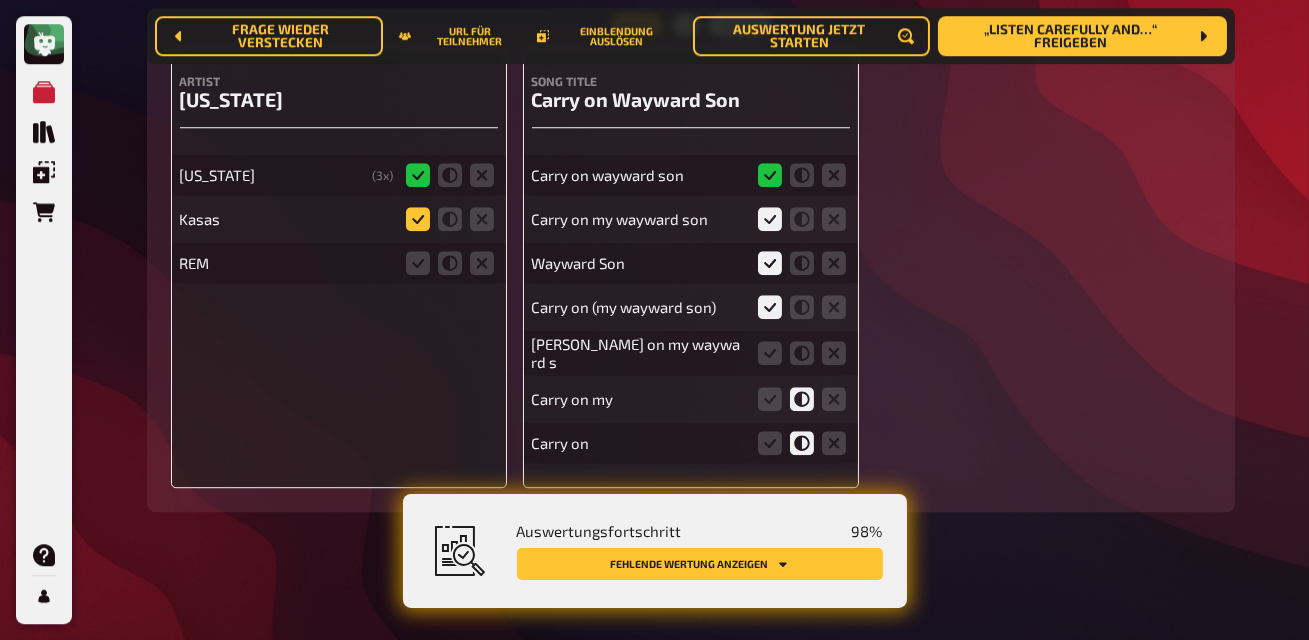 click 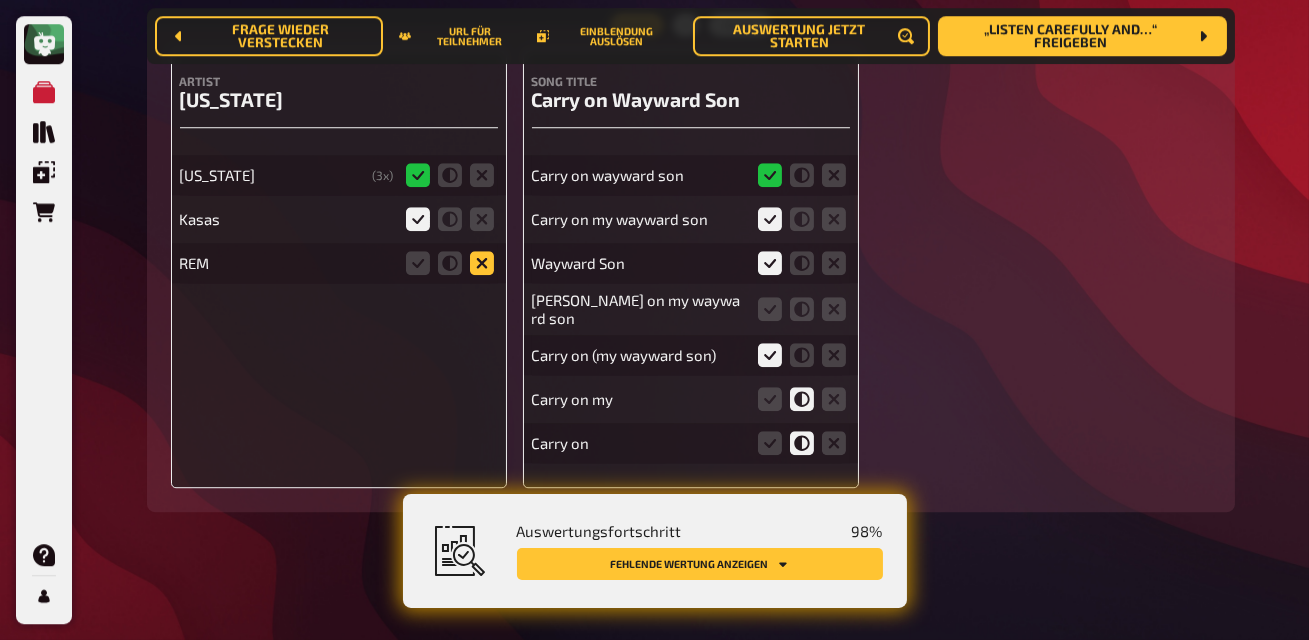 click 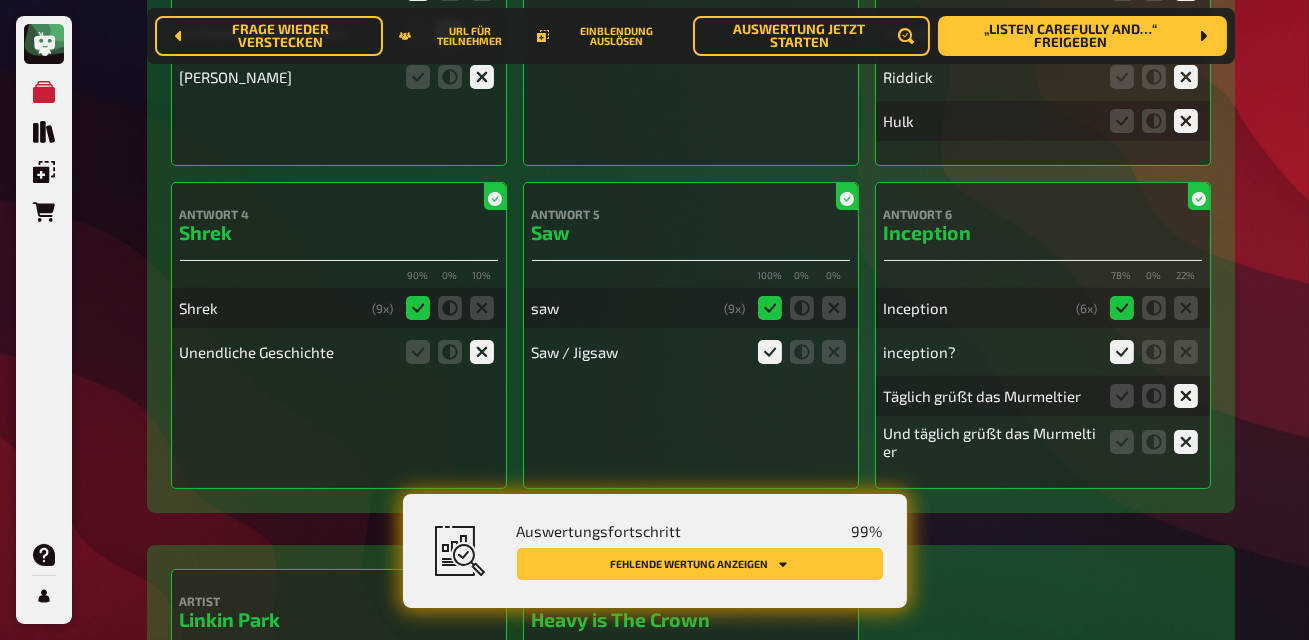 scroll, scrollTop: 0, scrollLeft: 0, axis: both 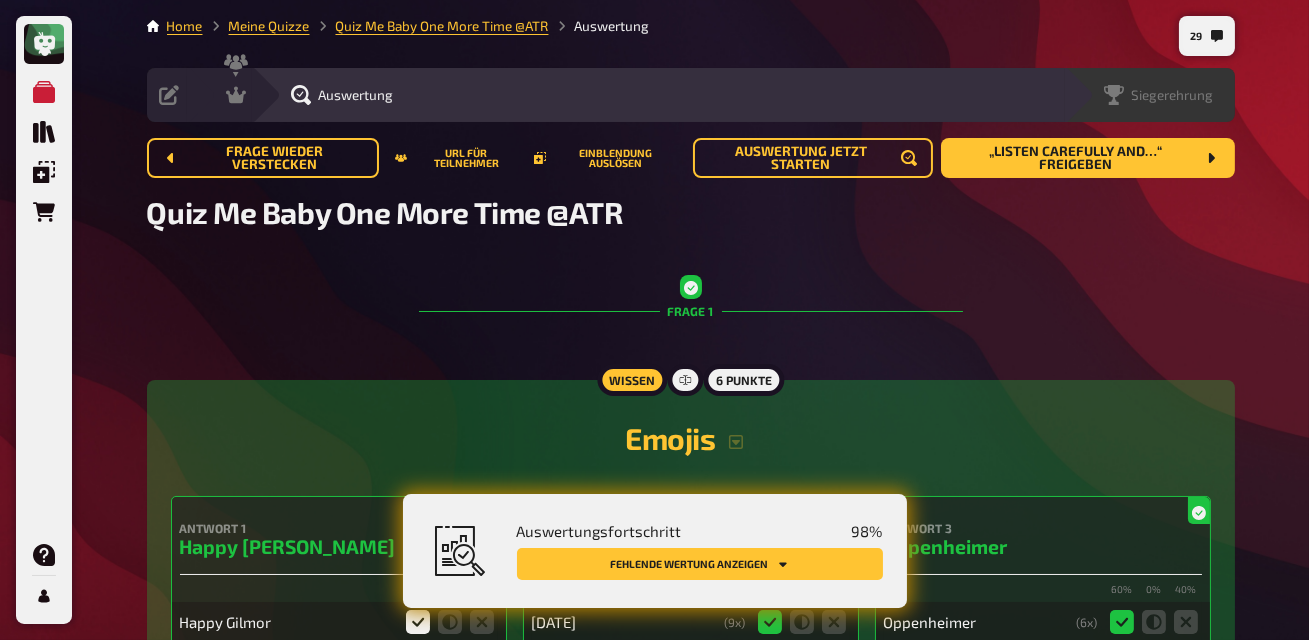 click on "Siegerehrung" at bounding box center [1173, 95] 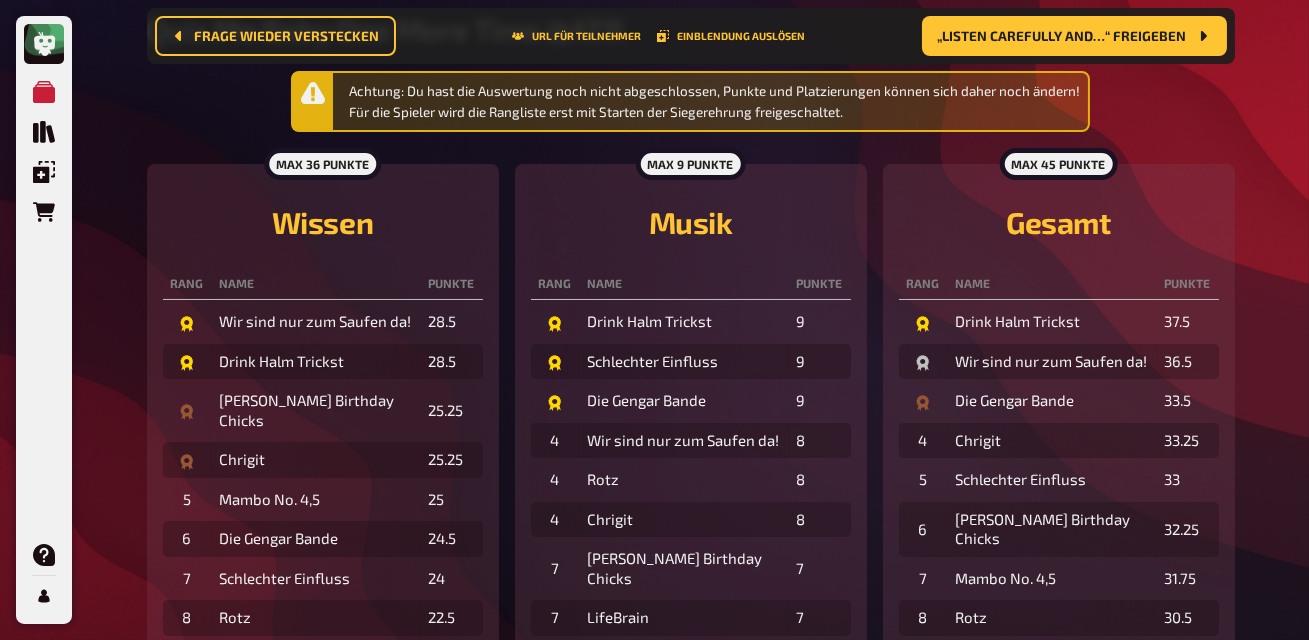 scroll, scrollTop: 0, scrollLeft: 0, axis: both 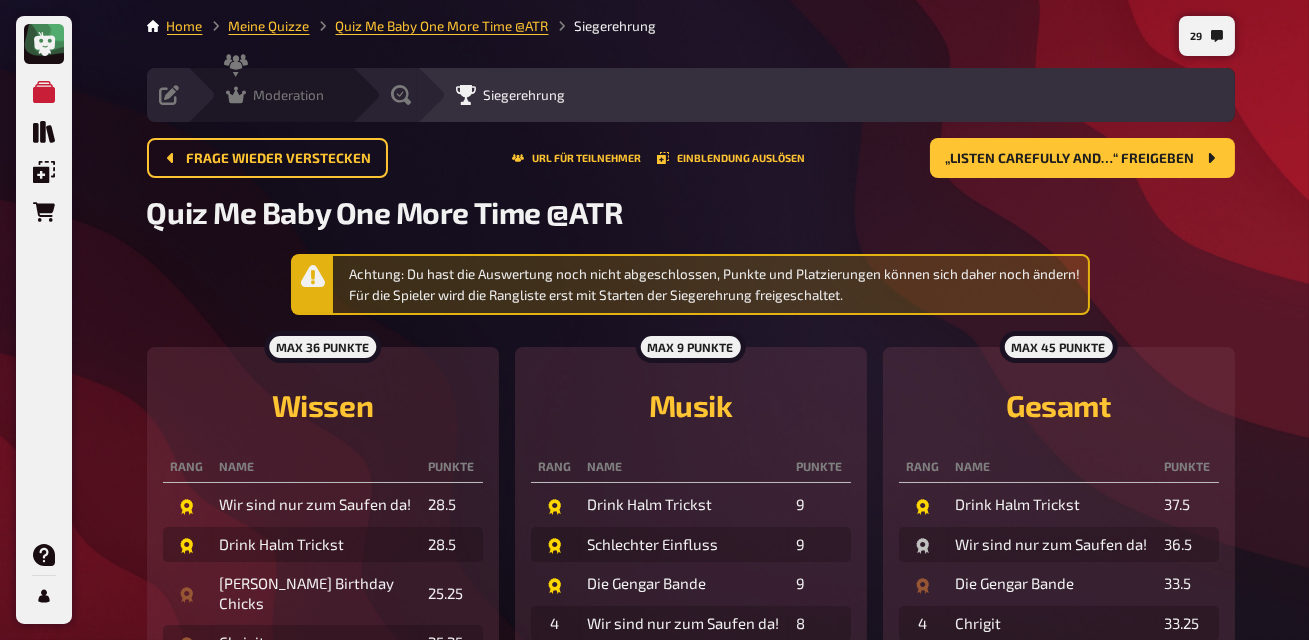 click on "Moderation" at bounding box center [275, 95] 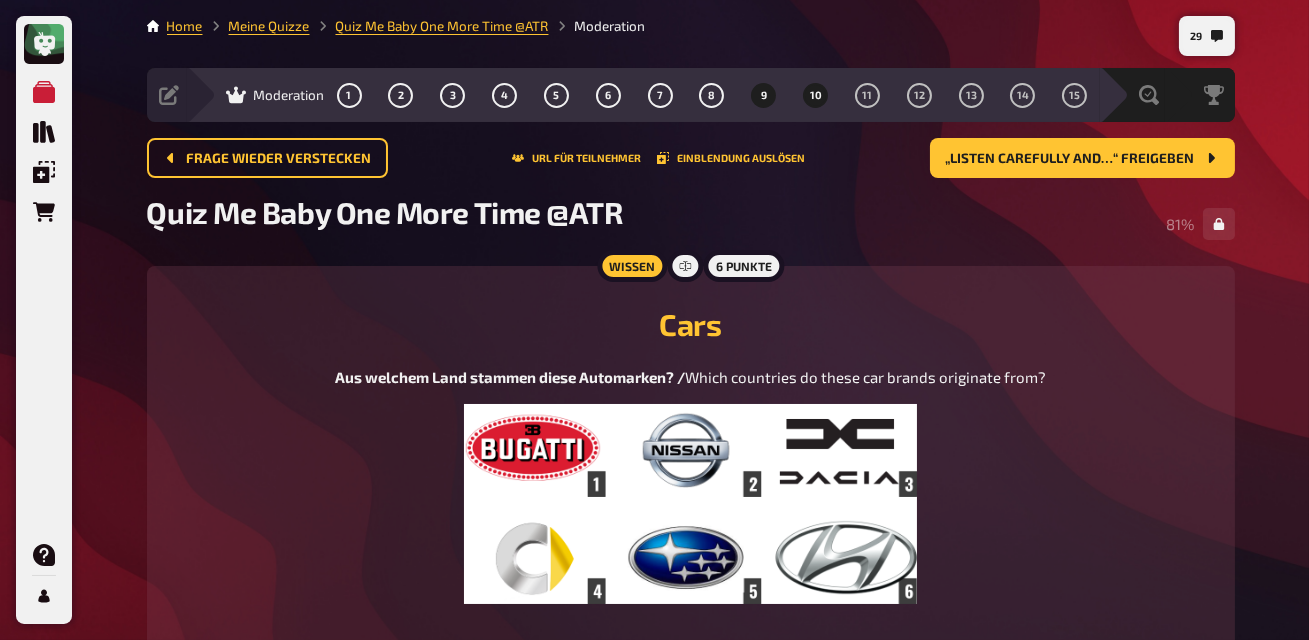 click on "10" at bounding box center [816, 95] 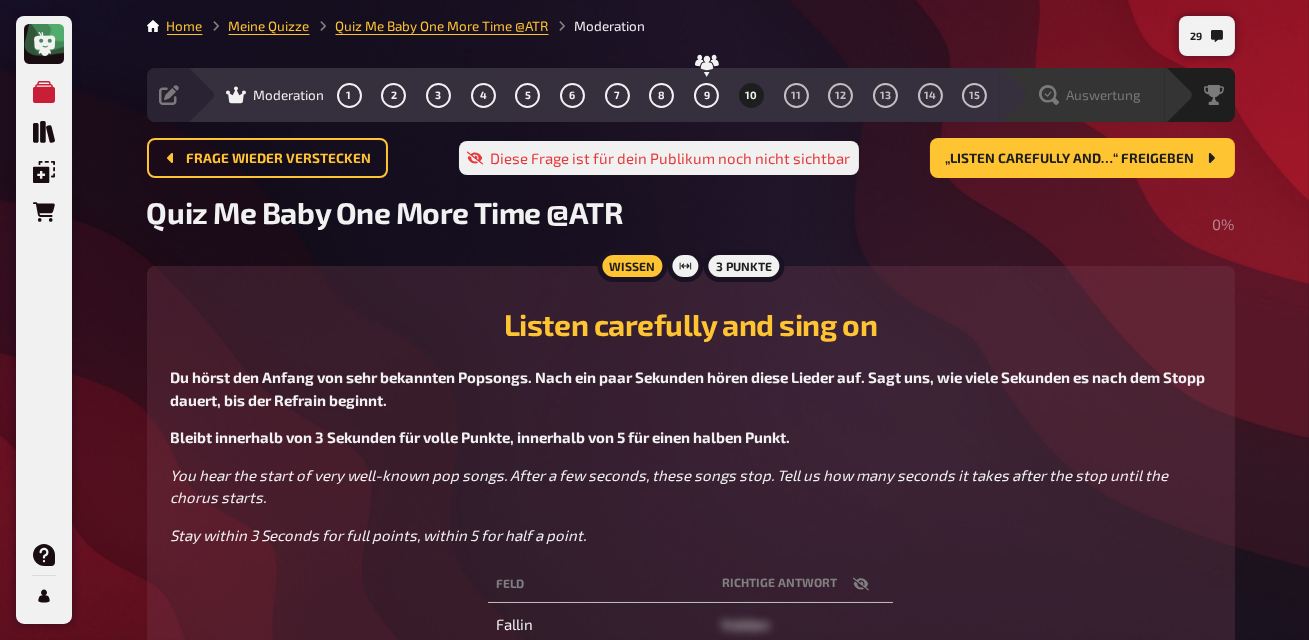 click on "Auswertung" at bounding box center (1096, 95) 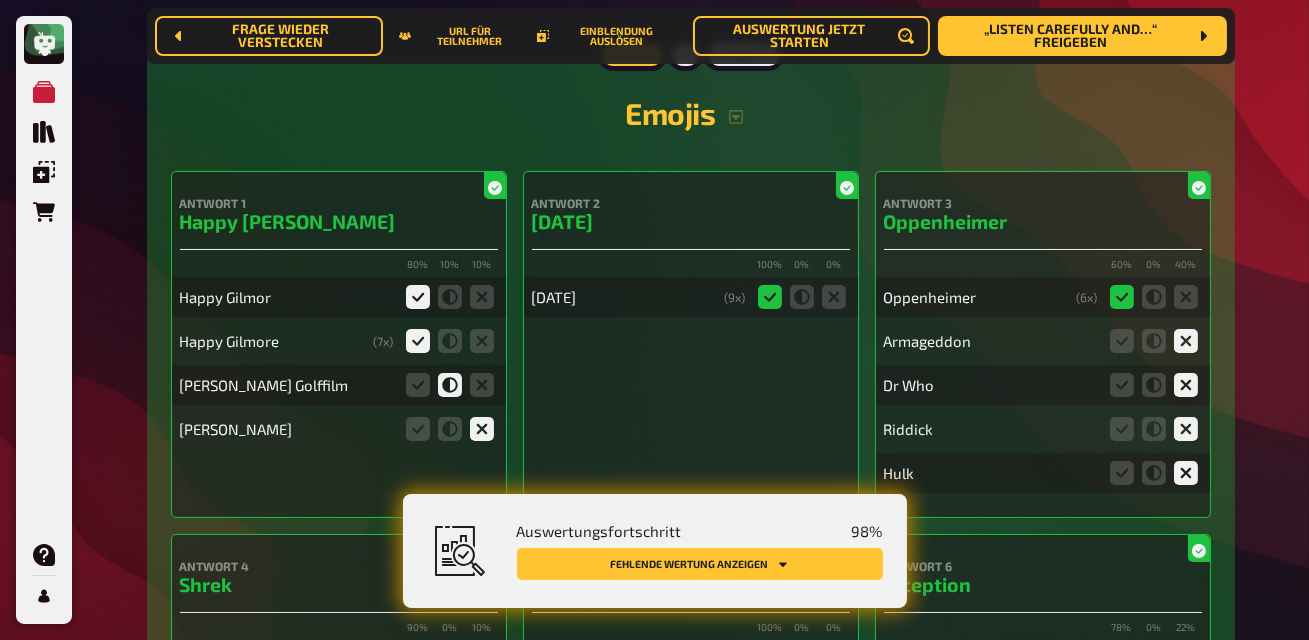 click on "Fehlende Wertung anzeigen" at bounding box center [700, 564] 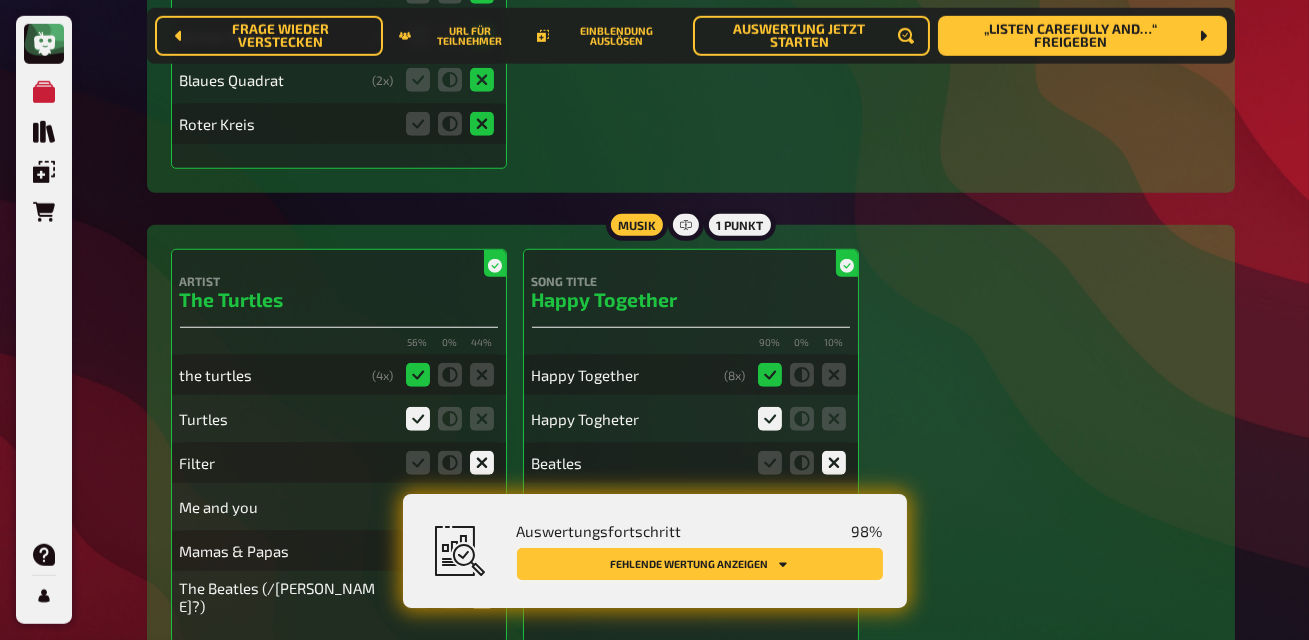 scroll, scrollTop: 4024, scrollLeft: 0, axis: vertical 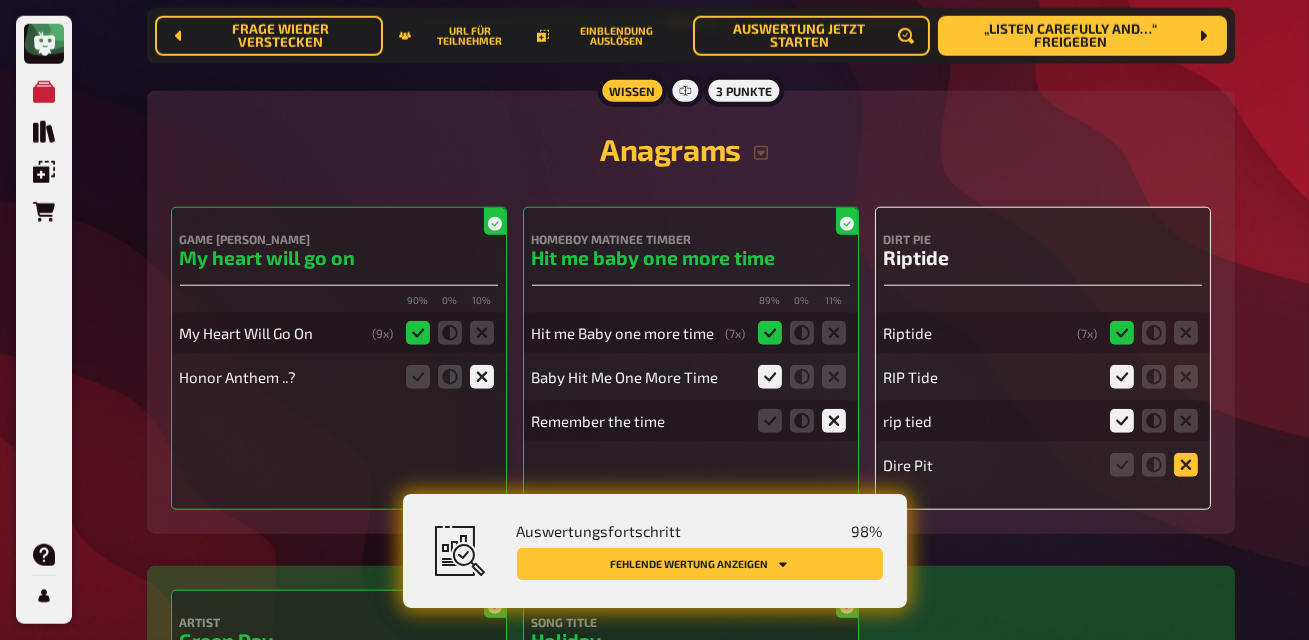 click 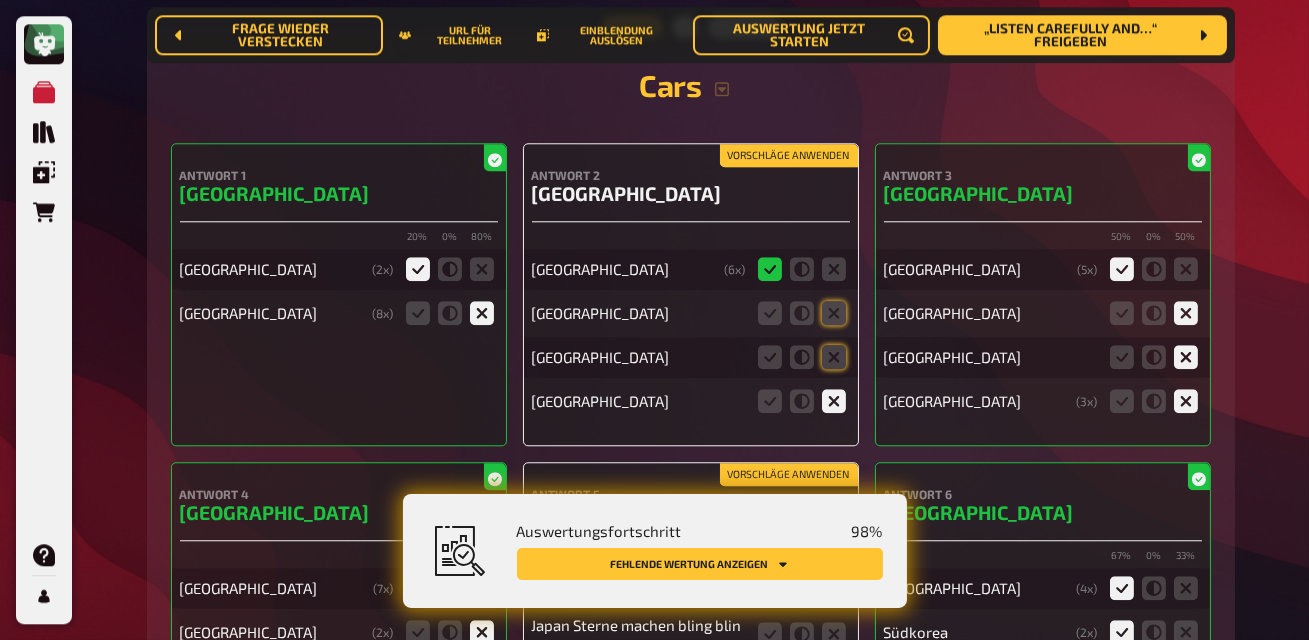 scroll, scrollTop: 10095, scrollLeft: 0, axis: vertical 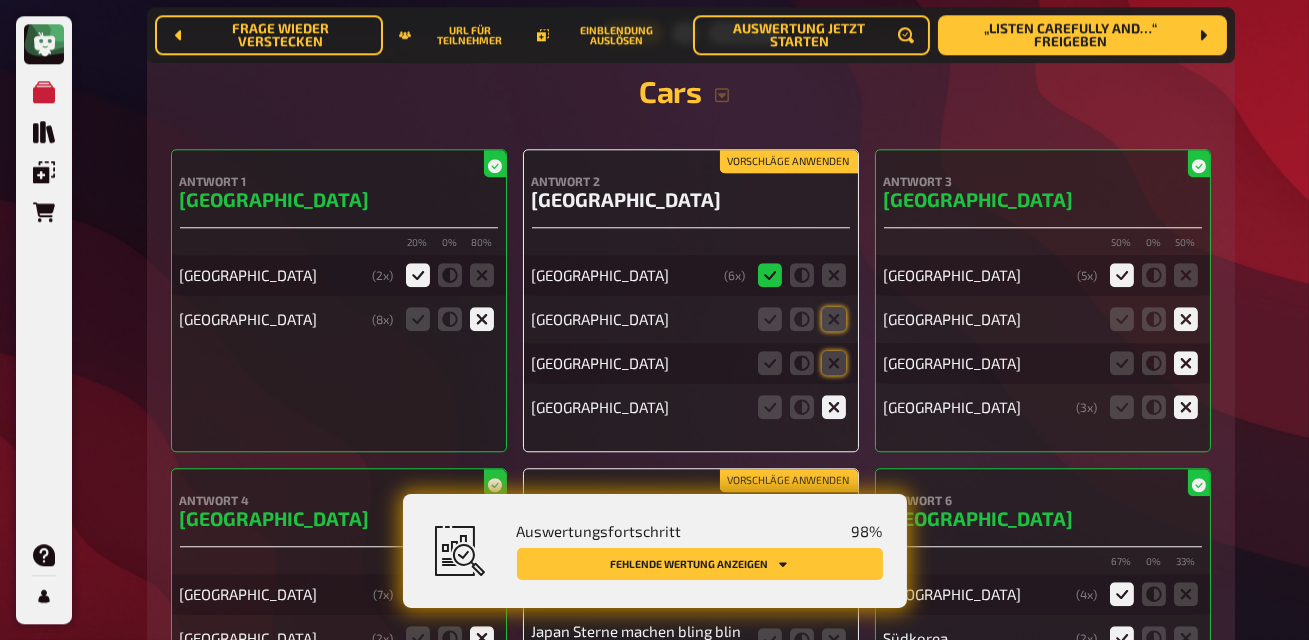 click on "Vorschläge anwenden" at bounding box center [789, 162] 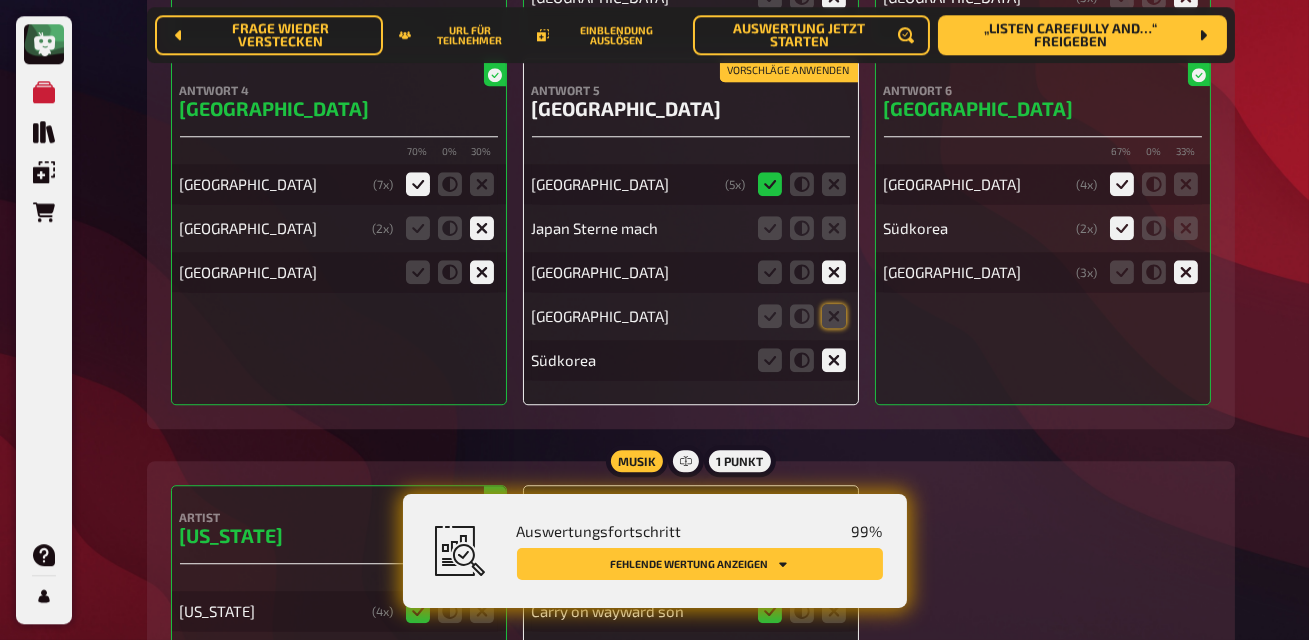 scroll, scrollTop: 10520, scrollLeft: 0, axis: vertical 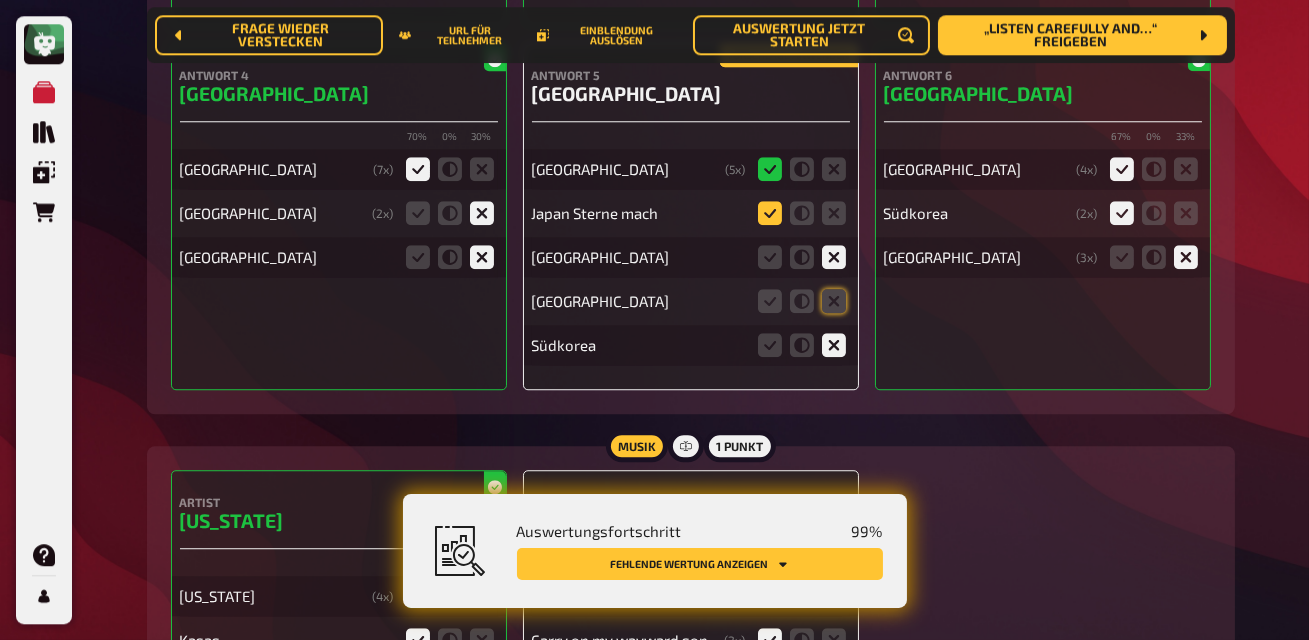 click 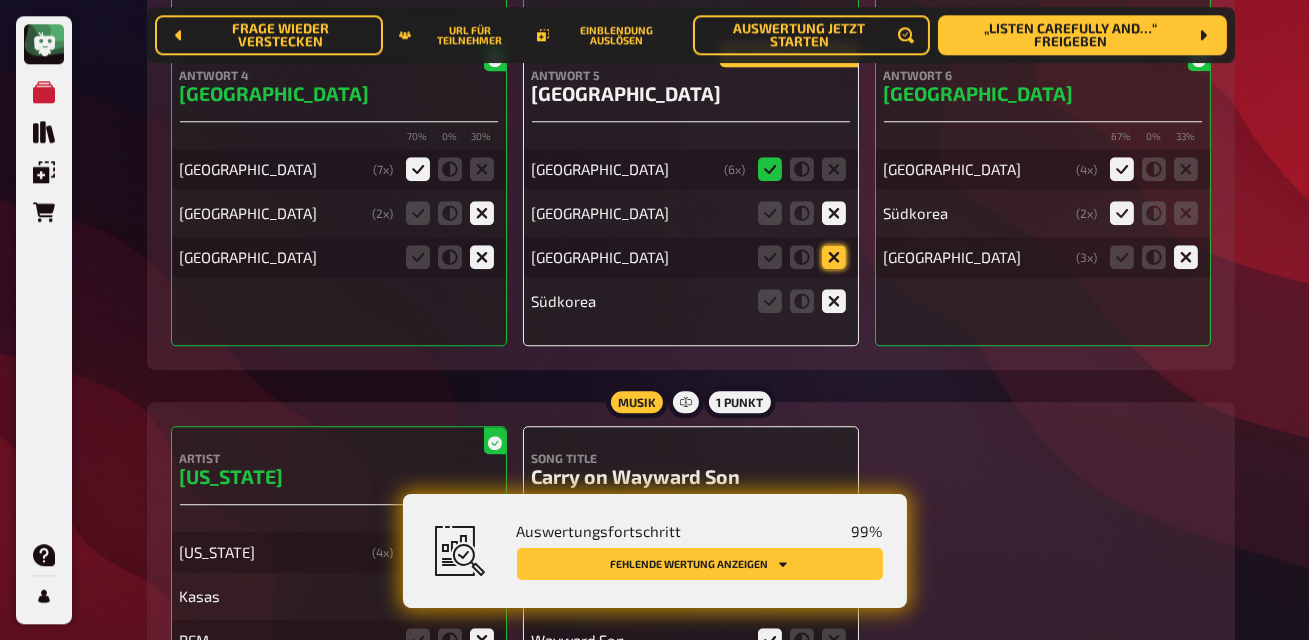 click 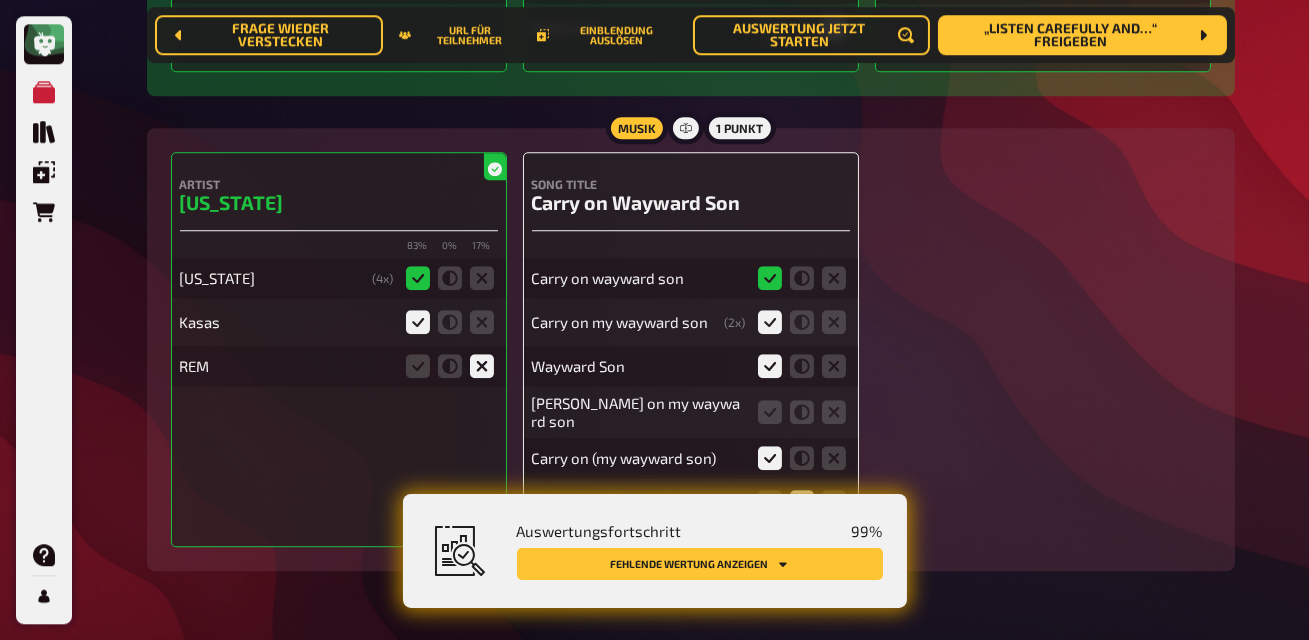 scroll, scrollTop: 10853, scrollLeft: 0, axis: vertical 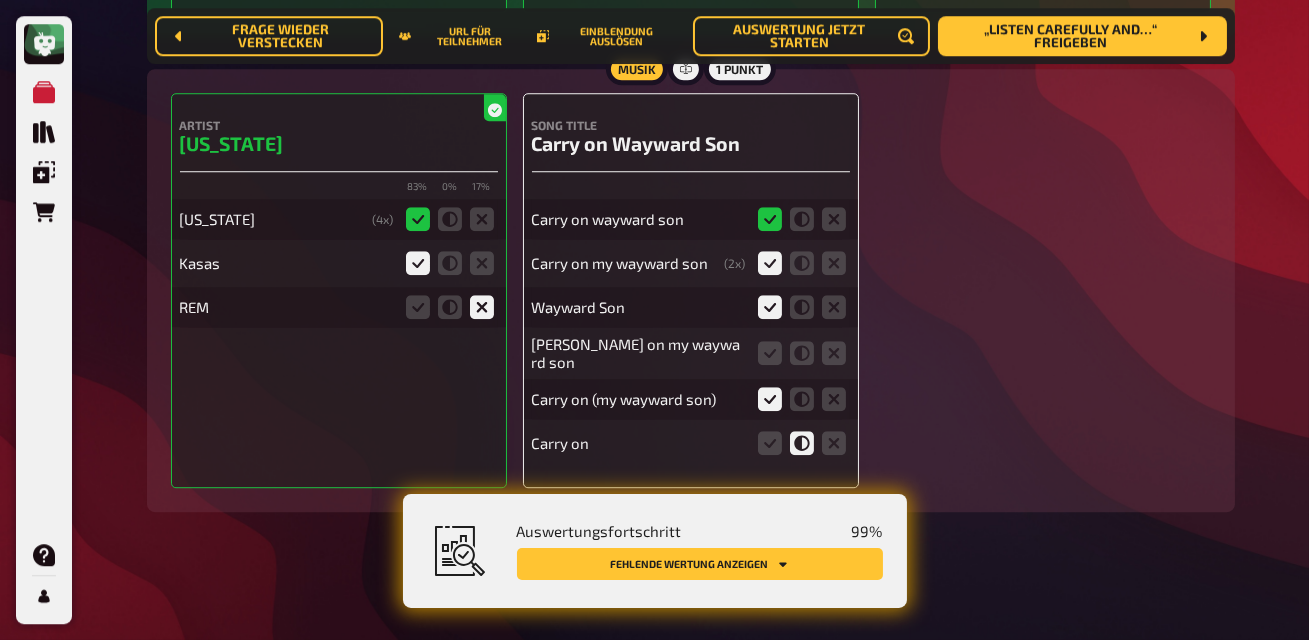 click at bounding box center [802, 353] 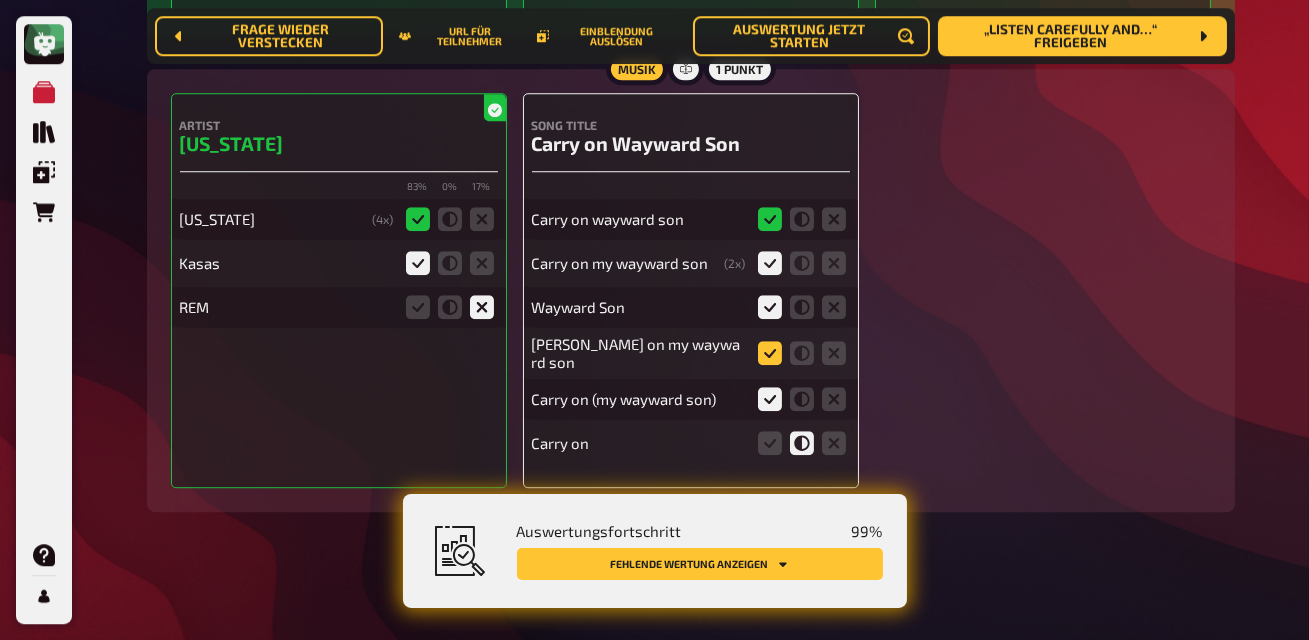 click 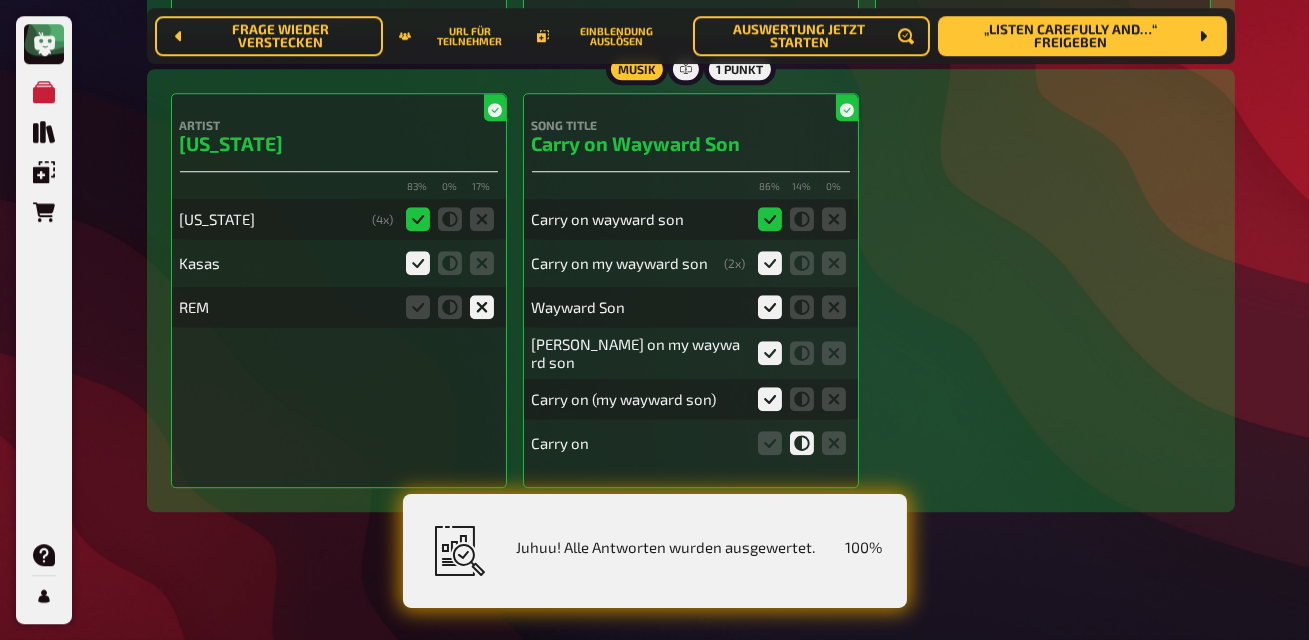 scroll, scrollTop: 10897, scrollLeft: 0, axis: vertical 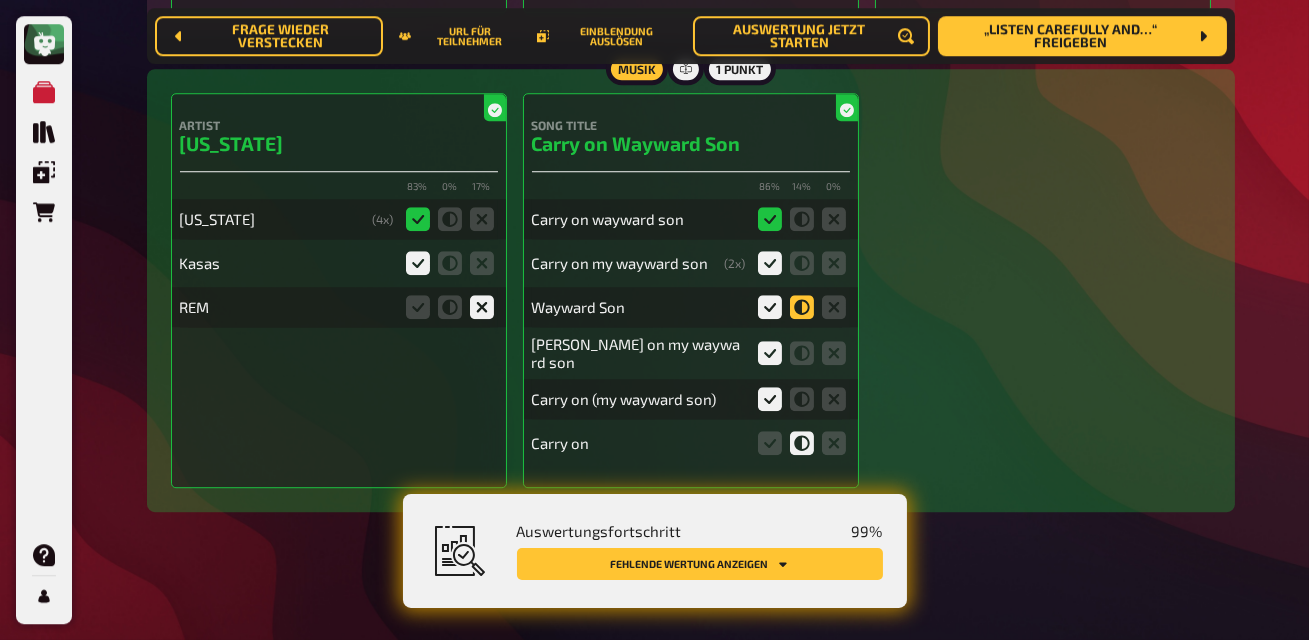 click 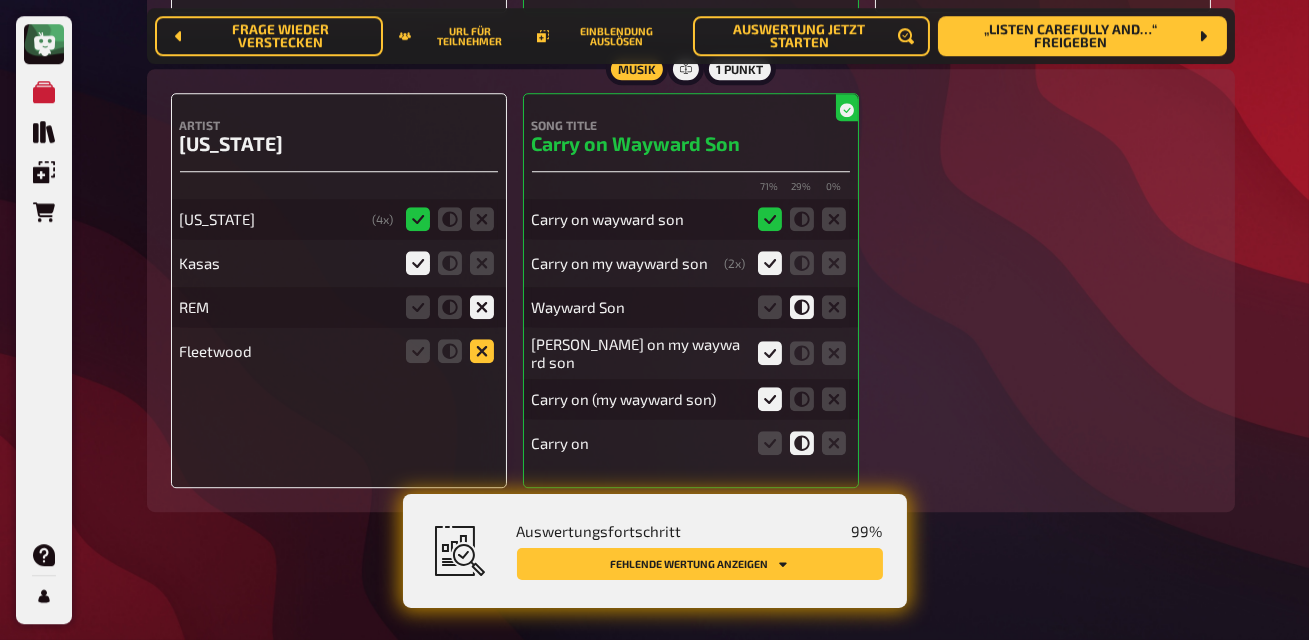 click 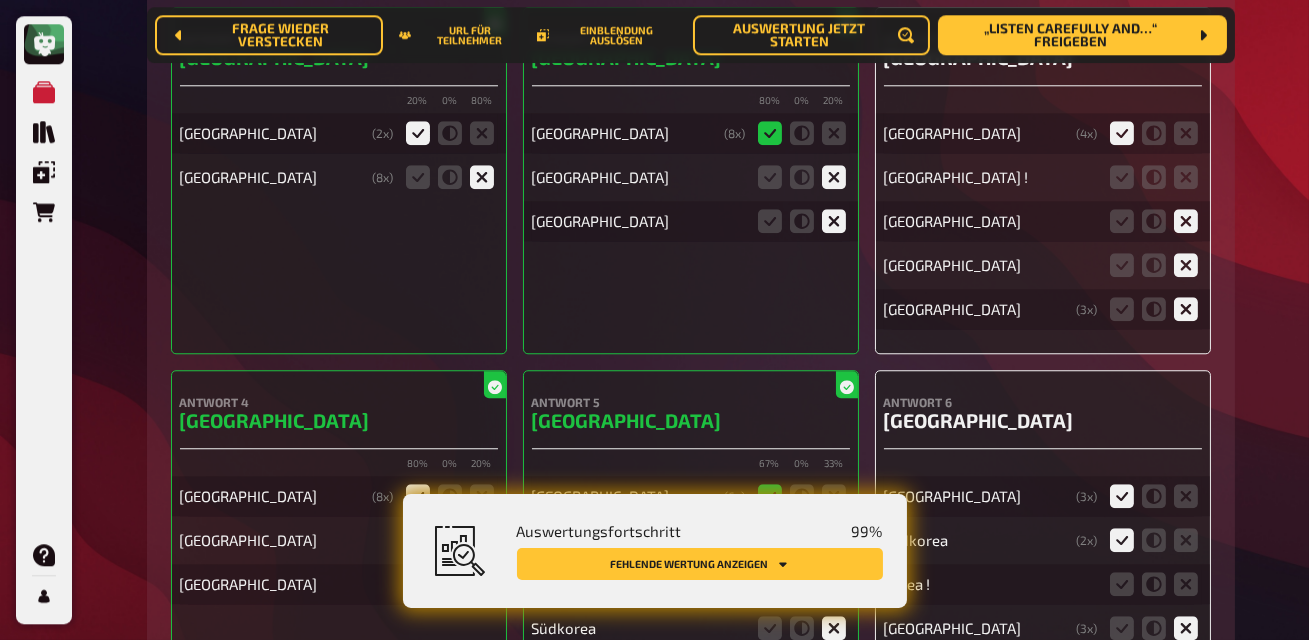 scroll, scrollTop: 10239, scrollLeft: 0, axis: vertical 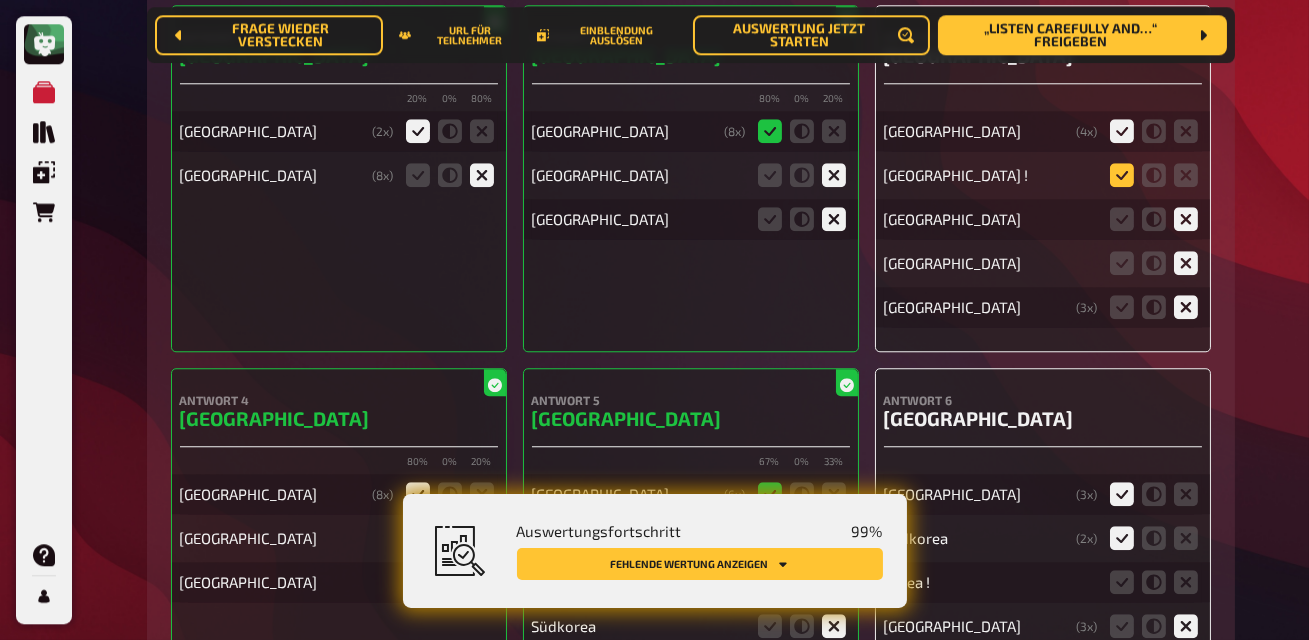 click 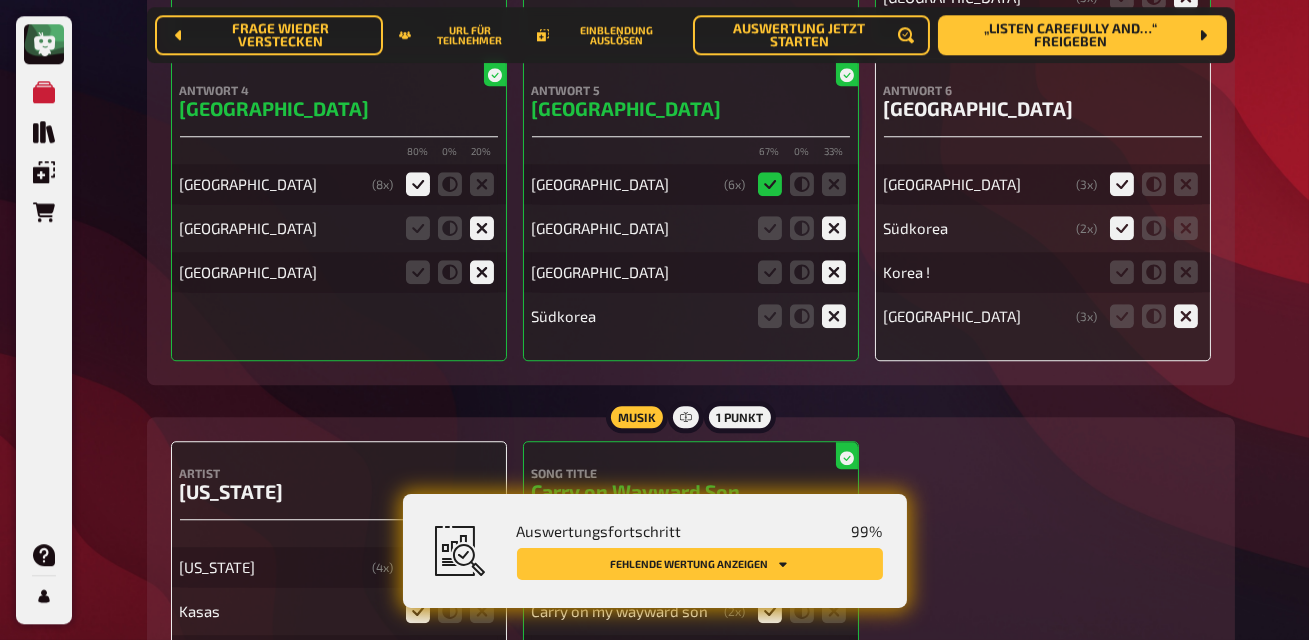 scroll, scrollTop: 10597, scrollLeft: 0, axis: vertical 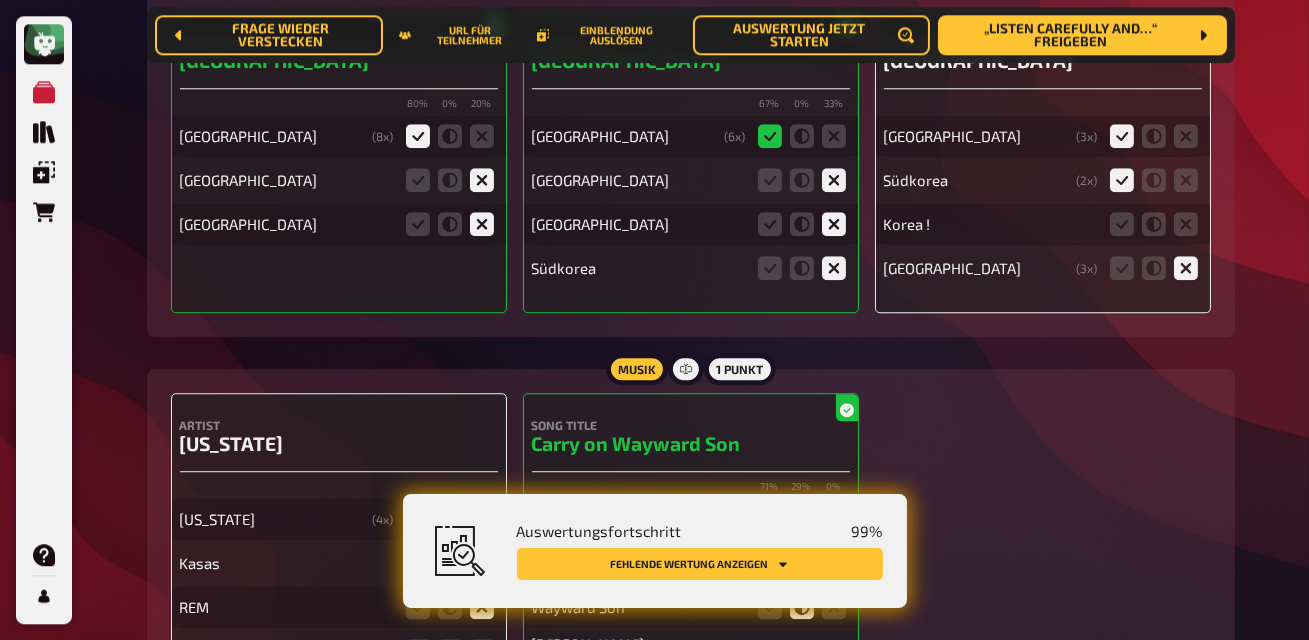 click at bounding box center [1154, 224] 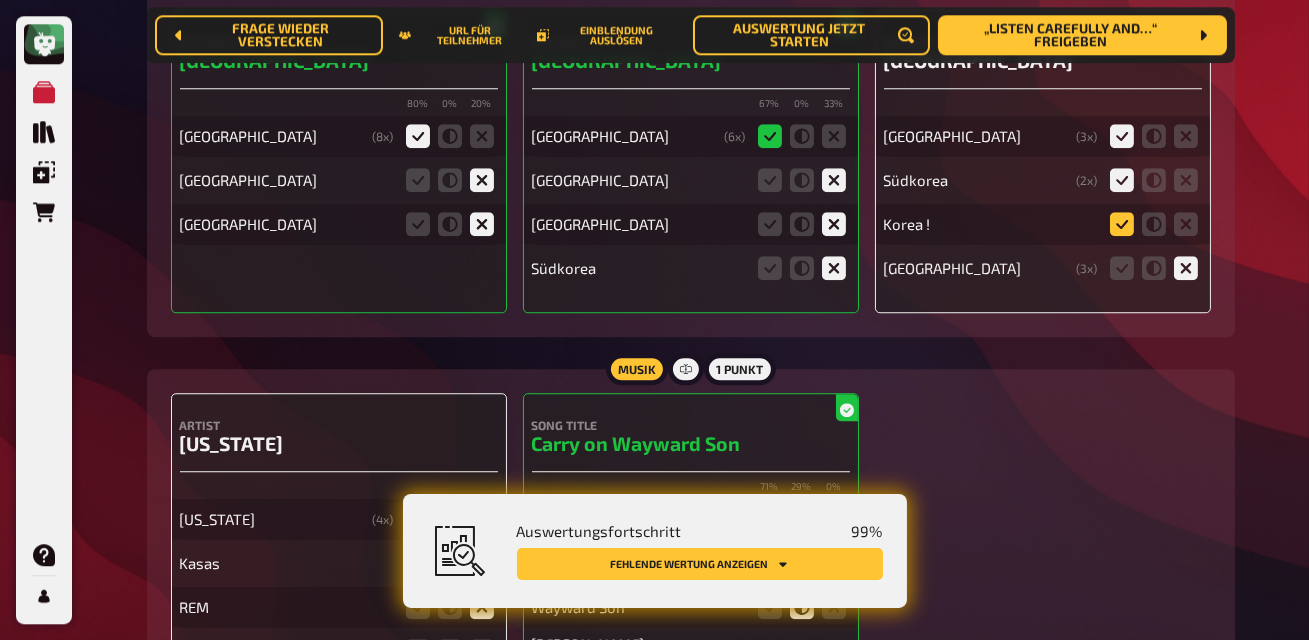 click 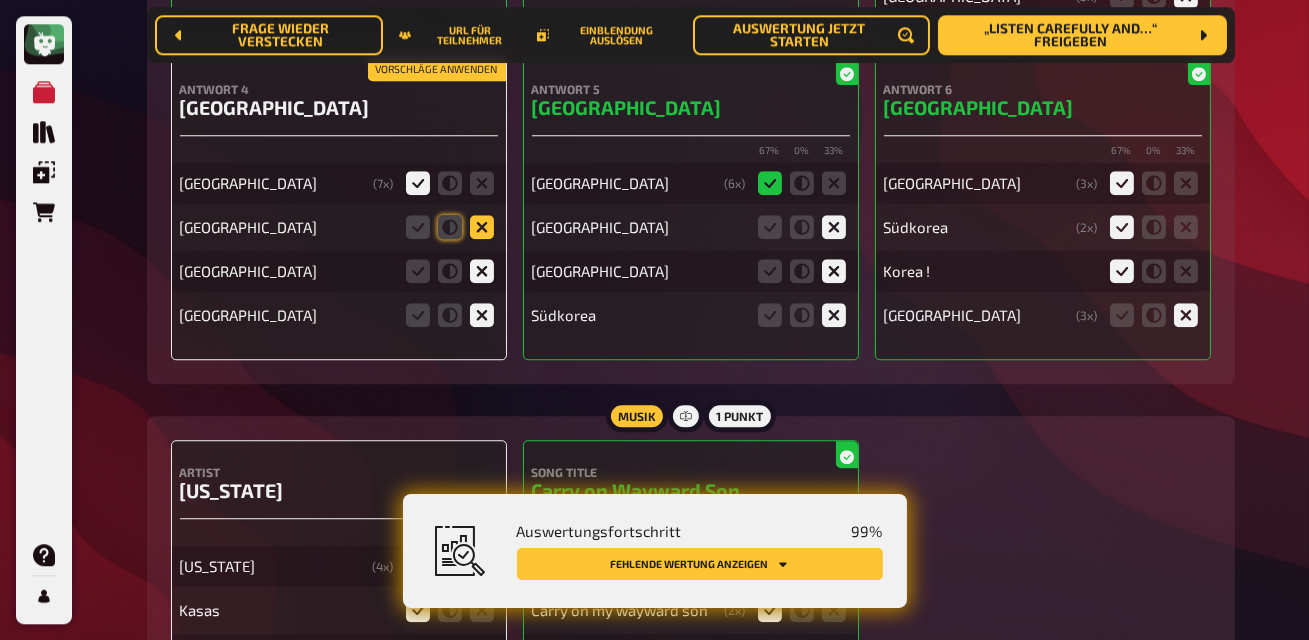 scroll, scrollTop: 10548, scrollLeft: 0, axis: vertical 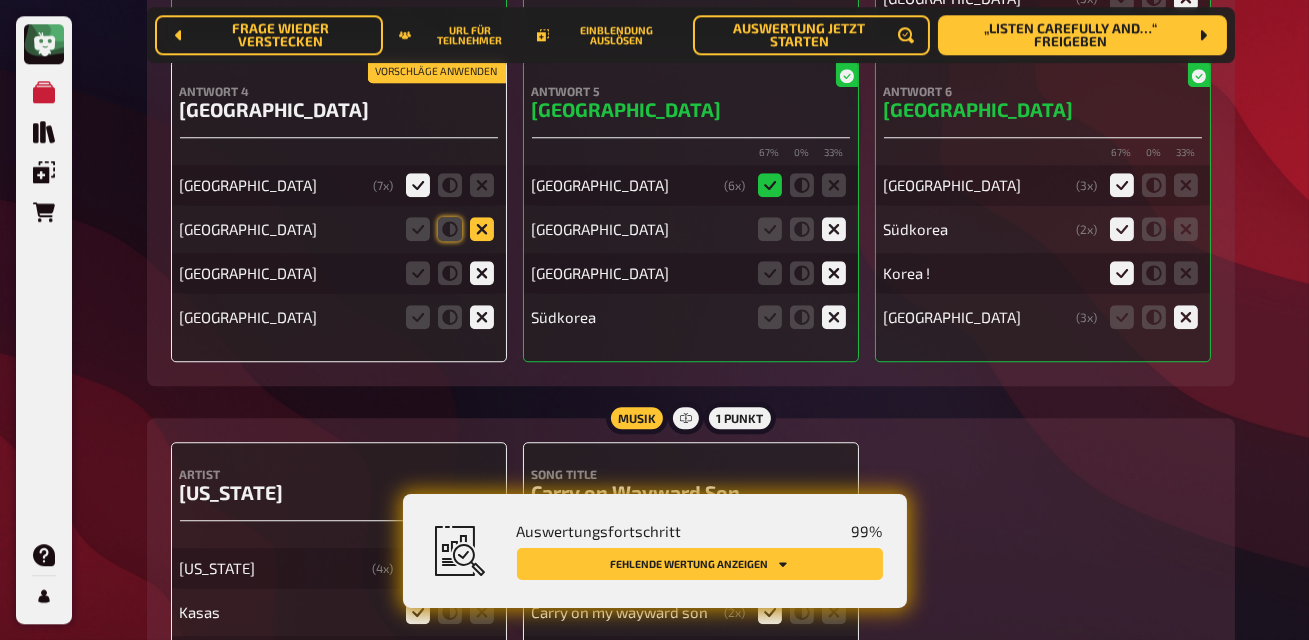 click 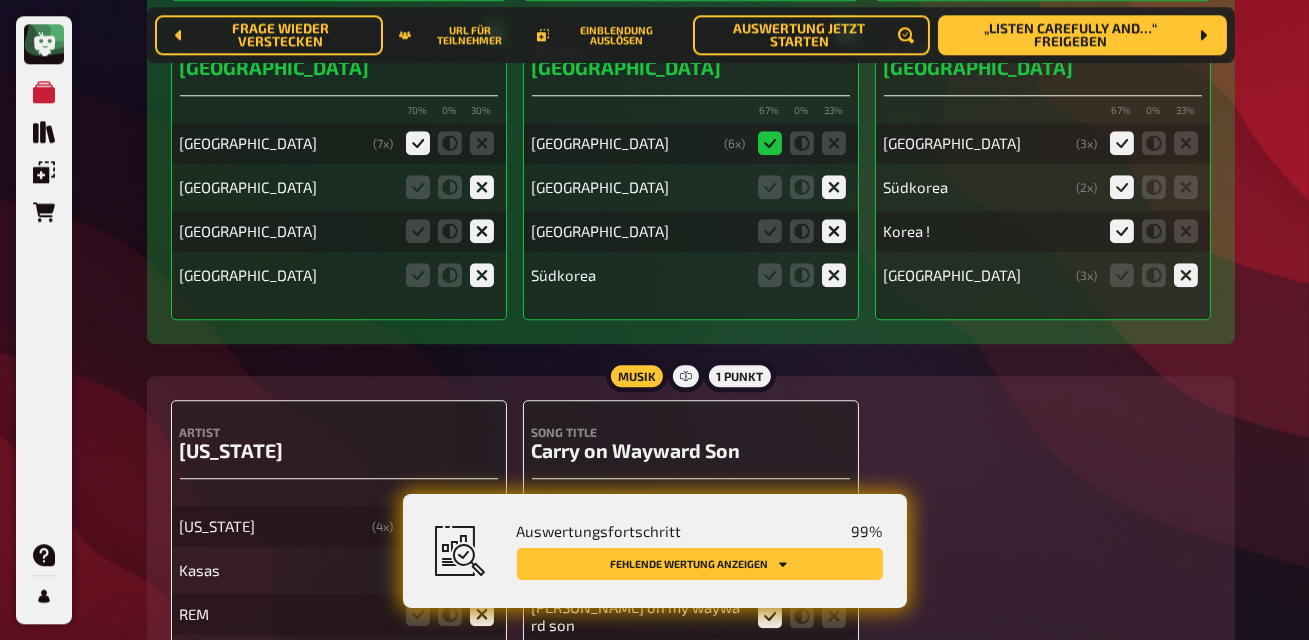 scroll, scrollTop: 10590, scrollLeft: 0, axis: vertical 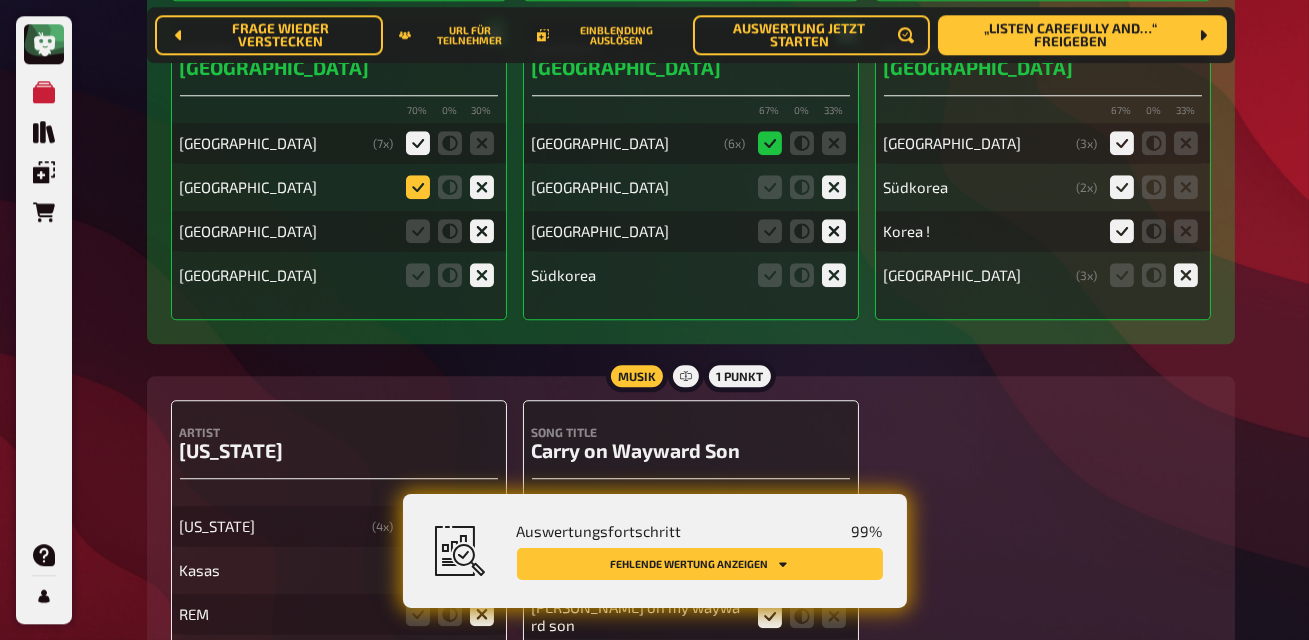 click 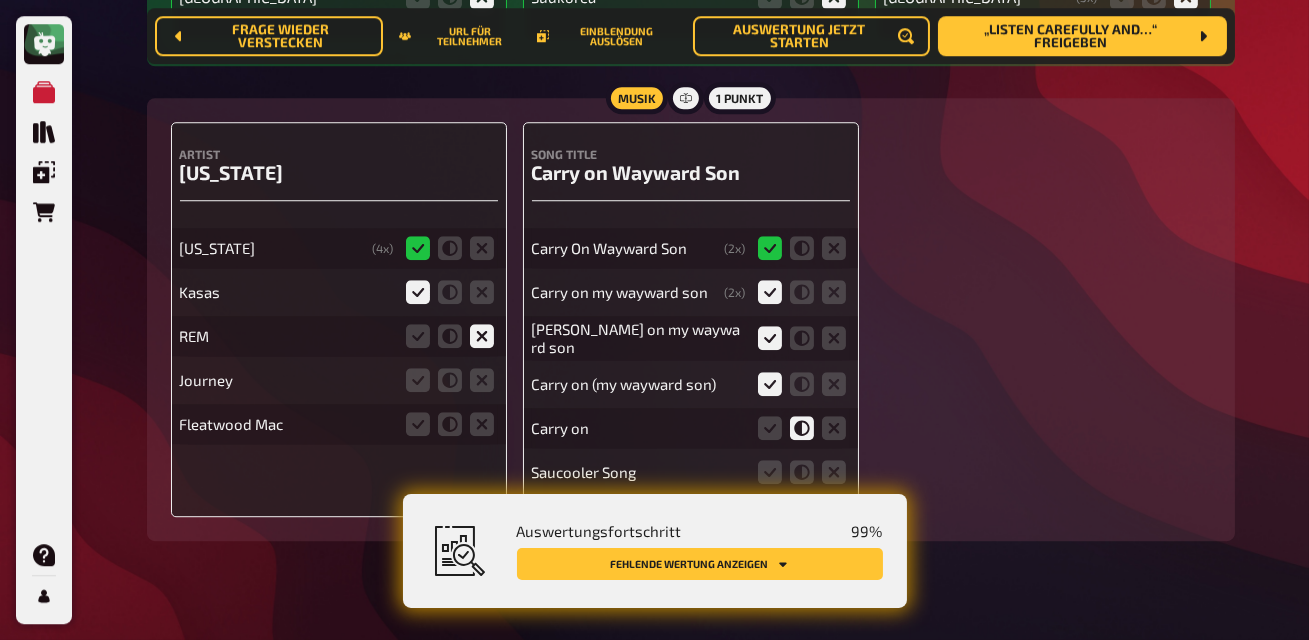scroll, scrollTop: 10897, scrollLeft: 0, axis: vertical 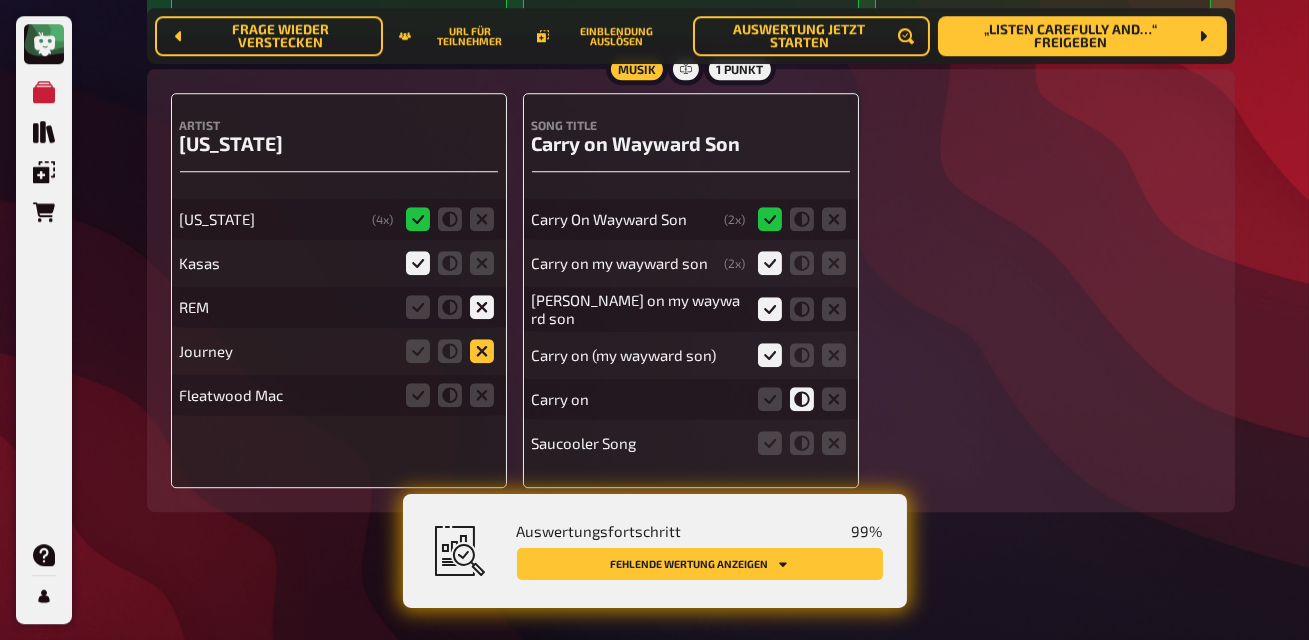 click 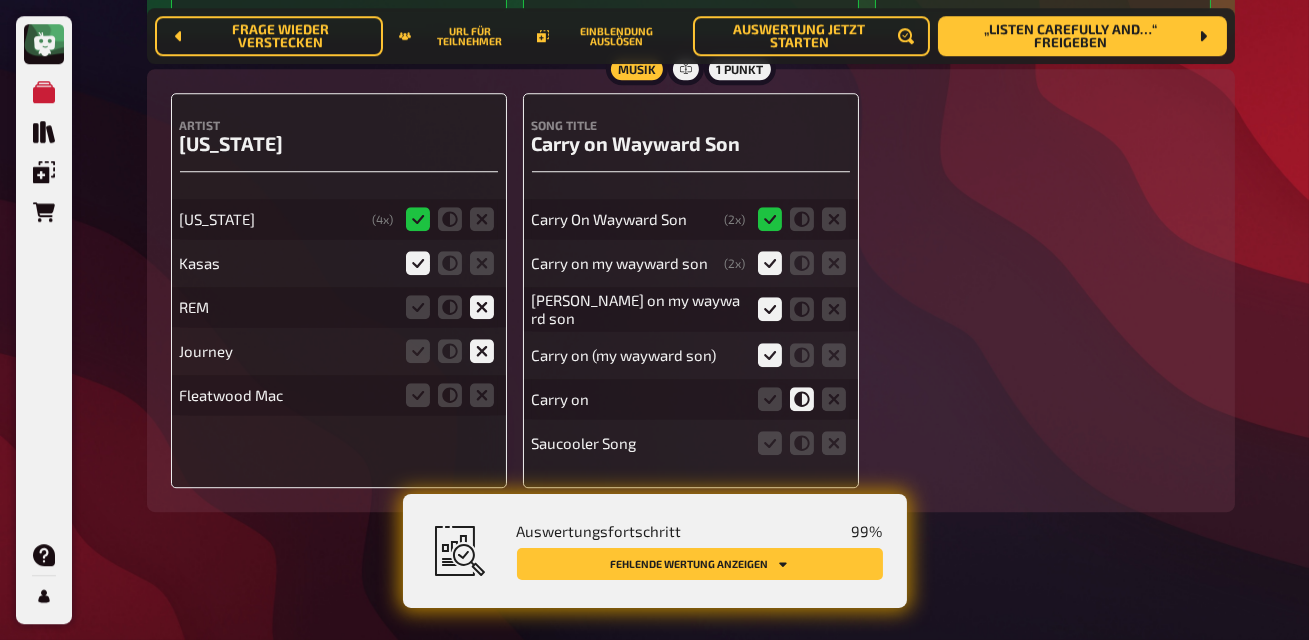 click at bounding box center (450, 395) 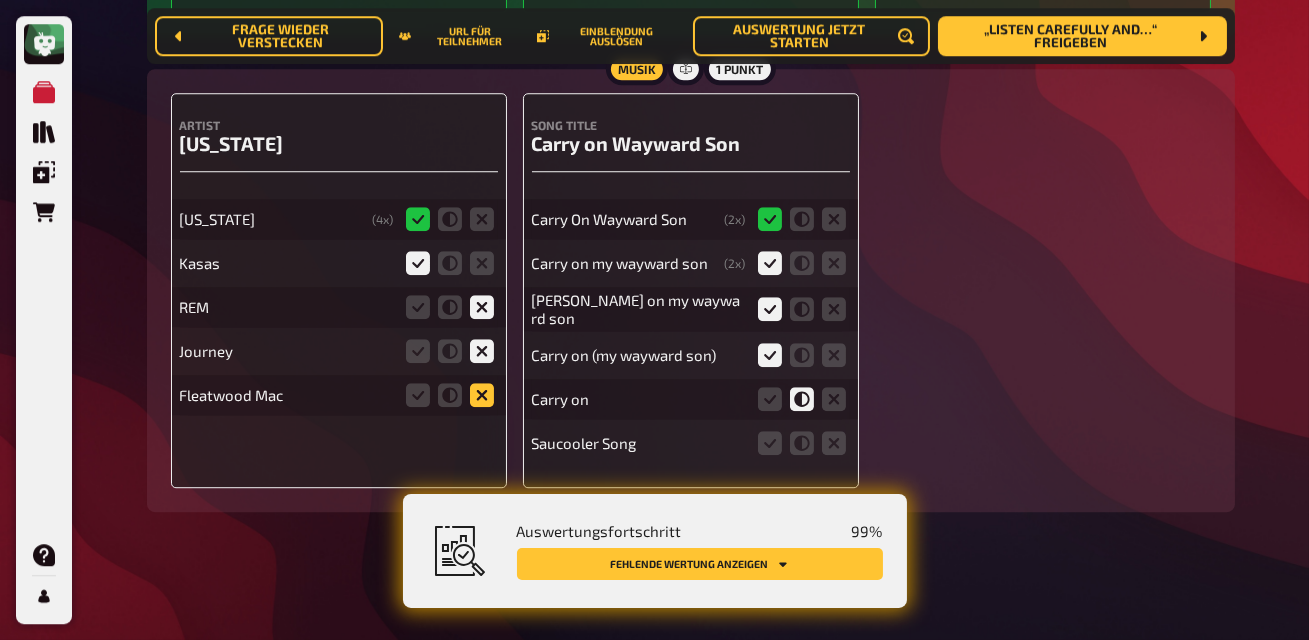 click 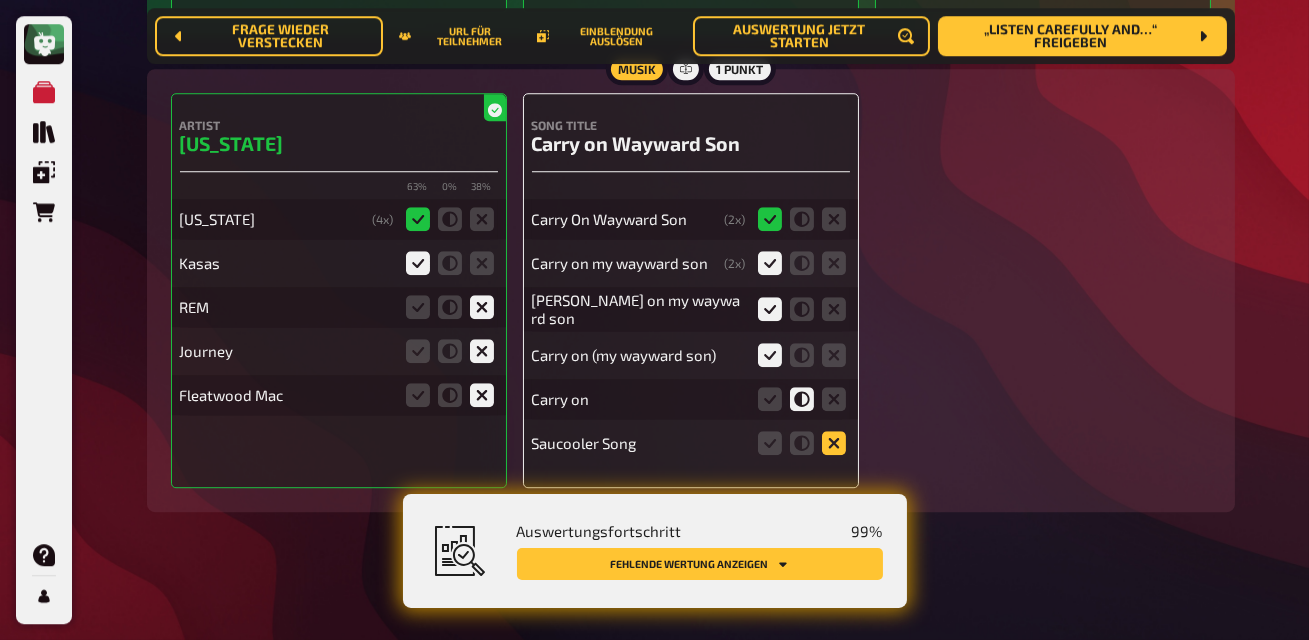 click 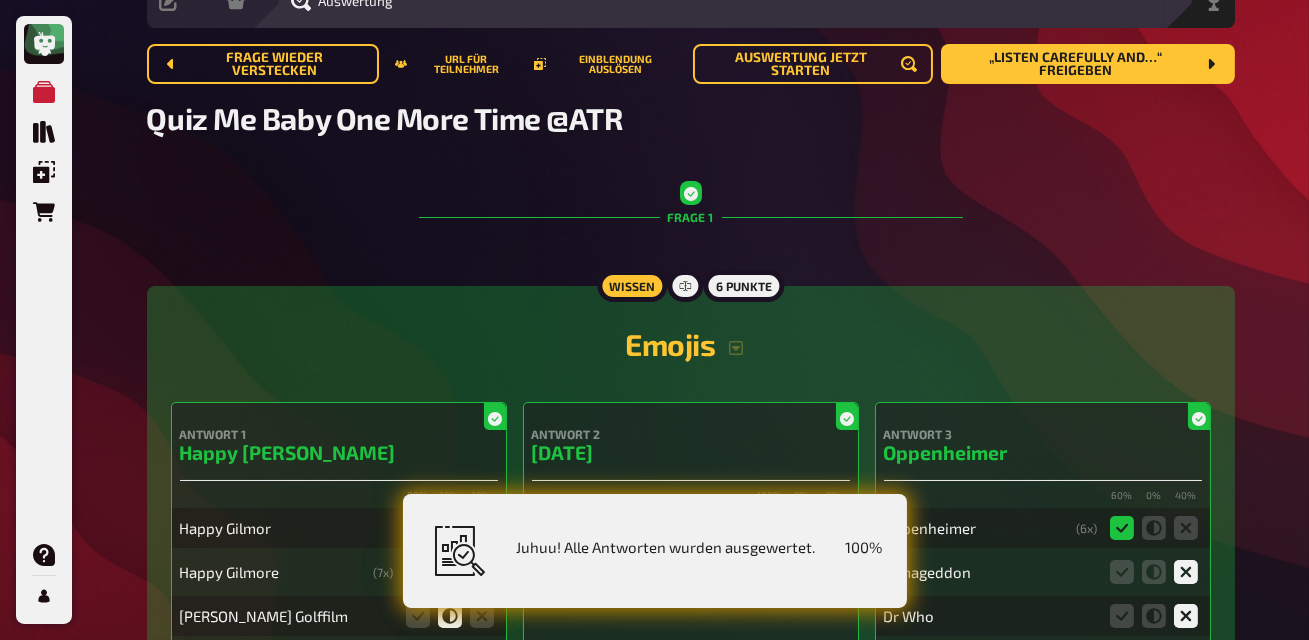 scroll, scrollTop: 0, scrollLeft: 0, axis: both 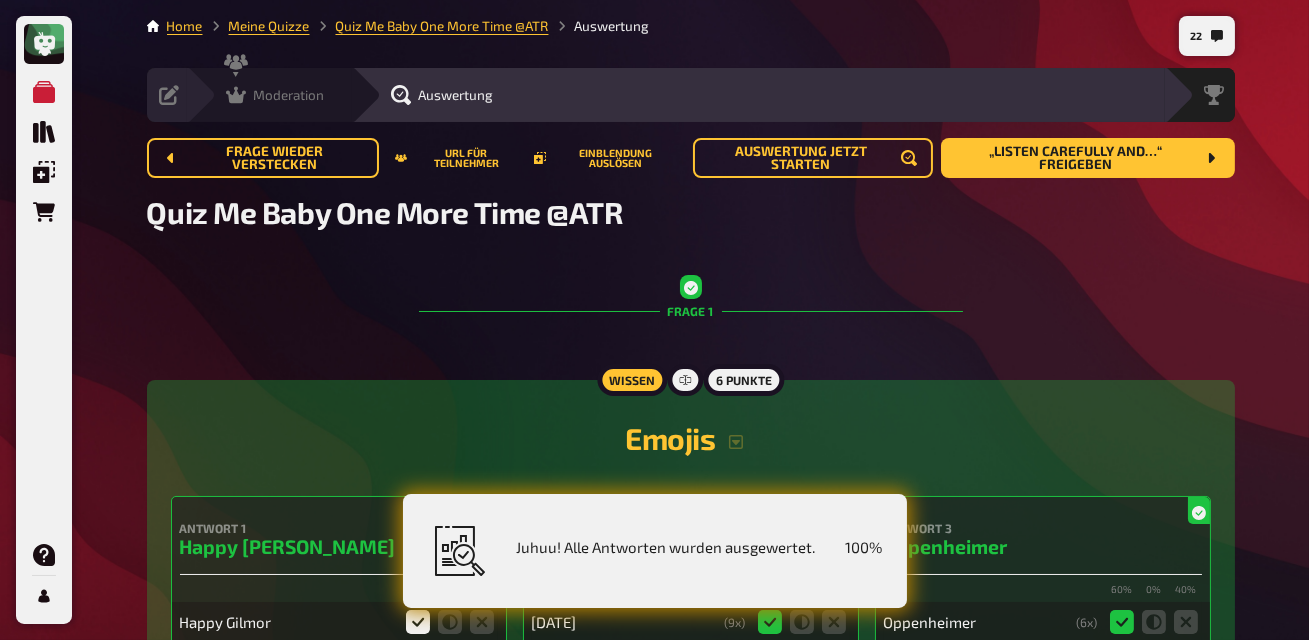 click 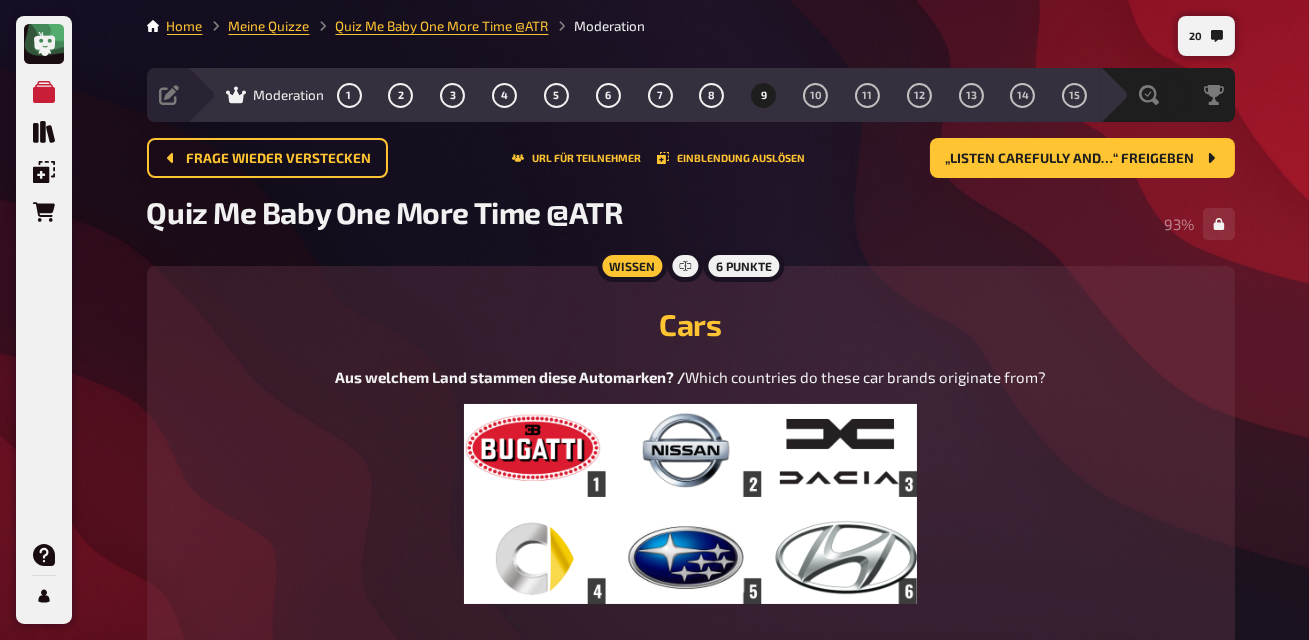 click at bounding box center [690, 504] 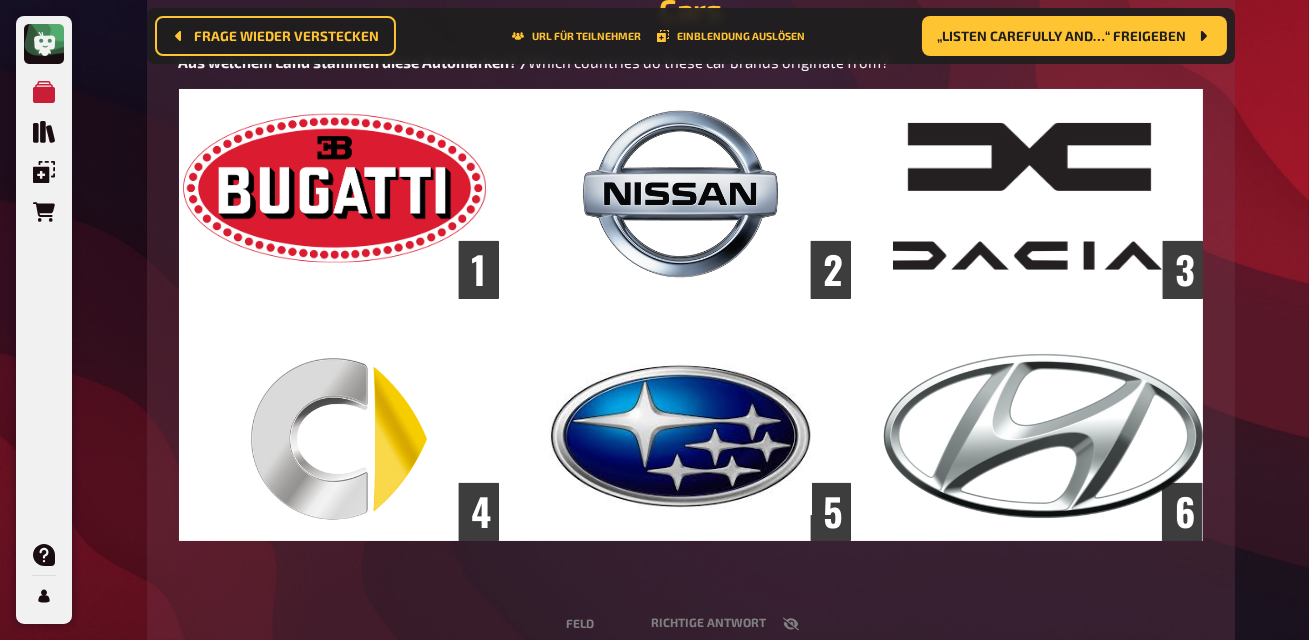 scroll, scrollTop: 0, scrollLeft: 0, axis: both 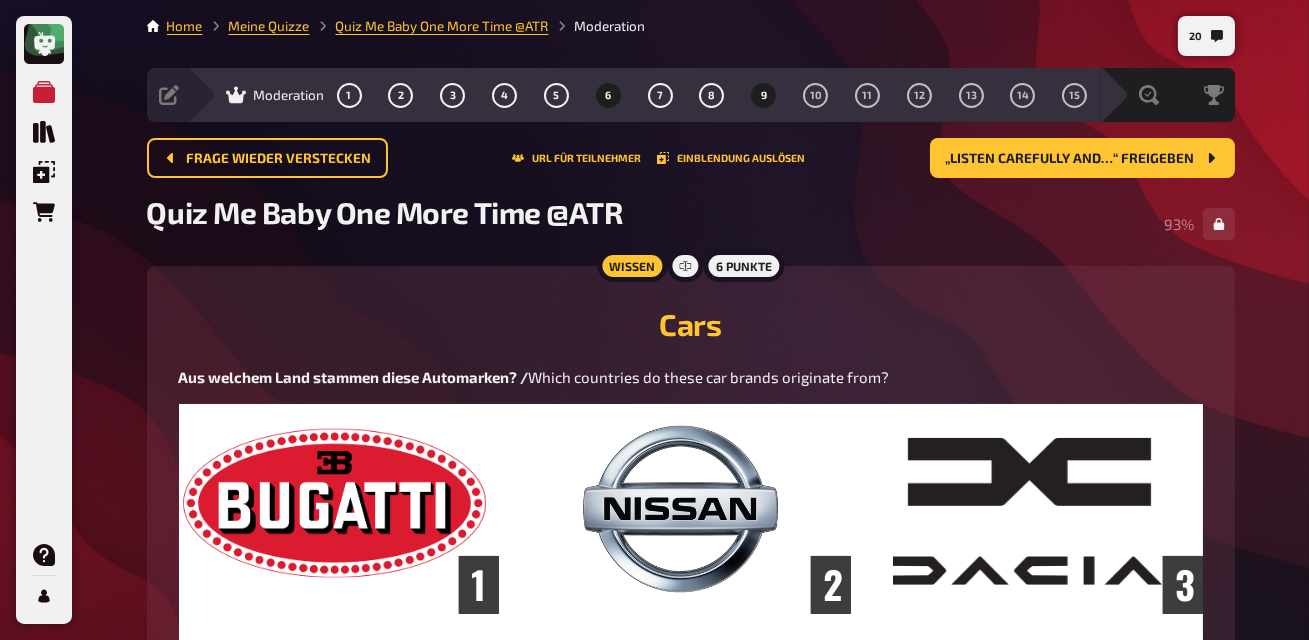 click on "6" at bounding box center (608, 95) 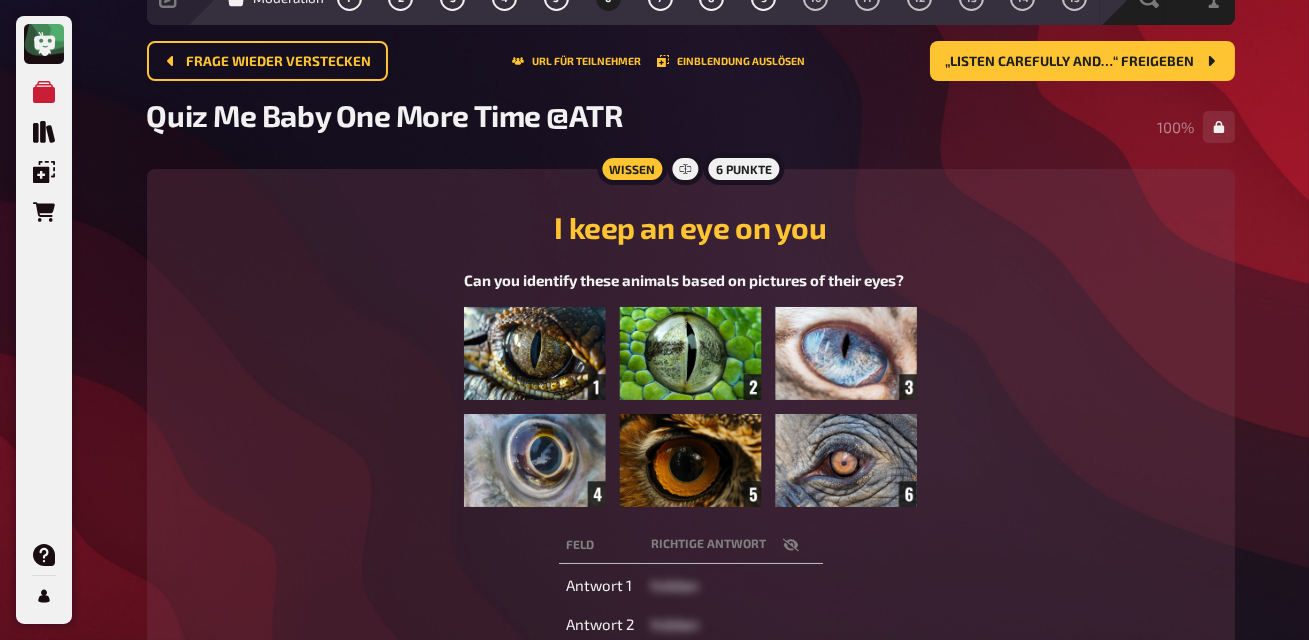 scroll, scrollTop: 0, scrollLeft: 0, axis: both 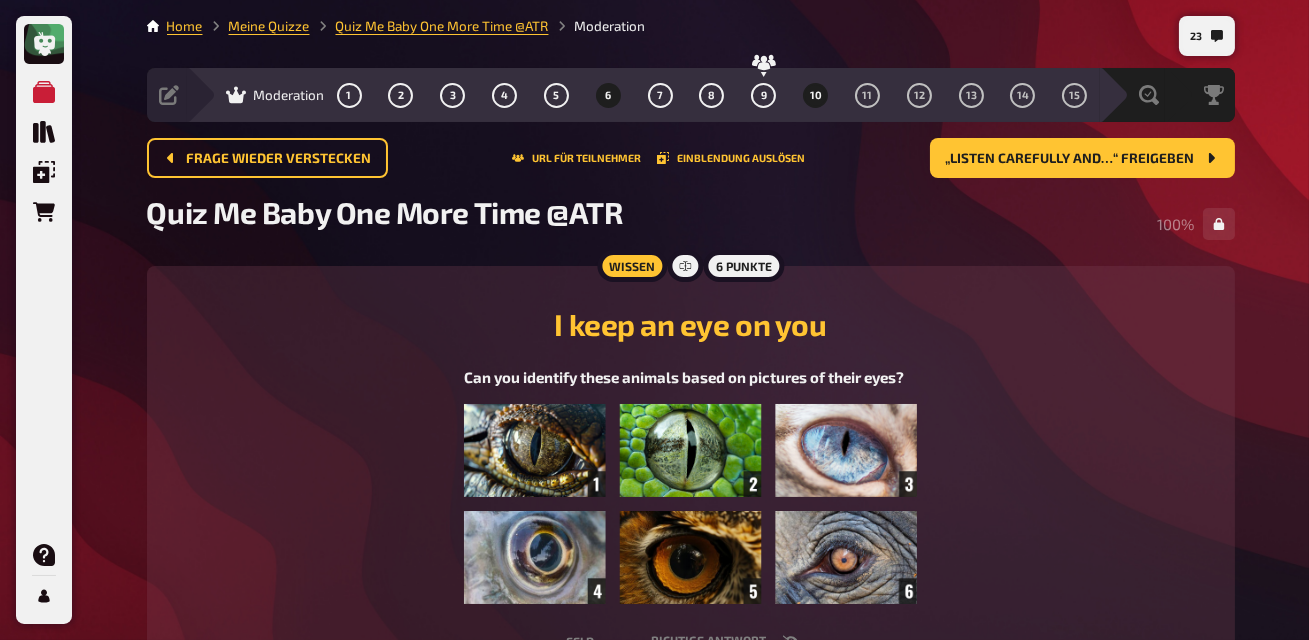 click on "10" at bounding box center (816, 95) 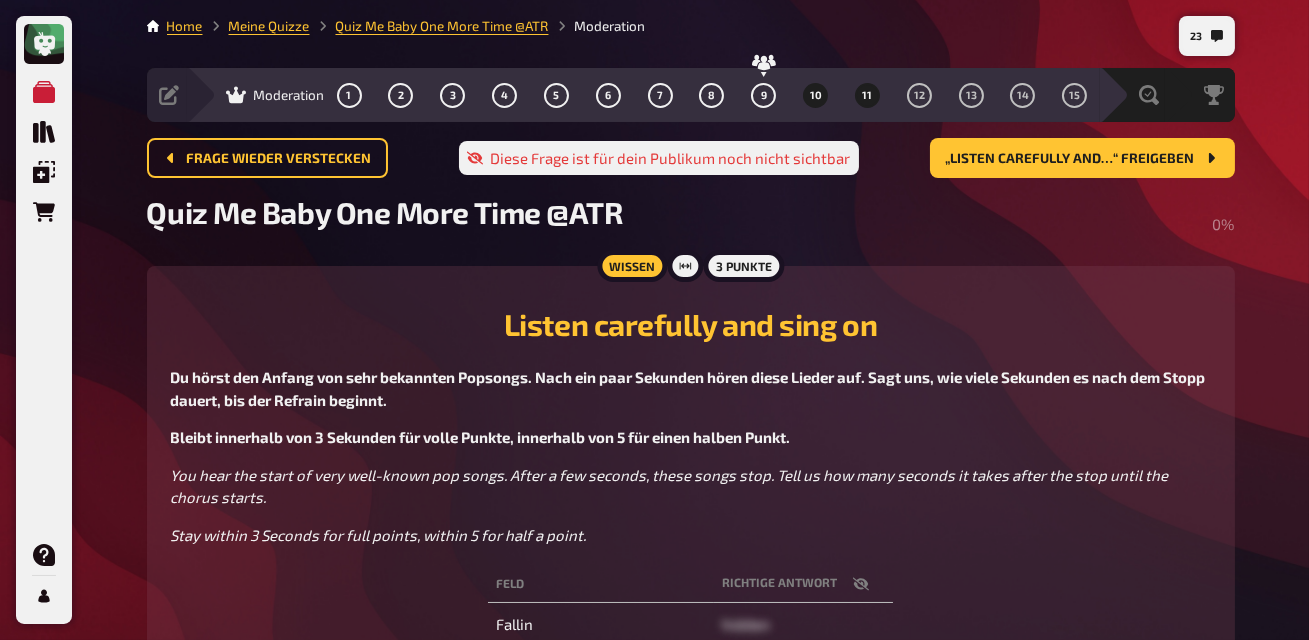 click on "11" at bounding box center [867, 95] 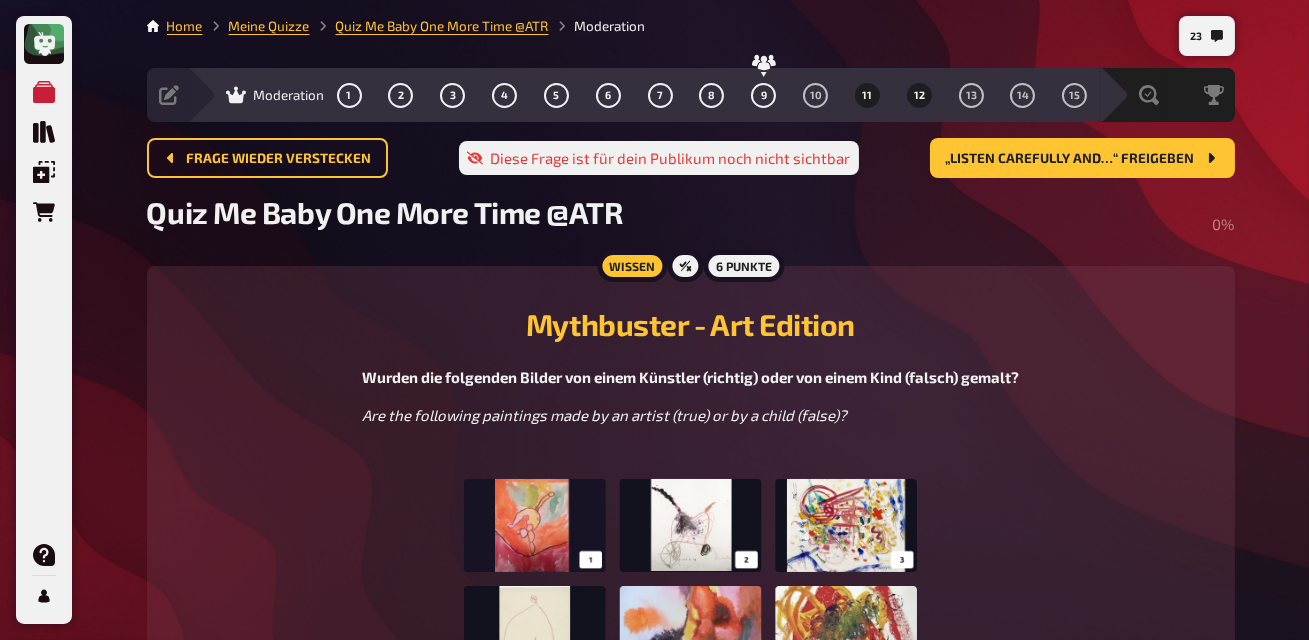 click on "12" at bounding box center (919, 95) 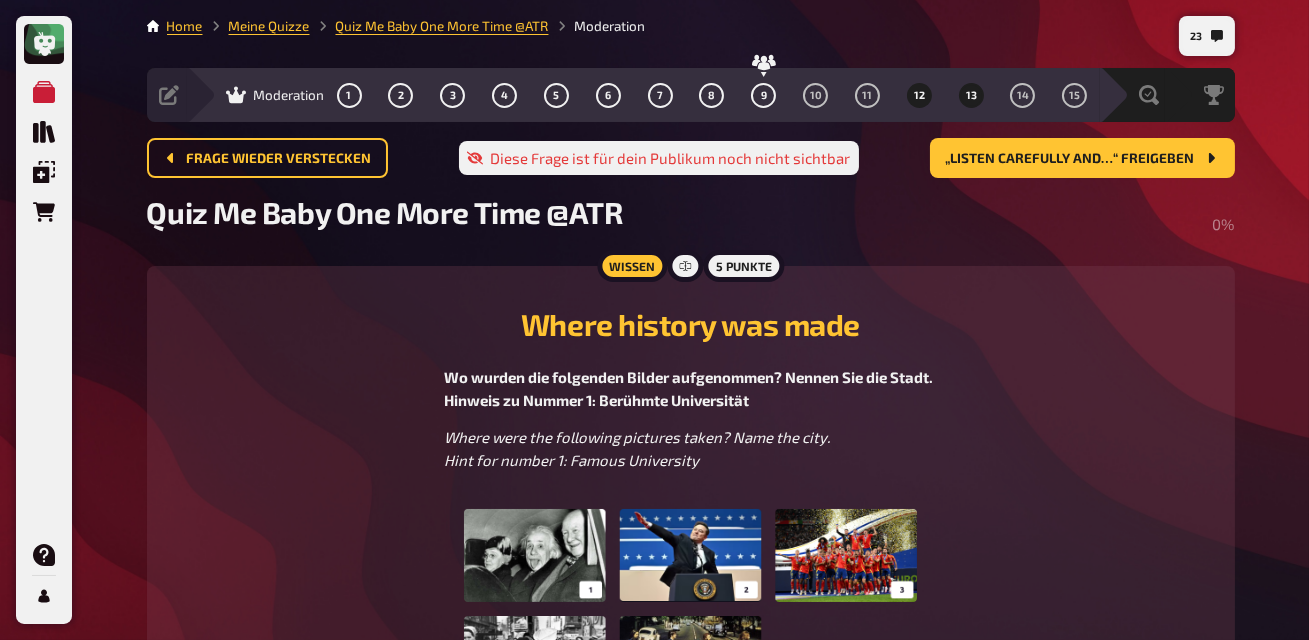 click on "13" at bounding box center (971, 95) 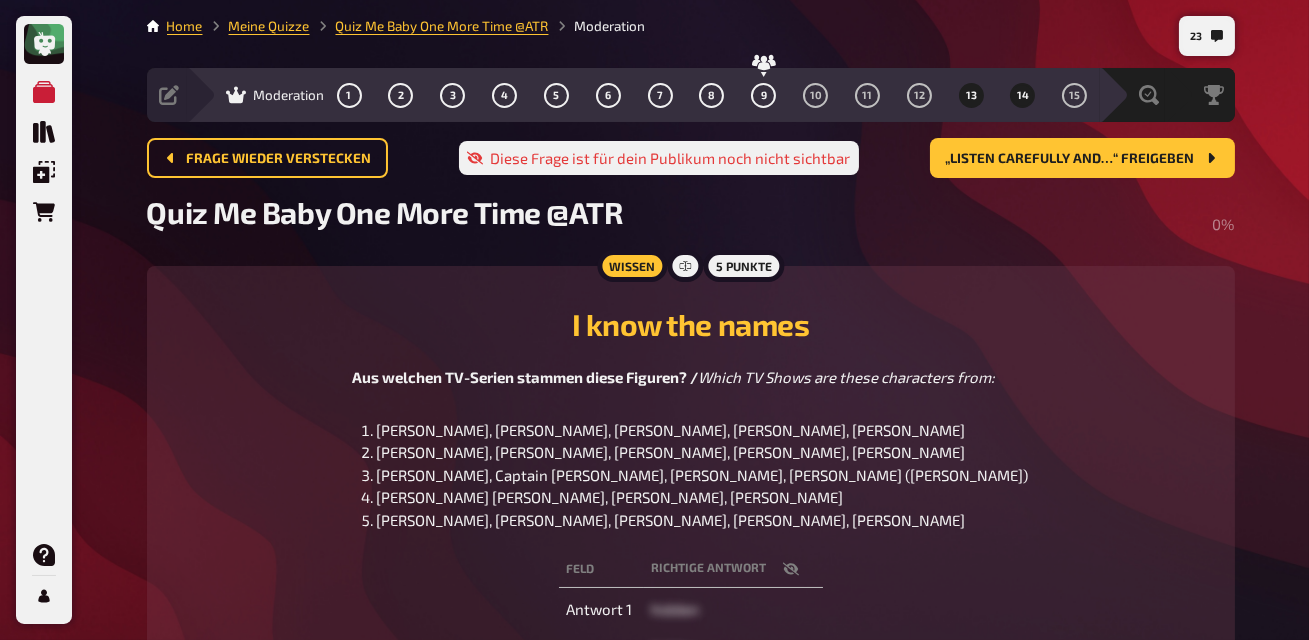 click on "14" at bounding box center (1023, 95) 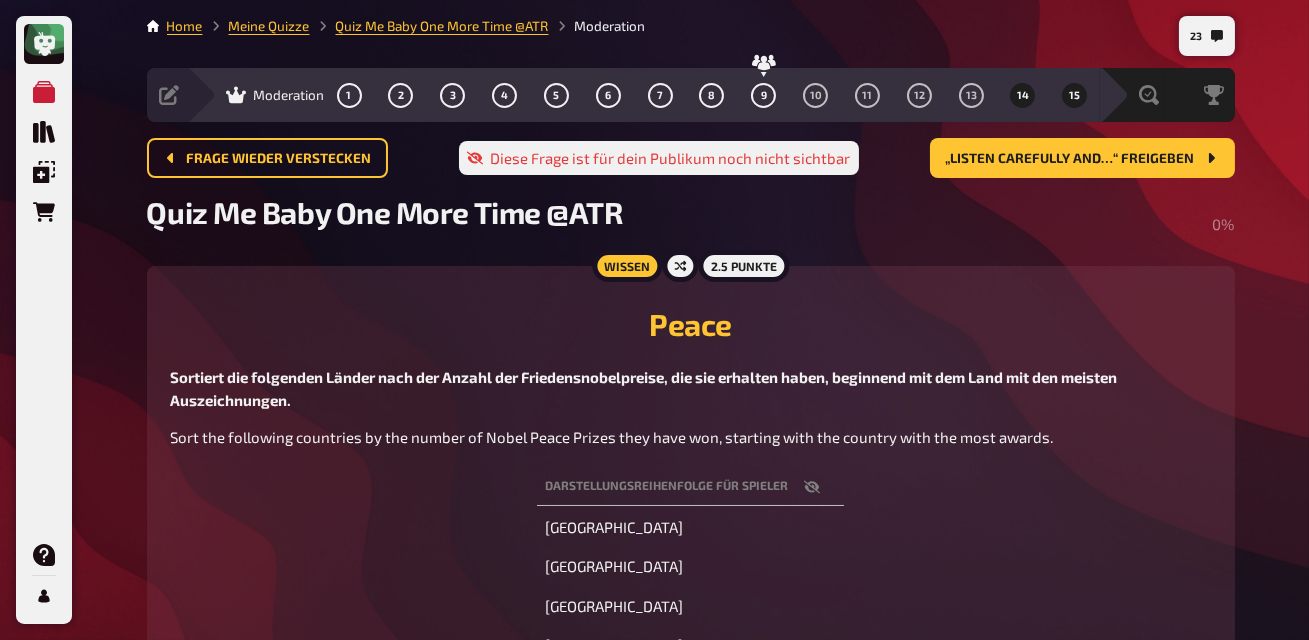 click on "15" at bounding box center [1074, 95] 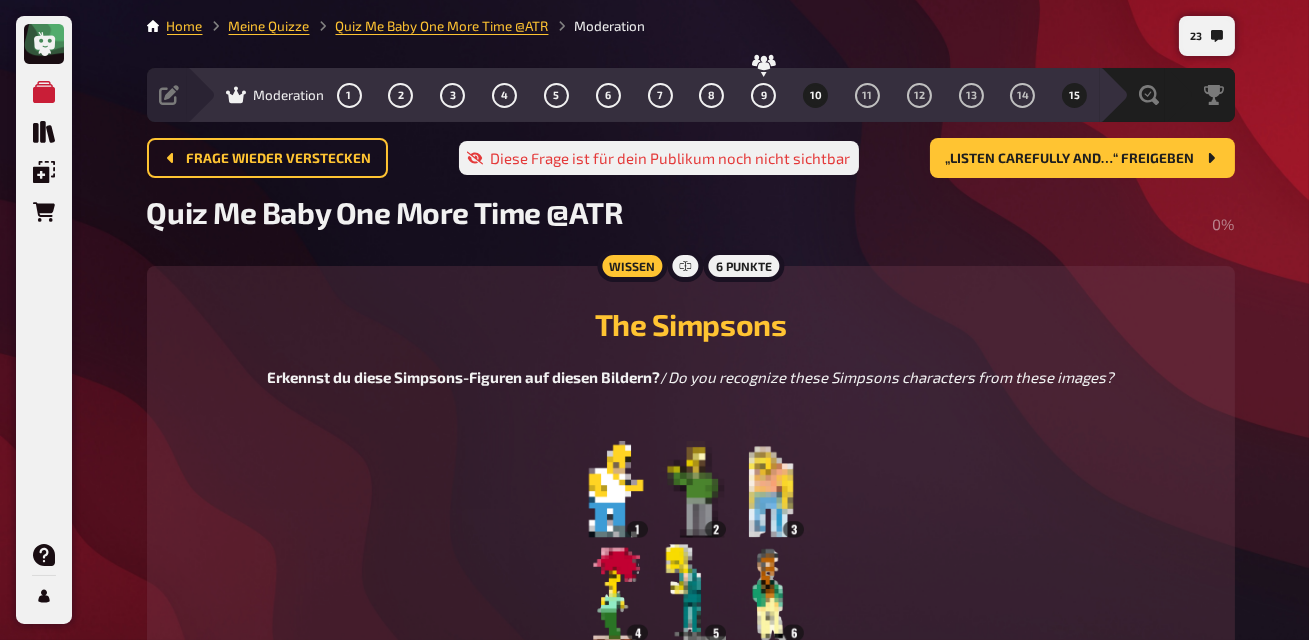 click on "10" at bounding box center [816, 95] 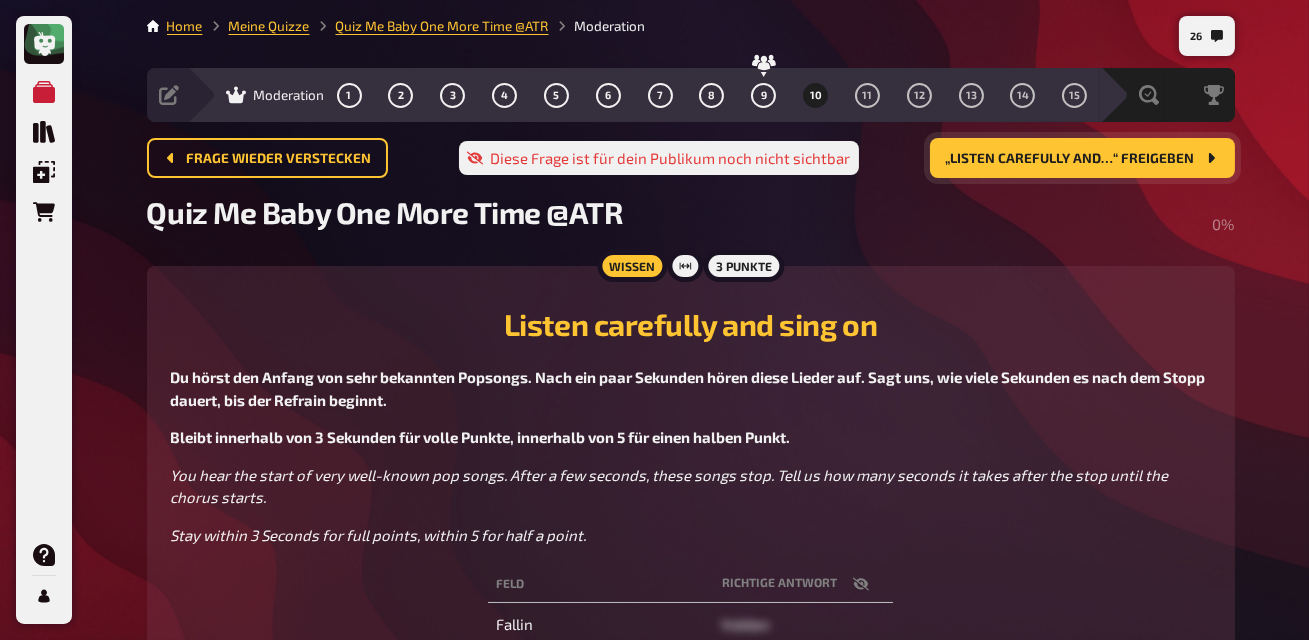 click on "„Listen carefully and…“ freigeben" at bounding box center (1070, 159) 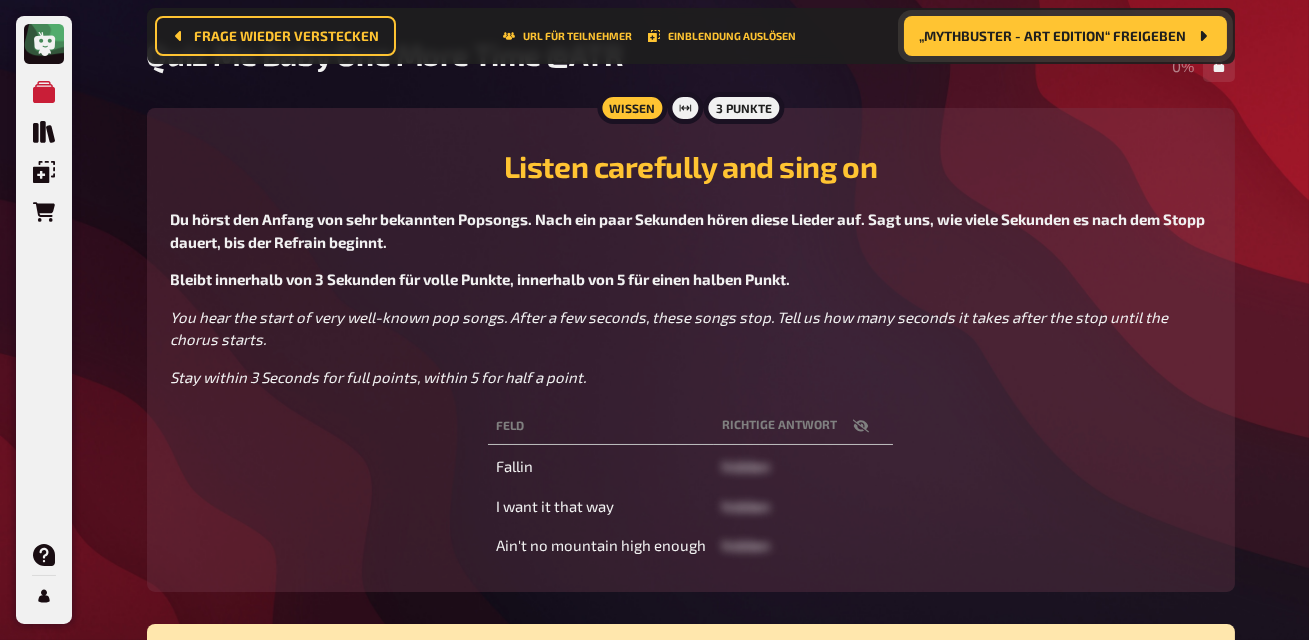 scroll, scrollTop: 178, scrollLeft: 0, axis: vertical 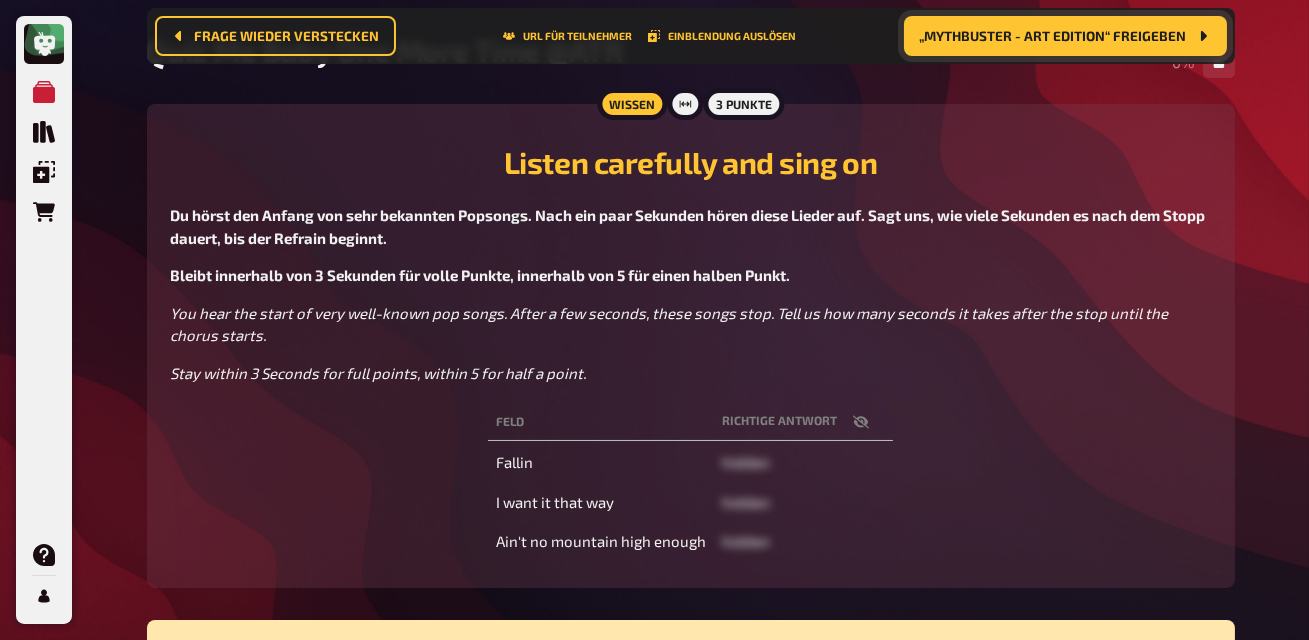 click 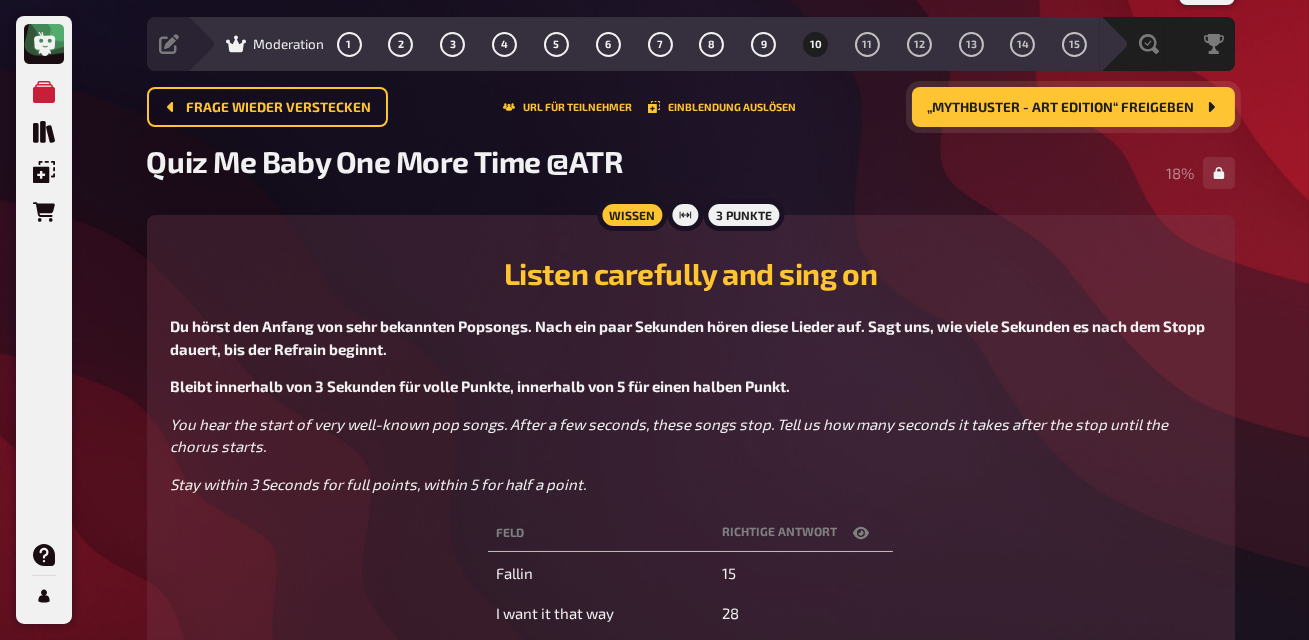 scroll, scrollTop: 0, scrollLeft: 0, axis: both 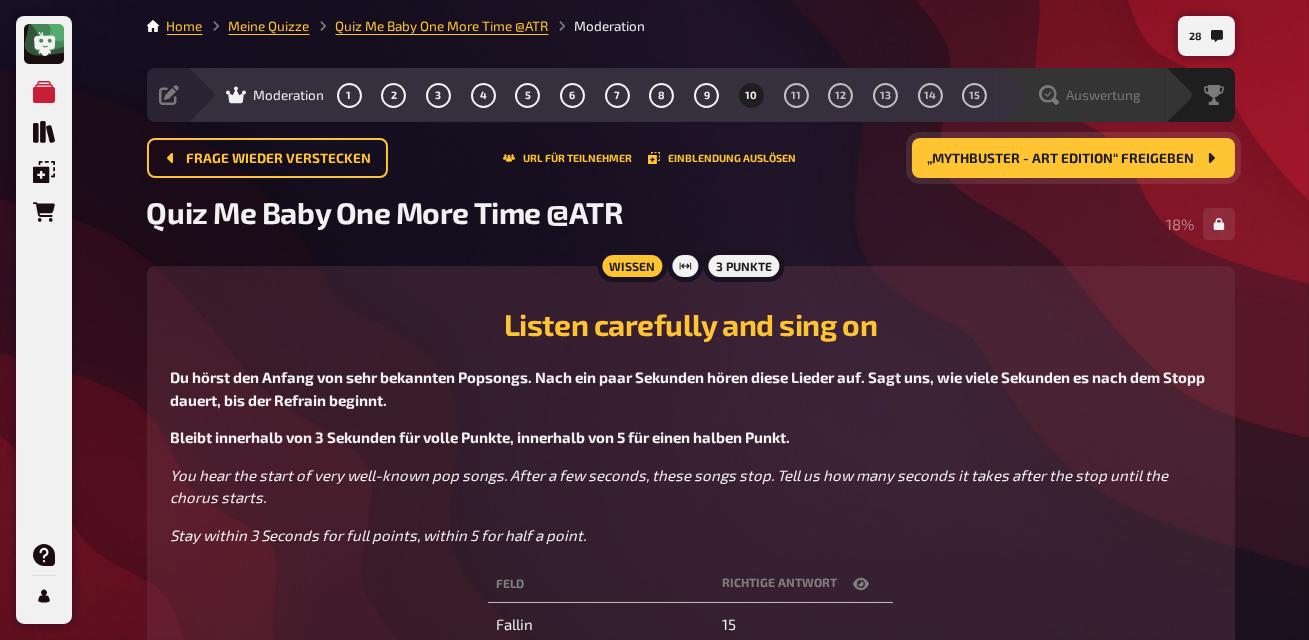 click on "Auswertung" at bounding box center (1104, 95) 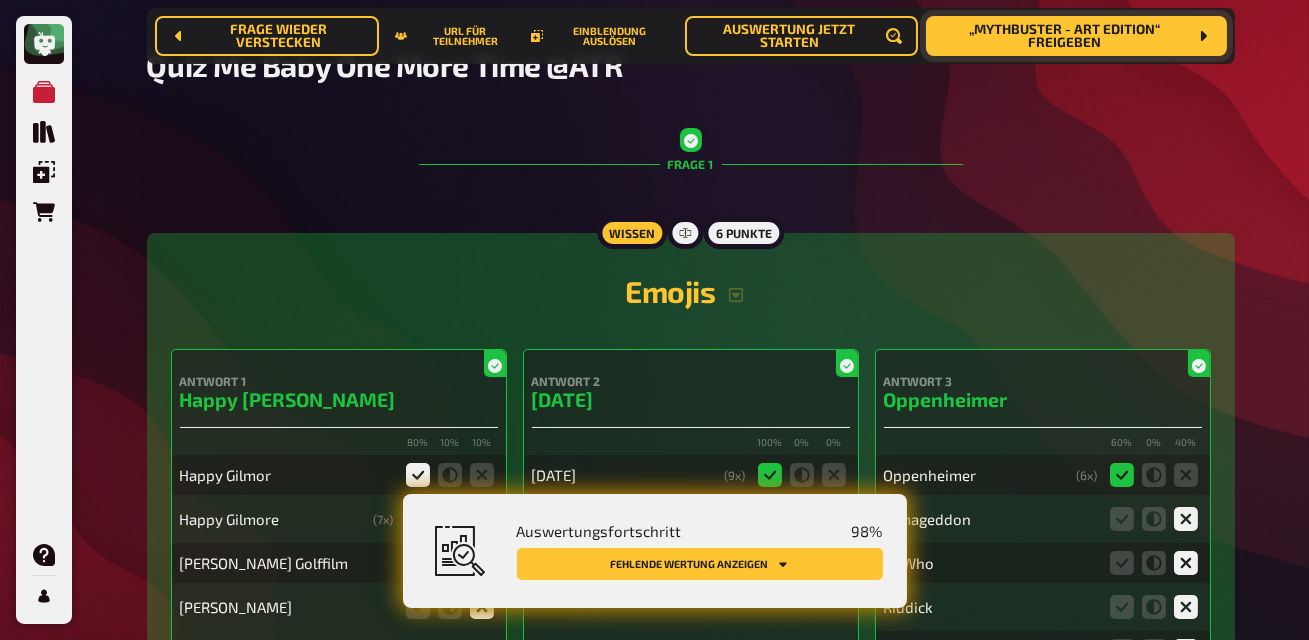 click 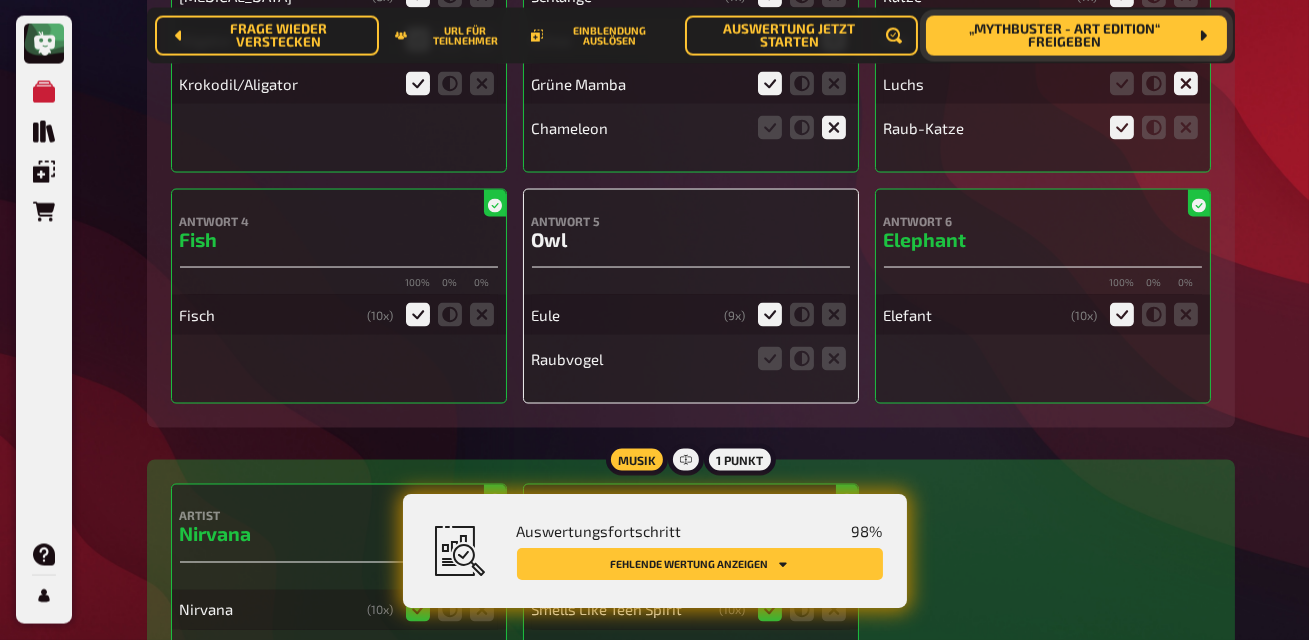 scroll, scrollTop: 6710, scrollLeft: 0, axis: vertical 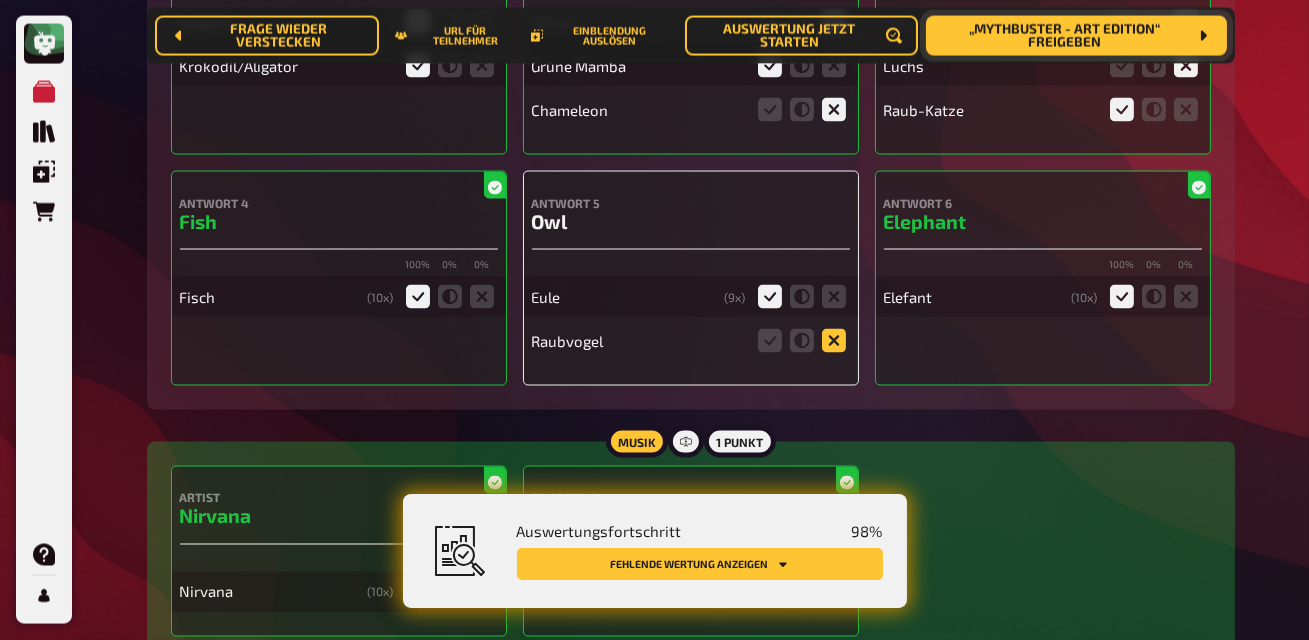 click 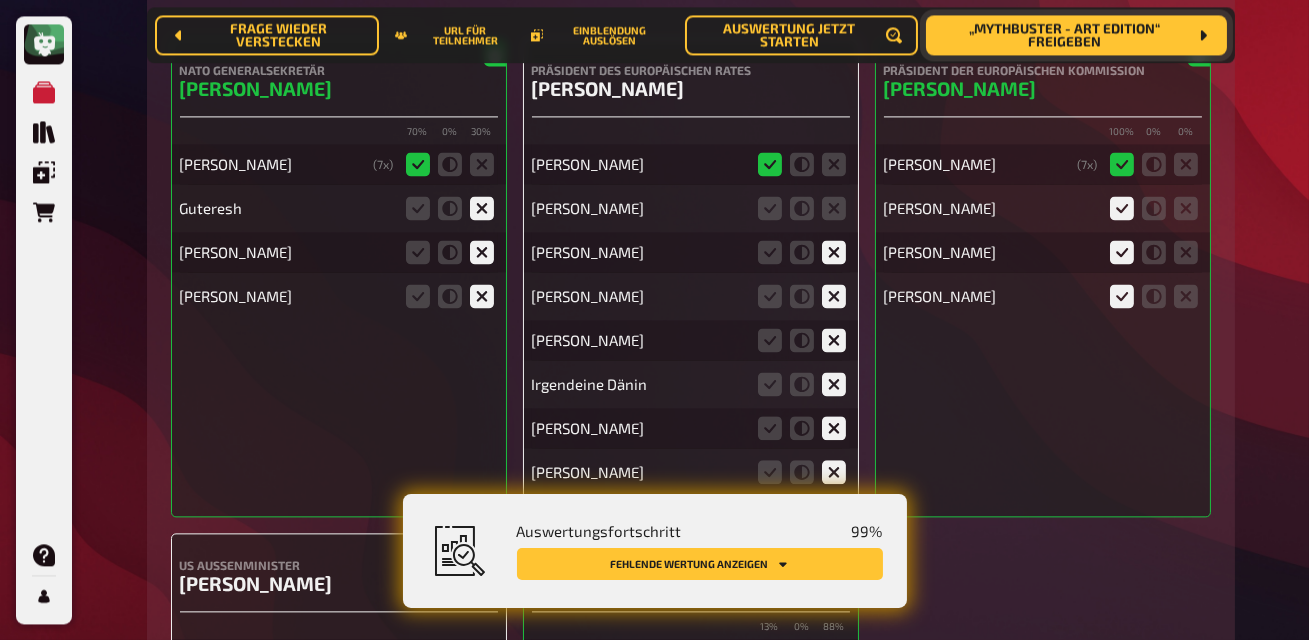 scroll, scrollTop: 8594, scrollLeft: 0, axis: vertical 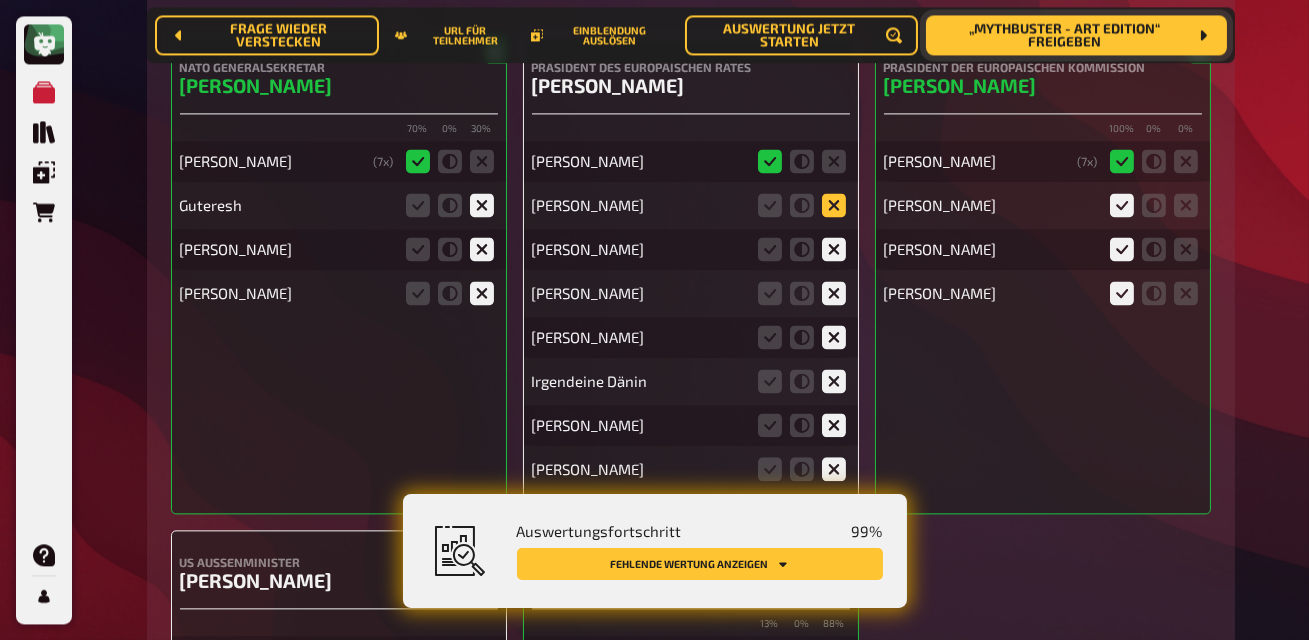 click 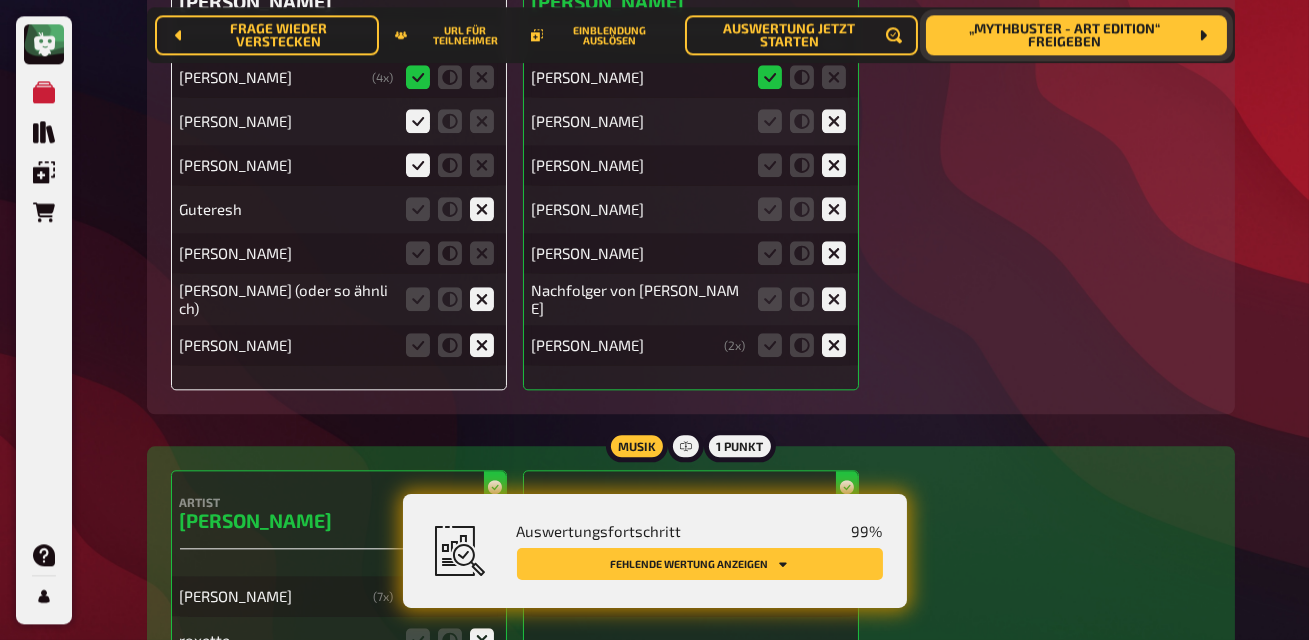 scroll, scrollTop: 9177, scrollLeft: 0, axis: vertical 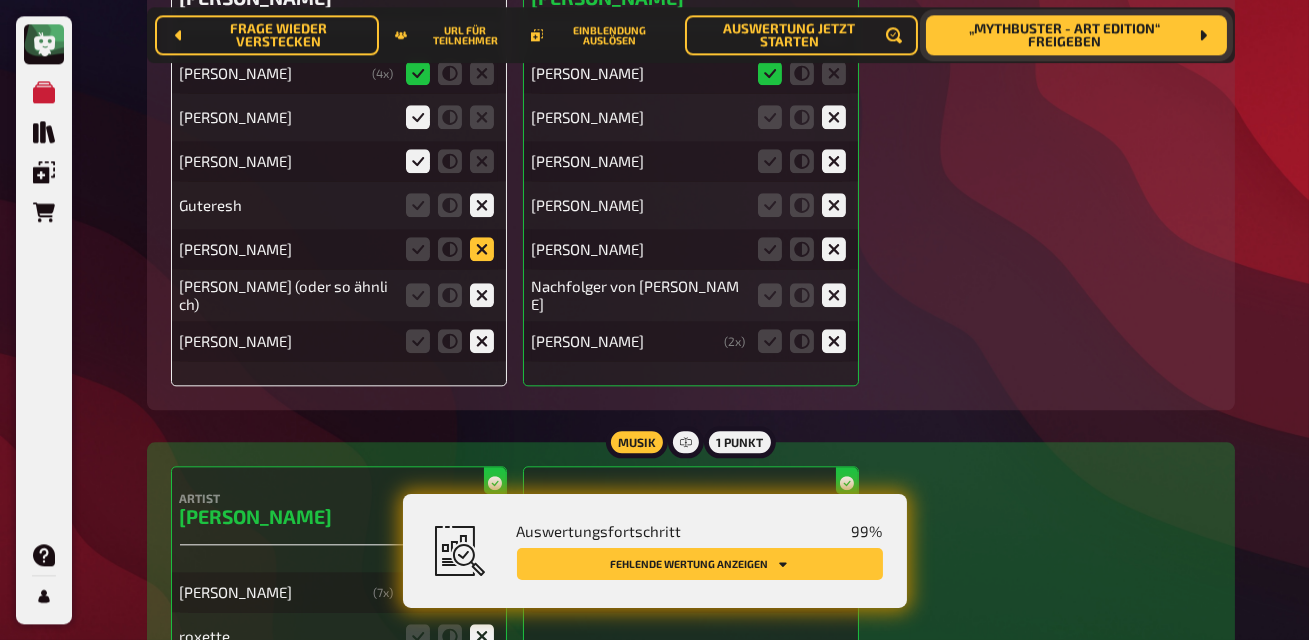 click 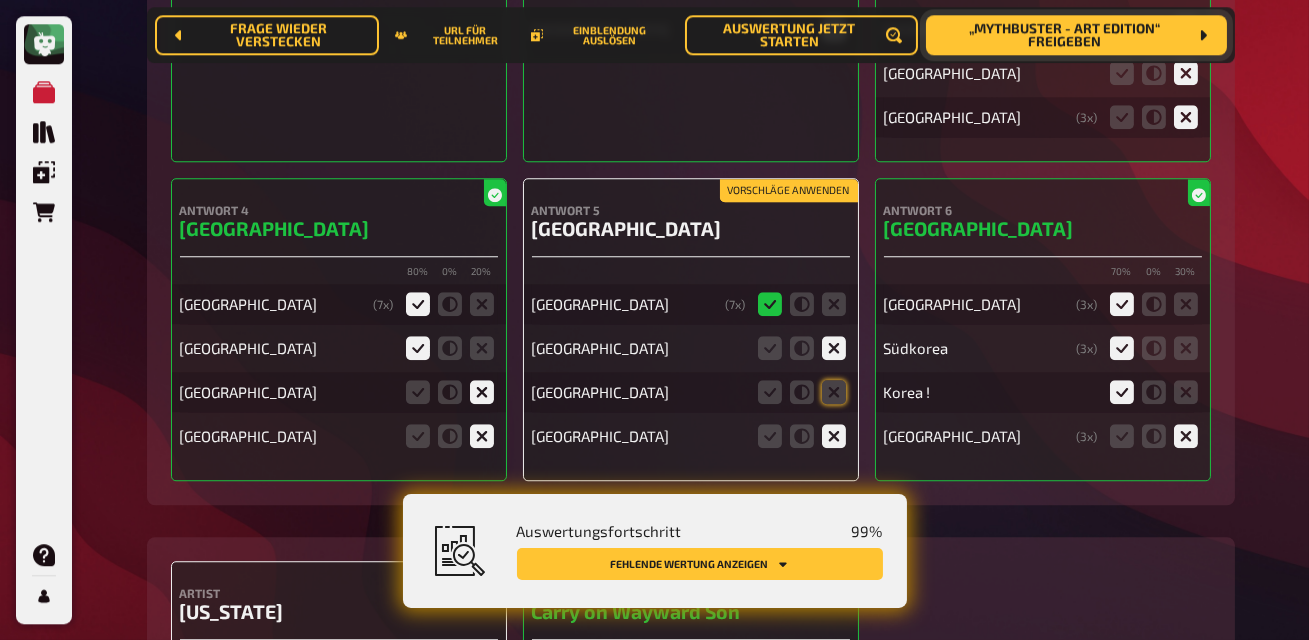 scroll, scrollTop: 10435, scrollLeft: 0, axis: vertical 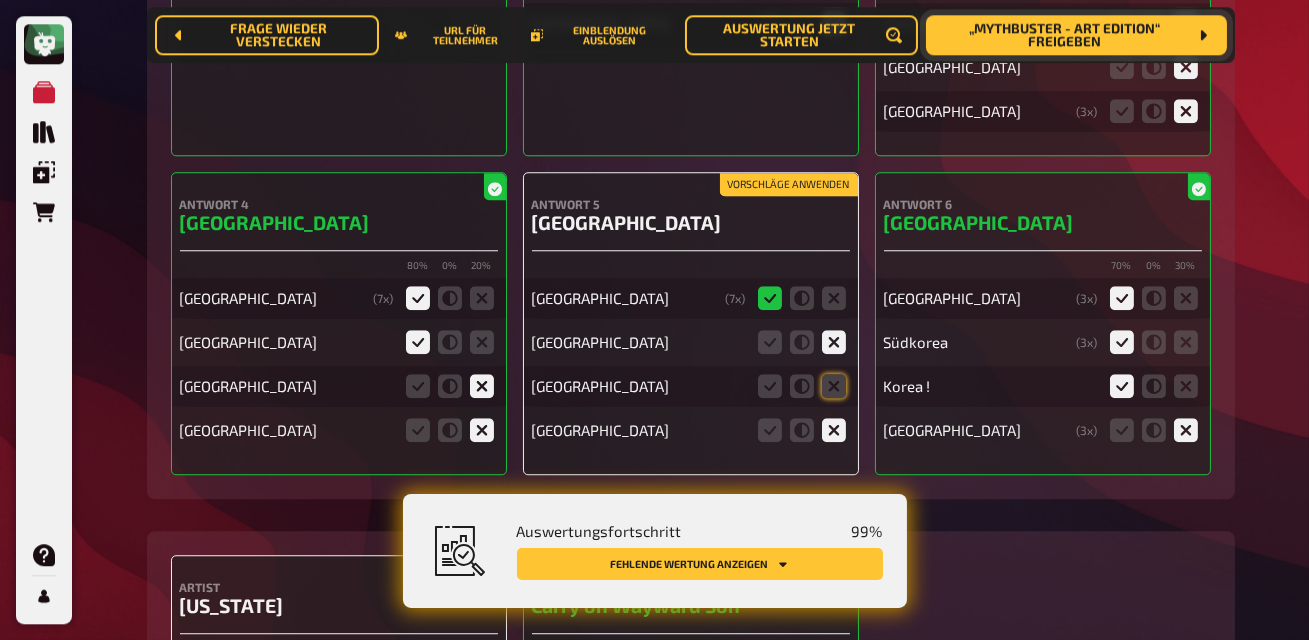 click on "Vorschläge anwenden" at bounding box center [789, 185] 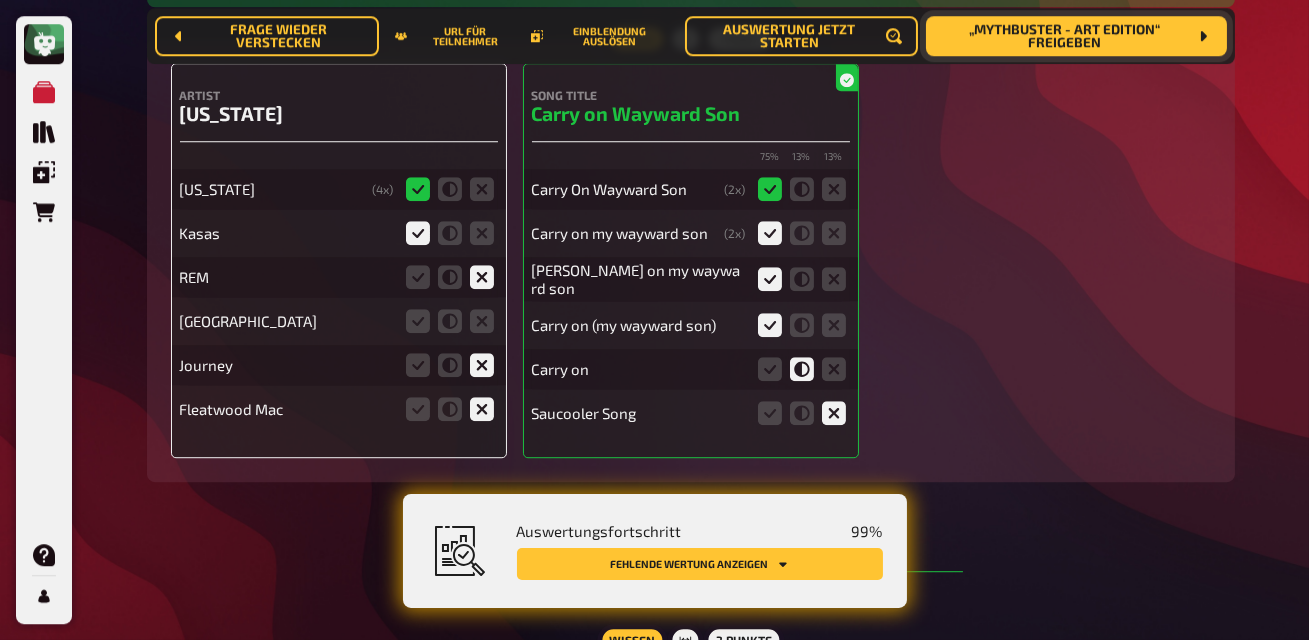 scroll, scrollTop: 10930, scrollLeft: 0, axis: vertical 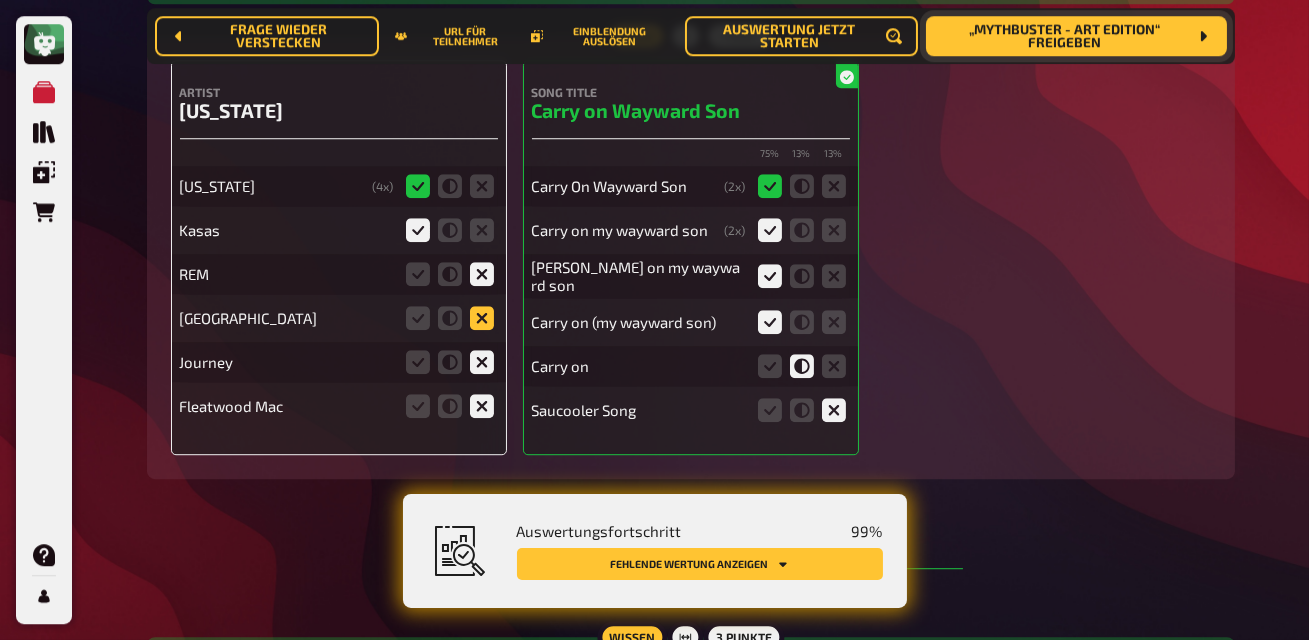 click 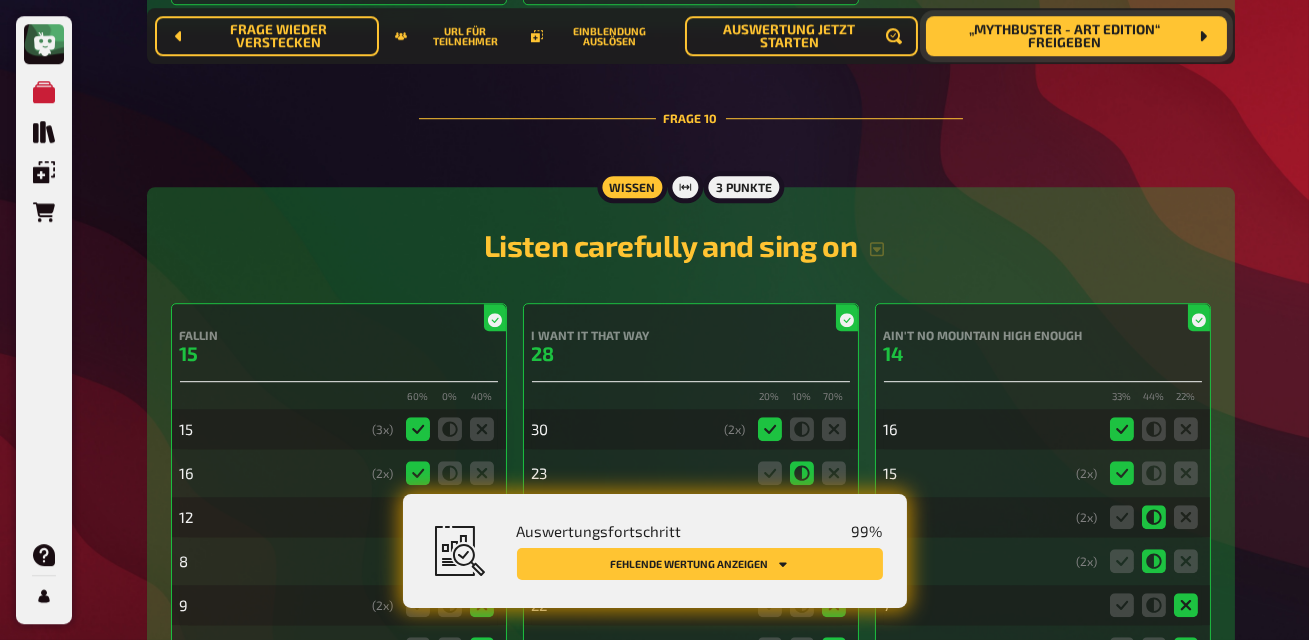 scroll, scrollTop: 11379, scrollLeft: 0, axis: vertical 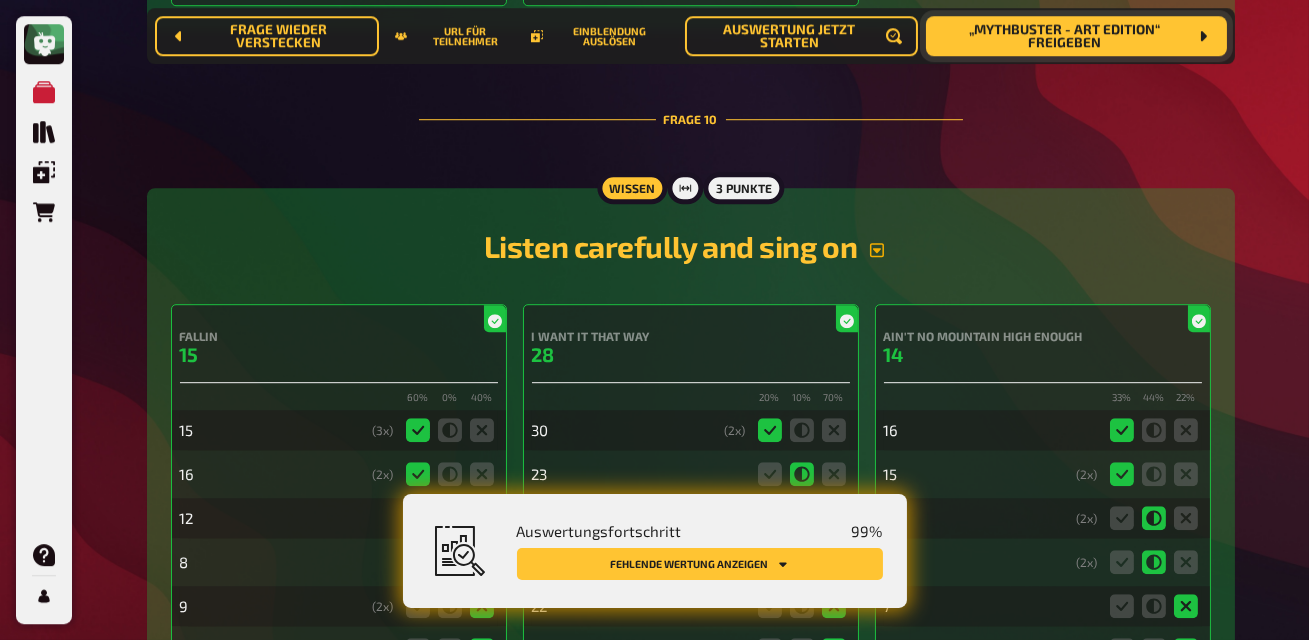 click 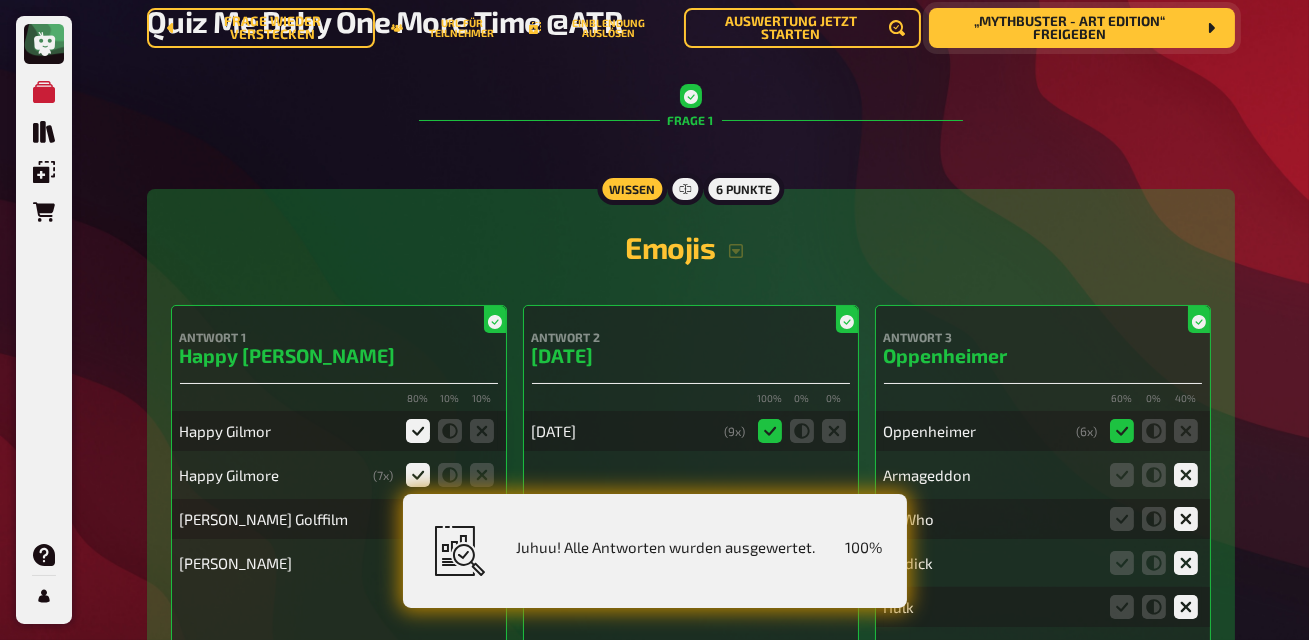 scroll, scrollTop: 0, scrollLeft: 0, axis: both 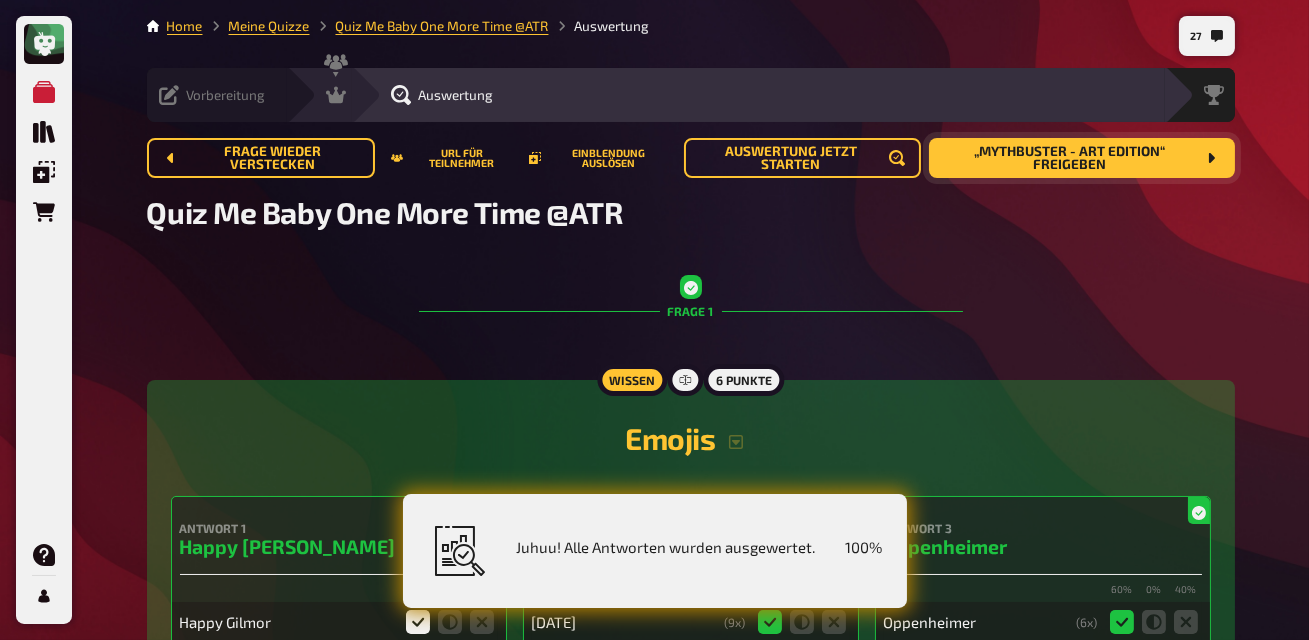 click on "Vorbereitung" at bounding box center (226, 95) 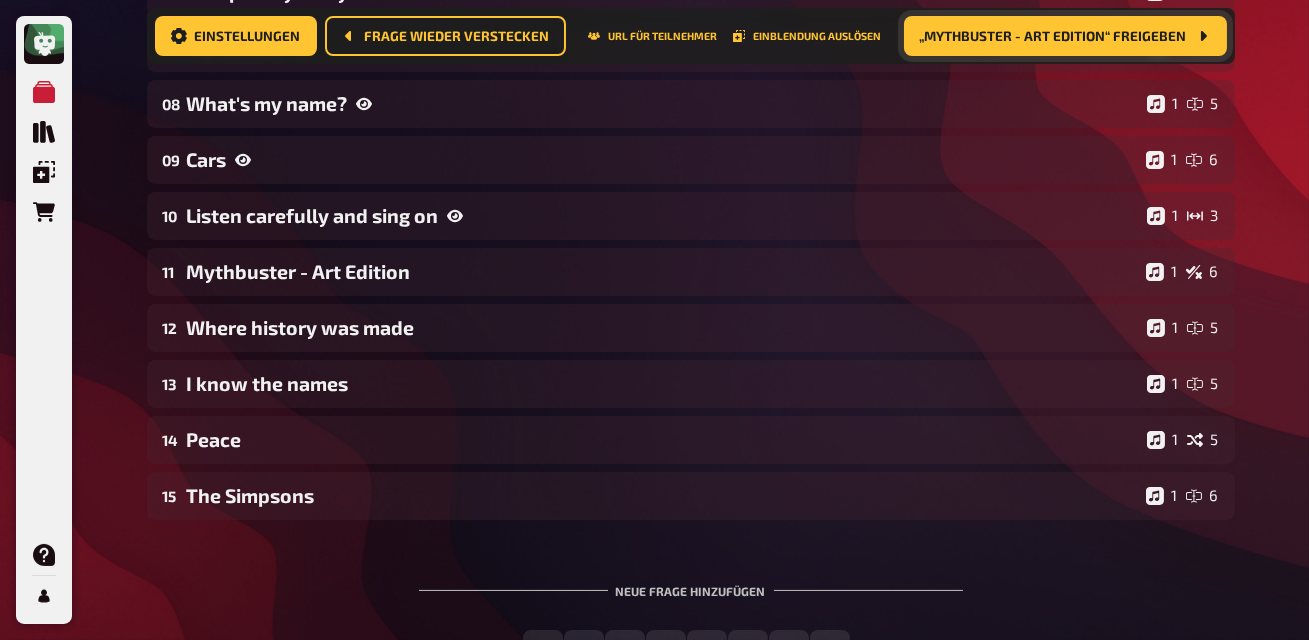 scroll, scrollTop: 676, scrollLeft: 0, axis: vertical 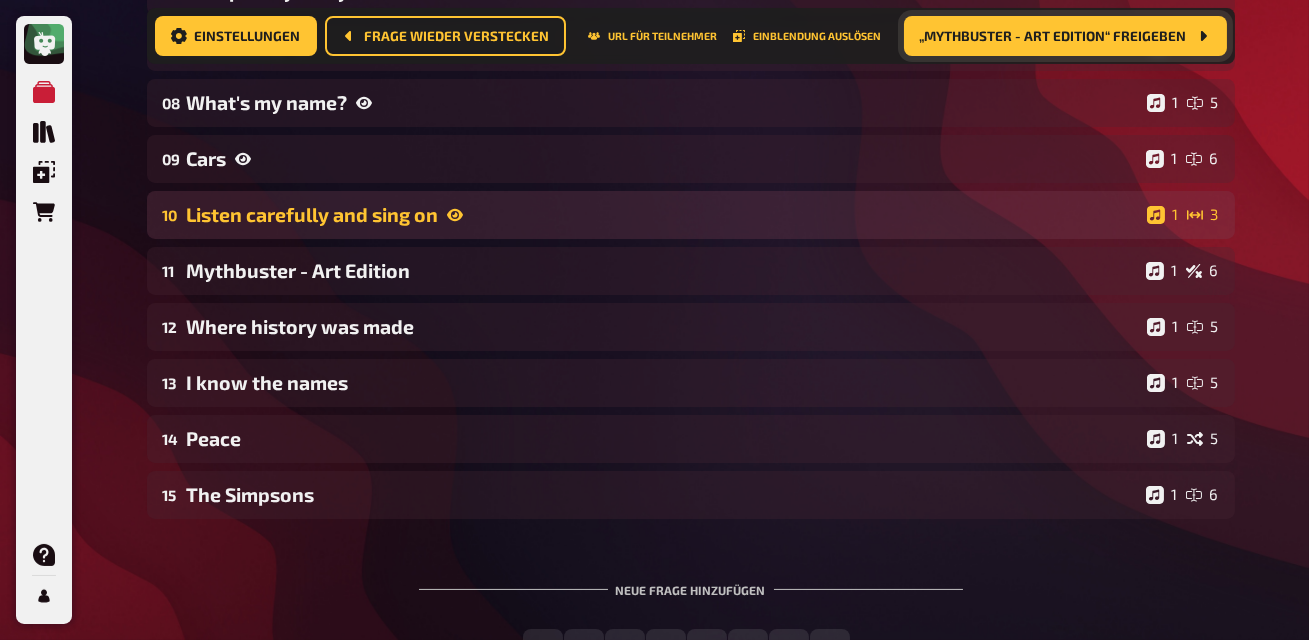 click on "10 Listen carefully and sing on   1 3" at bounding box center (691, 215) 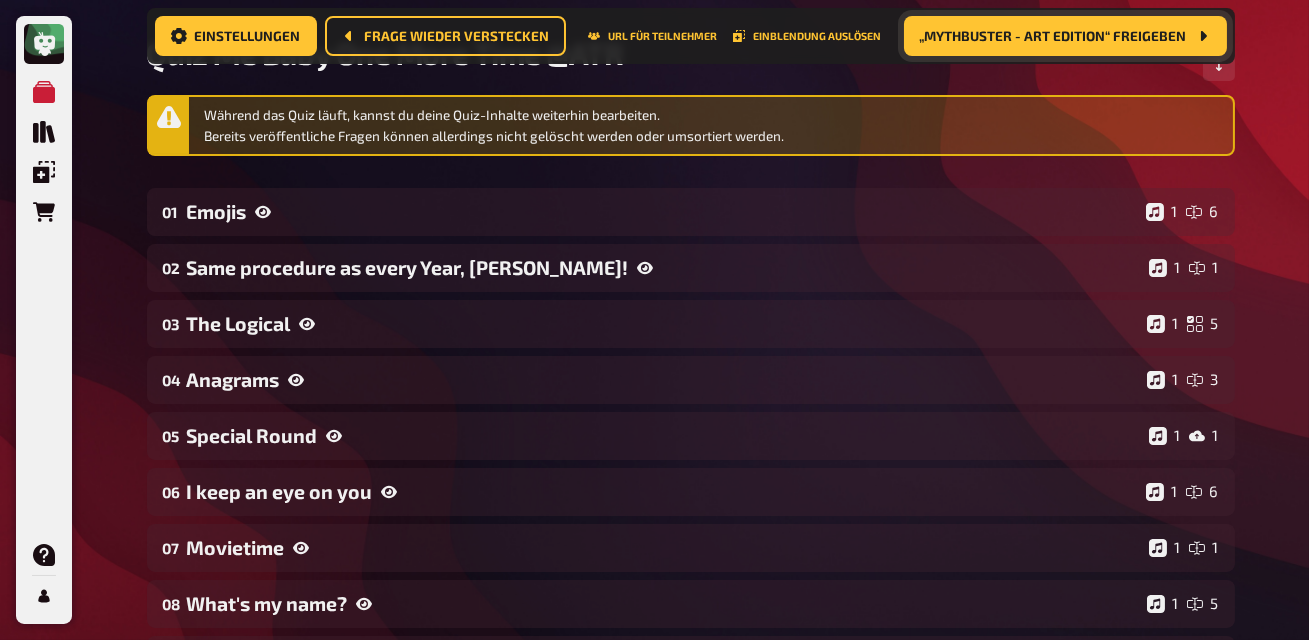 scroll, scrollTop: 0, scrollLeft: 0, axis: both 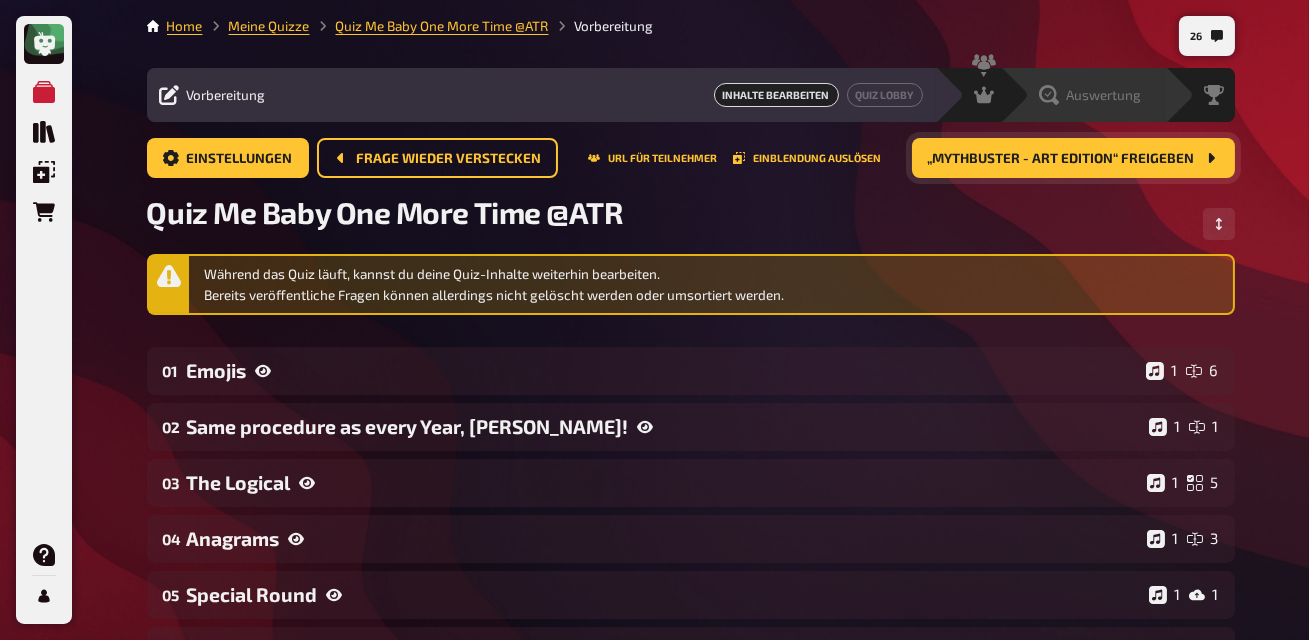 click on "Auswertung" at bounding box center [1104, 95] 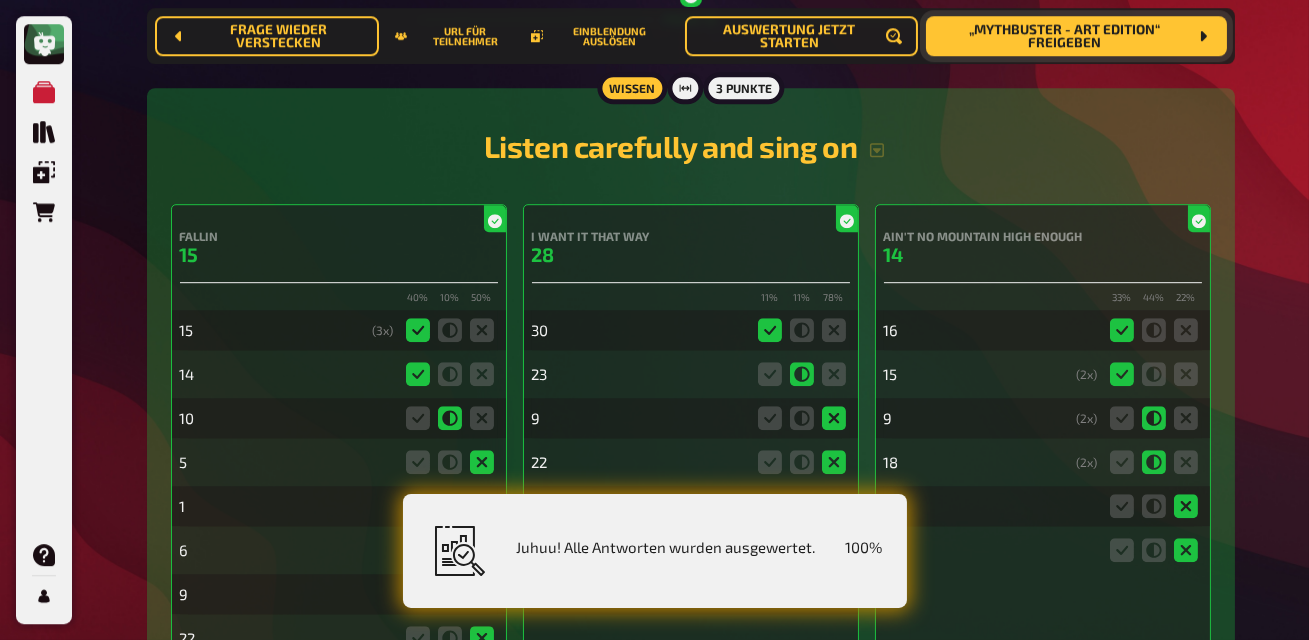 scroll, scrollTop: 11477, scrollLeft: 0, axis: vertical 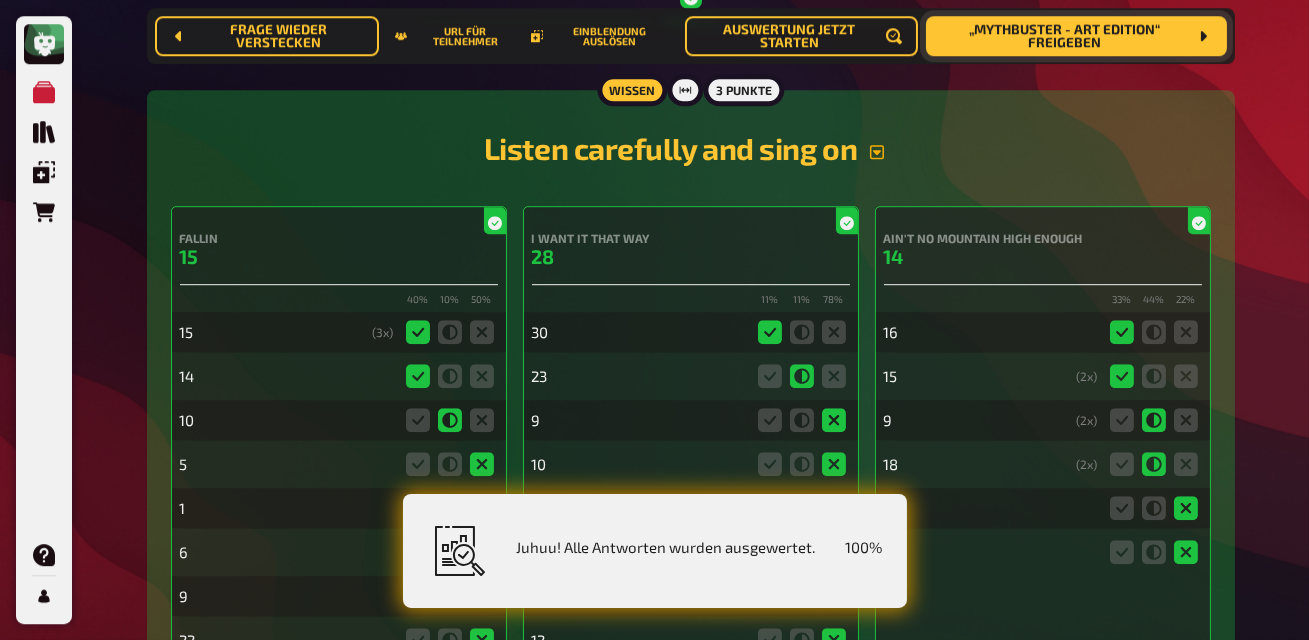 click at bounding box center (877, 152) 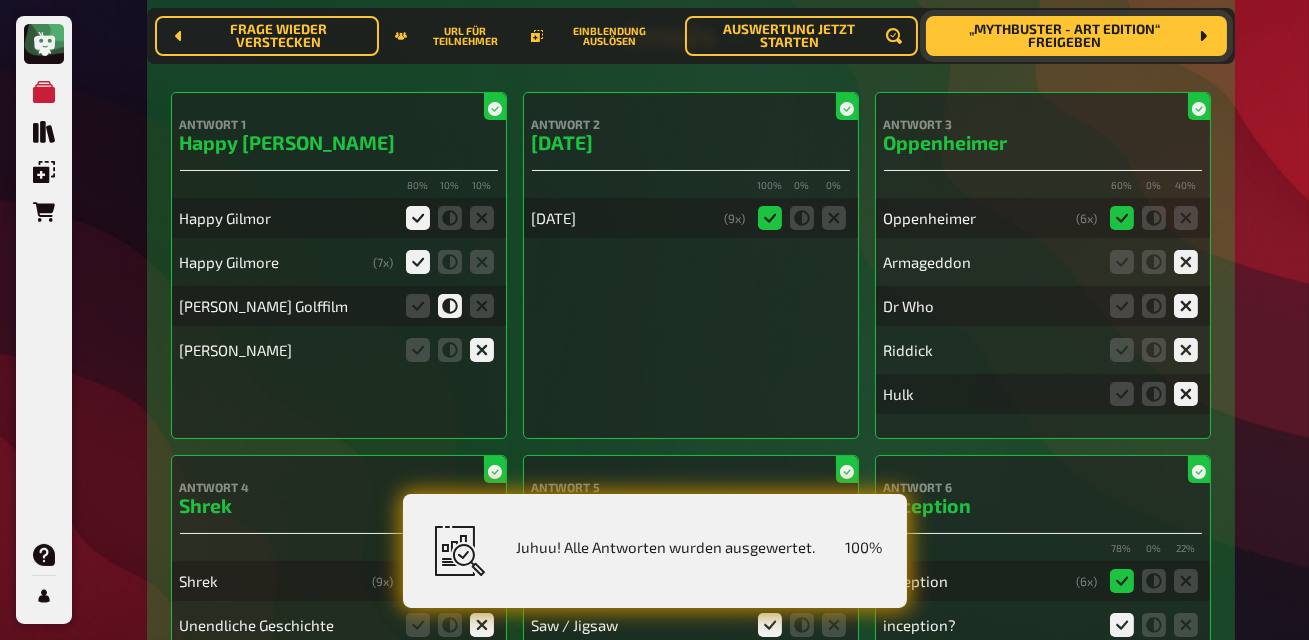 scroll, scrollTop: 0, scrollLeft: 0, axis: both 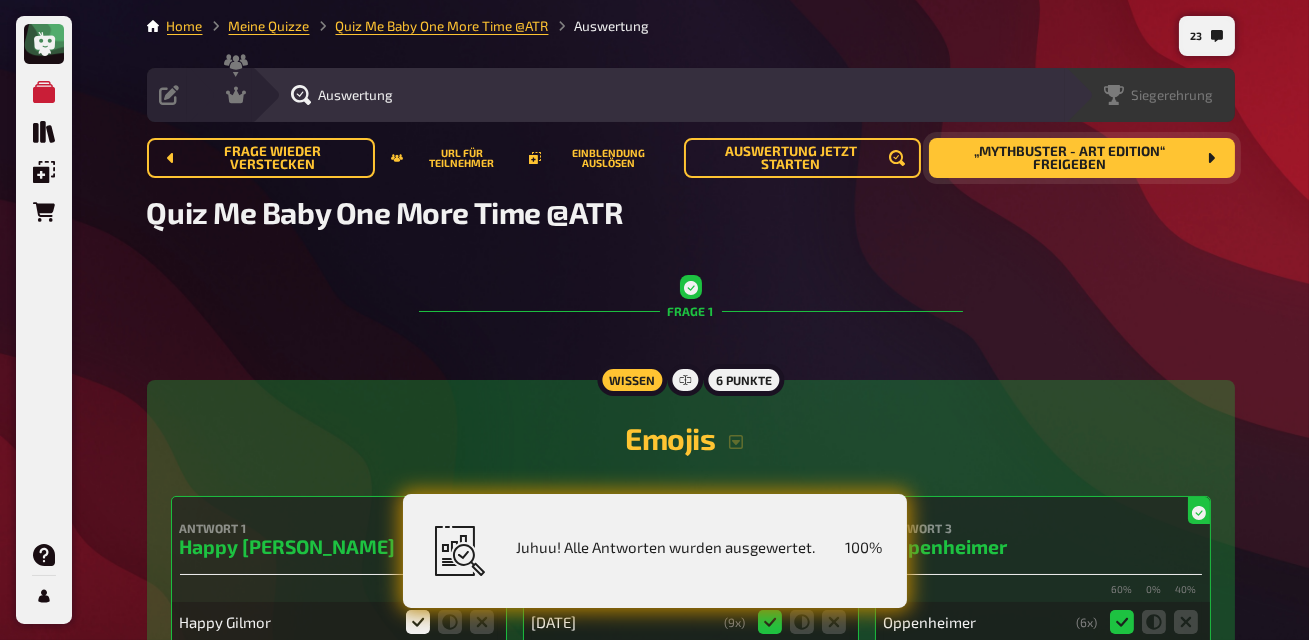 click on "Siegerehrung" at bounding box center [1150, 95] 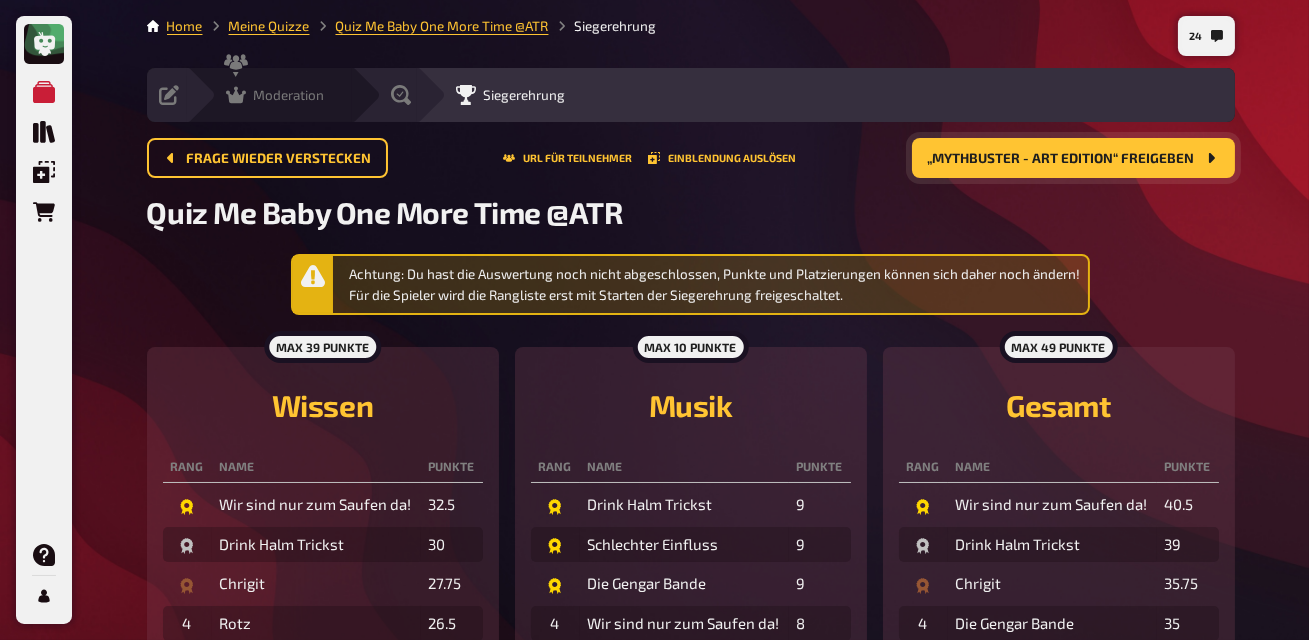 click on "Moderation" at bounding box center (289, 95) 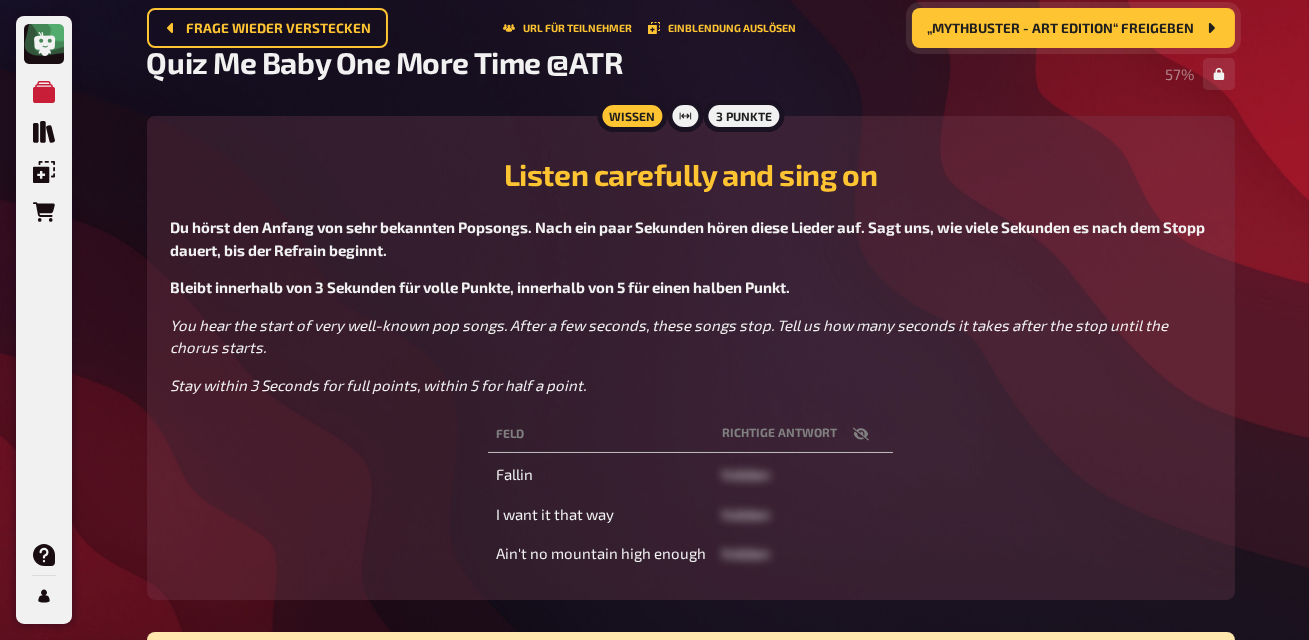 scroll, scrollTop: 0, scrollLeft: 0, axis: both 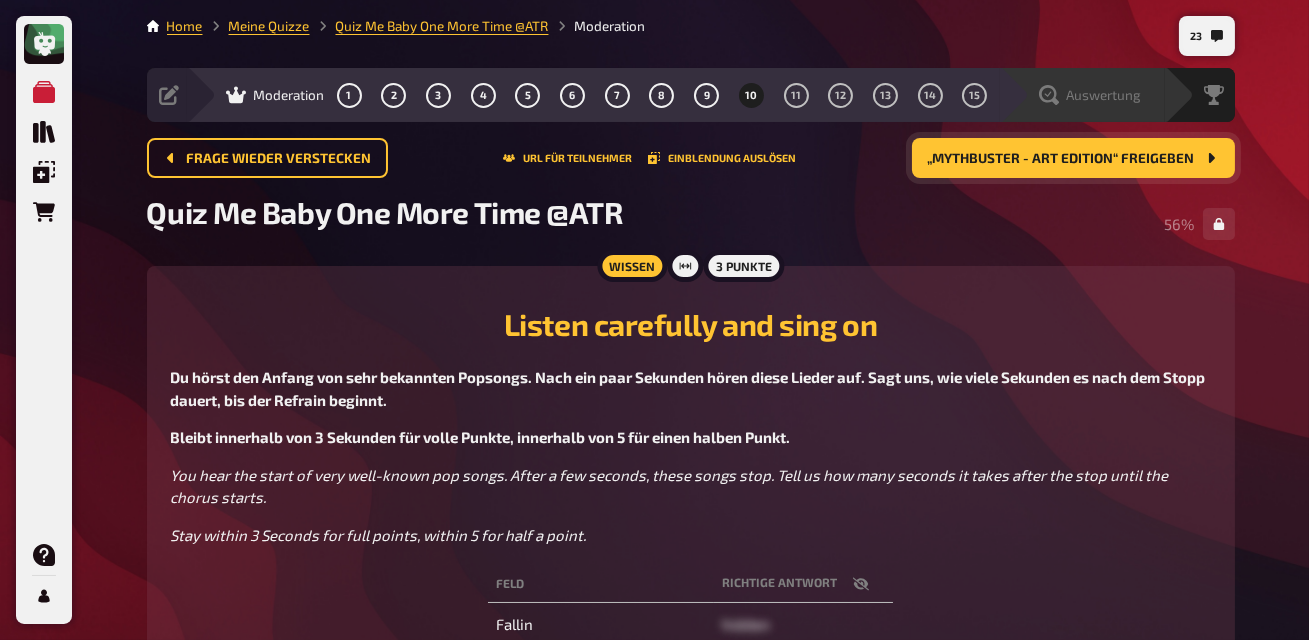click on "Auswertung" at bounding box center (1104, 95) 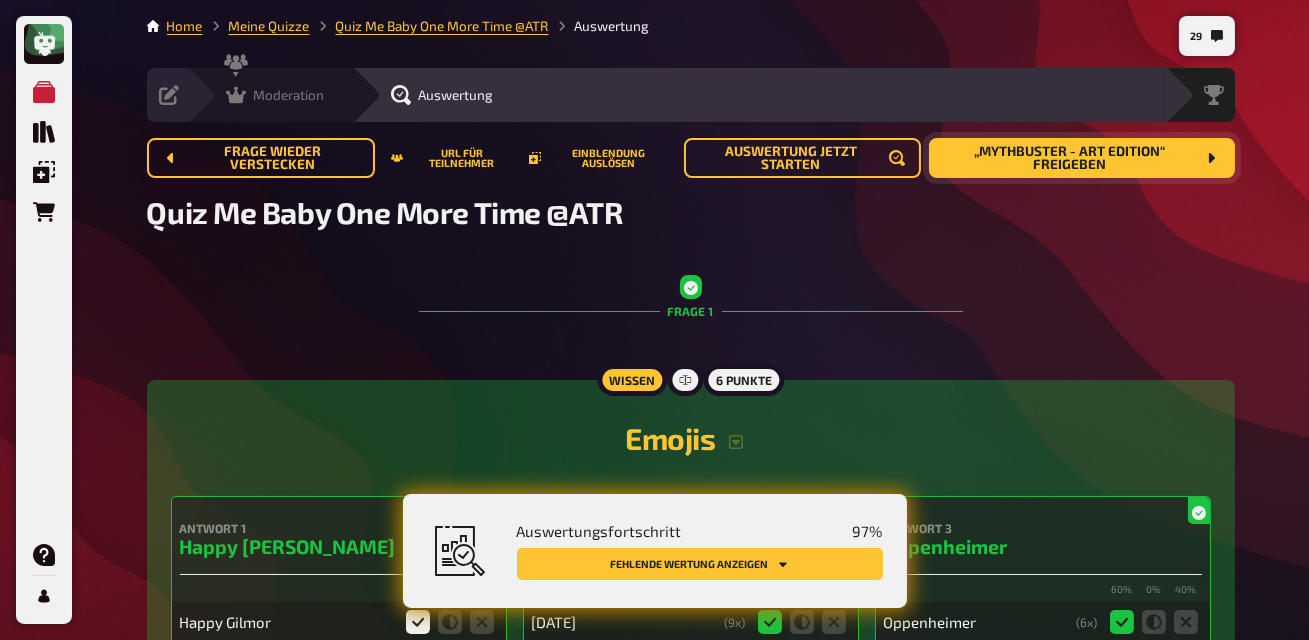 click on "Moderation" at bounding box center [289, 95] 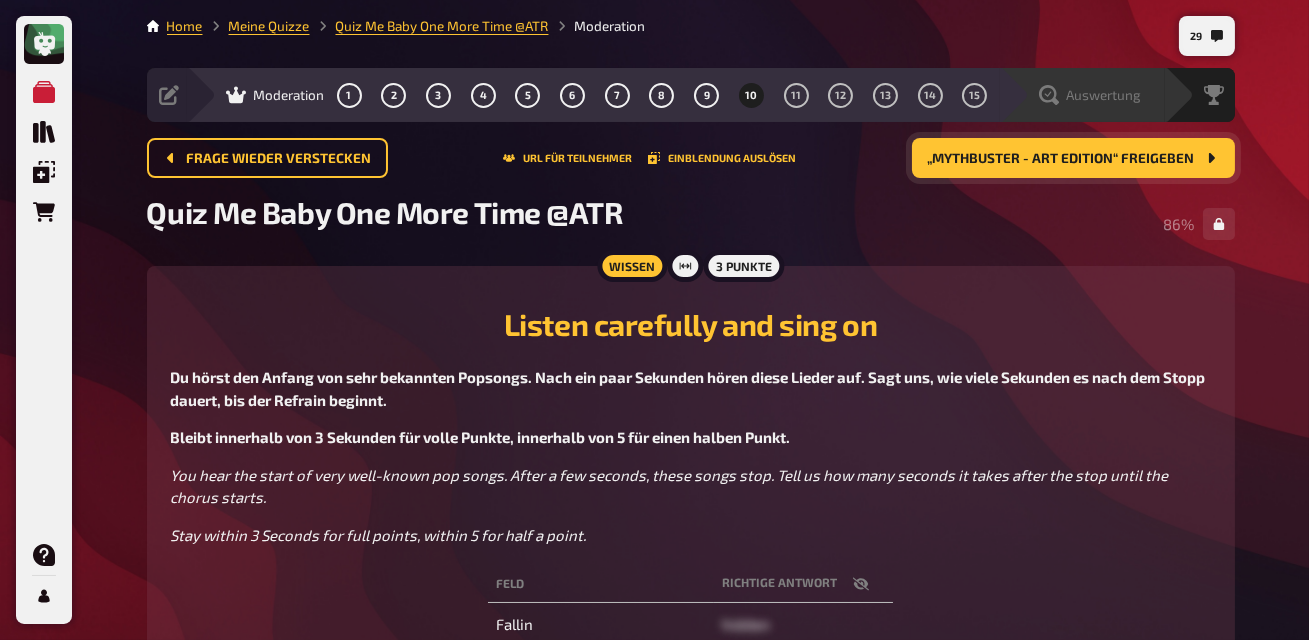 click on "Auswertung" at bounding box center [1090, 95] 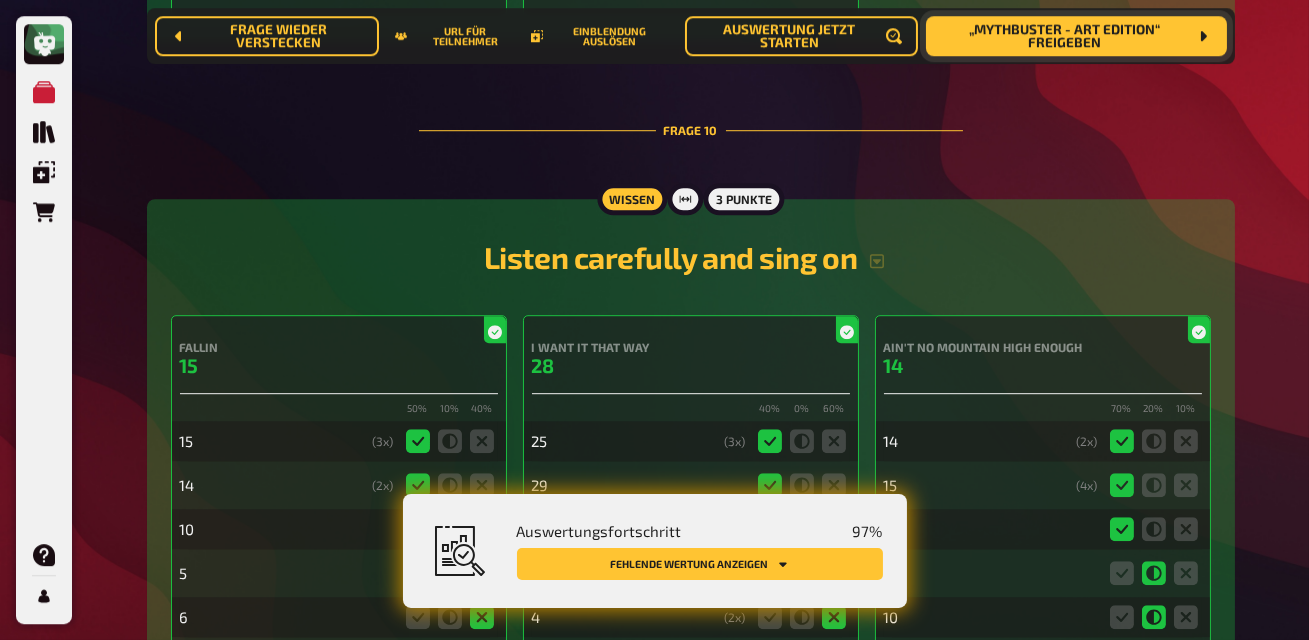 scroll, scrollTop: 12146, scrollLeft: 0, axis: vertical 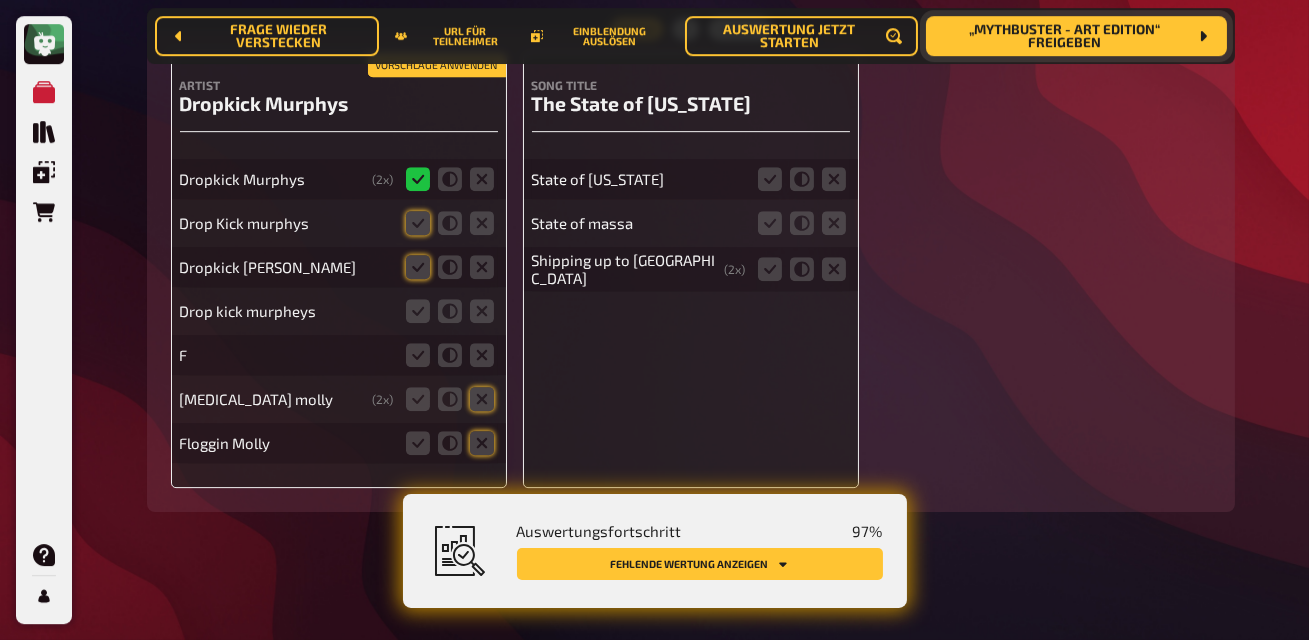 click on "Vorschläge anwenden Artist Dropkick [PERSON_NAME] Dropkick Murphys ( 2 x) Drop Kick murphys Dropkick [PERSON_NAME]  Drop kick murpheys F [MEDICAL_DATA] molly ( 2 x) Floggin [PERSON_NAME]" at bounding box center (339, 270) 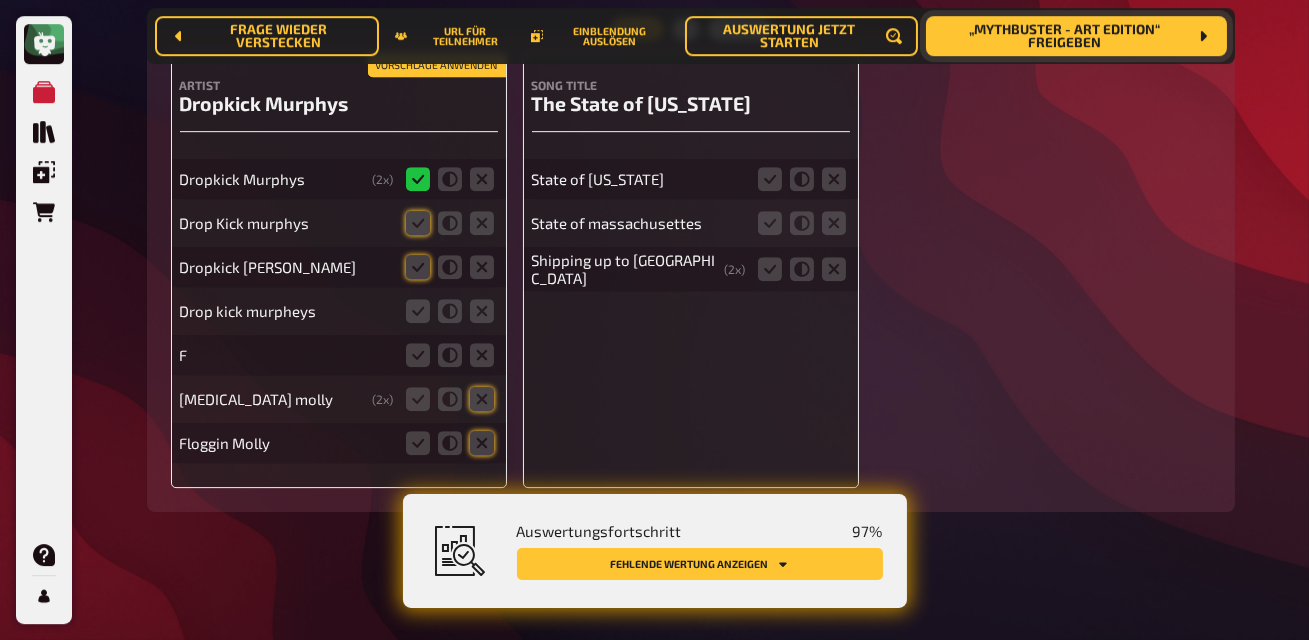 click on "Vorschläge anwenden Artist Dropkick [PERSON_NAME] Dropkick Murphys ( 2 x) Drop Kick murphys Dropkick [PERSON_NAME]  Drop kick murpheys F [MEDICAL_DATA] molly ( 2 x) Floggin [PERSON_NAME]" at bounding box center (339, 270) 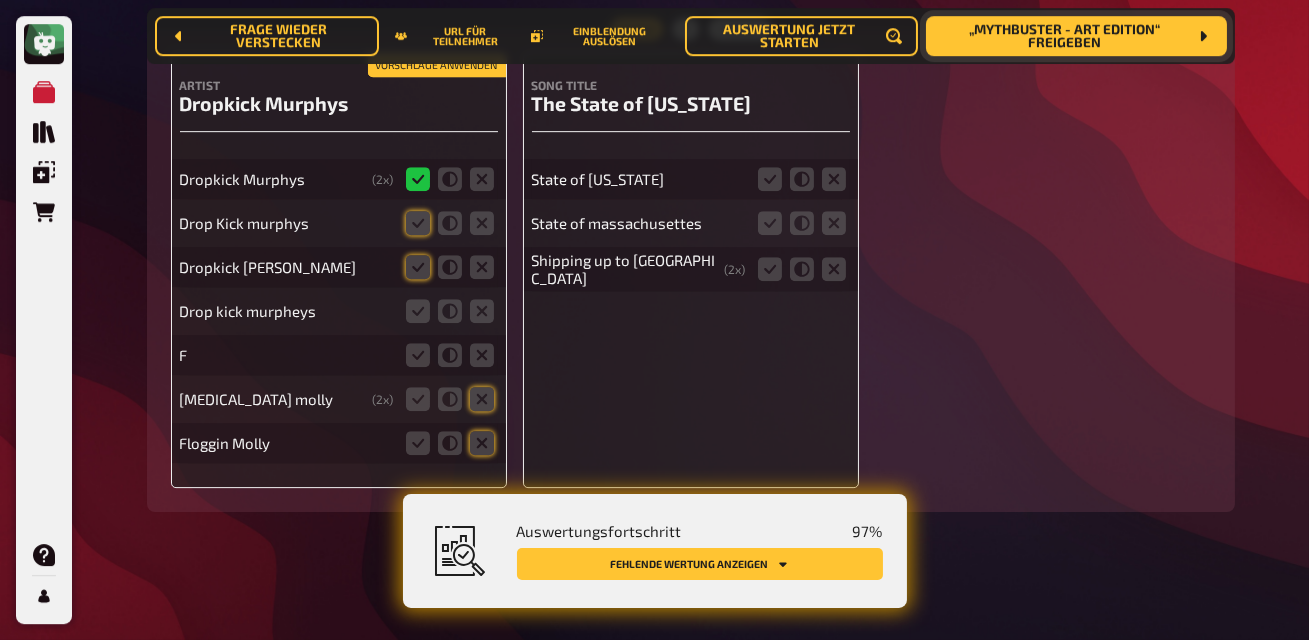 click on "Vorschläge anwenden" at bounding box center (437, 66) 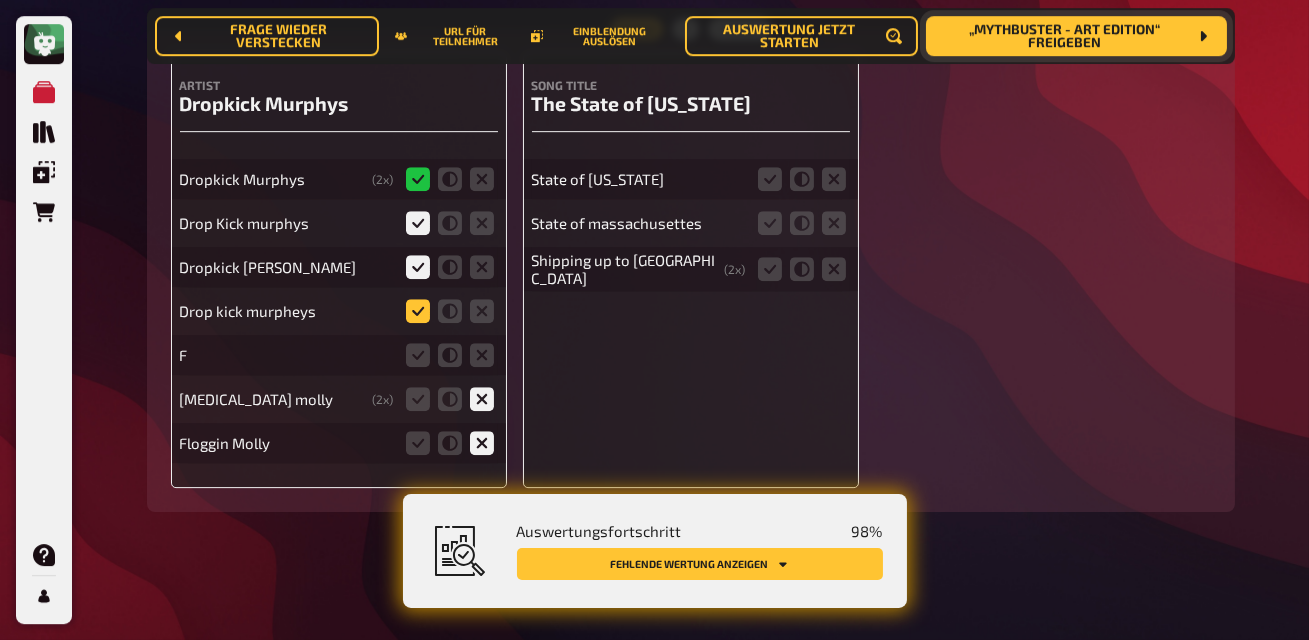 click 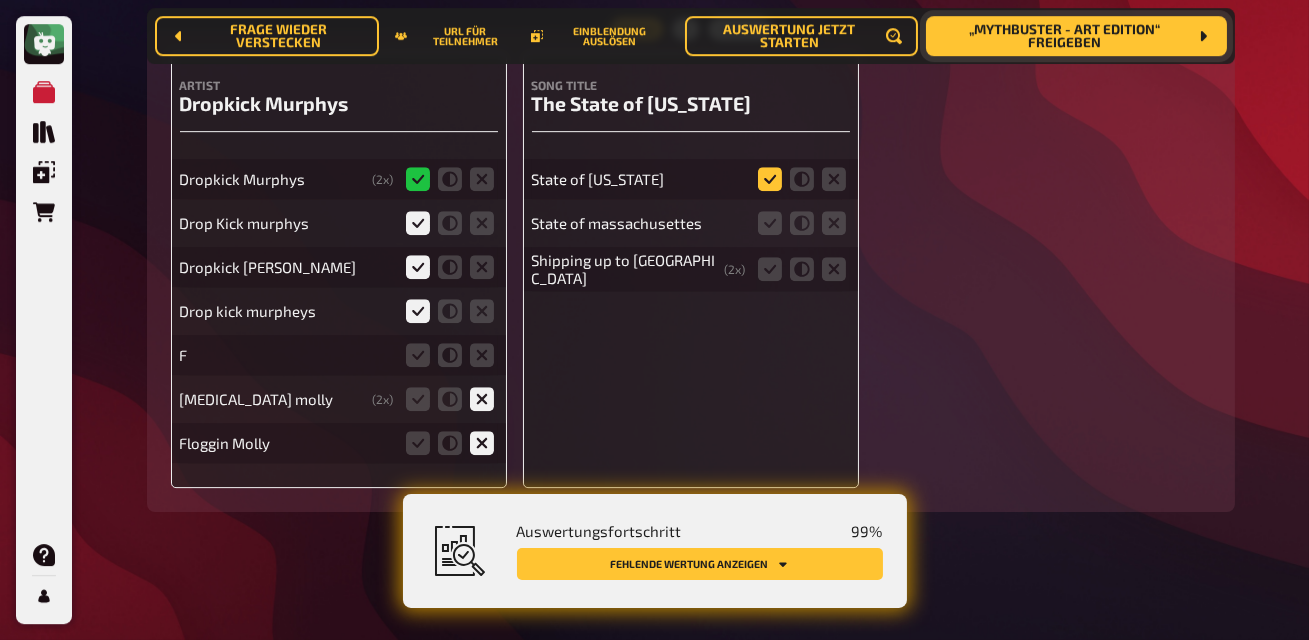click 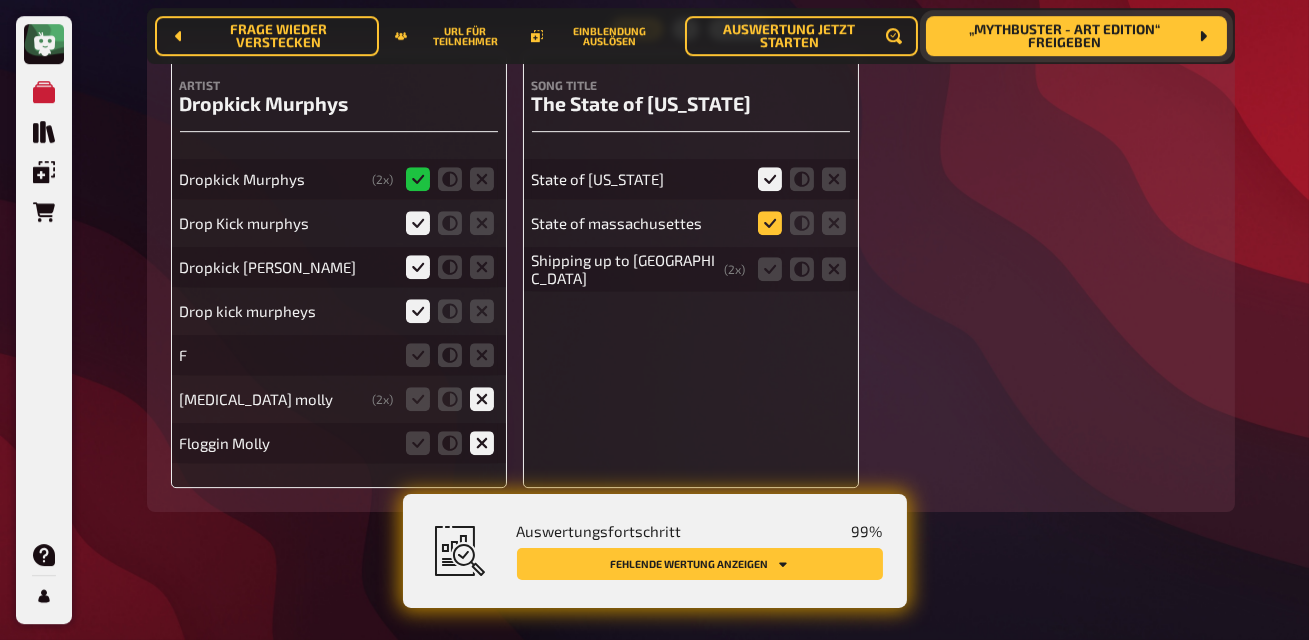 click 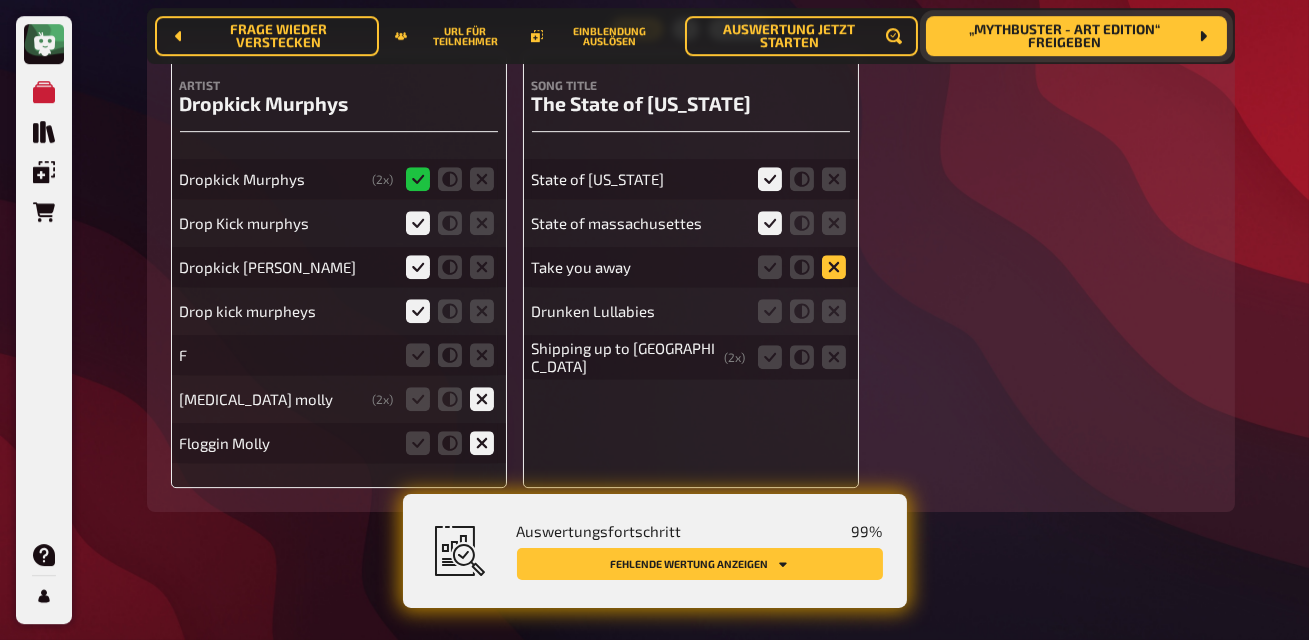scroll, scrollTop: 12102, scrollLeft: 0, axis: vertical 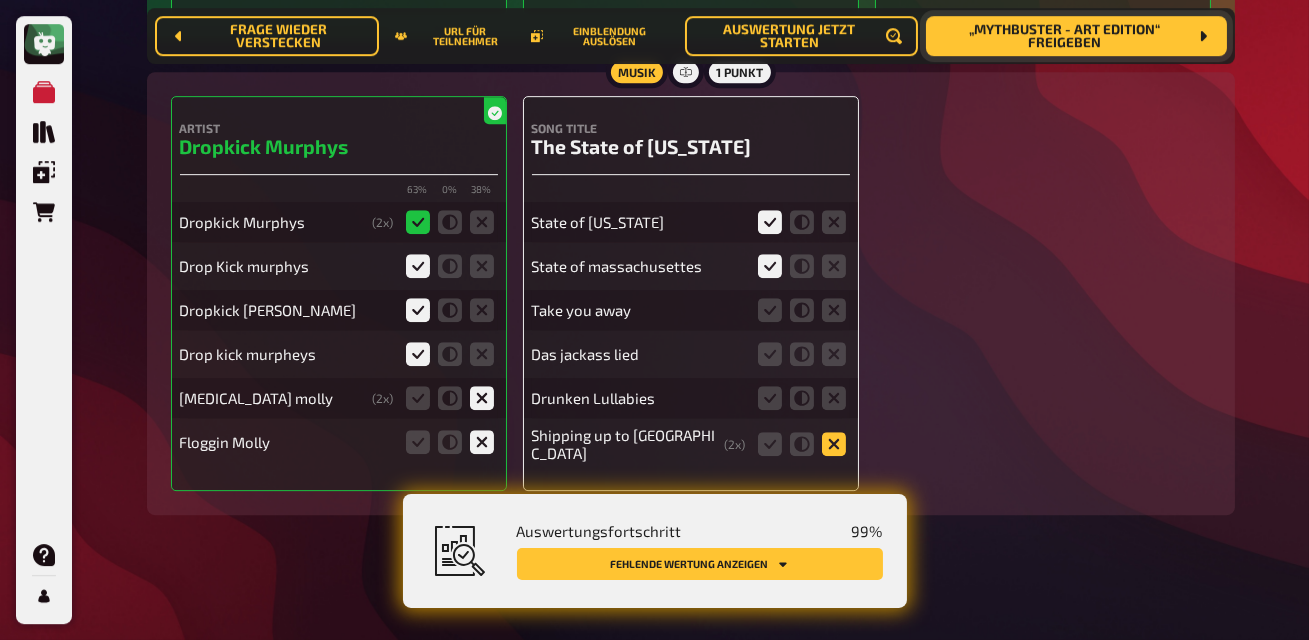 click 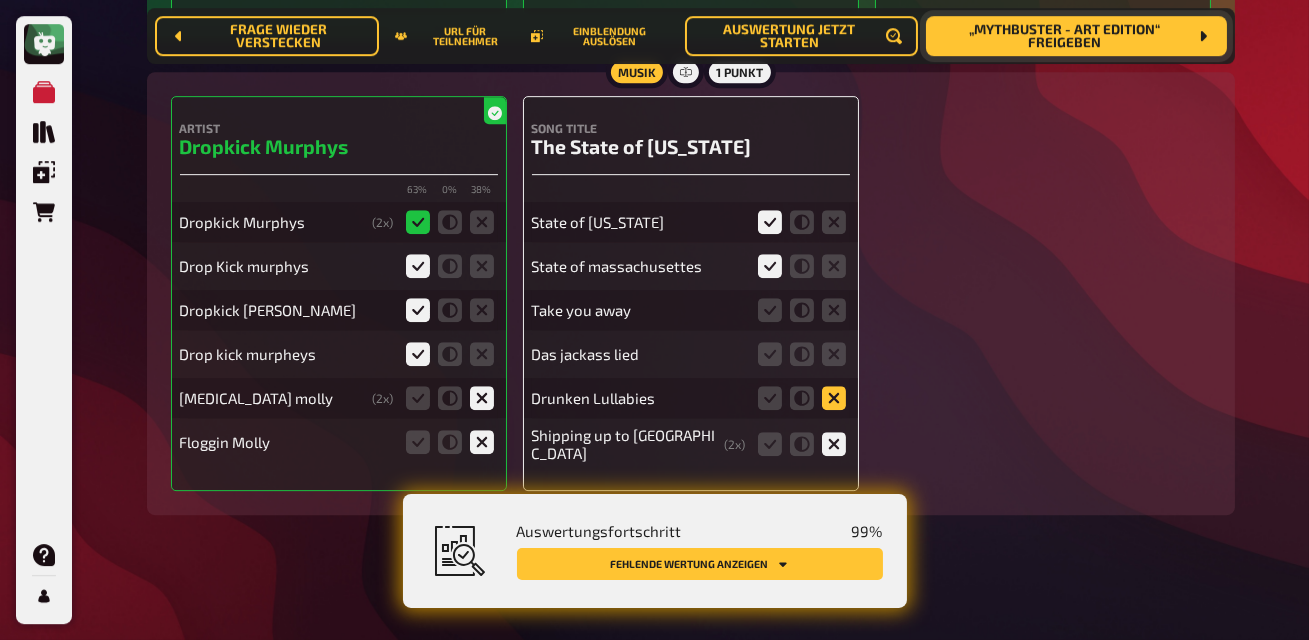 click 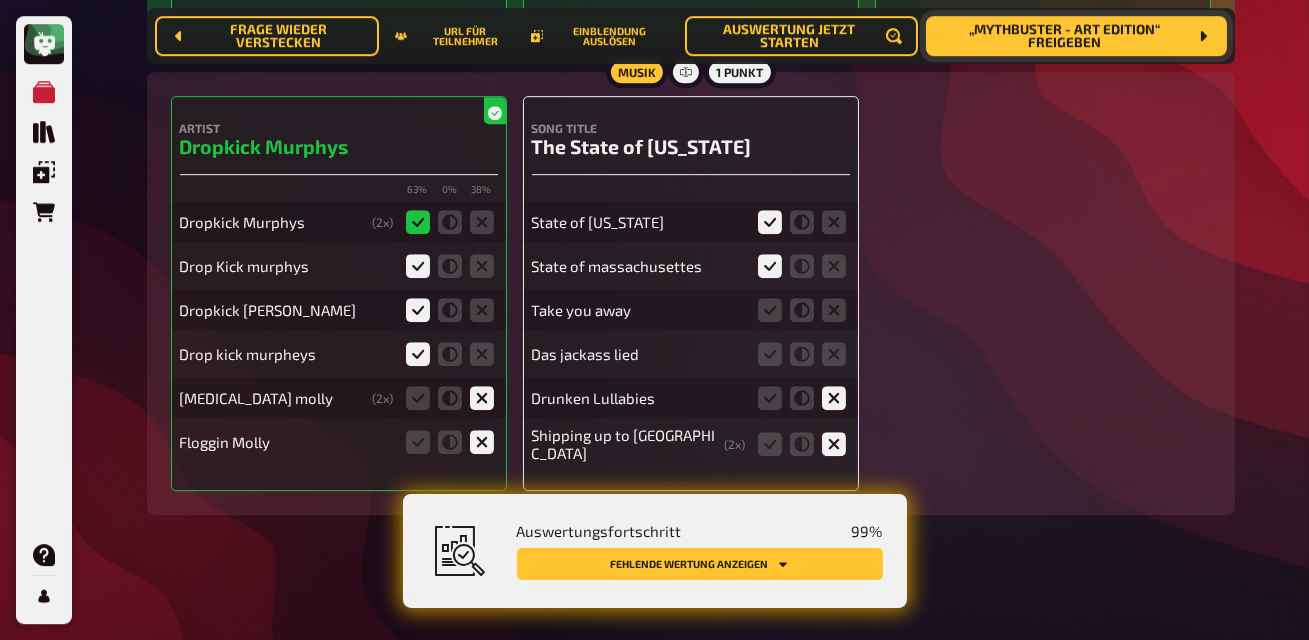 click at bounding box center [802, 354] 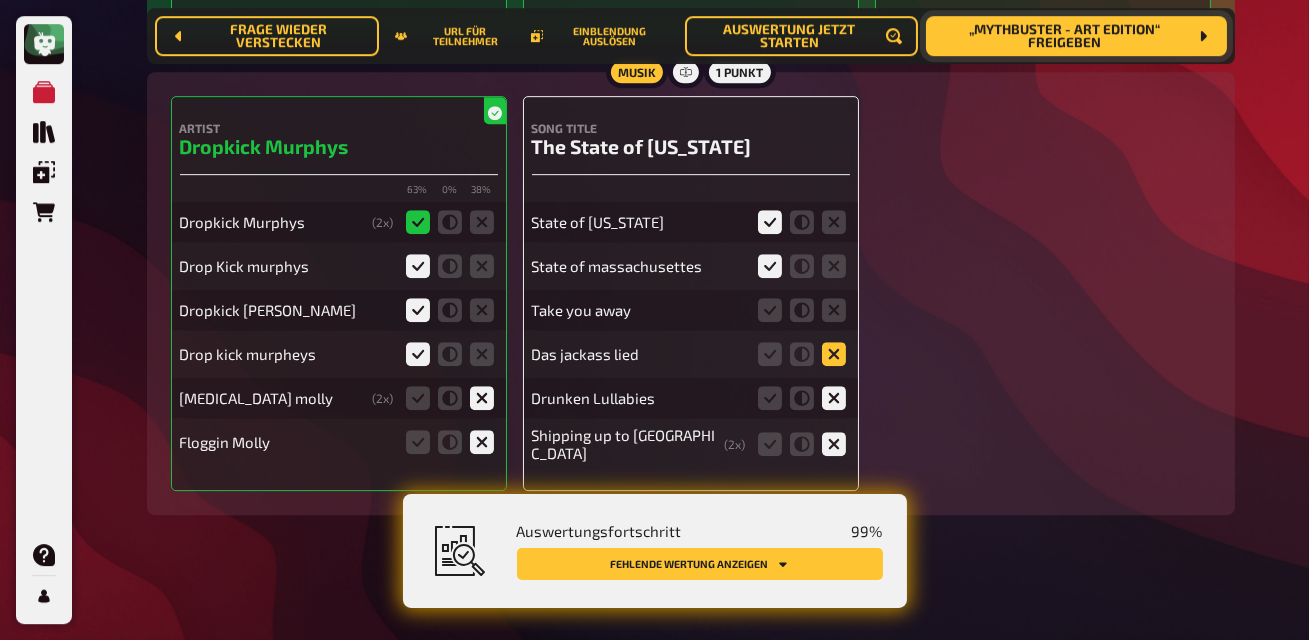 click 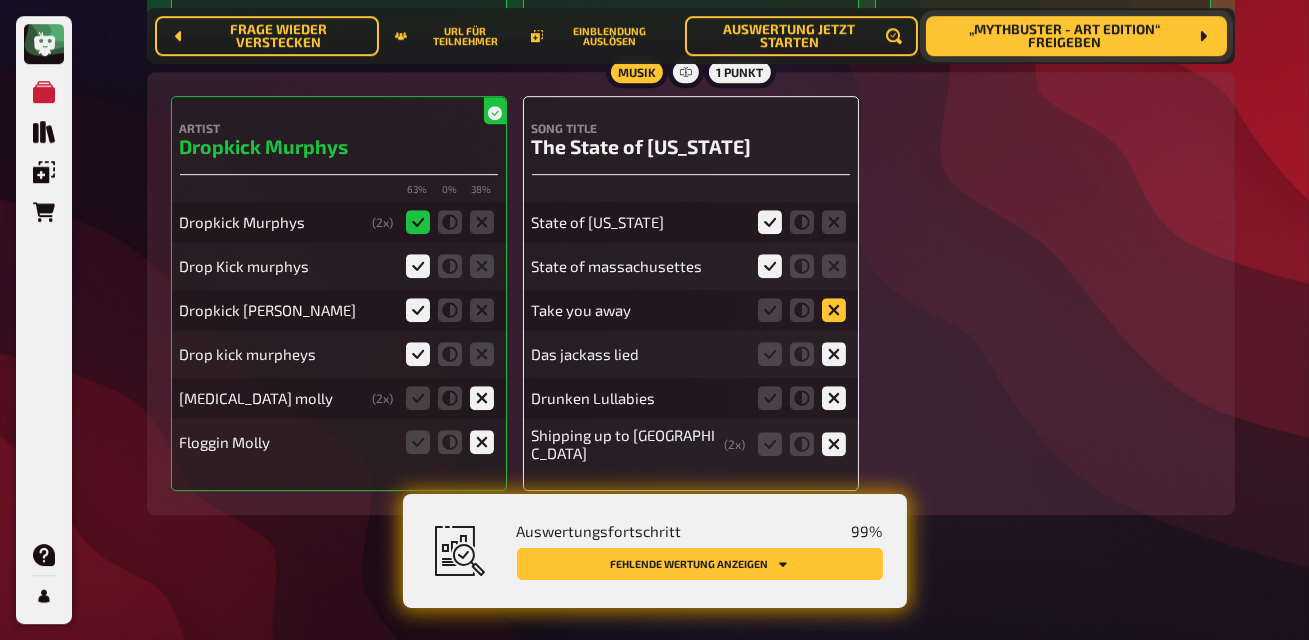 click 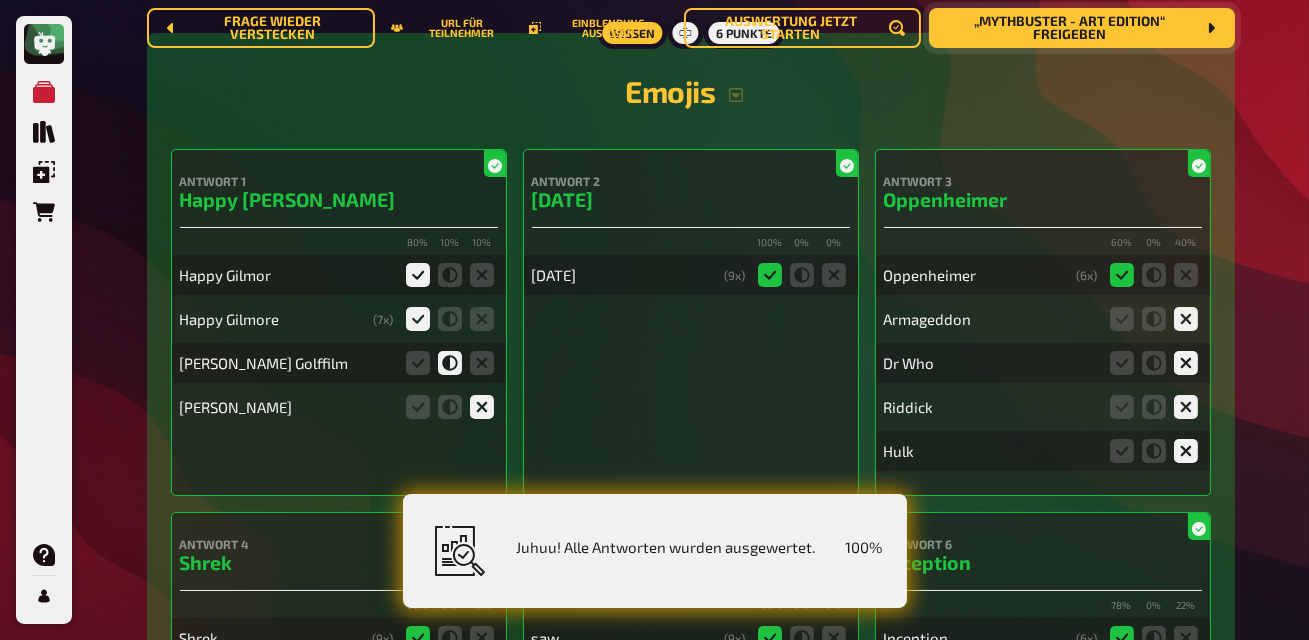 scroll, scrollTop: 0, scrollLeft: 0, axis: both 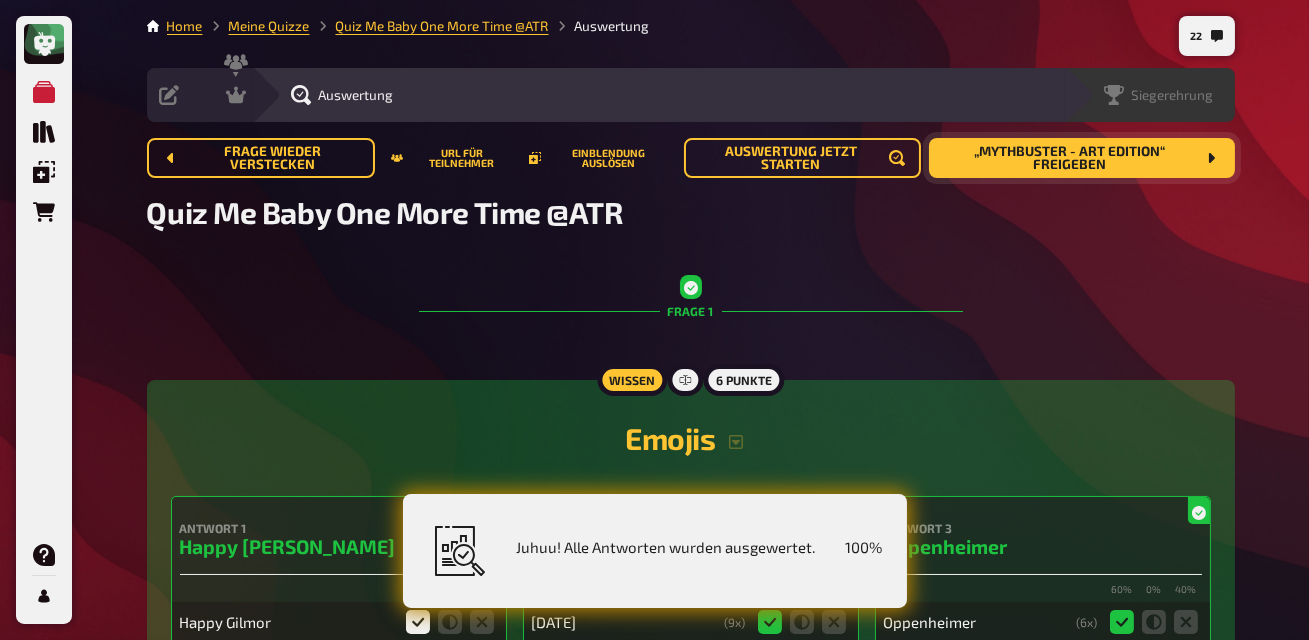 click on "Siegerehrung" at bounding box center (1159, 95) 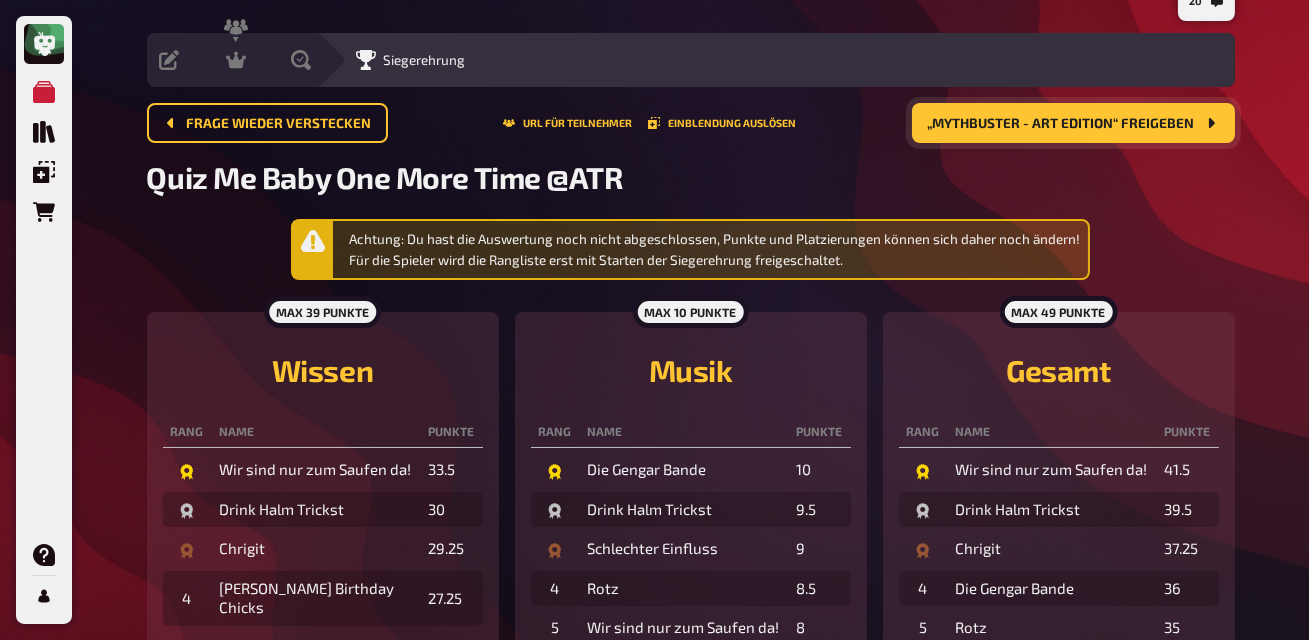 scroll, scrollTop: 0, scrollLeft: 0, axis: both 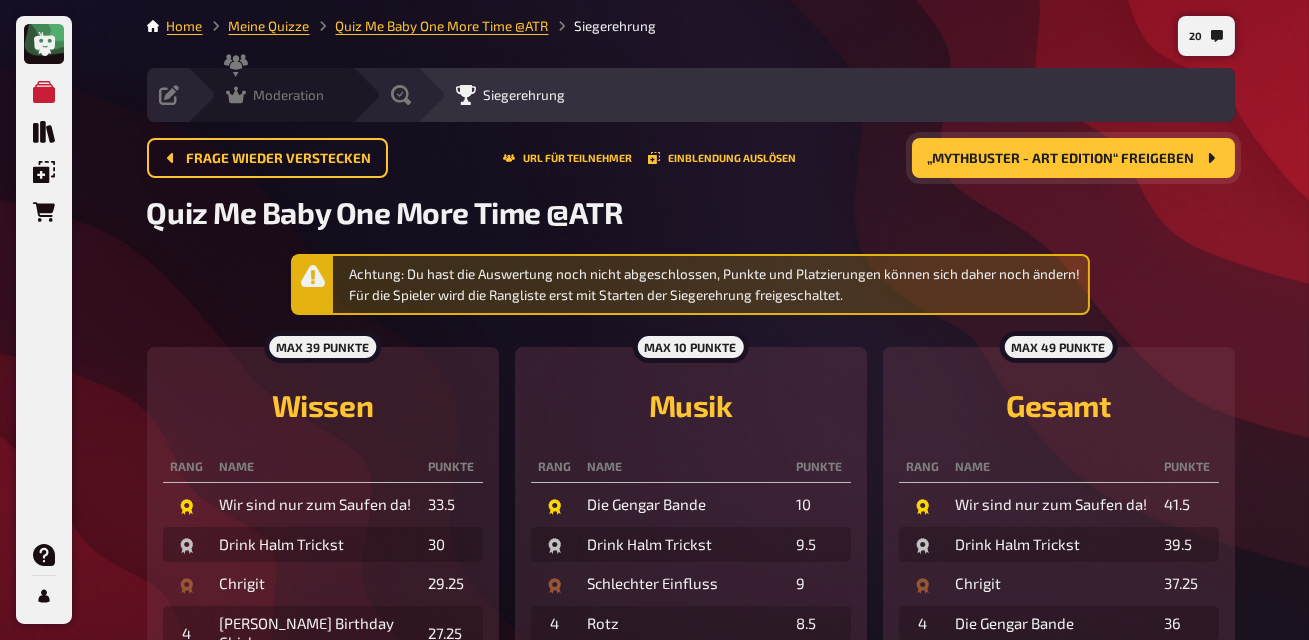 click on "Moderation" at bounding box center [275, 95] 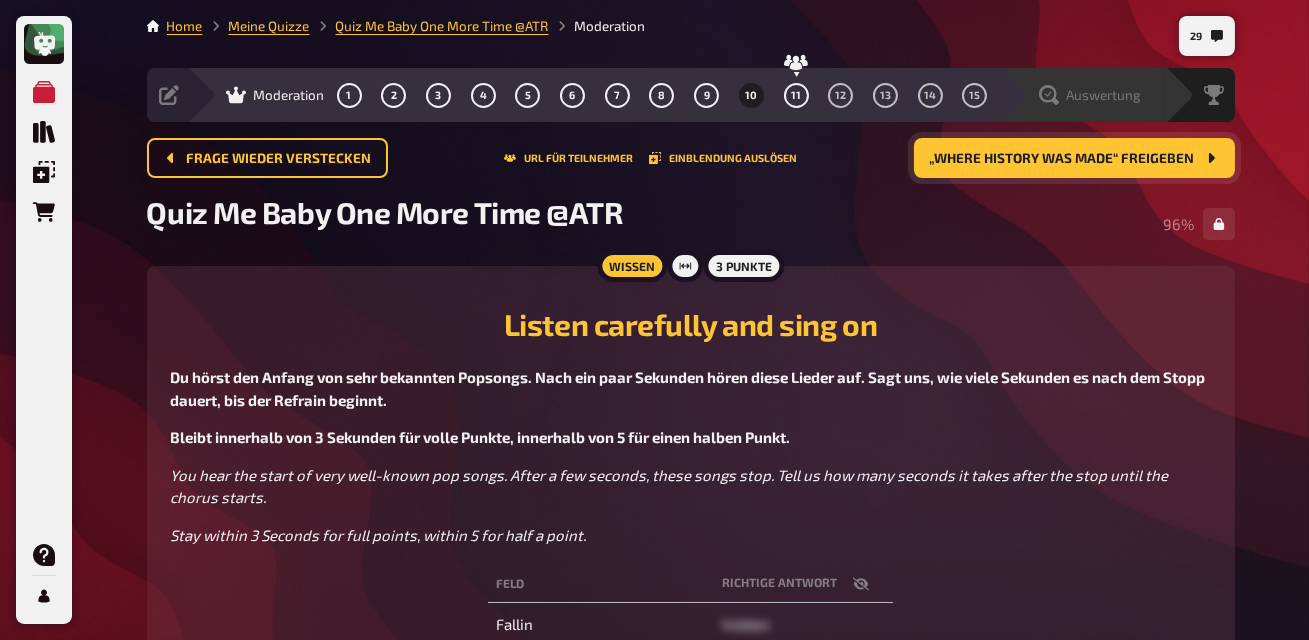 click on "Auswertung" at bounding box center [1104, 95] 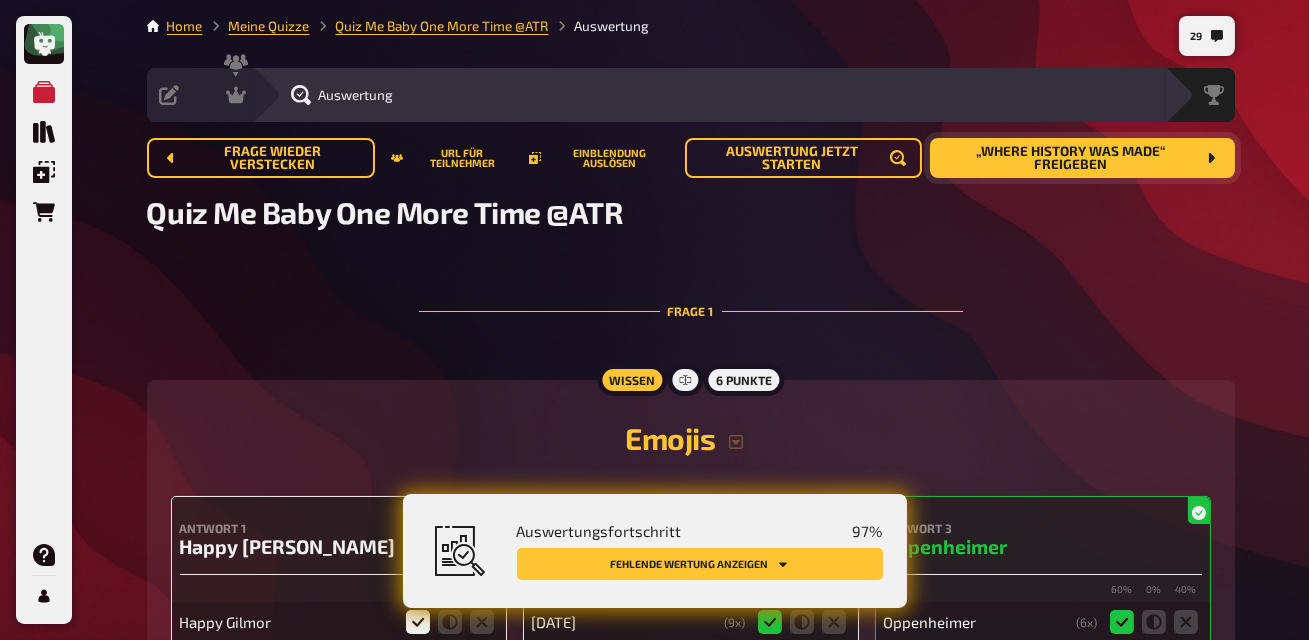 click on "Fehlende Wertung anzeigen" at bounding box center (700, 564) 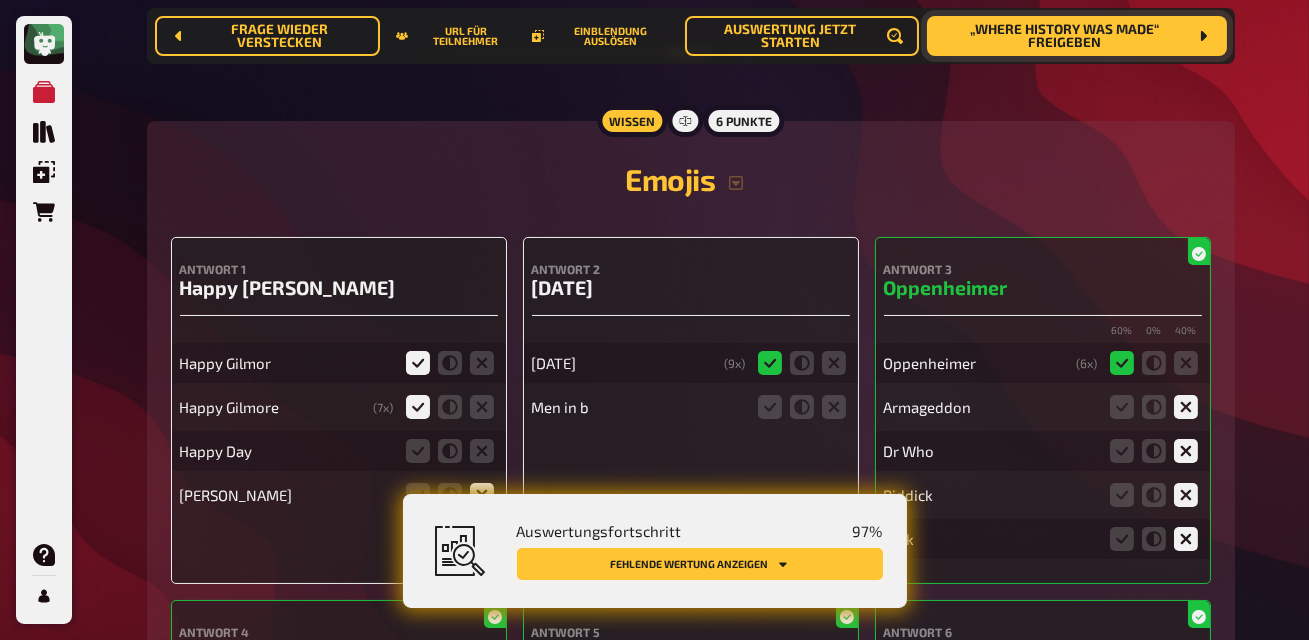 scroll, scrollTop: 290, scrollLeft: 0, axis: vertical 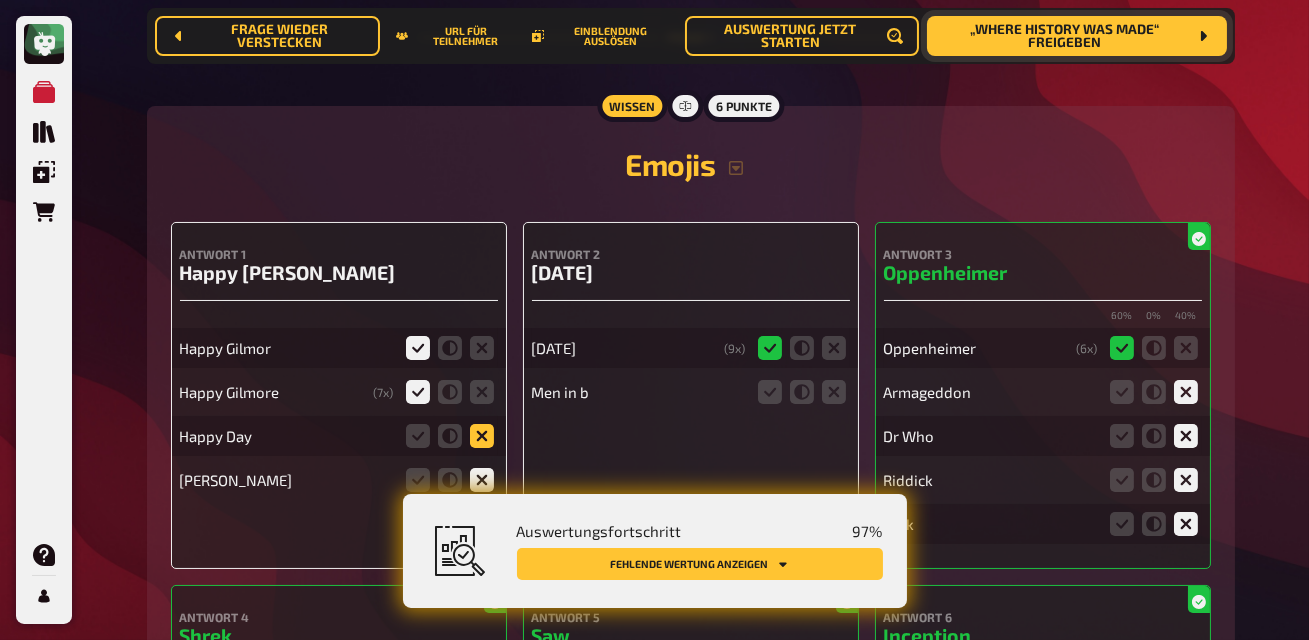 click 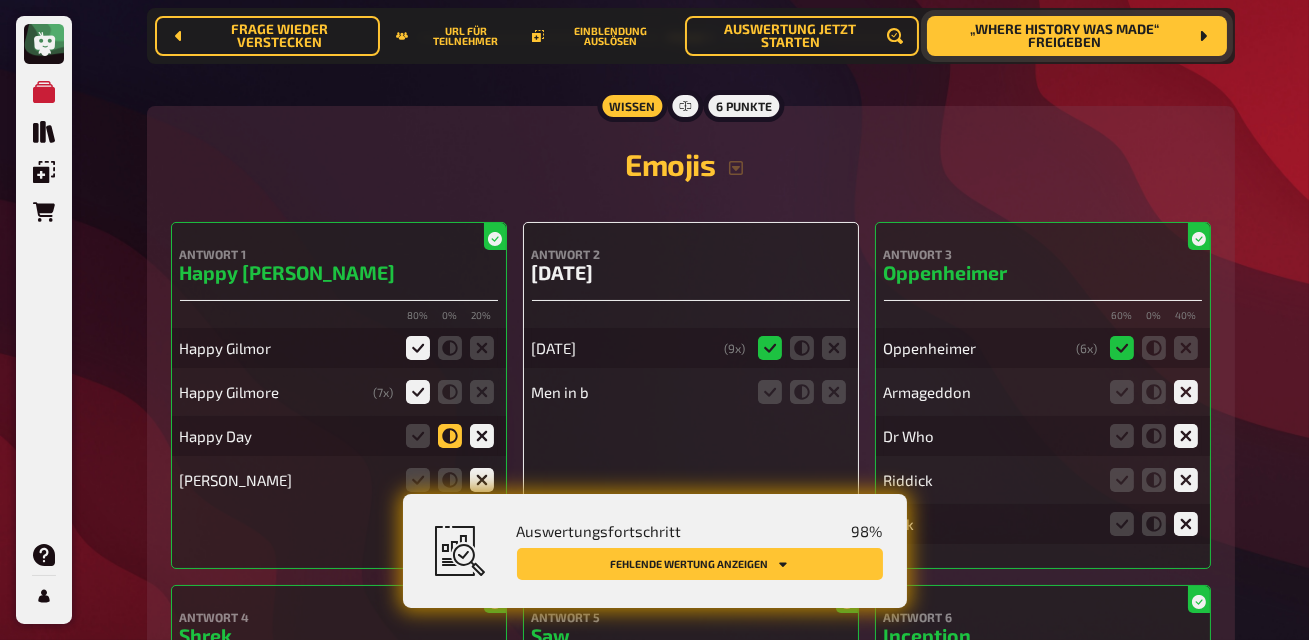click 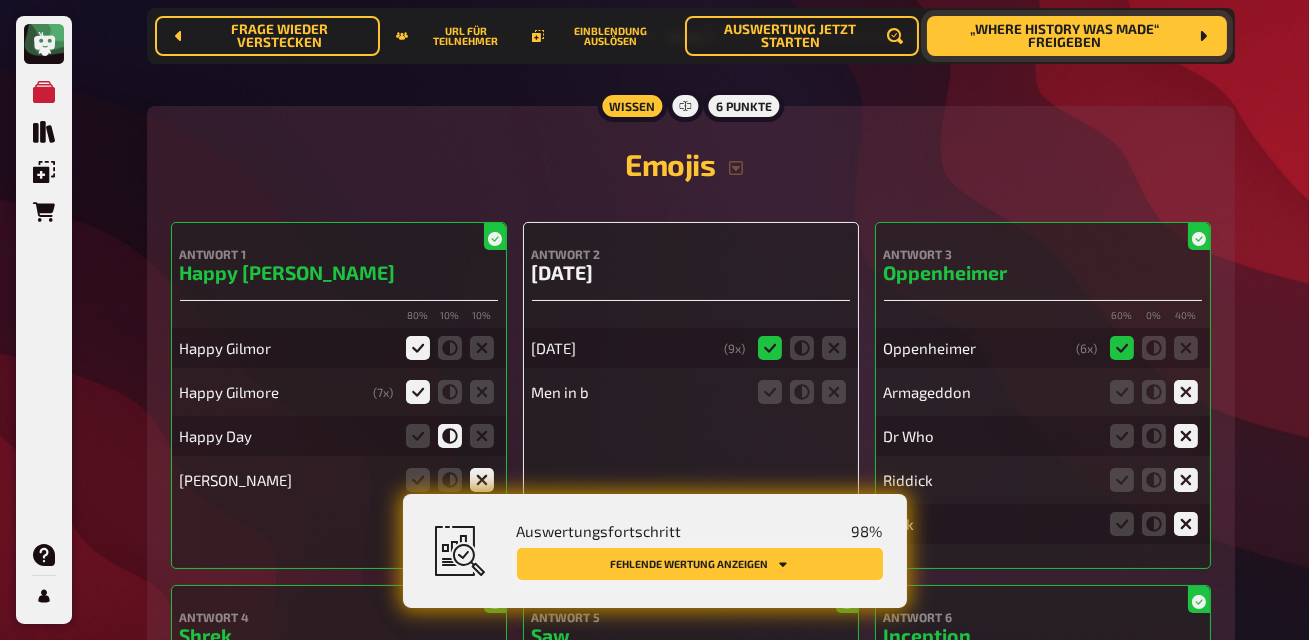 click on "Fehlende Wertung anzeigen" at bounding box center [700, 564] 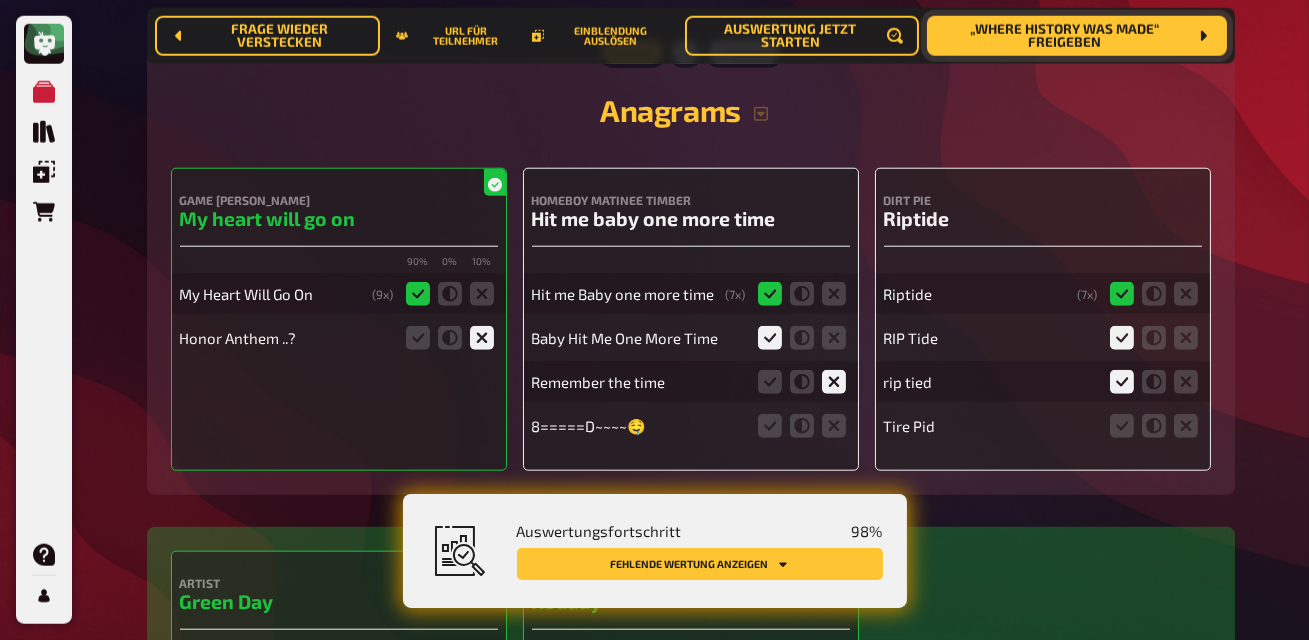 scroll, scrollTop: 4082, scrollLeft: 0, axis: vertical 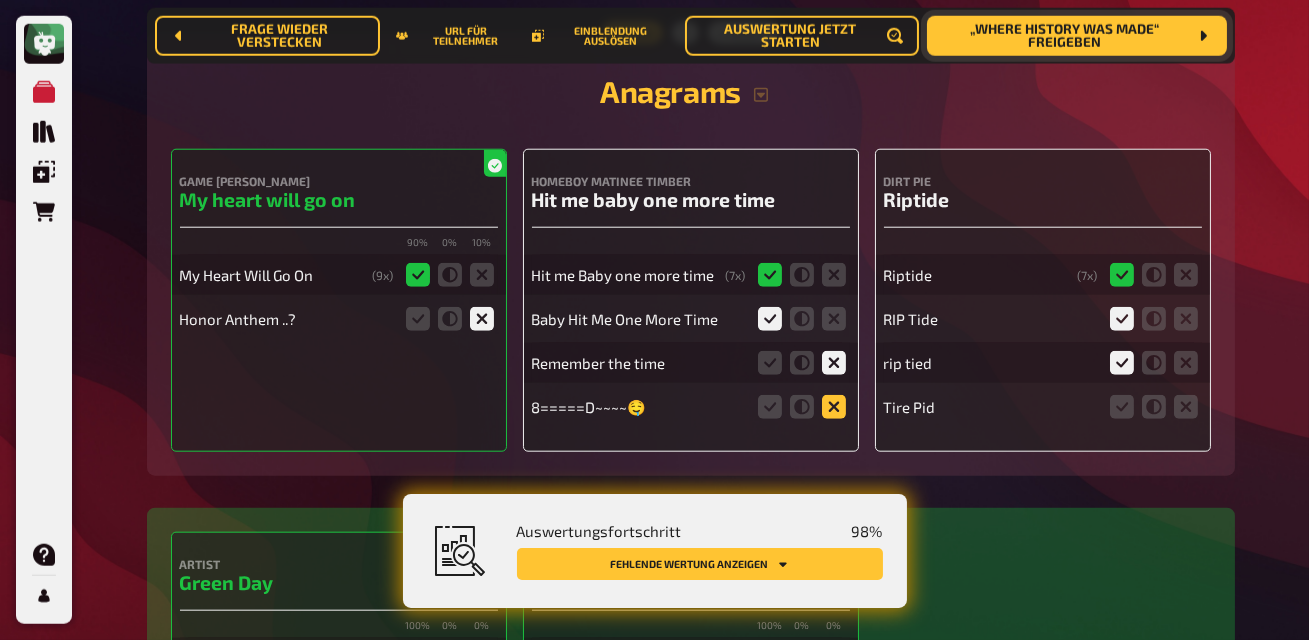 click 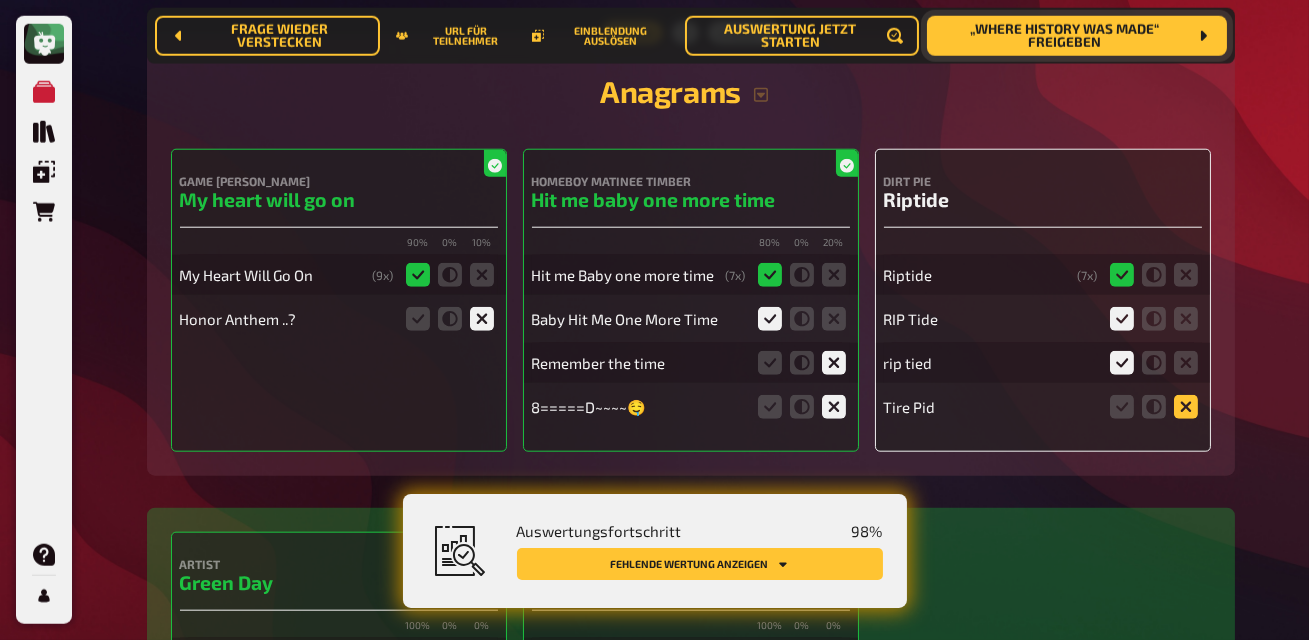 click 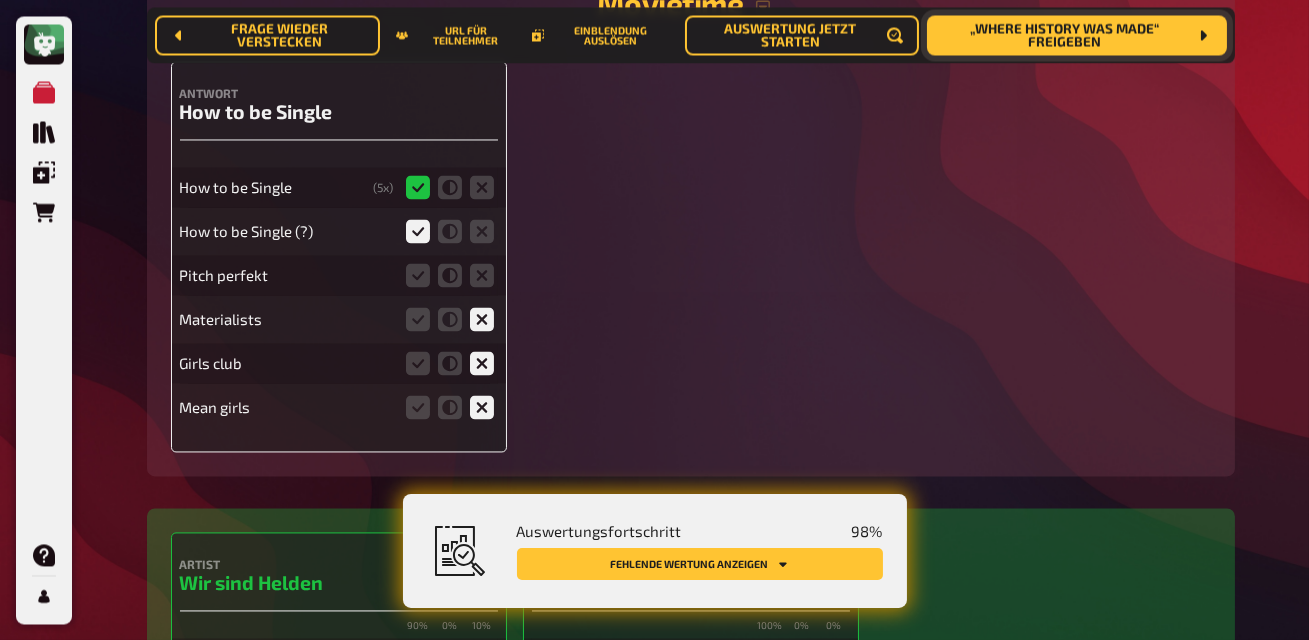 scroll, scrollTop: 7586, scrollLeft: 0, axis: vertical 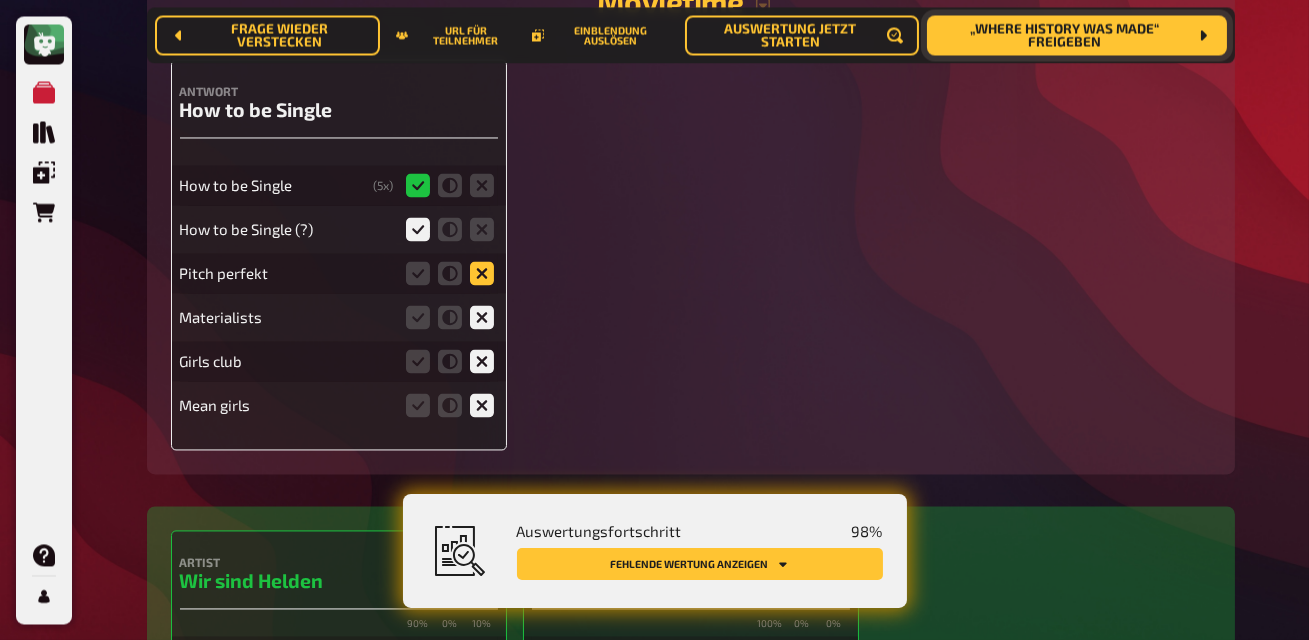 click 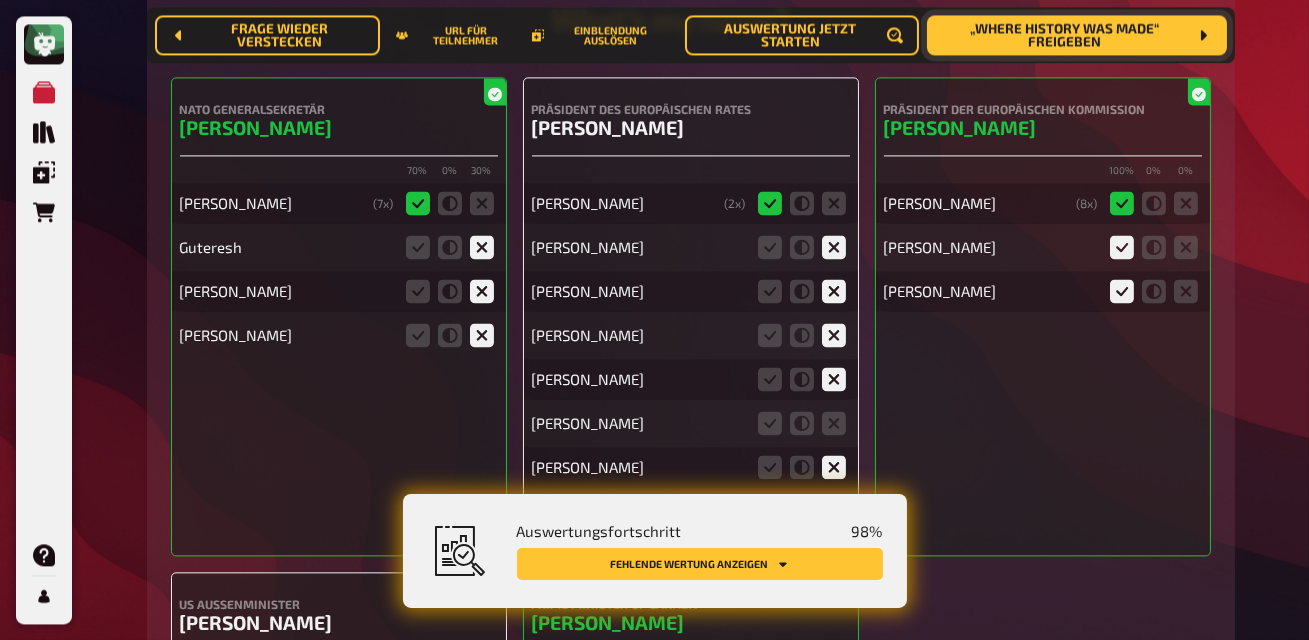scroll, scrollTop: 8641, scrollLeft: 0, axis: vertical 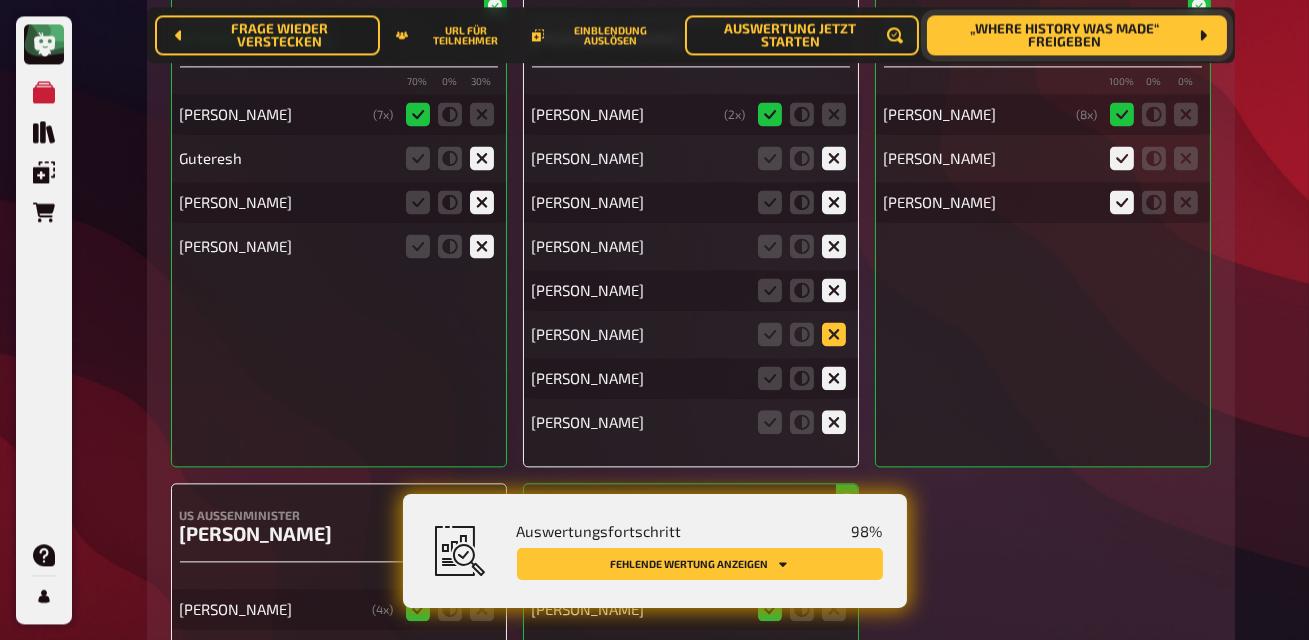 click 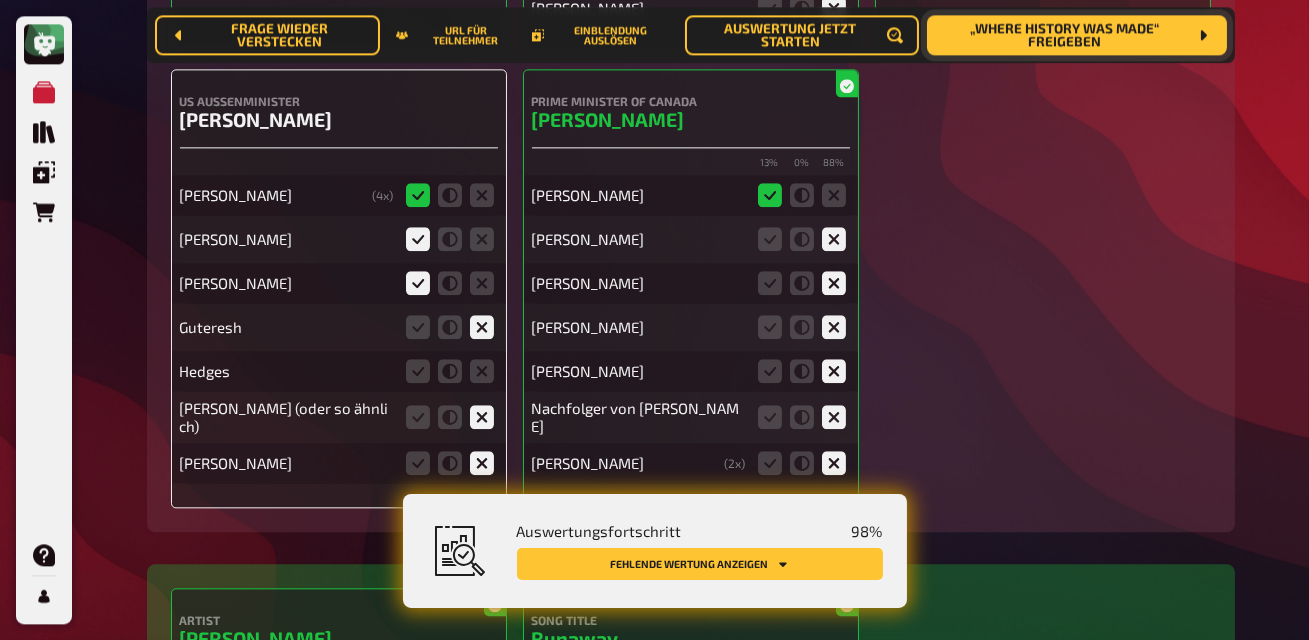 scroll, scrollTop: 9066, scrollLeft: 0, axis: vertical 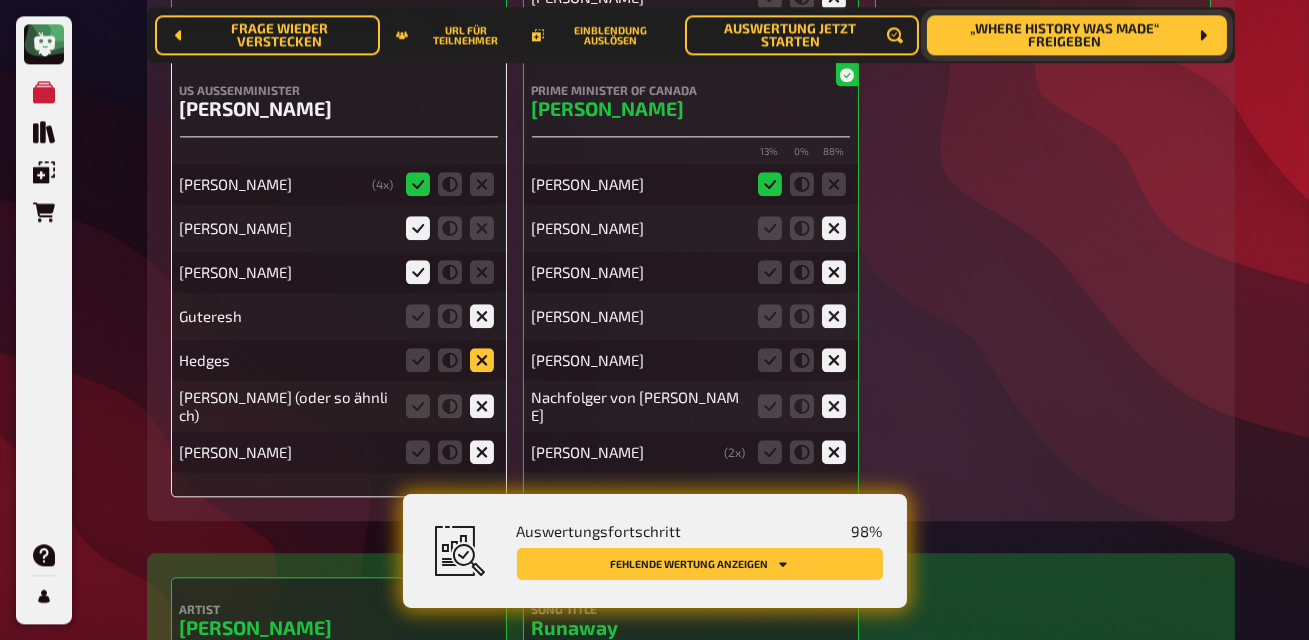 click 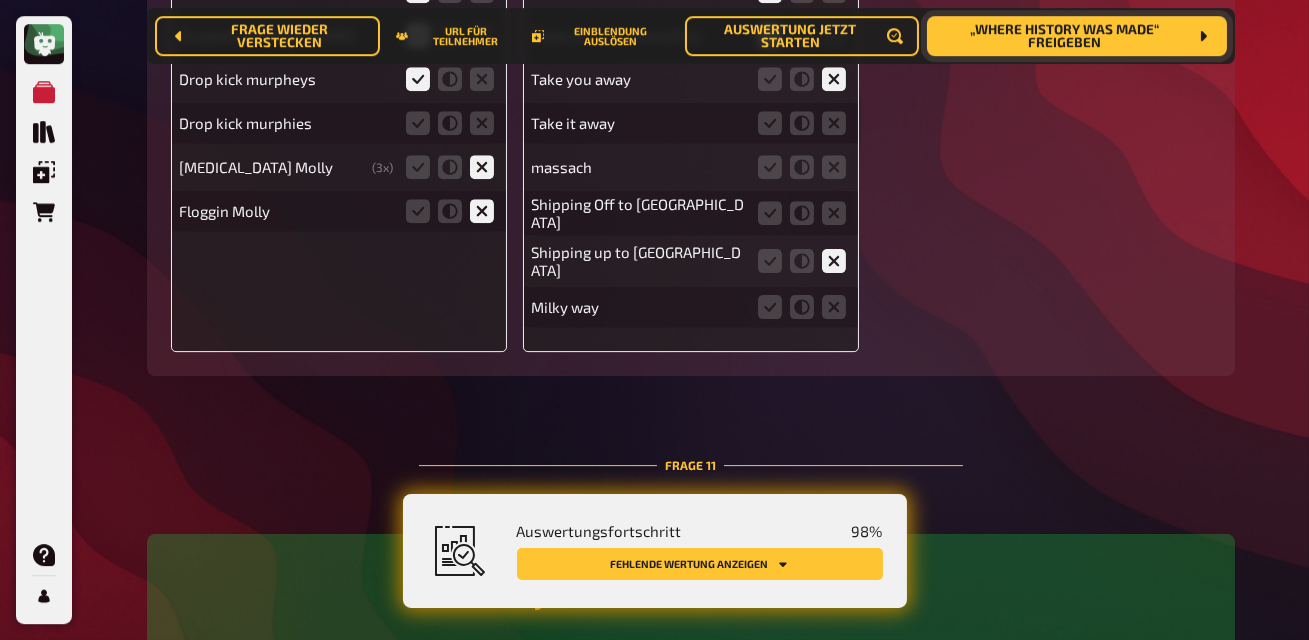 scroll, scrollTop: 12307, scrollLeft: 0, axis: vertical 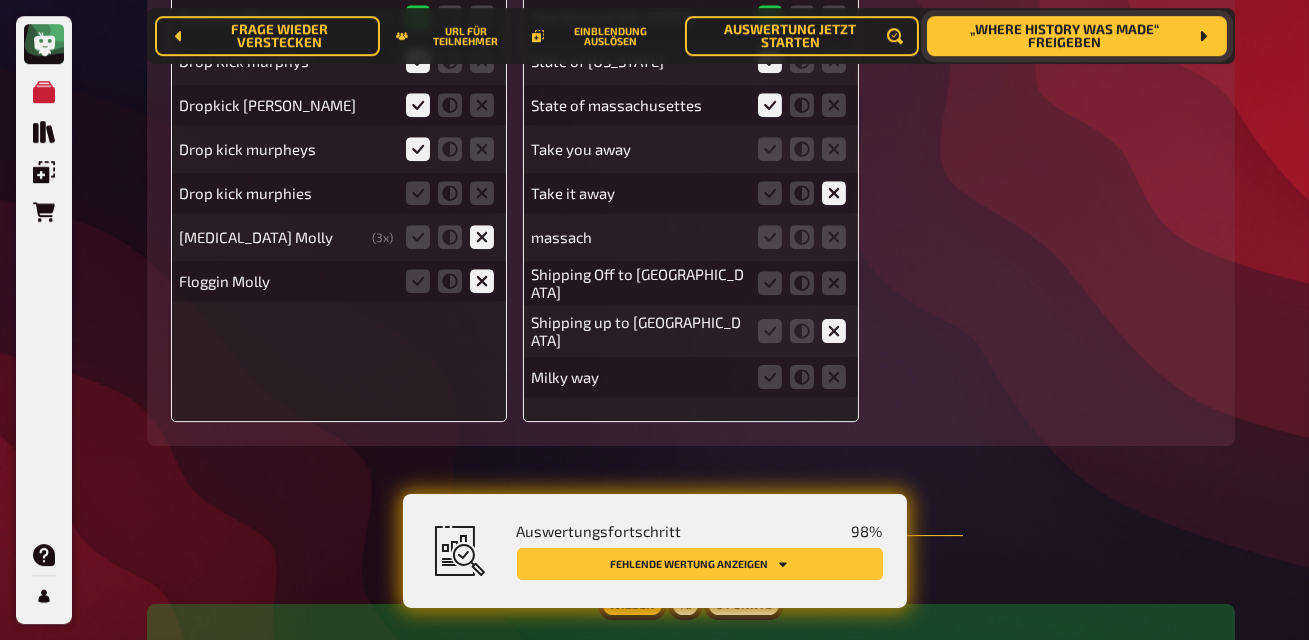 click 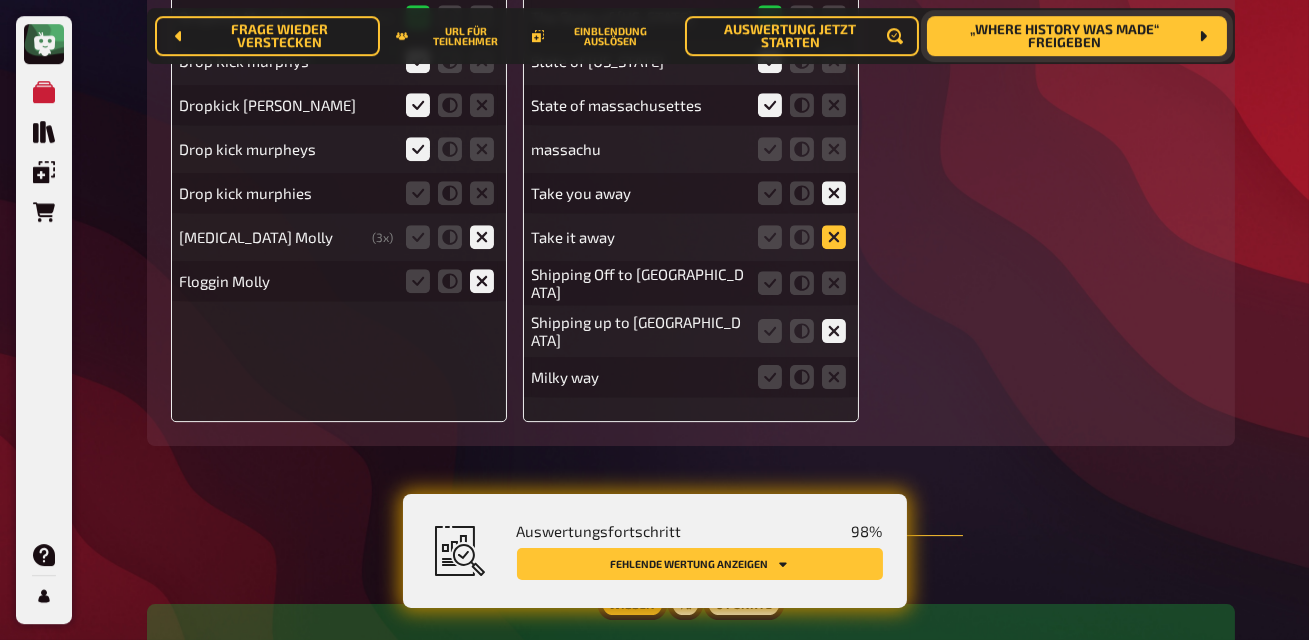 click 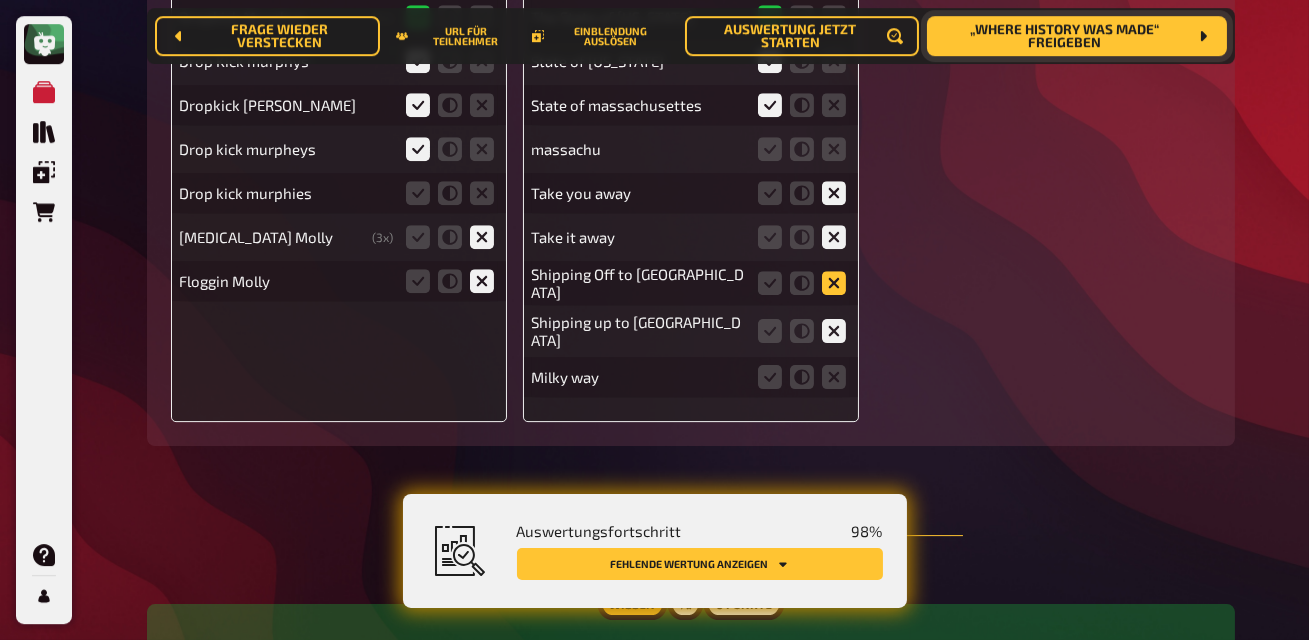 click 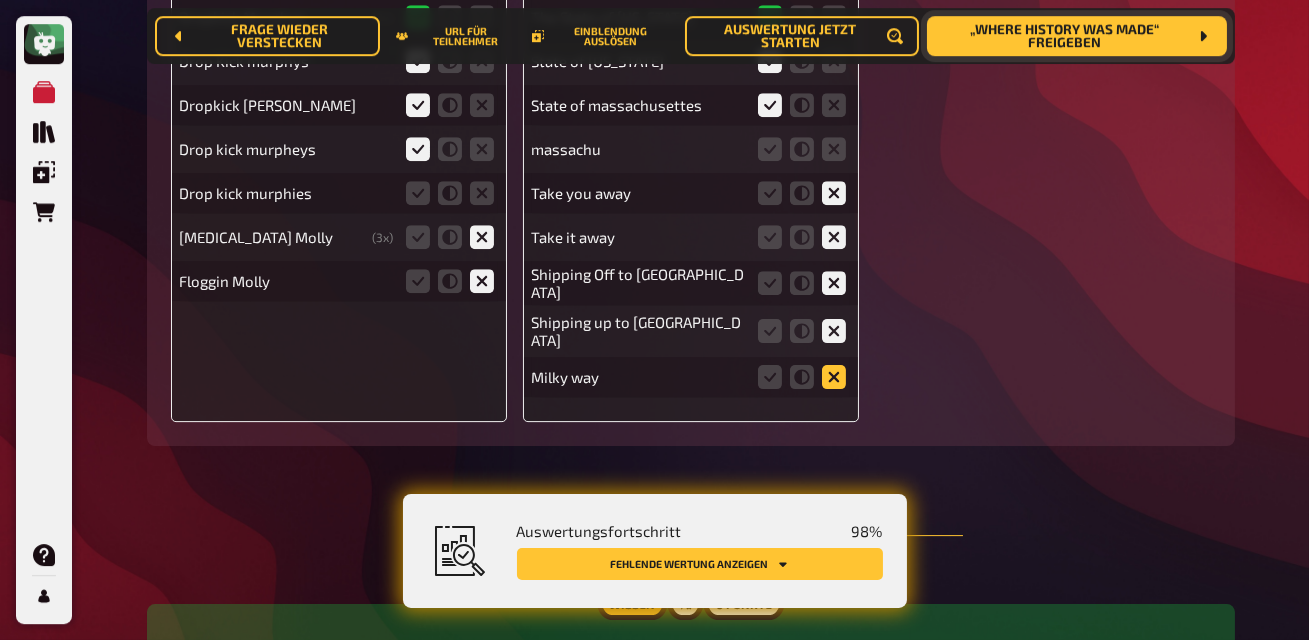 click 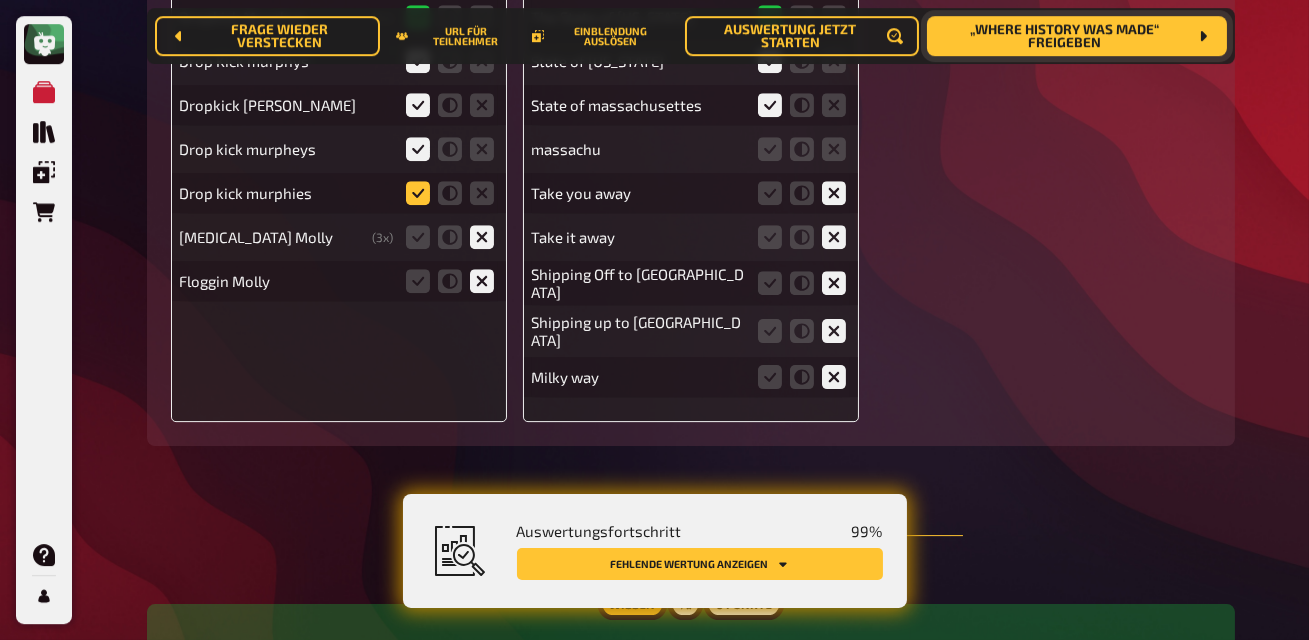 click 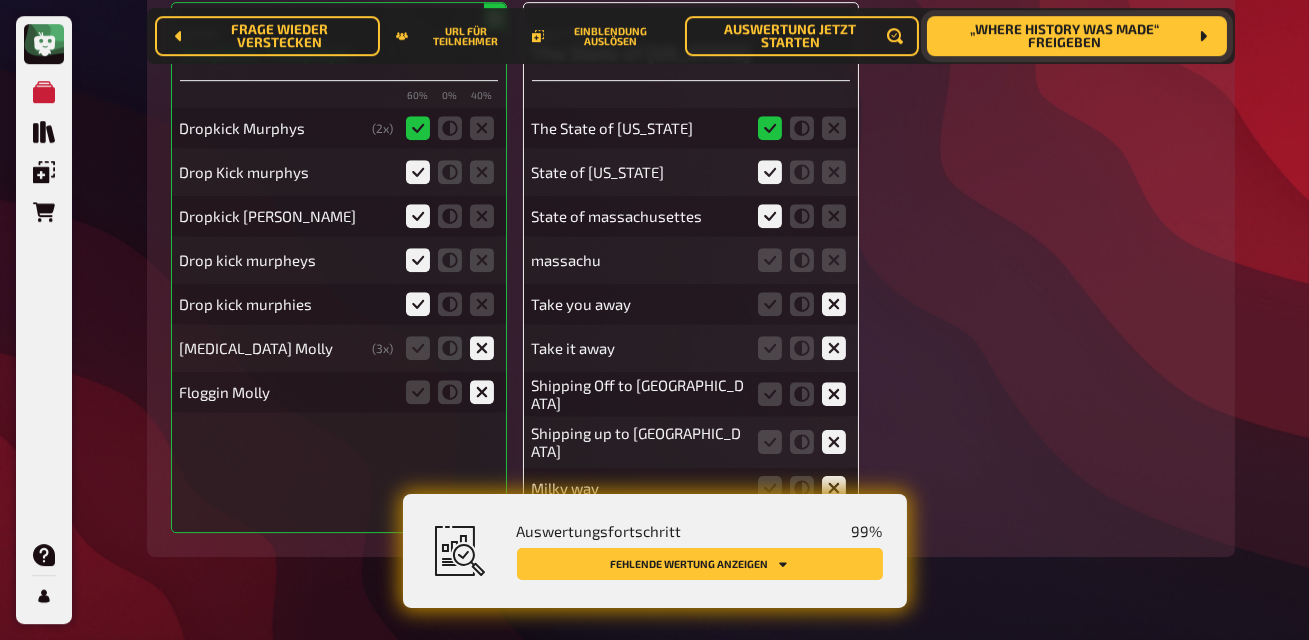 scroll, scrollTop: 12186, scrollLeft: 0, axis: vertical 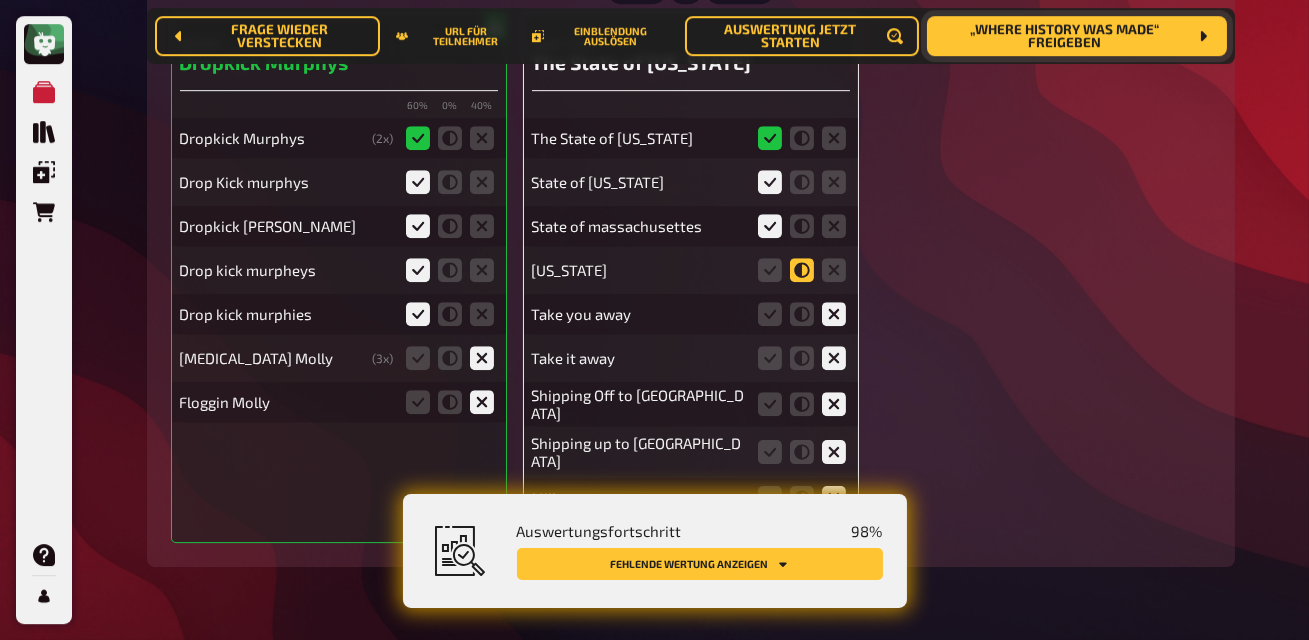 click 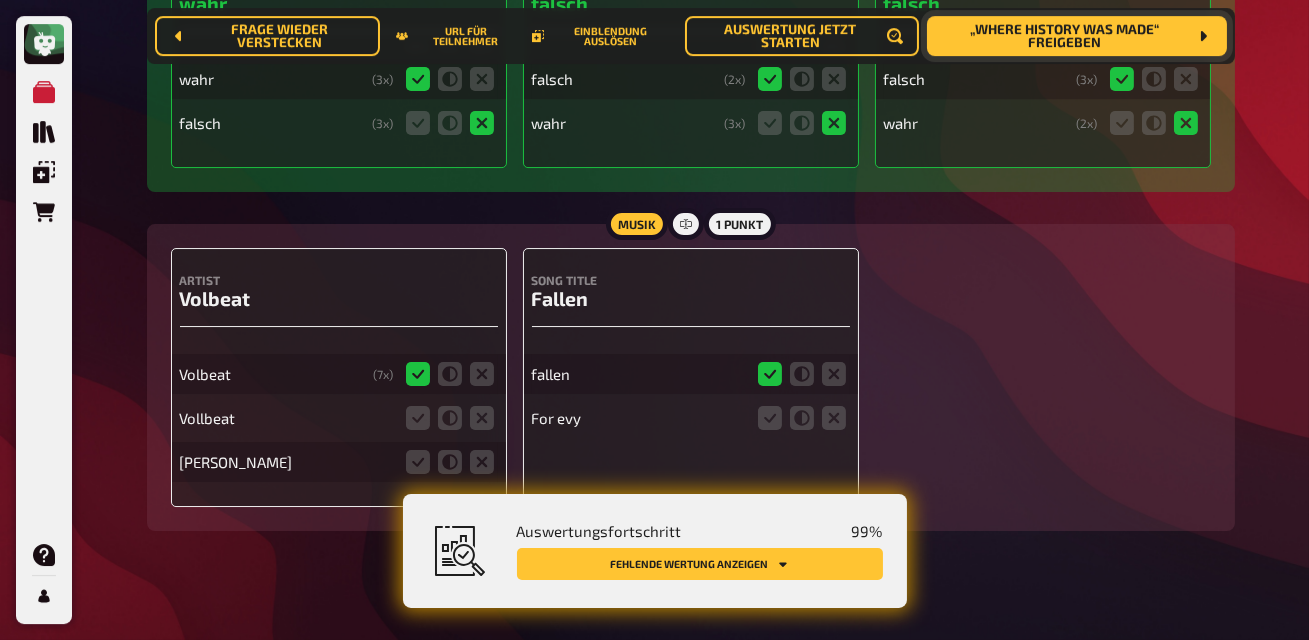 scroll, scrollTop: 13318, scrollLeft: 0, axis: vertical 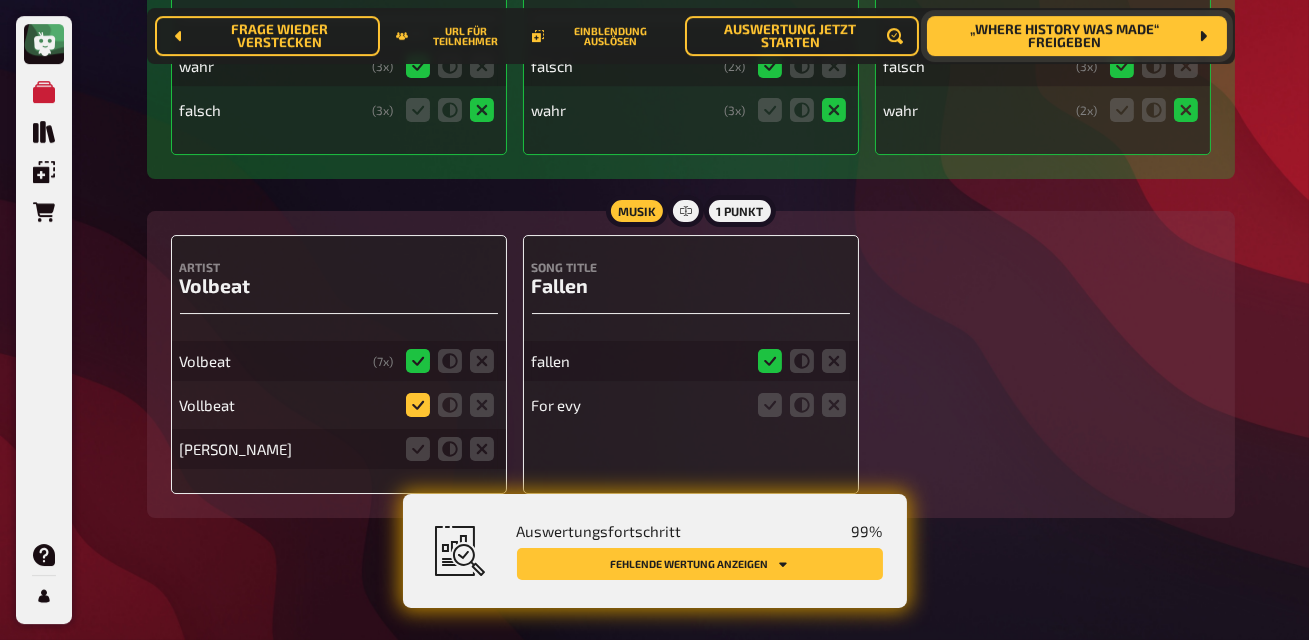 click 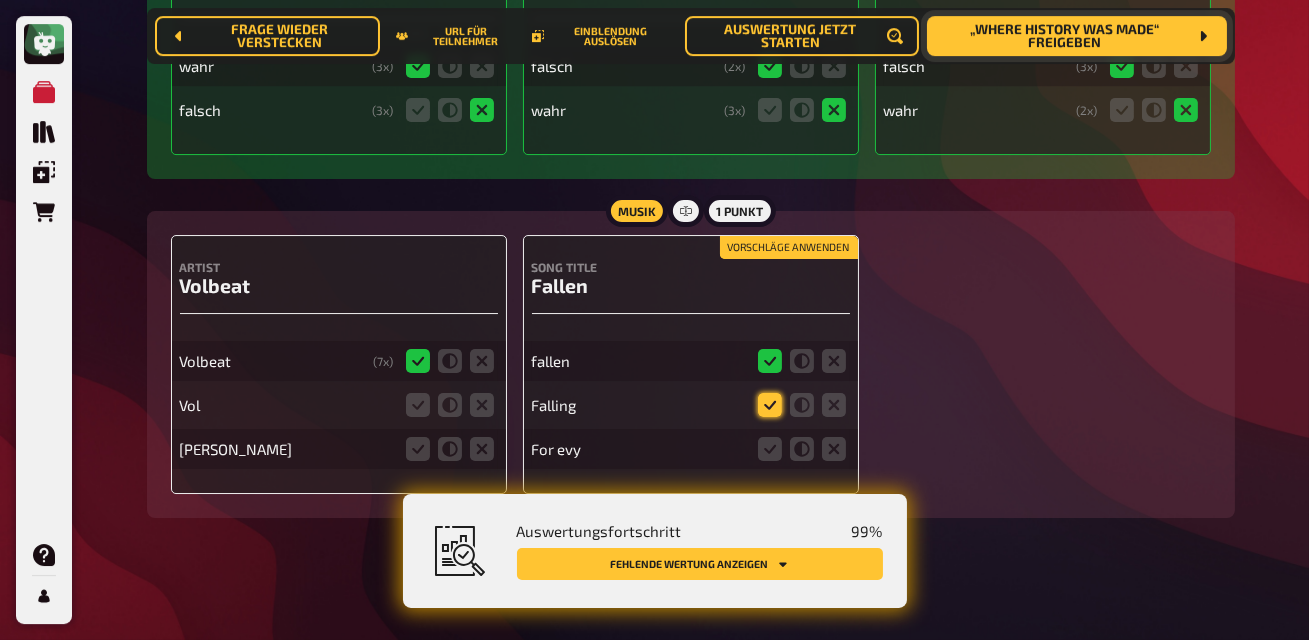 click 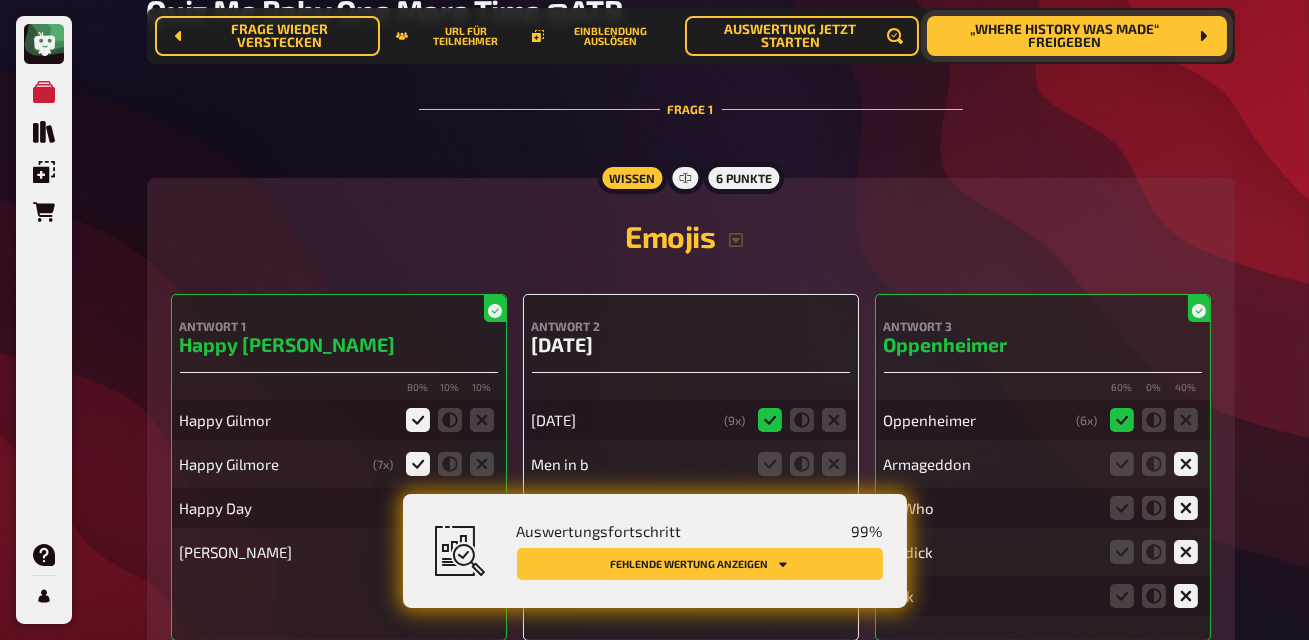 scroll, scrollTop: 0, scrollLeft: 0, axis: both 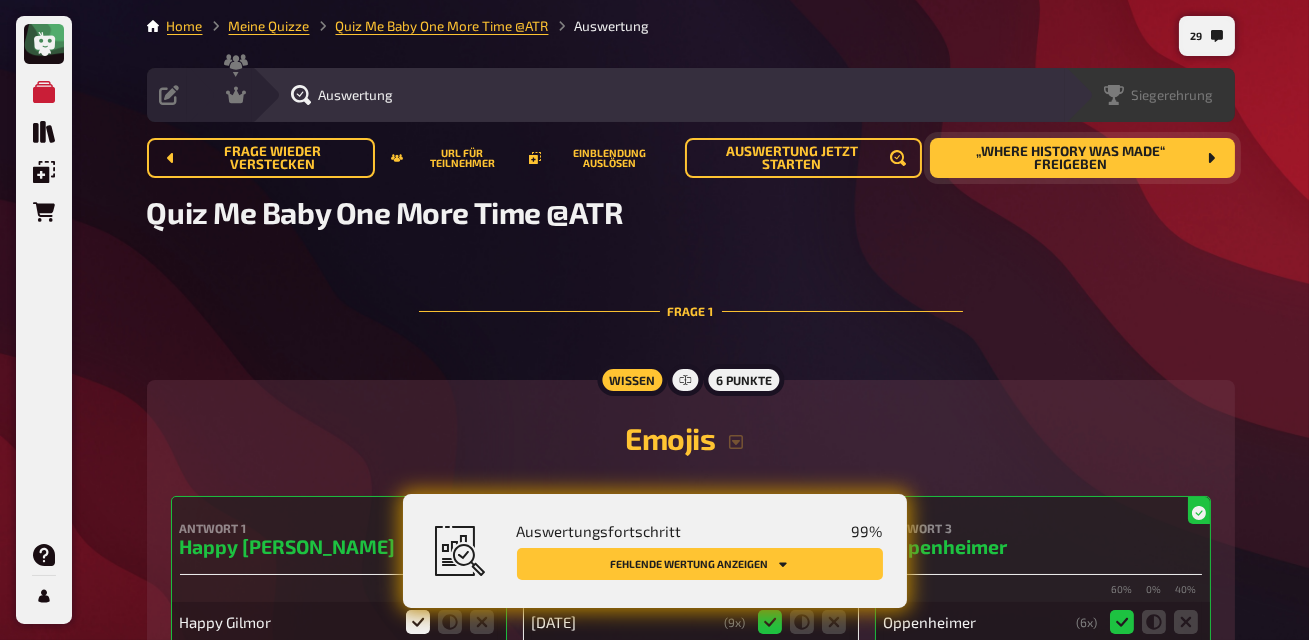 click on "Siegerehrung" at bounding box center [1150, 95] 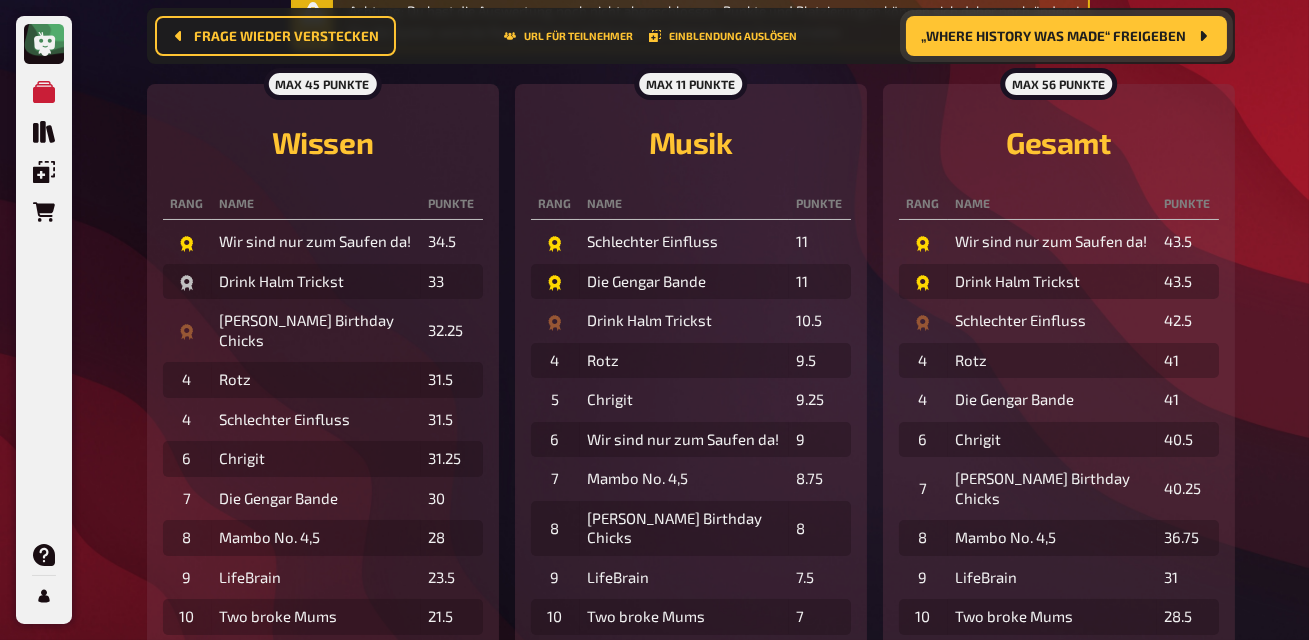 scroll, scrollTop: 0, scrollLeft: 0, axis: both 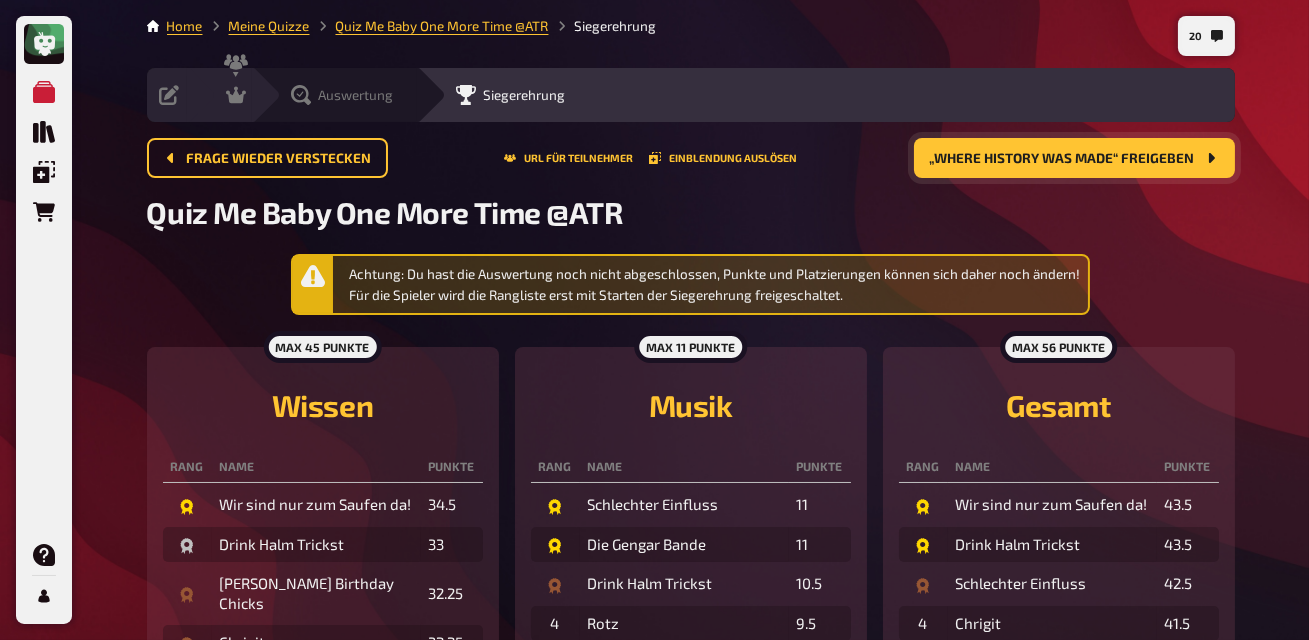 click on "Auswertung" at bounding box center (342, 95) 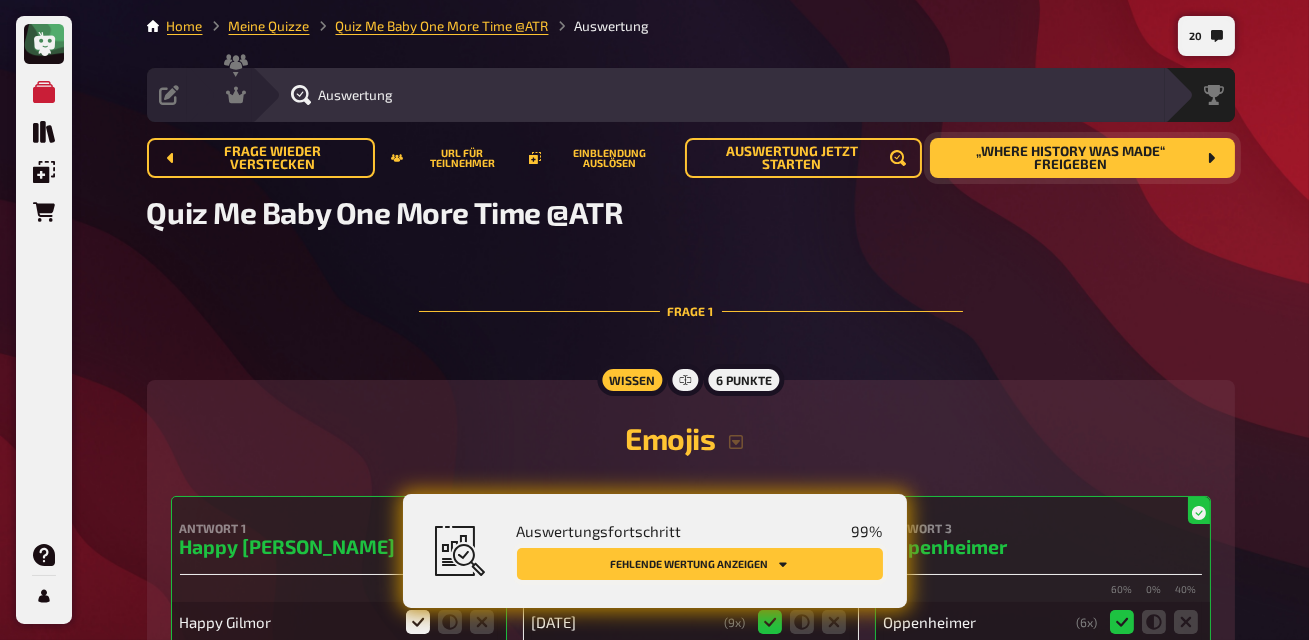 click on "Fehlende Wertung anzeigen" at bounding box center (700, 564) 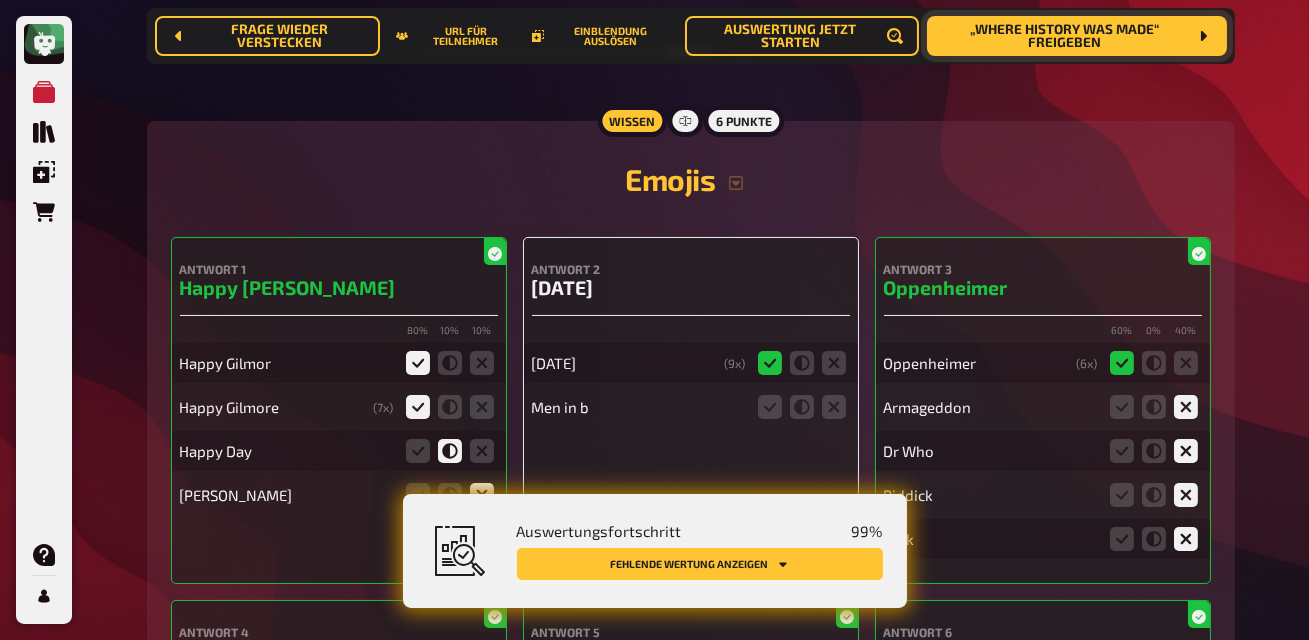 scroll, scrollTop: 290, scrollLeft: 0, axis: vertical 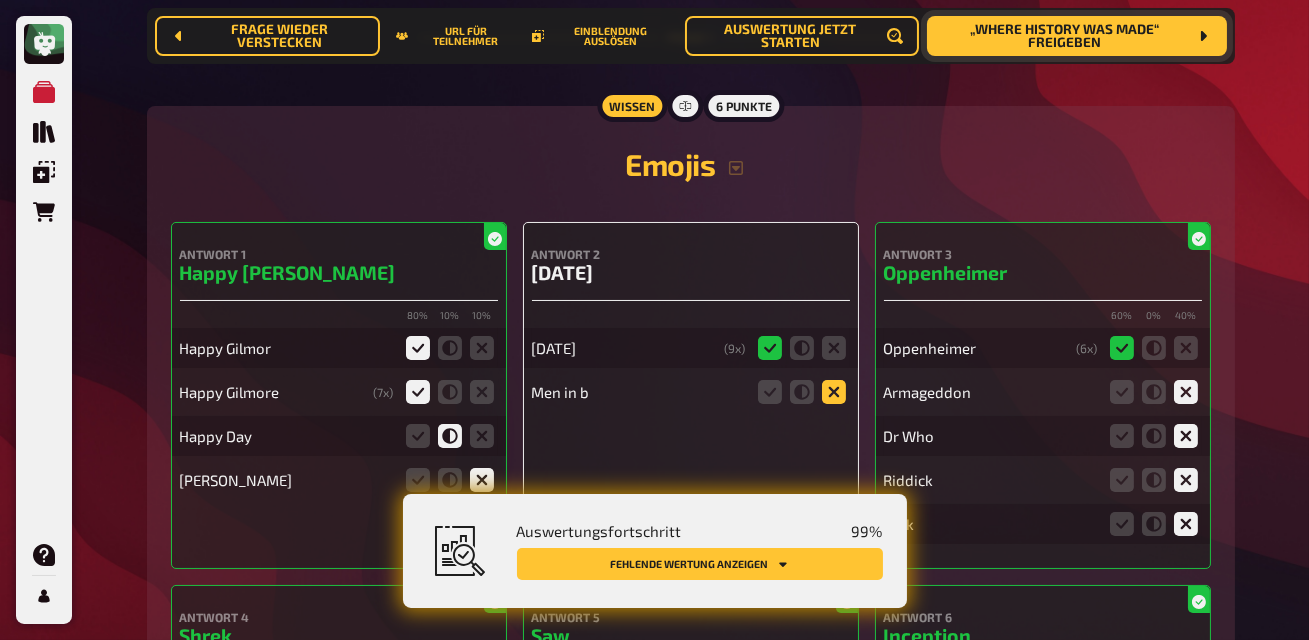 click 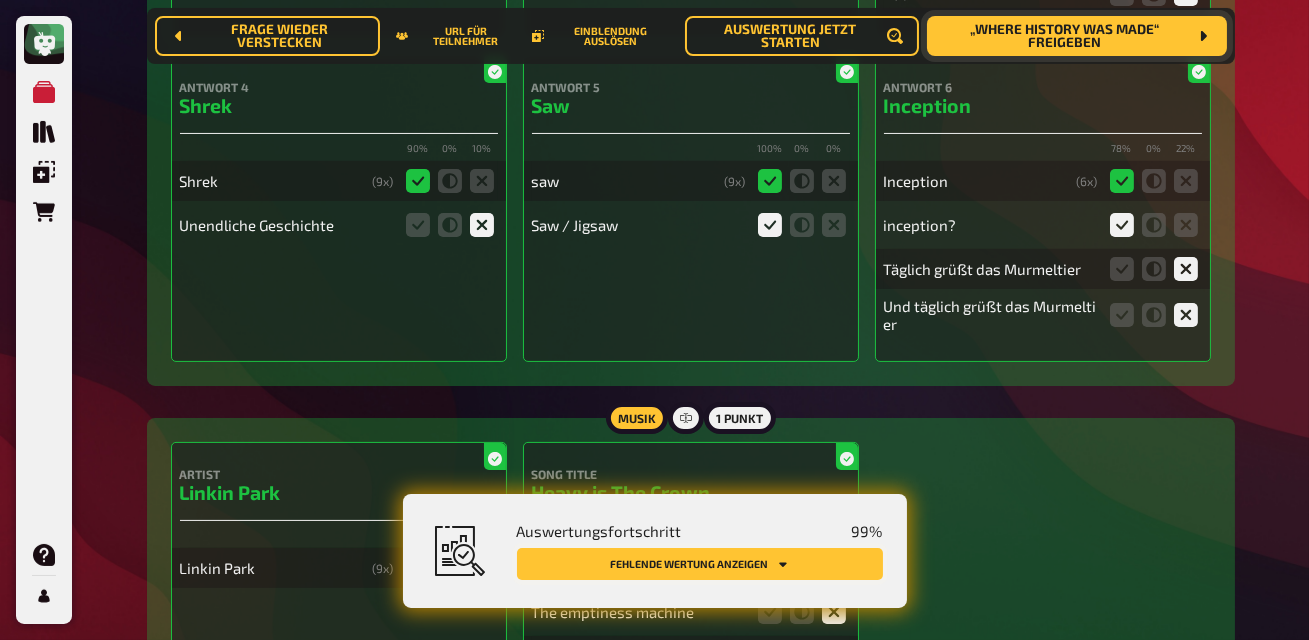 click on "Fehlende Wertung anzeigen" at bounding box center [700, 564] 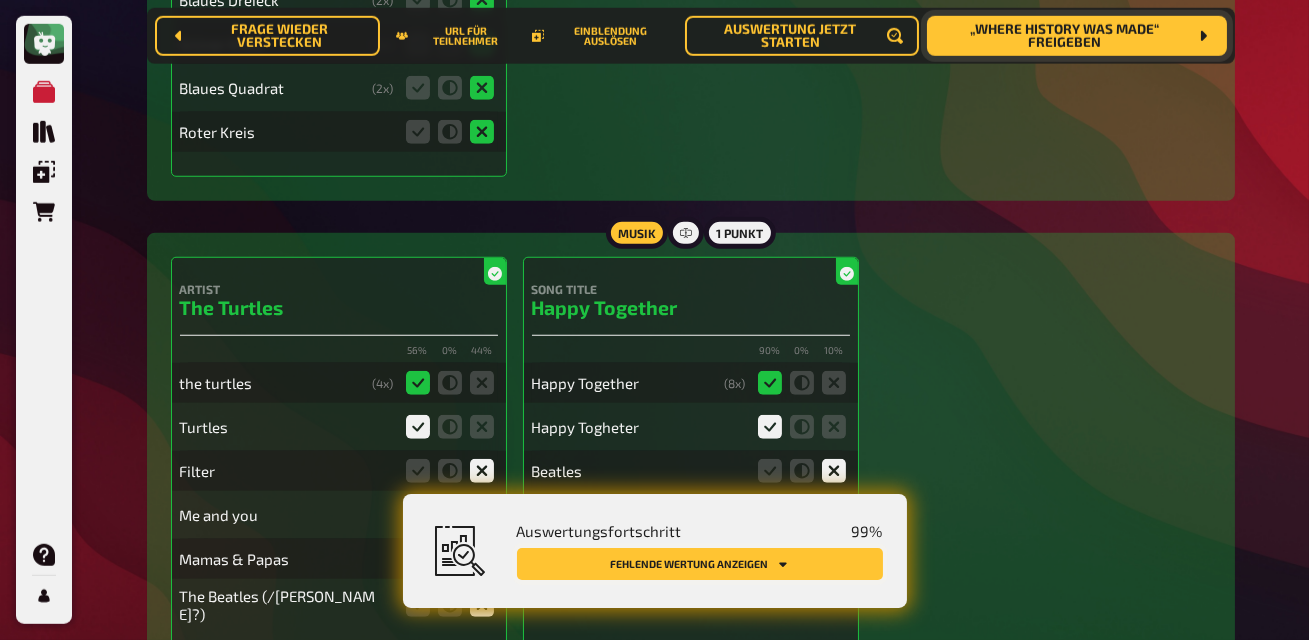 scroll, scrollTop: 4024, scrollLeft: 0, axis: vertical 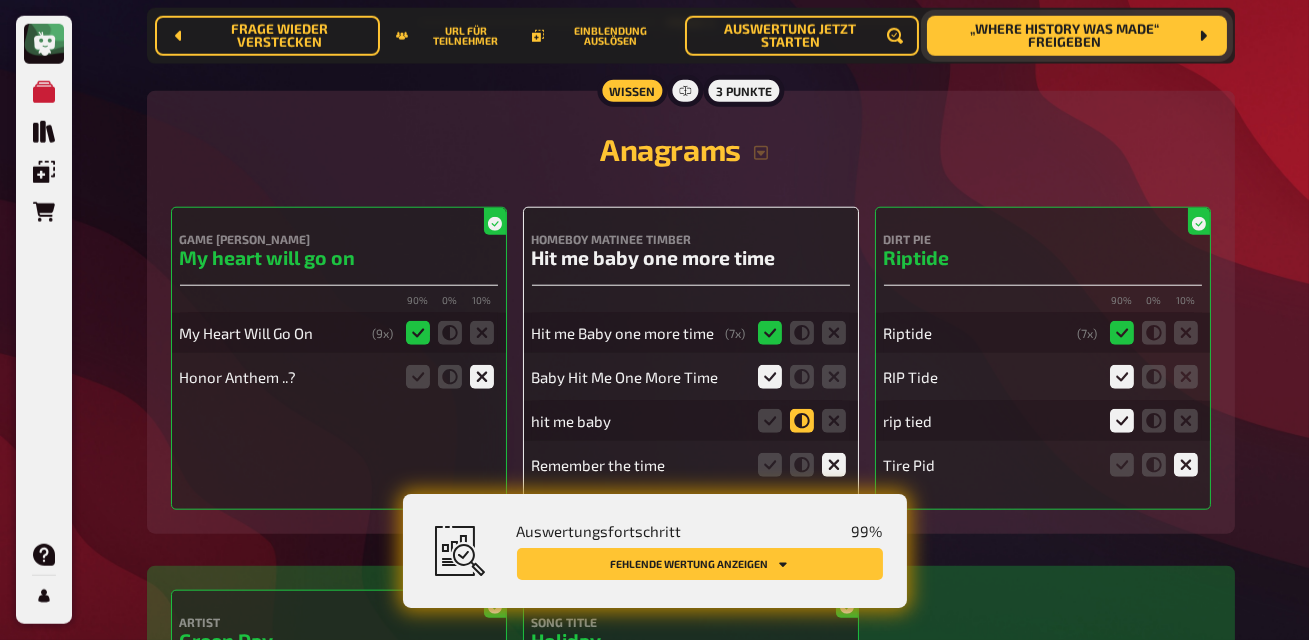 click 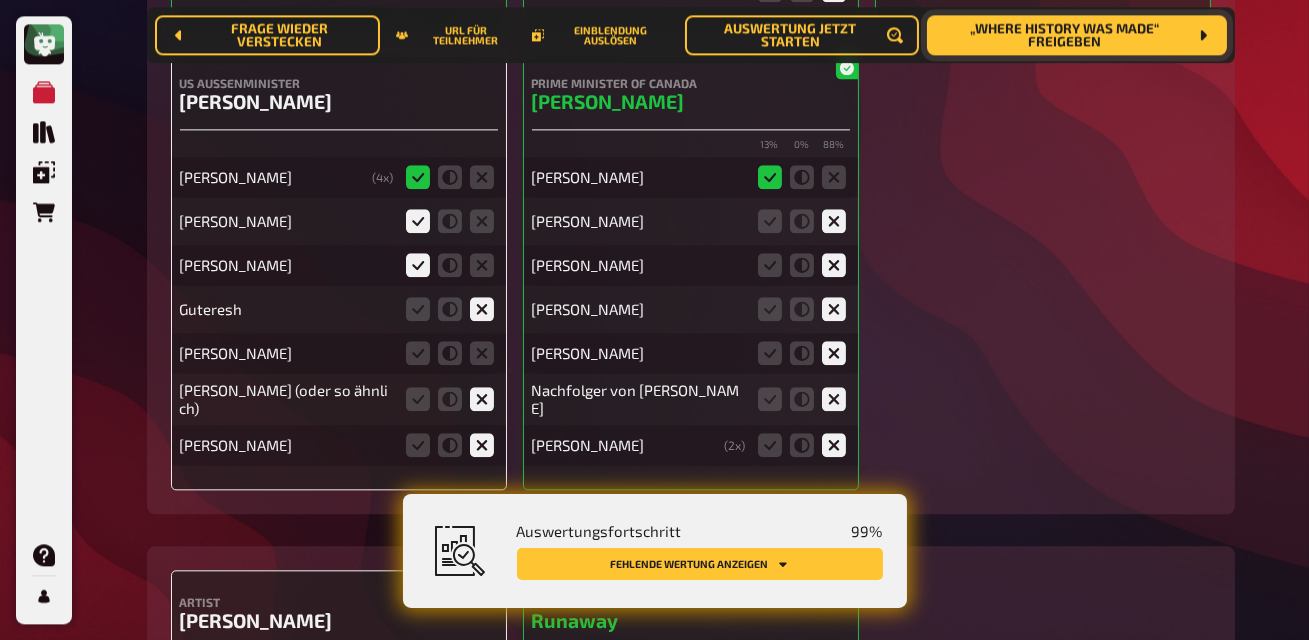 scroll, scrollTop: 9080, scrollLeft: 0, axis: vertical 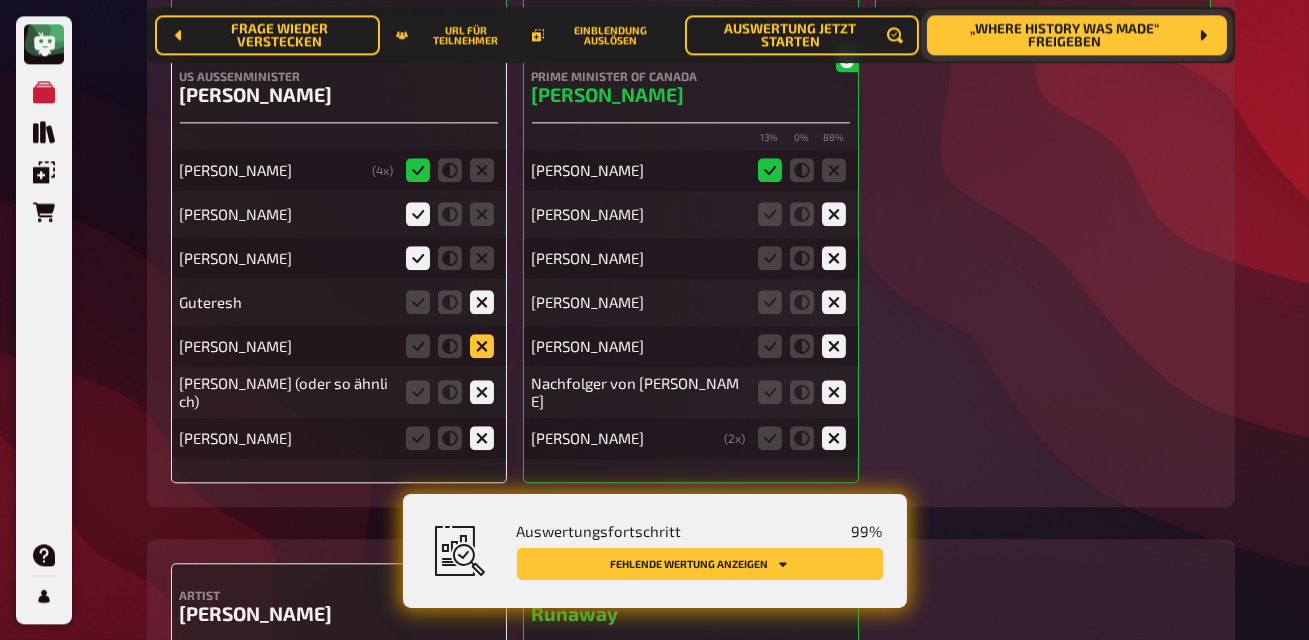click 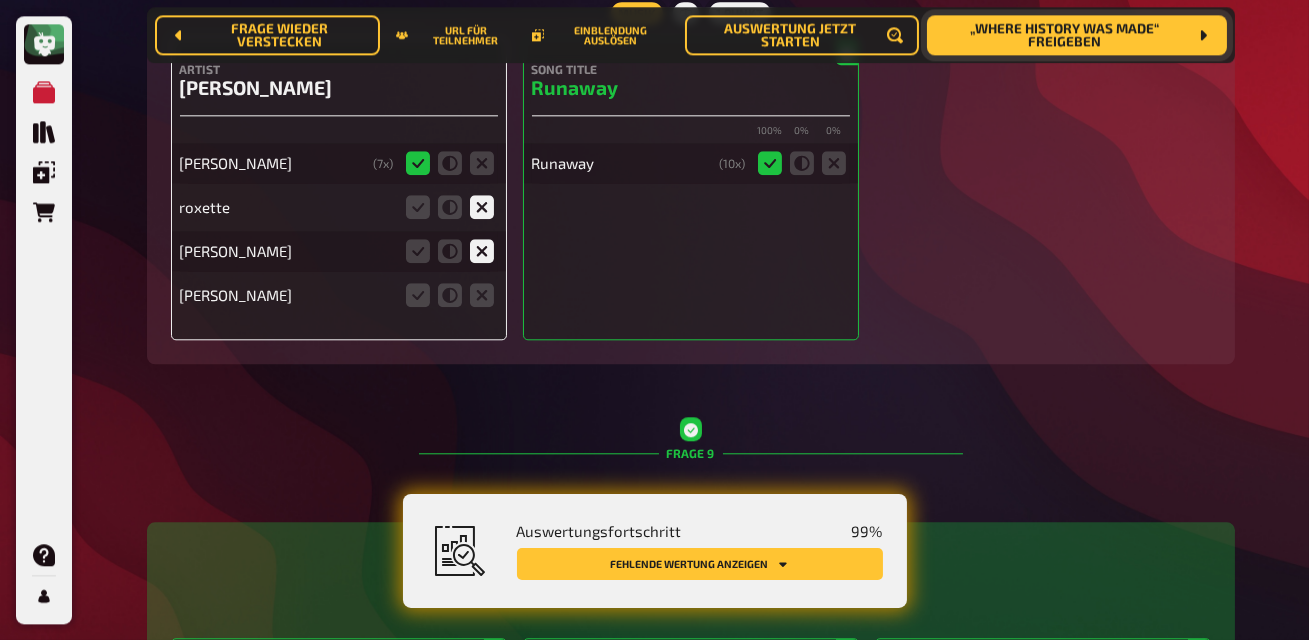 scroll, scrollTop: 9613, scrollLeft: 0, axis: vertical 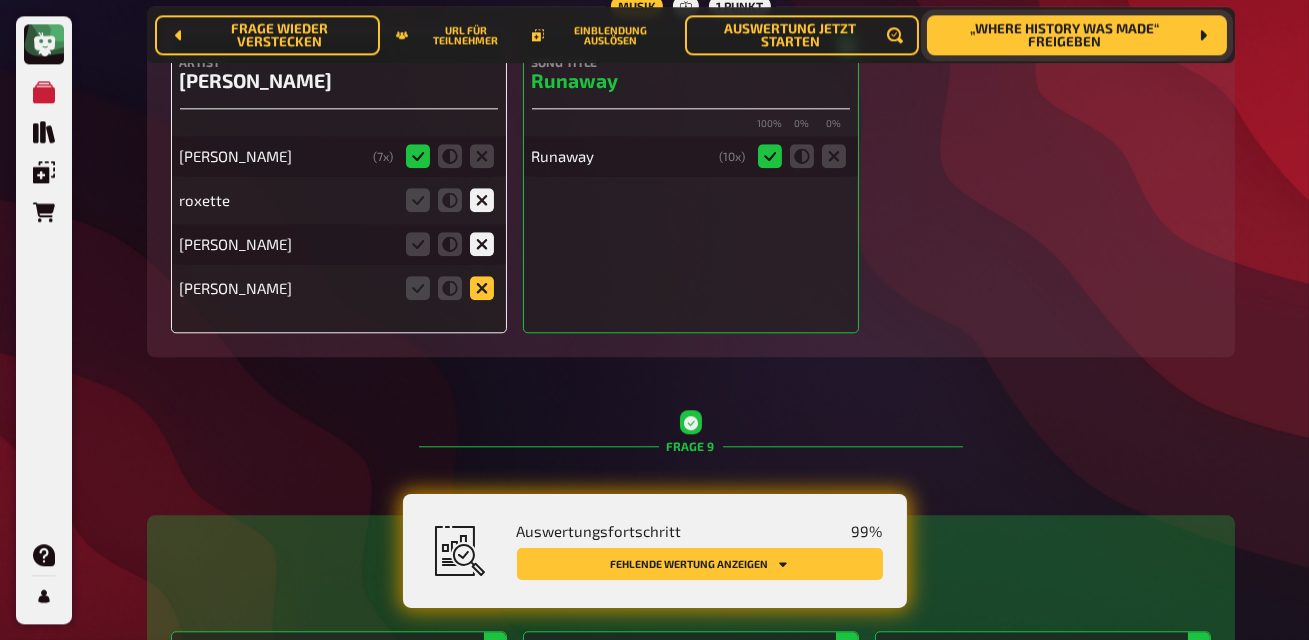 click 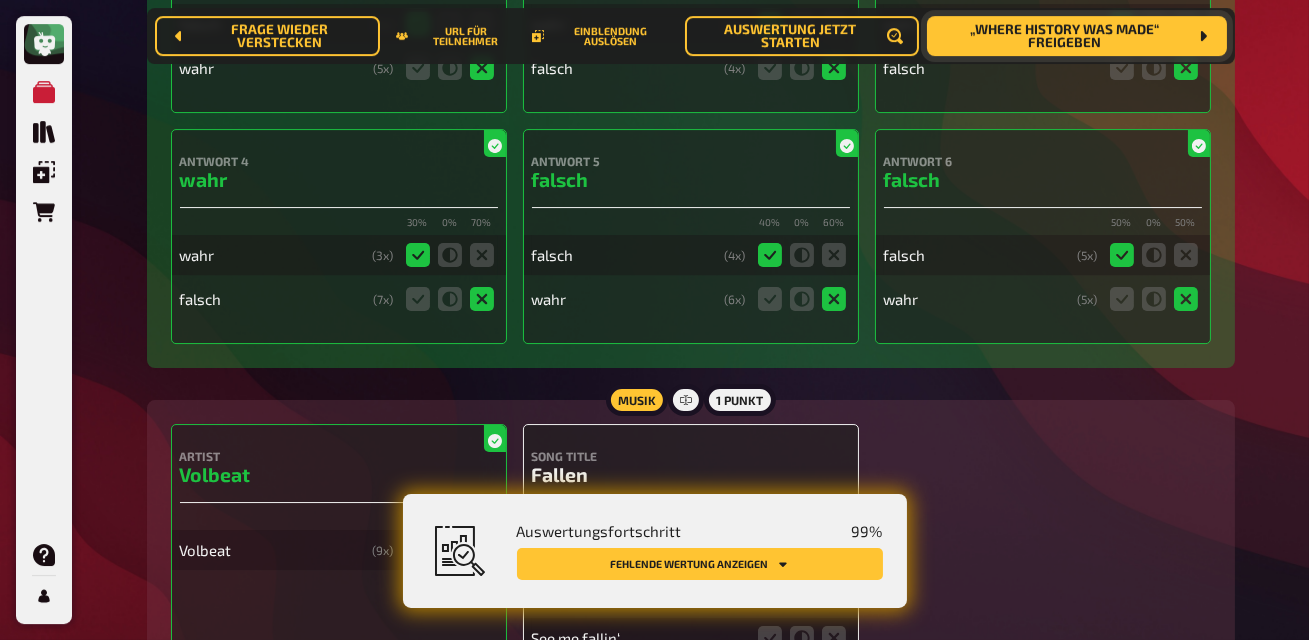 scroll, scrollTop: 13318, scrollLeft: 0, axis: vertical 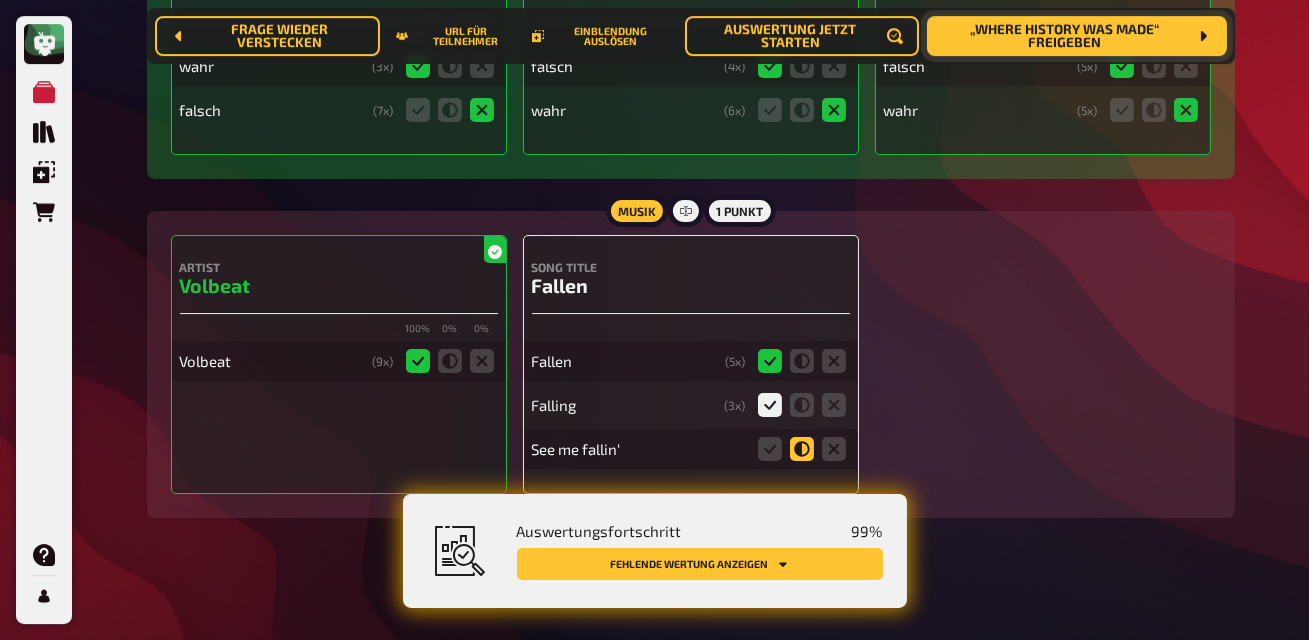 click 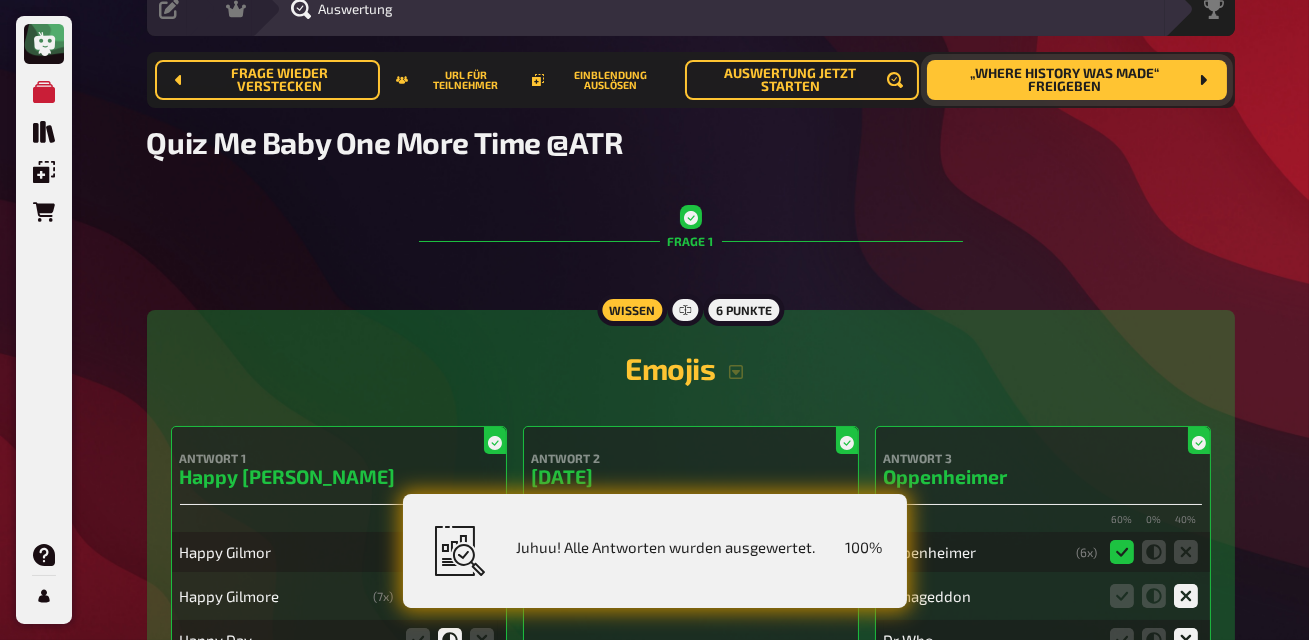 scroll, scrollTop: 0, scrollLeft: 0, axis: both 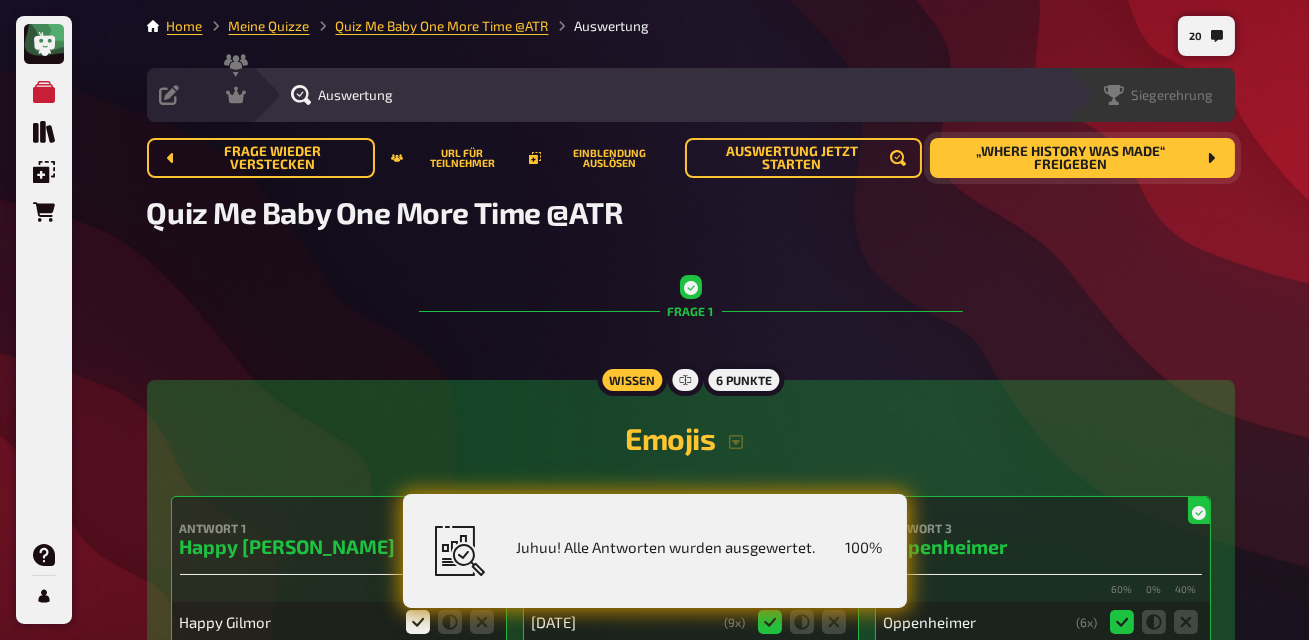 click on "Siegerehrung" at bounding box center (1173, 95) 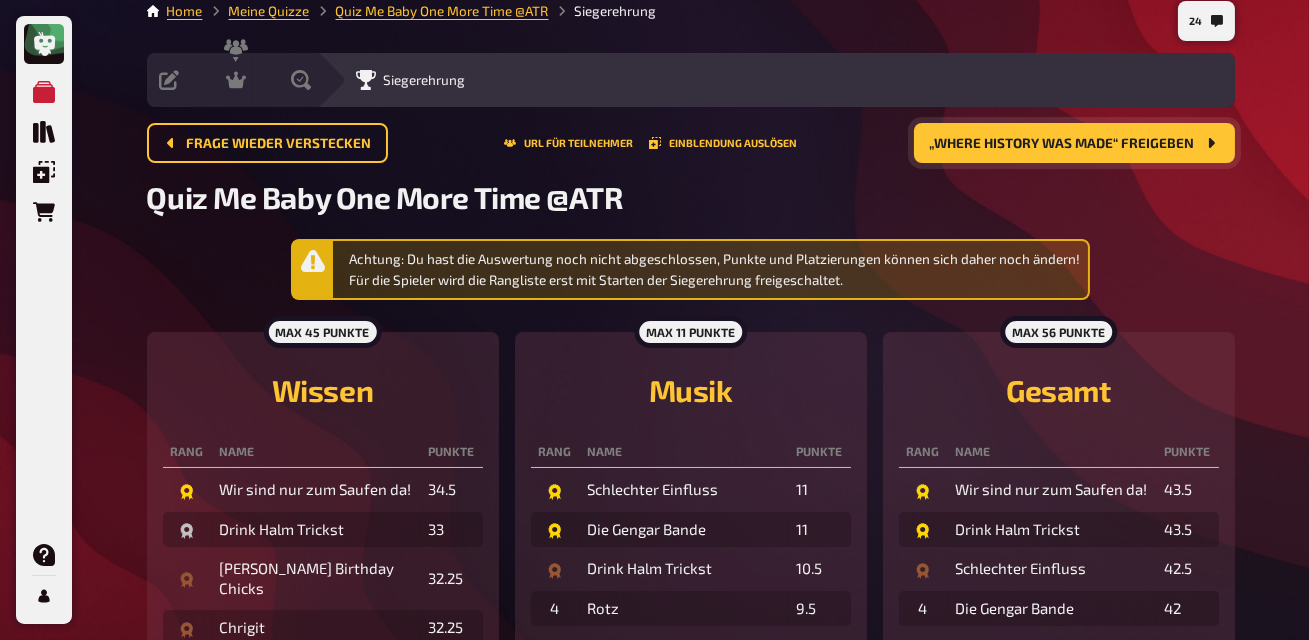 scroll, scrollTop: 0, scrollLeft: 0, axis: both 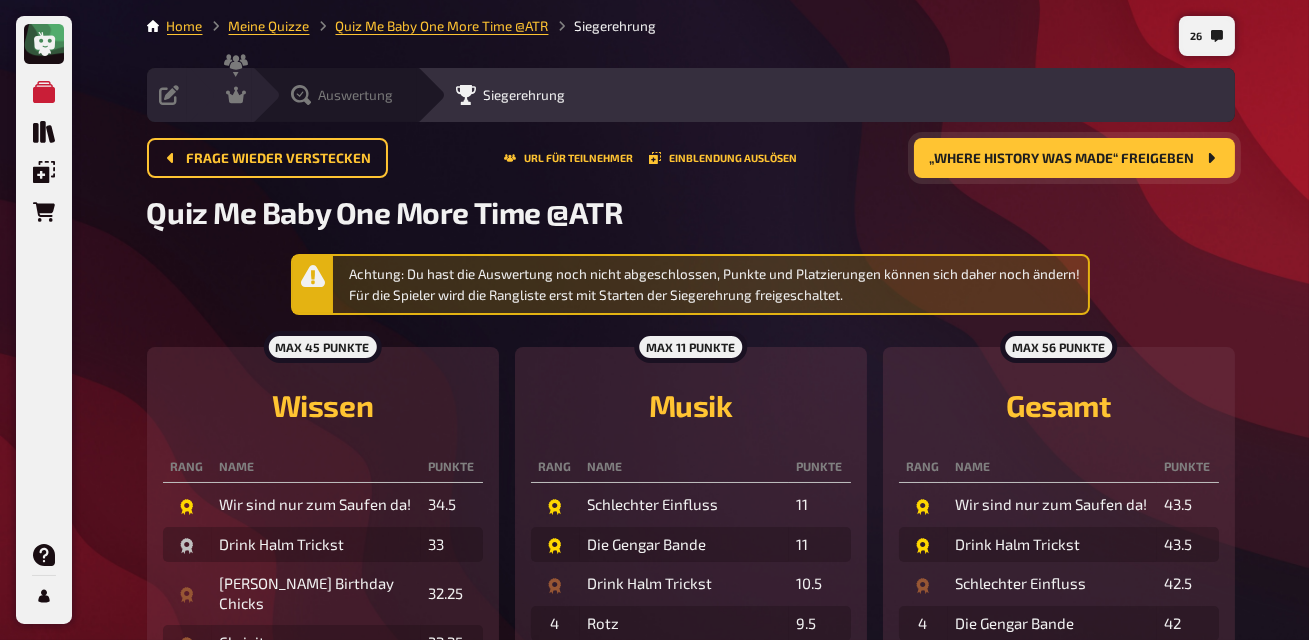 click on "Auswertung" at bounding box center (356, 95) 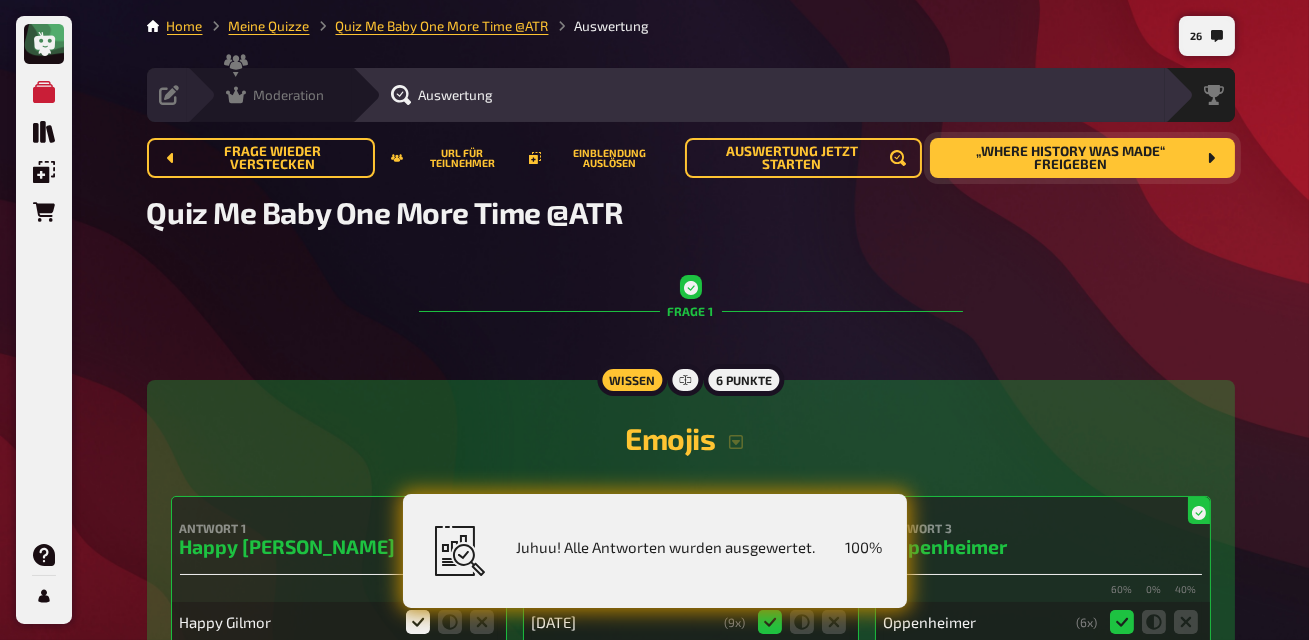 click on "Moderation" at bounding box center [289, 95] 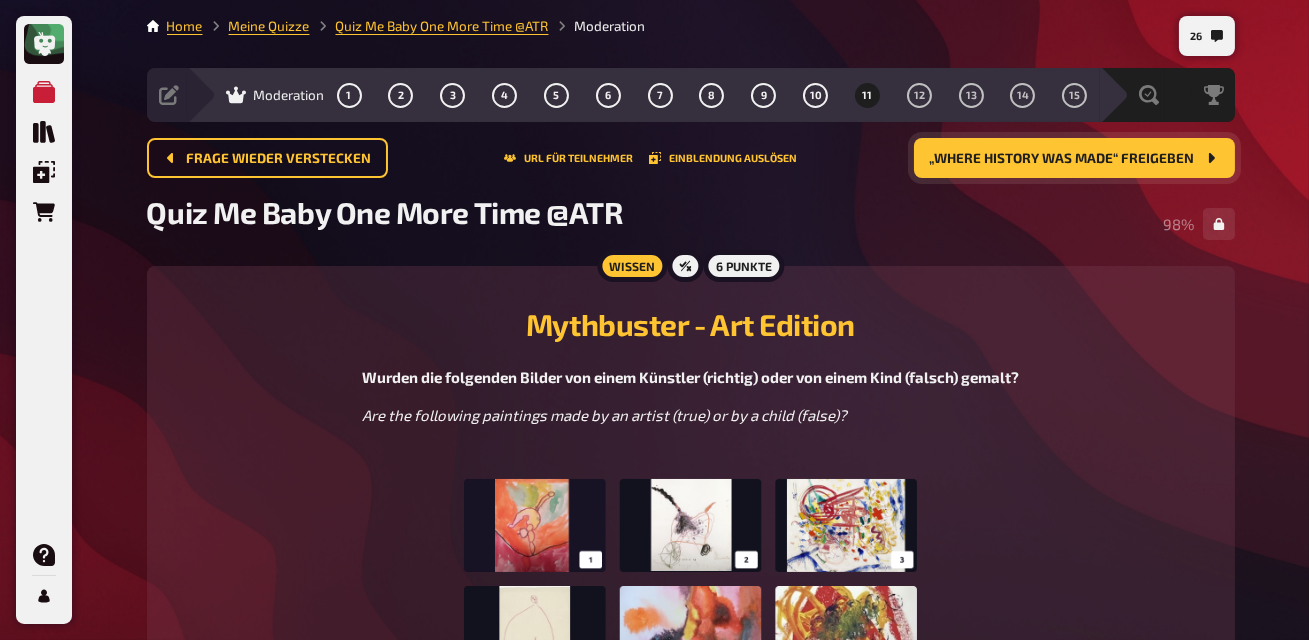click on "„Where history was made“ freigeben" at bounding box center [1062, 159] 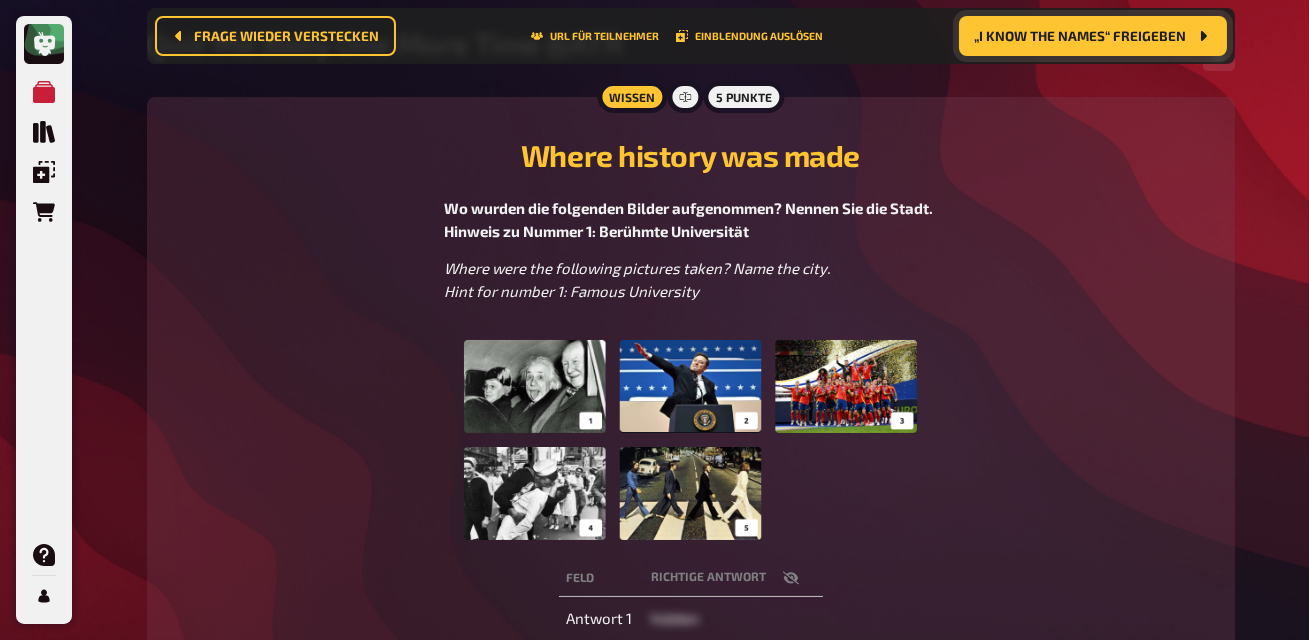 scroll, scrollTop: 190, scrollLeft: 0, axis: vertical 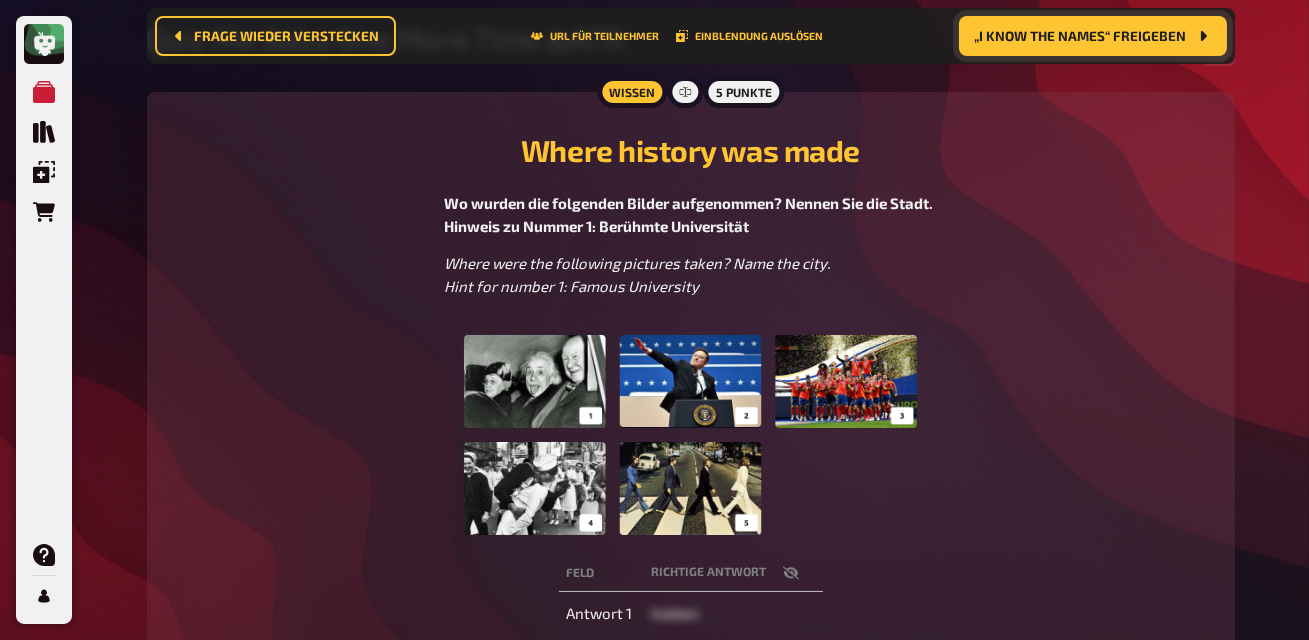click at bounding box center (690, 435) 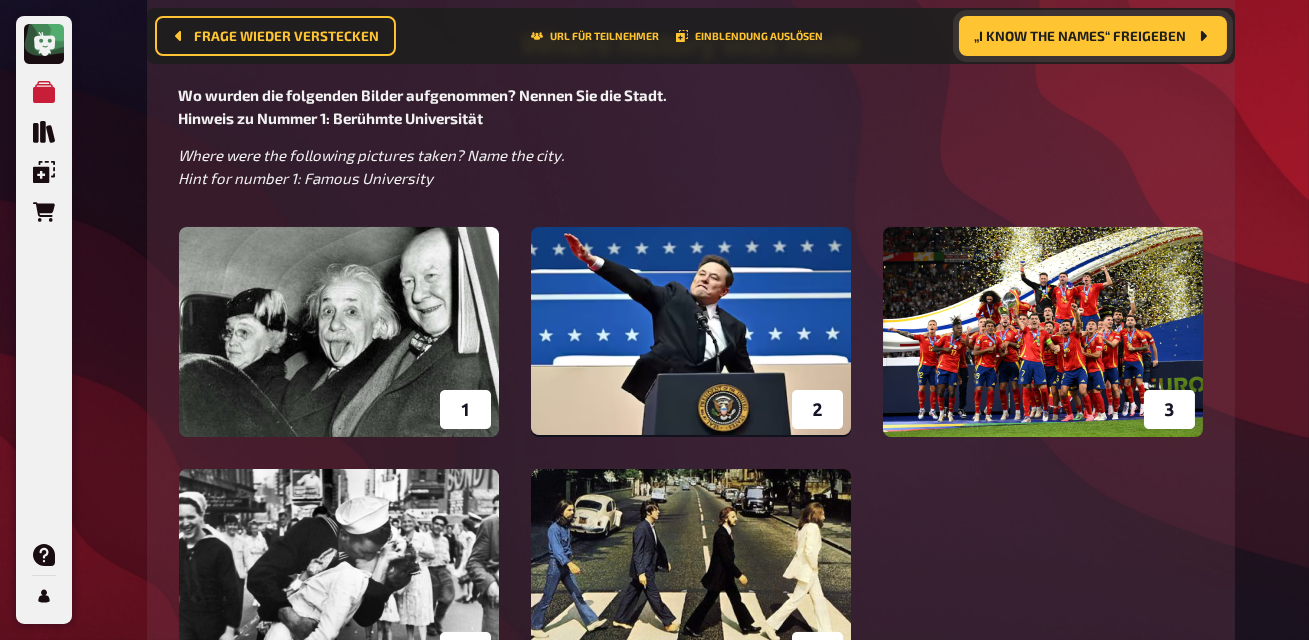 scroll, scrollTop: 0, scrollLeft: 0, axis: both 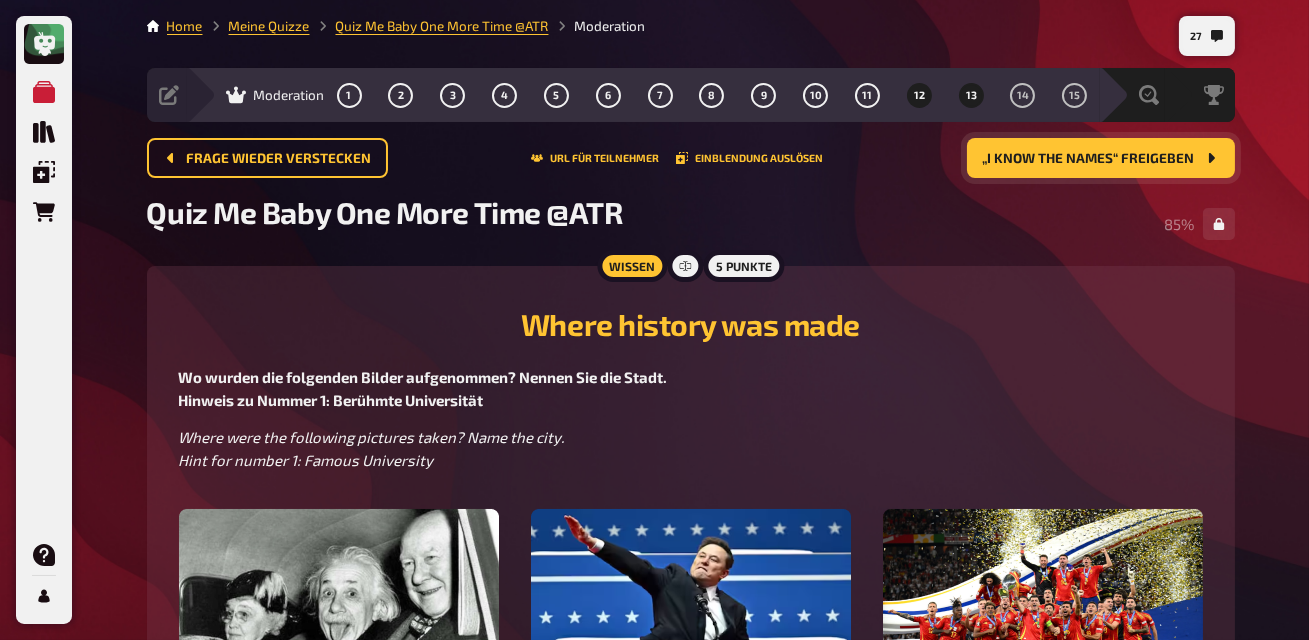 click on "13" at bounding box center [971, 95] 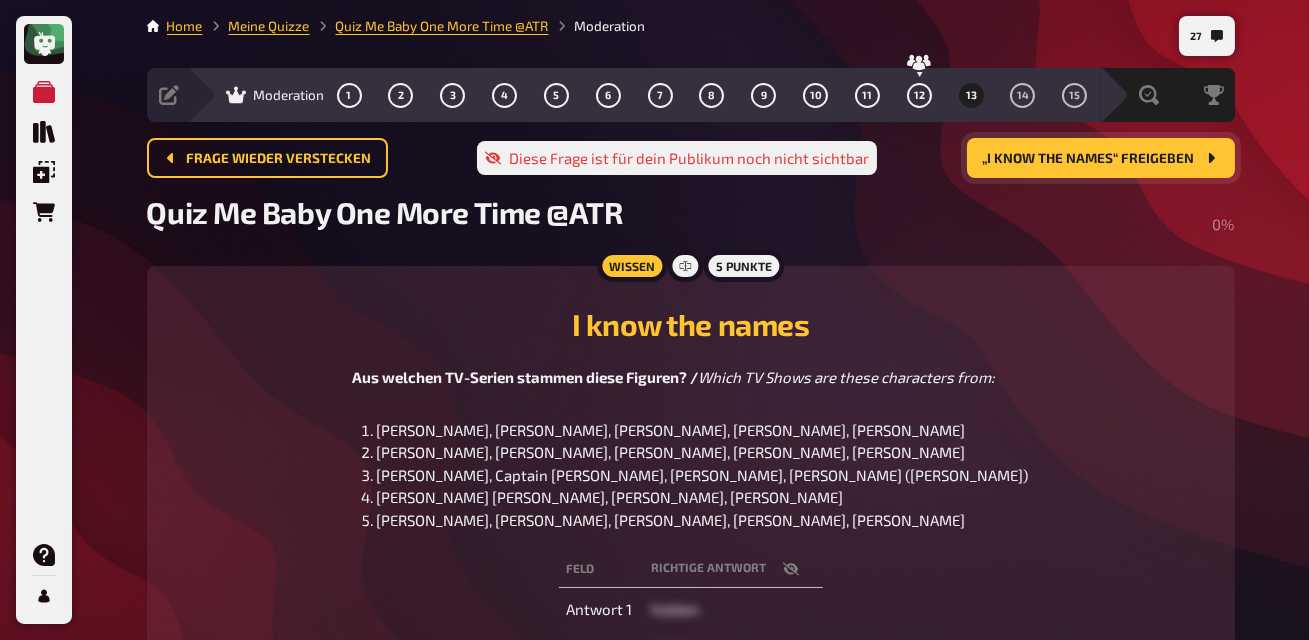 click on "„I know the names“ freigeben" at bounding box center (1101, 158) 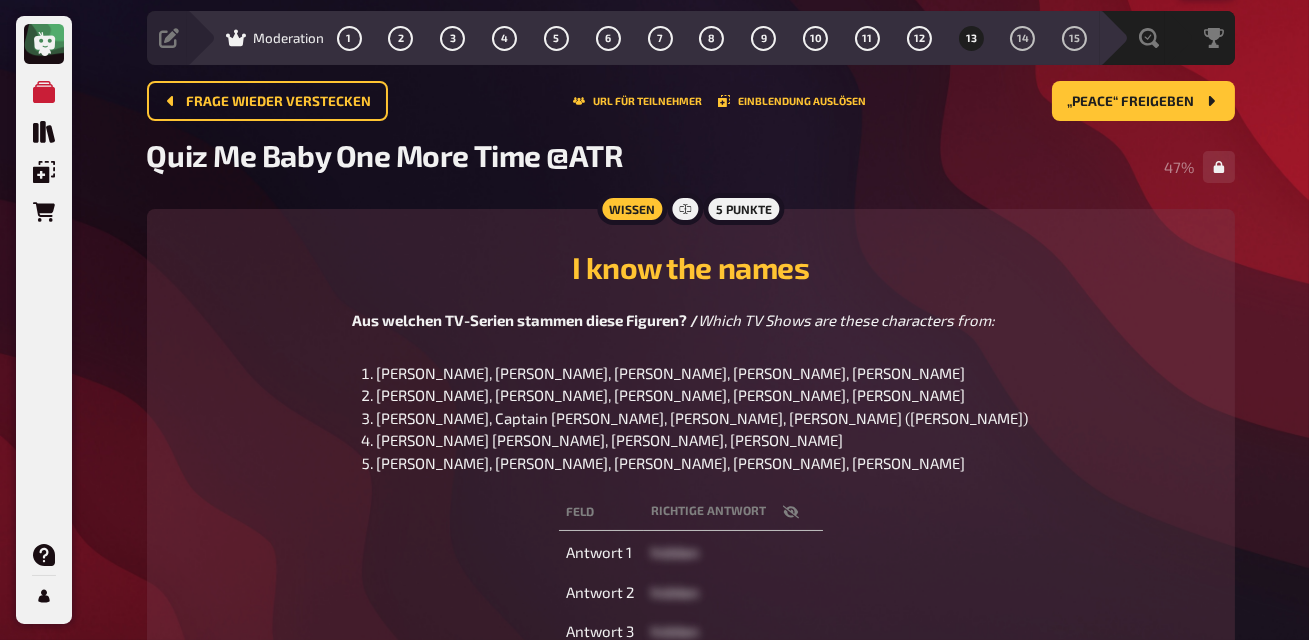 scroll, scrollTop: 0, scrollLeft: 0, axis: both 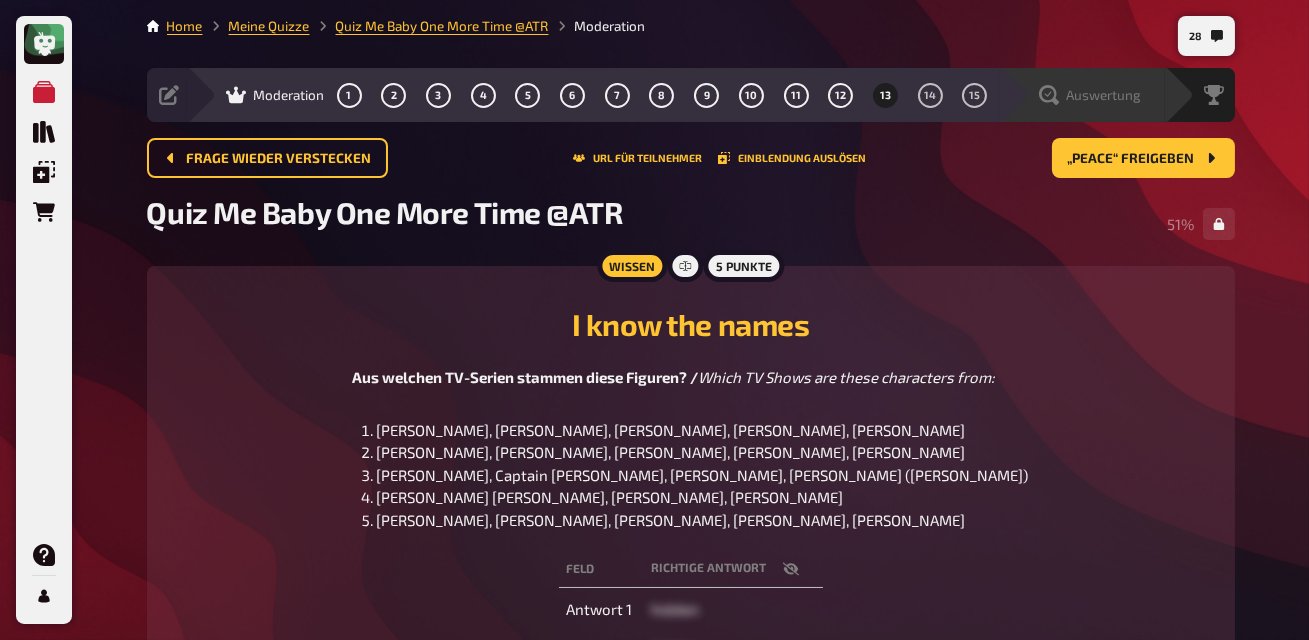 click on "Auswertung" at bounding box center [1104, 95] 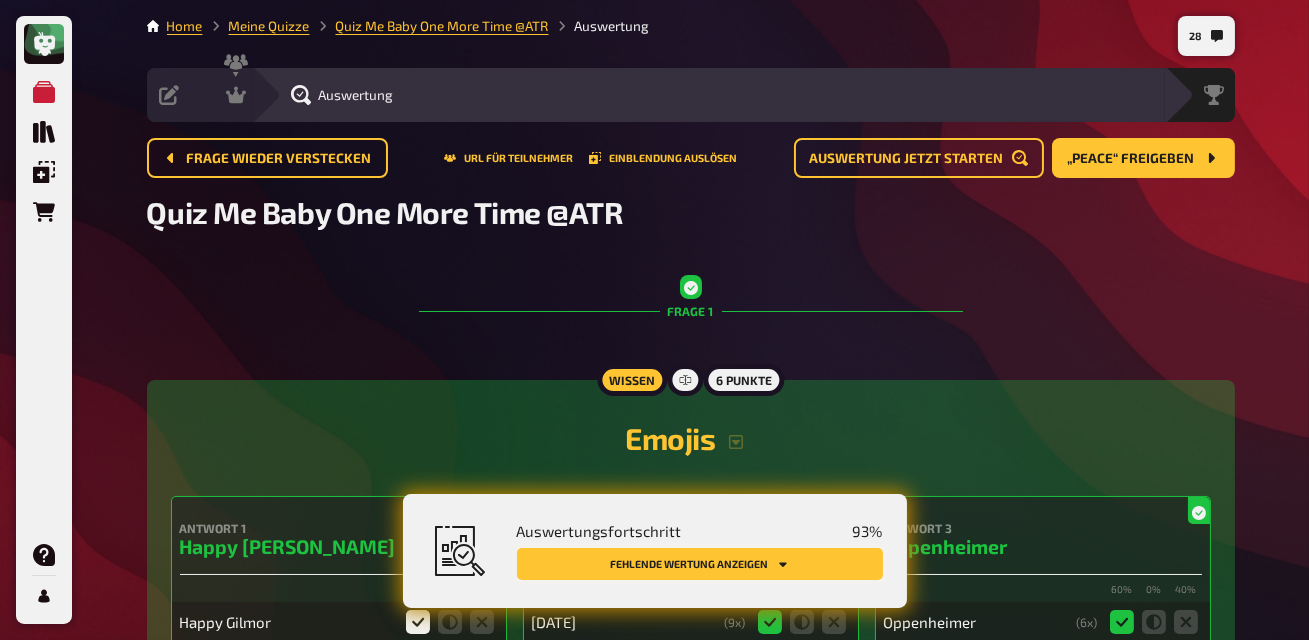 click 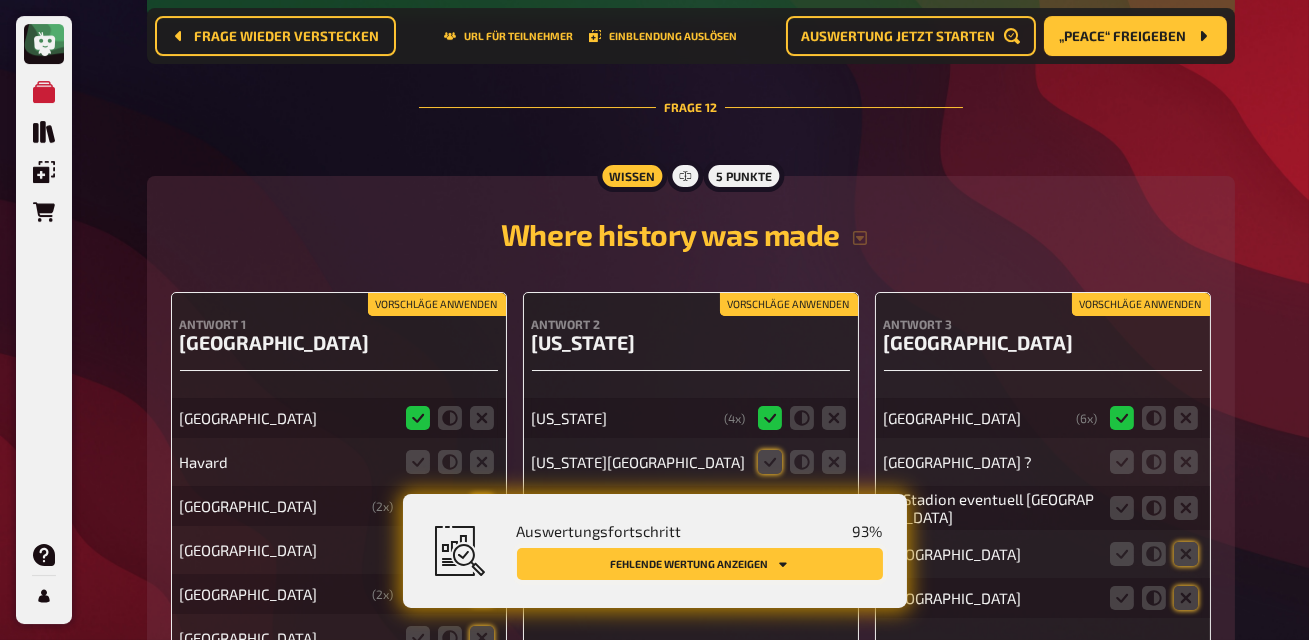 scroll, scrollTop: 13882, scrollLeft: 0, axis: vertical 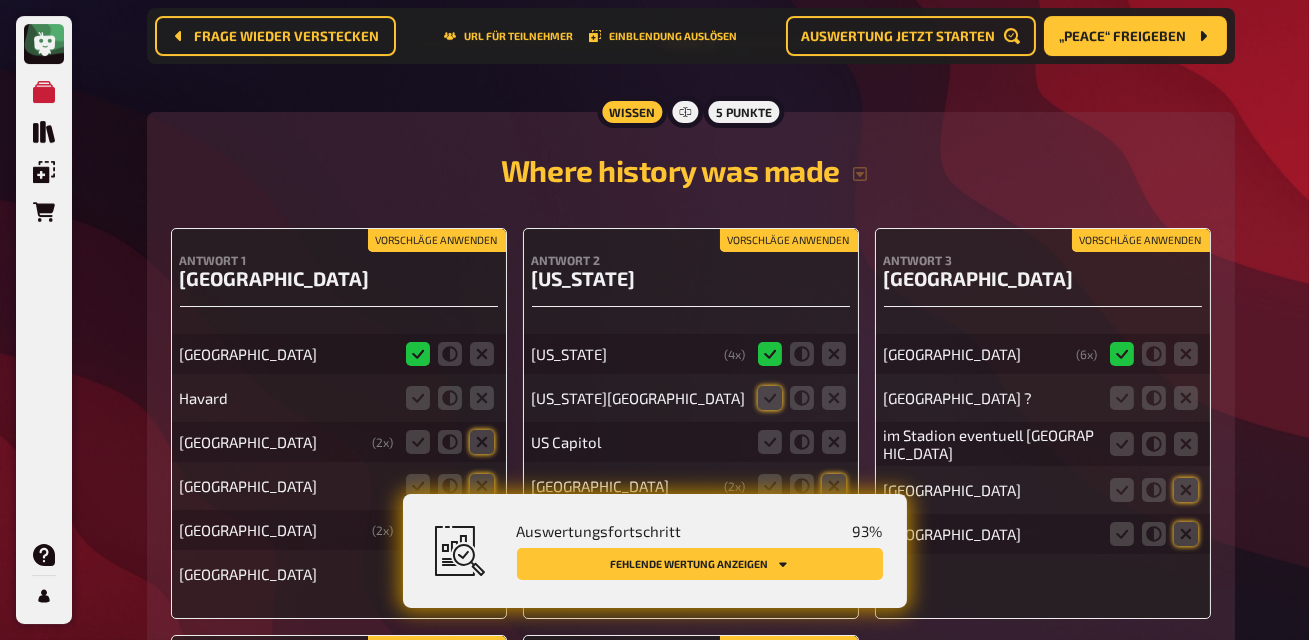 click at bounding box center [802, 398] 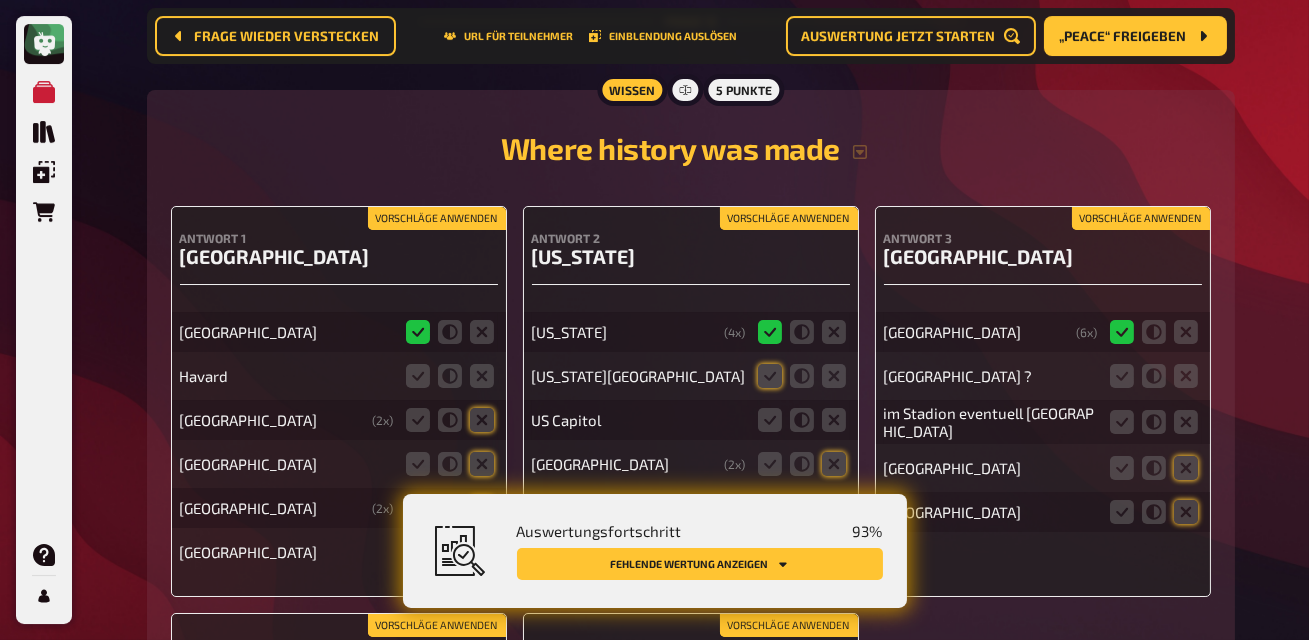 scroll, scrollTop: 13905, scrollLeft: 0, axis: vertical 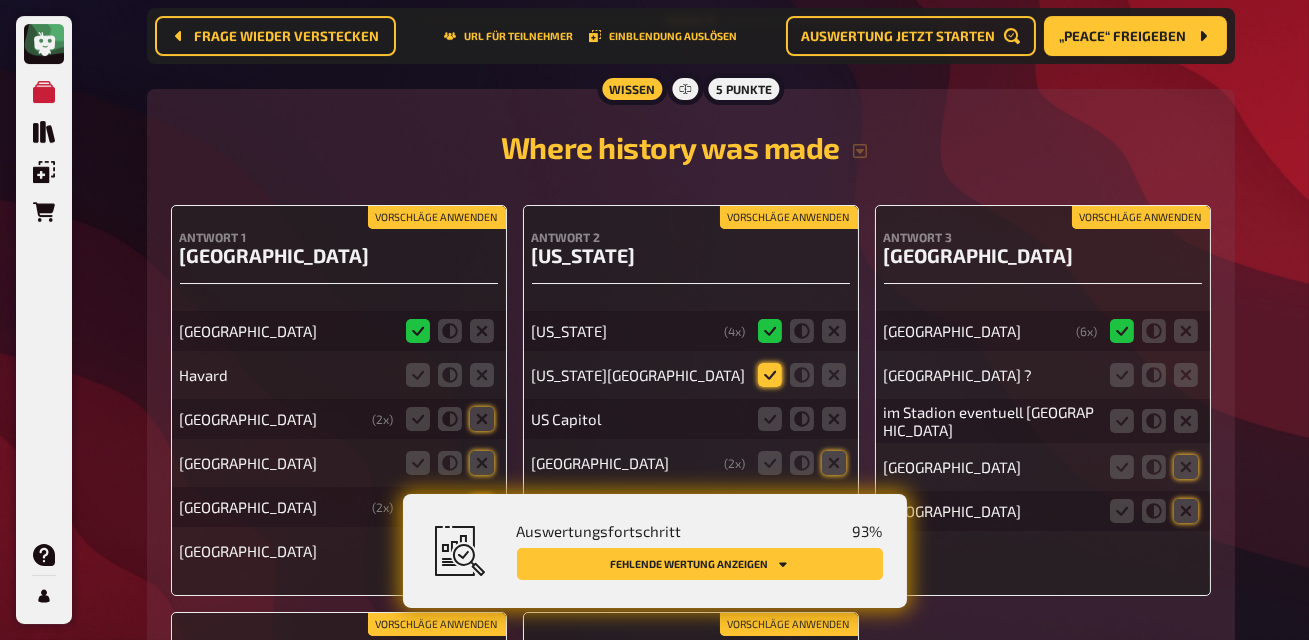 click 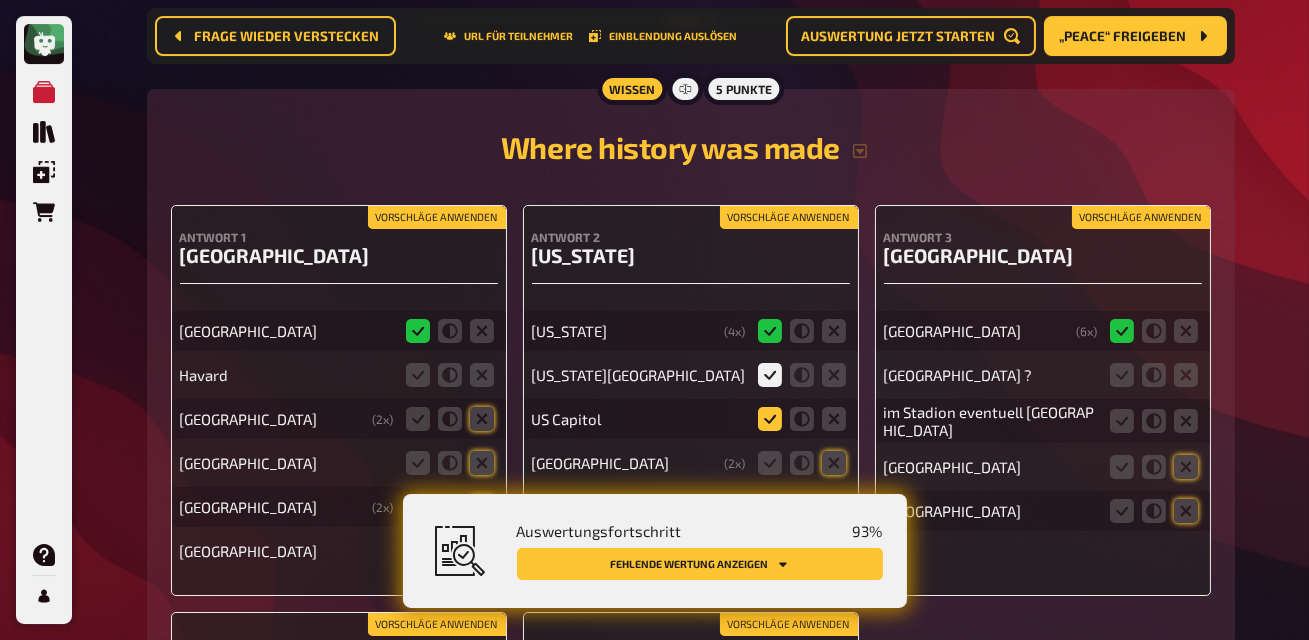 click 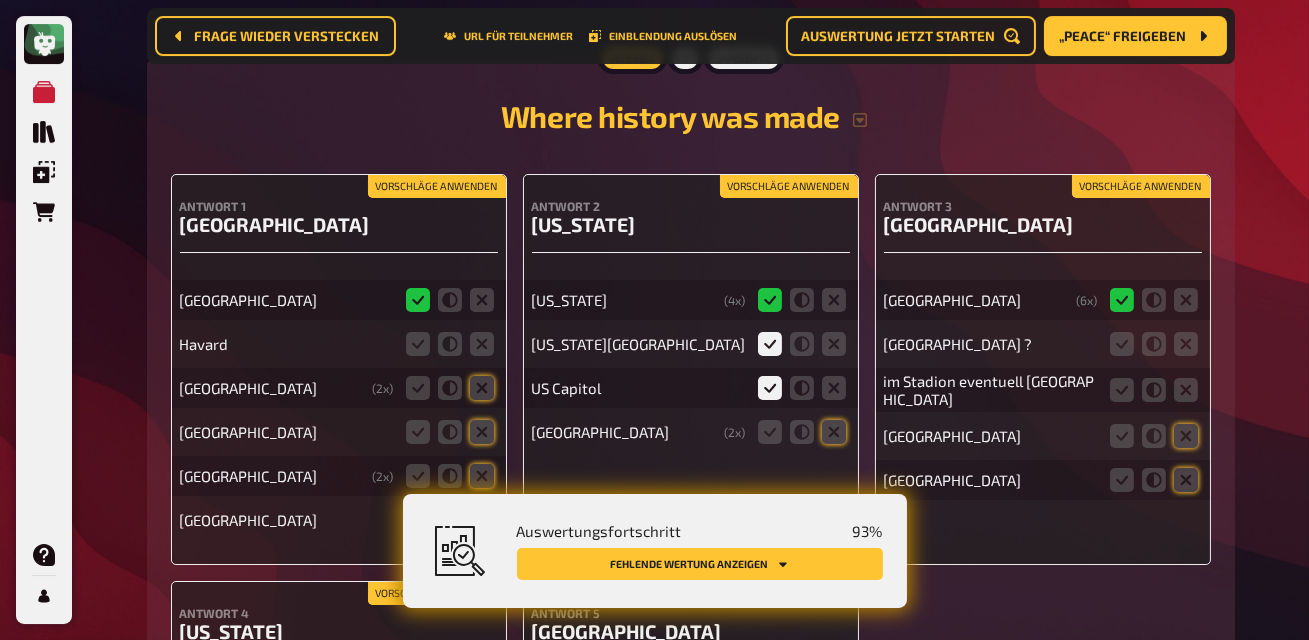 scroll, scrollTop: 13939, scrollLeft: 0, axis: vertical 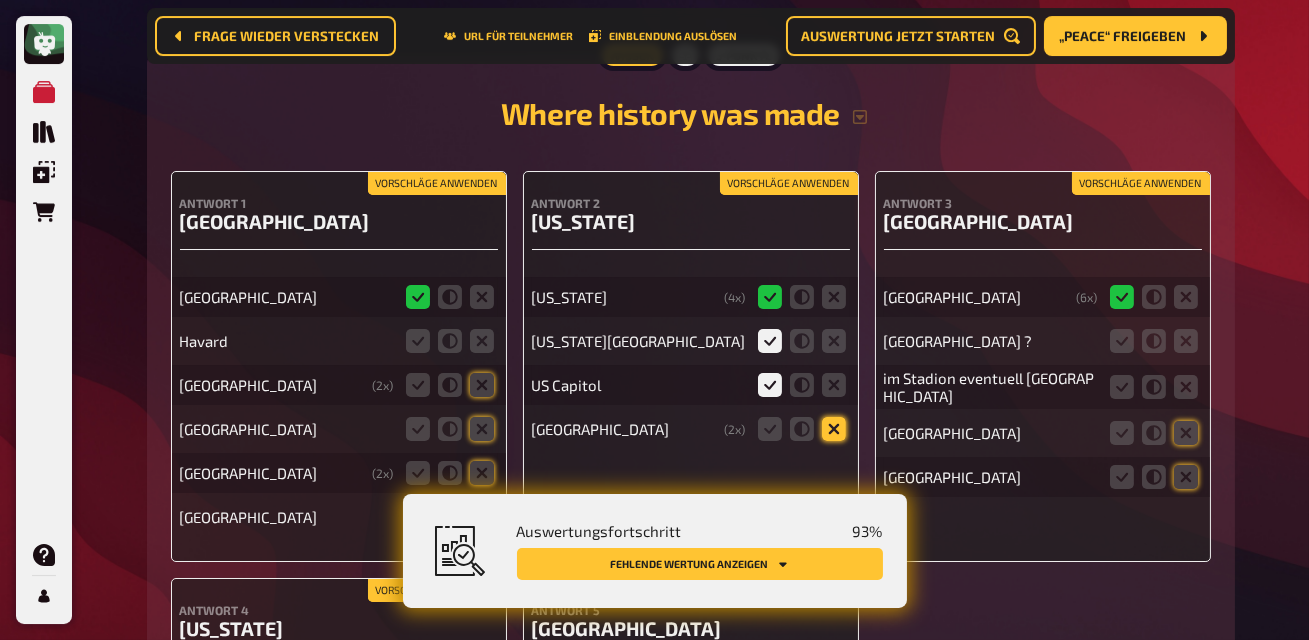 click 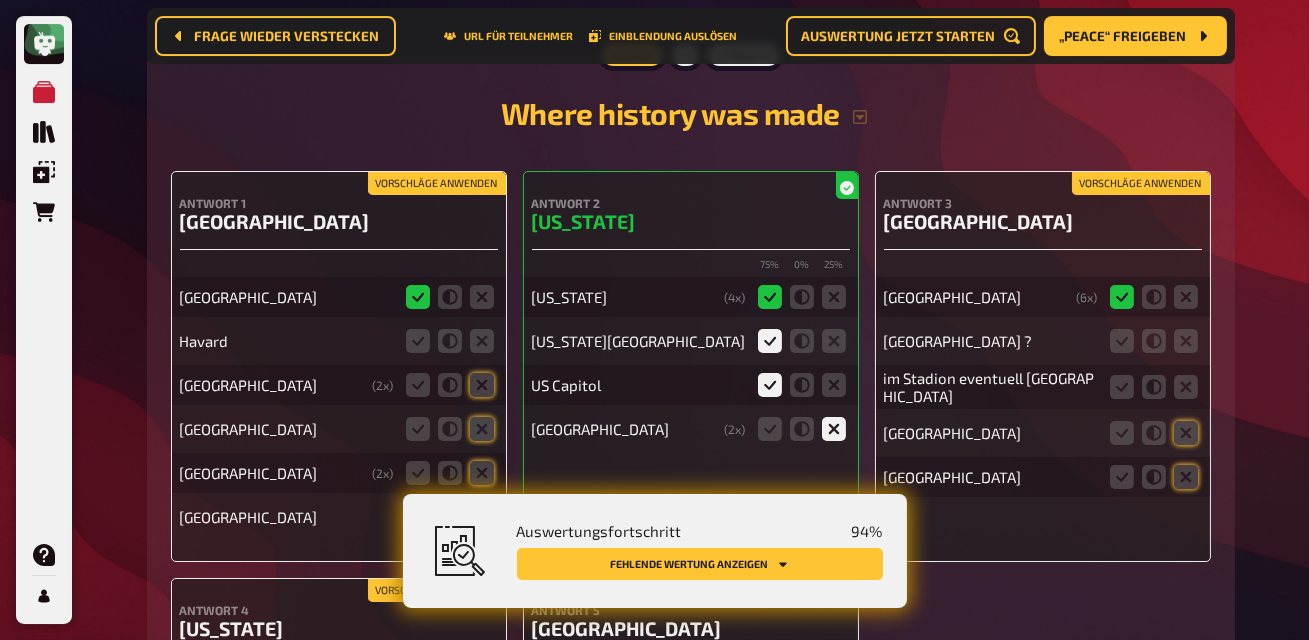 click on "Vorschläge anwenden" at bounding box center [437, 184] 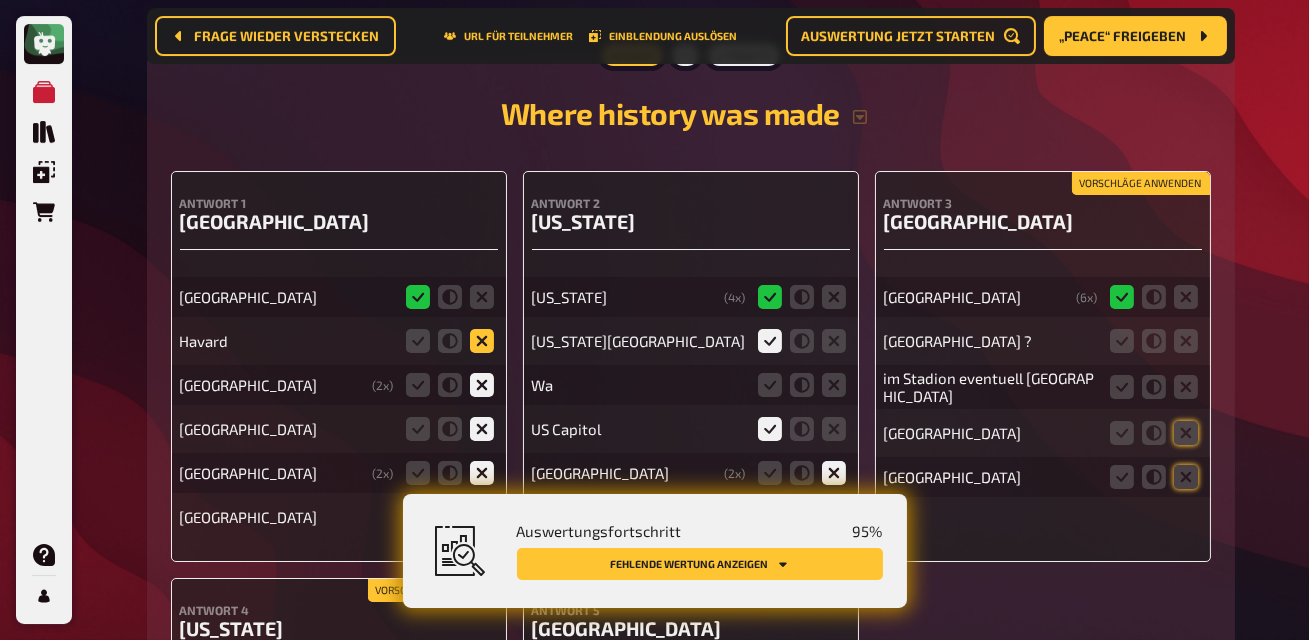 click 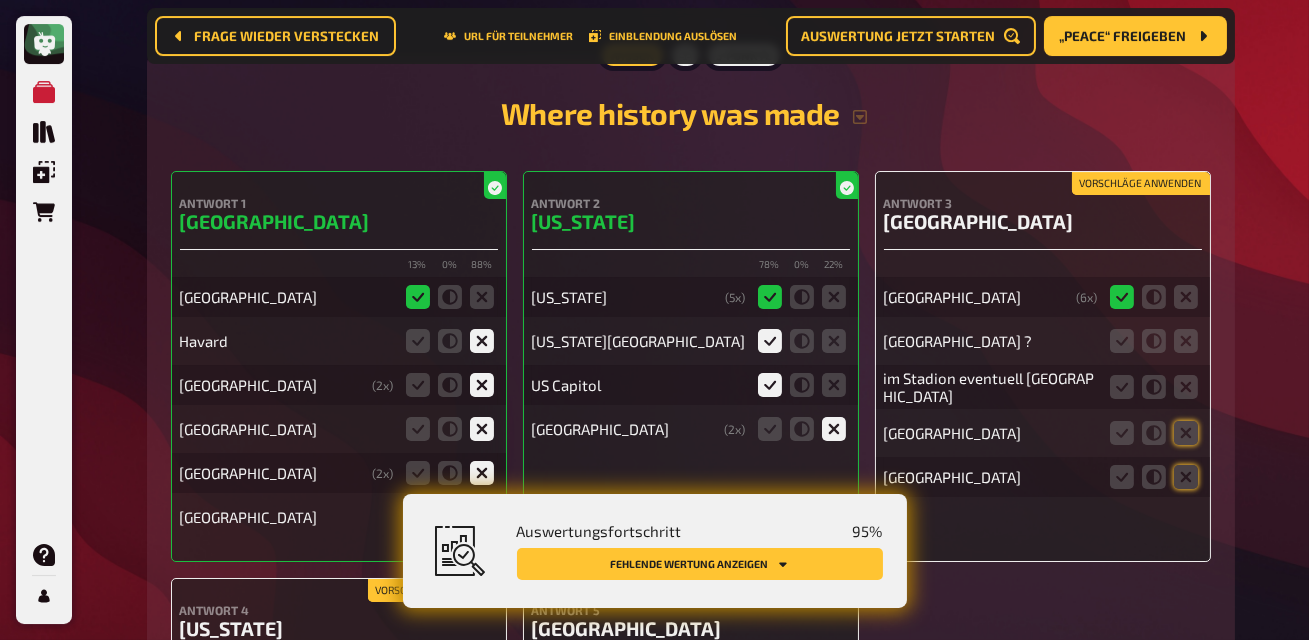 click on "Vorschläge anwenden" at bounding box center [1141, 184] 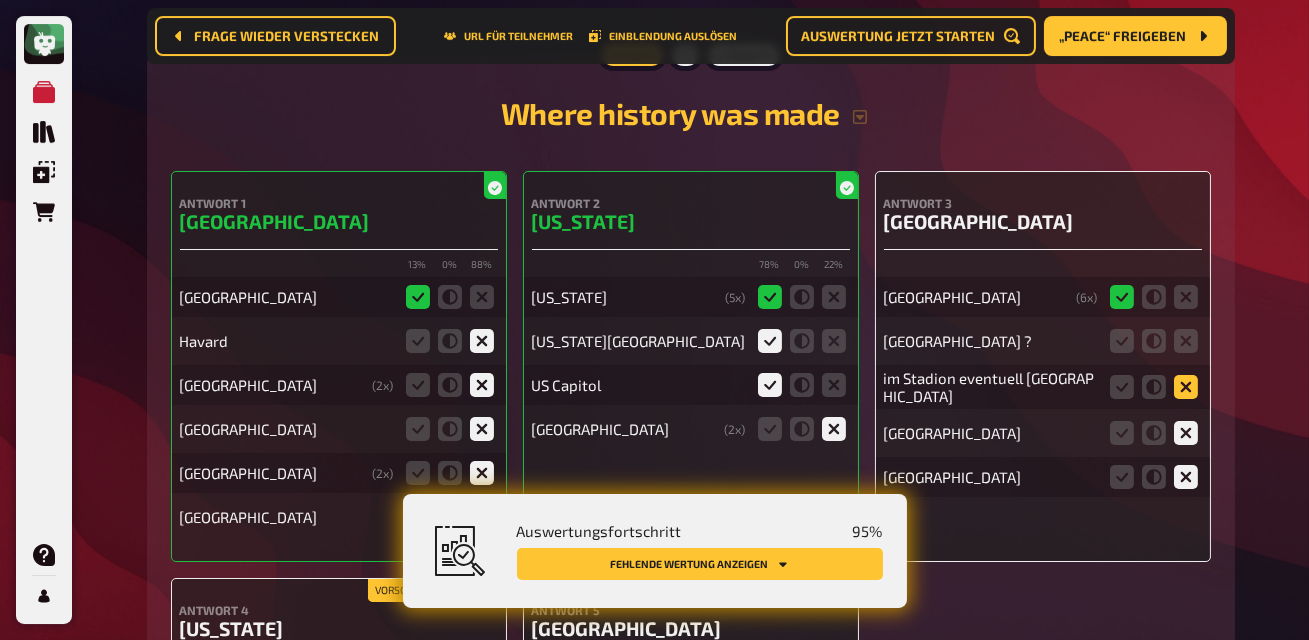 click 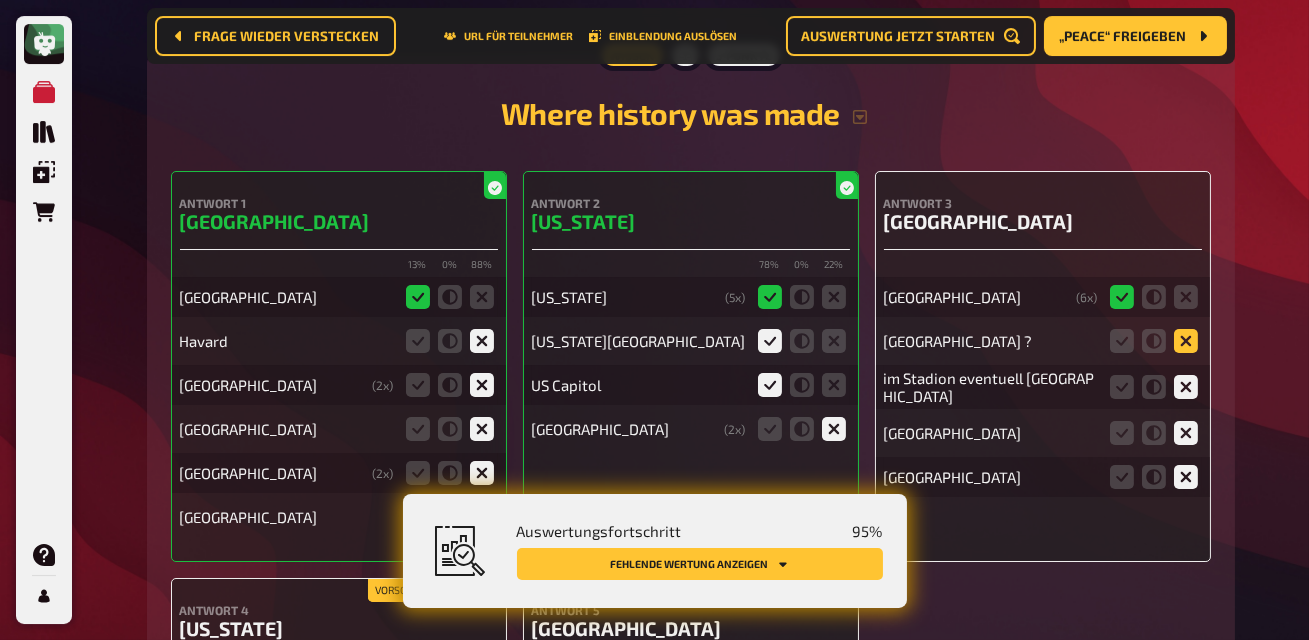 click 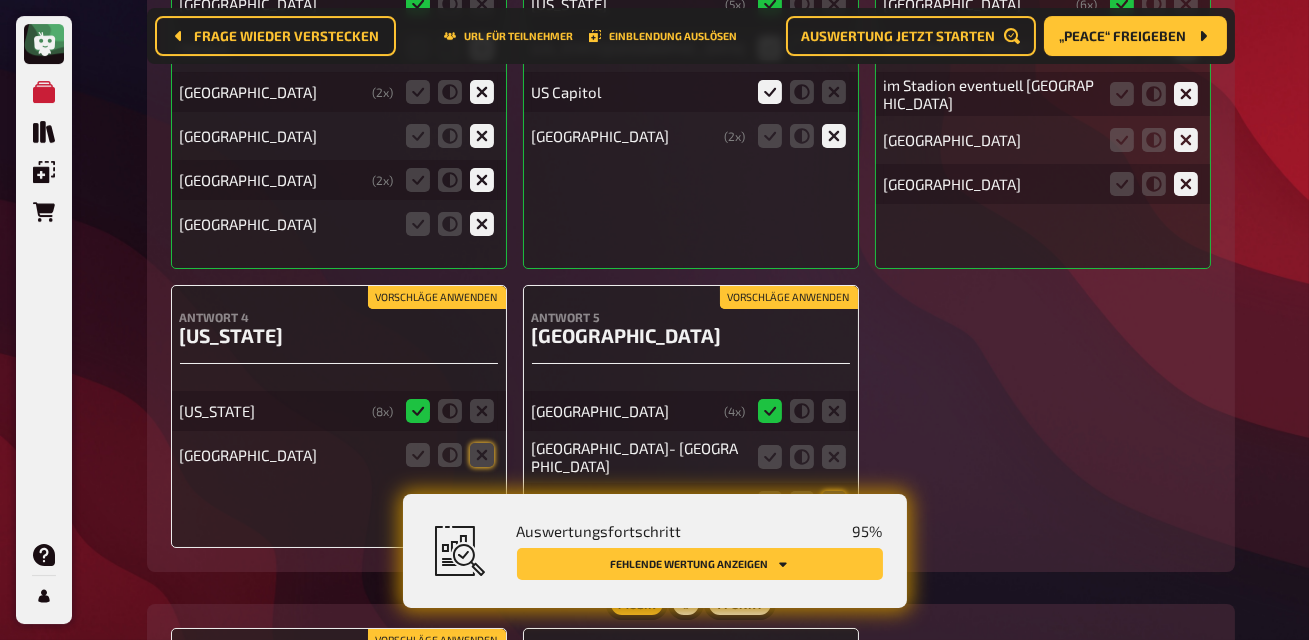 scroll, scrollTop: 14235, scrollLeft: 0, axis: vertical 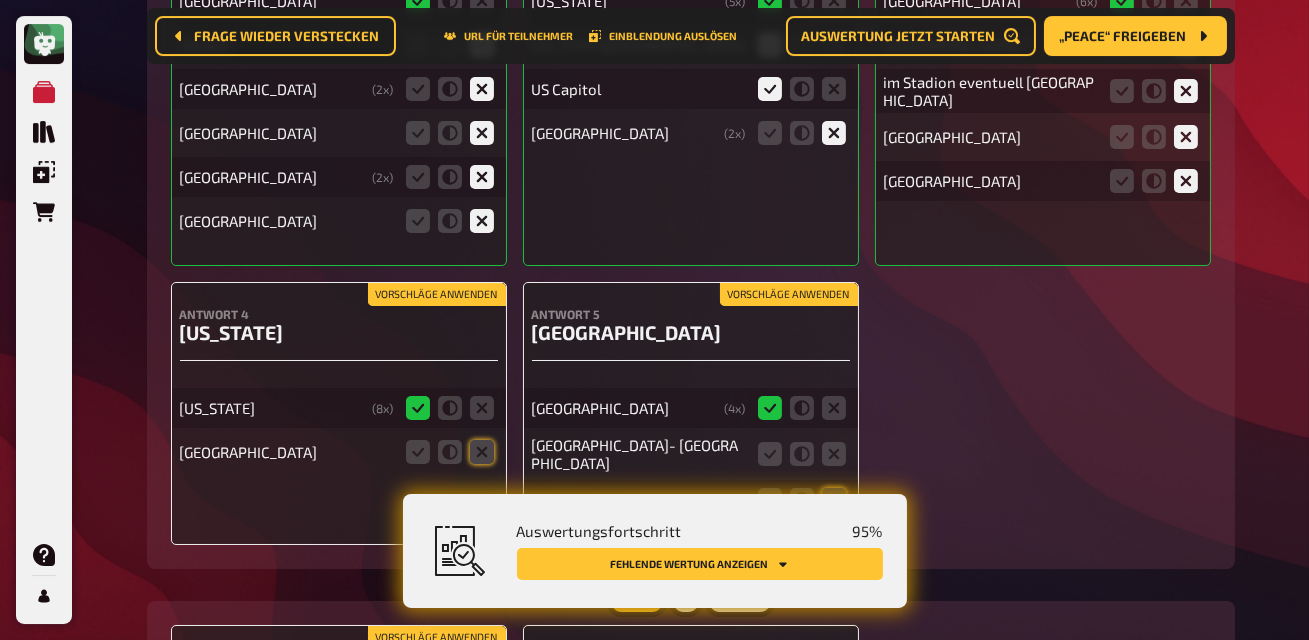 click on "Vorschläge anwenden" at bounding box center (437, 295) 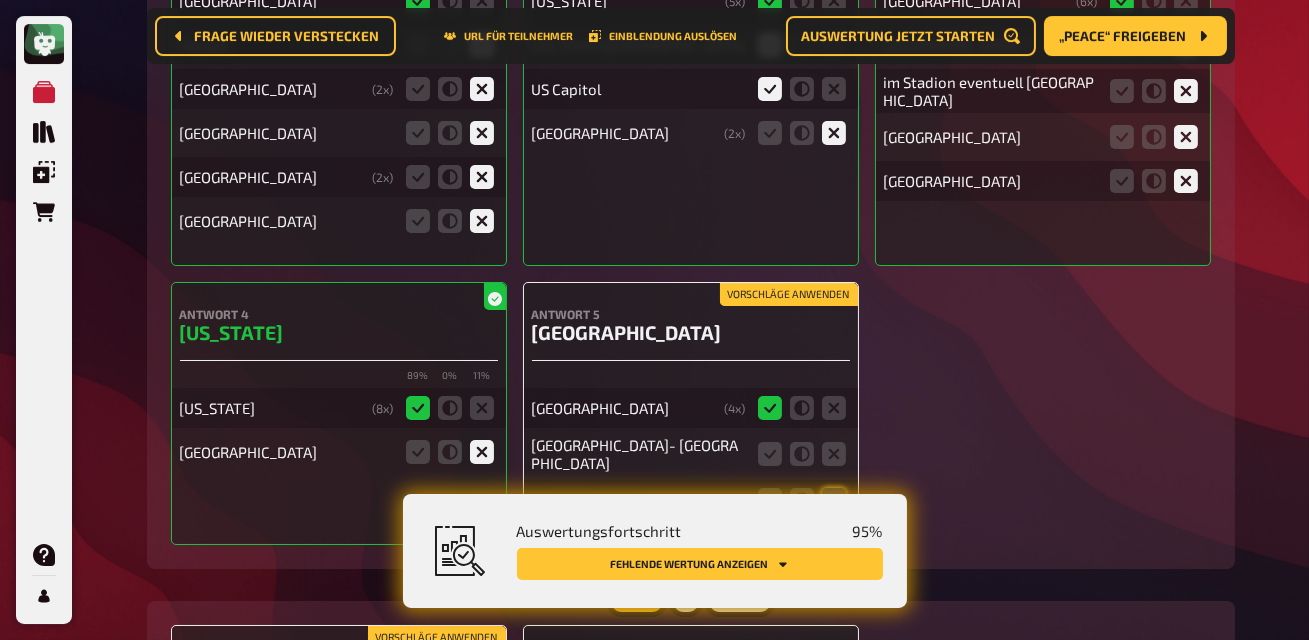 click on "Vorschläge anwenden" at bounding box center [789, 295] 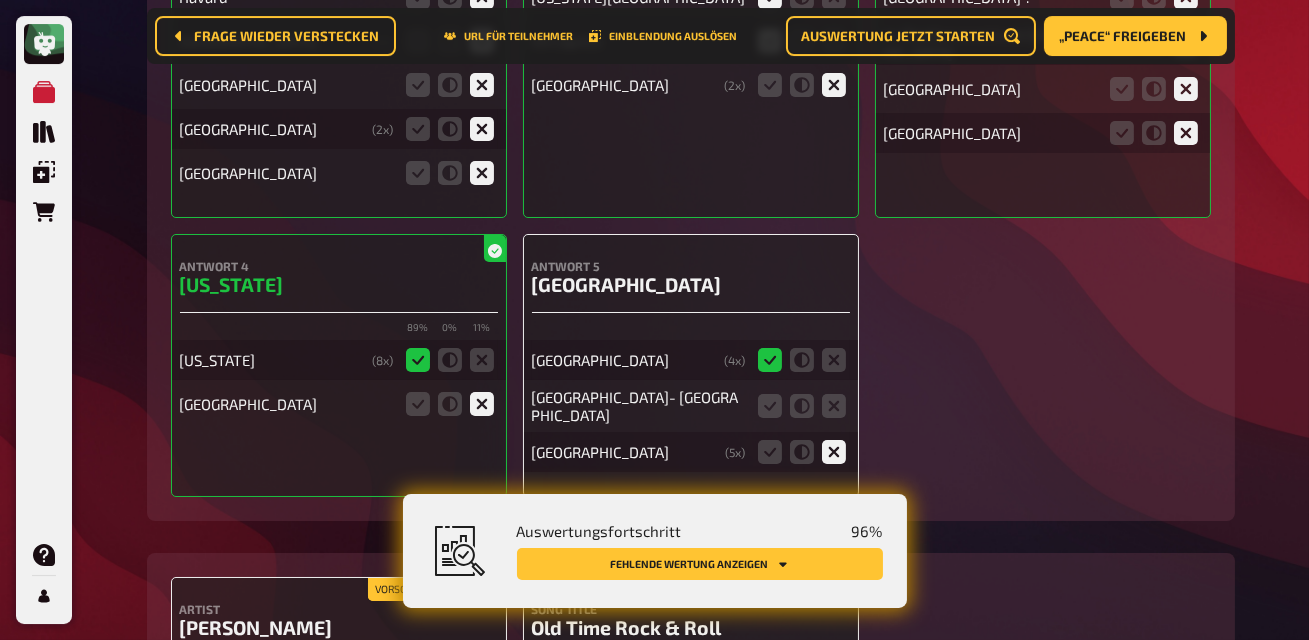 scroll, scrollTop: 14290, scrollLeft: 0, axis: vertical 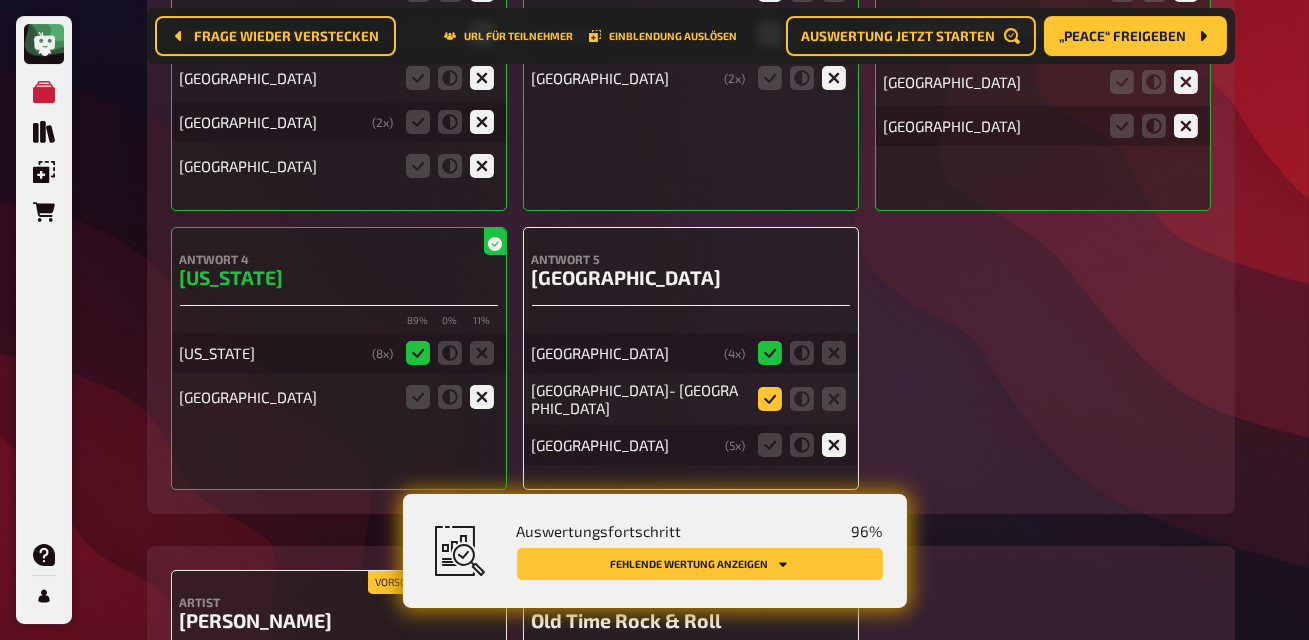click 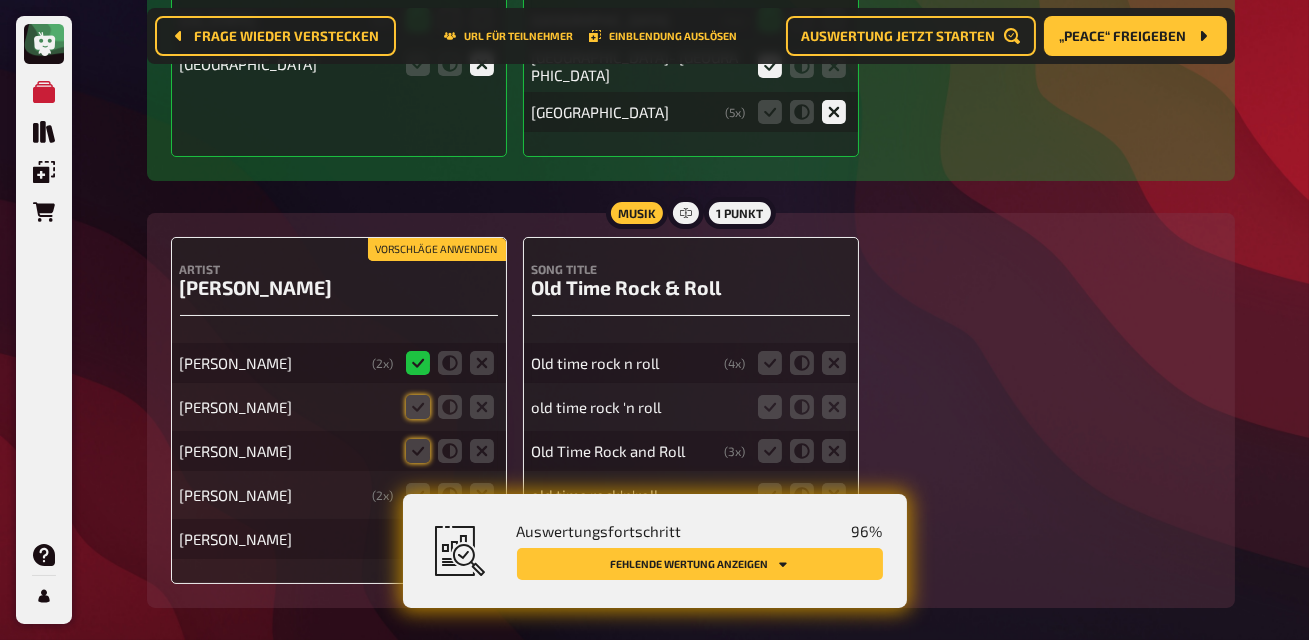 scroll, scrollTop: 14720, scrollLeft: 0, axis: vertical 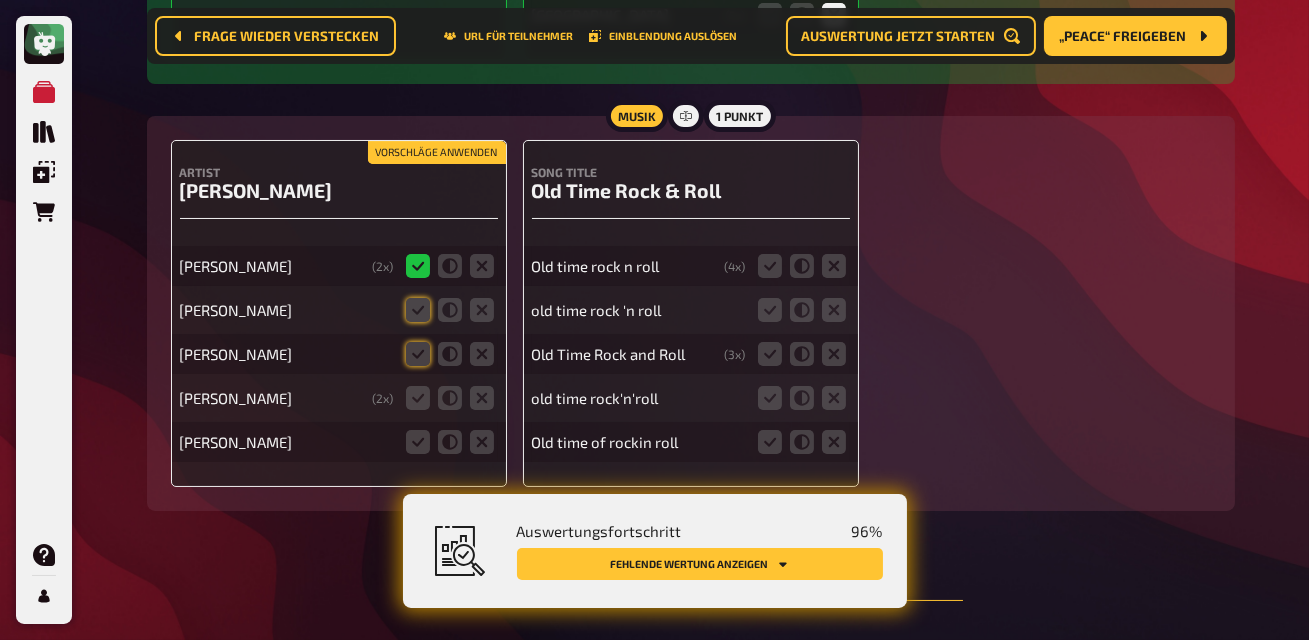 click on "Vorschläge anwenden" at bounding box center [437, 153] 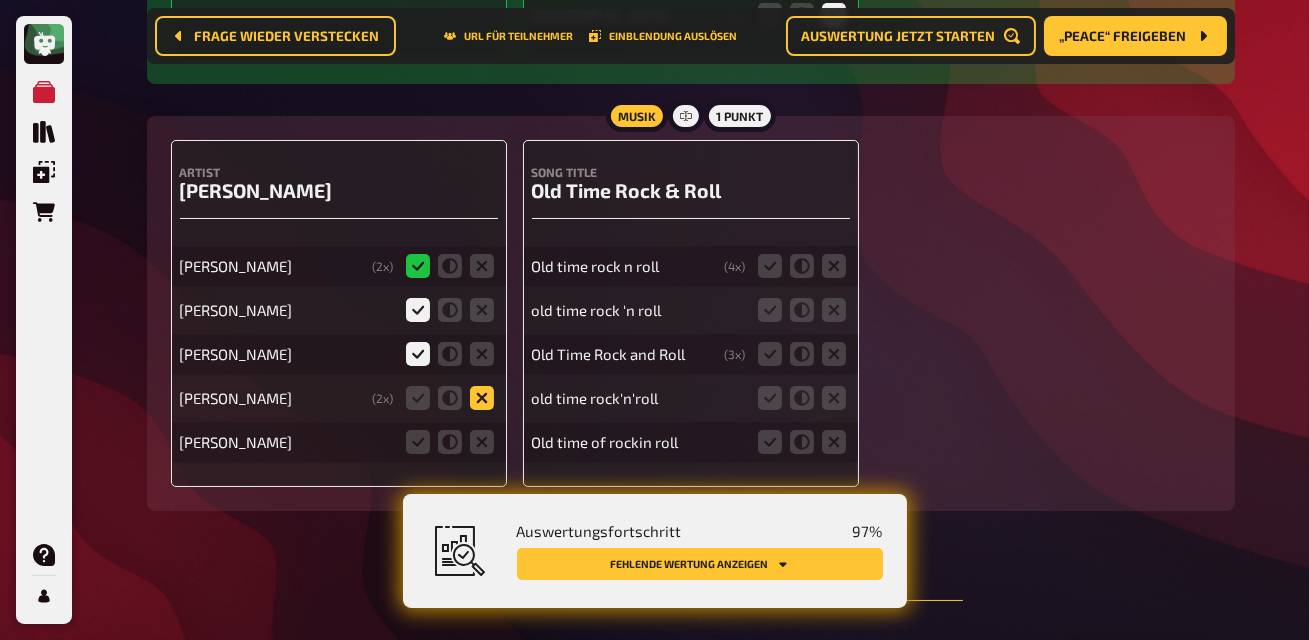 click 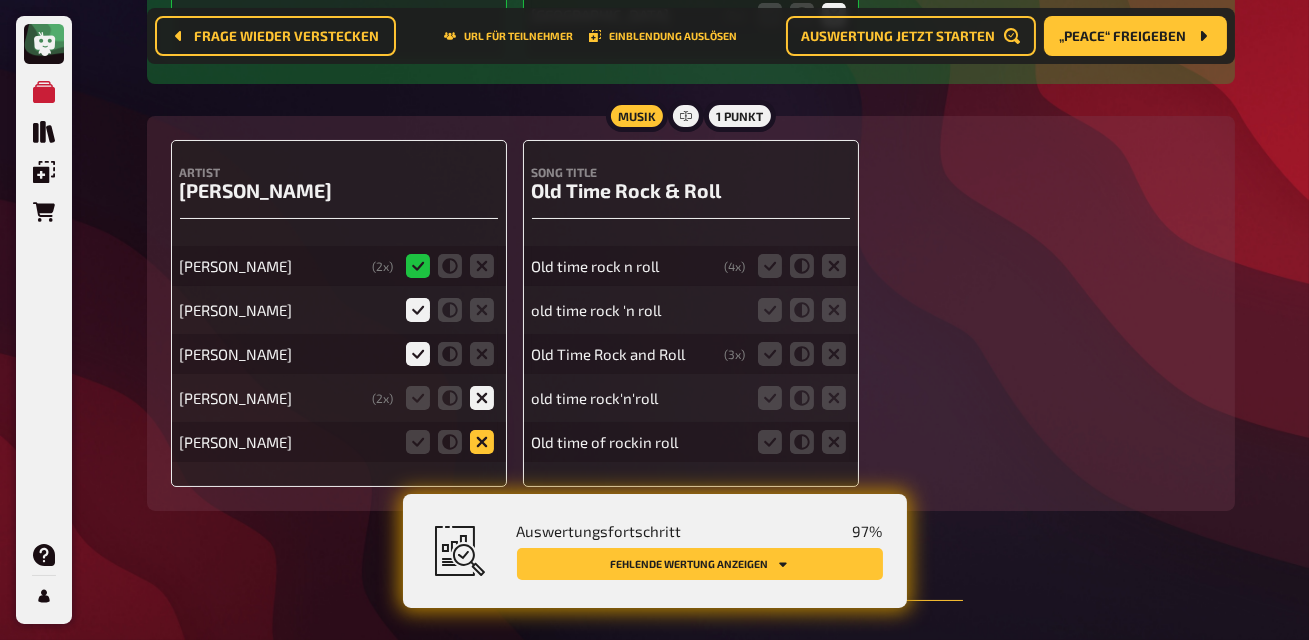 click 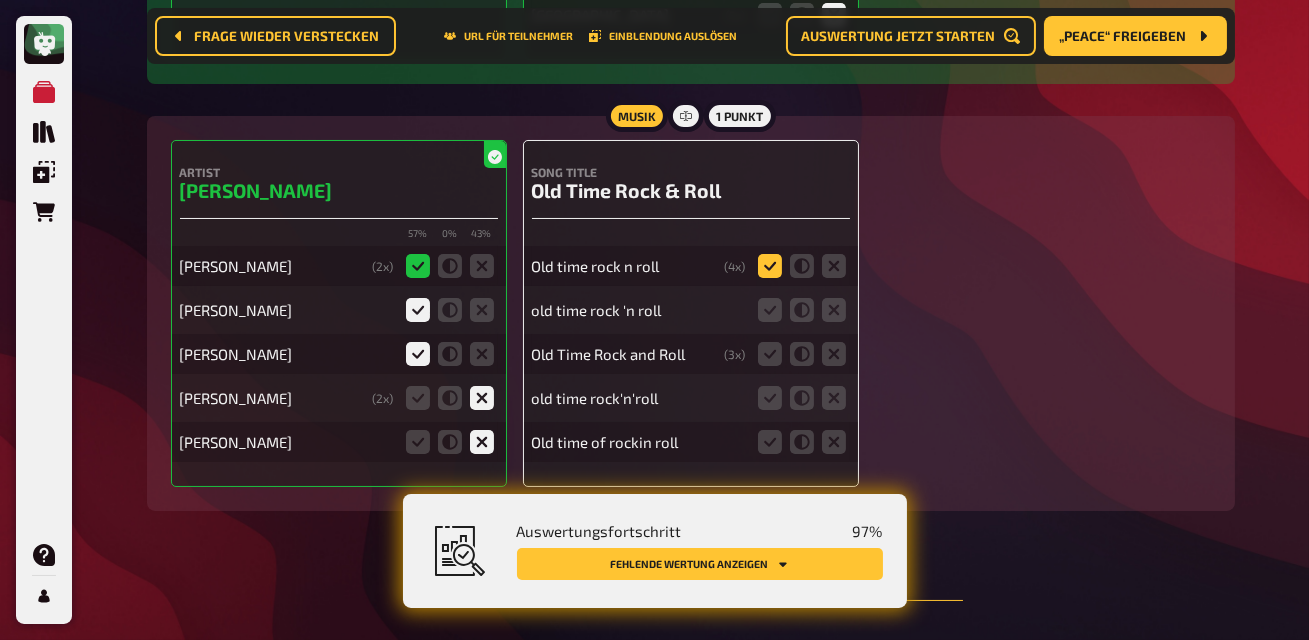 click 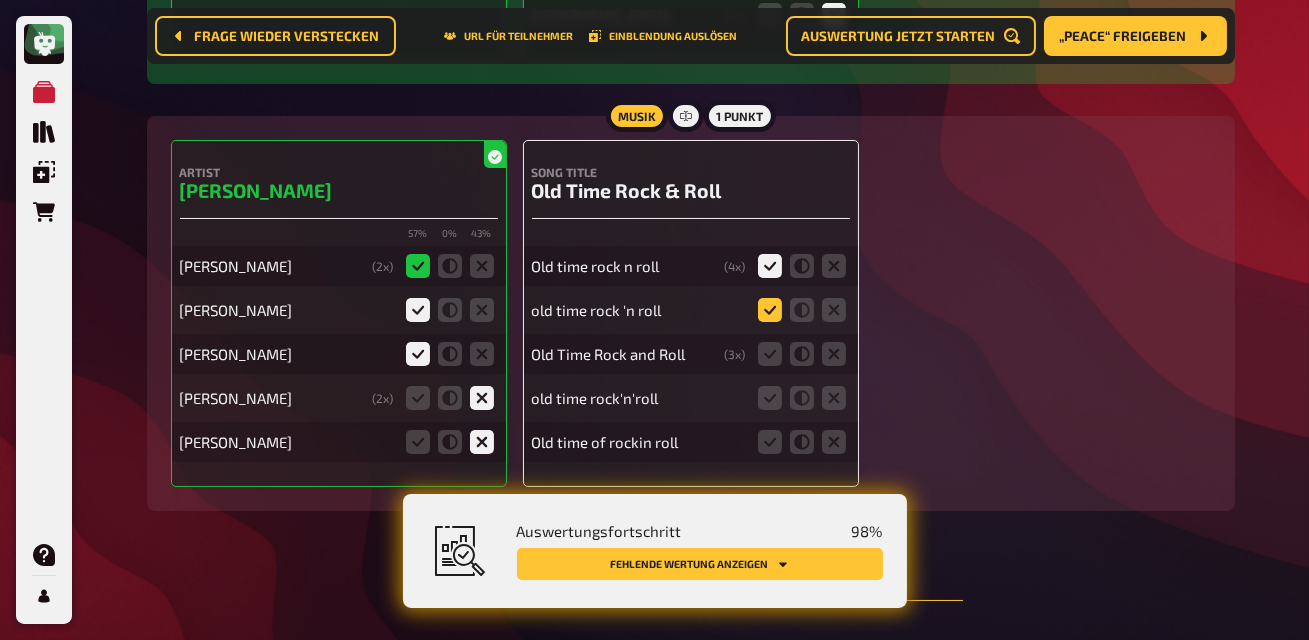 click 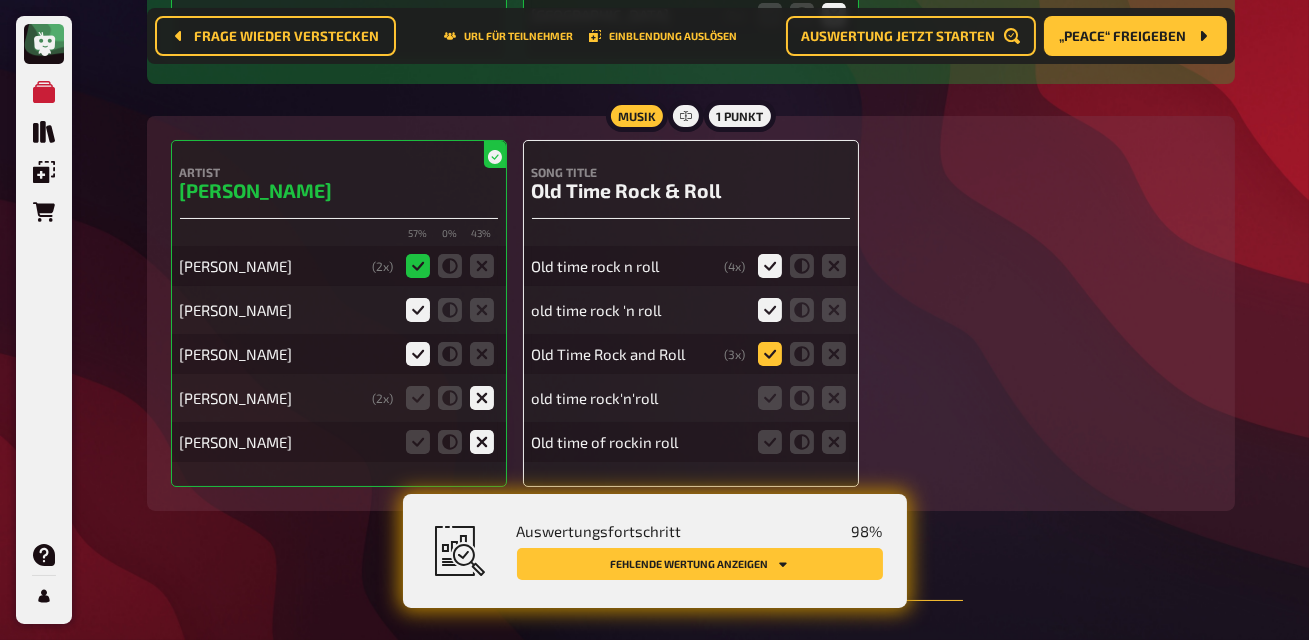 click 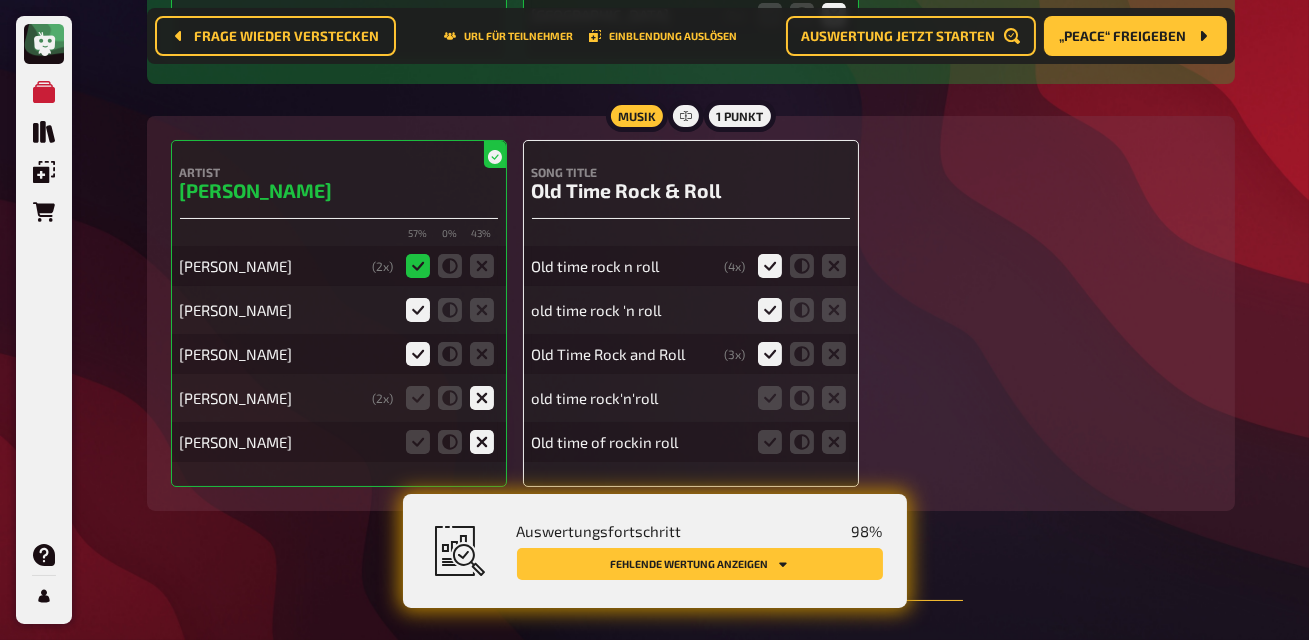 click at bounding box center [802, 398] 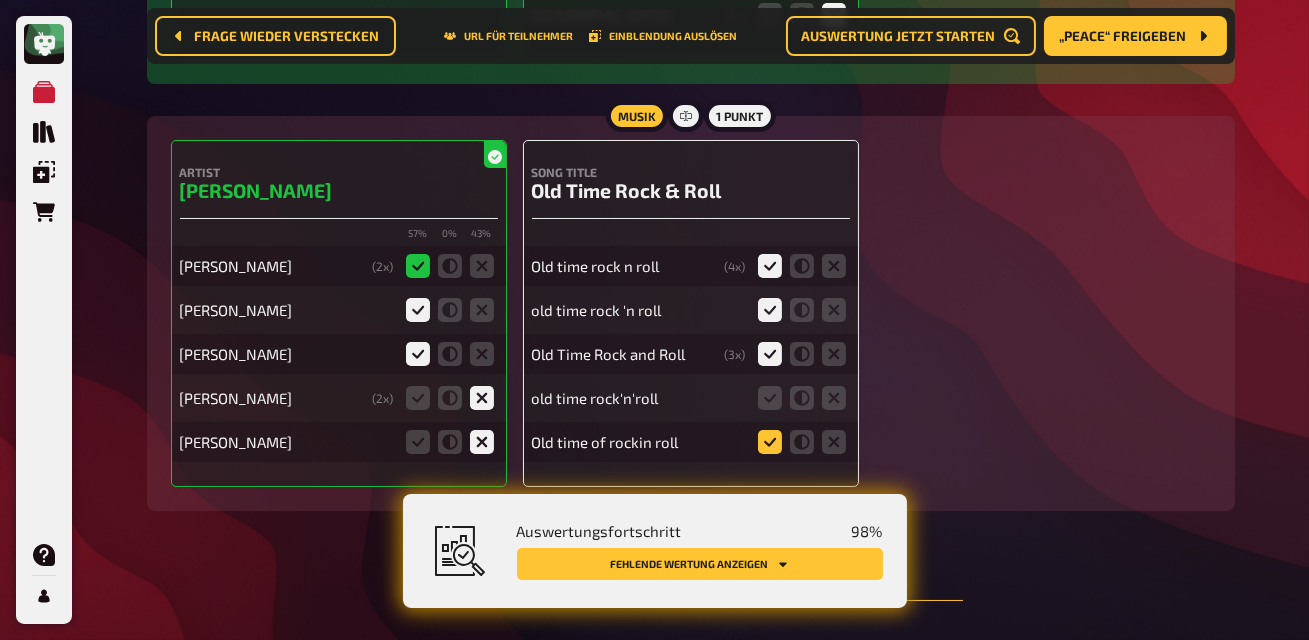 click 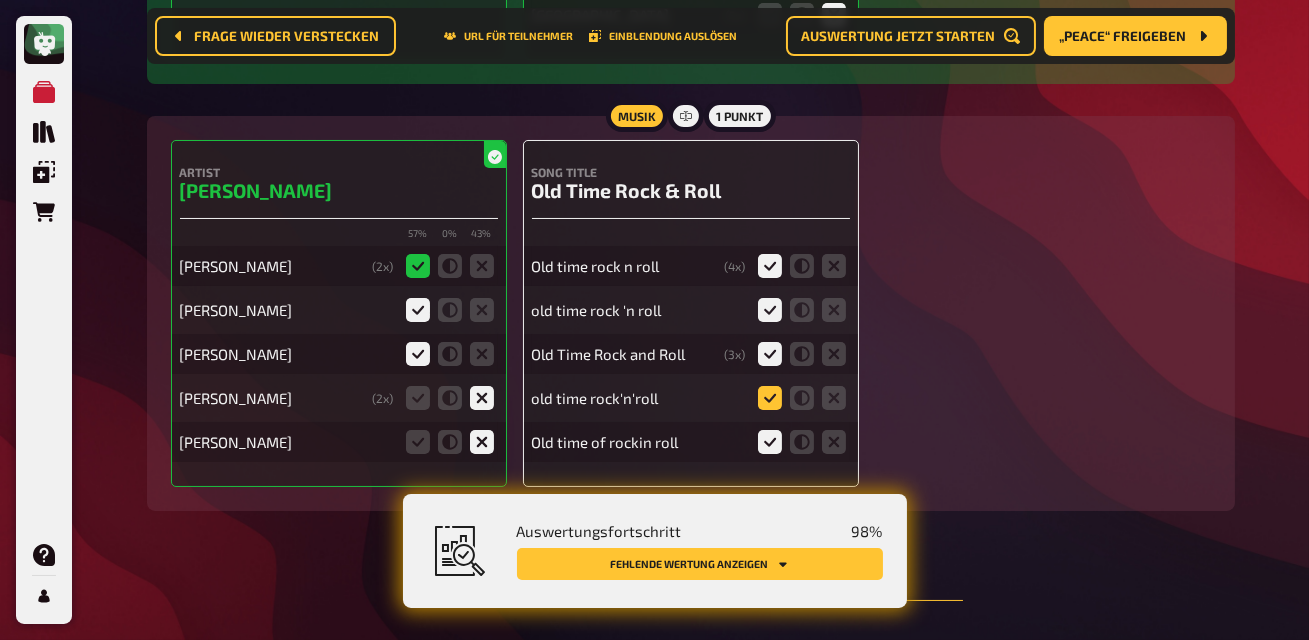 click 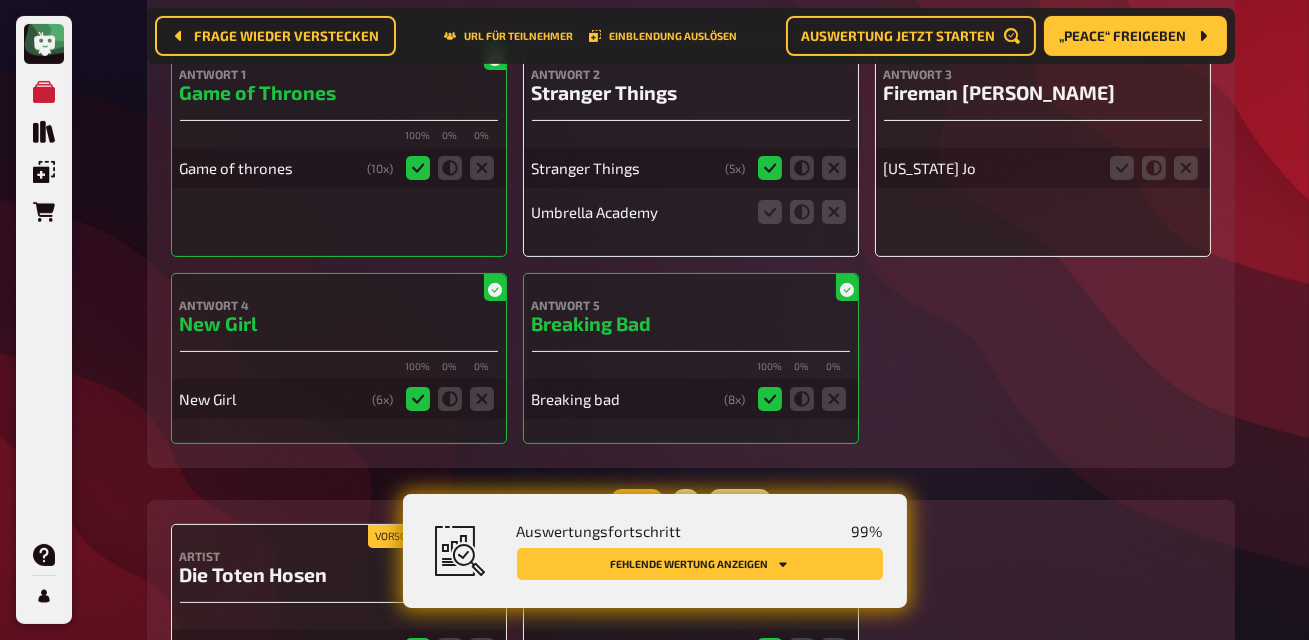 scroll, scrollTop: 15466, scrollLeft: 0, axis: vertical 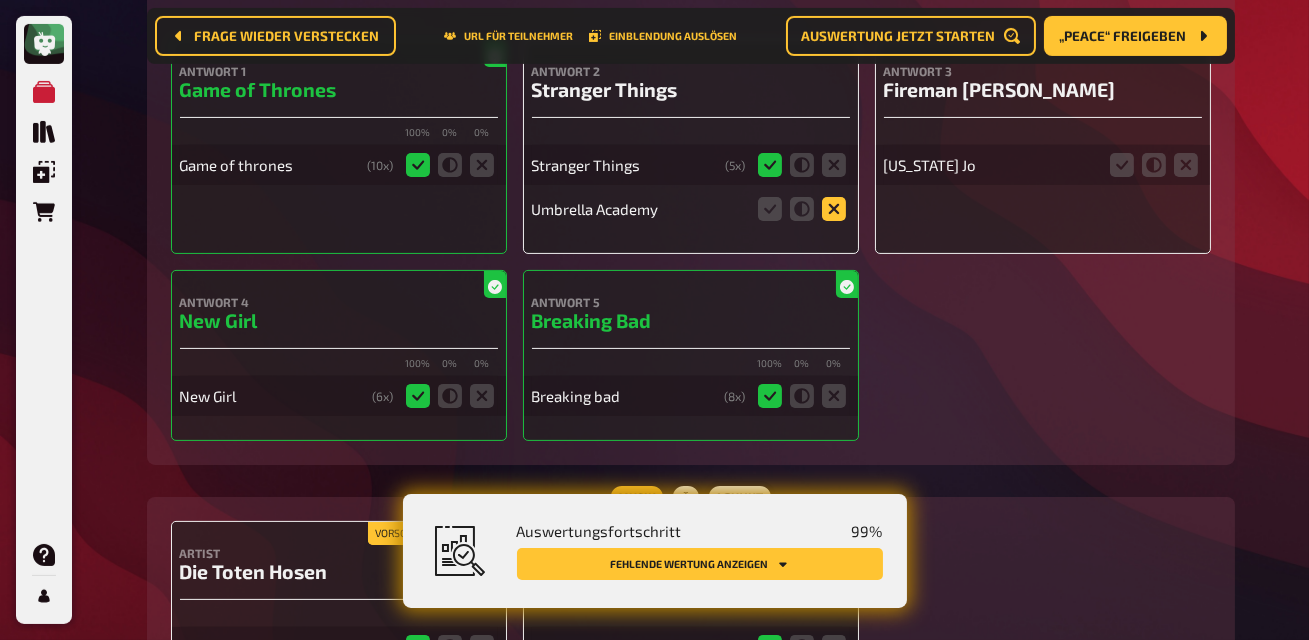 click 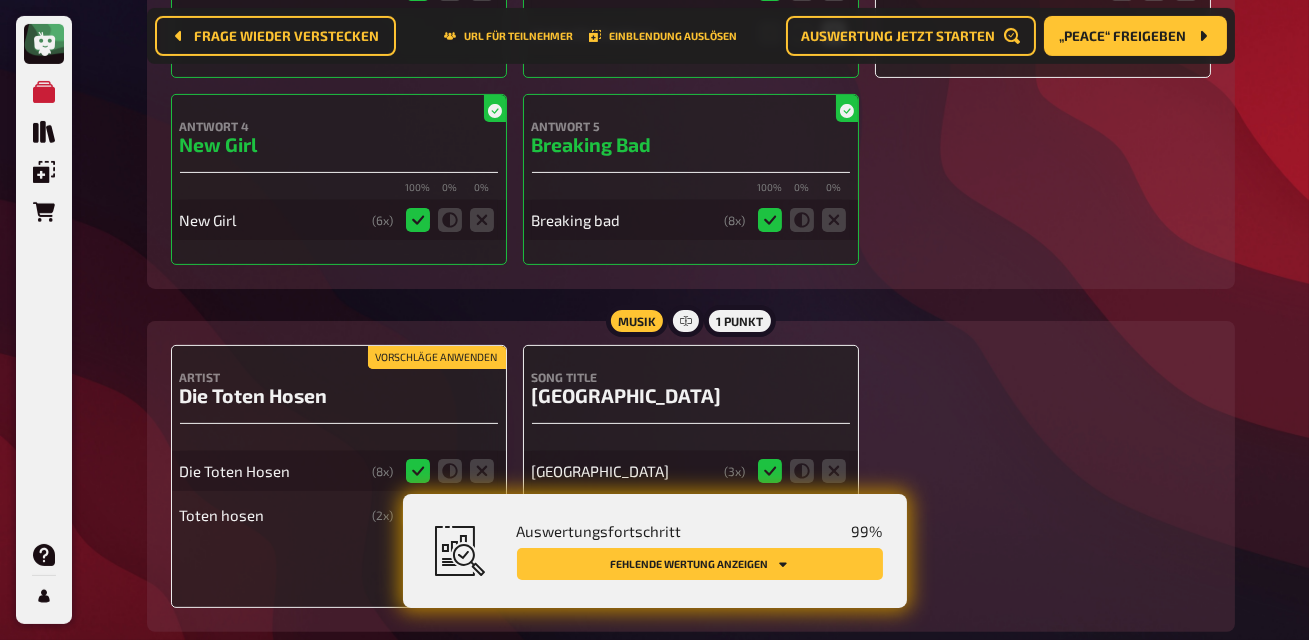 scroll, scrollTop: 15755, scrollLeft: 0, axis: vertical 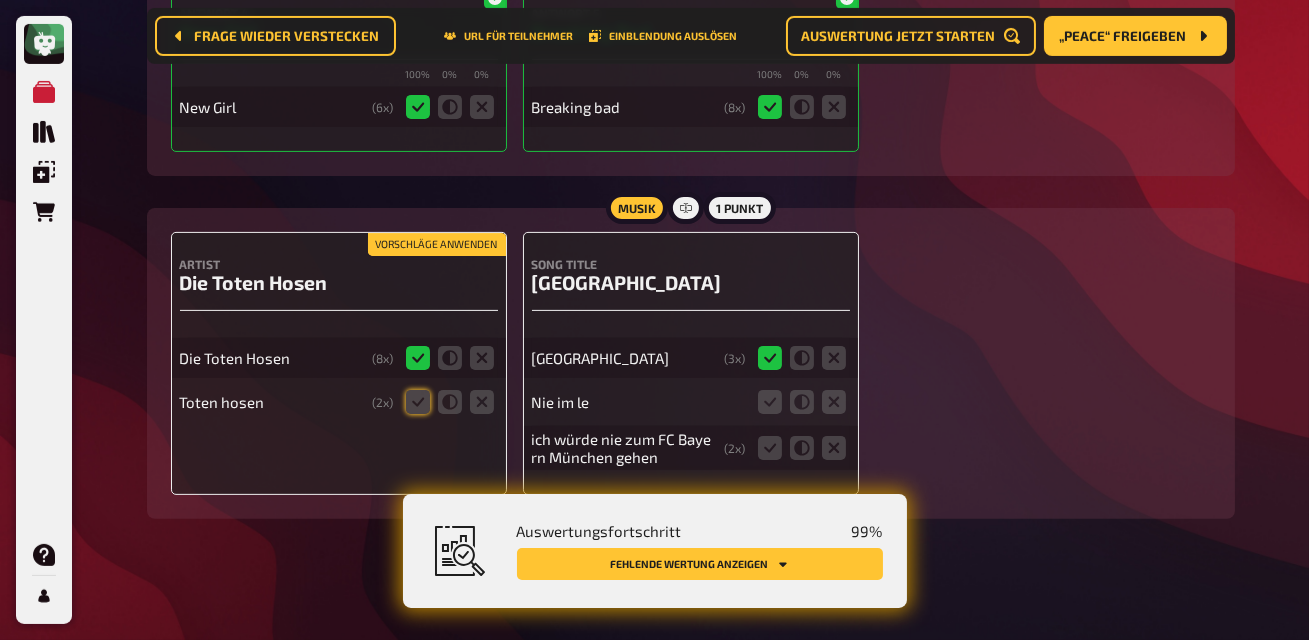 click on "Vorschläge anwenden" at bounding box center (437, 245) 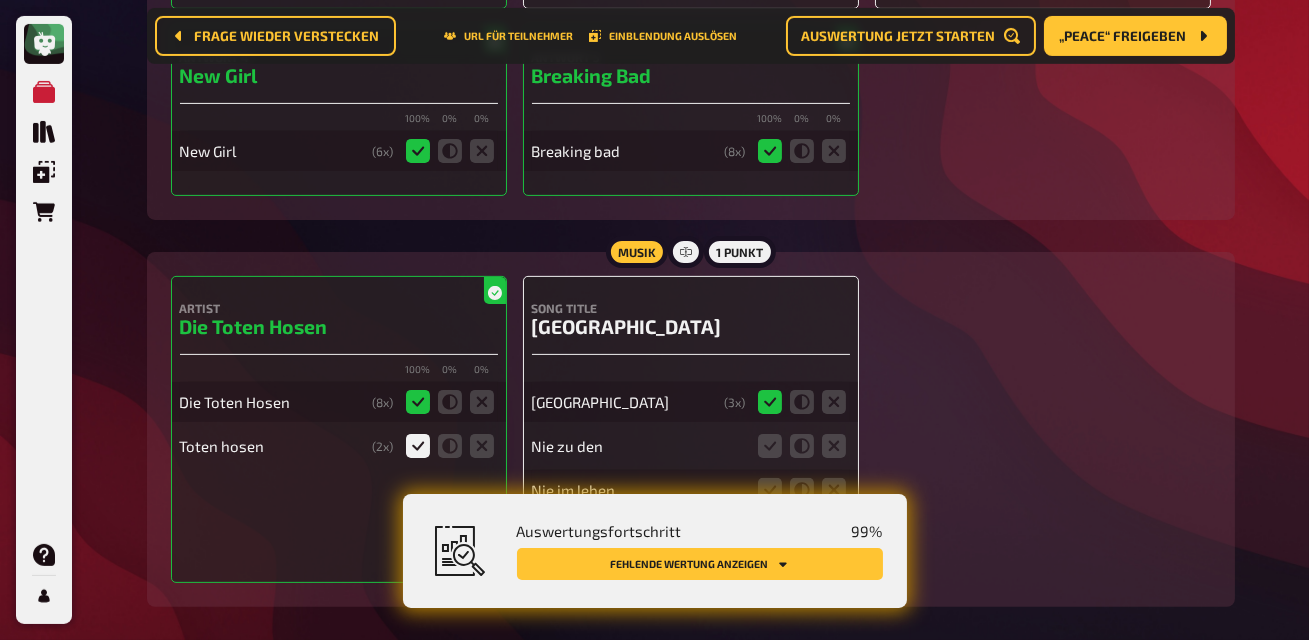 scroll, scrollTop: 15799, scrollLeft: 0, axis: vertical 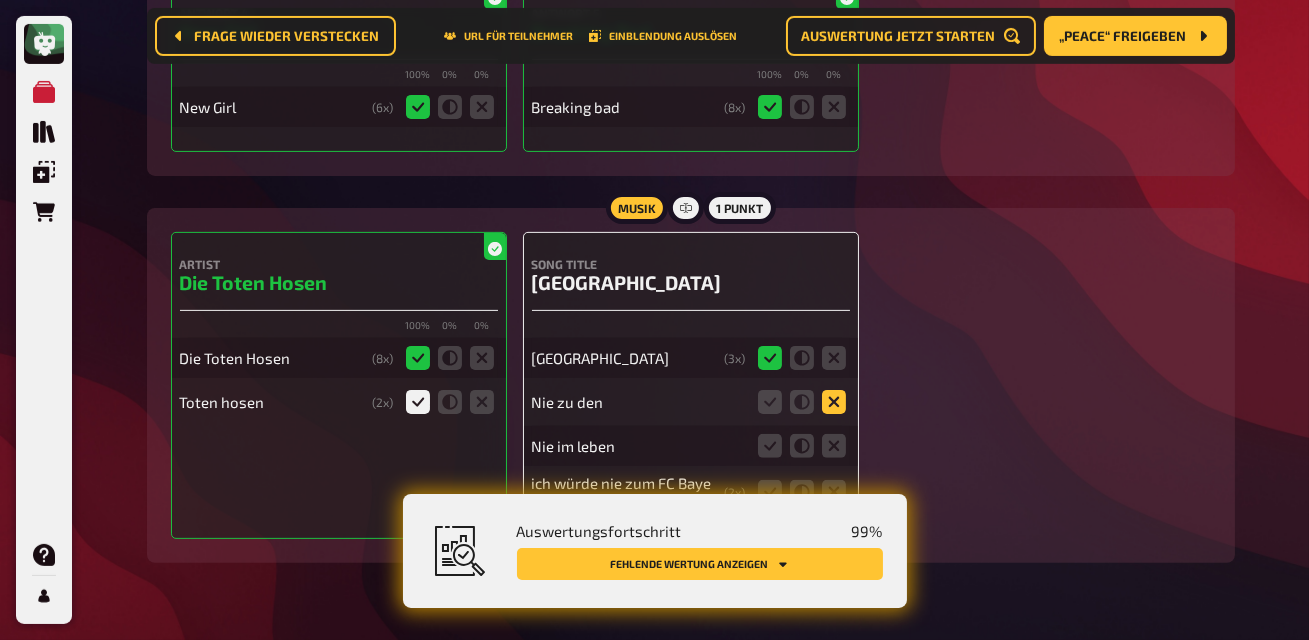 click 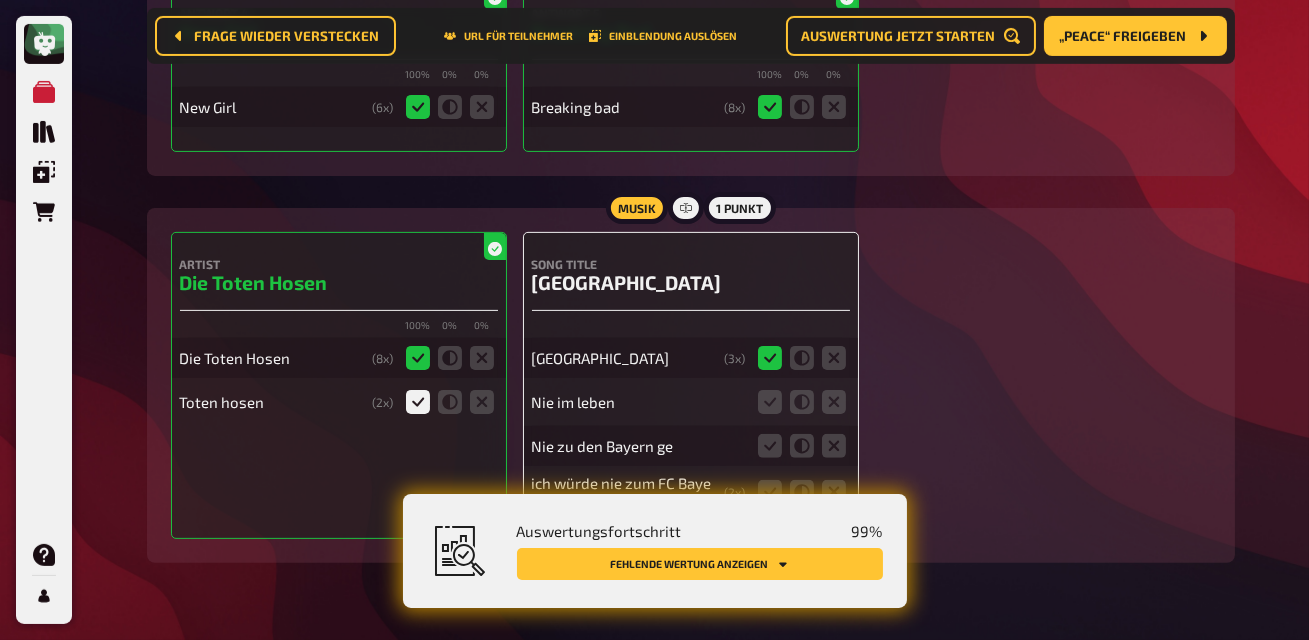 click at bounding box center [802, 446] 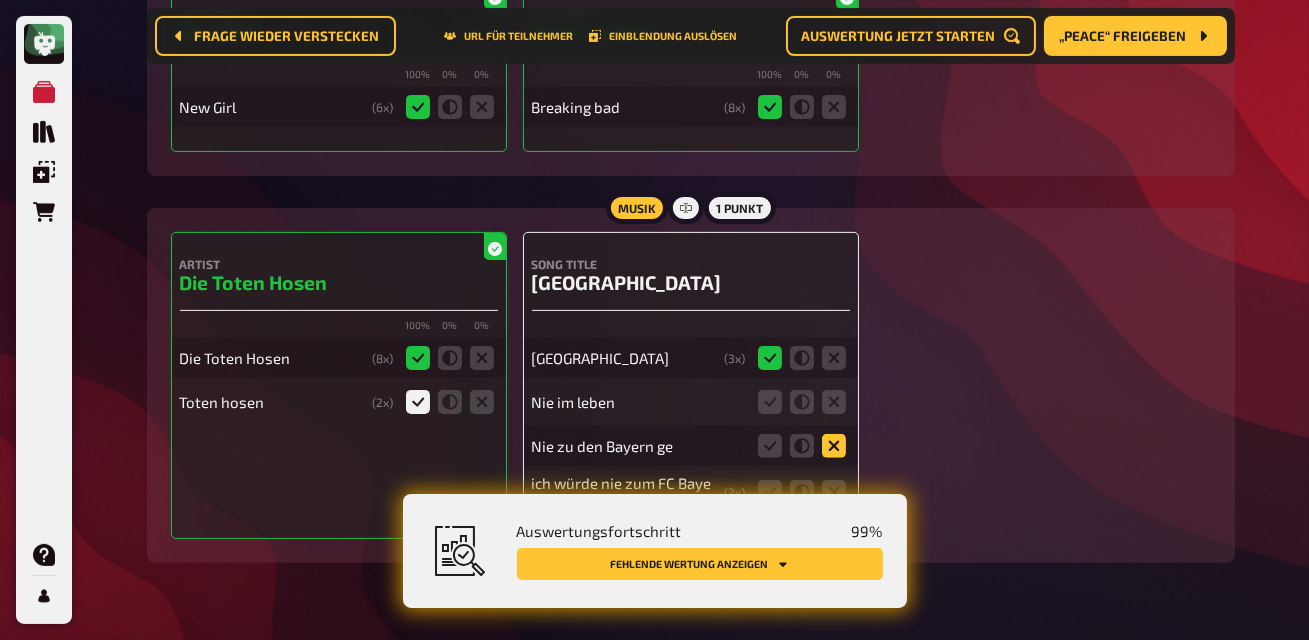 click 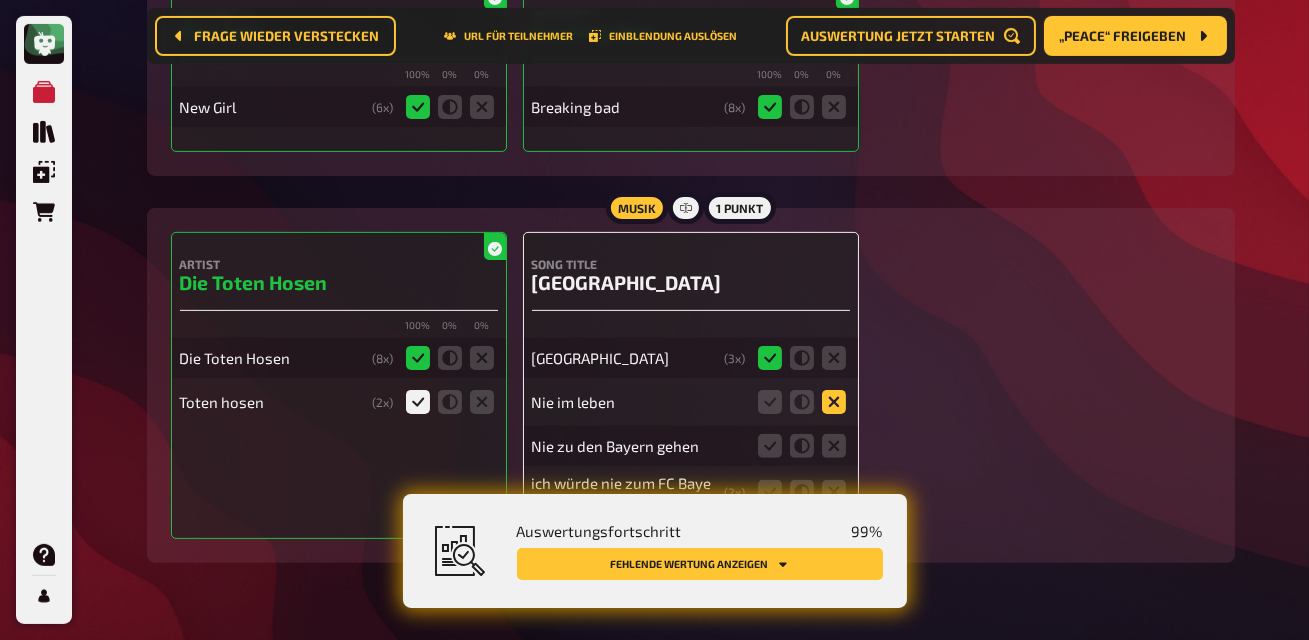 click 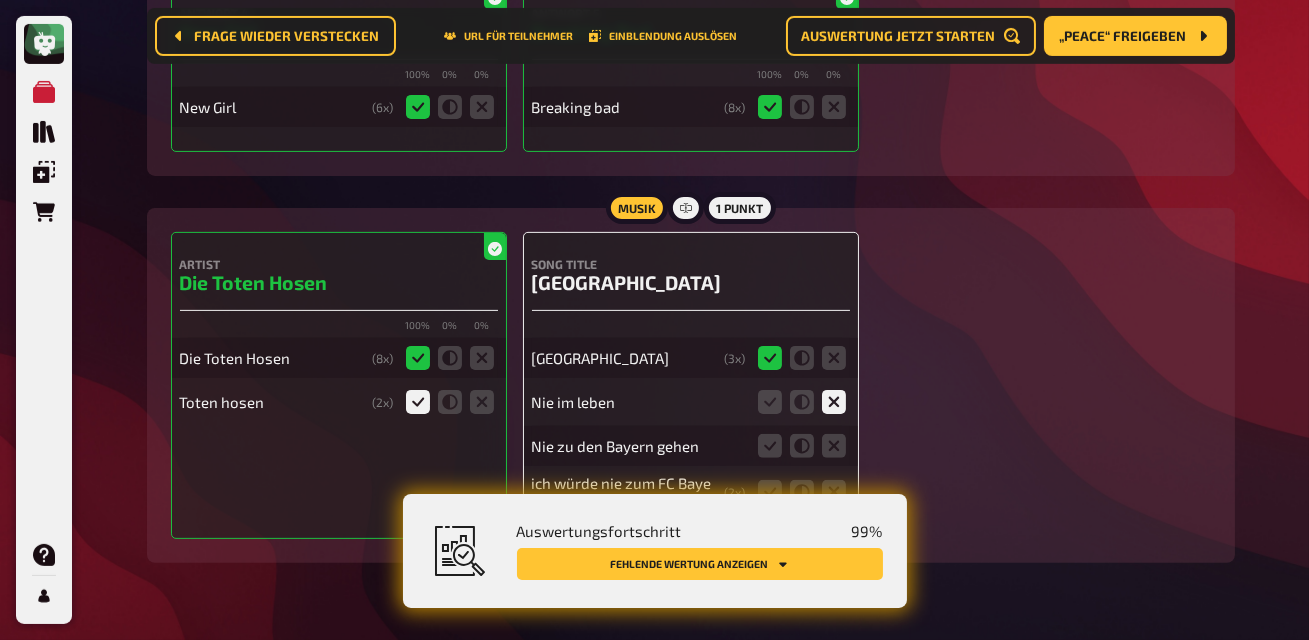 scroll, scrollTop: 15843, scrollLeft: 0, axis: vertical 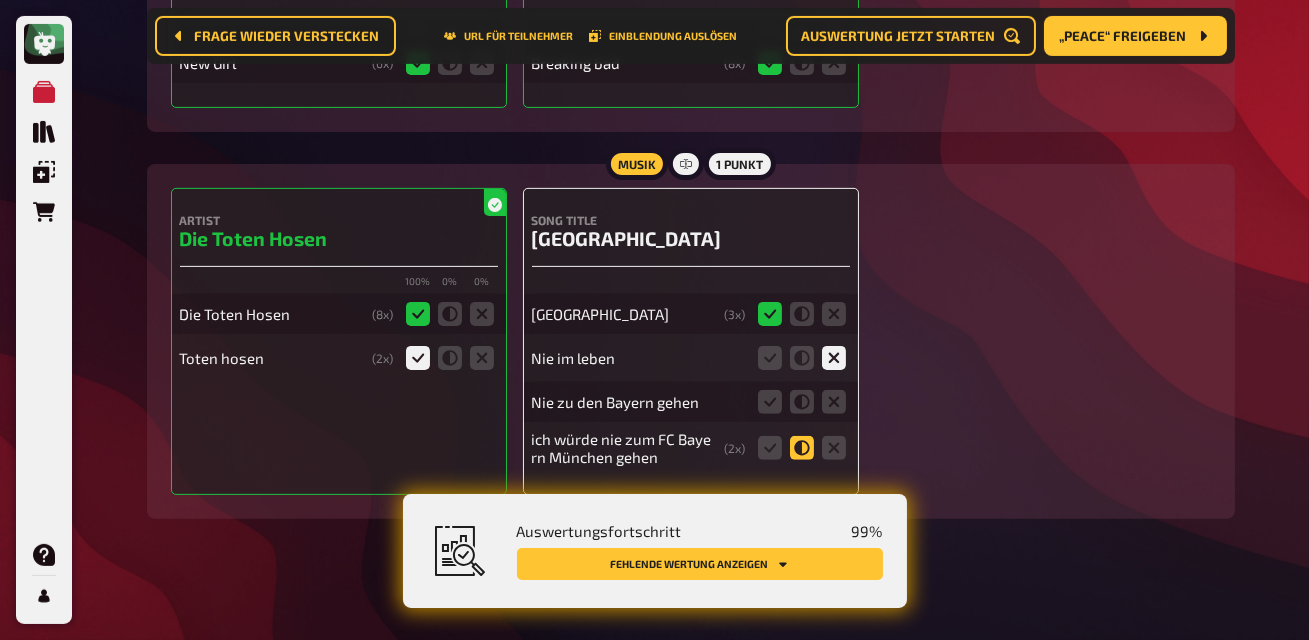 click 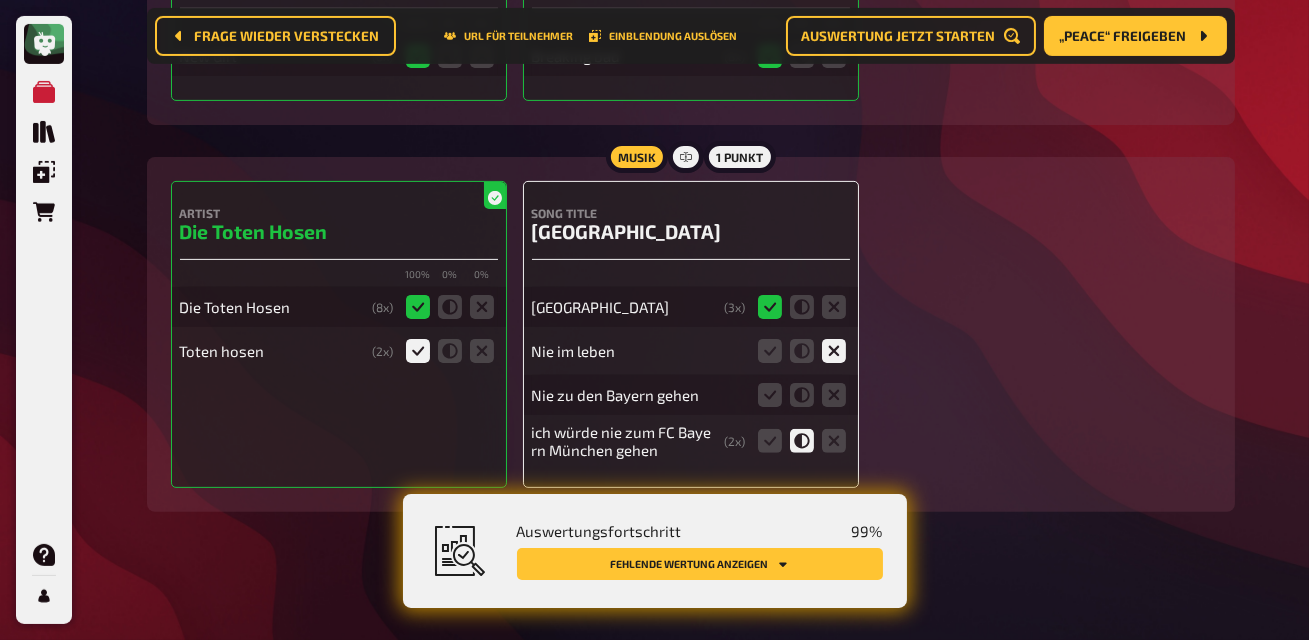 scroll, scrollTop: 15799, scrollLeft: 0, axis: vertical 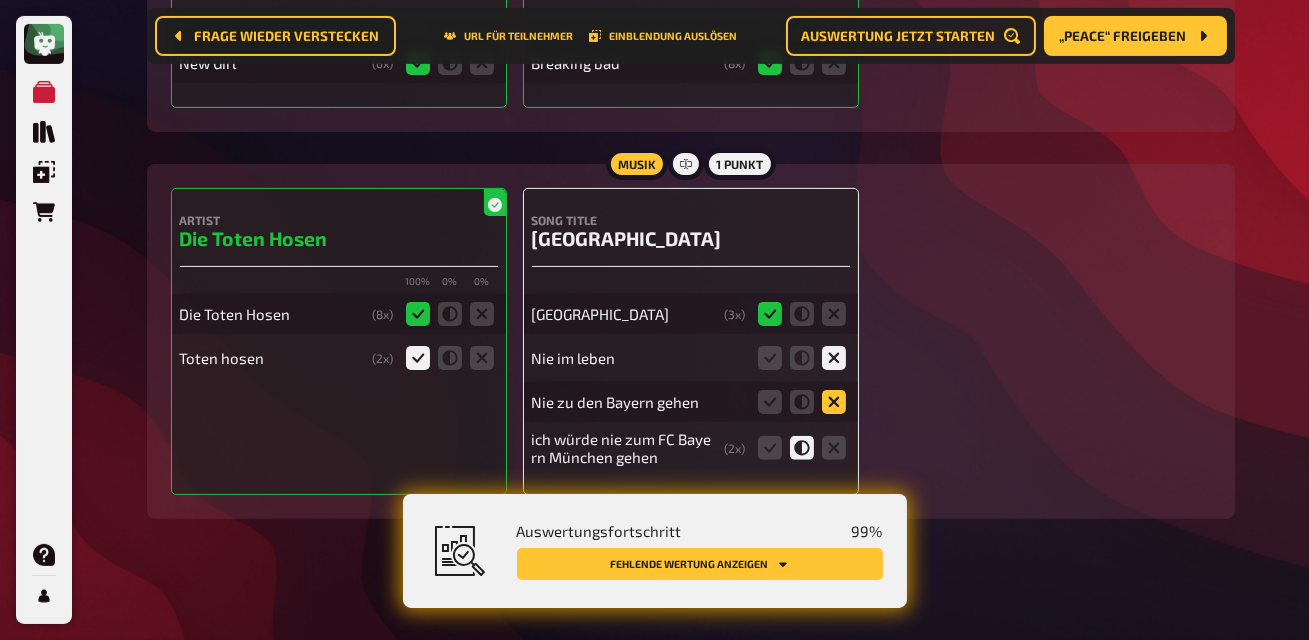 click 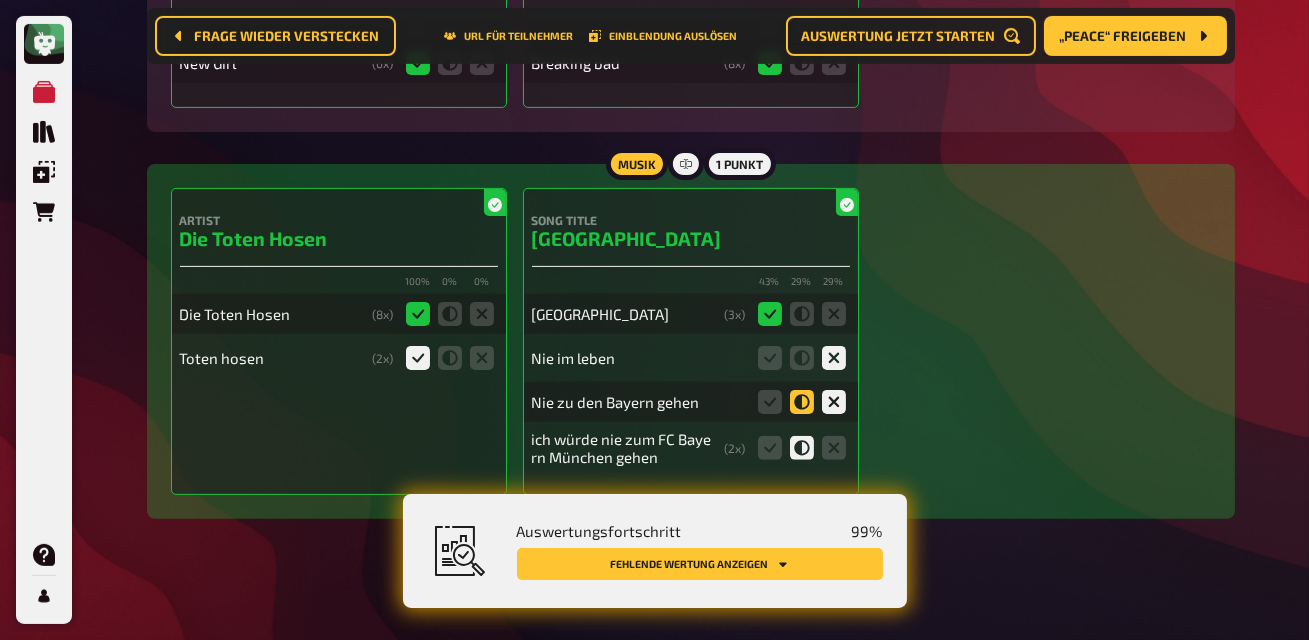 click 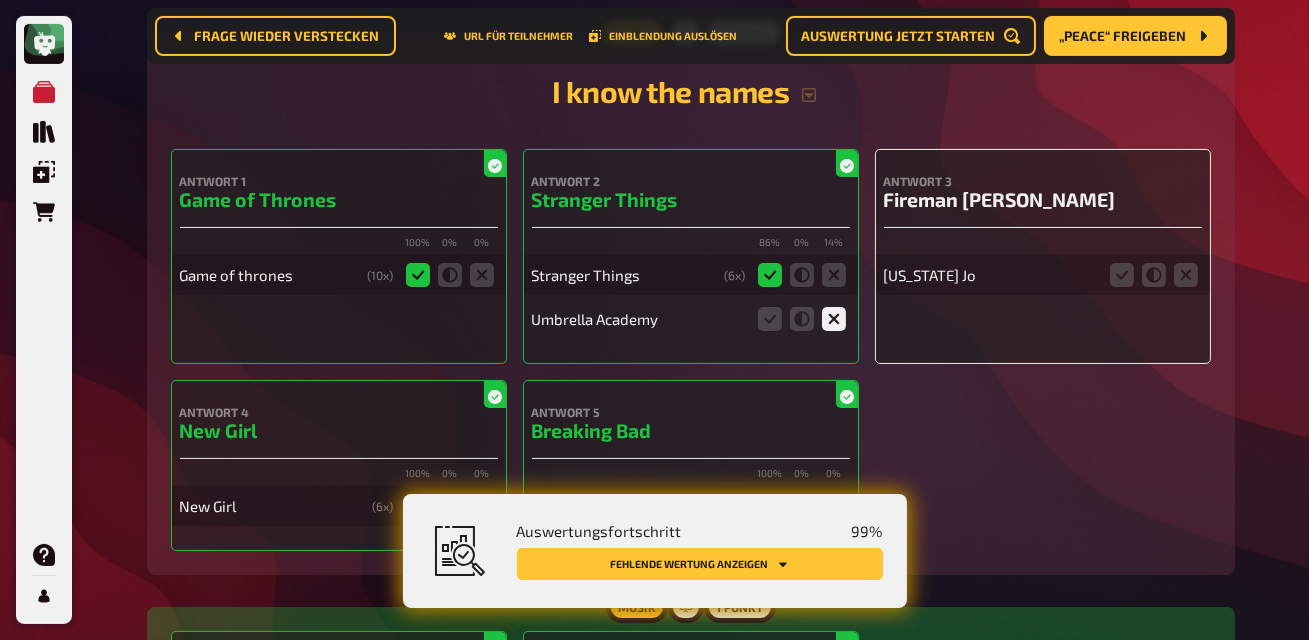 scroll, scrollTop: 15353, scrollLeft: 0, axis: vertical 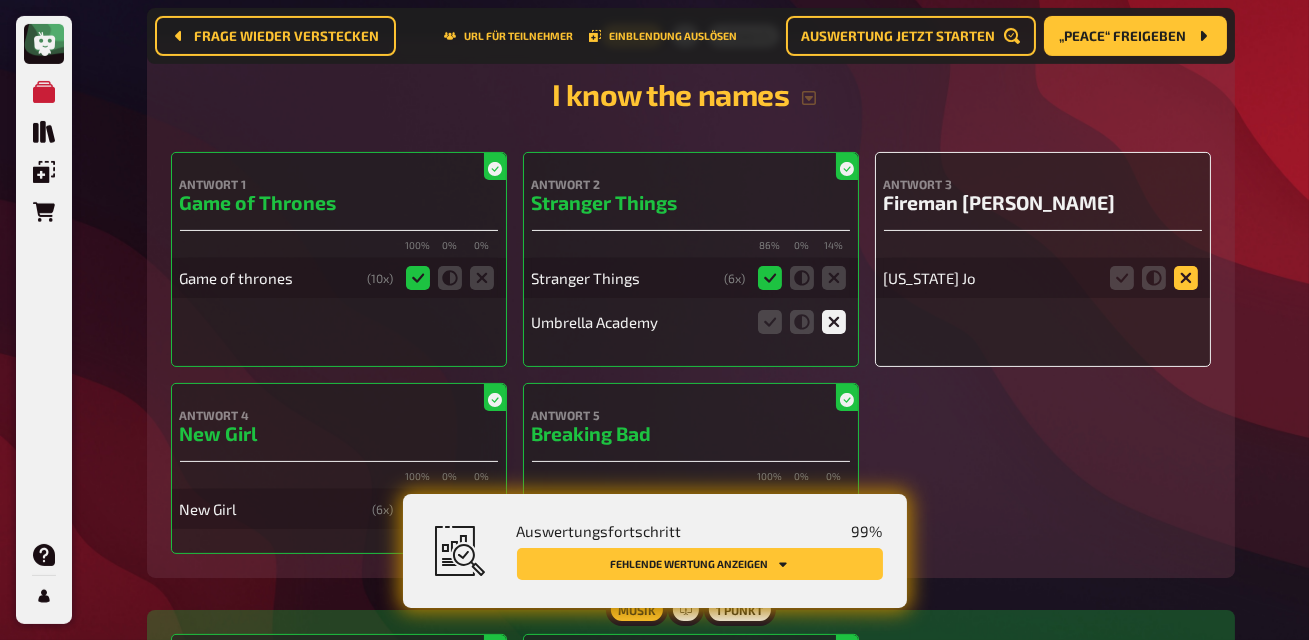 click 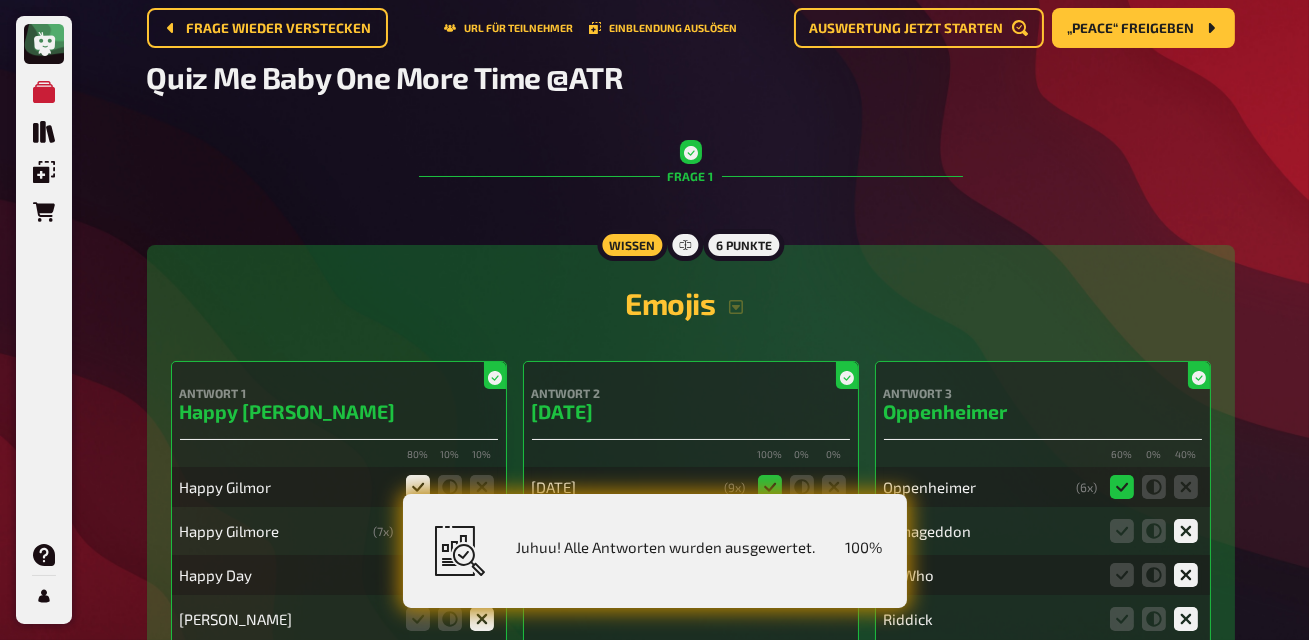 scroll, scrollTop: 0, scrollLeft: 0, axis: both 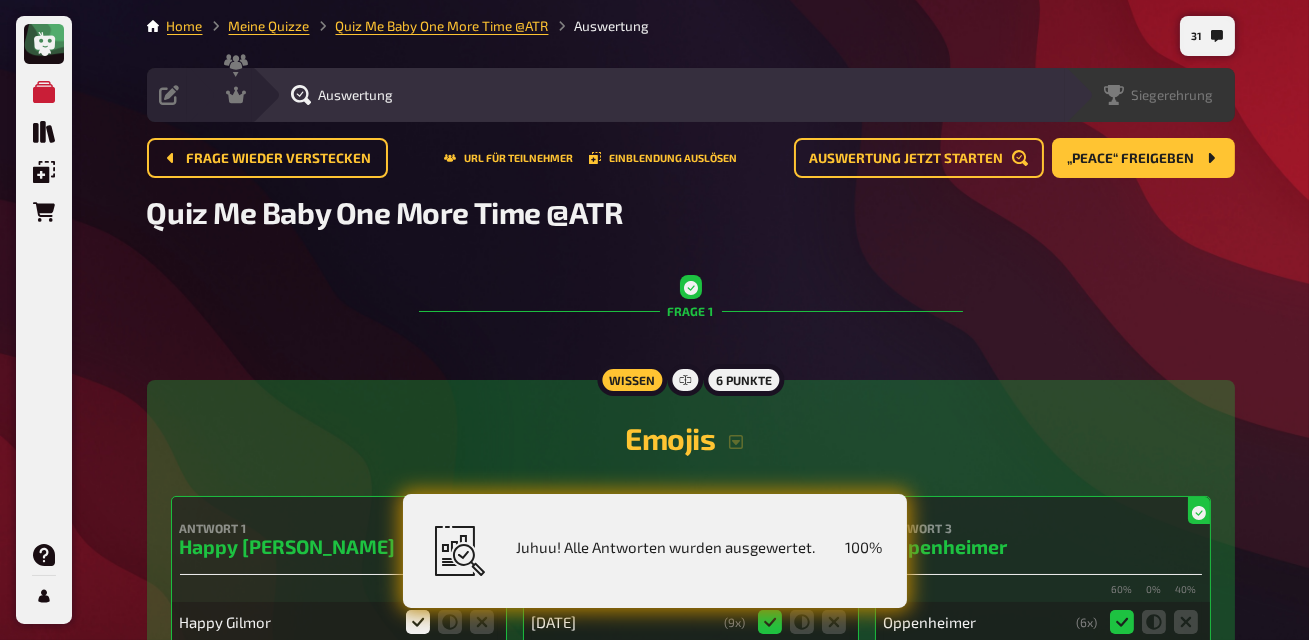 click on "Siegerehrung" at bounding box center [1173, 95] 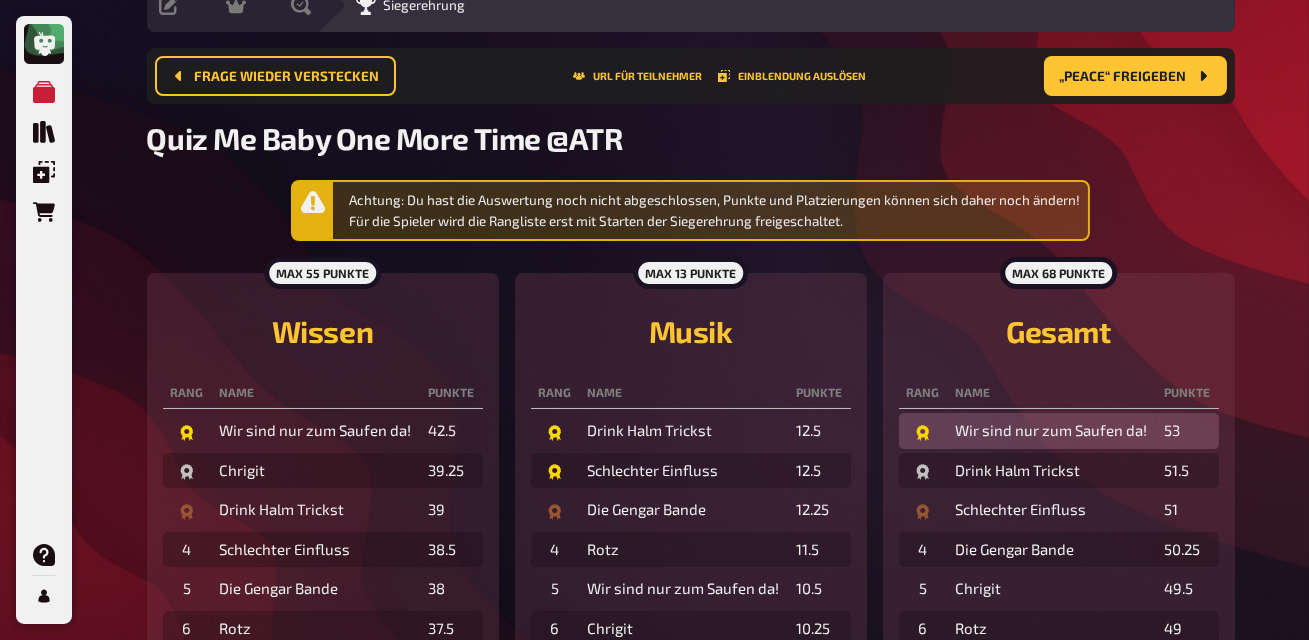 scroll, scrollTop: 0, scrollLeft: 0, axis: both 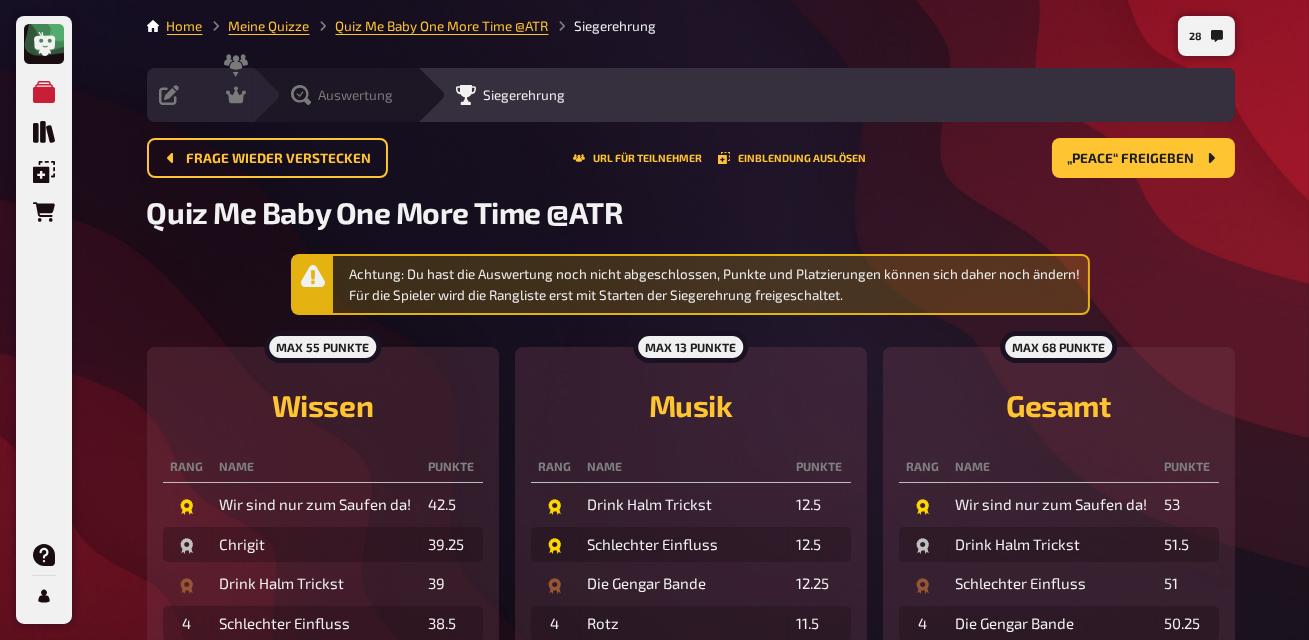 click on "Auswertung" at bounding box center [356, 95] 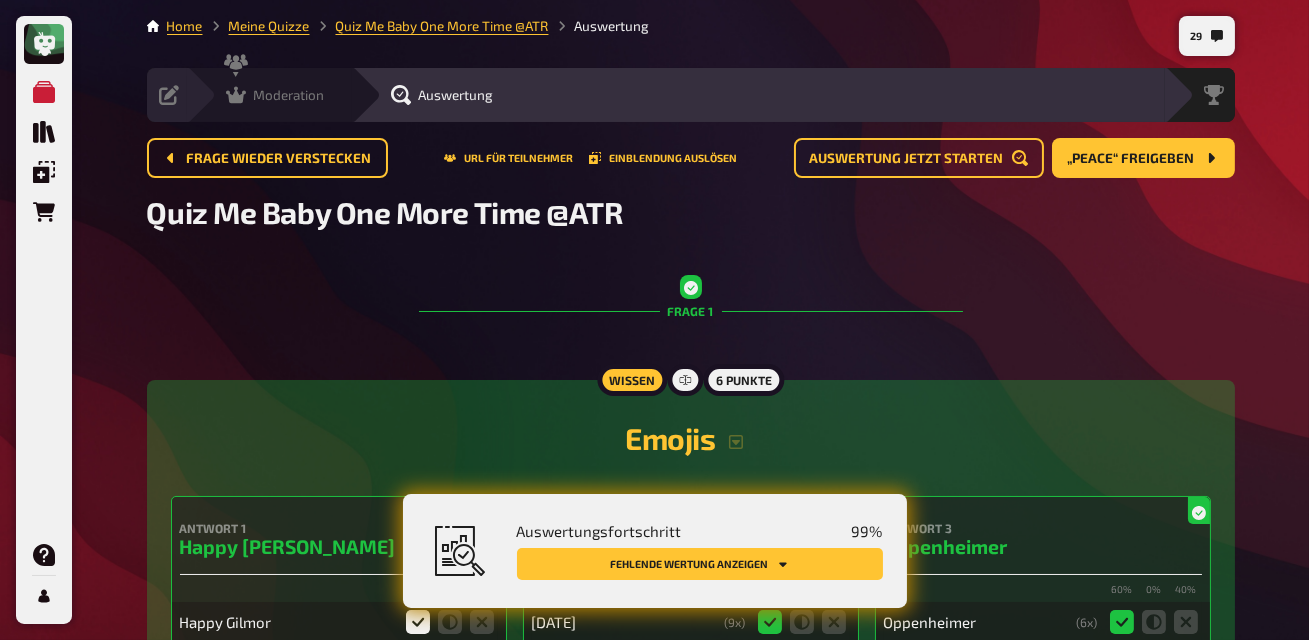 click on "Moderation" at bounding box center [289, 95] 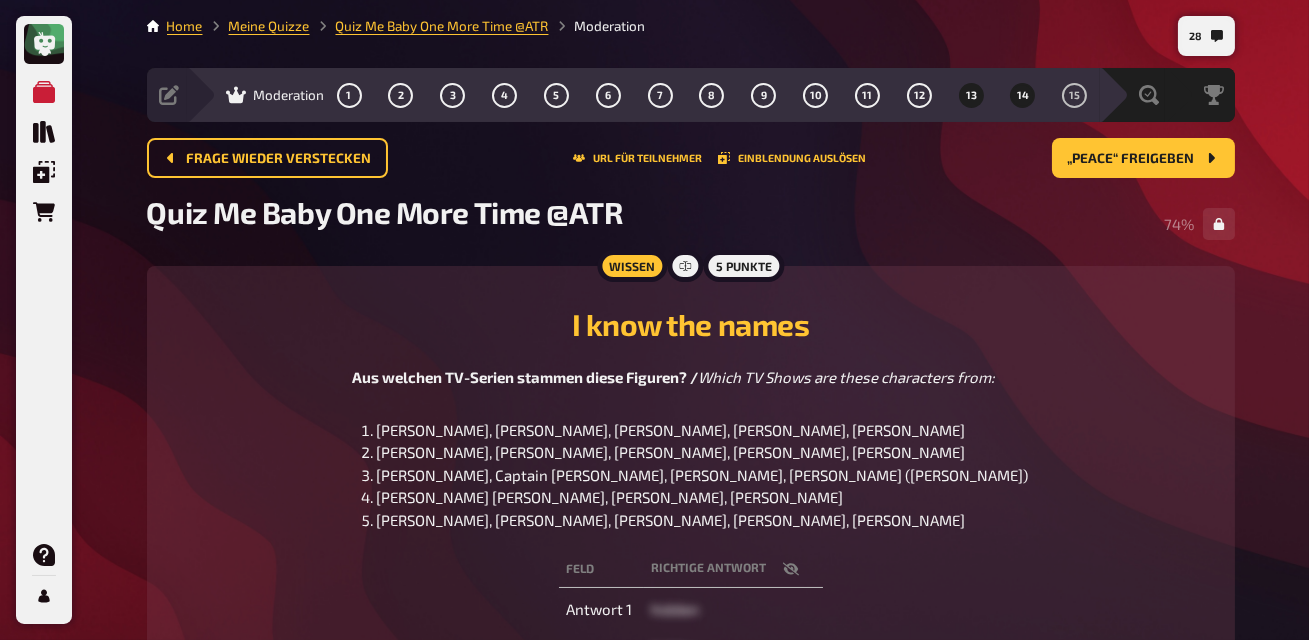 click on "14" at bounding box center [1023, 95] 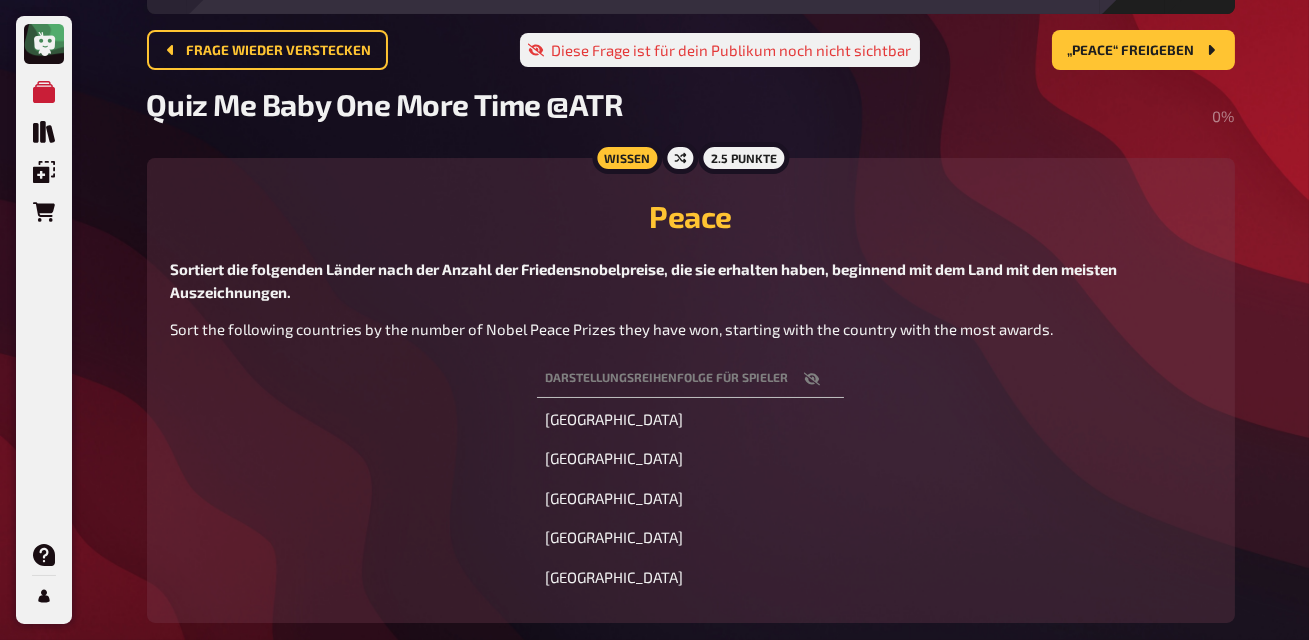 scroll, scrollTop: 0, scrollLeft: 0, axis: both 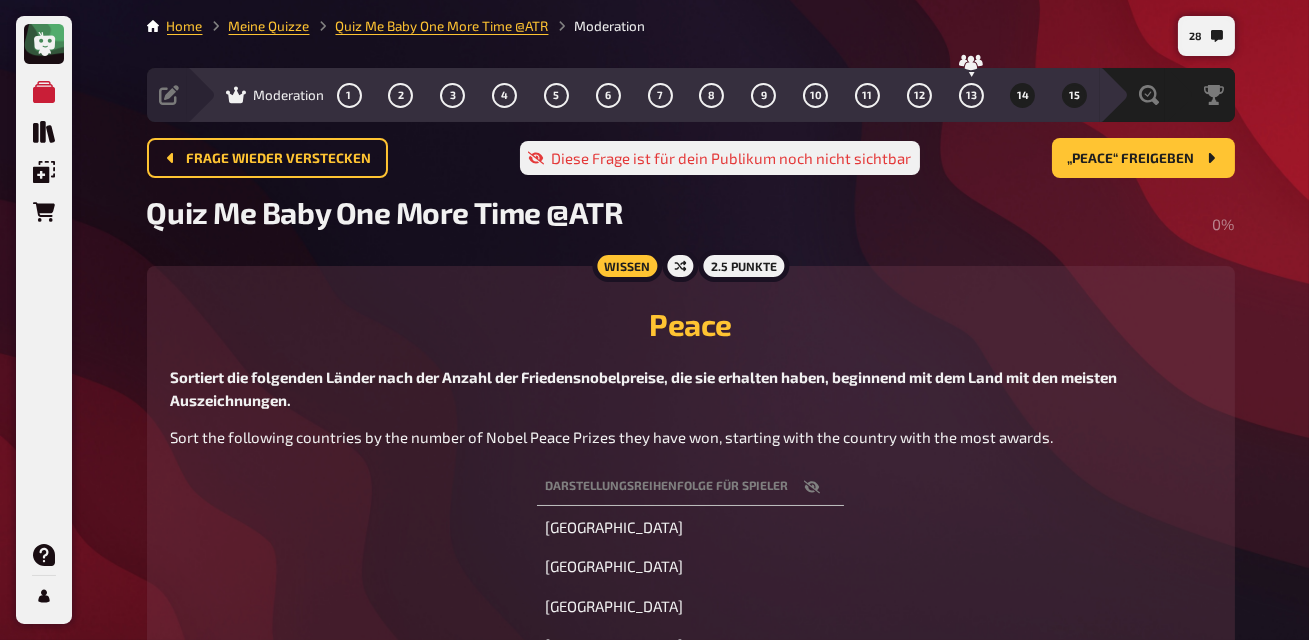 click on "15" at bounding box center (1074, 95) 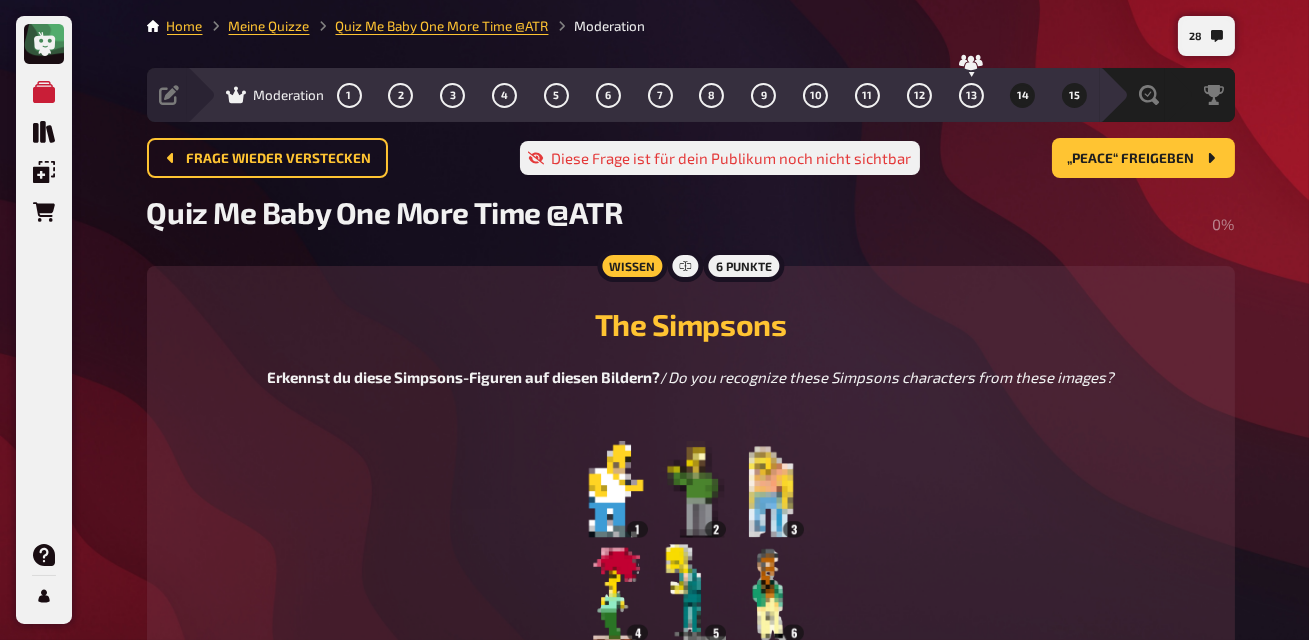 click on "14" at bounding box center (1023, 95) 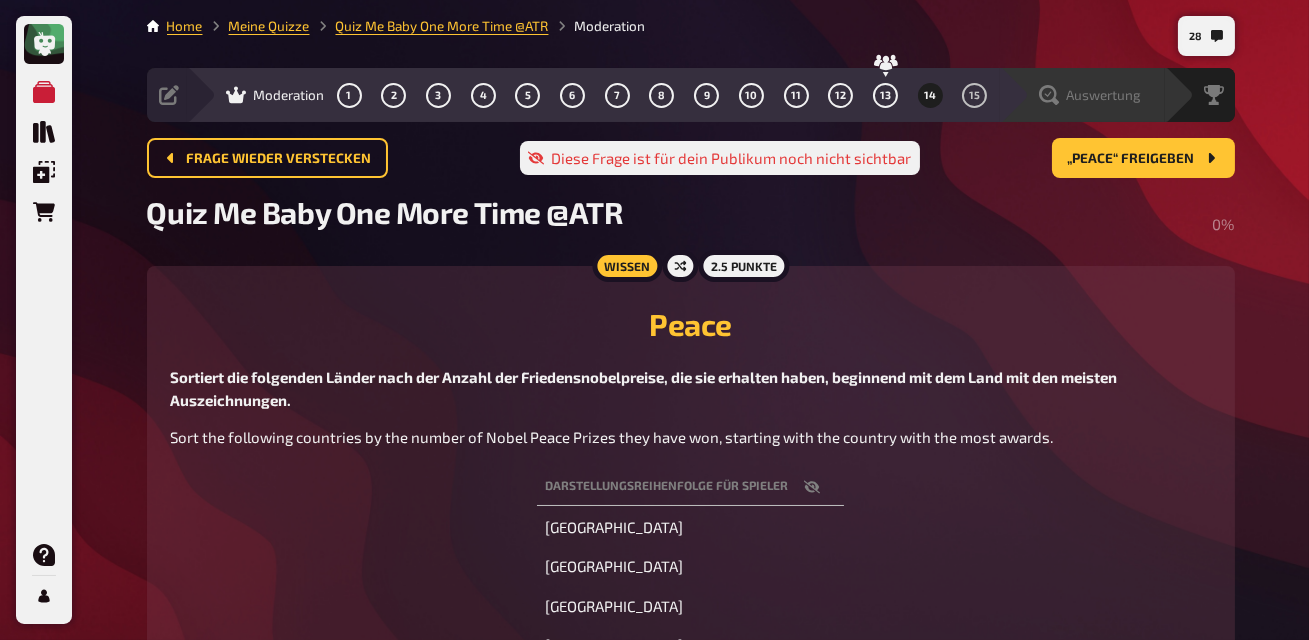 click on "Auswertung" at bounding box center (1104, 95) 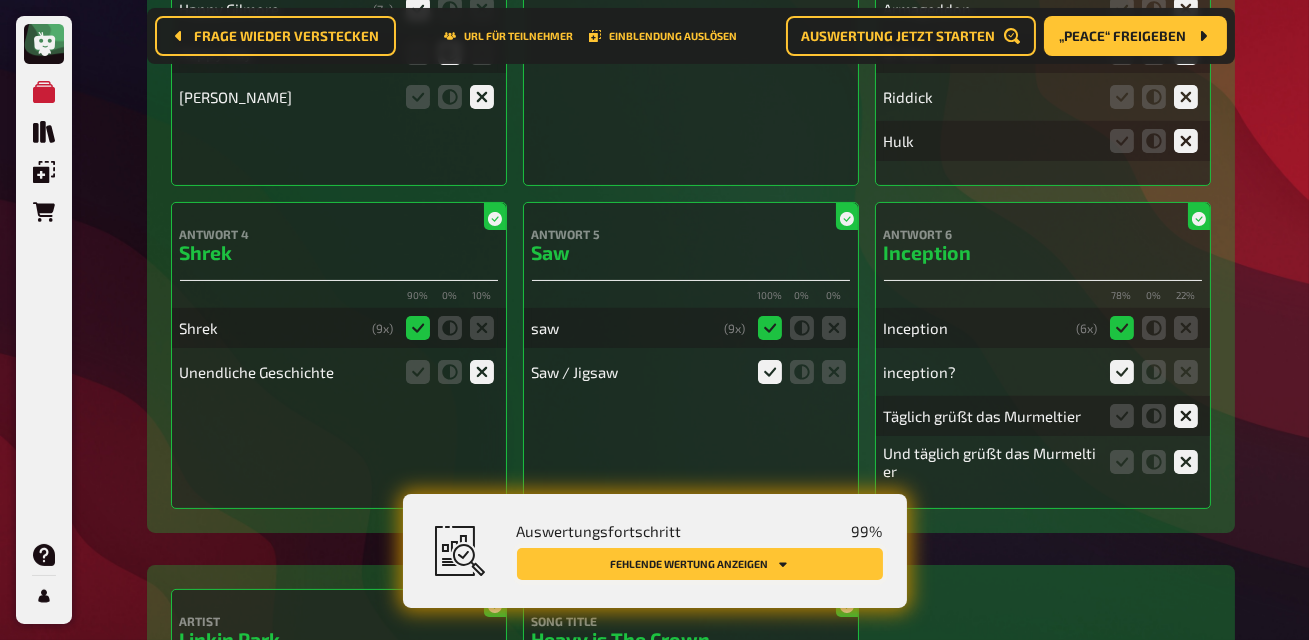 click on "Fehlende Wertung anzeigen" at bounding box center [700, 564] 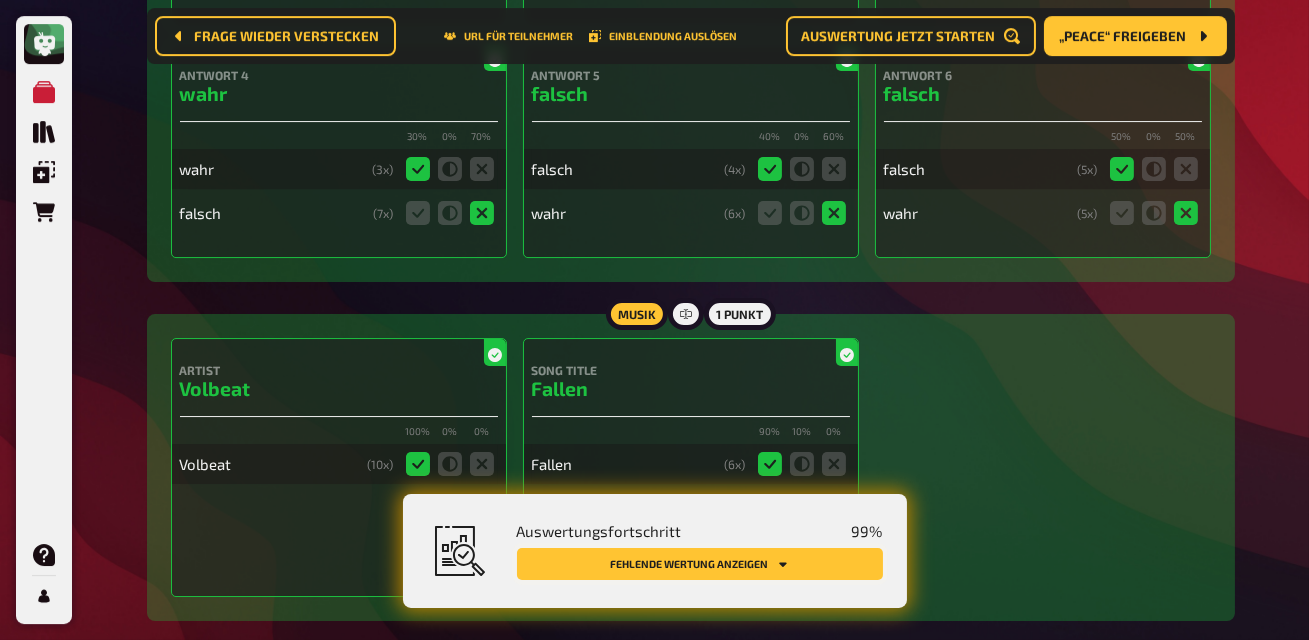 scroll, scrollTop: 15290, scrollLeft: 0, axis: vertical 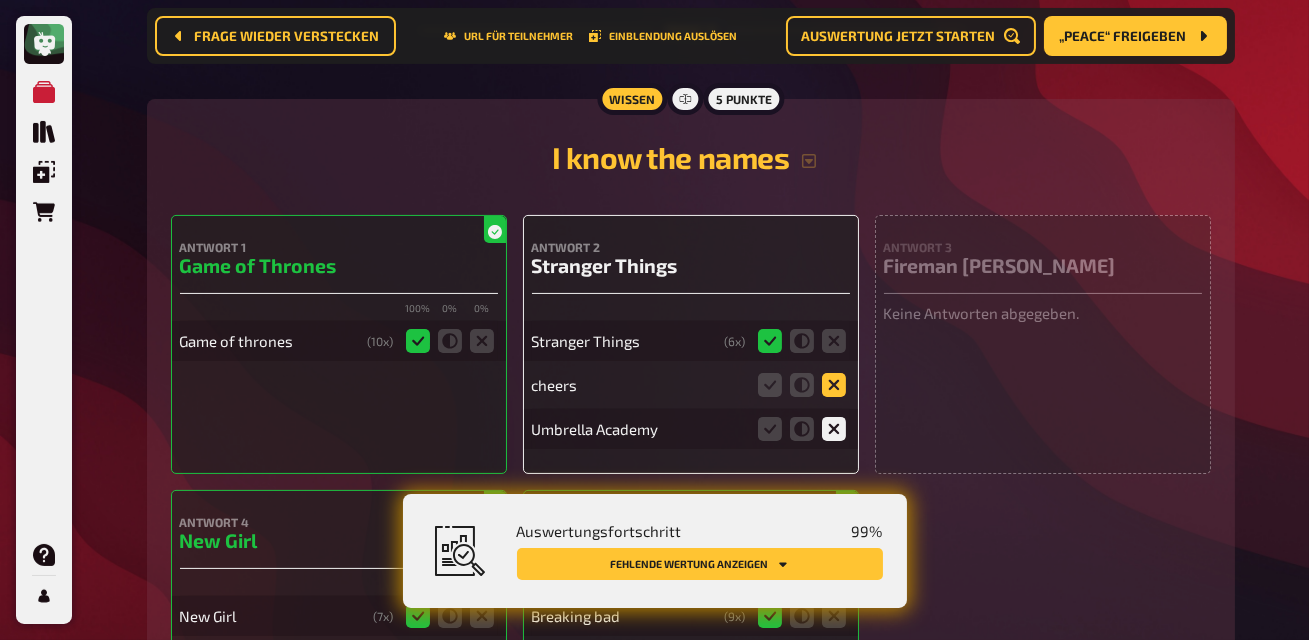 click 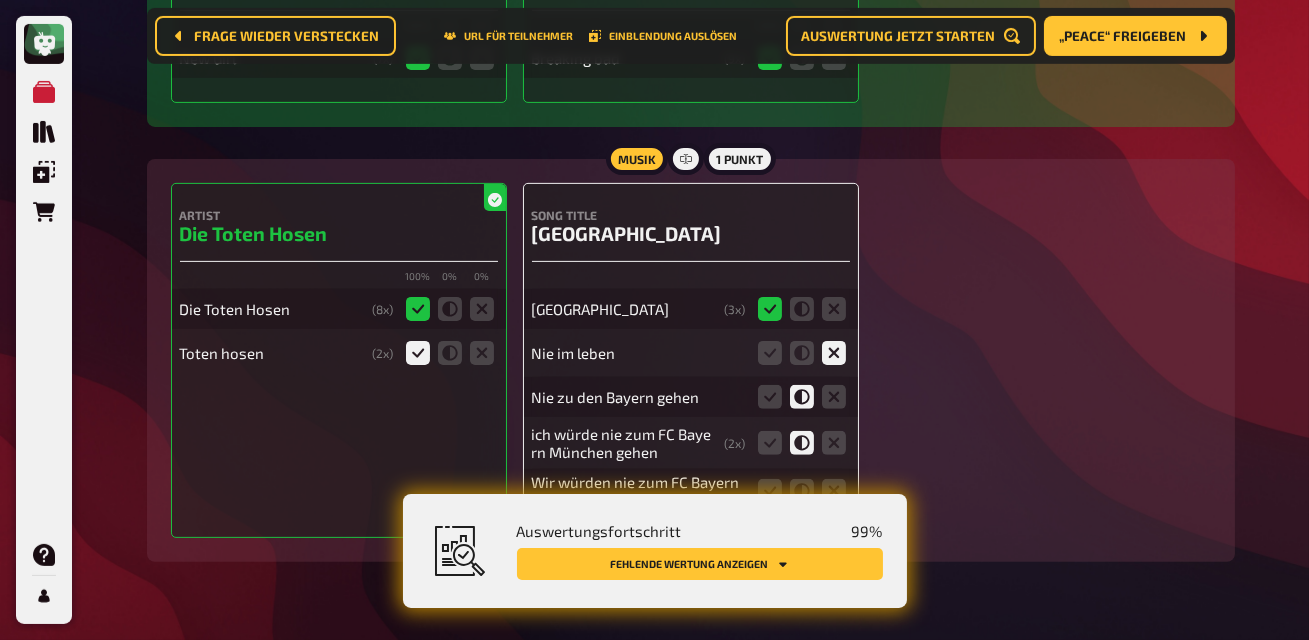 scroll, scrollTop: 15891, scrollLeft: 0, axis: vertical 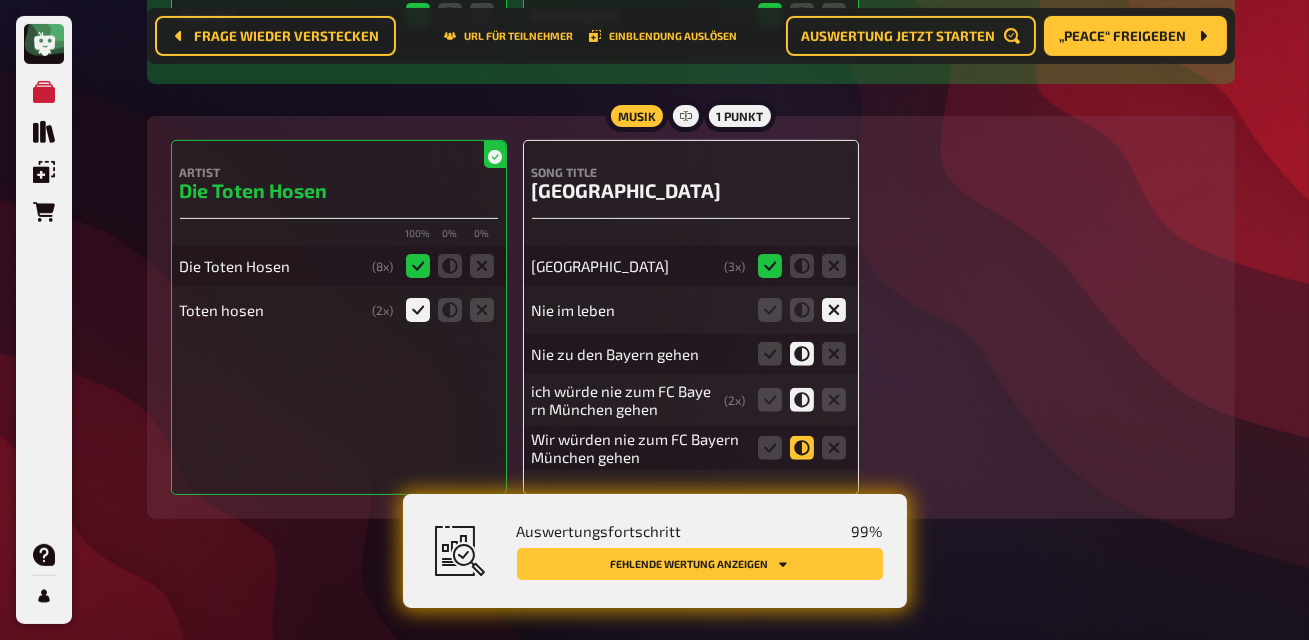click 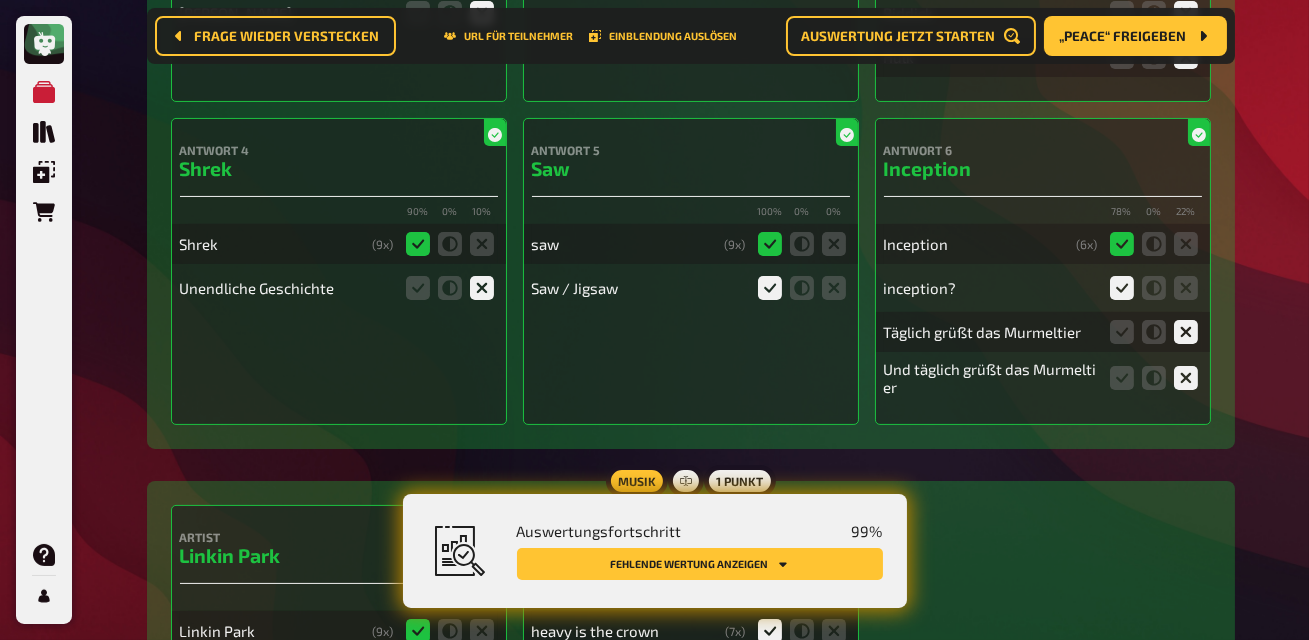 scroll, scrollTop: 792, scrollLeft: 0, axis: vertical 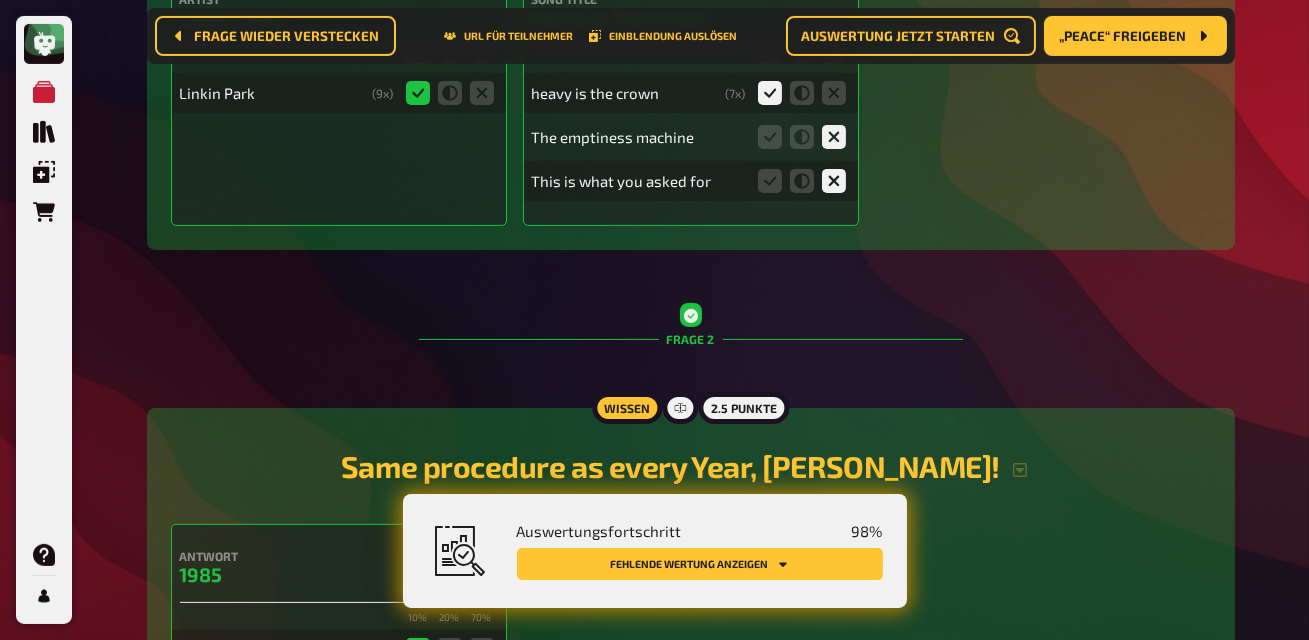 click on "Fehlende Wertung anzeigen" at bounding box center [700, 564] 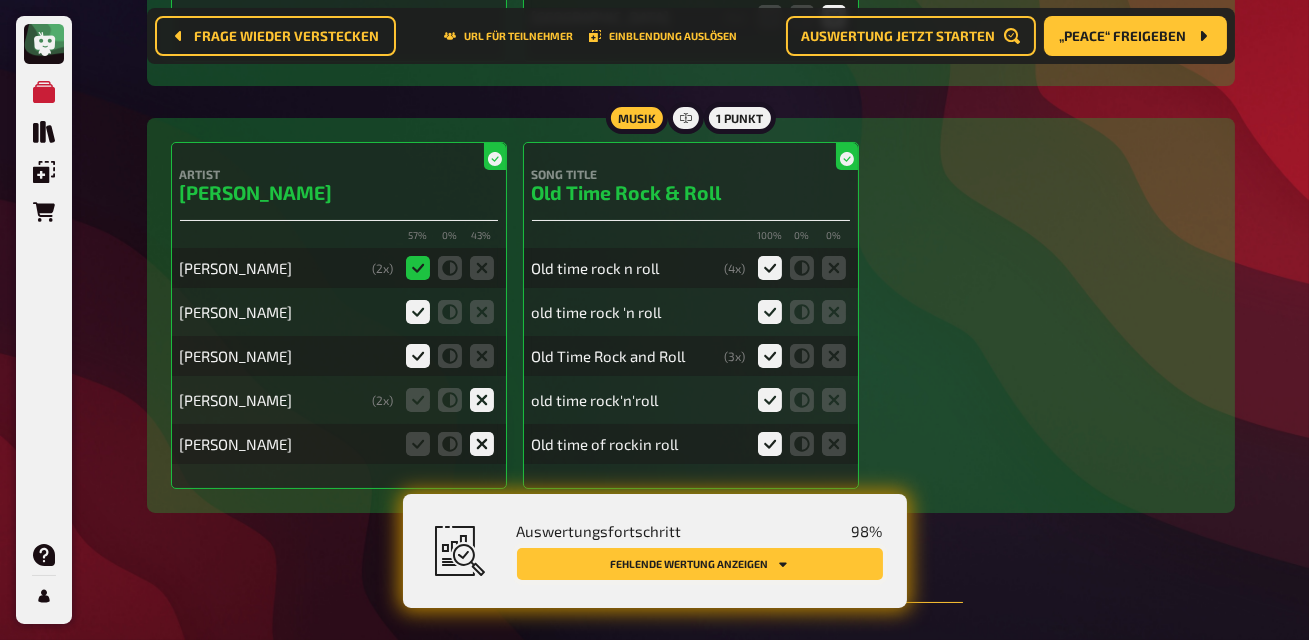 scroll, scrollTop: 15290, scrollLeft: 0, axis: vertical 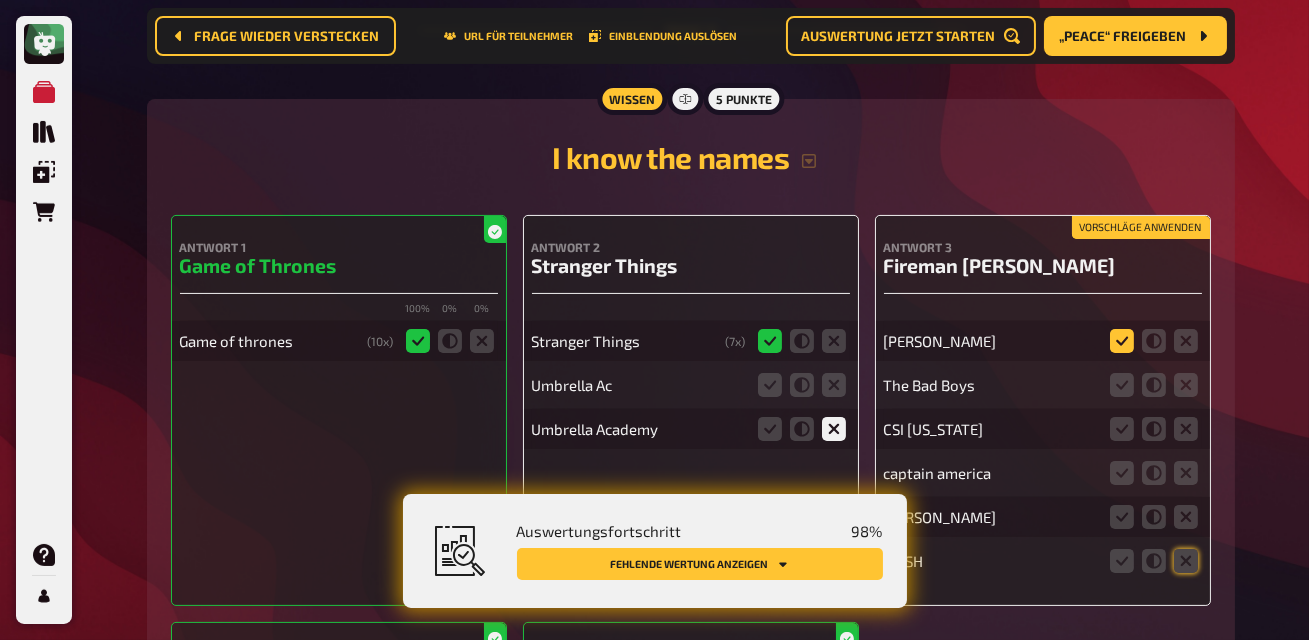 click 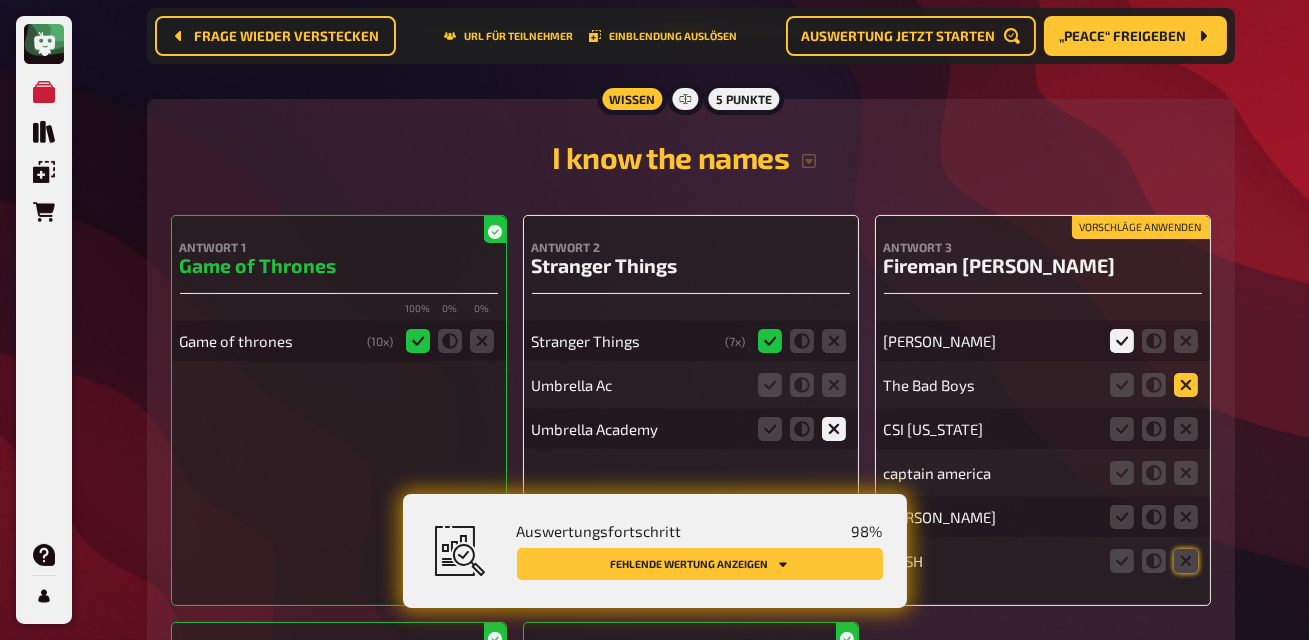 click 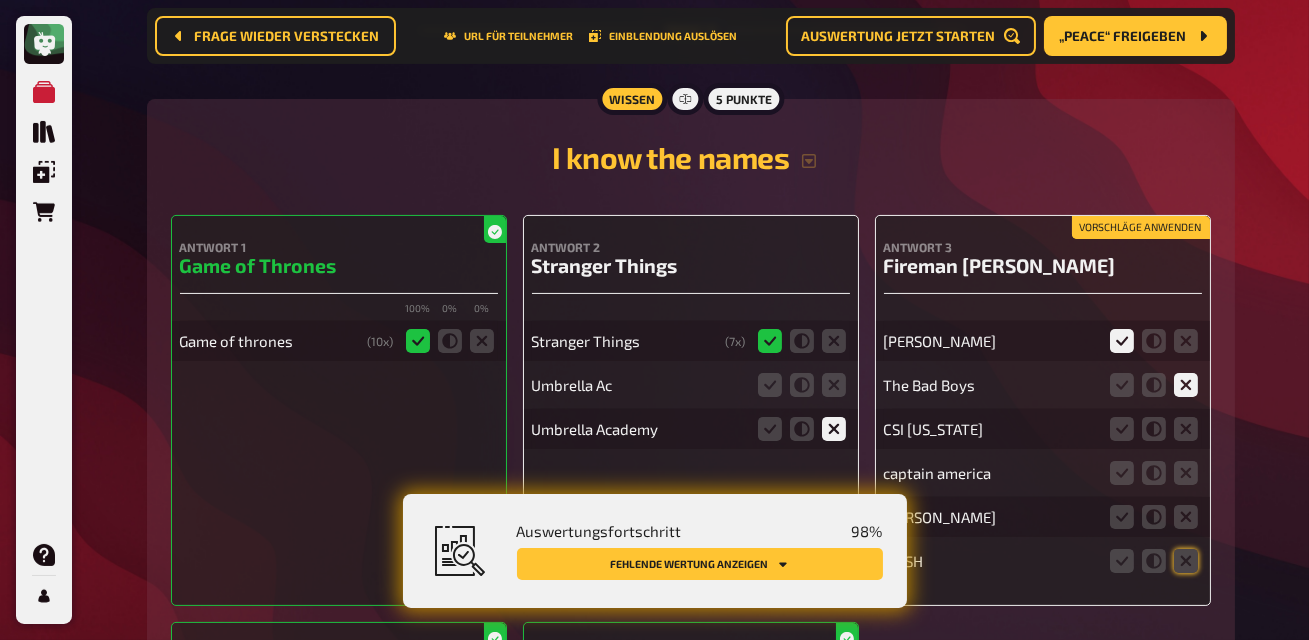 scroll, scrollTop: 15335, scrollLeft: 0, axis: vertical 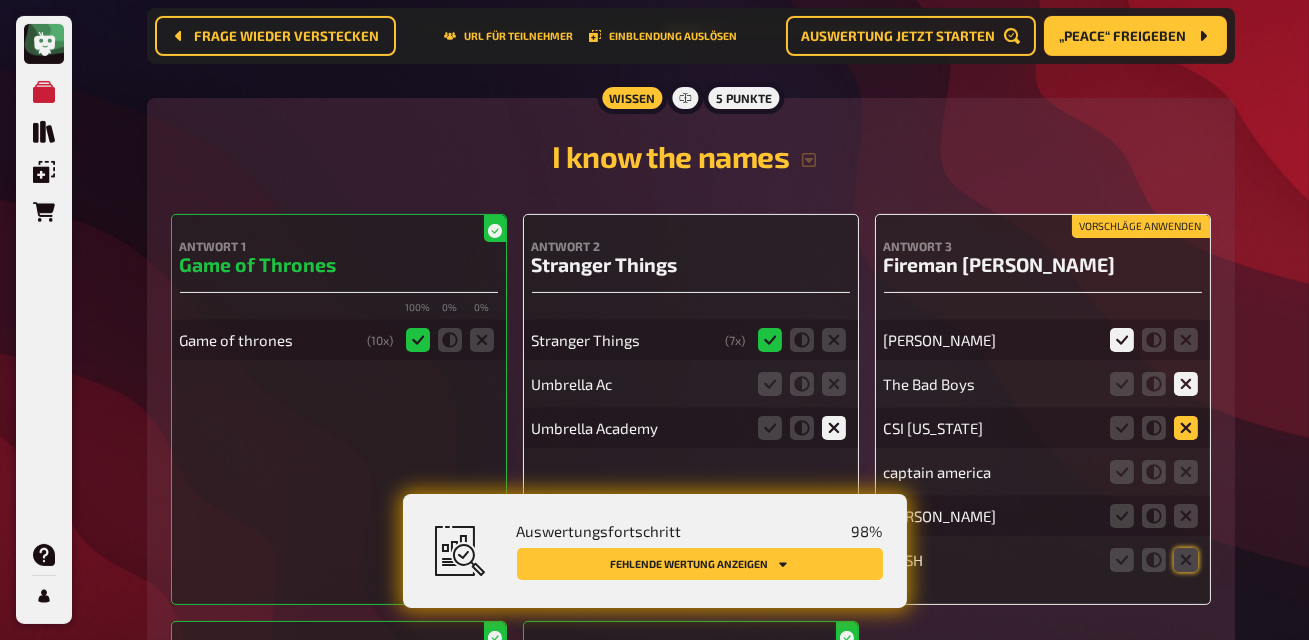 click 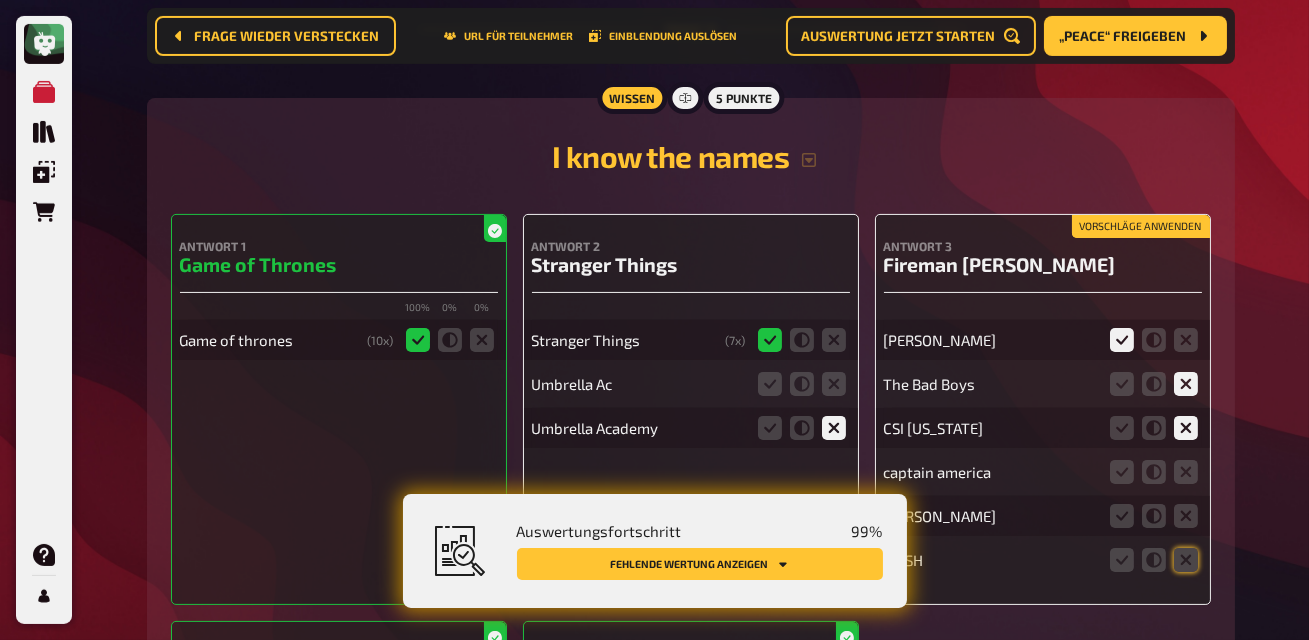 click at bounding box center (1154, 472) 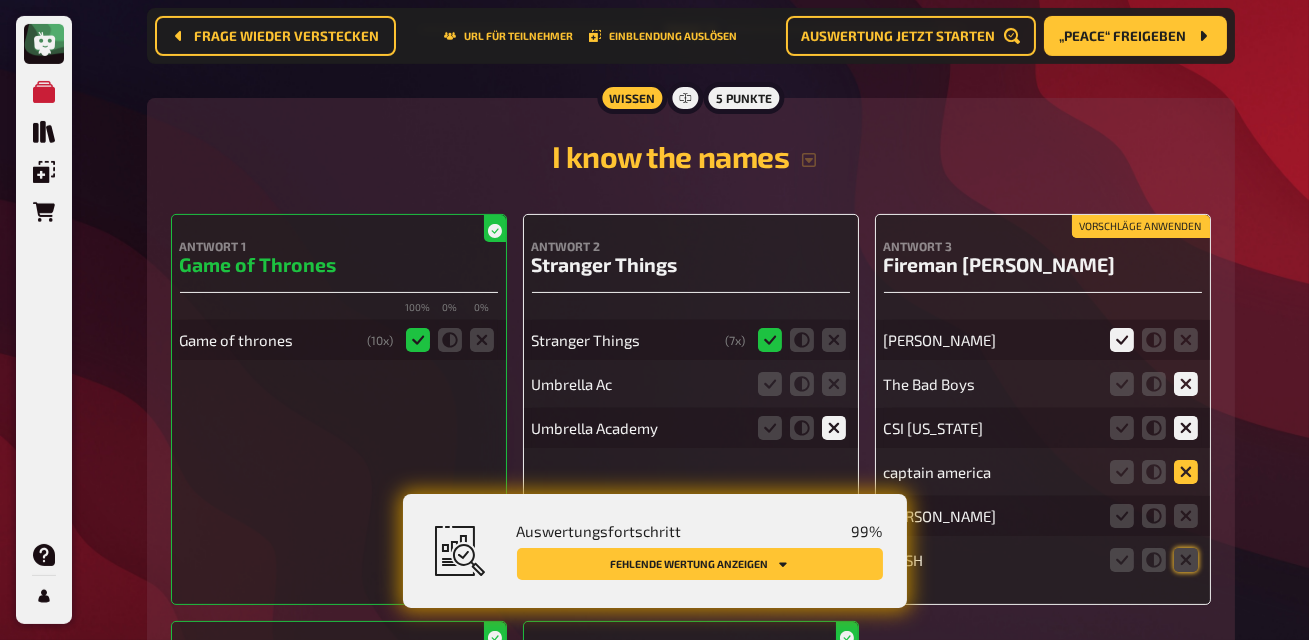 click 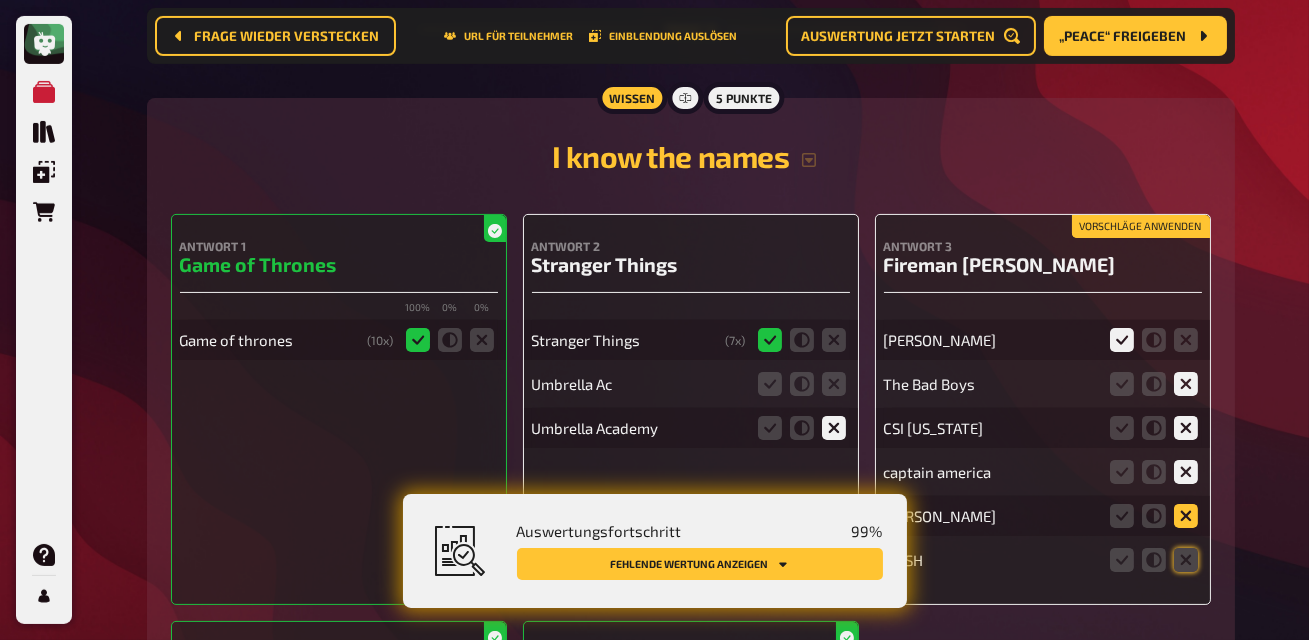 click 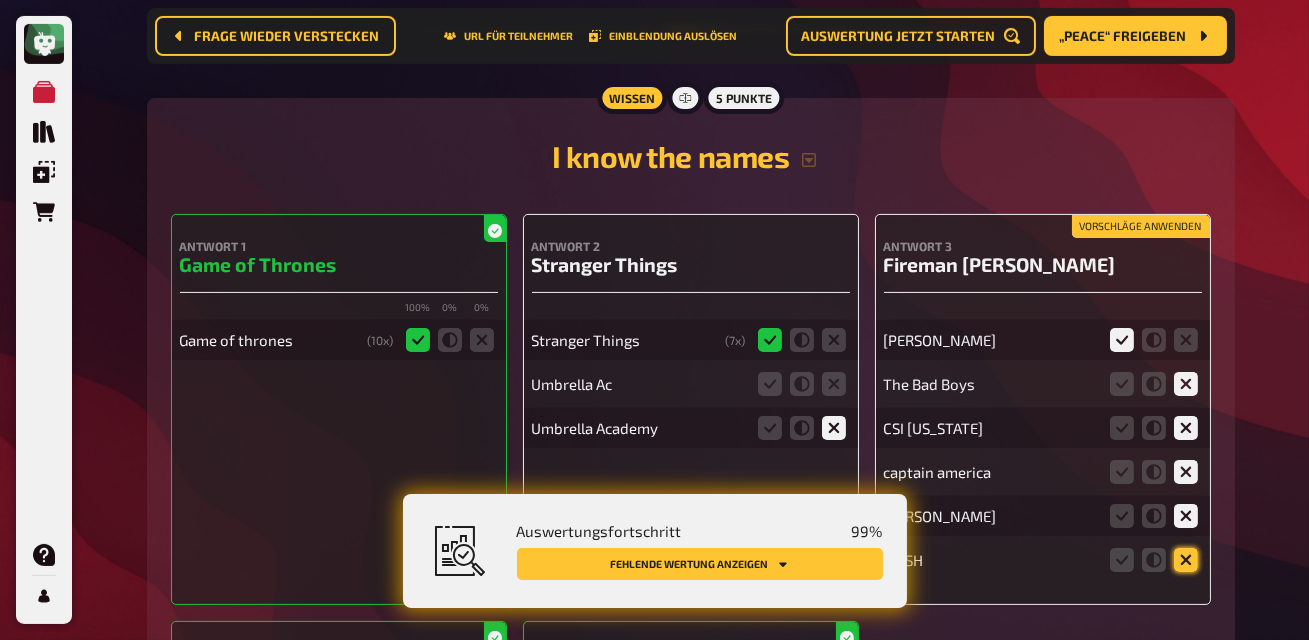 scroll, scrollTop: 15290, scrollLeft: 0, axis: vertical 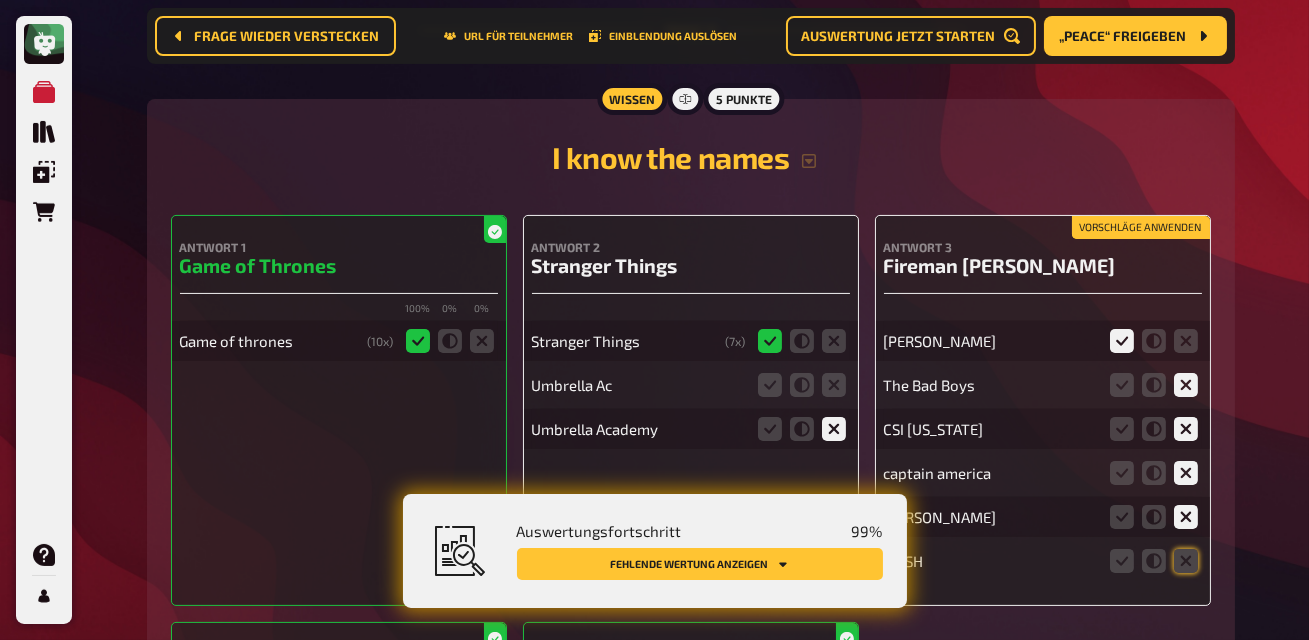 click at bounding box center (1154, 561) 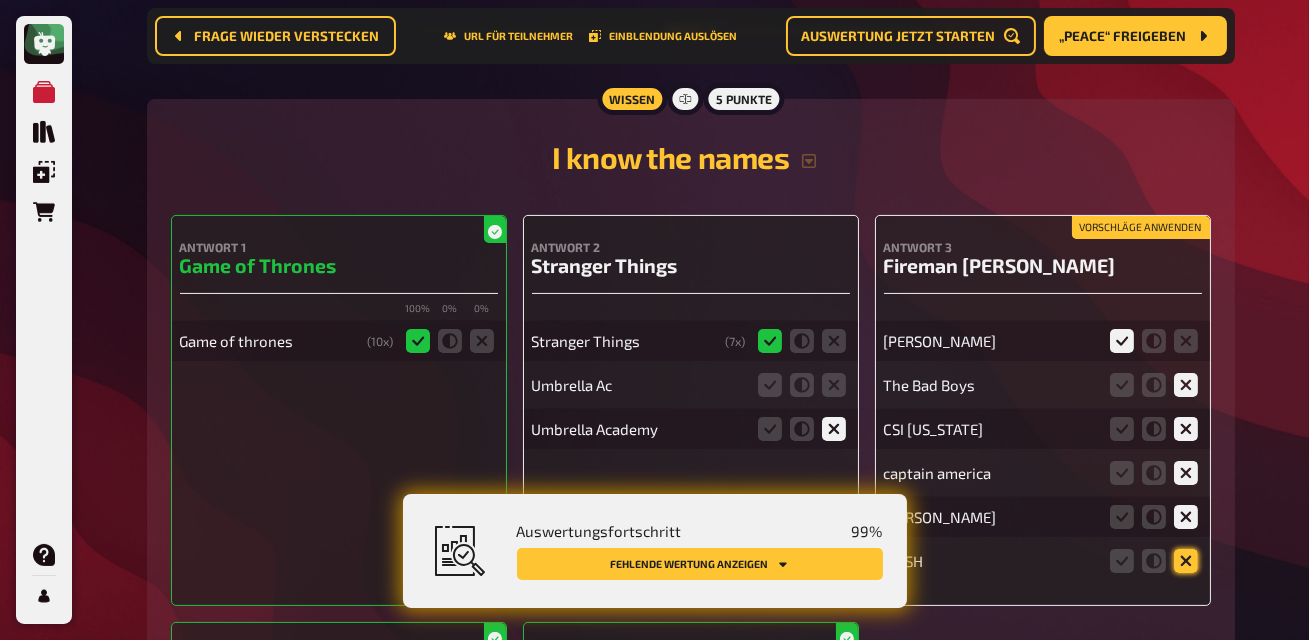 click 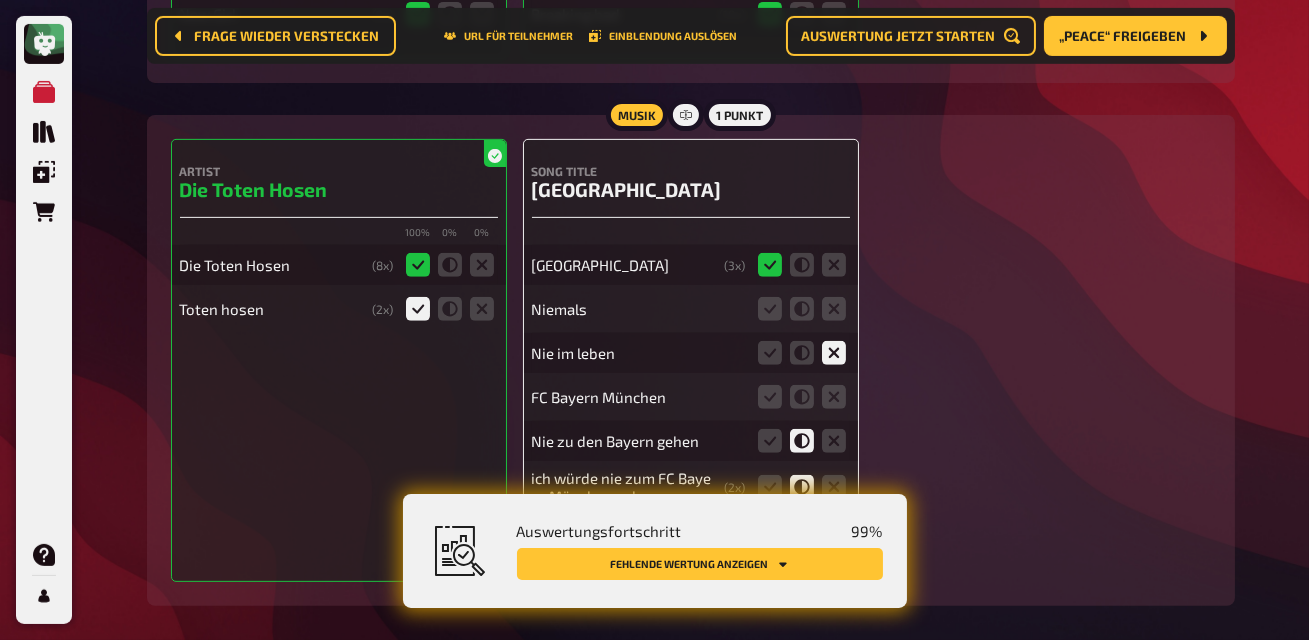 scroll, scrollTop: 16111, scrollLeft: 0, axis: vertical 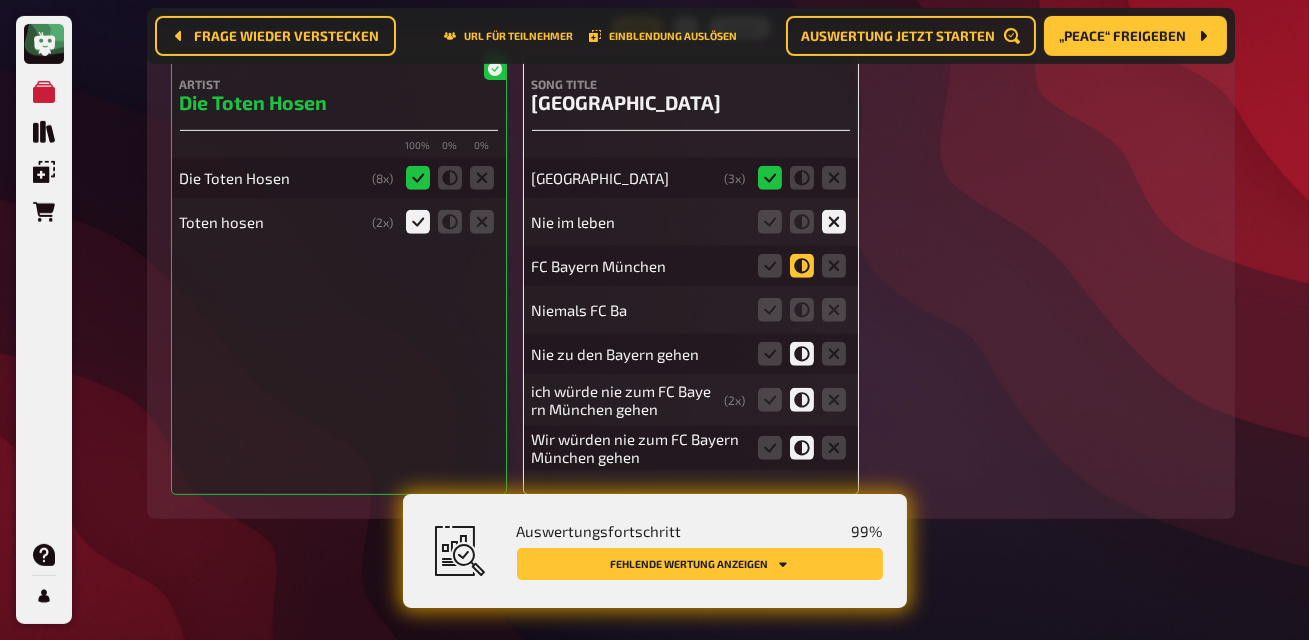 click 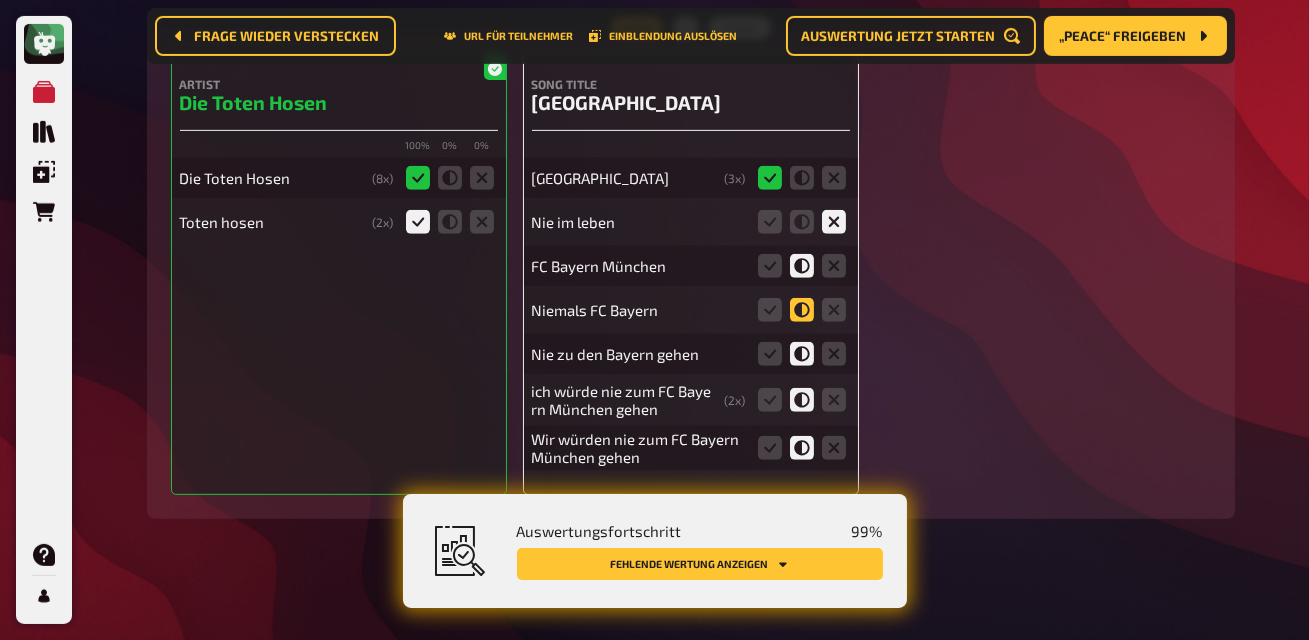 click 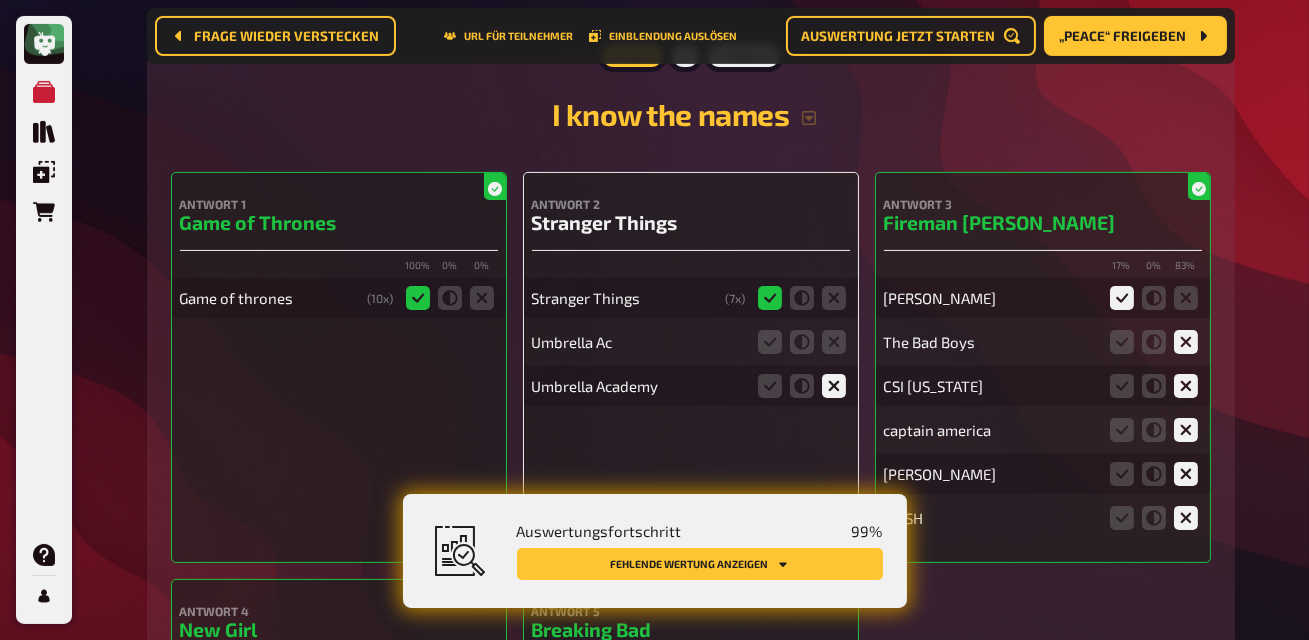 scroll, scrollTop: 15332, scrollLeft: 0, axis: vertical 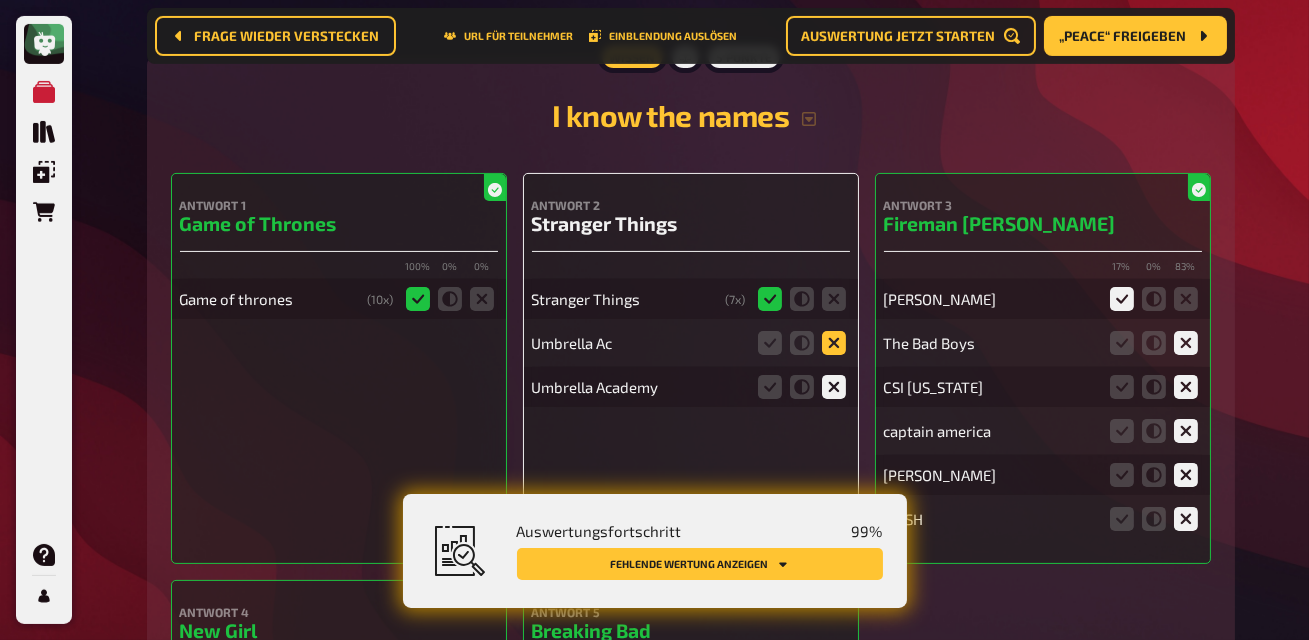 click 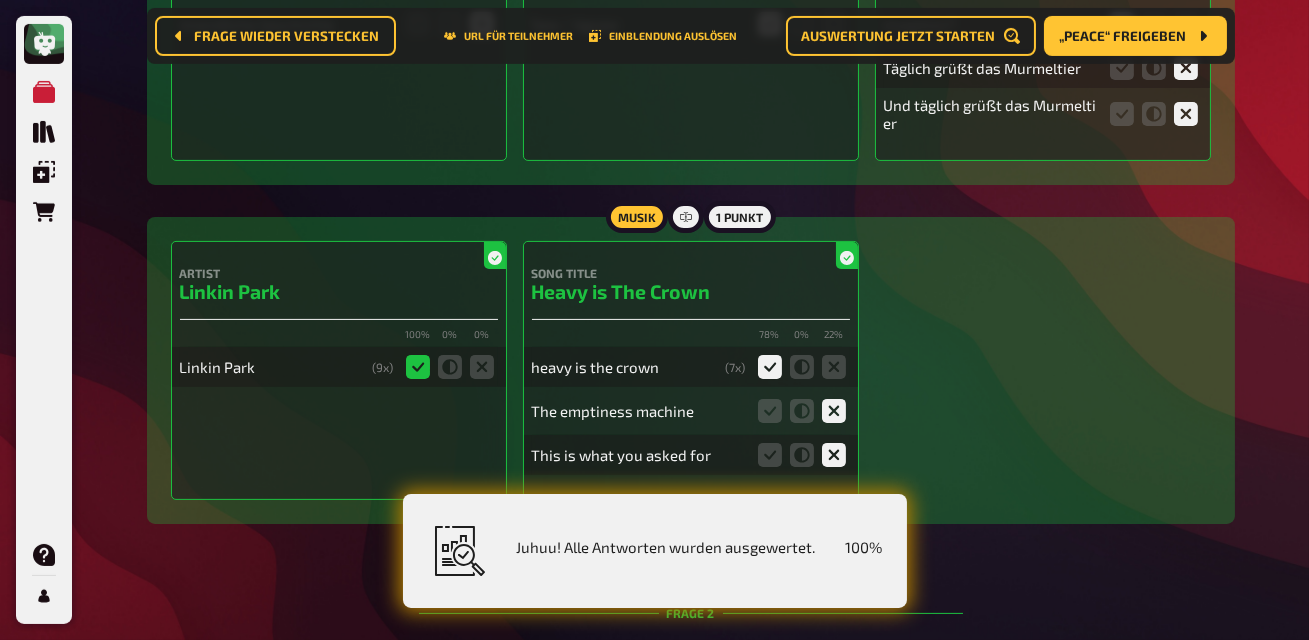 scroll, scrollTop: 0, scrollLeft: 0, axis: both 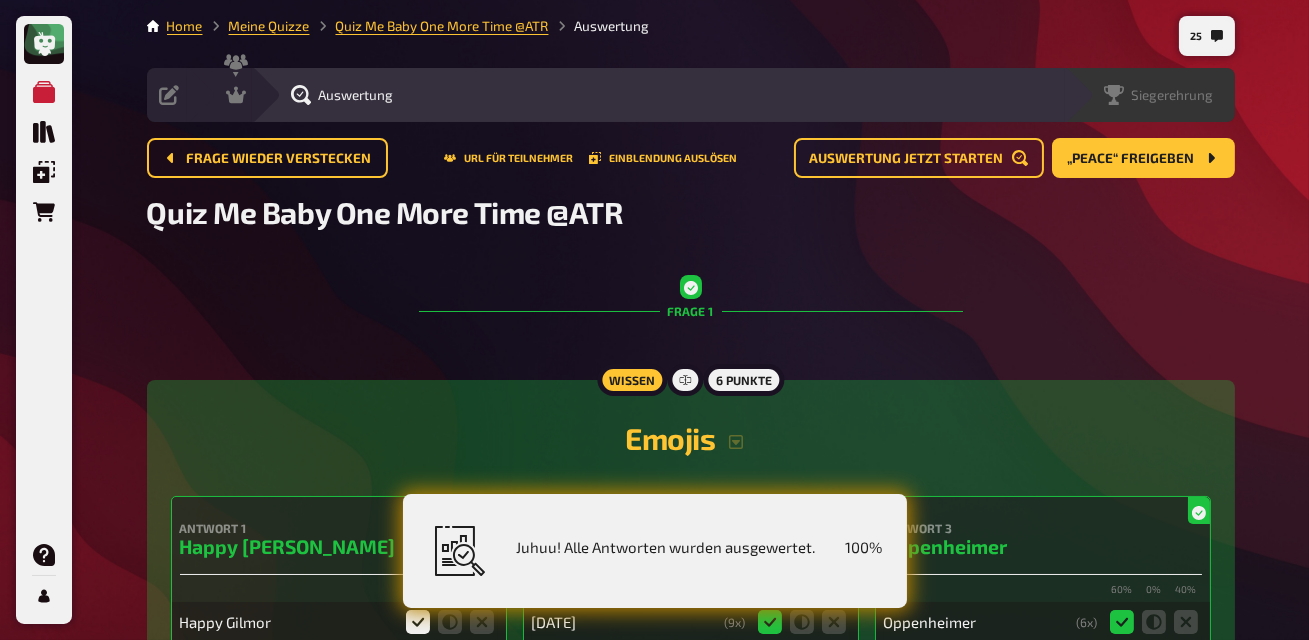 click on "Siegerehrung" at bounding box center (1173, 95) 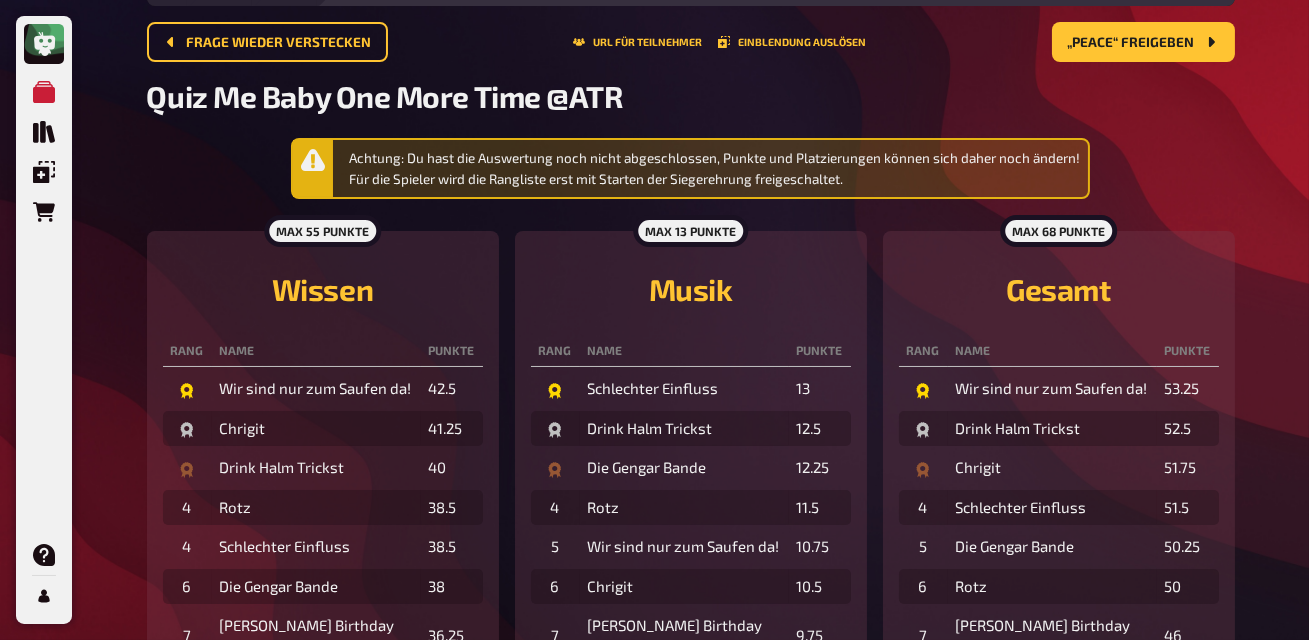 scroll, scrollTop: 0, scrollLeft: 0, axis: both 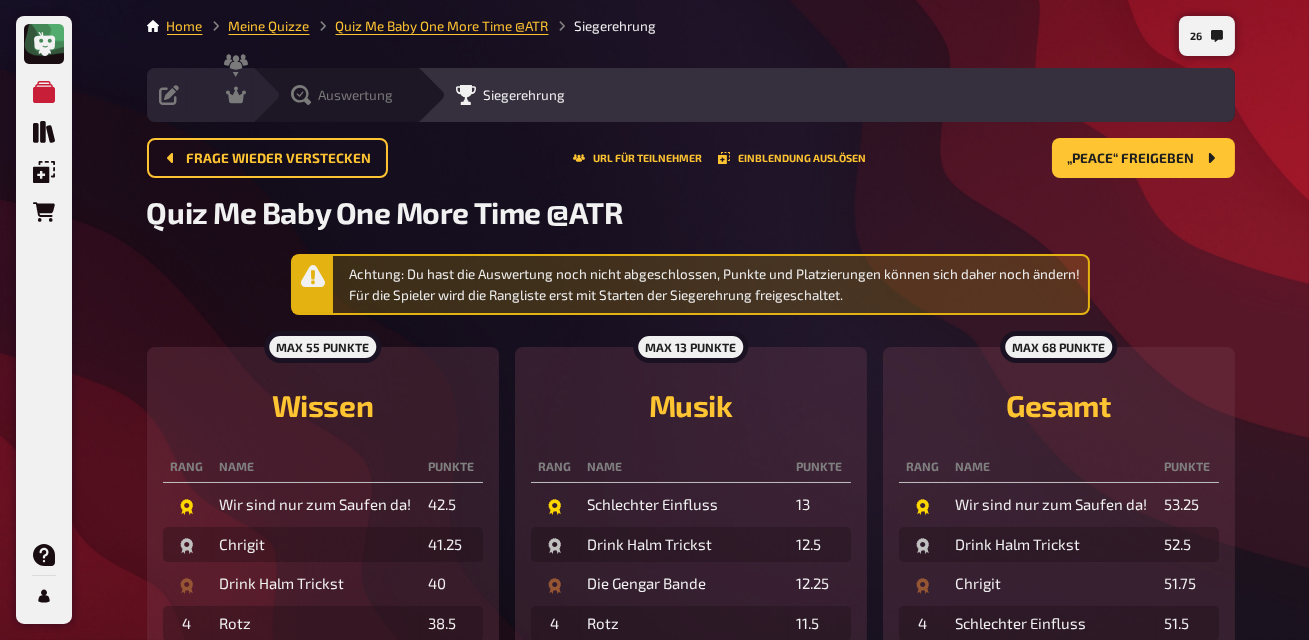 click on "Auswertung" at bounding box center [356, 95] 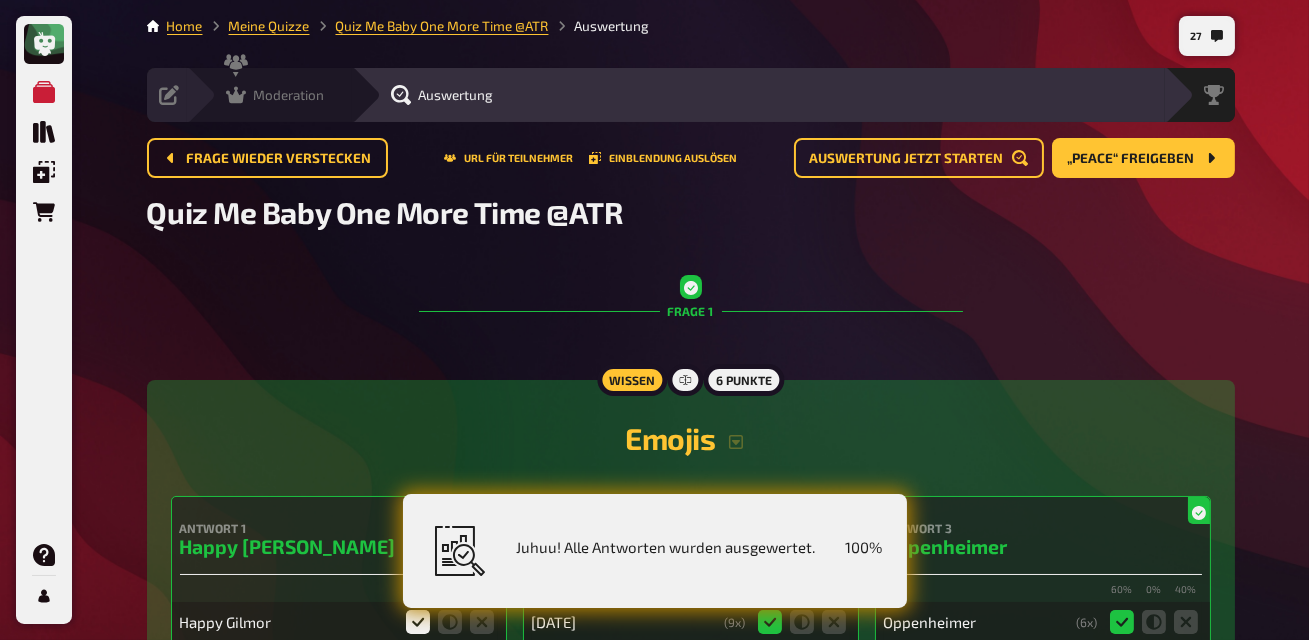 click on "Moderation" at bounding box center [289, 95] 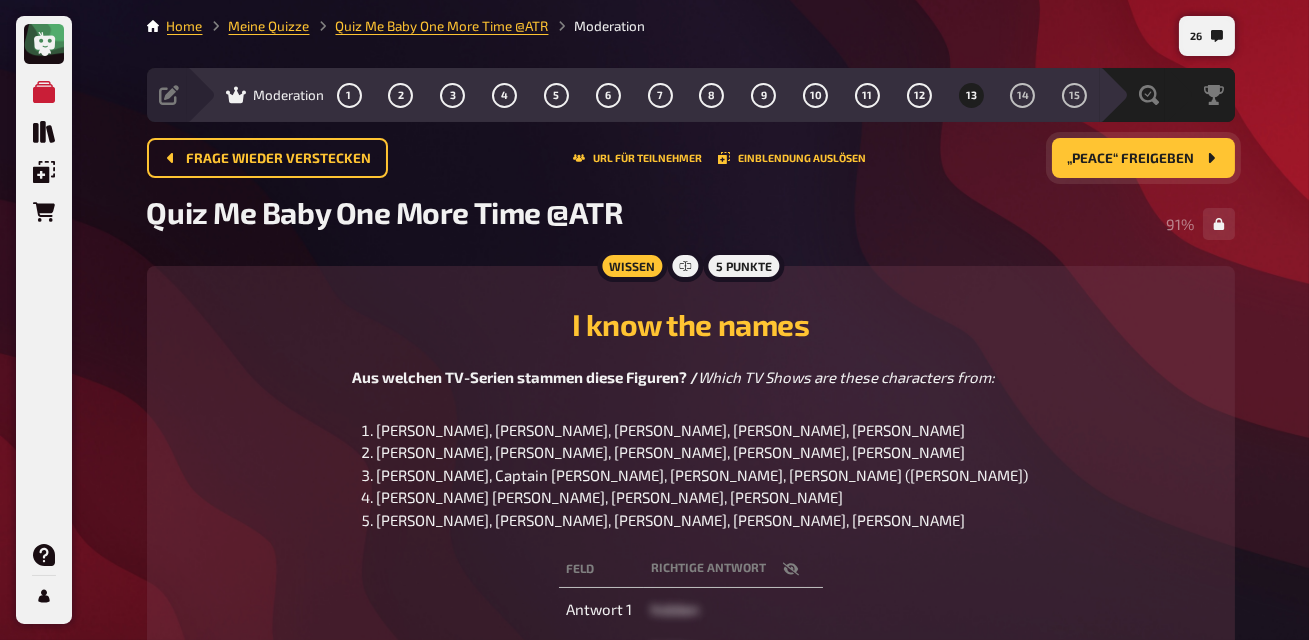 click on "„Peace“ freigeben" at bounding box center [1131, 159] 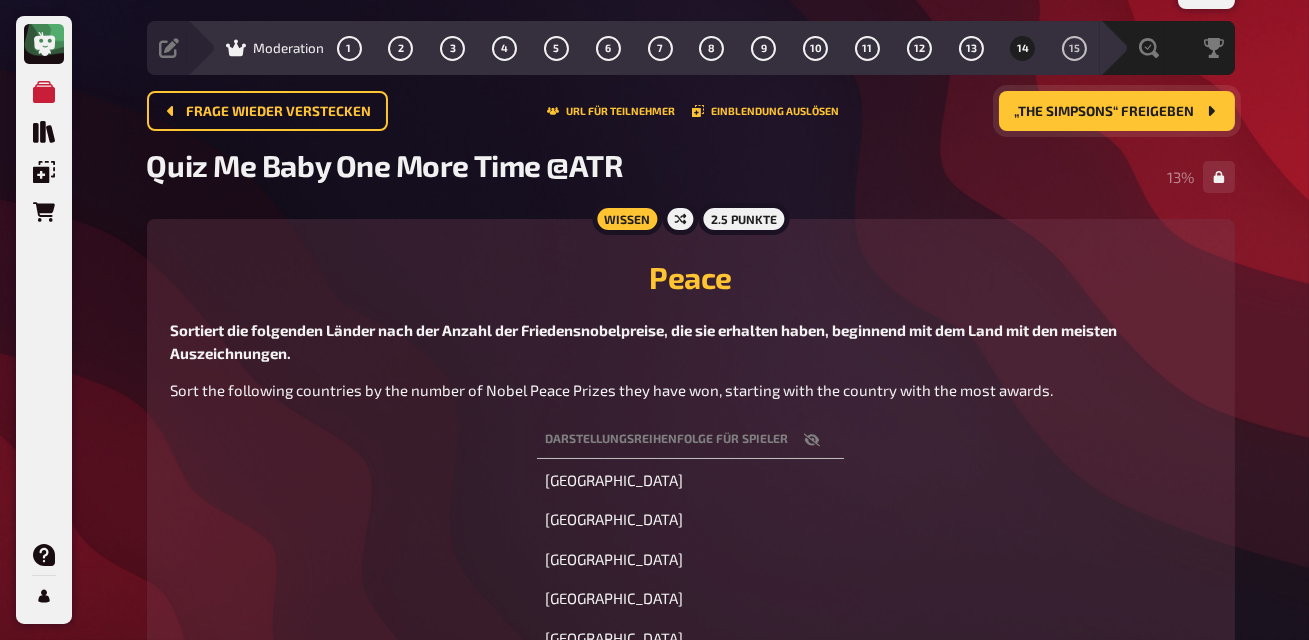 scroll, scrollTop: 0, scrollLeft: 0, axis: both 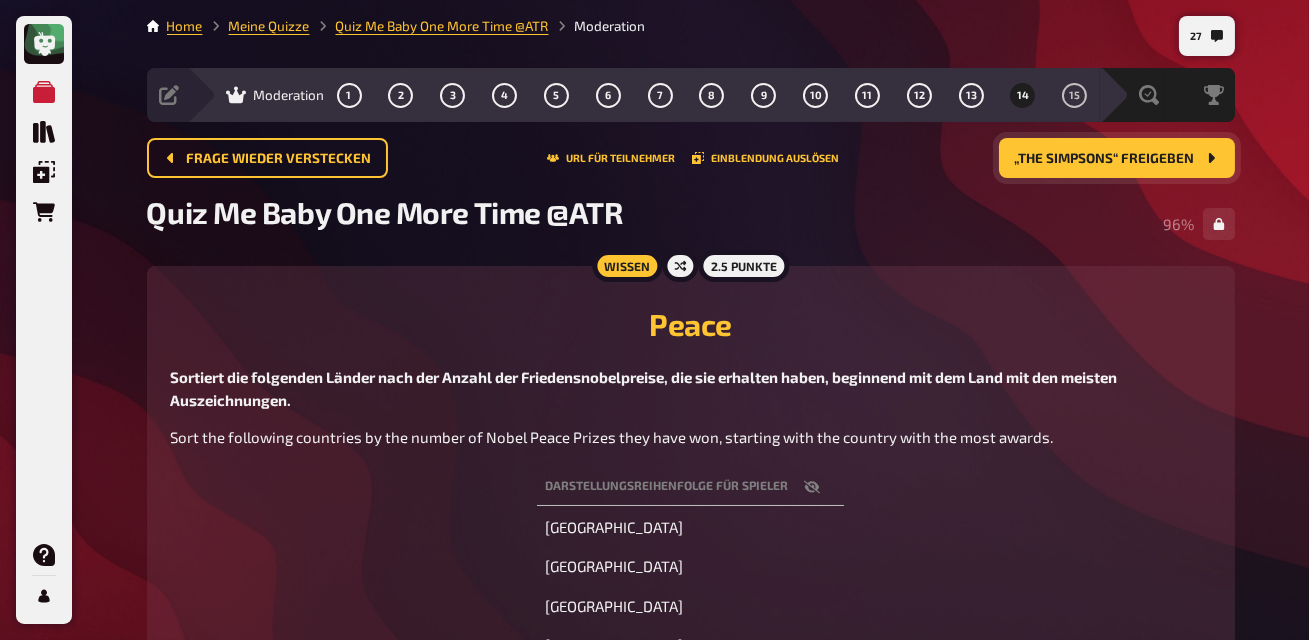 click on "„The Simpsons“ freigeben" at bounding box center (1105, 159) 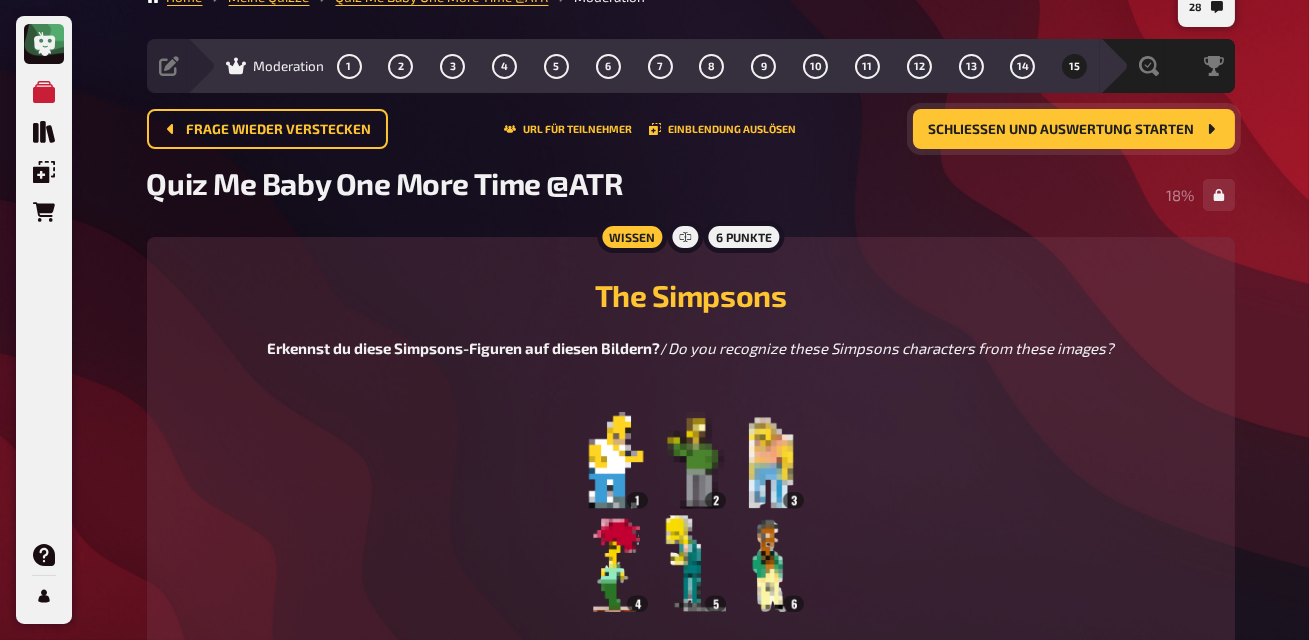 scroll, scrollTop: 28, scrollLeft: 0, axis: vertical 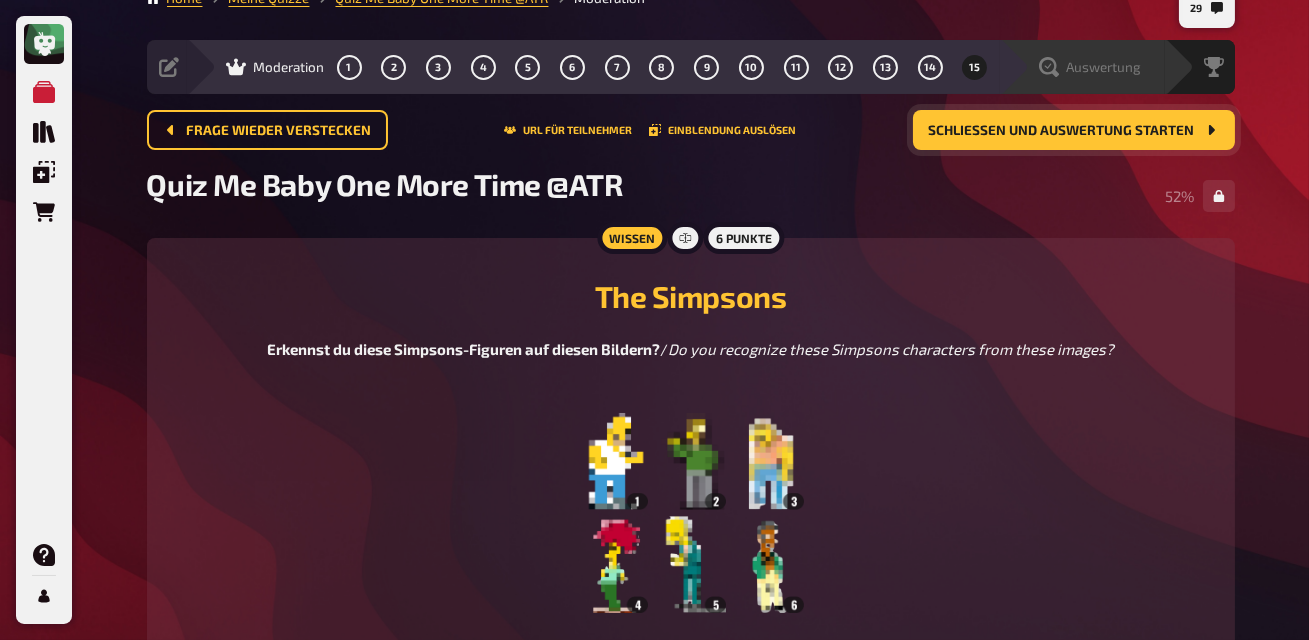 click on "Auswertung" at bounding box center [1104, 67] 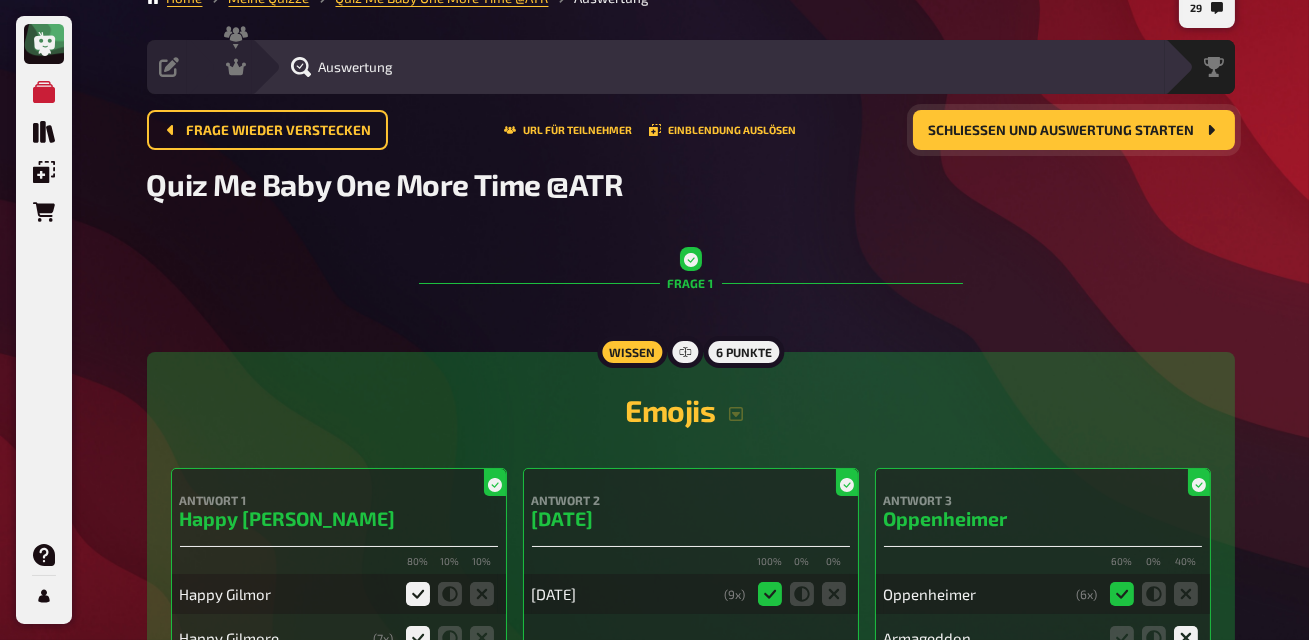 scroll, scrollTop: 0, scrollLeft: 0, axis: both 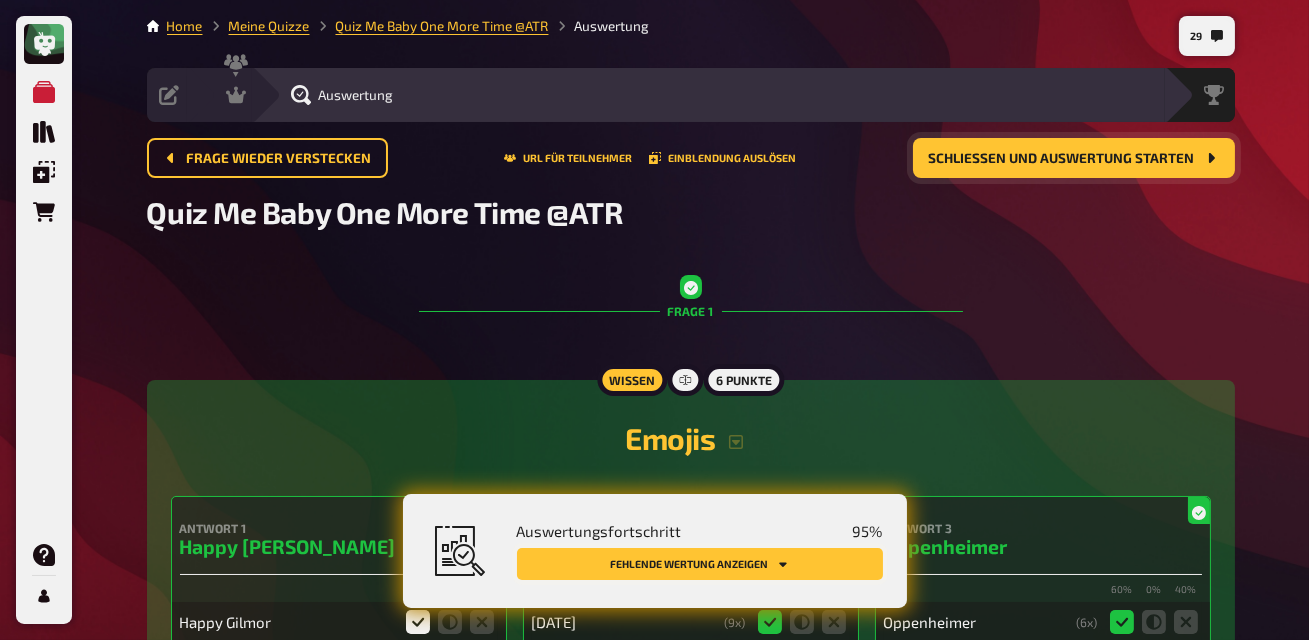click 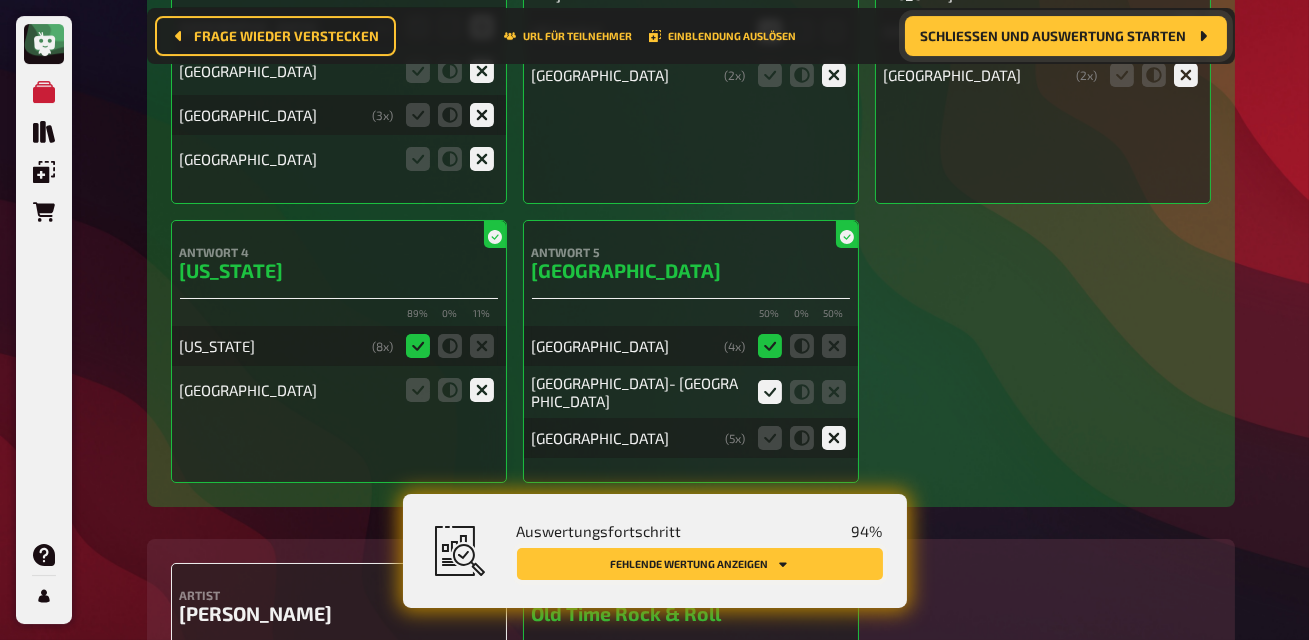 scroll, scrollTop: 14721, scrollLeft: 0, axis: vertical 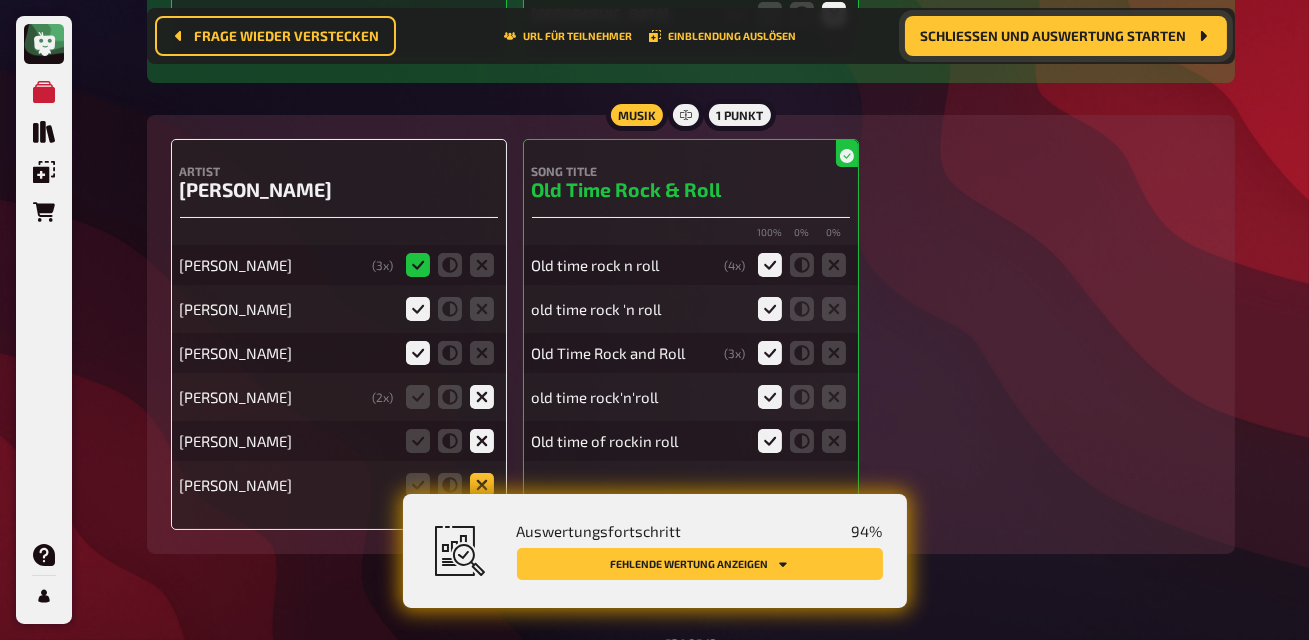 click 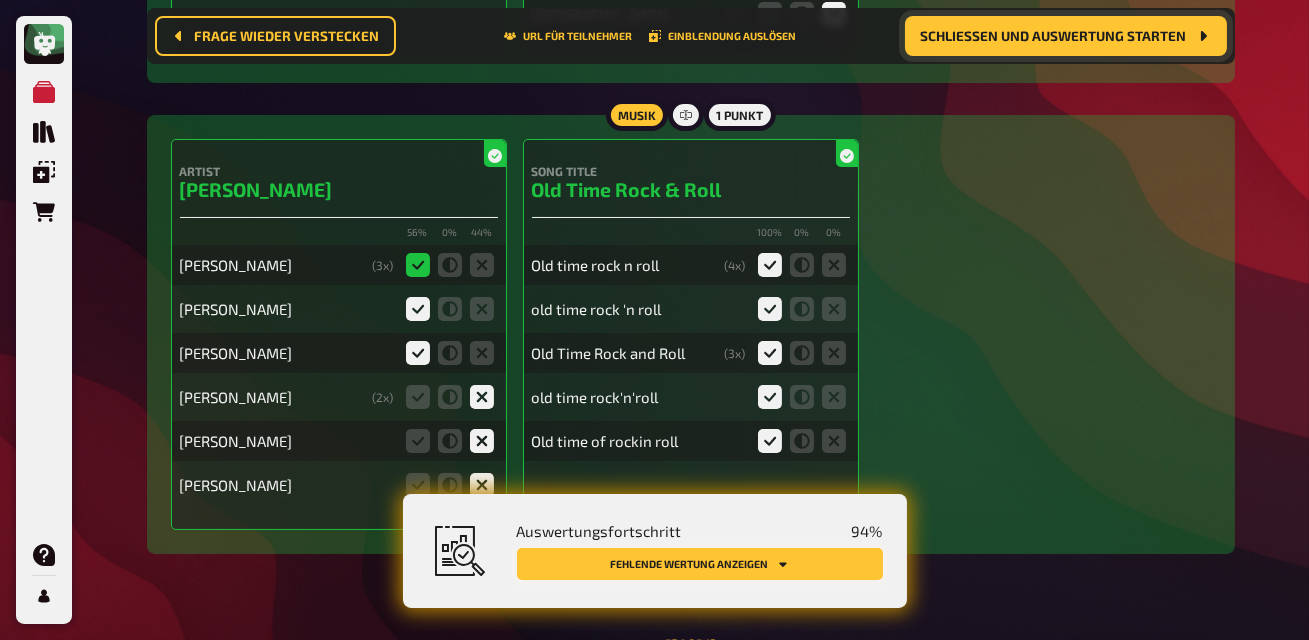 click on "Fehlende Wertung anzeigen" at bounding box center [700, 564] 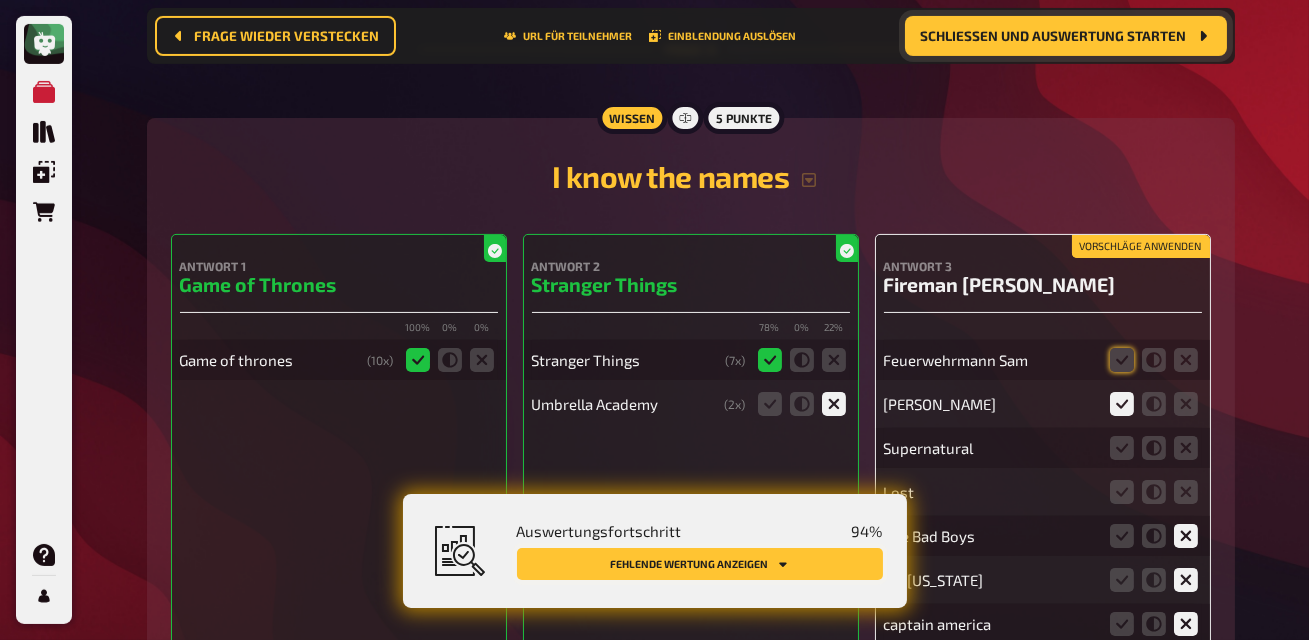 scroll, scrollTop: 15335, scrollLeft: 0, axis: vertical 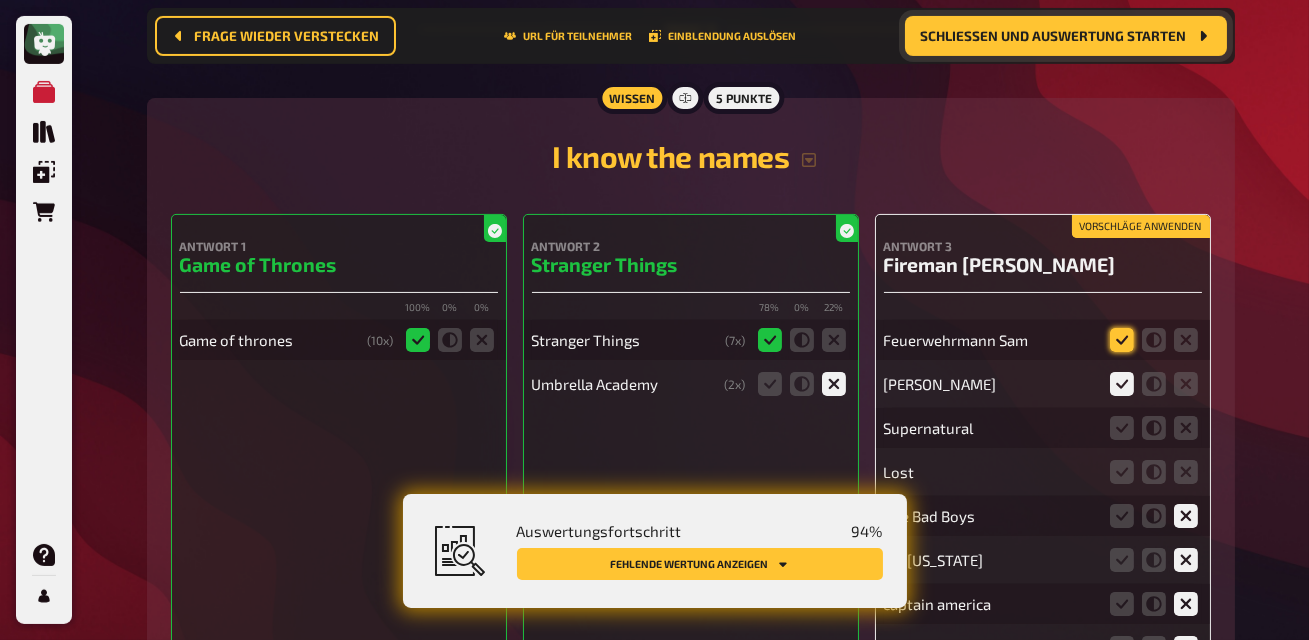 click 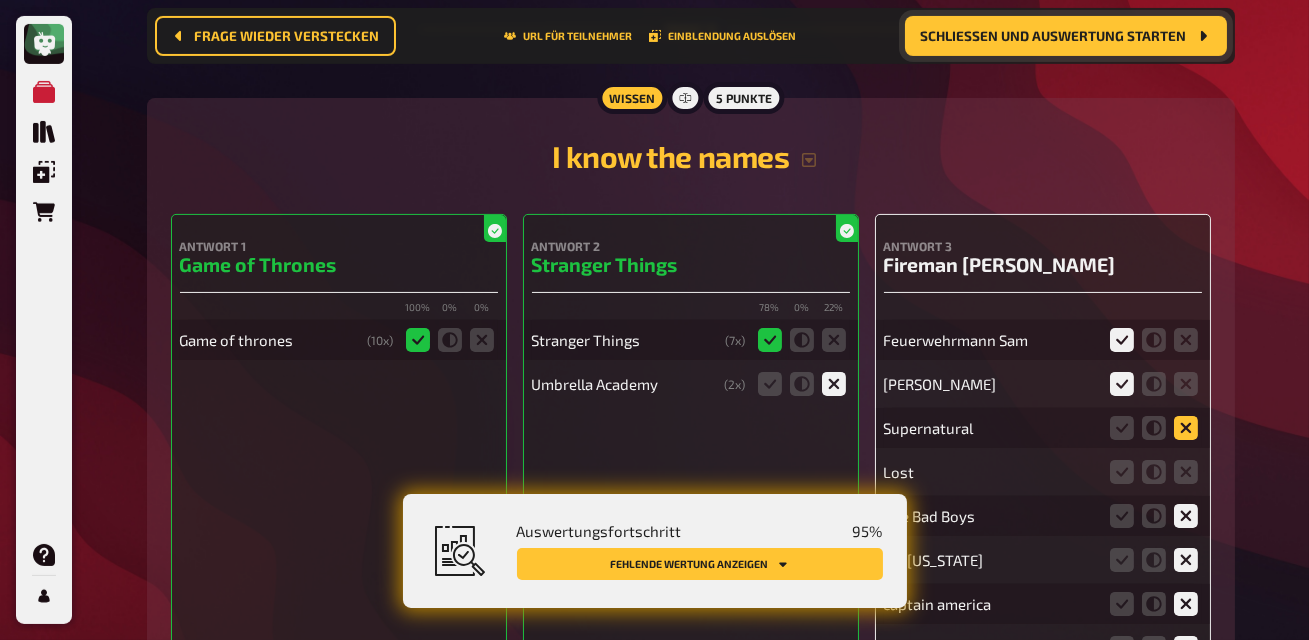 click 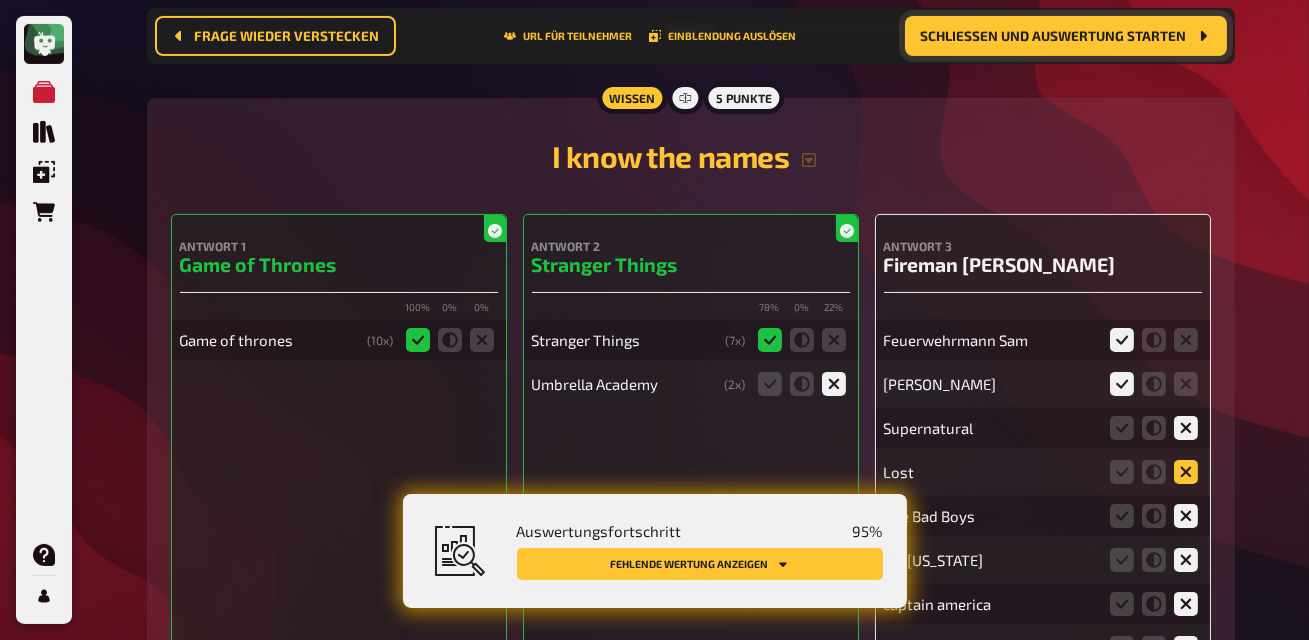 click 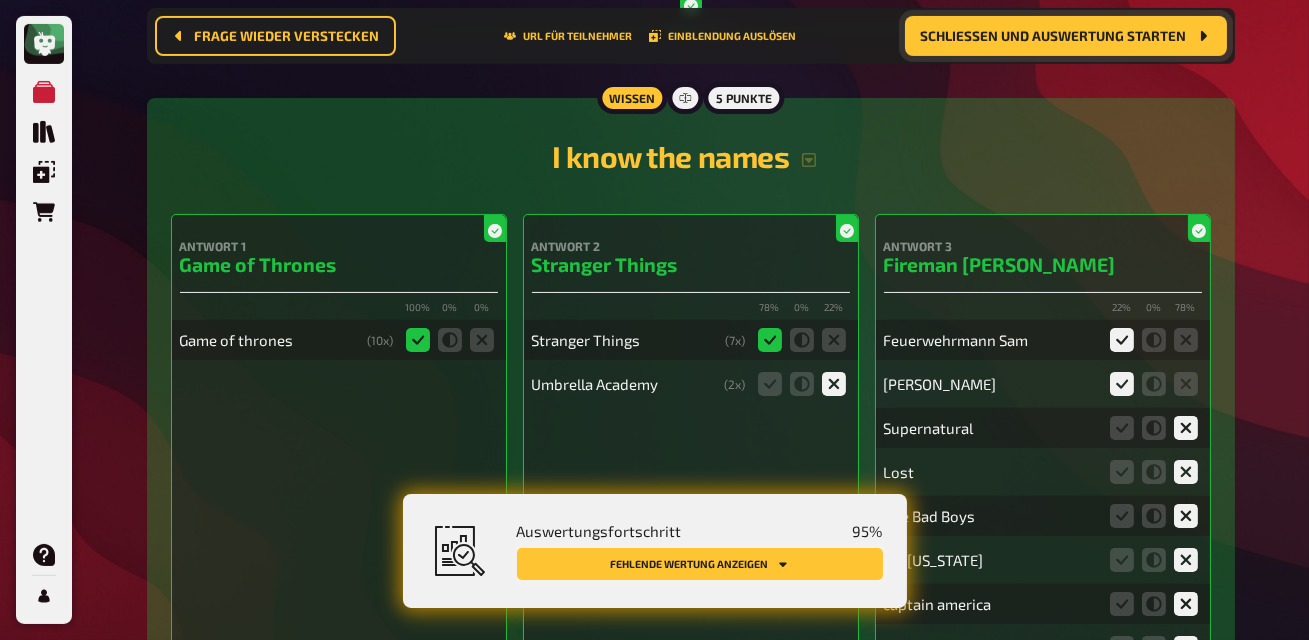 click on "Fehlende Wertung anzeigen" at bounding box center [700, 564] 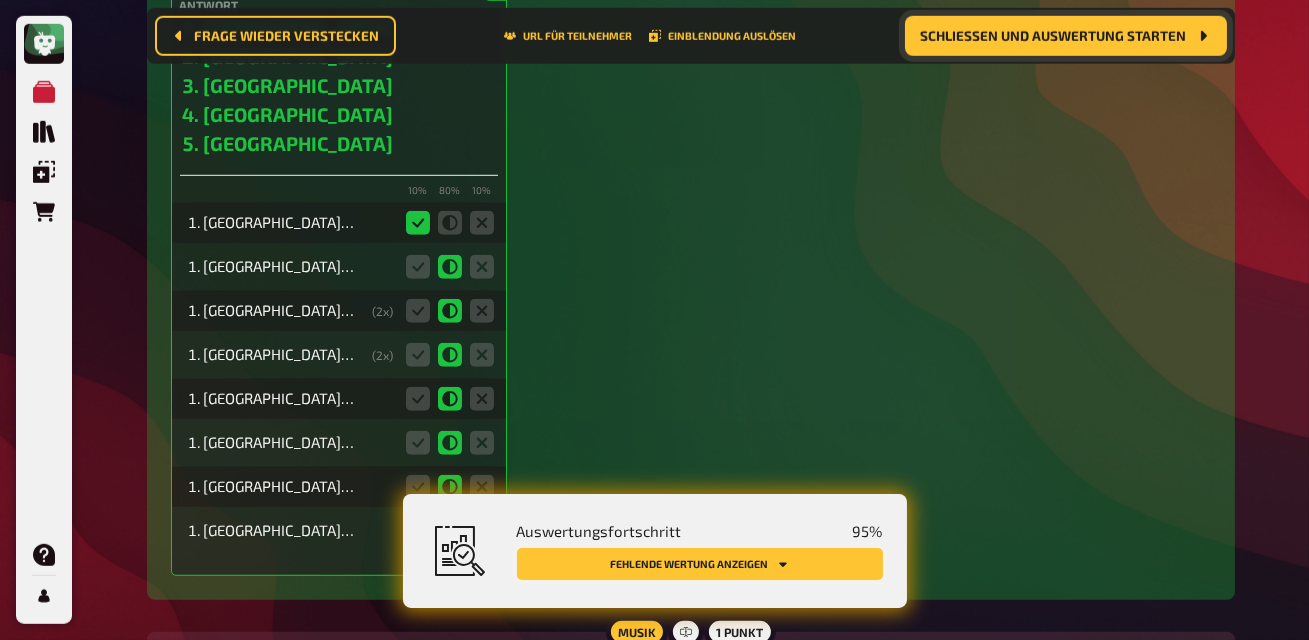 scroll, scrollTop: 17641, scrollLeft: 0, axis: vertical 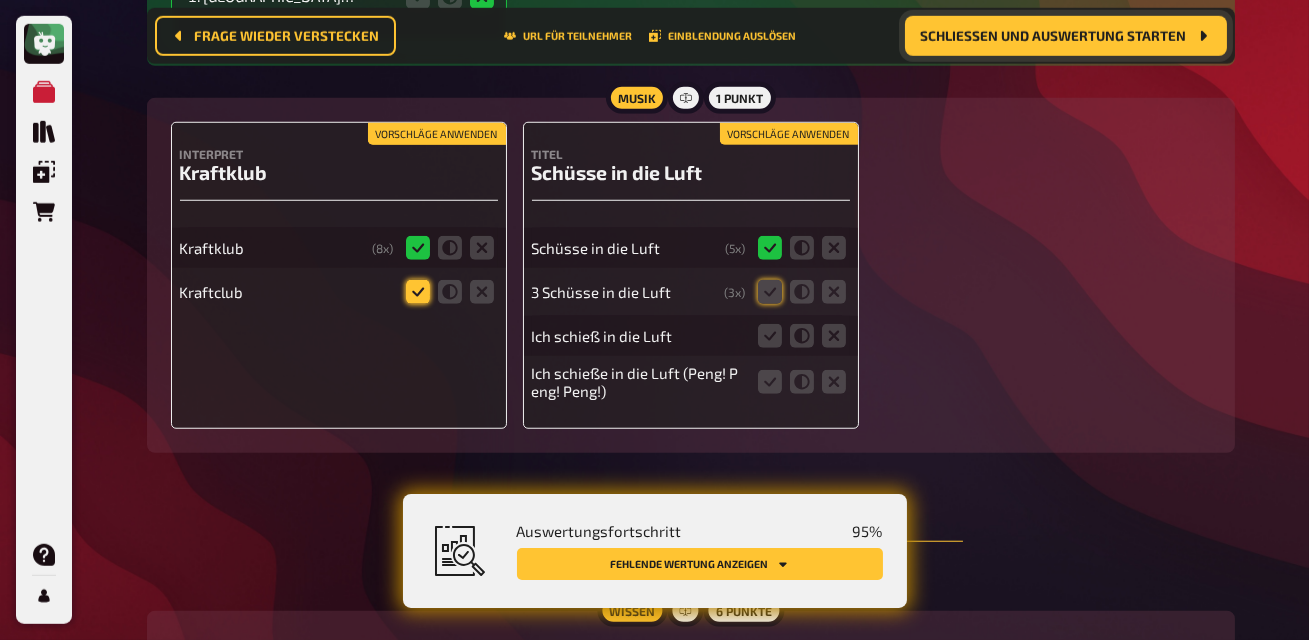 click 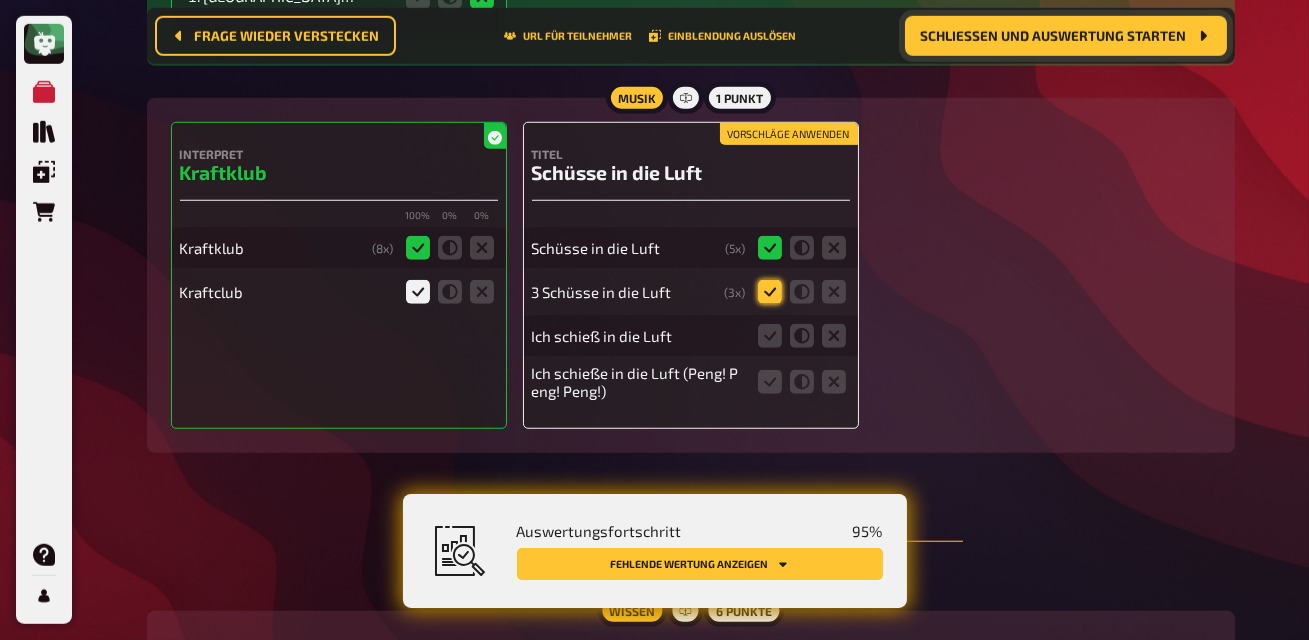 click 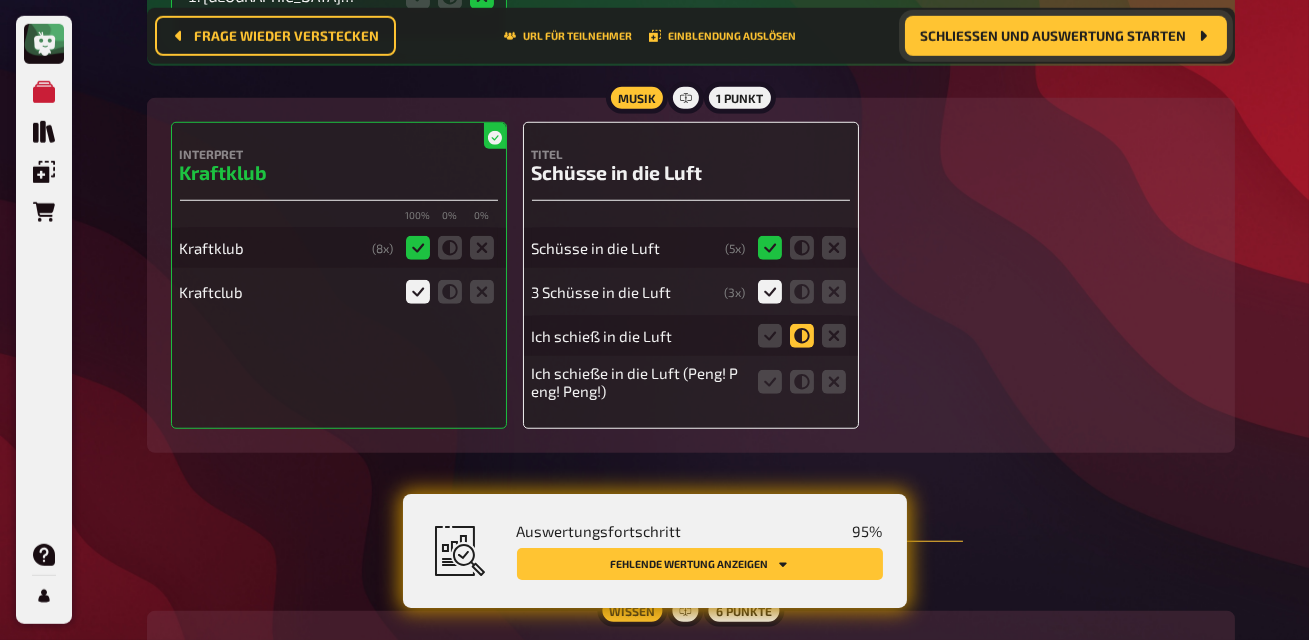 click 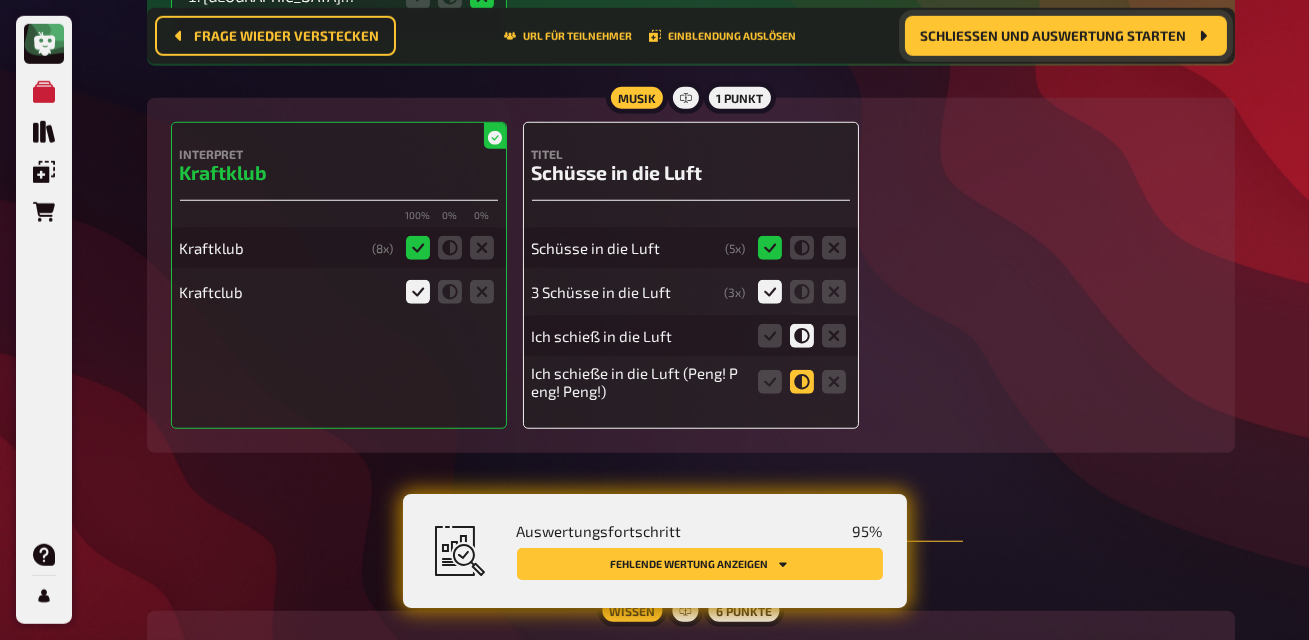 click 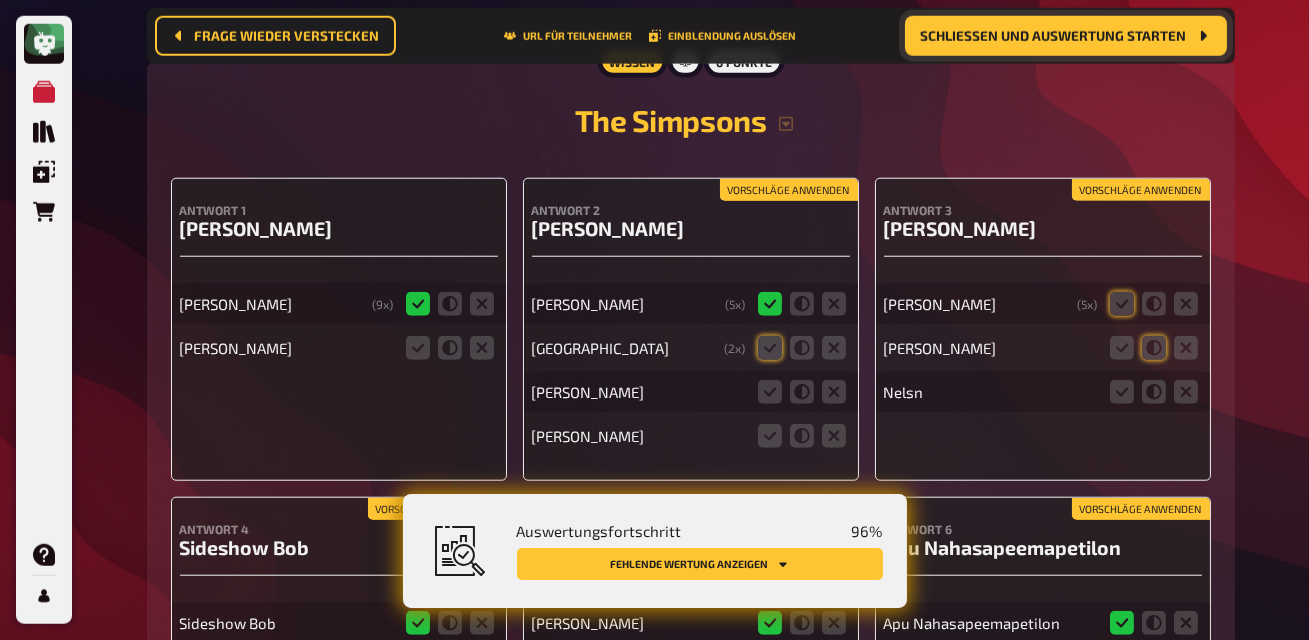 scroll, scrollTop: 18280, scrollLeft: 0, axis: vertical 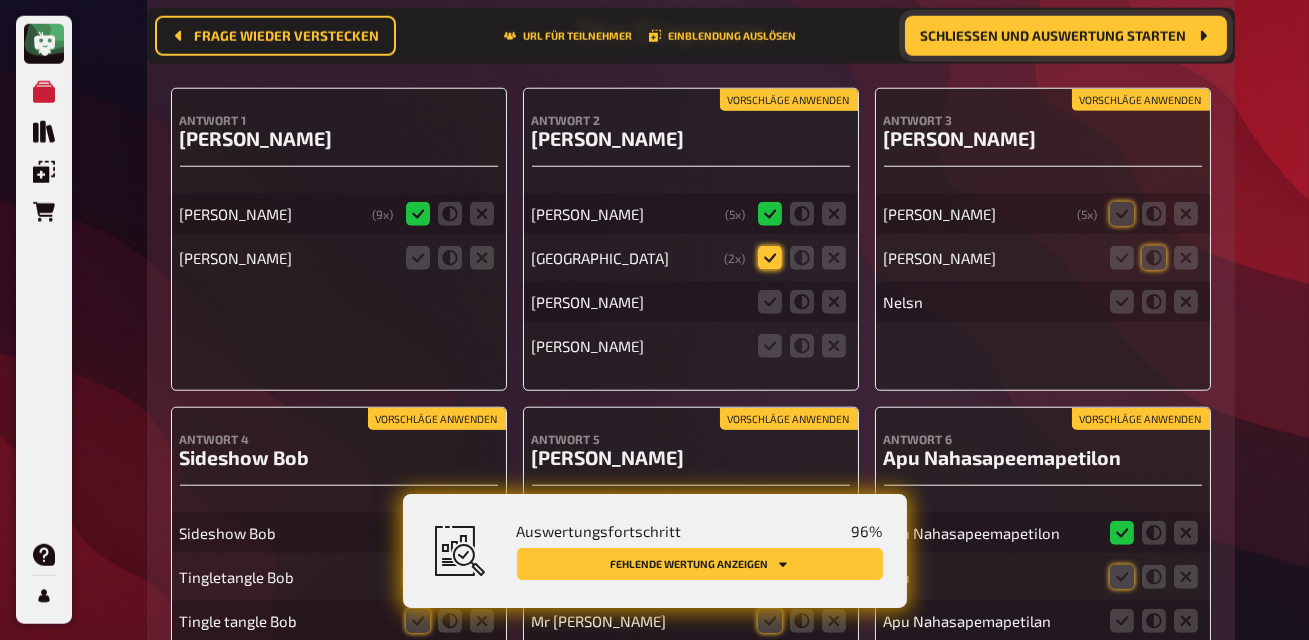 click 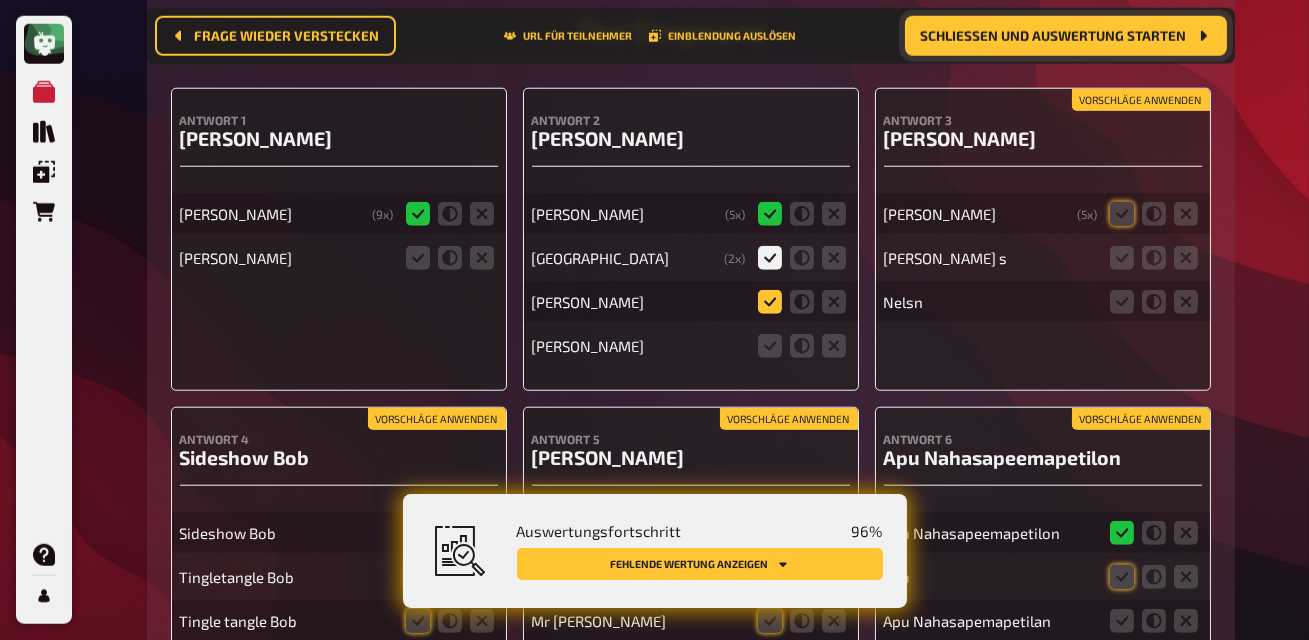 click 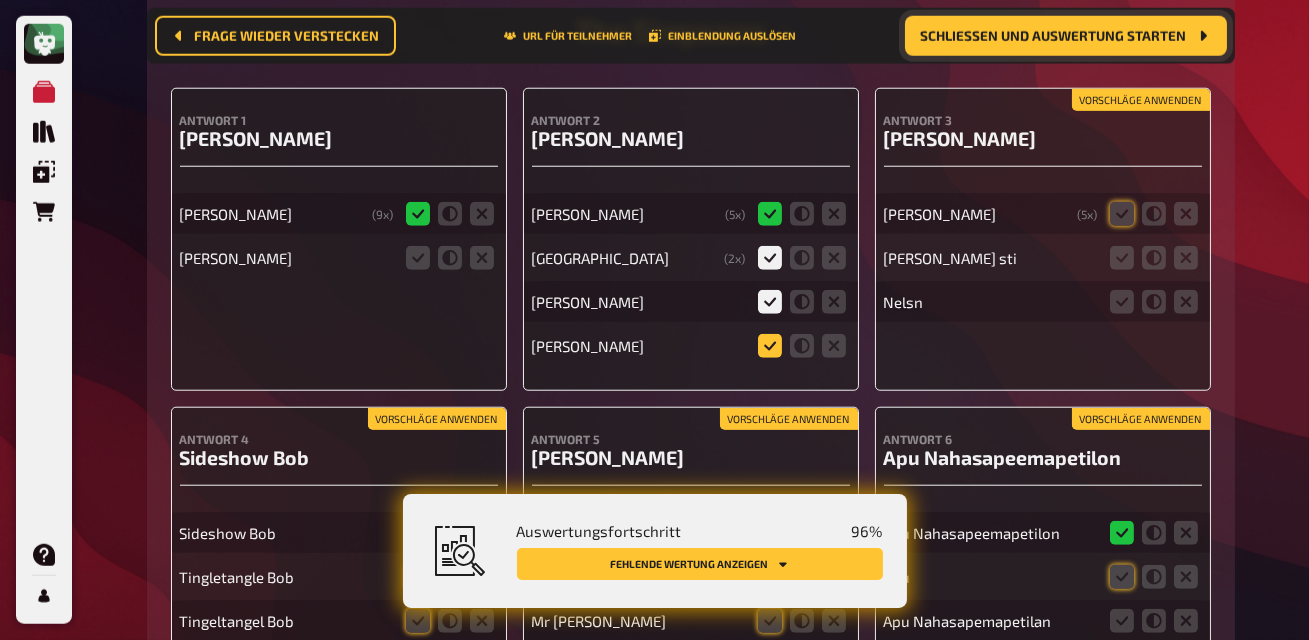click 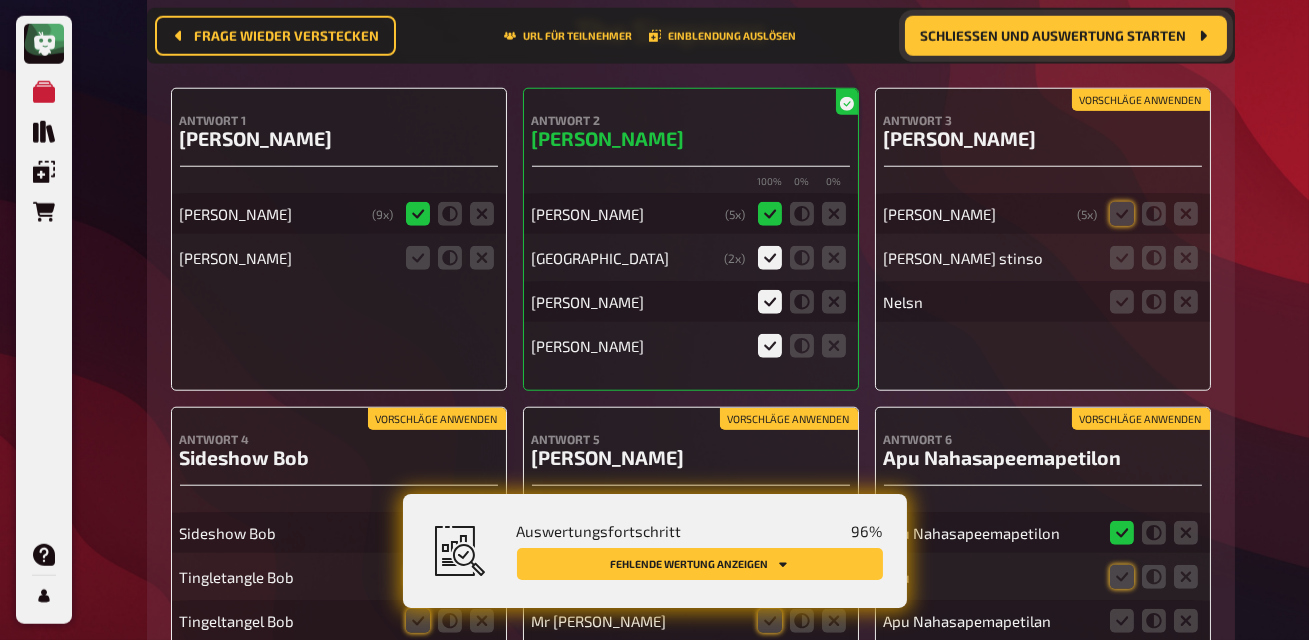 click at bounding box center (450, 258) 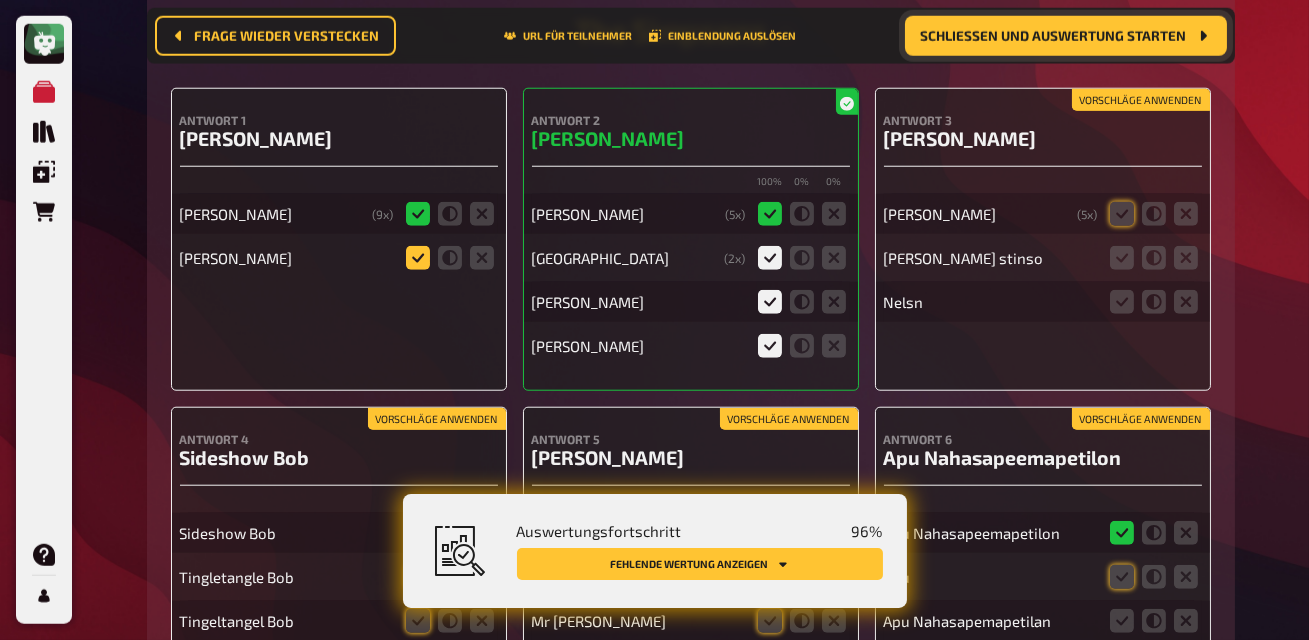 click 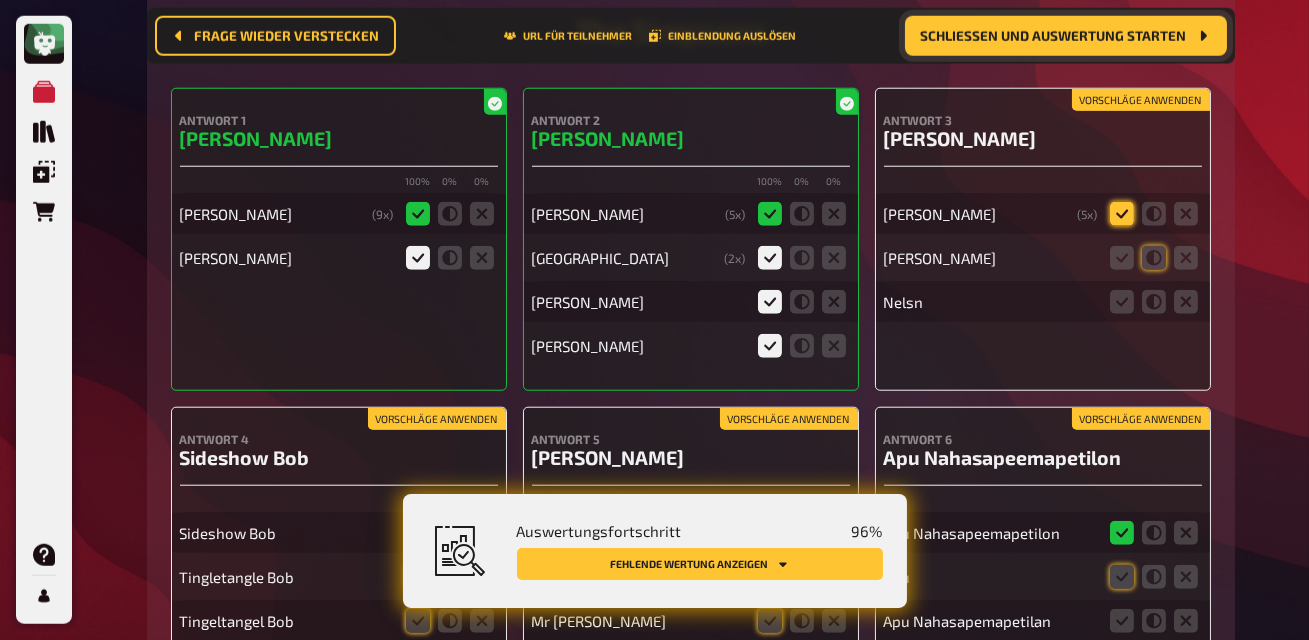 click 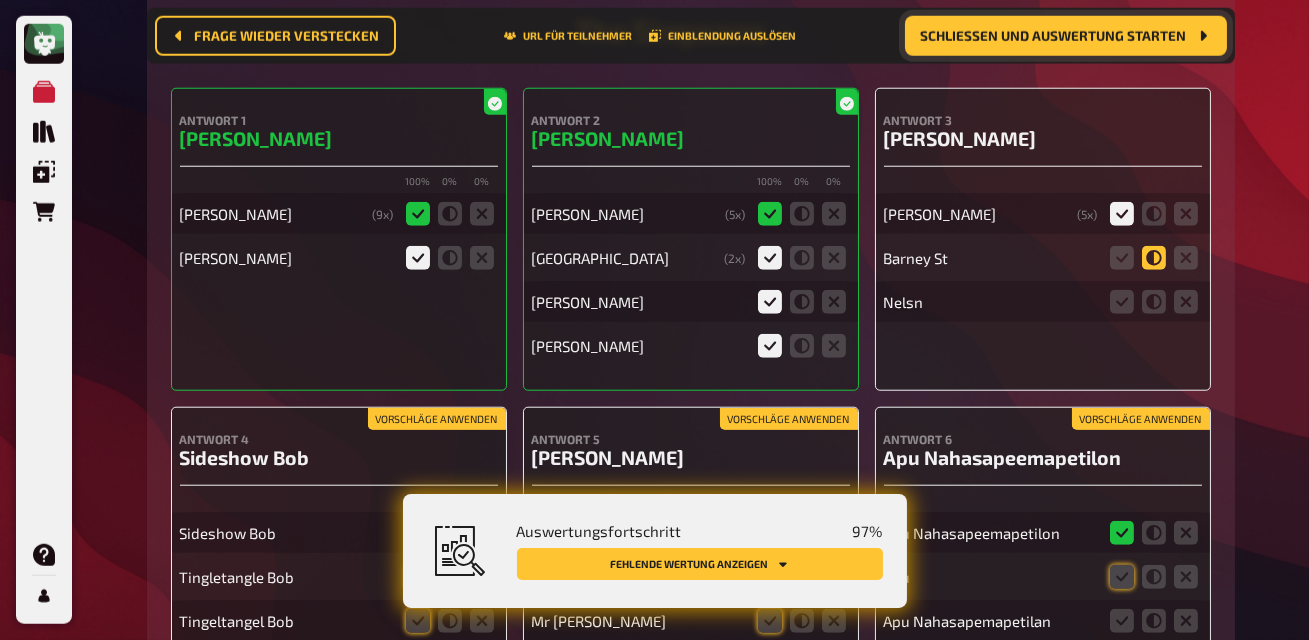 click 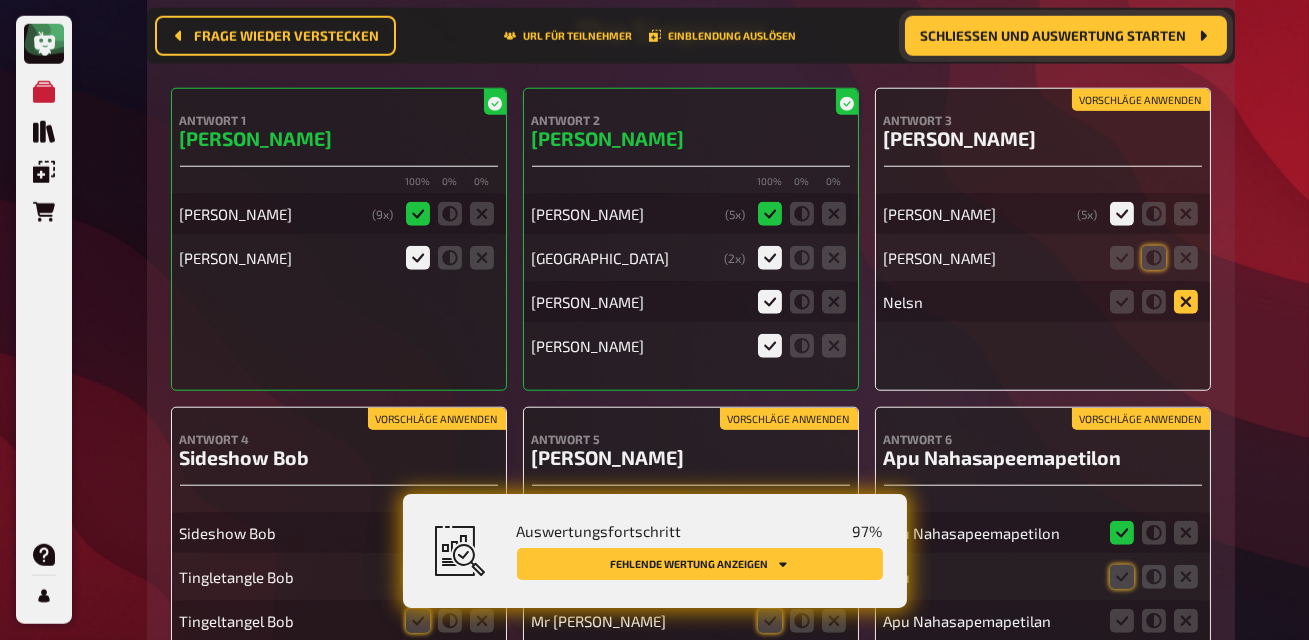click 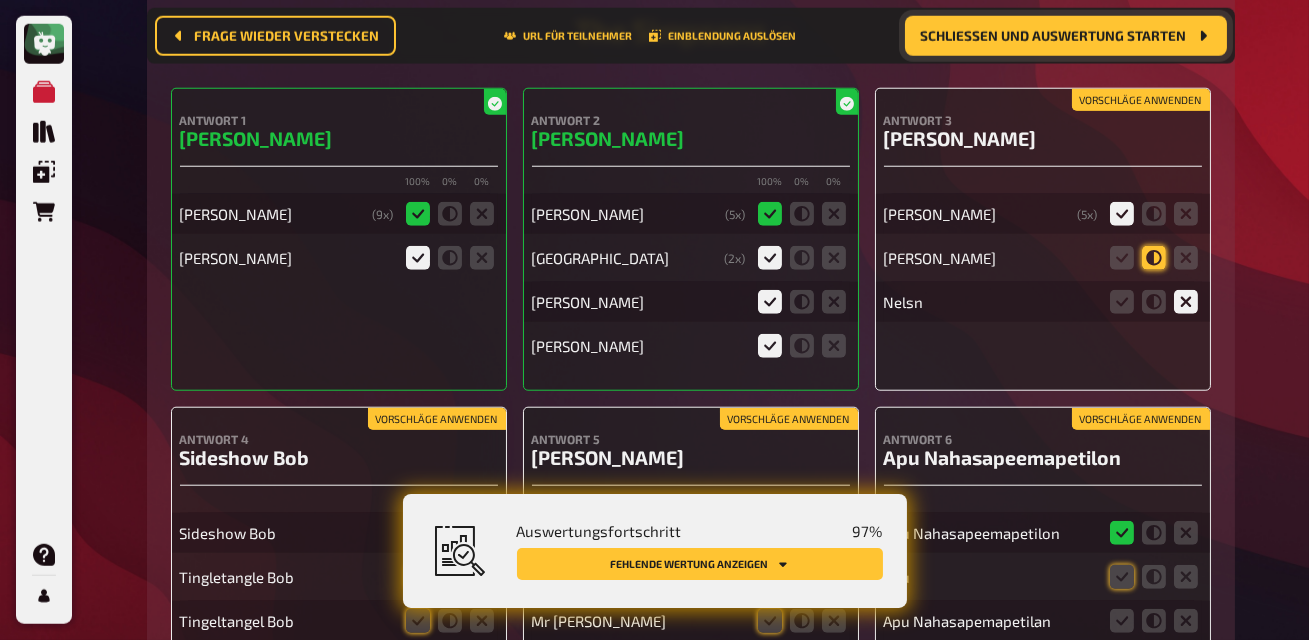 click 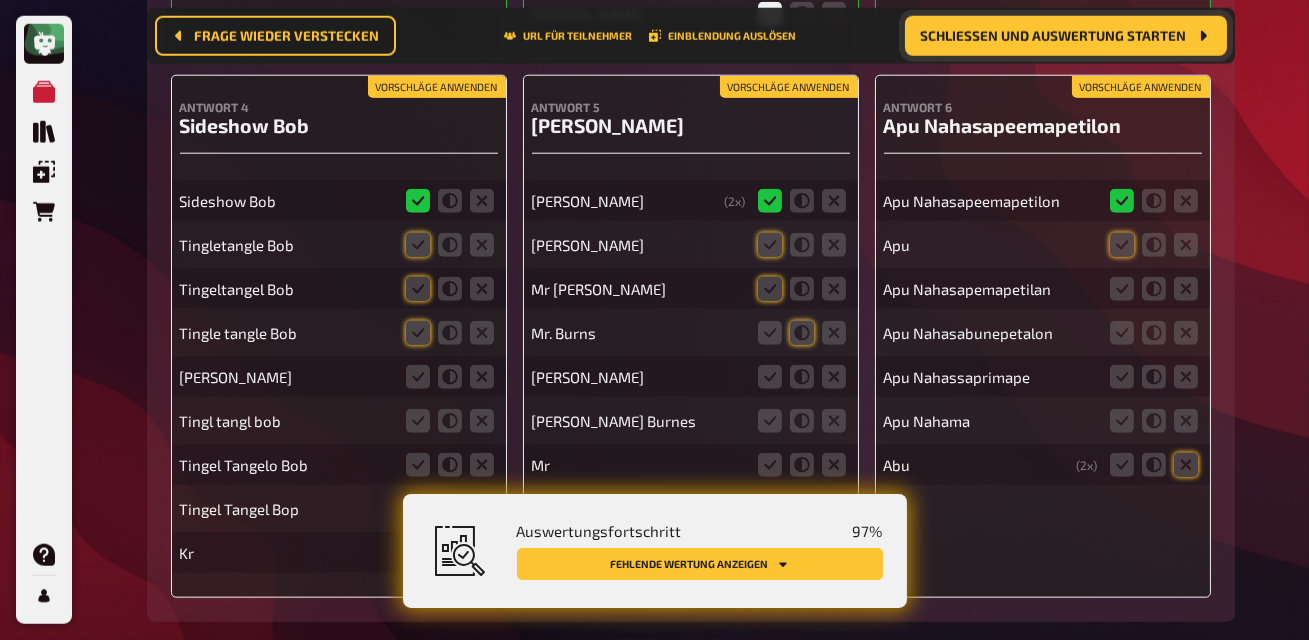 scroll, scrollTop: 18640, scrollLeft: 0, axis: vertical 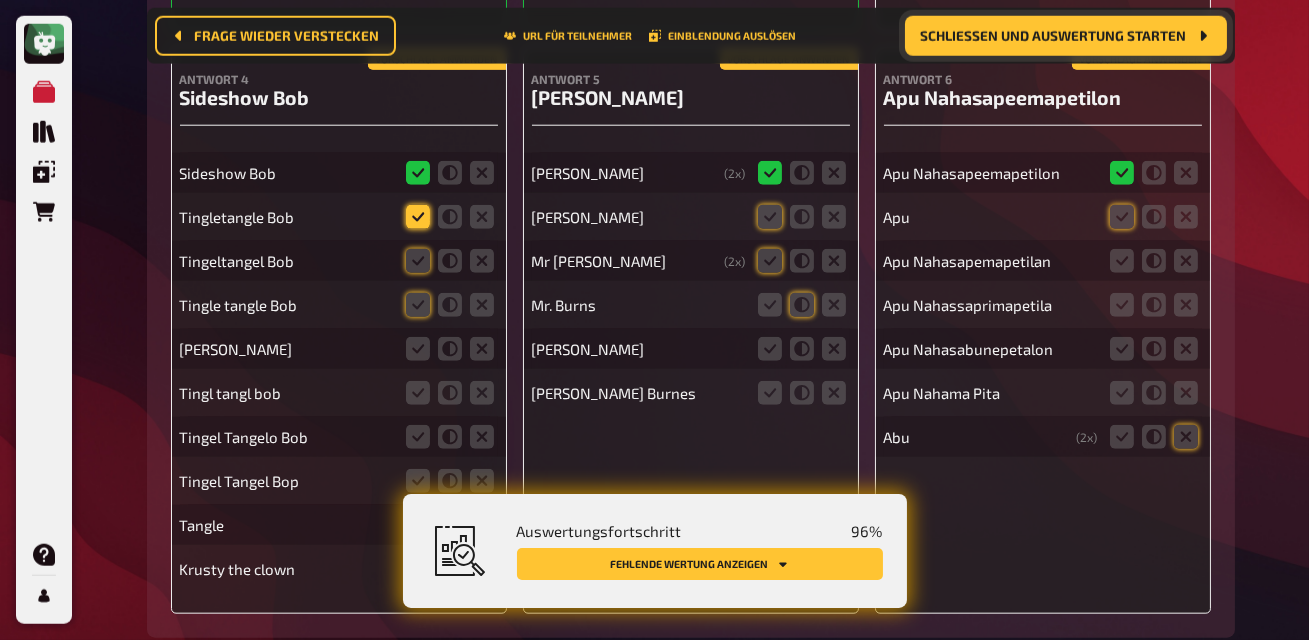 click 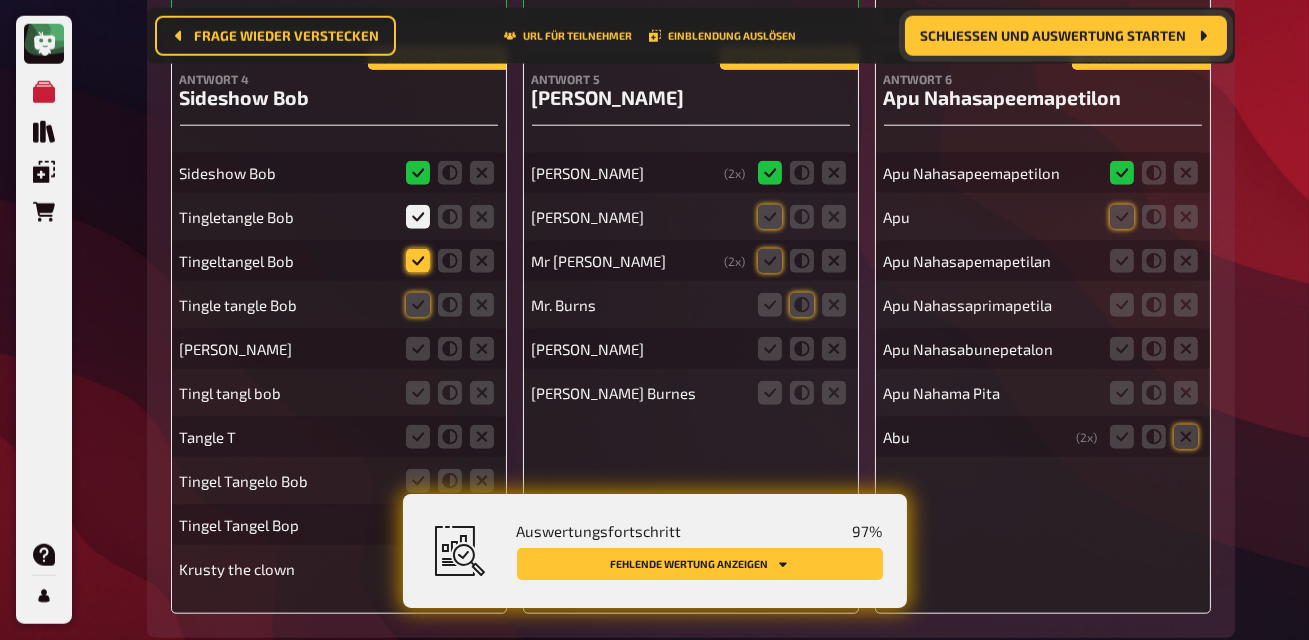 click 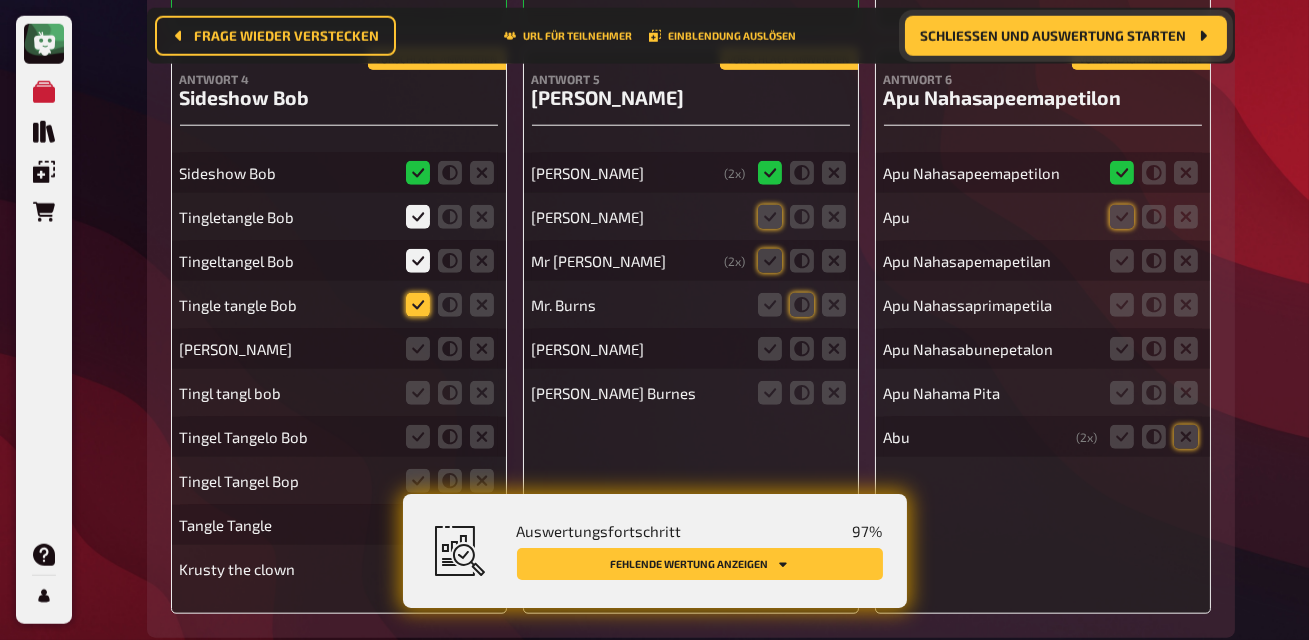 click 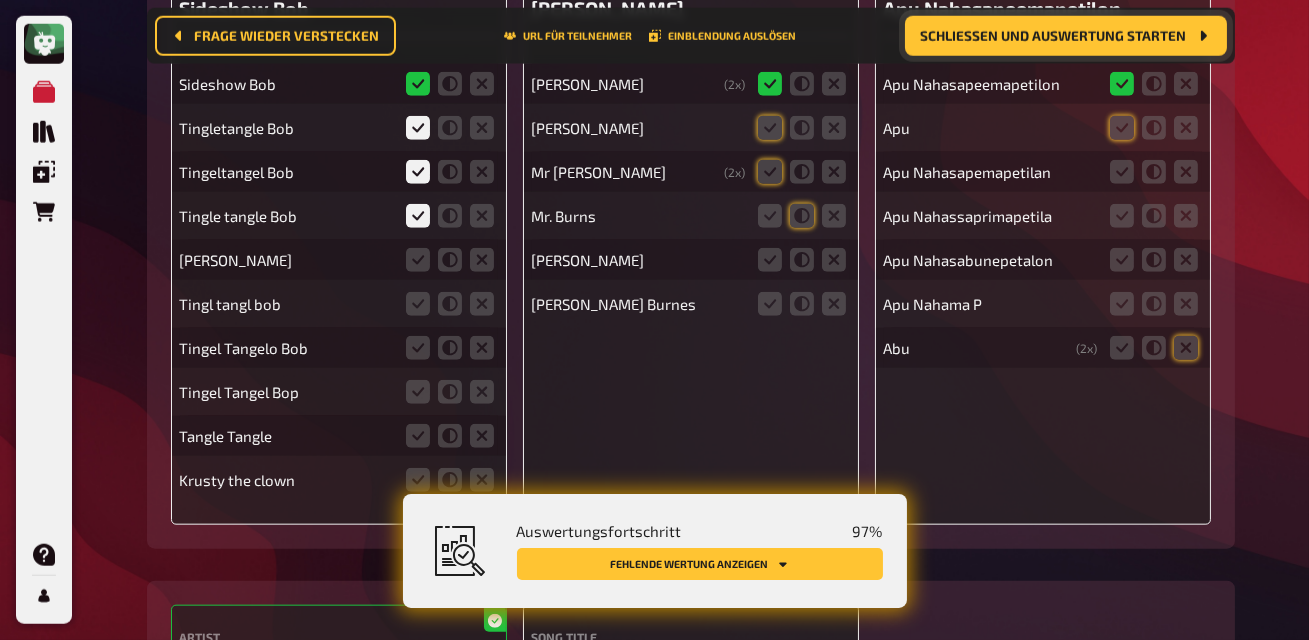 scroll, scrollTop: 18768, scrollLeft: 0, axis: vertical 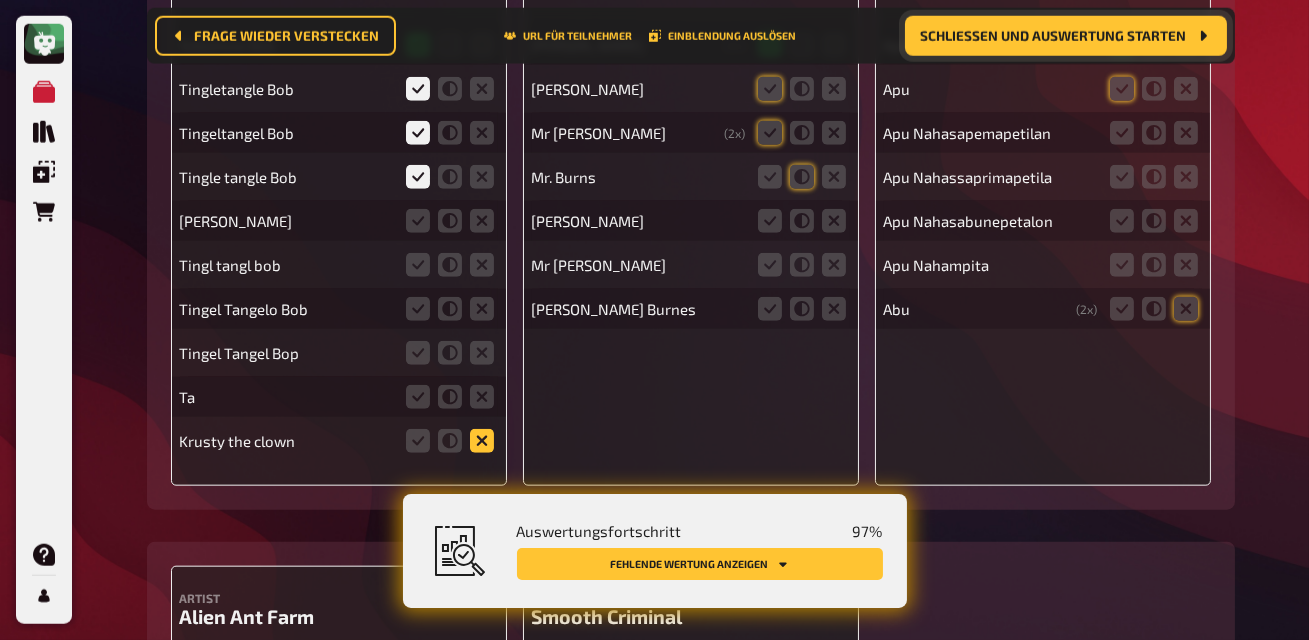 click 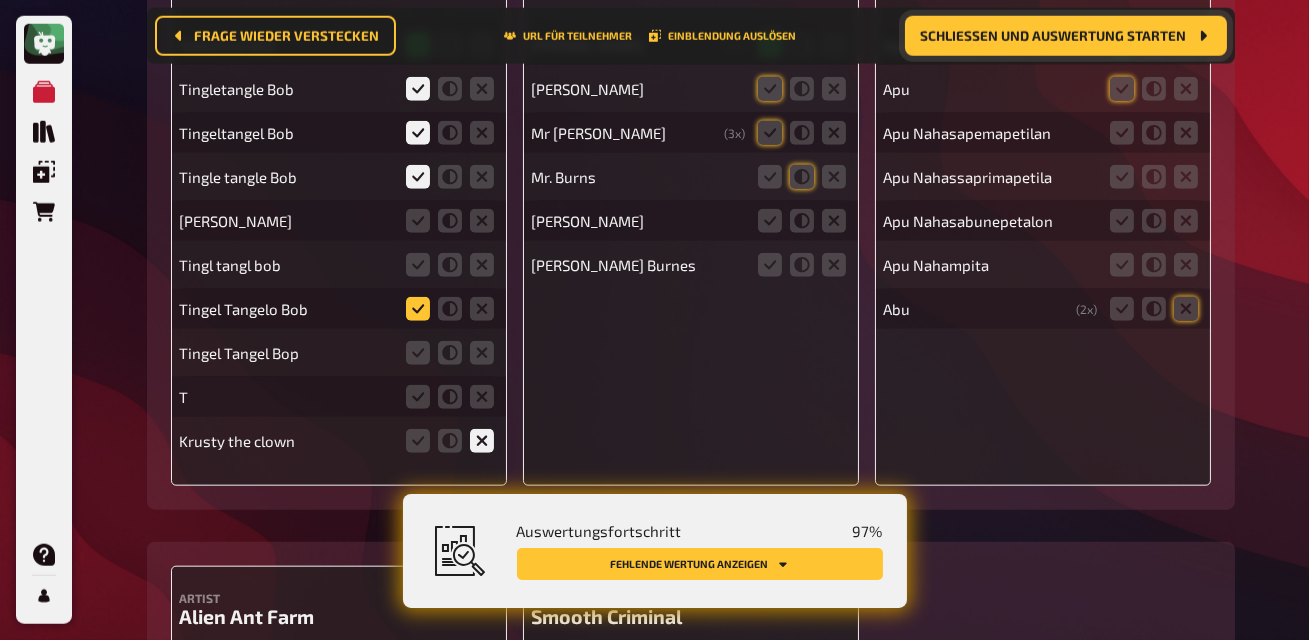 click 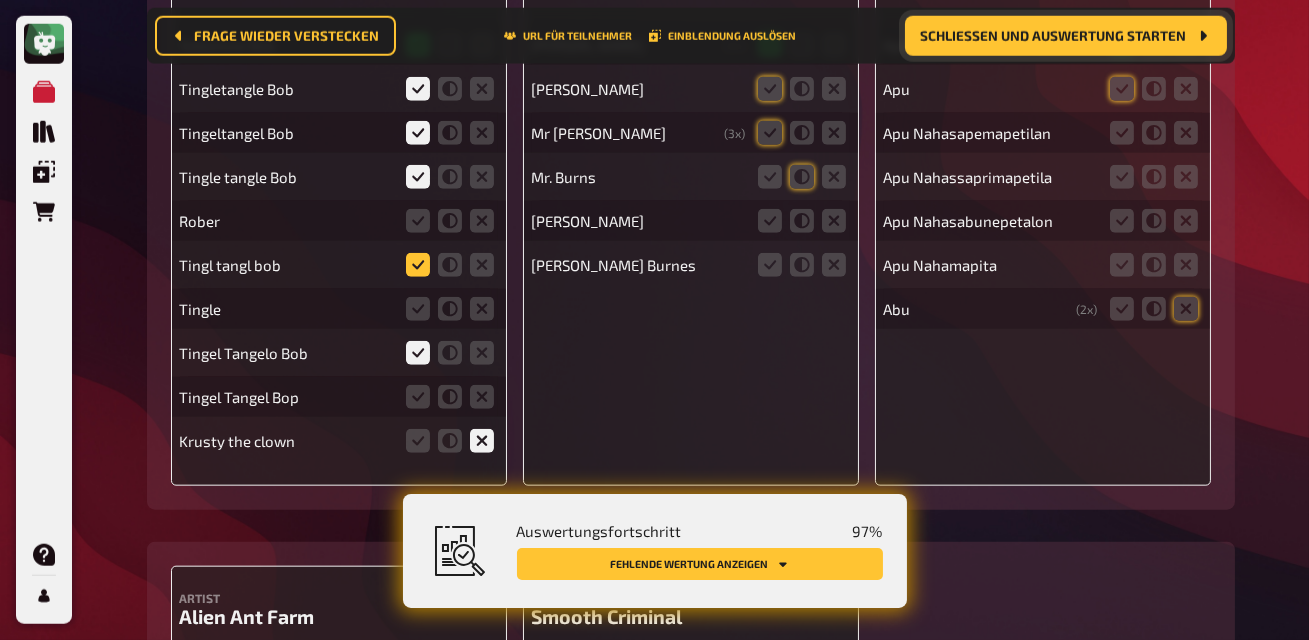 click 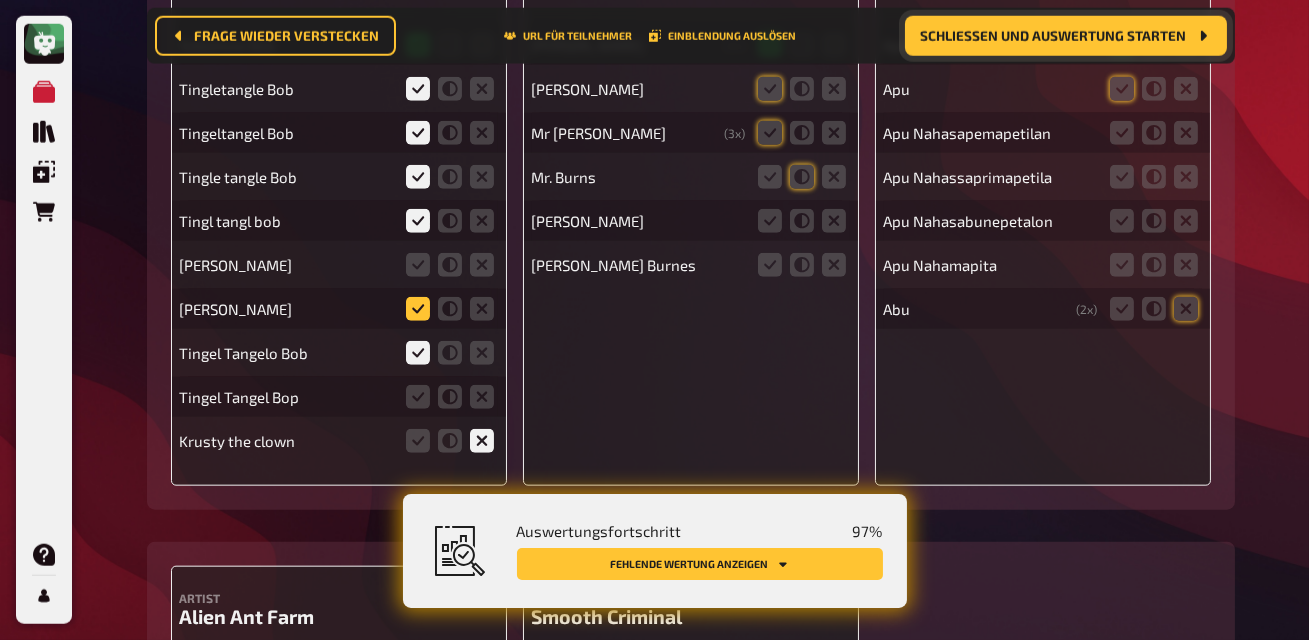 click 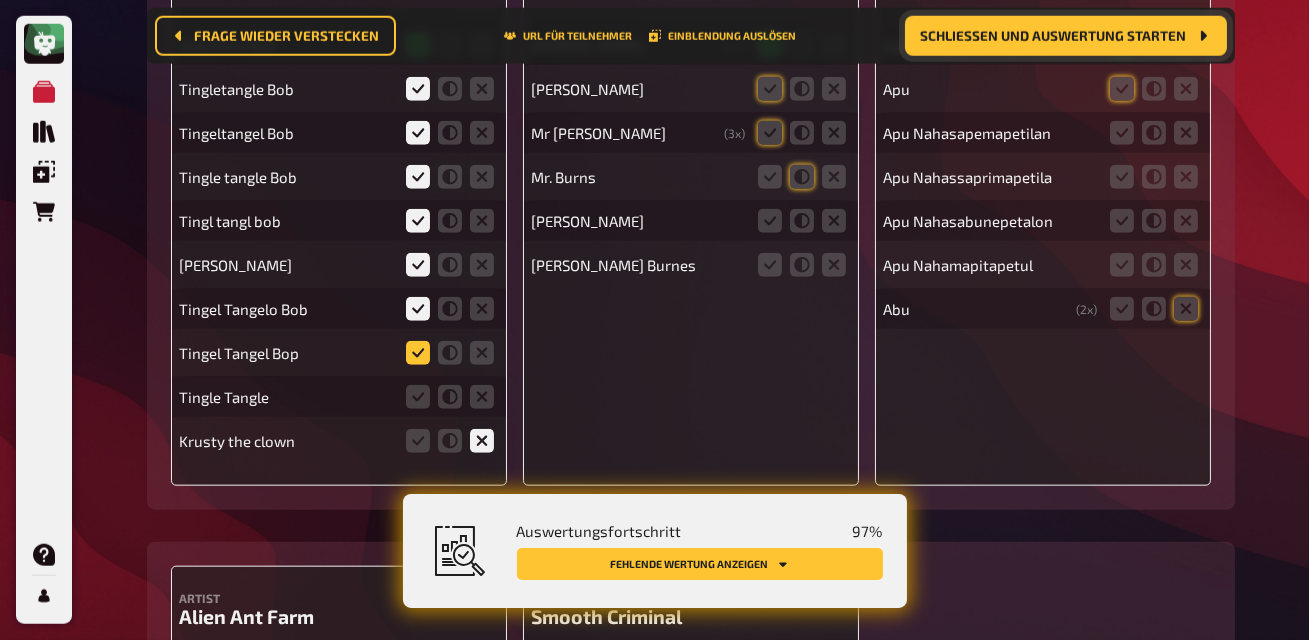 click 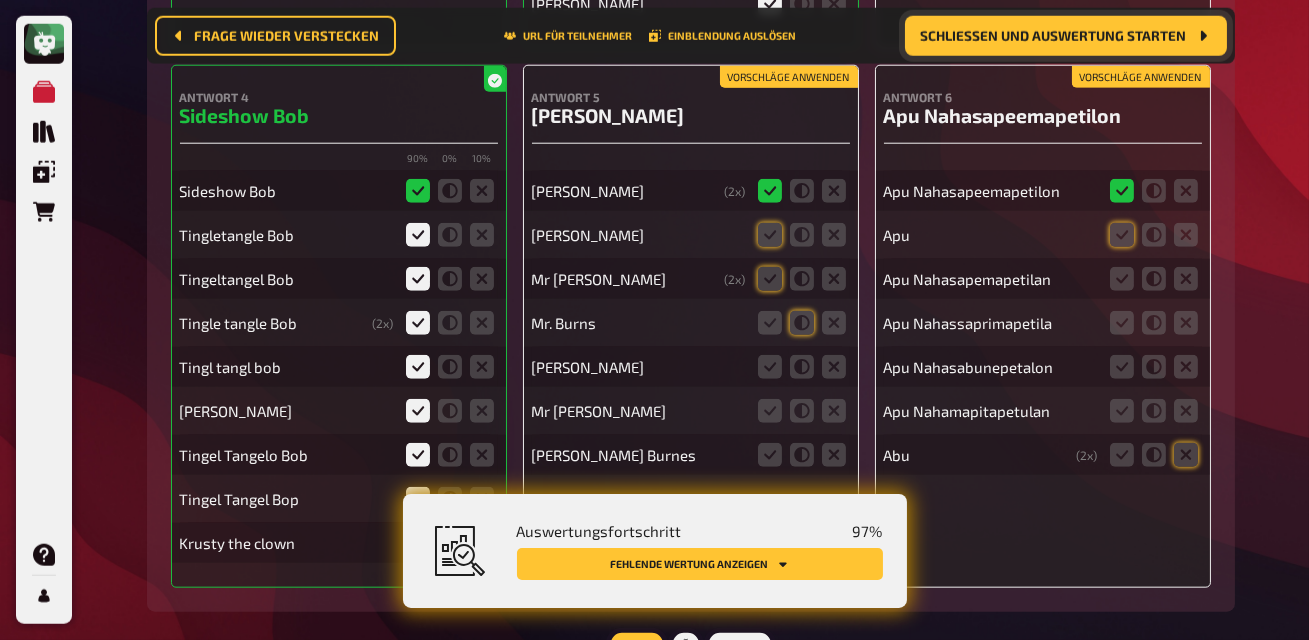 scroll, scrollTop: 18593, scrollLeft: 0, axis: vertical 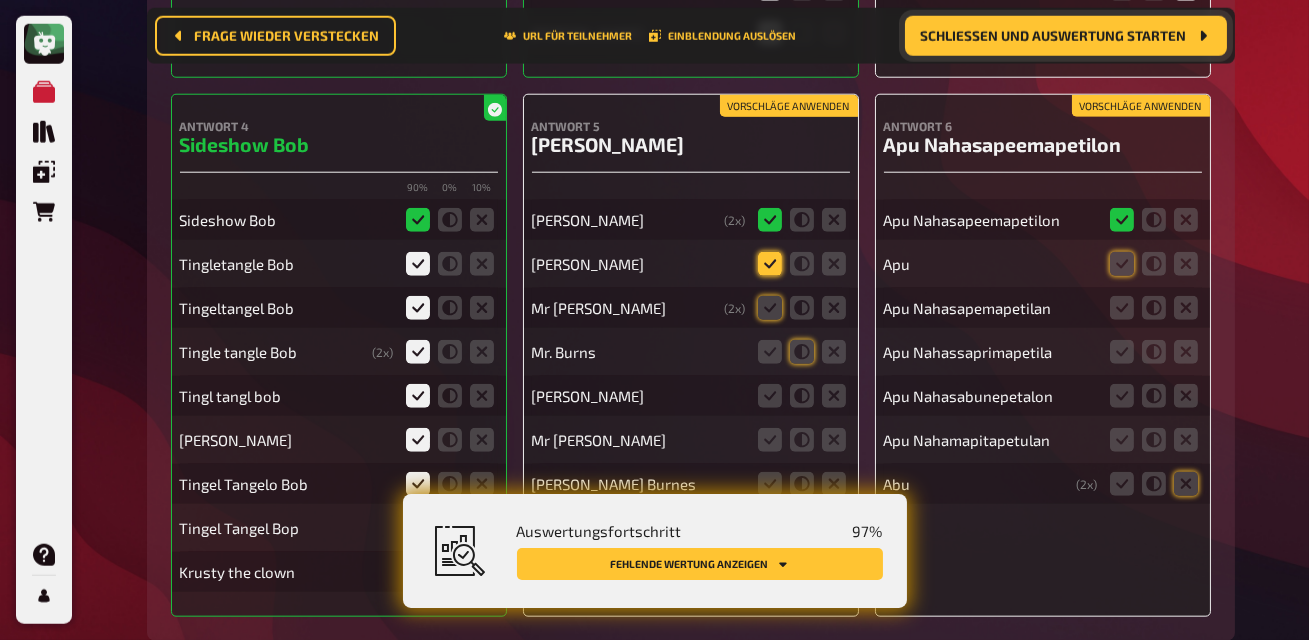 click 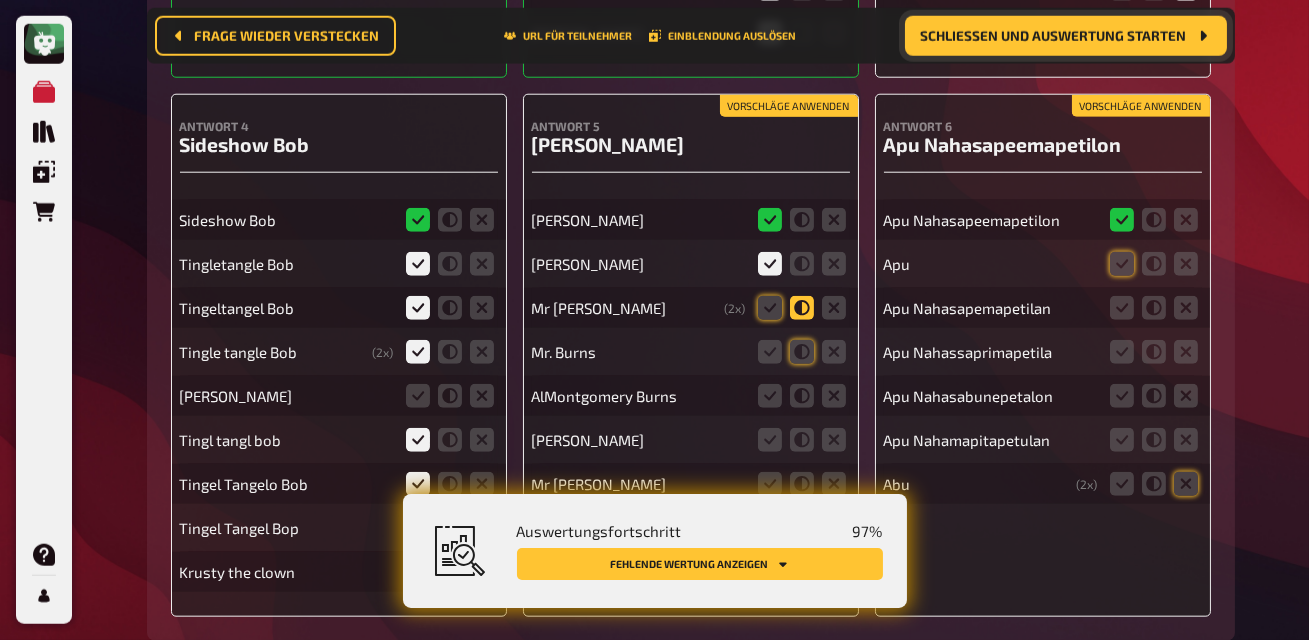 click 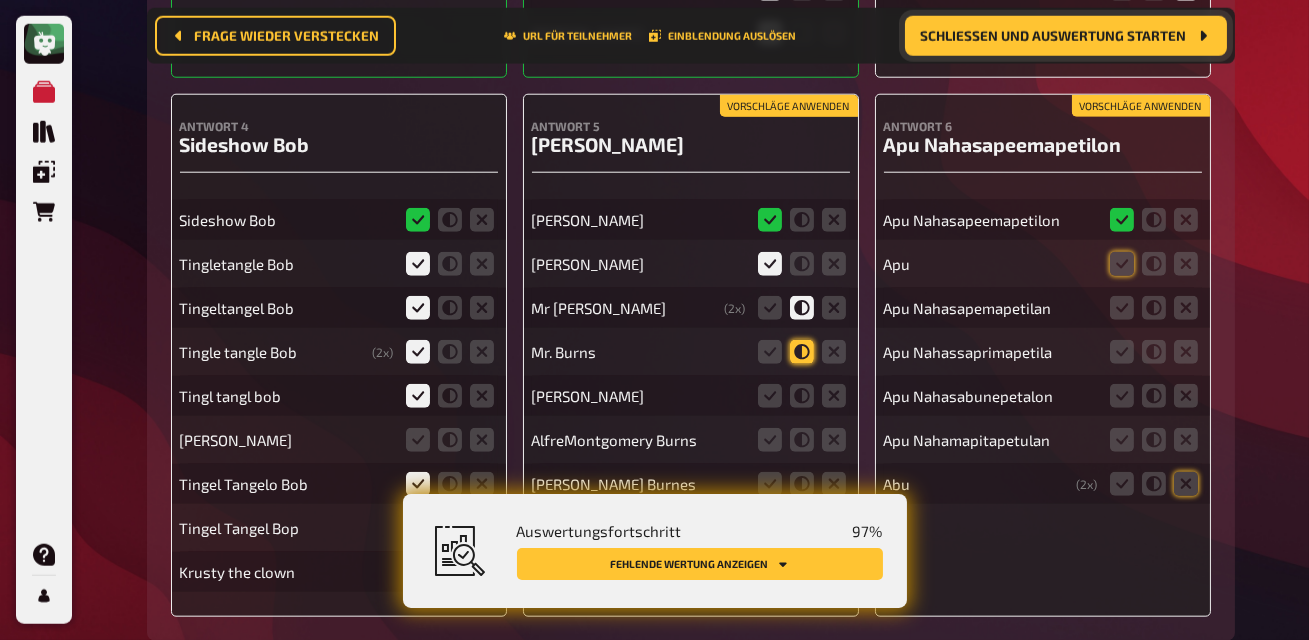 click 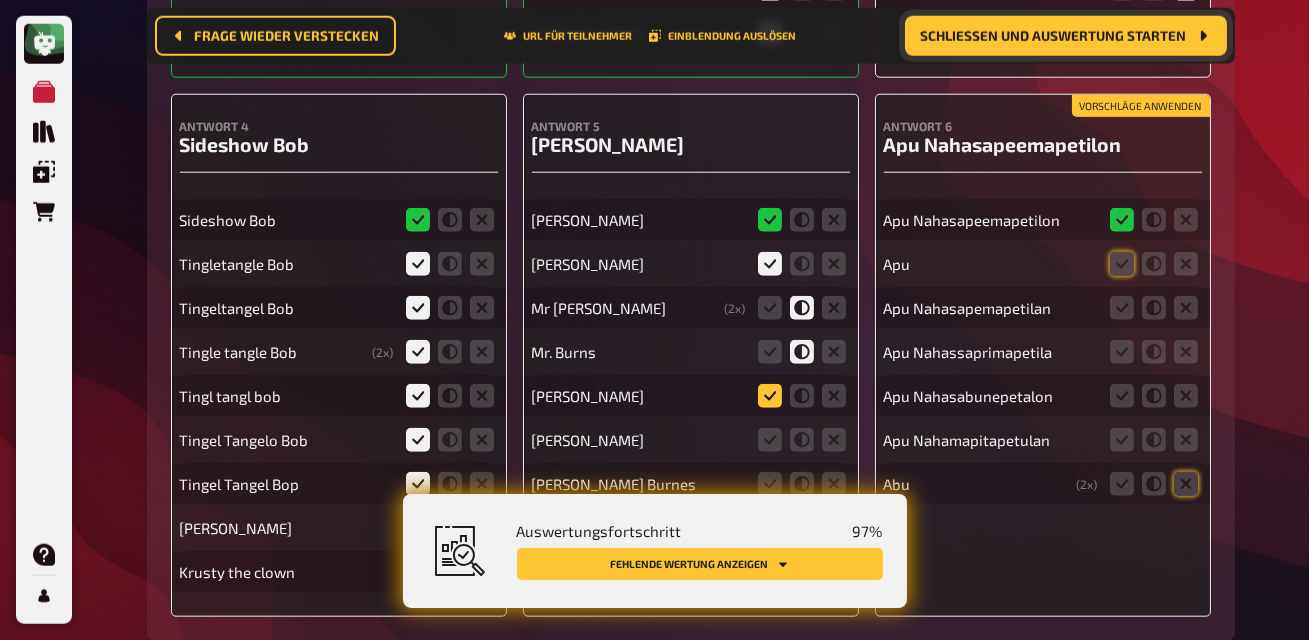 click 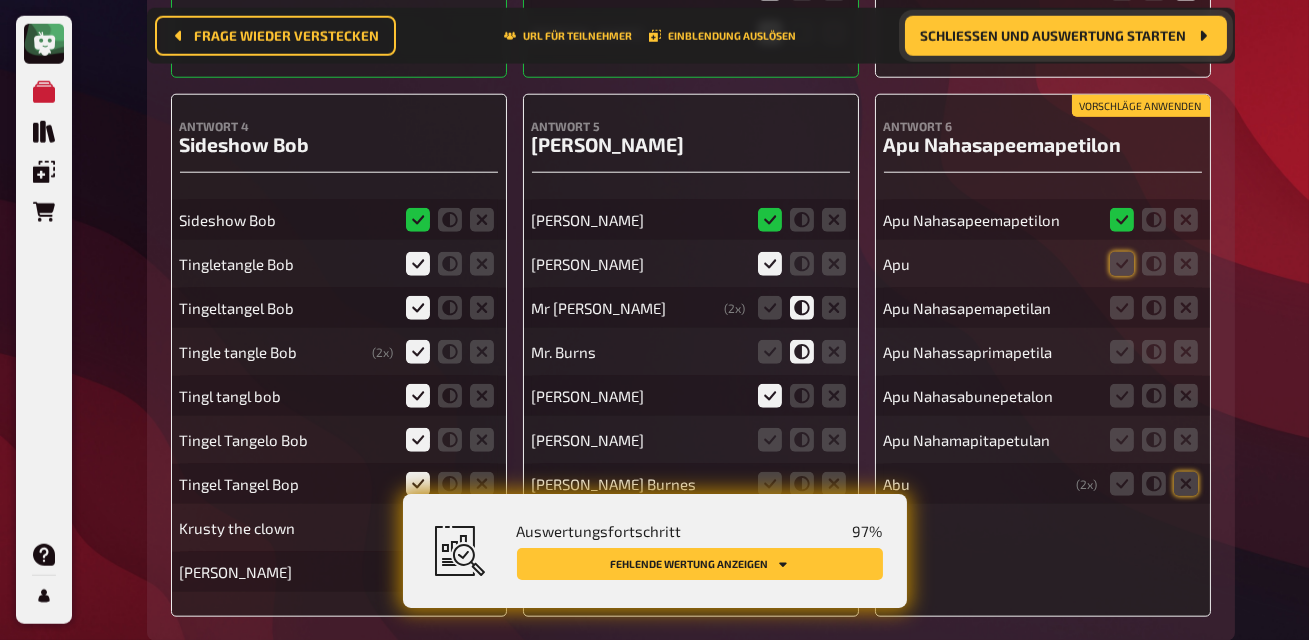 scroll, scrollTop: 18647, scrollLeft: 0, axis: vertical 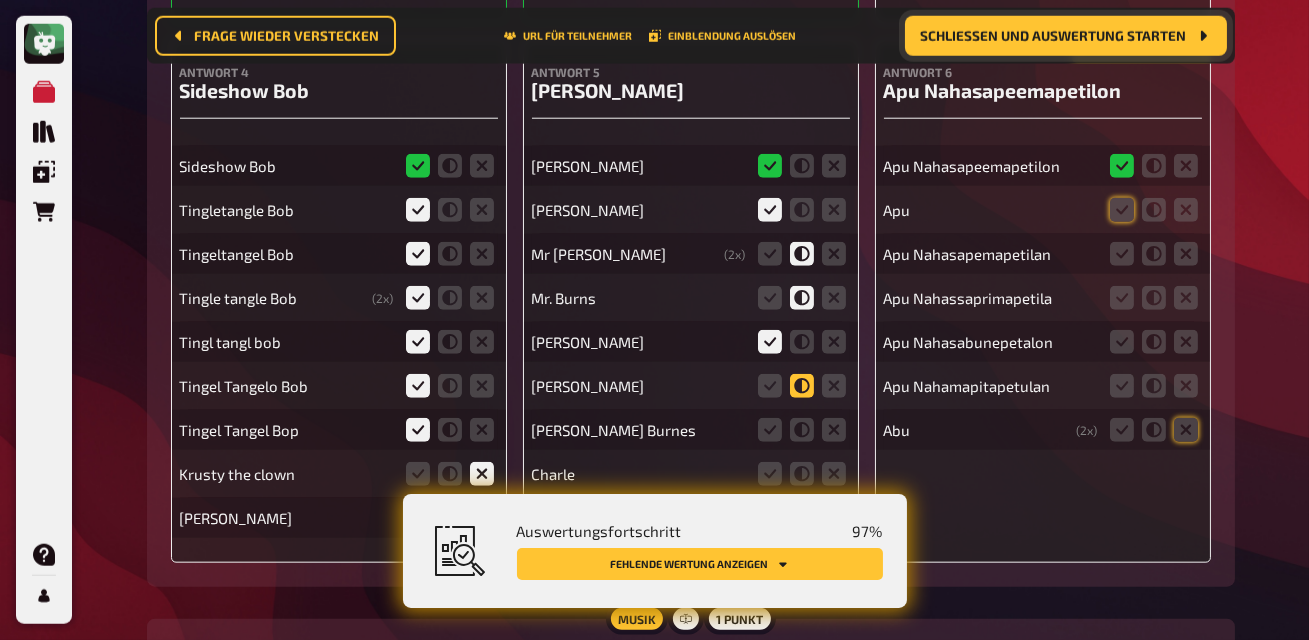 click 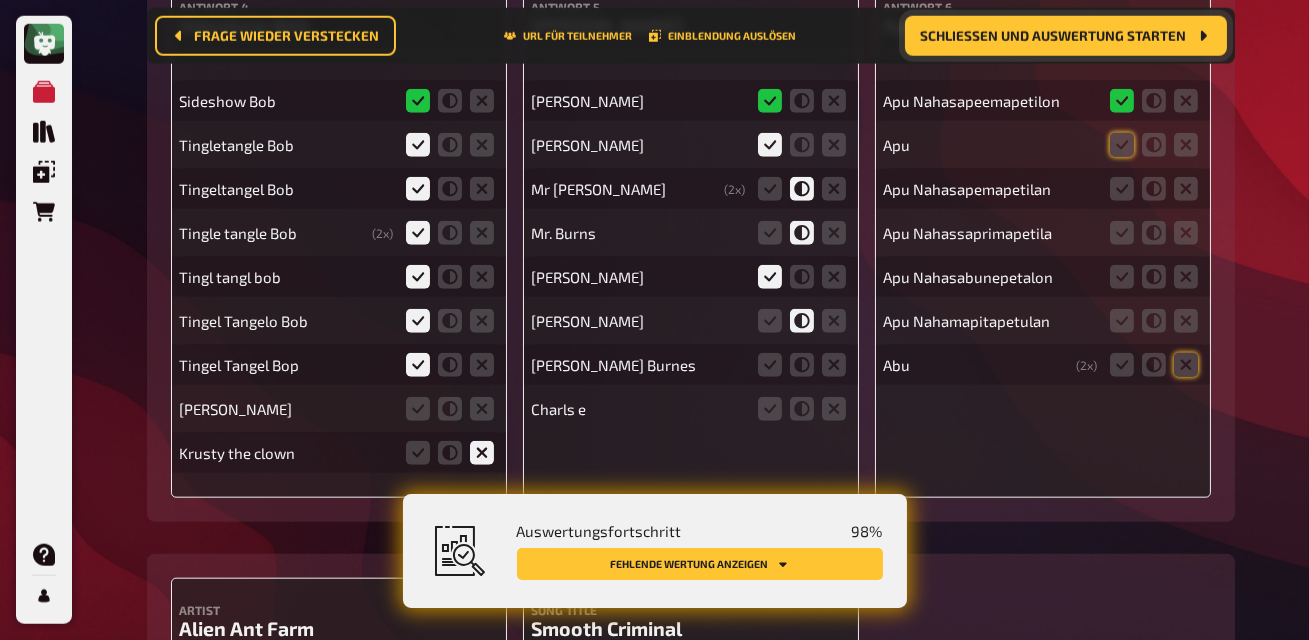 scroll, scrollTop: 18713, scrollLeft: 0, axis: vertical 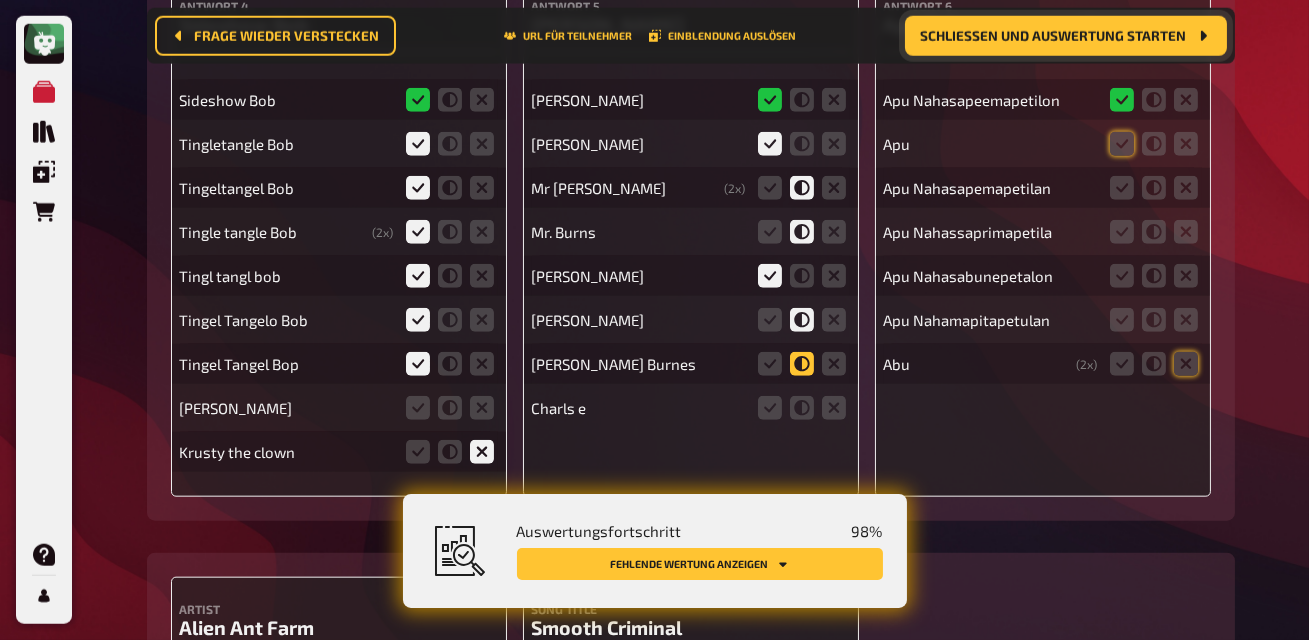 click 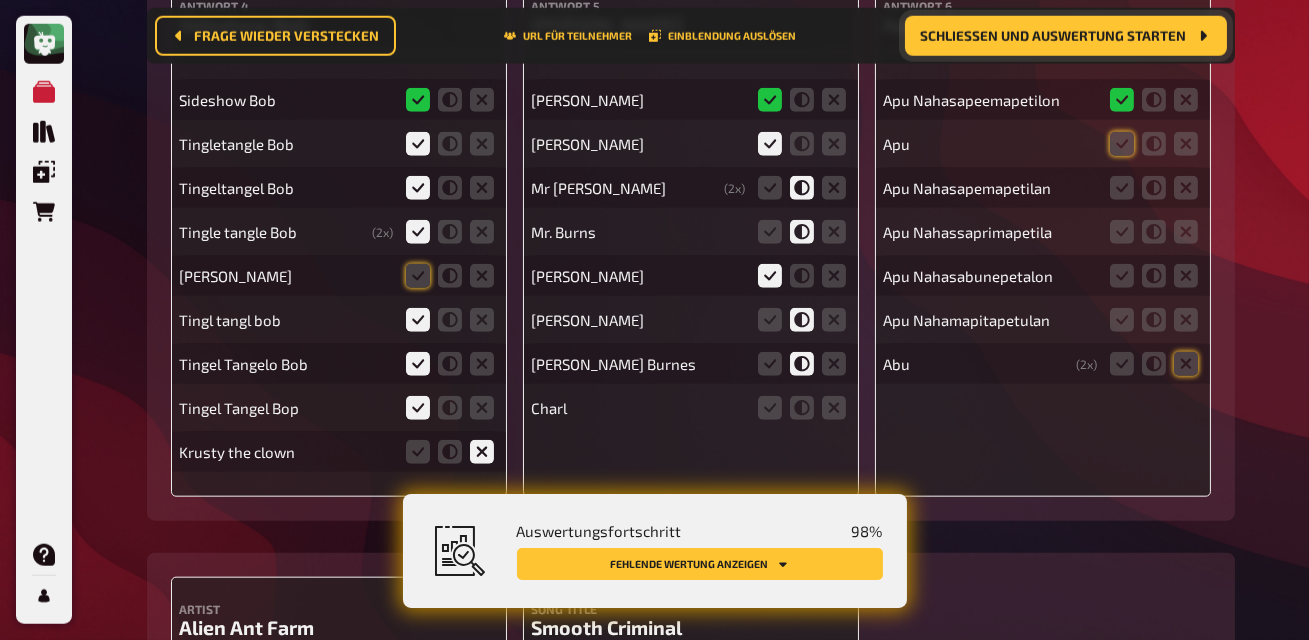 click at bounding box center [802, 408] 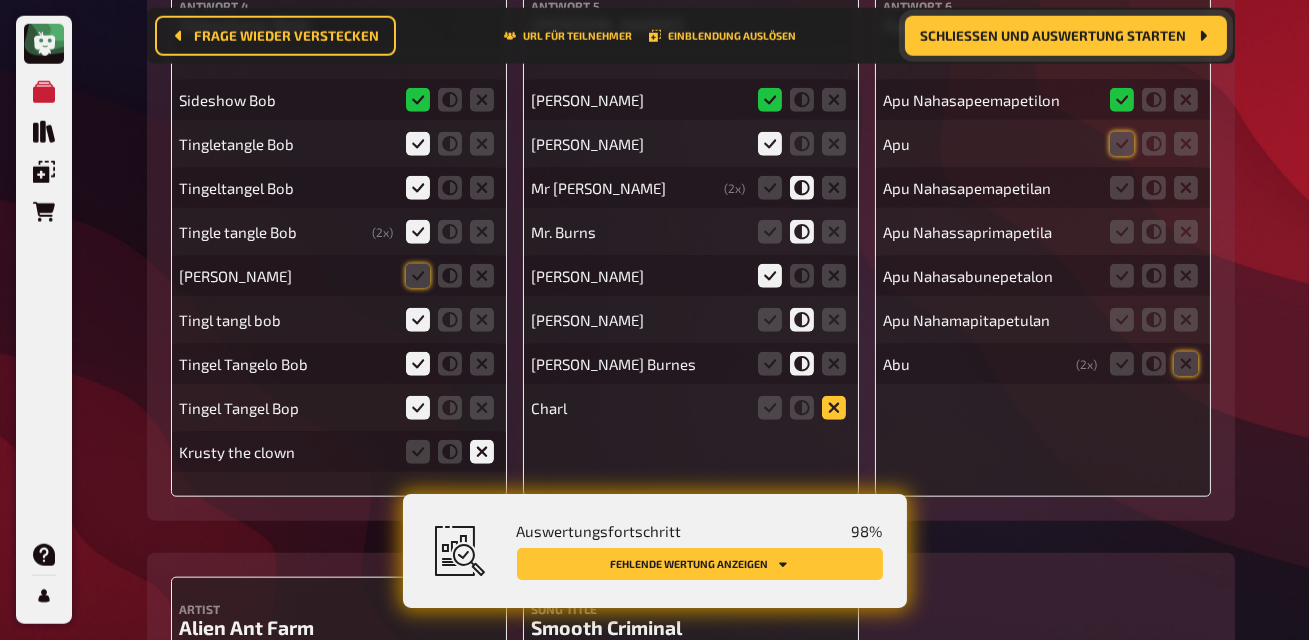 click 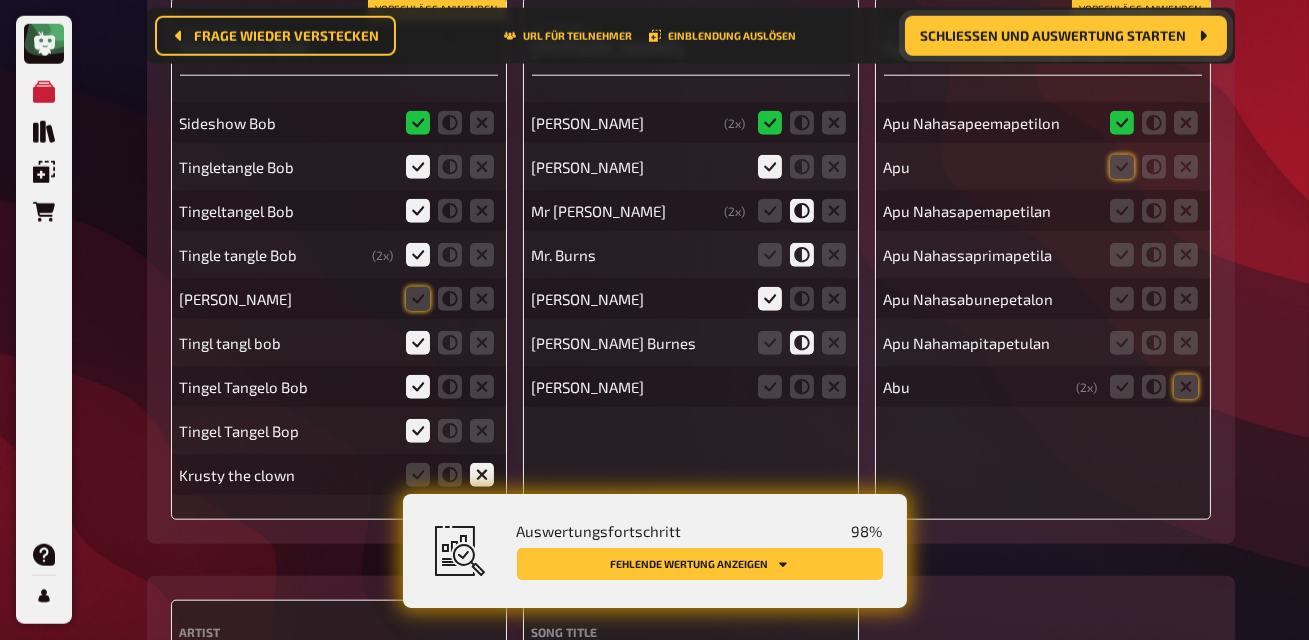 scroll, scrollTop: 18718, scrollLeft: 0, axis: vertical 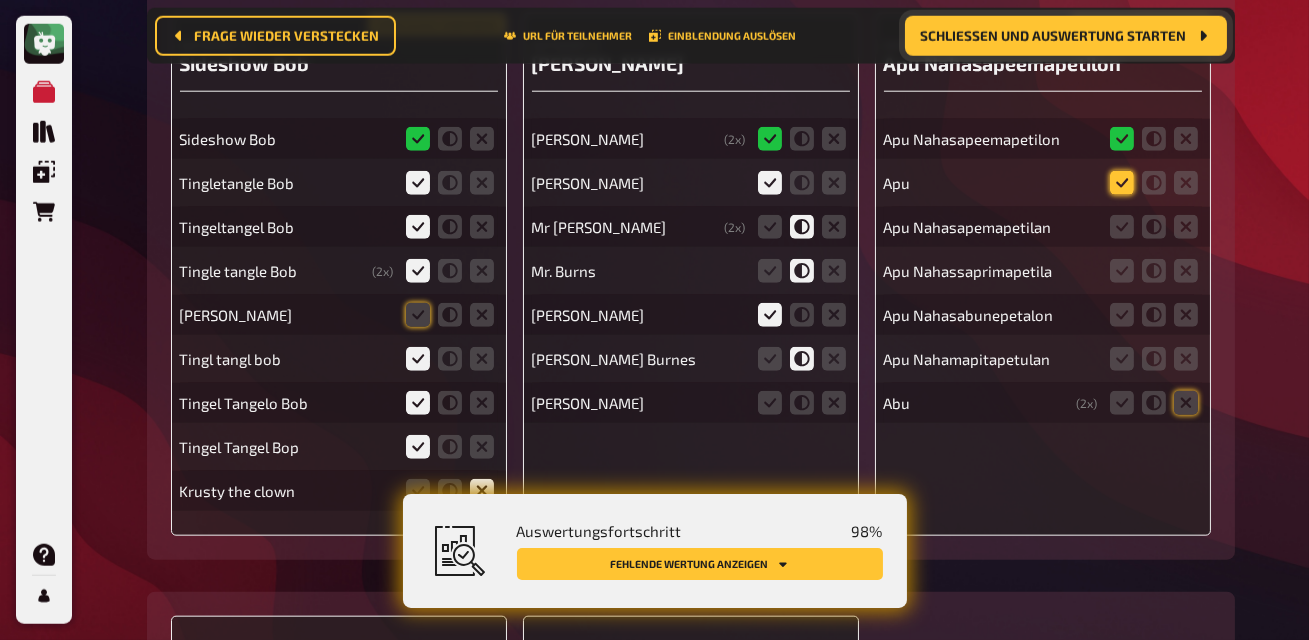 click 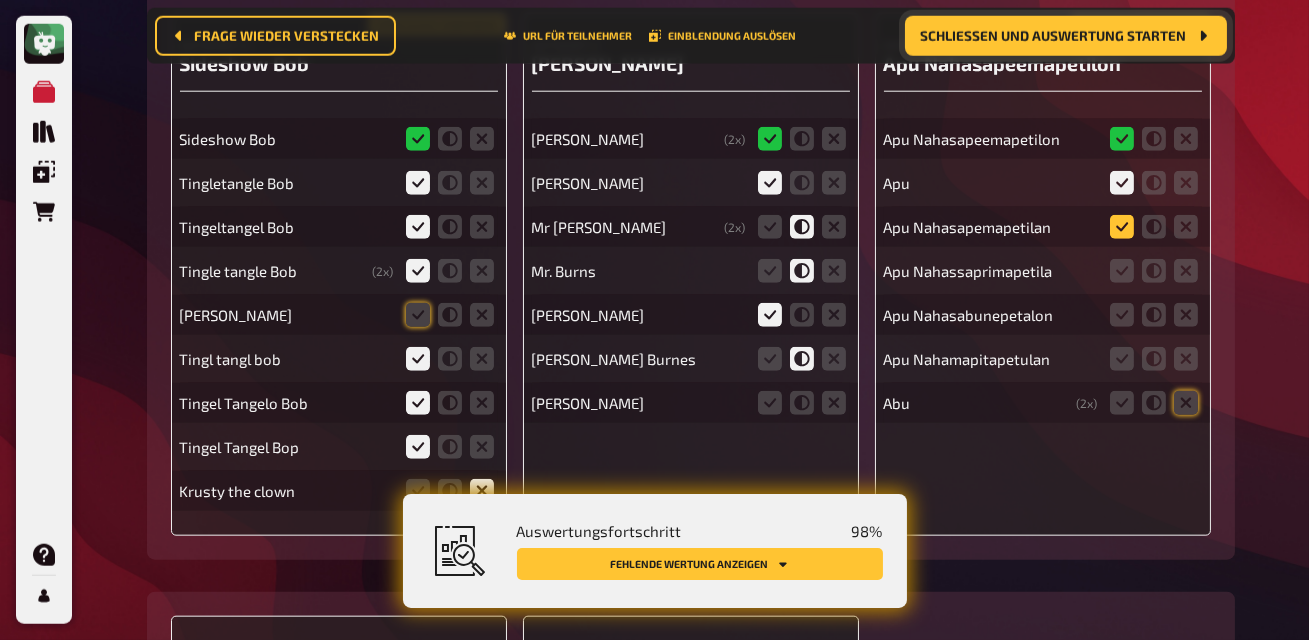 click 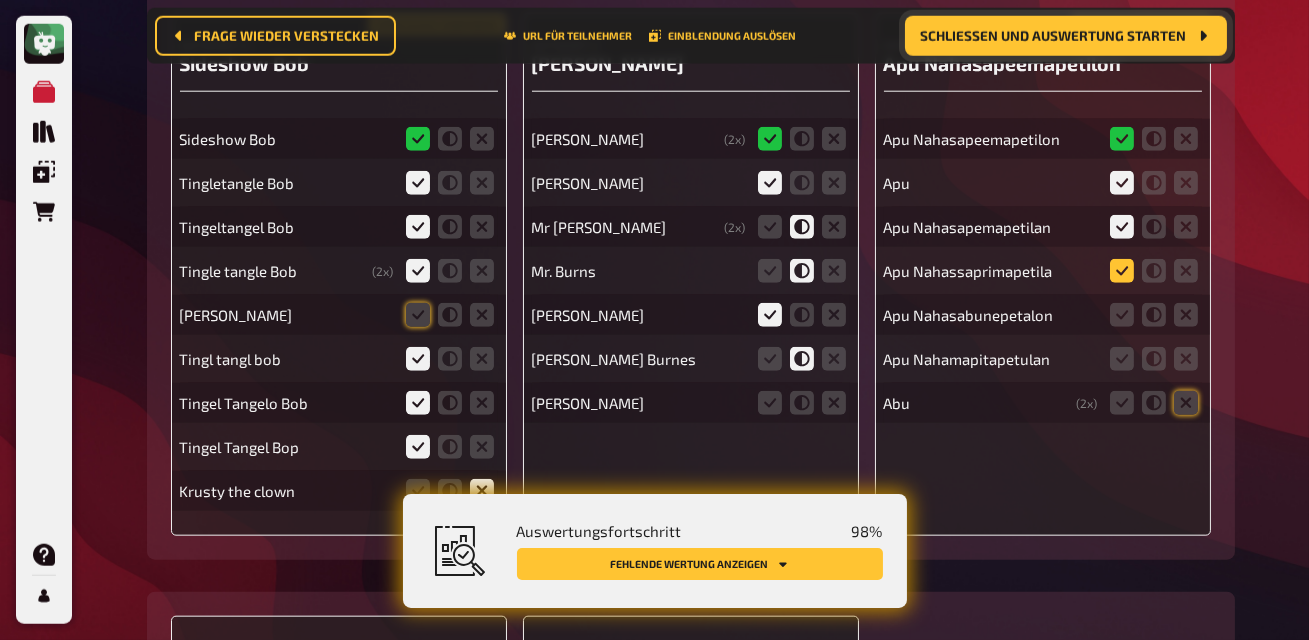 click 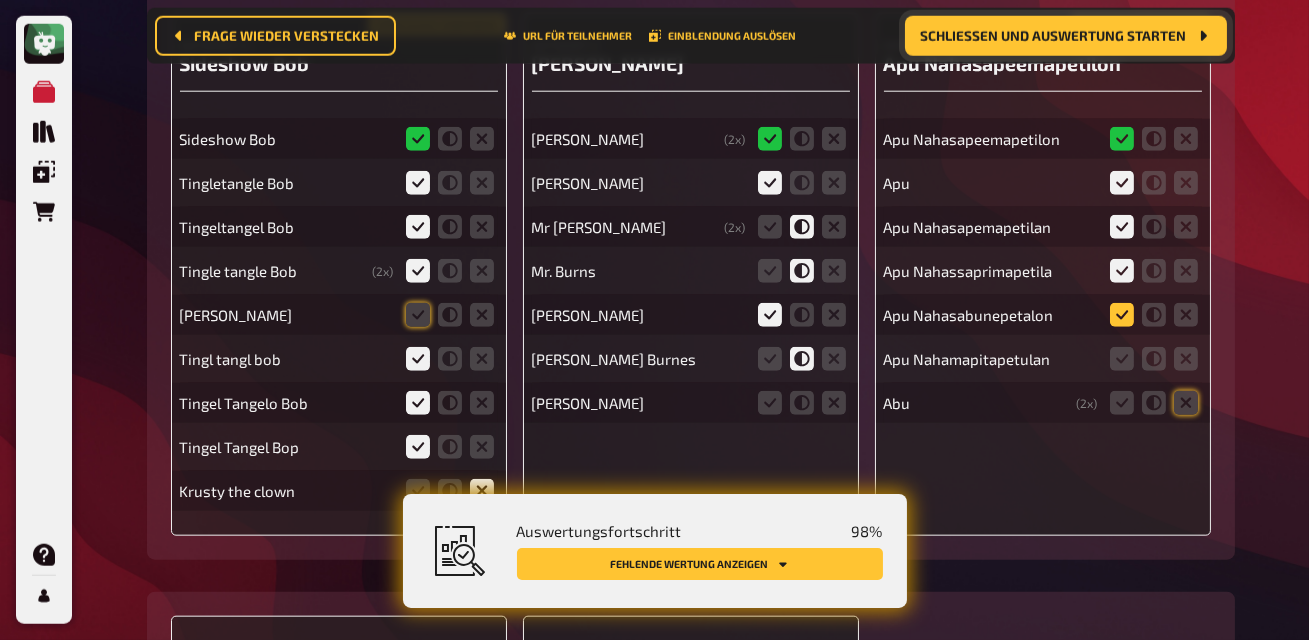 click 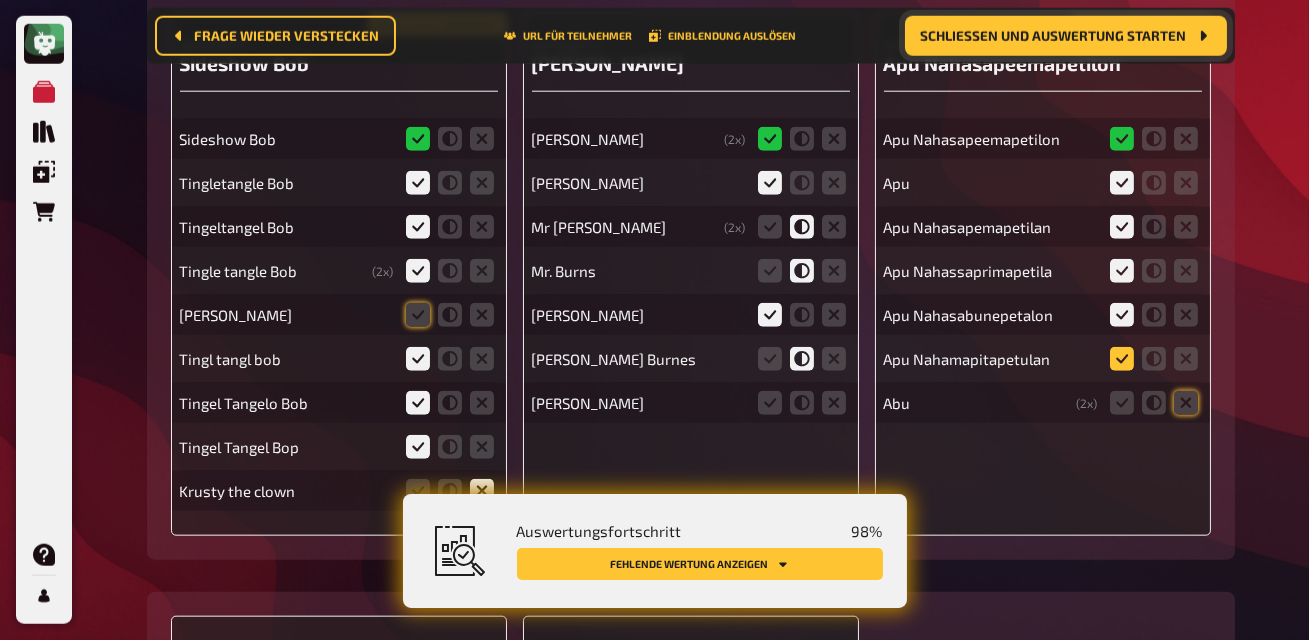 click 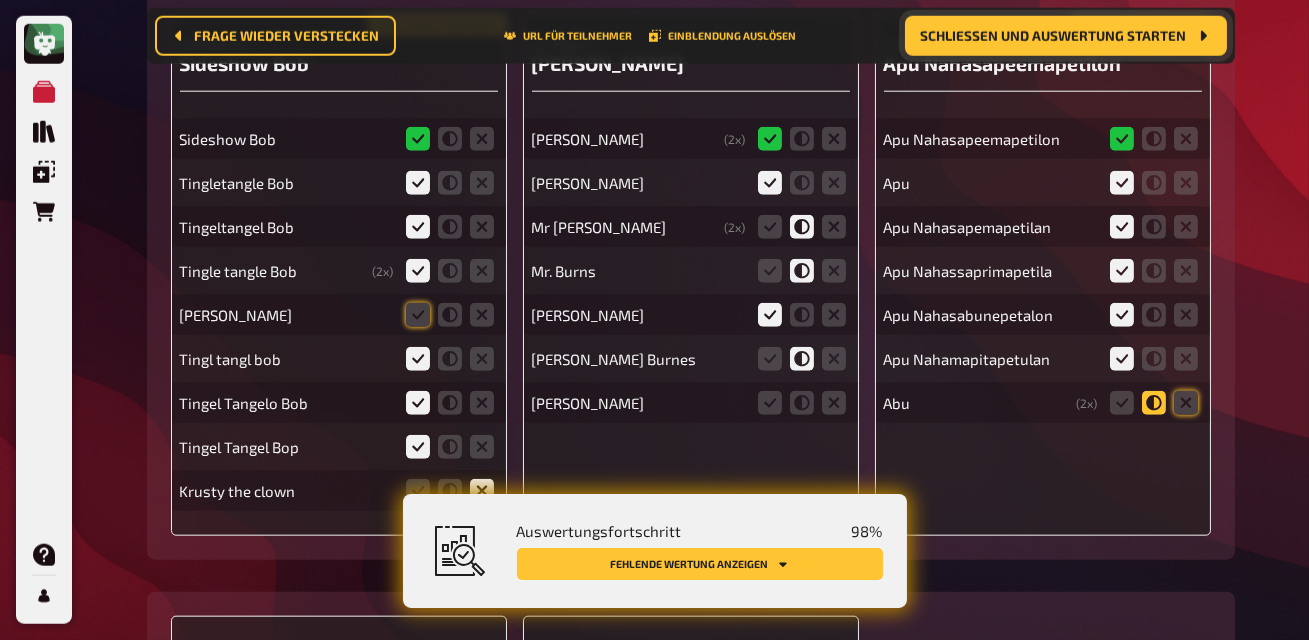 click 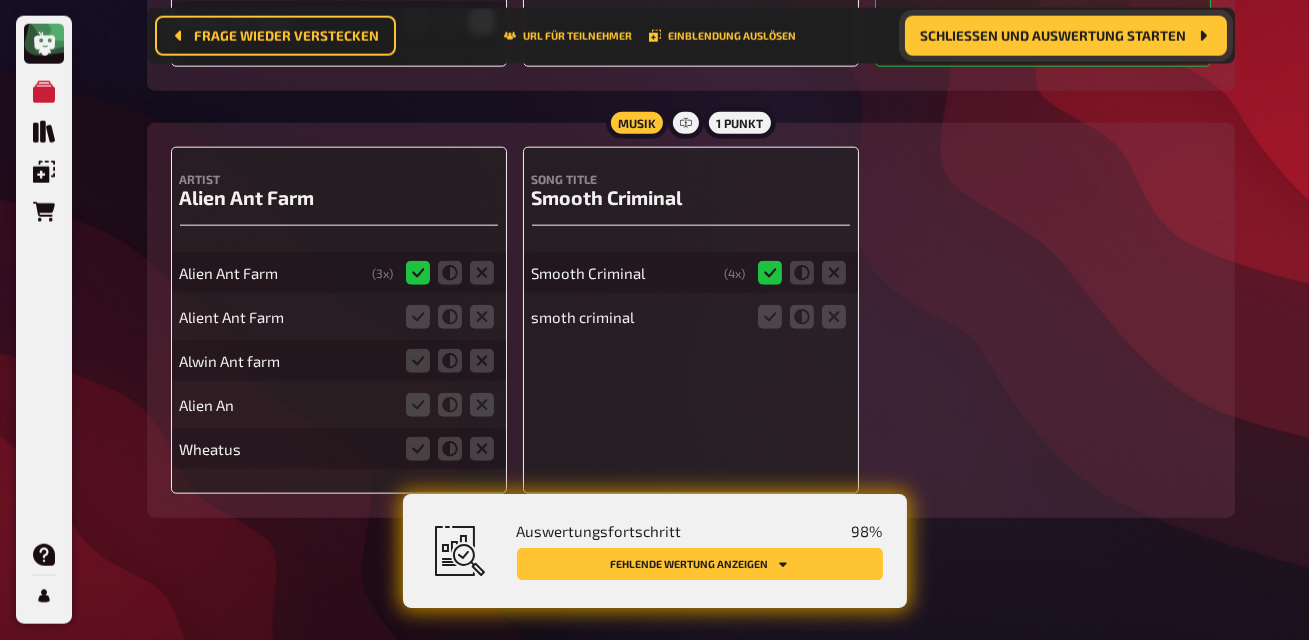 scroll, scrollTop: 19143, scrollLeft: 0, axis: vertical 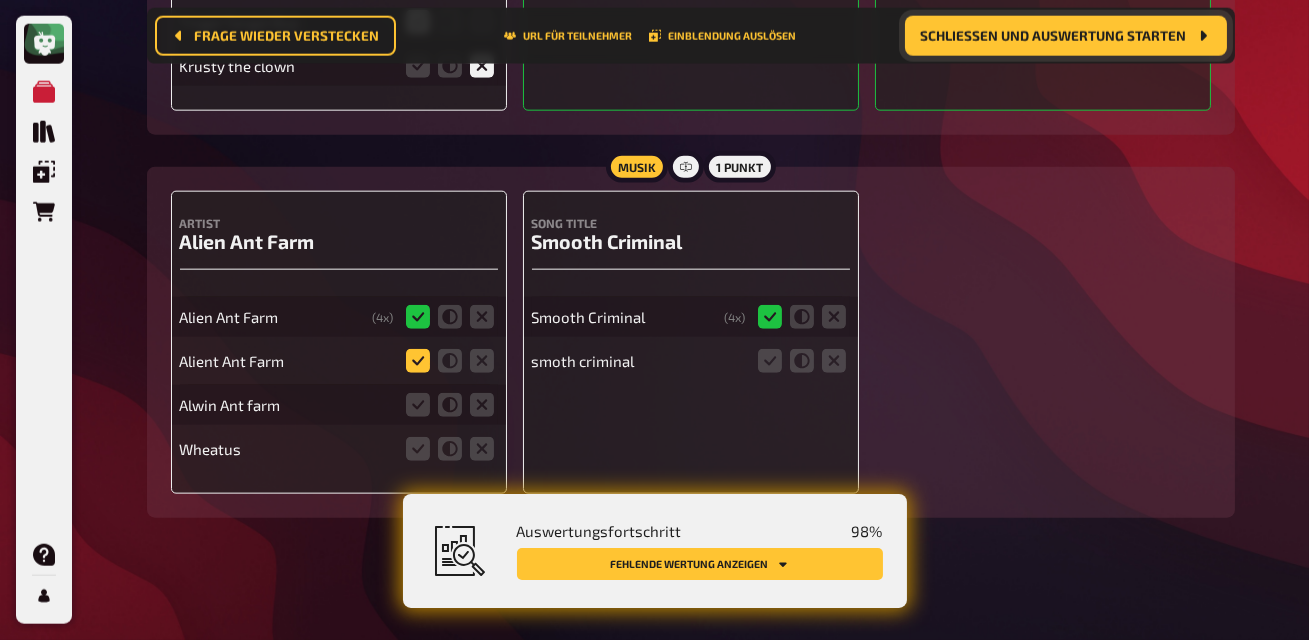 click 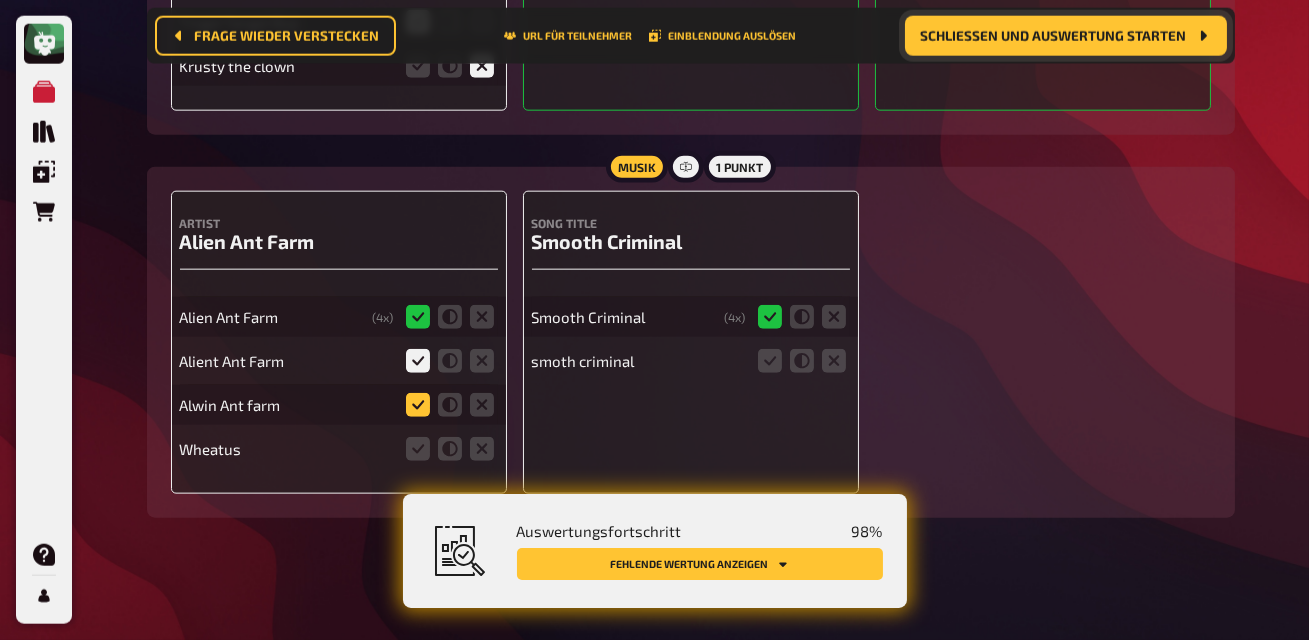 click 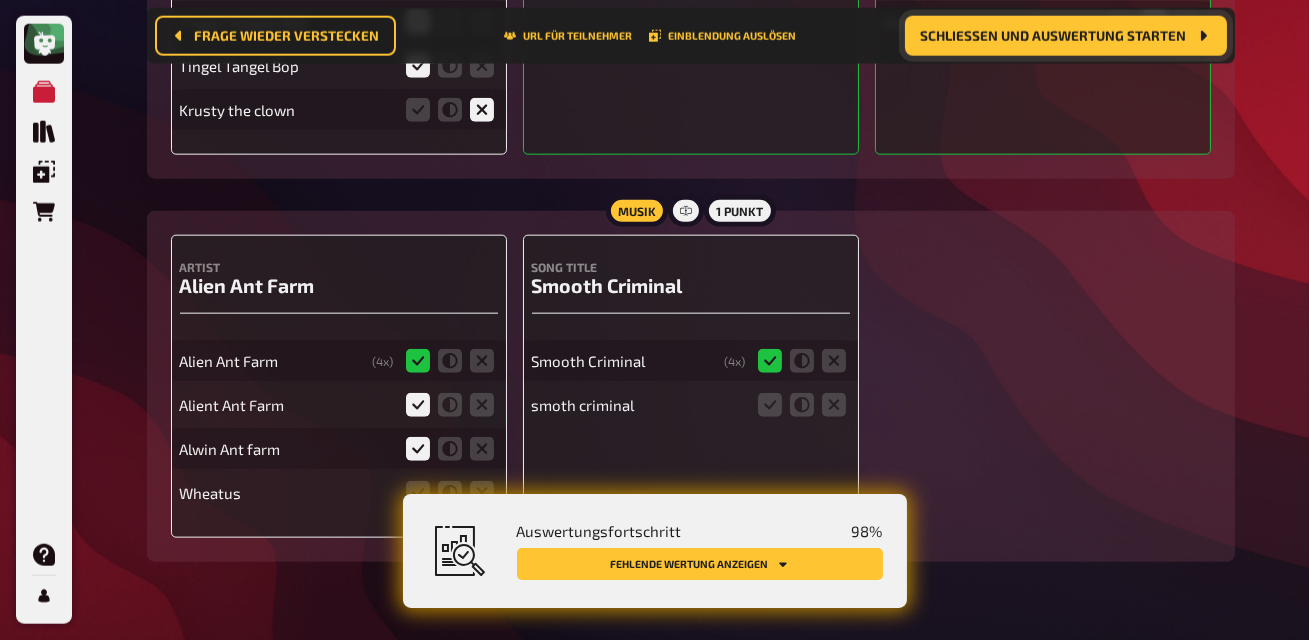 scroll, scrollTop: 19187, scrollLeft: 0, axis: vertical 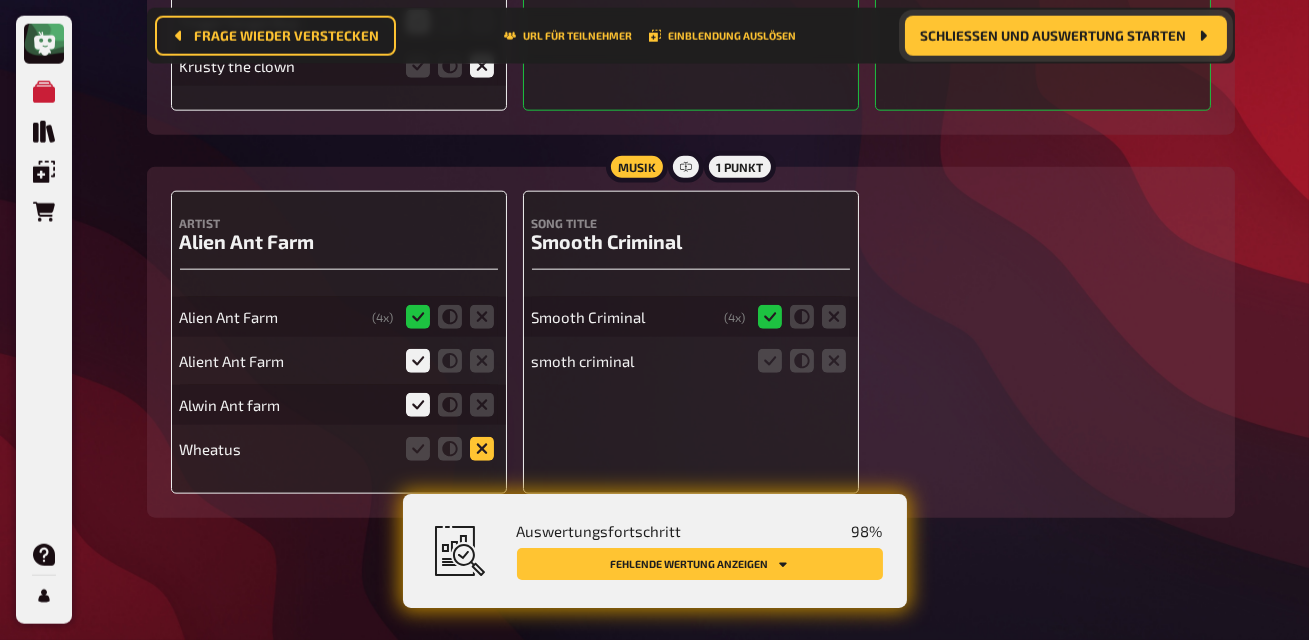 click 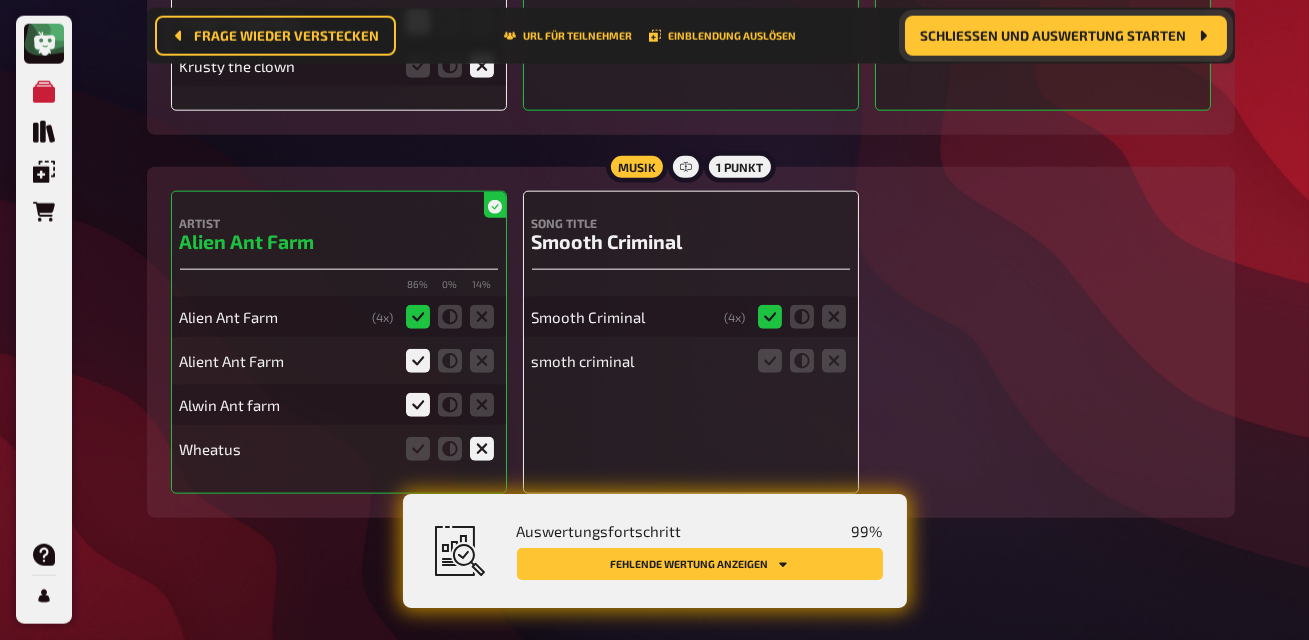 scroll, scrollTop: 19143, scrollLeft: 0, axis: vertical 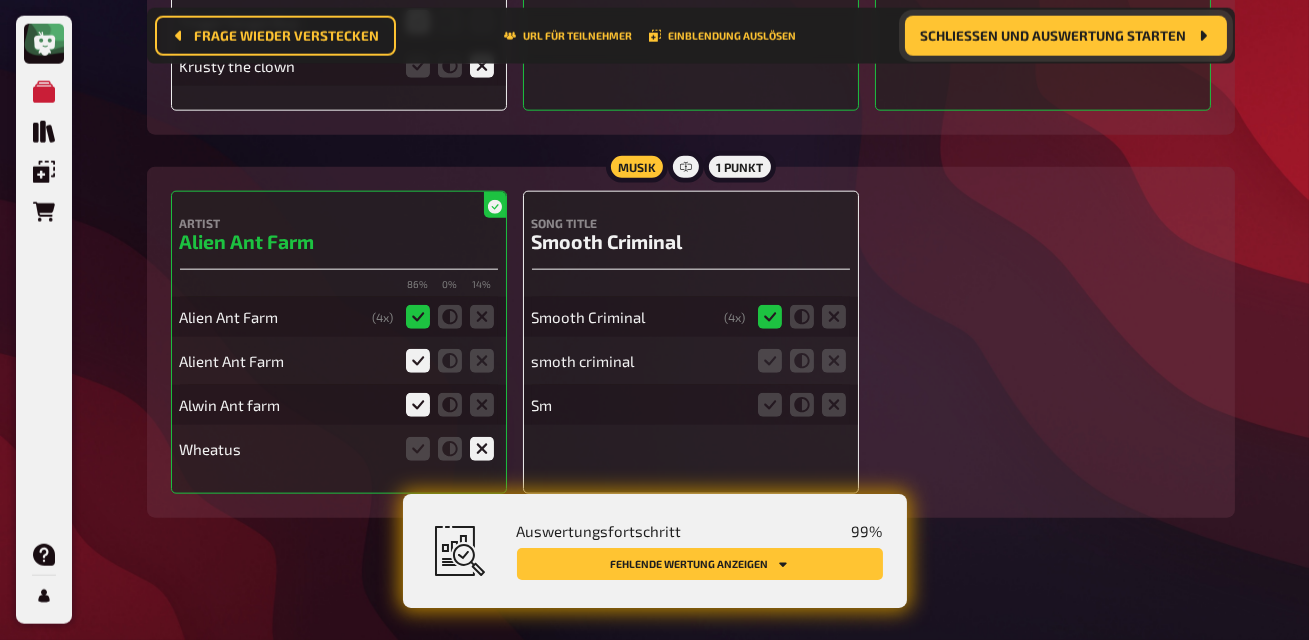 click at bounding box center (802, 361) 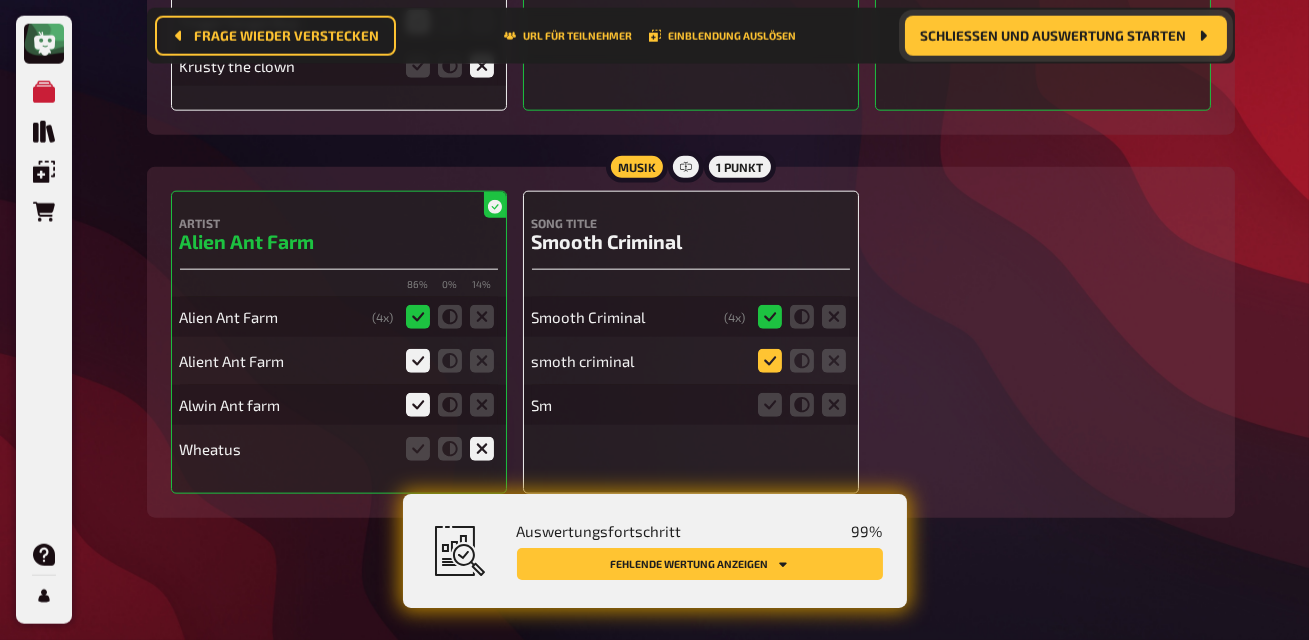 click 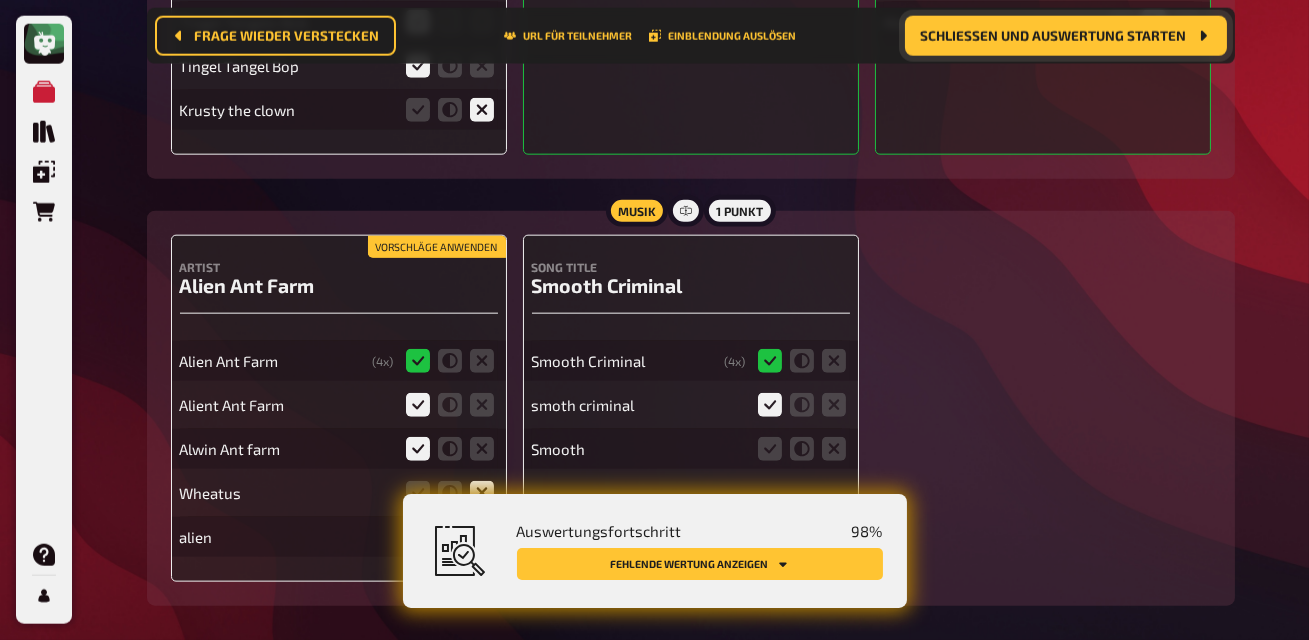 scroll, scrollTop: 19231, scrollLeft: 0, axis: vertical 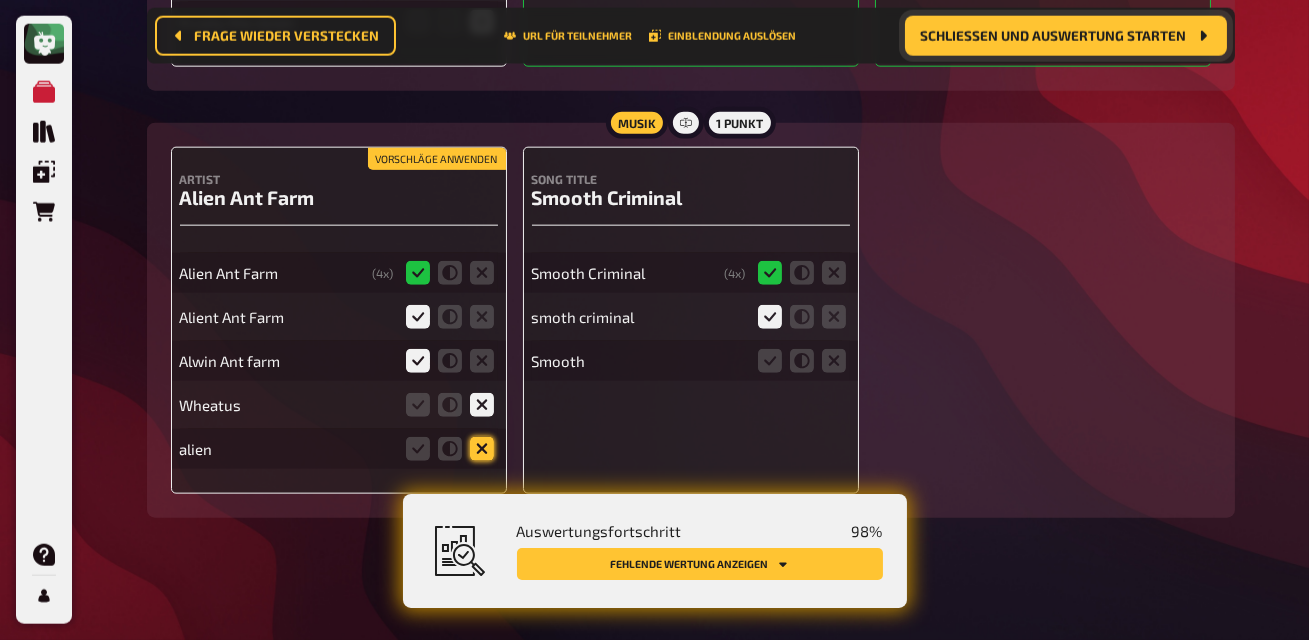 click 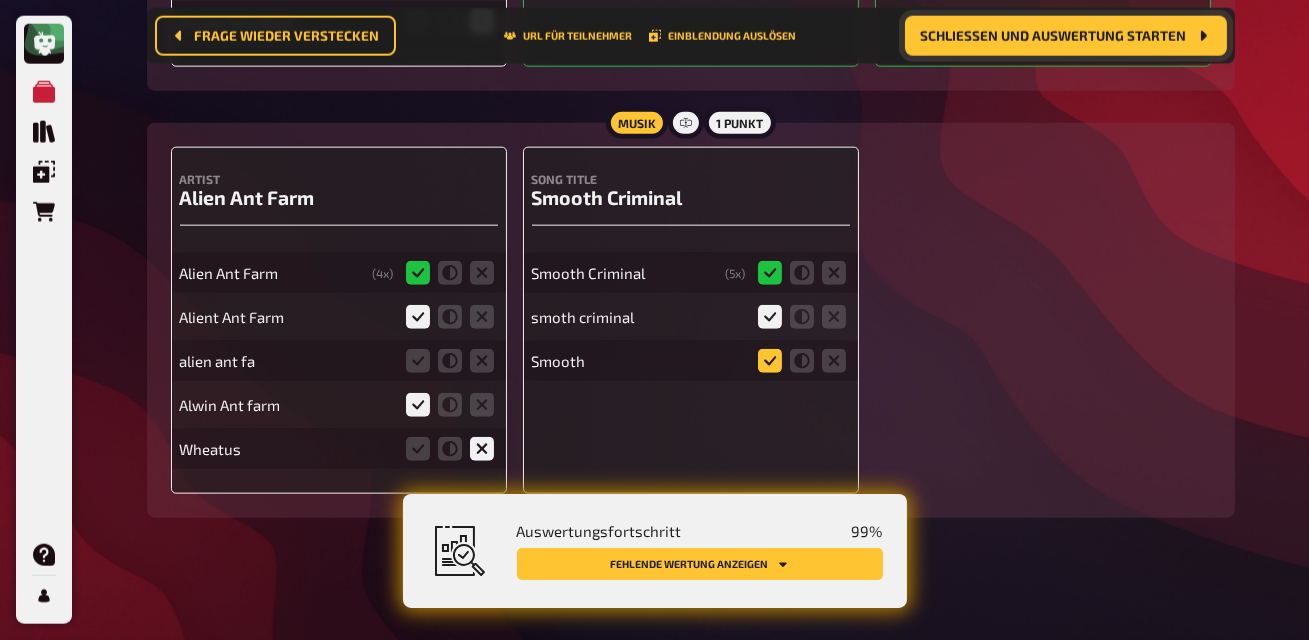 click 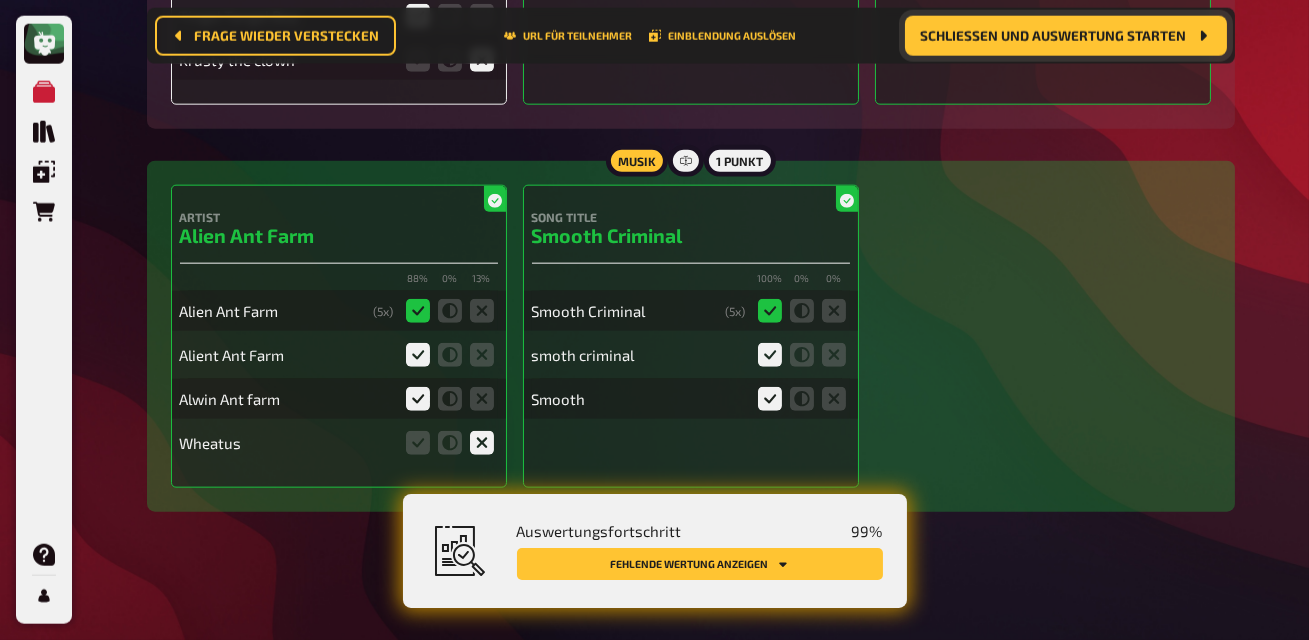 scroll, scrollTop: 19099, scrollLeft: 0, axis: vertical 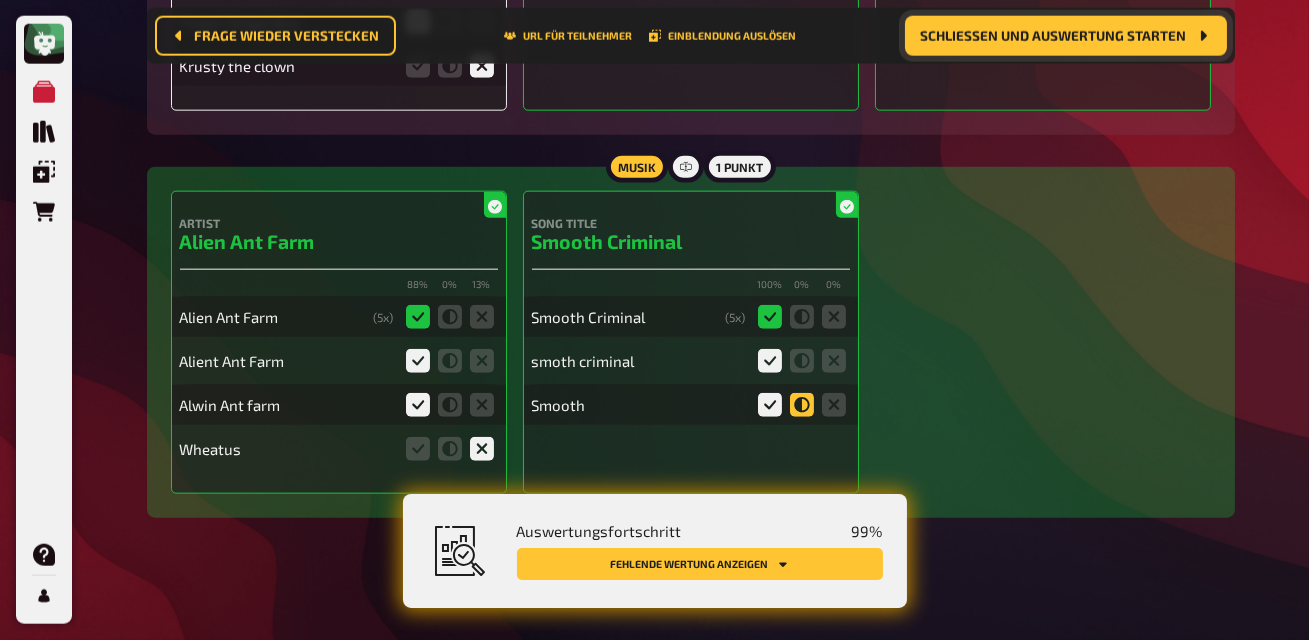 click 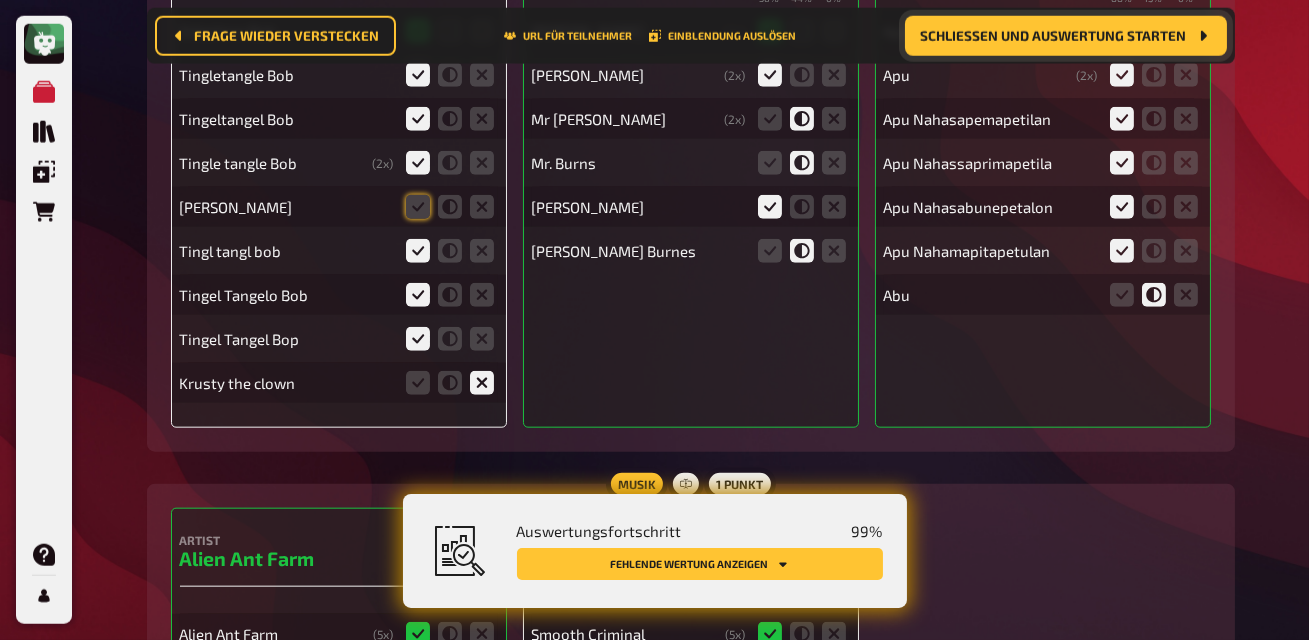 scroll, scrollTop: 18821, scrollLeft: 0, axis: vertical 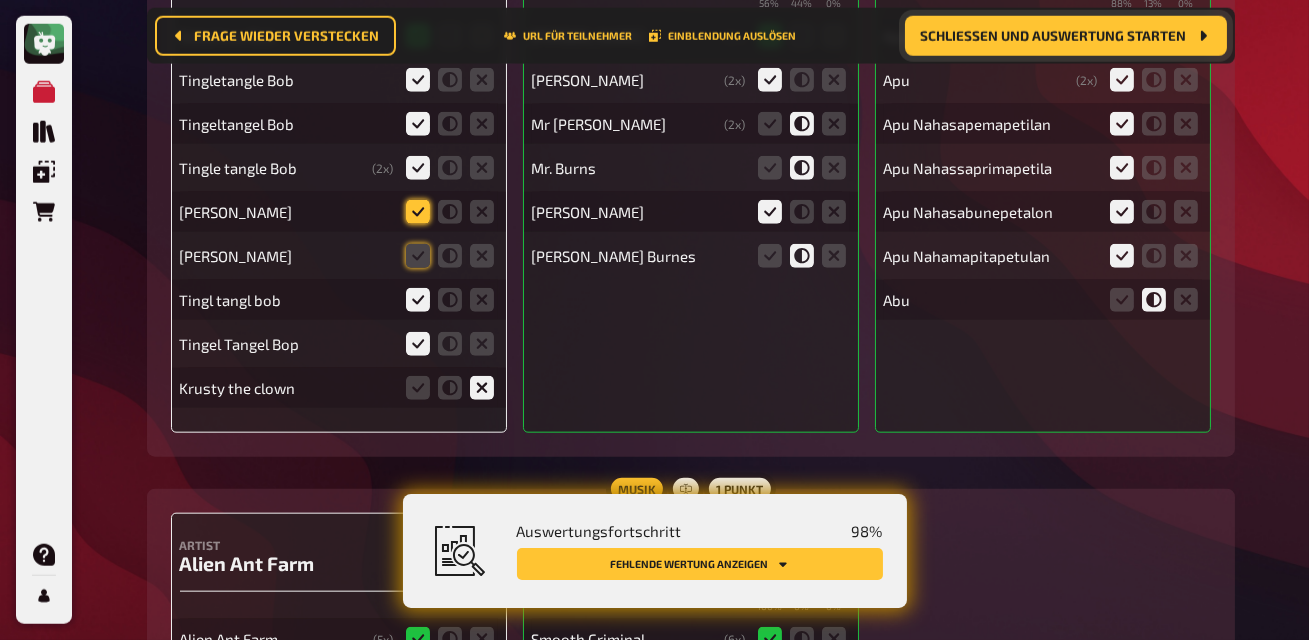 click 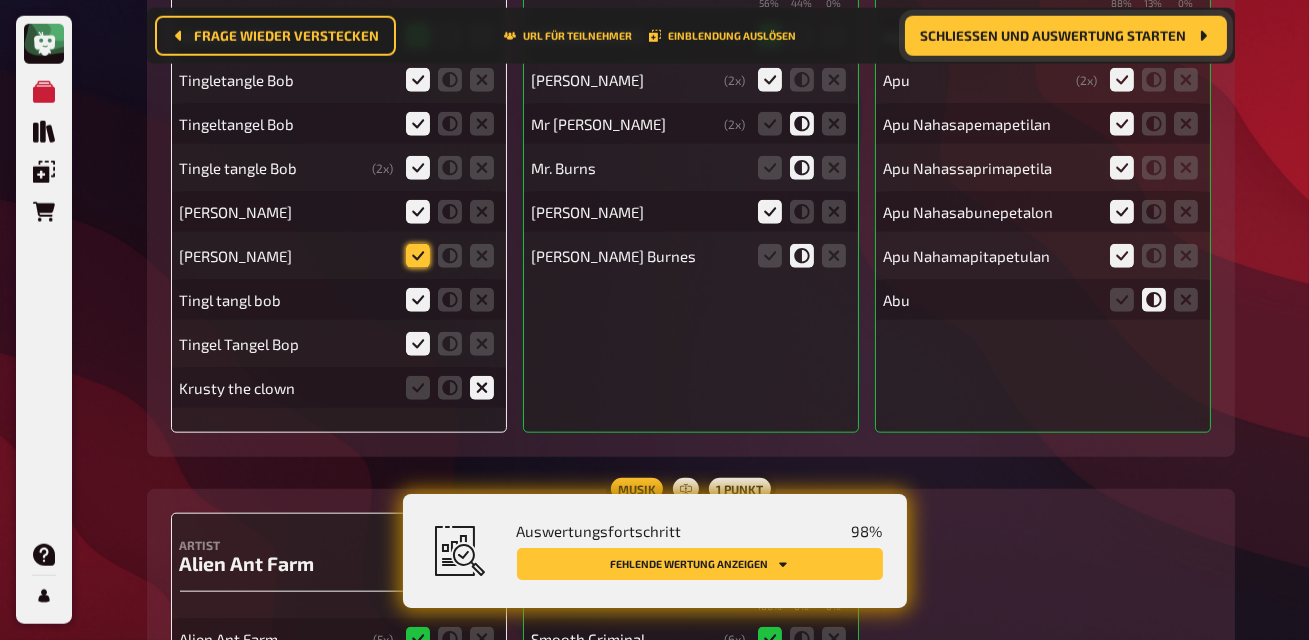 click 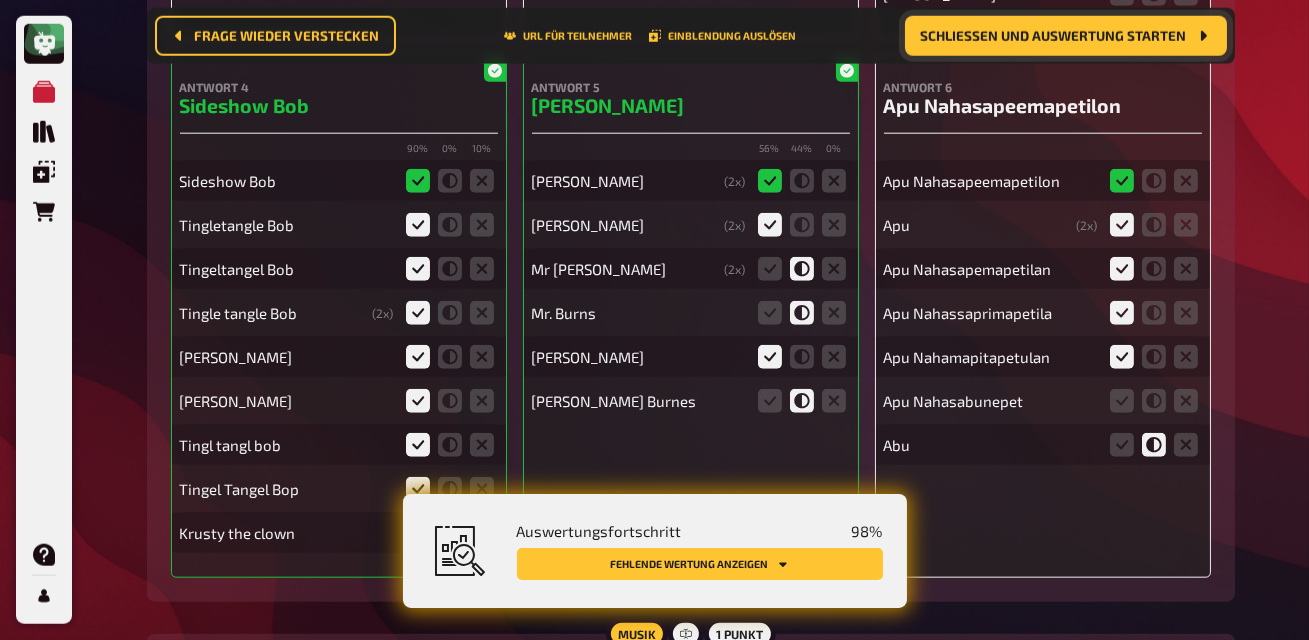 scroll, scrollTop: 18647, scrollLeft: 0, axis: vertical 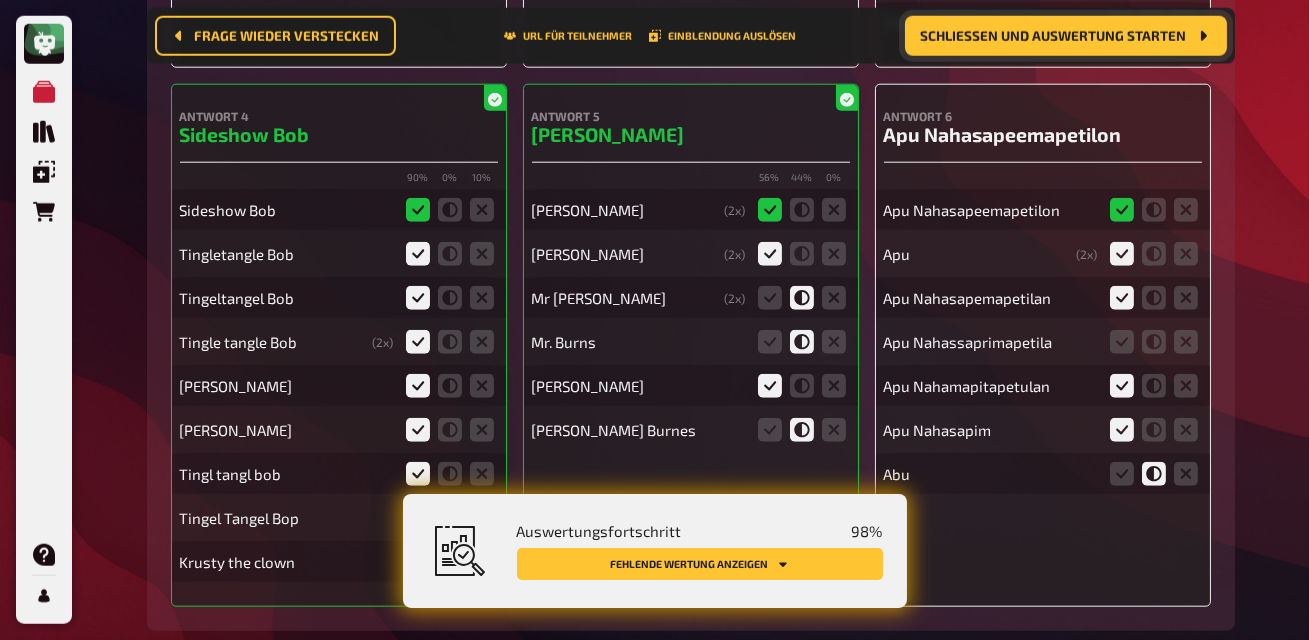 click 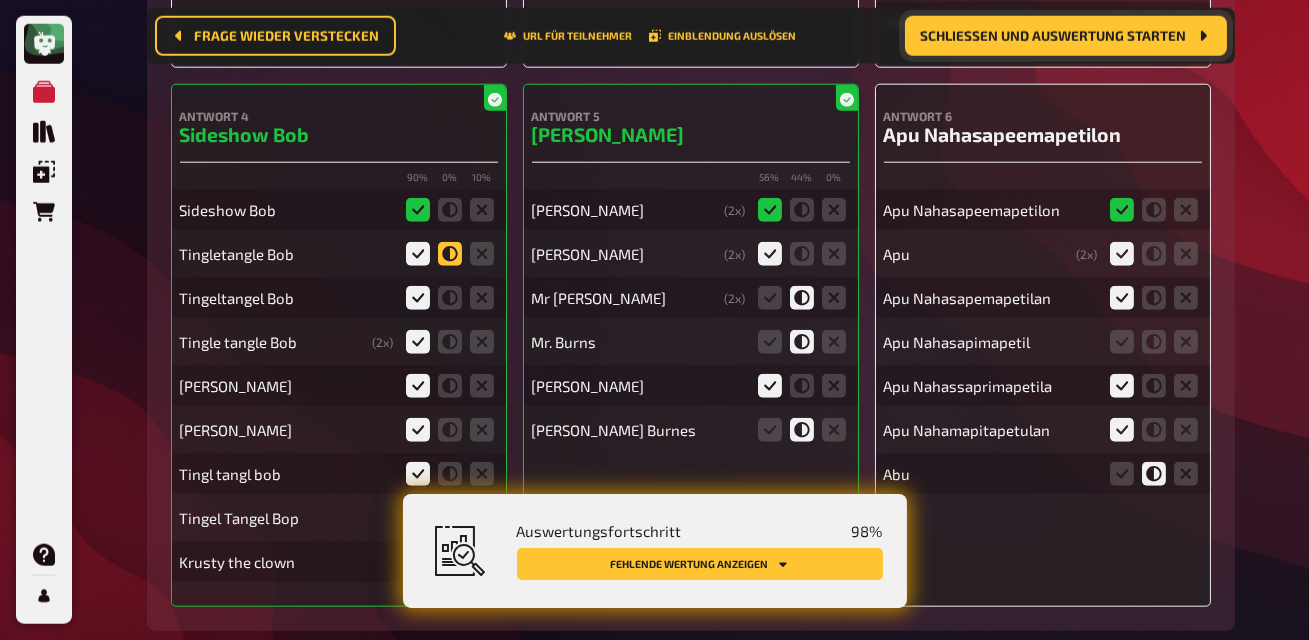 click 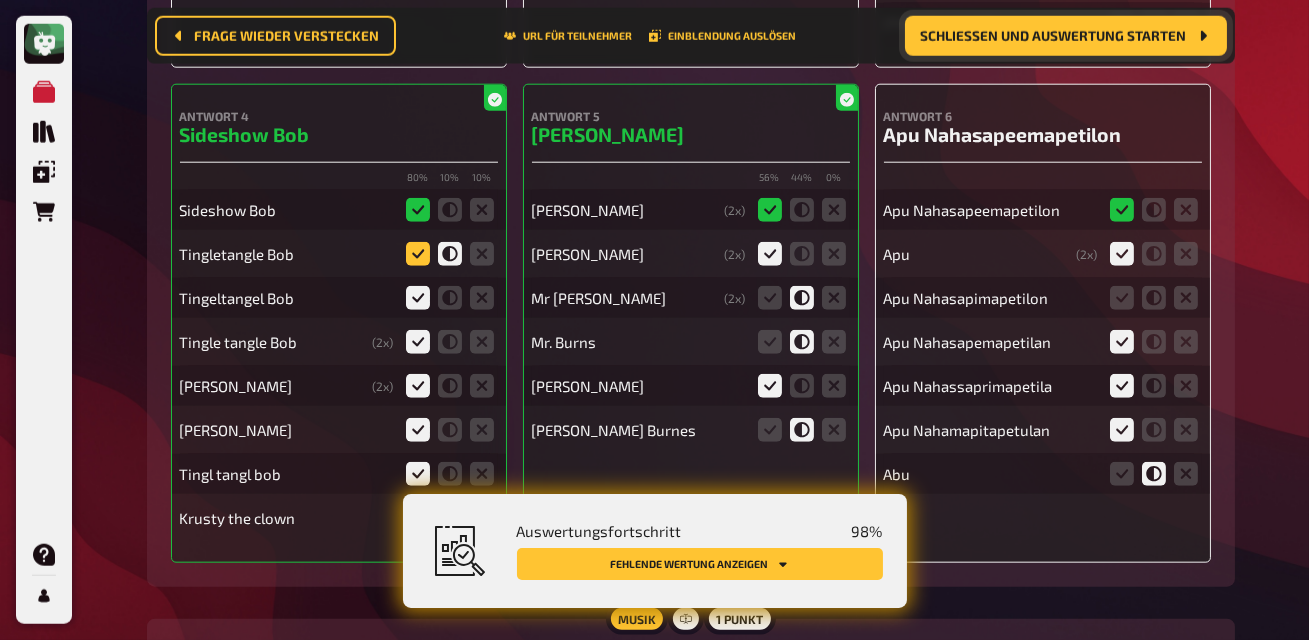 click 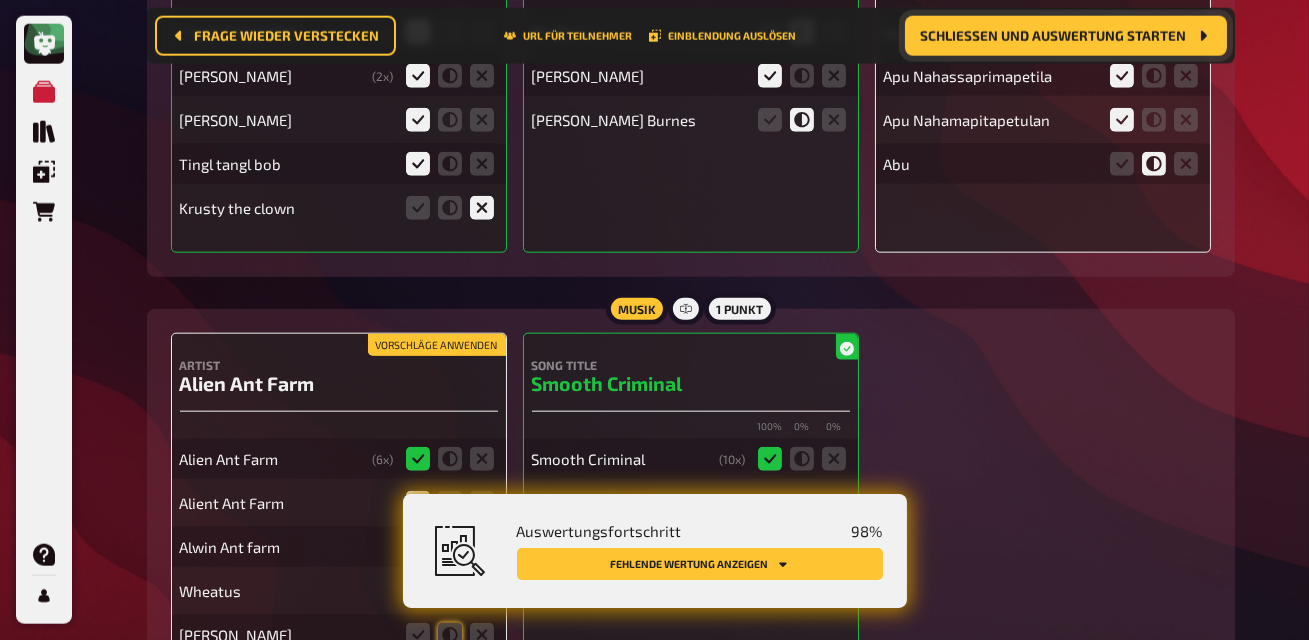 scroll, scrollTop: 19143, scrollLeft: 0, axis: vertical 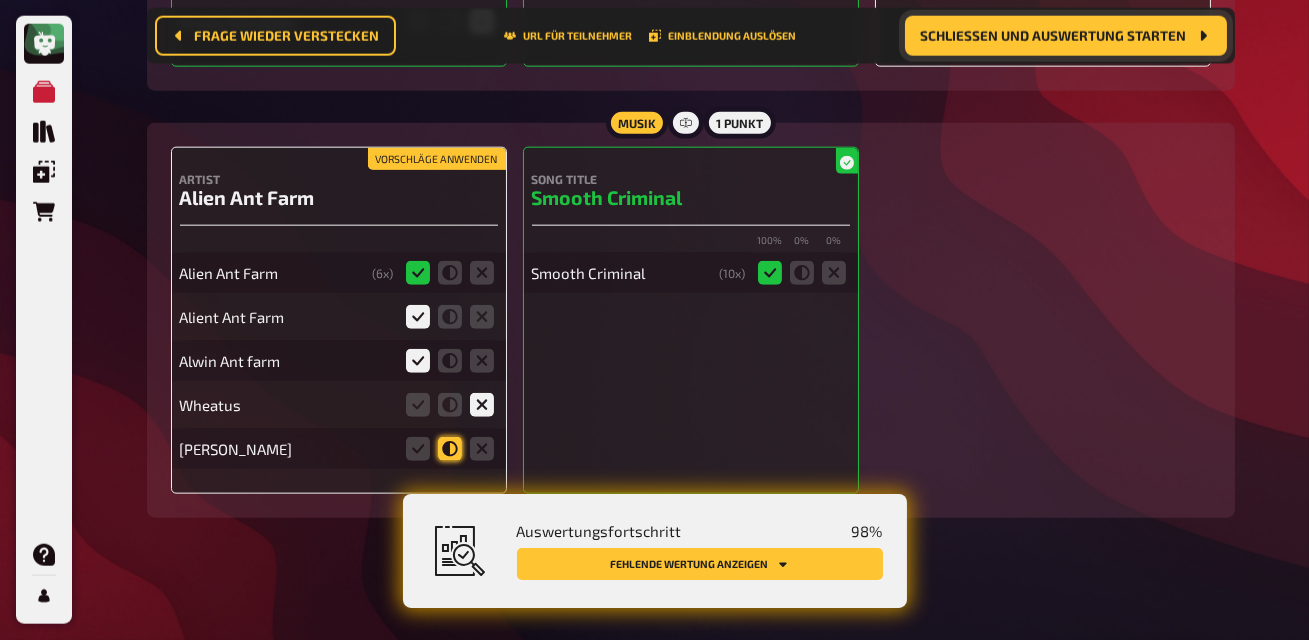 click 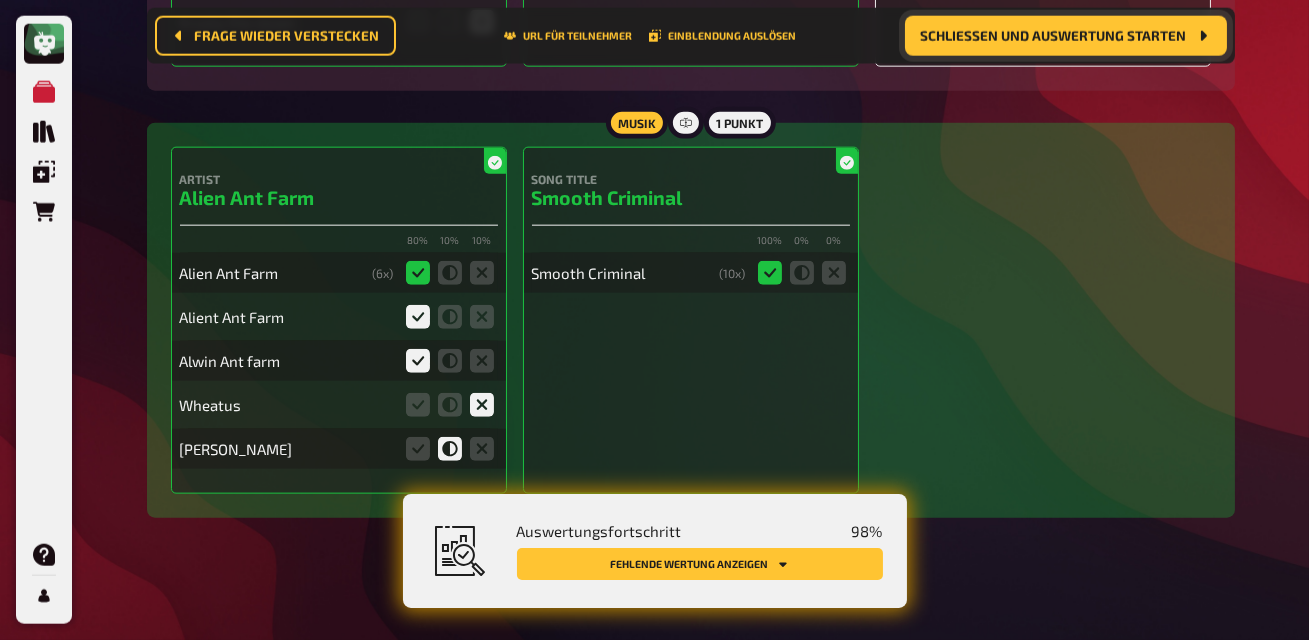 scroll, scrollTop: 19187, scrollLeft: 0, axis: vertical 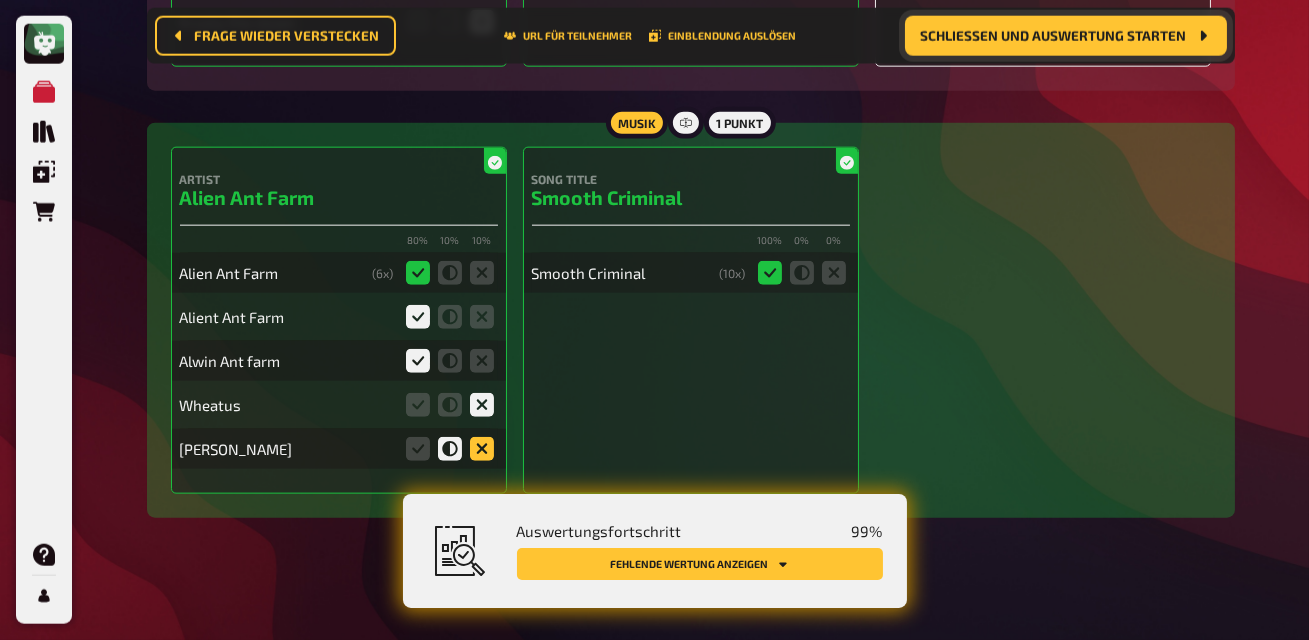 click 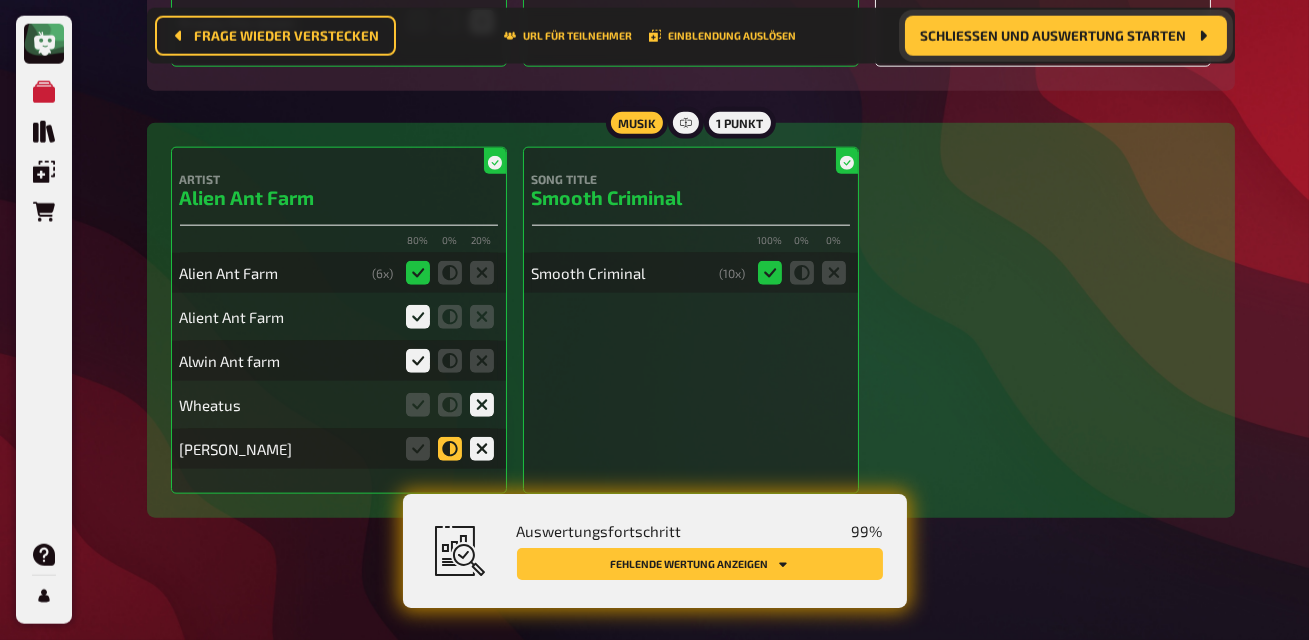 click 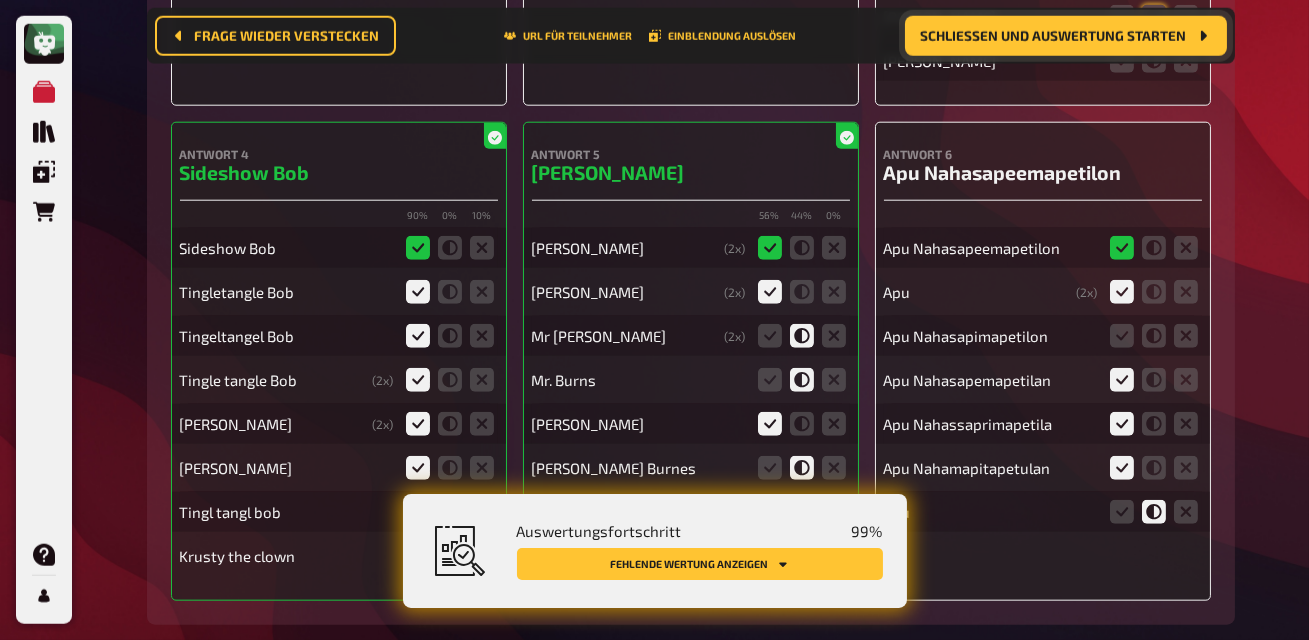 scroll, scrollTop: 18654, scrollLeft: 0, axis: vertical 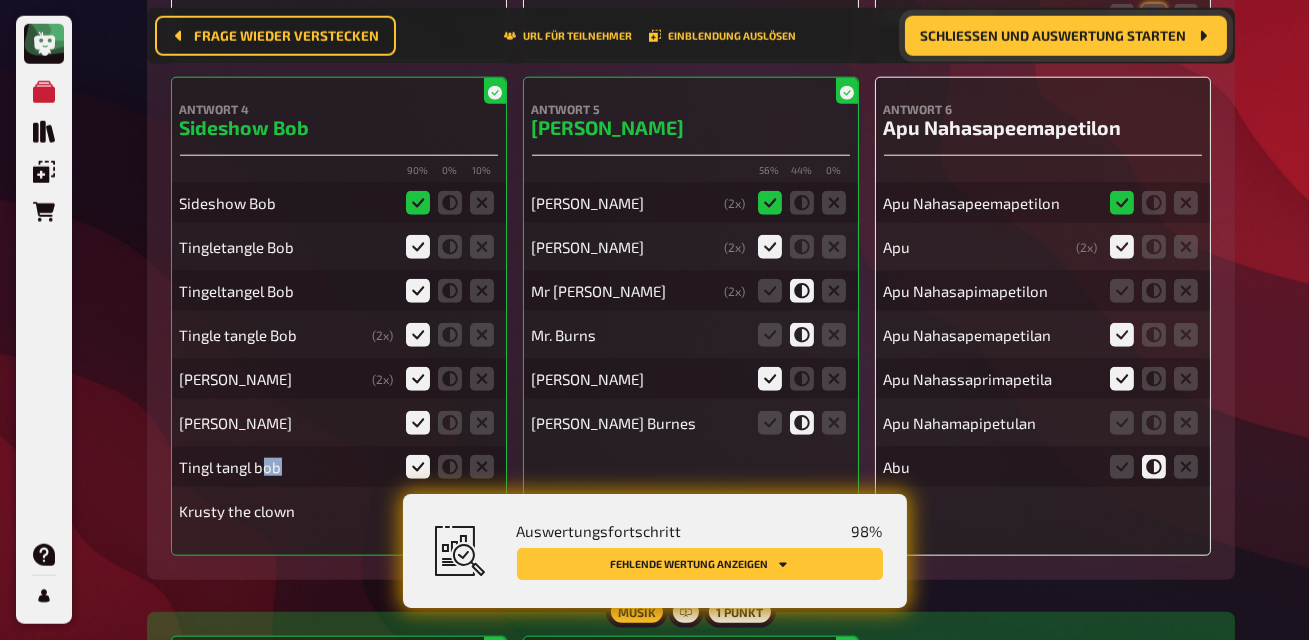 drag, startPoint x: 303, startPoint y: 459, endPoint x: 266, endPoint y: 458, distance: 37.01351 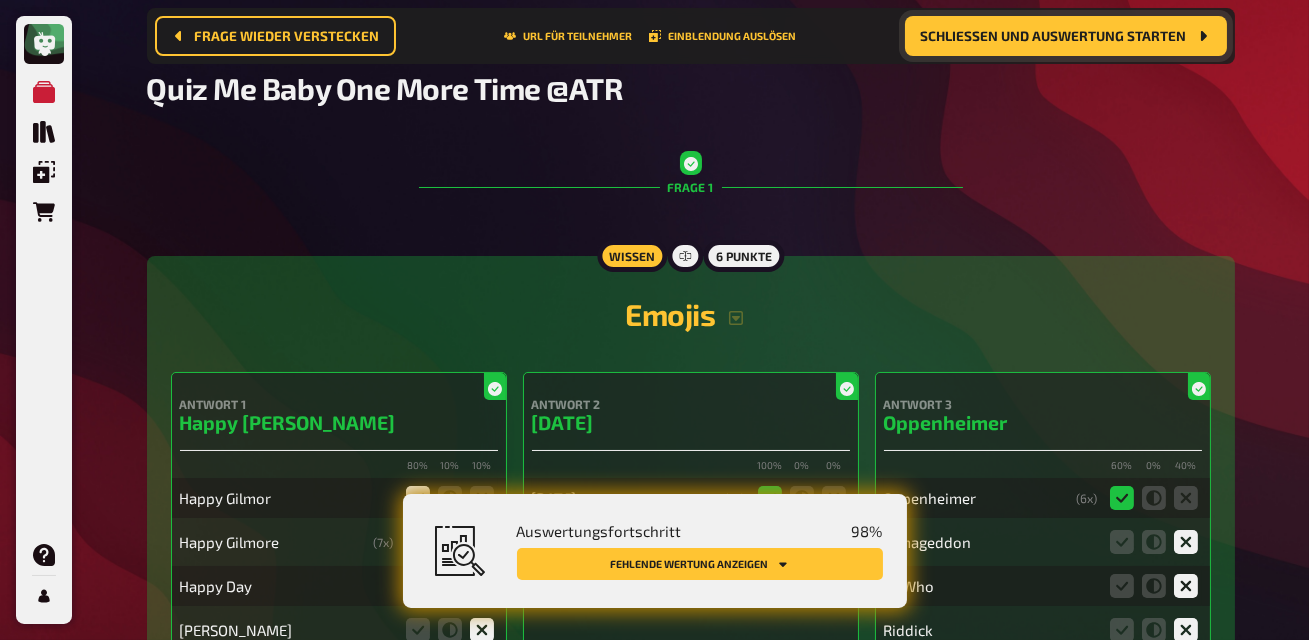 scroll, scrollTop: 0, scrollLeft: 0, axis: both 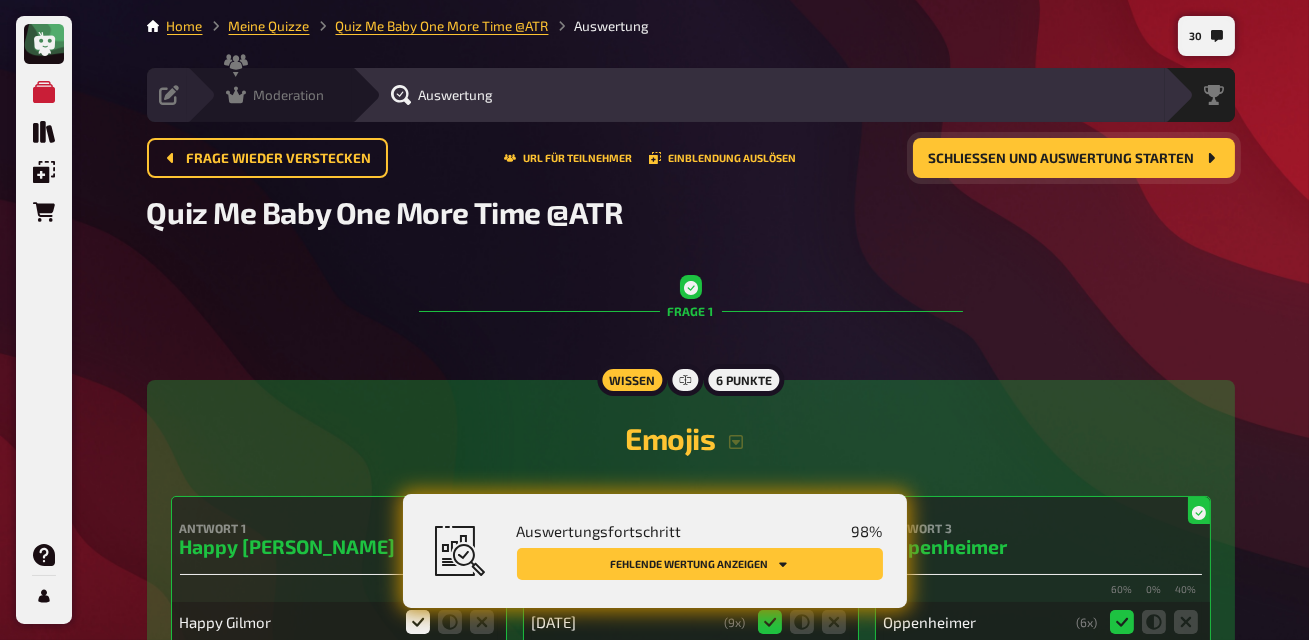 click on "Moderation" at bounding box center [289, 95] 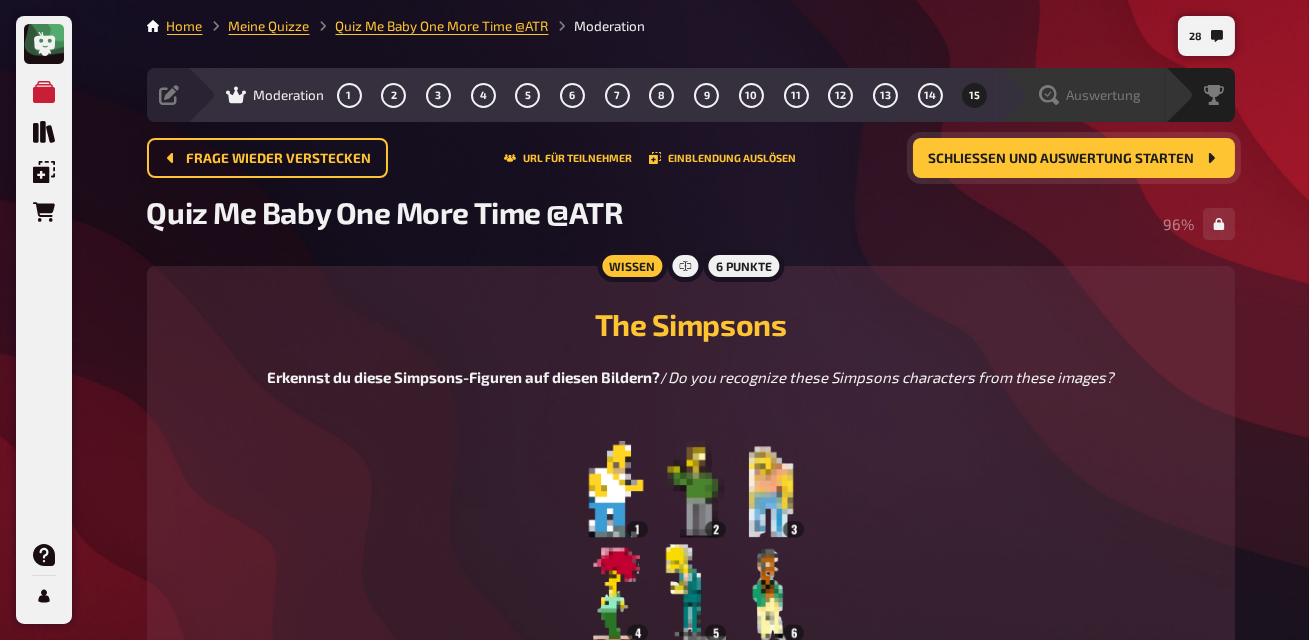 click on "Auswertung" at bounding box center [1104, 95] 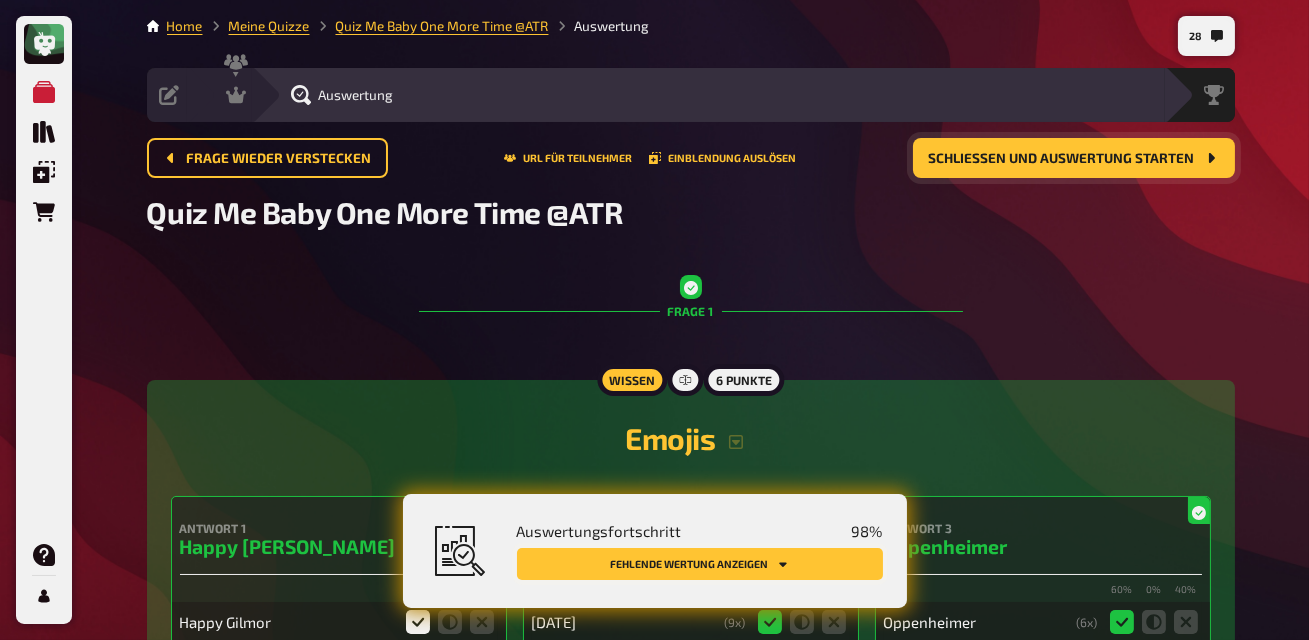 click on "Fehlende Wertung anzeigen" at bounding box center [700, 564] 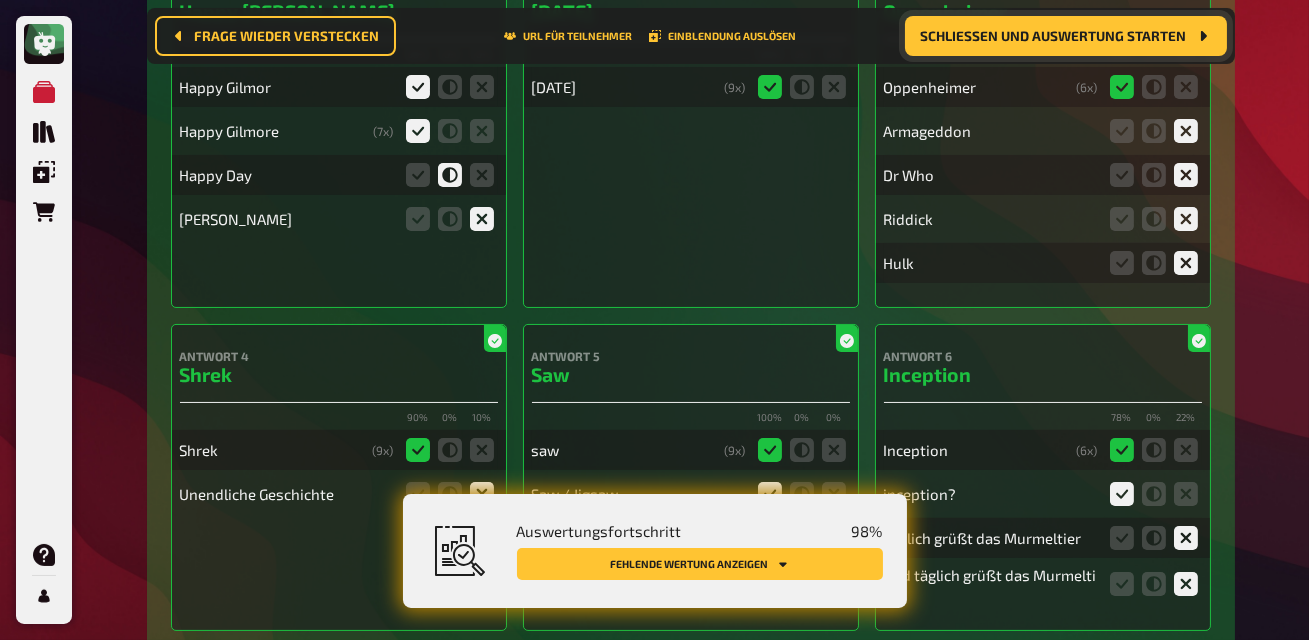 scroll, scrollTop: 0, scrollLeft: 0, axis: both 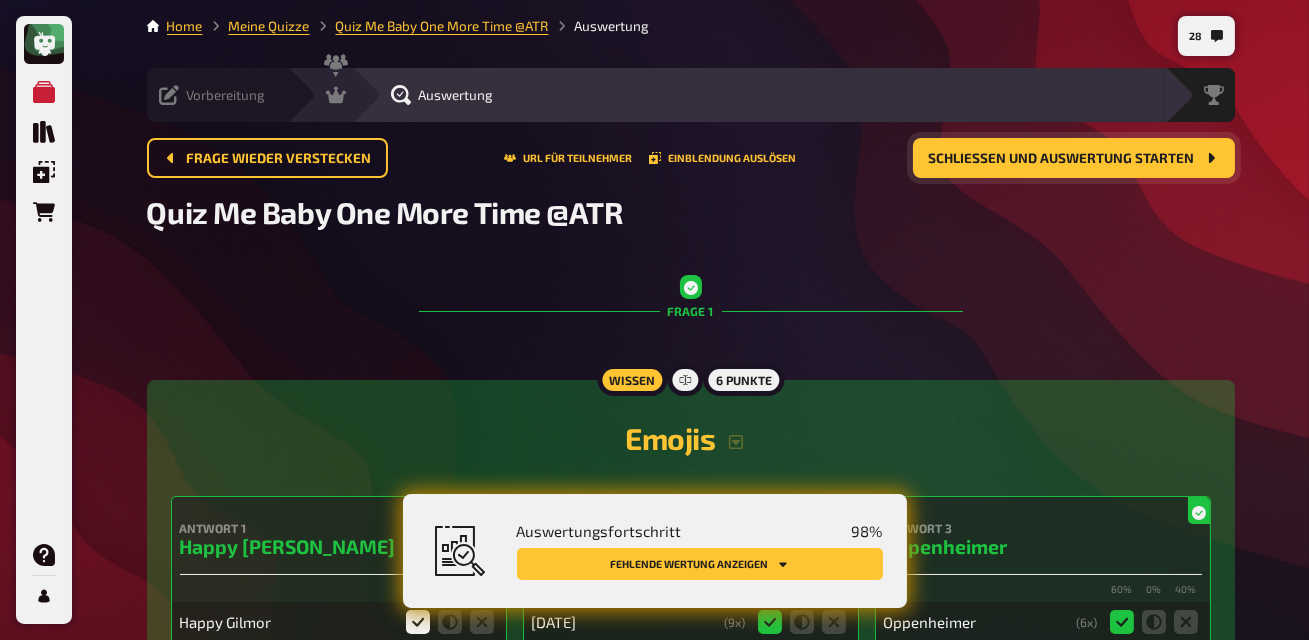click on "Vorbereitung" at bounding box center (226, 95) 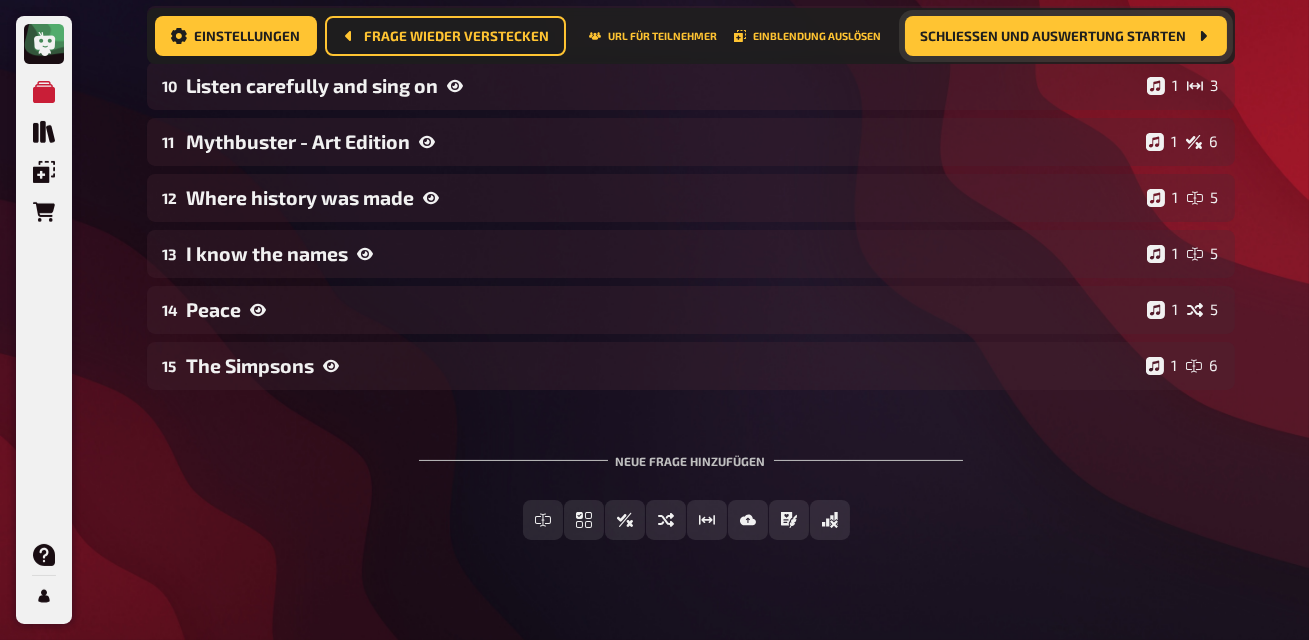 scroll, scrollTop: 832, scrollLeft: 0, axis: vertical 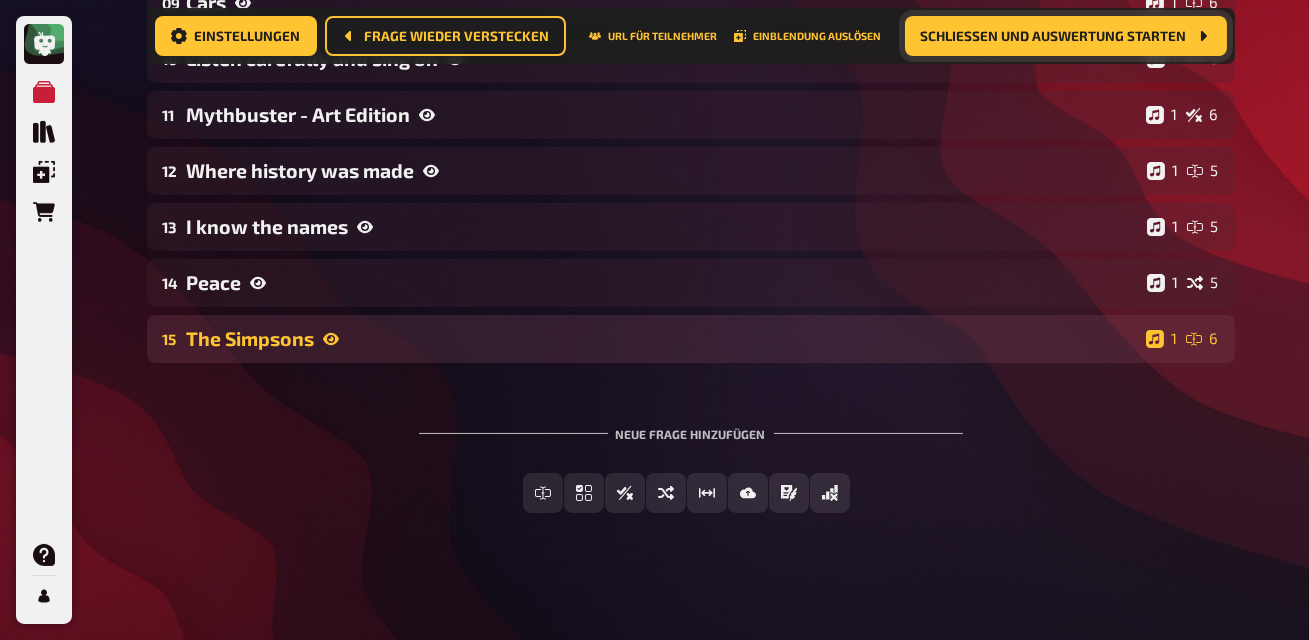 click on "The Simpsons" at bounding box center (662, 338) 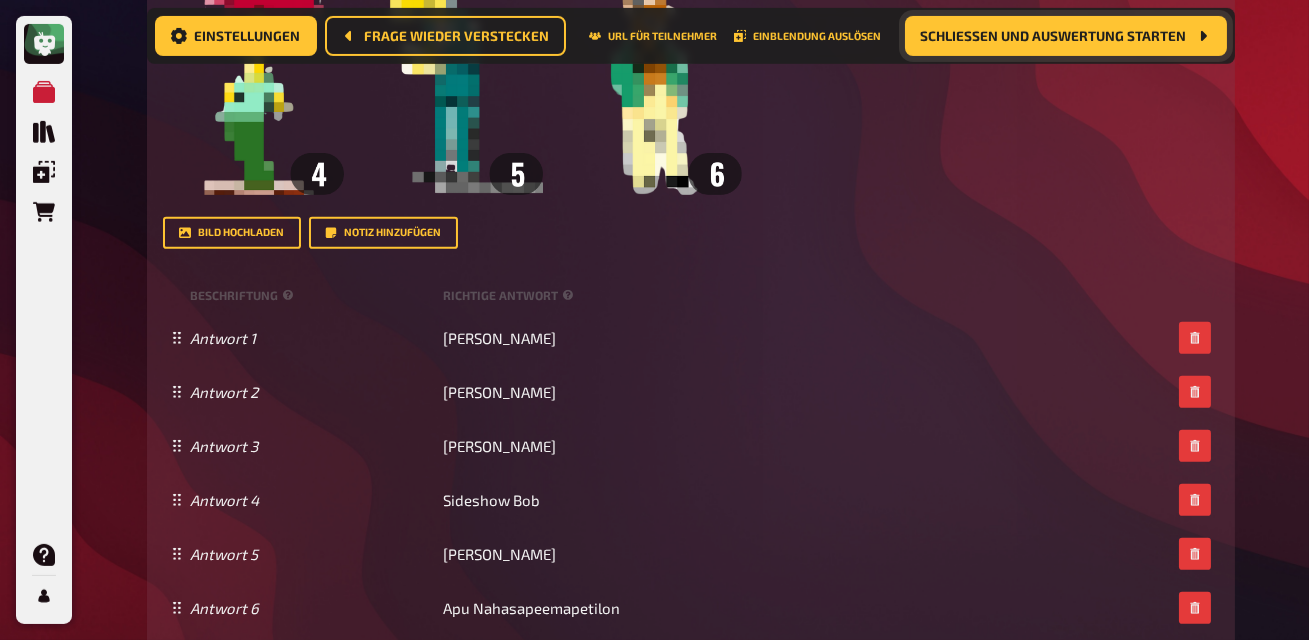 scroll, scrollTop: 1767, scrollLeft: 0, axis: vertical 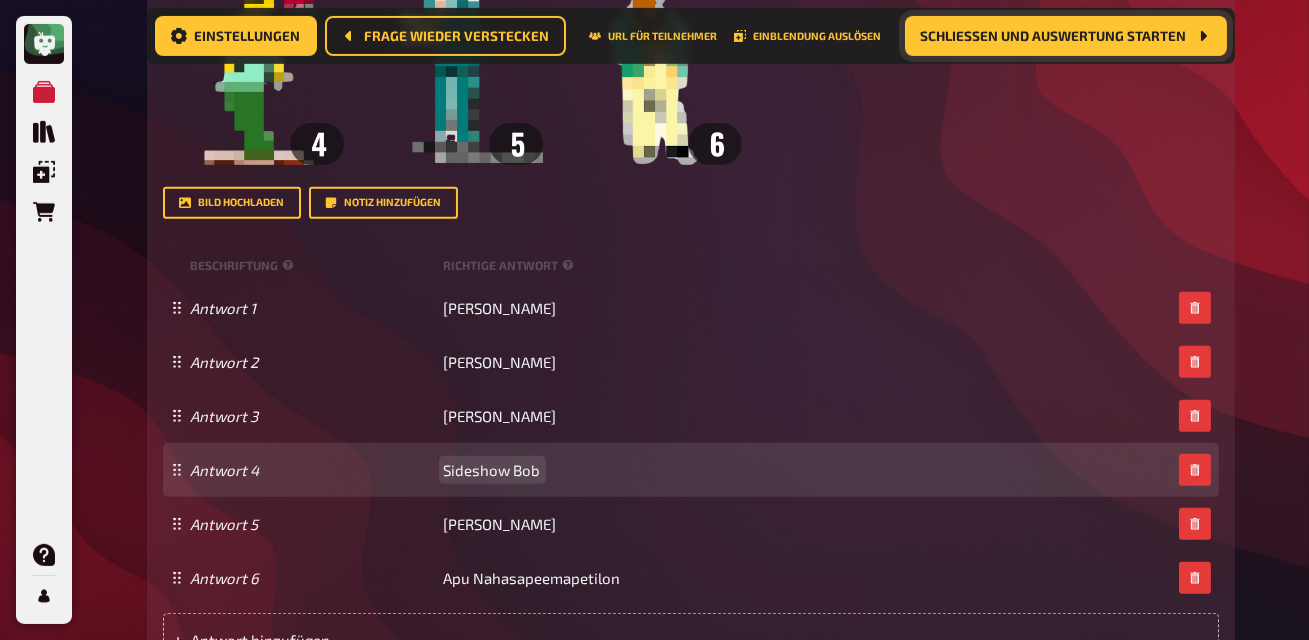 click on "Sideshow Bob" at bounding box center [492, 470] 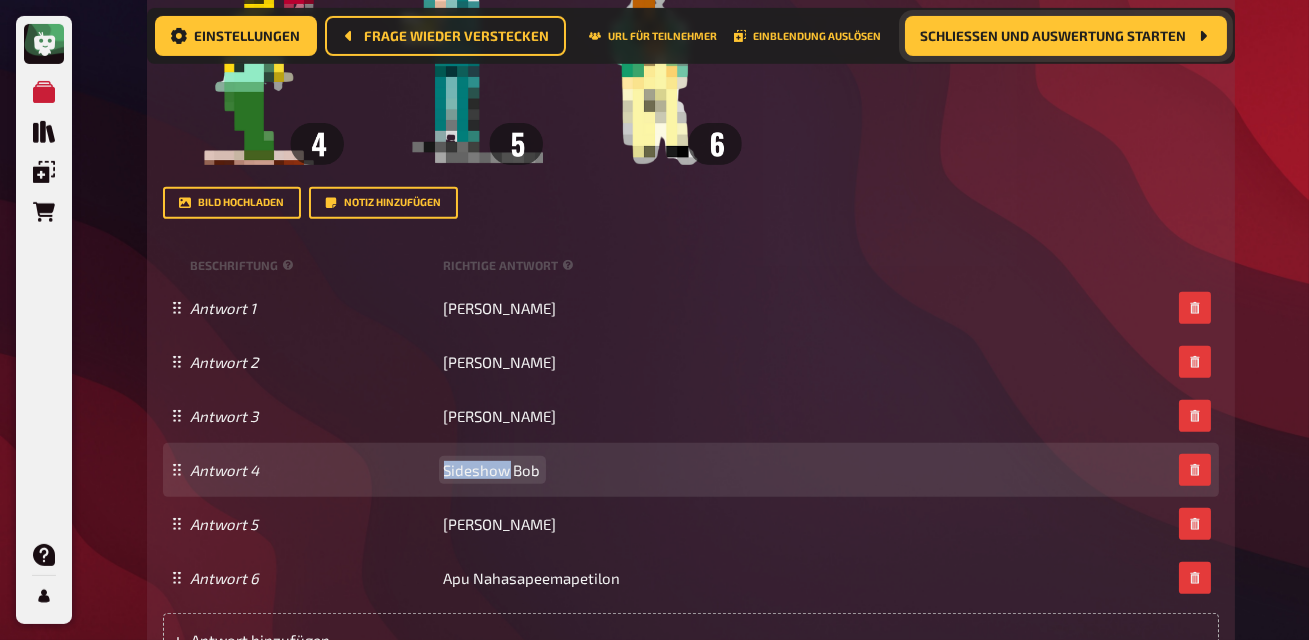 click on "Sideshow Bob" at bounding box center (492, 470) 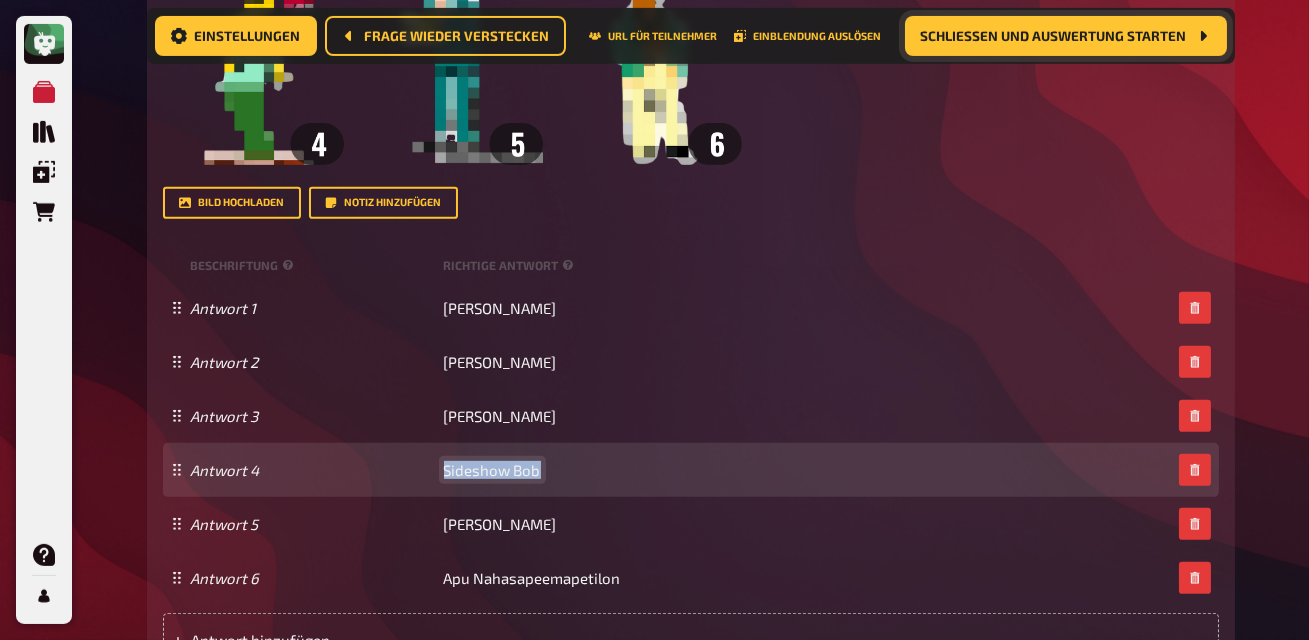 click on "Sideshow Bob" at bounding box center [492, 470] 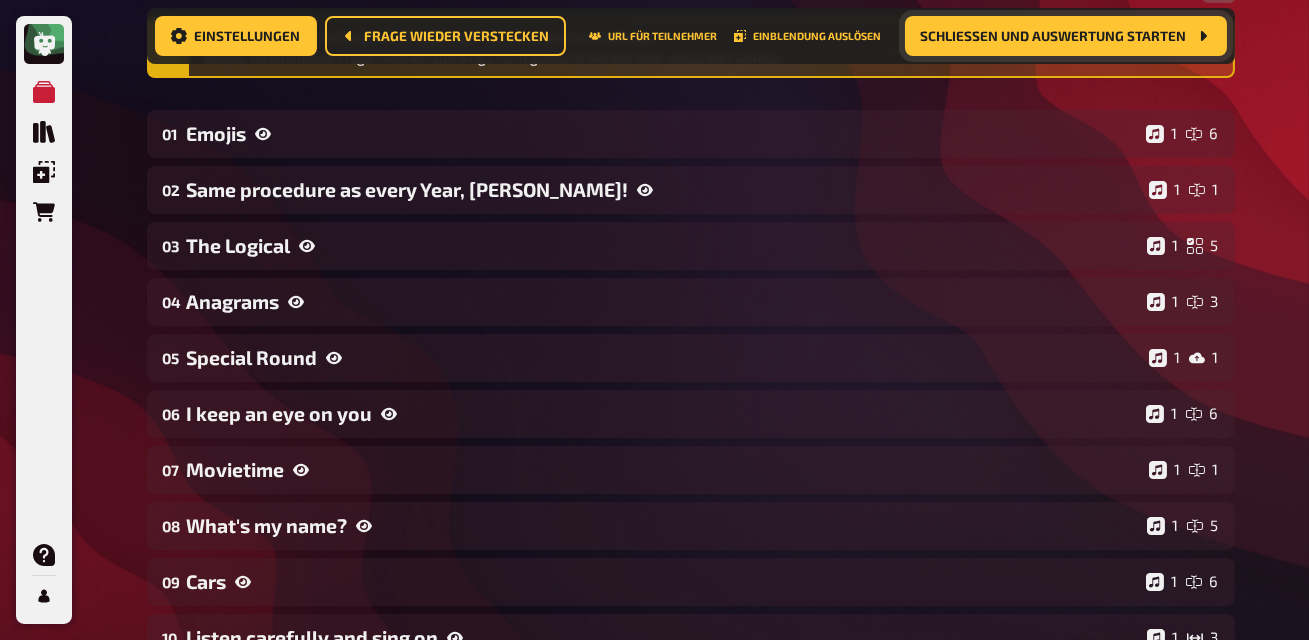 scroll, scrollTop: 0, scrollLeft: 0, axis: both 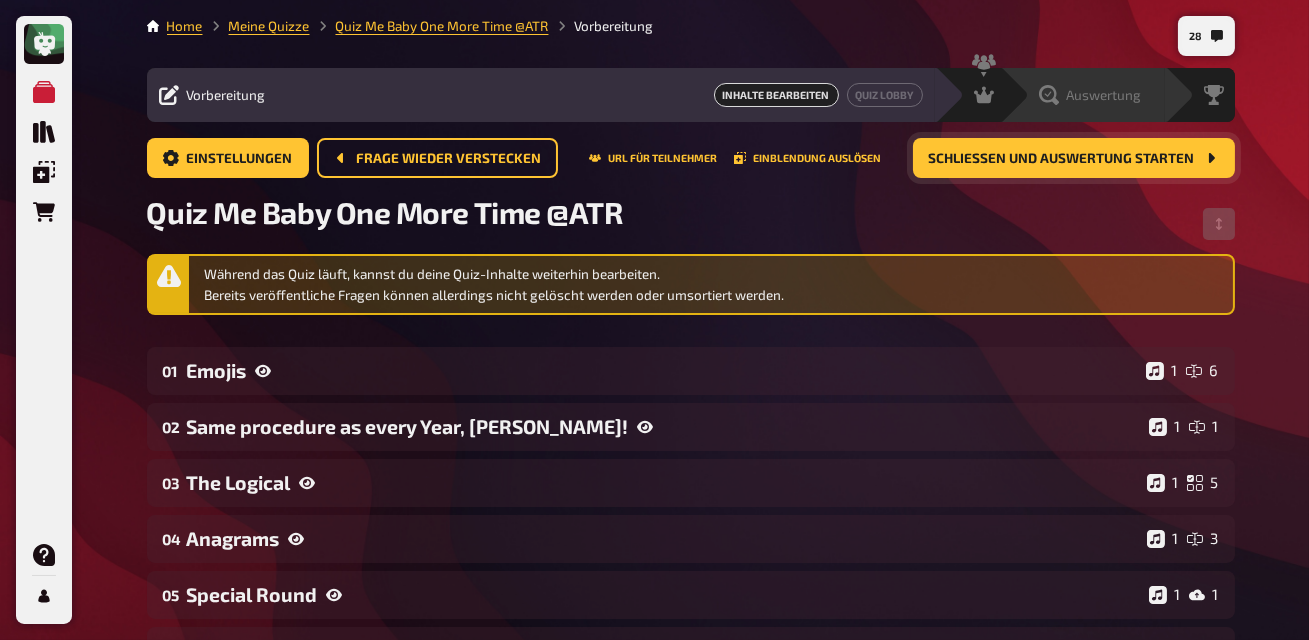 click on "Auswertung" at bounding box center (1104, 95) 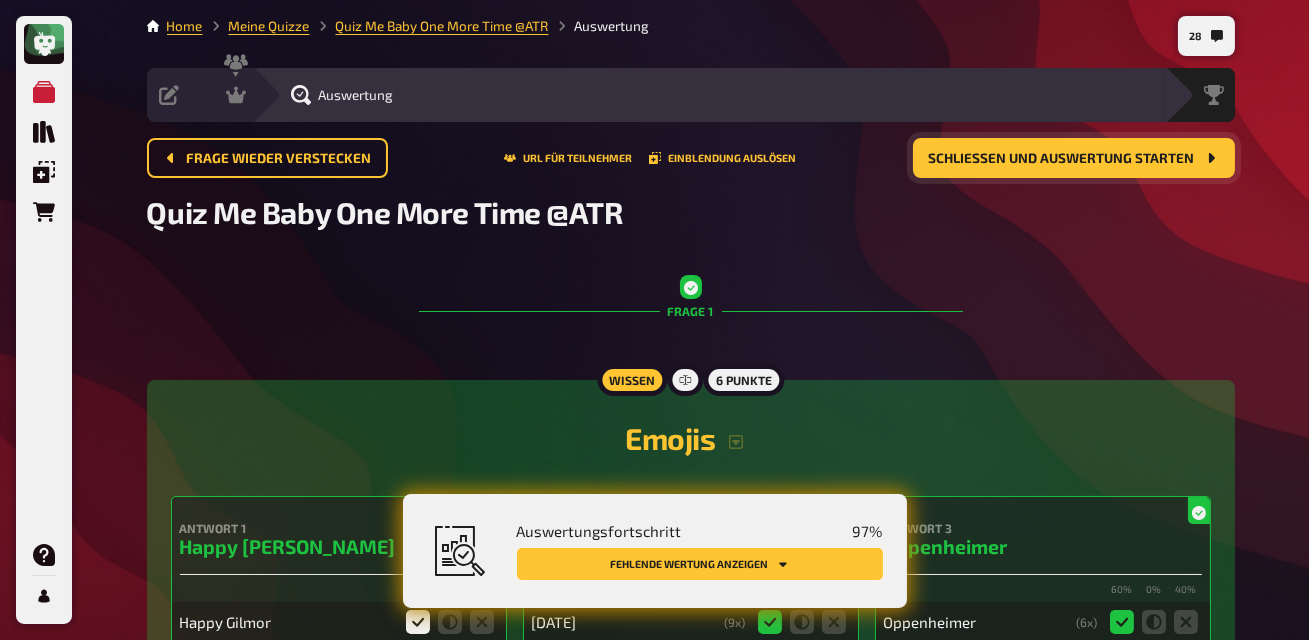 click on "Fehlende Wertung anzeigen" at bounding box center [700, 564] 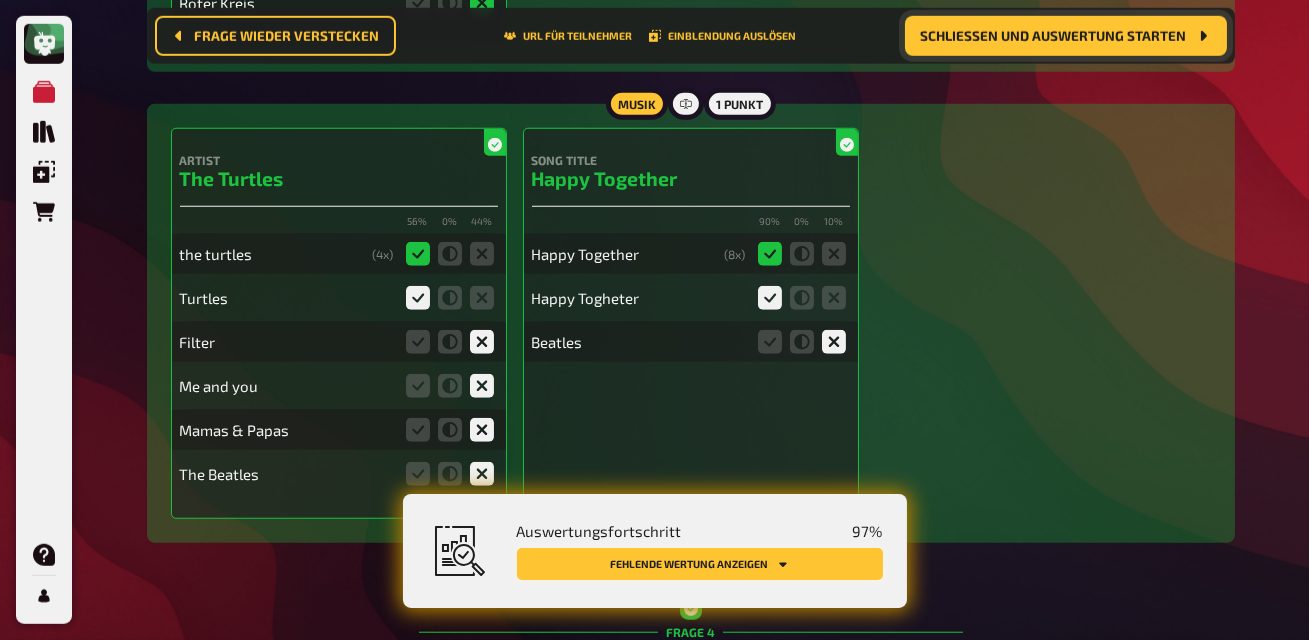 click on "Fehlende Wertung anzeigen" at bounding box center [700, 564] 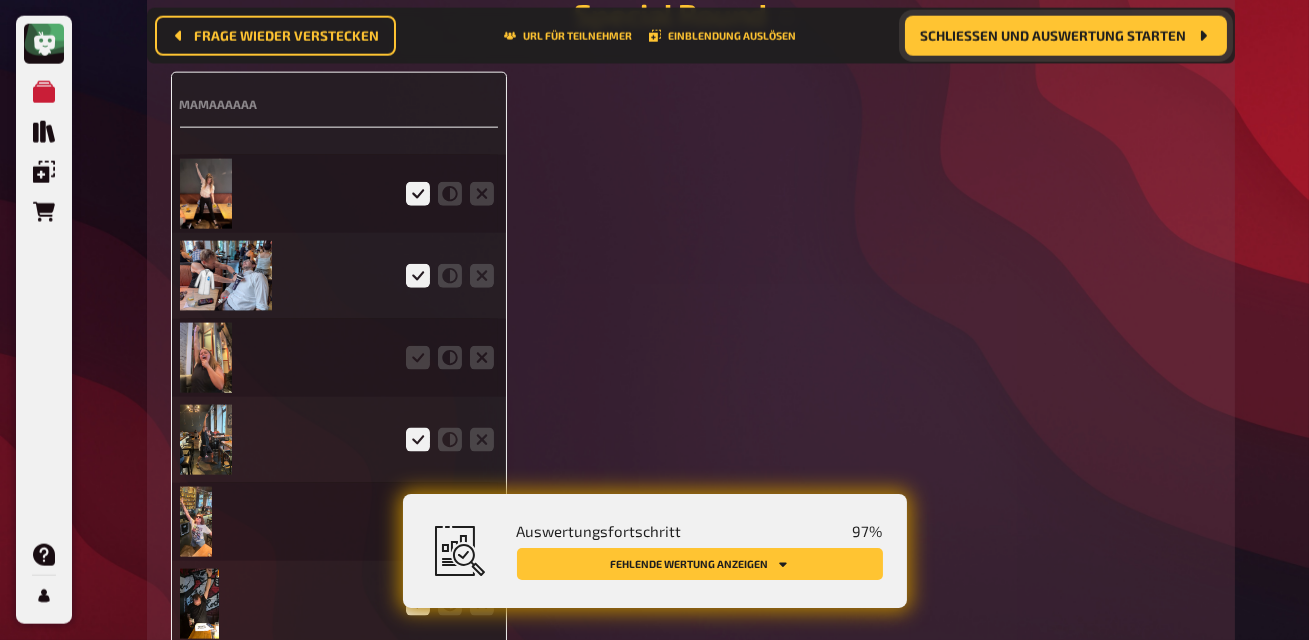 scroll, scrollTop: 5112, scrollLeft: 0, axis: vertical 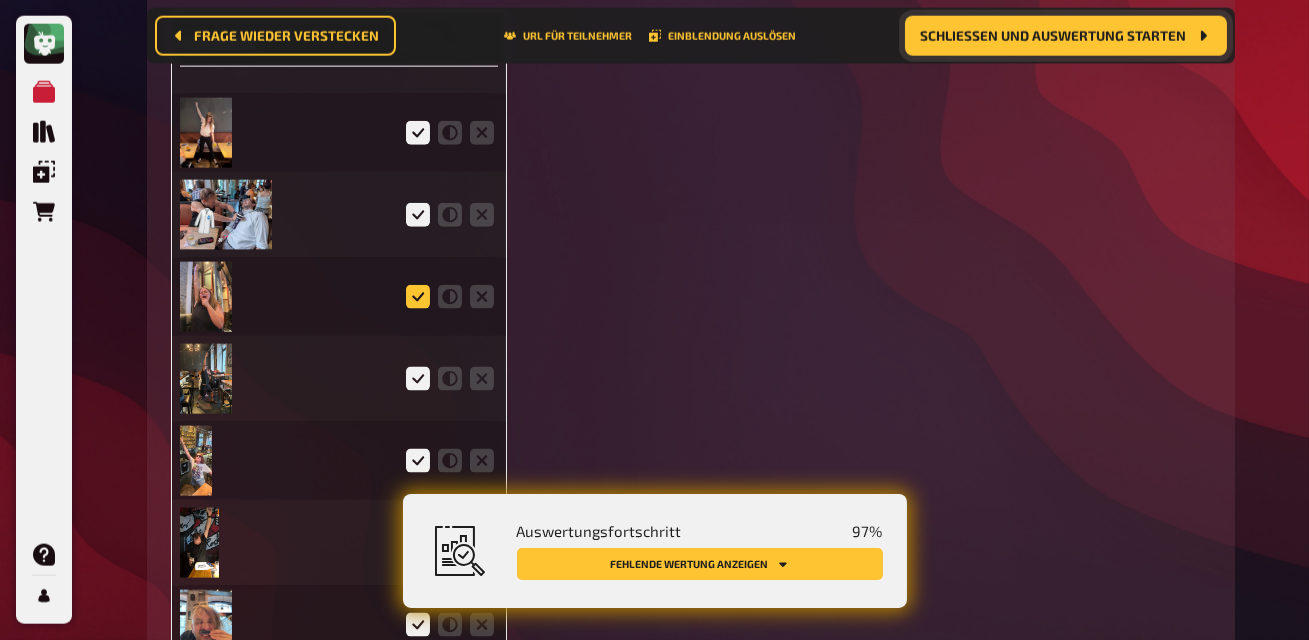 click 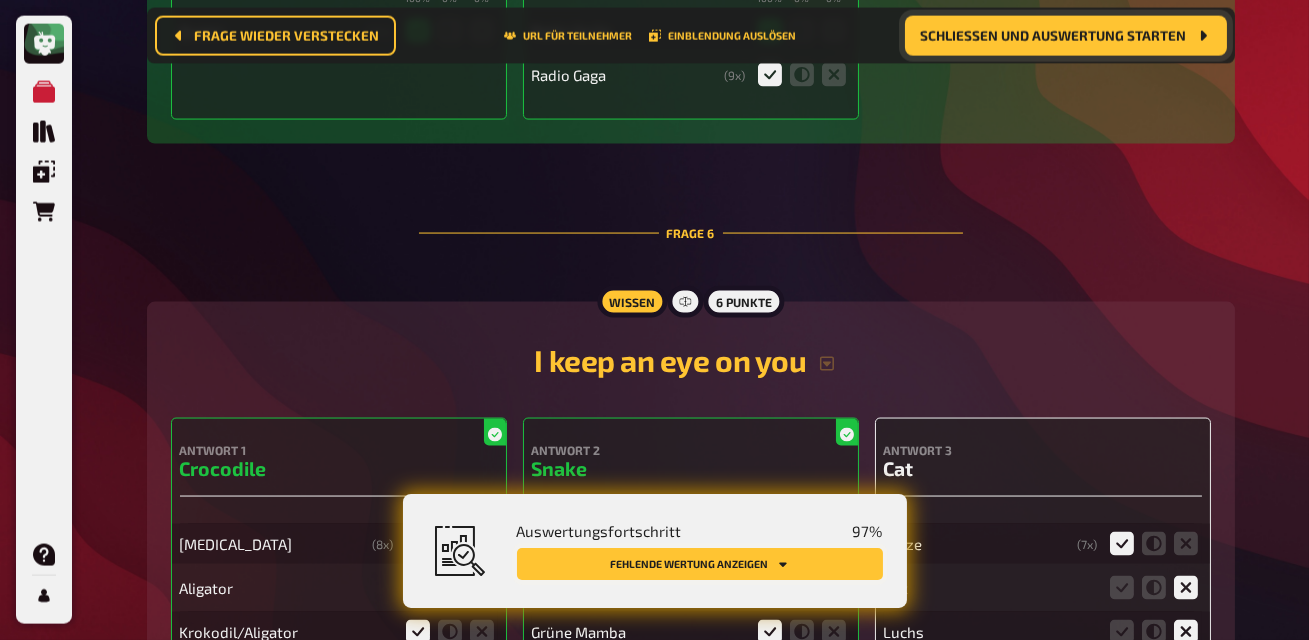click on "Fehlende Wertung anzeigen" at bounding box center [700, 564] 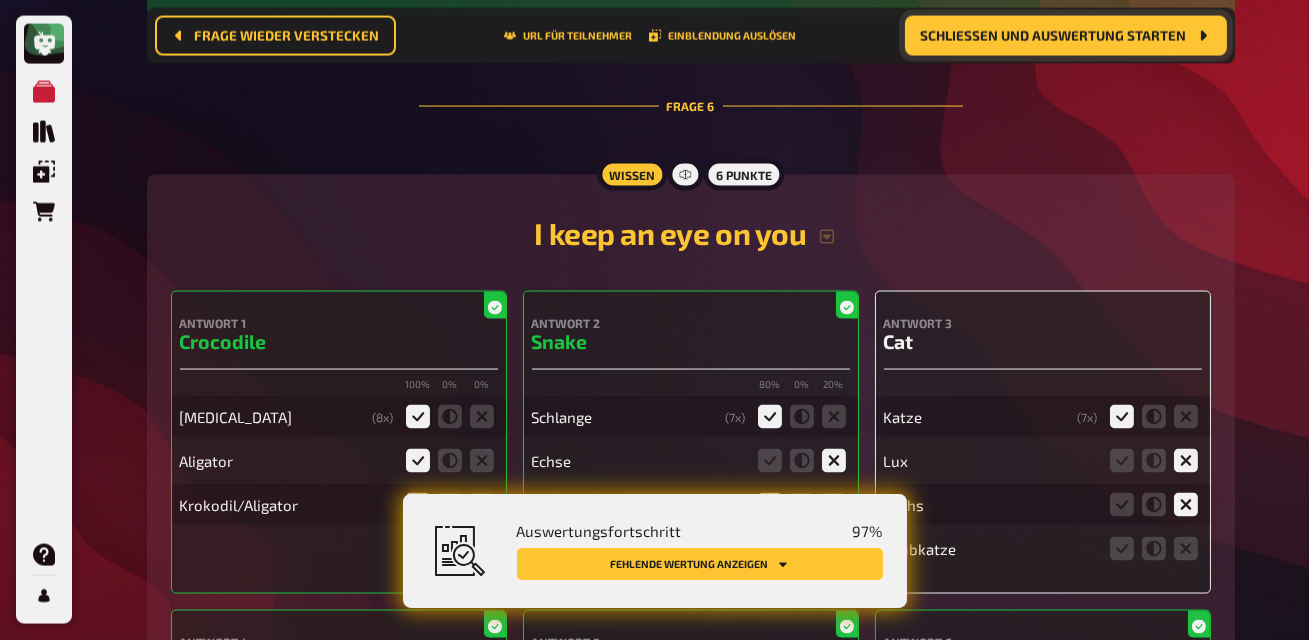 scroll, scrollTop: 6438, scrollLeft: 0, axis: vertical 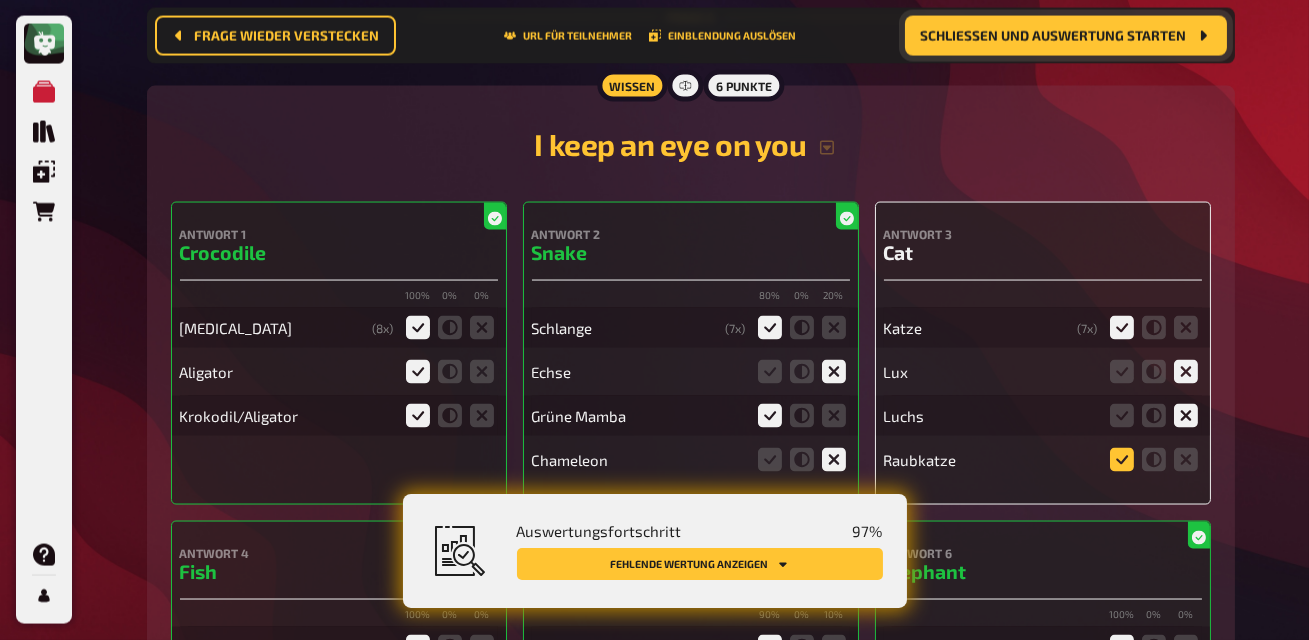 click 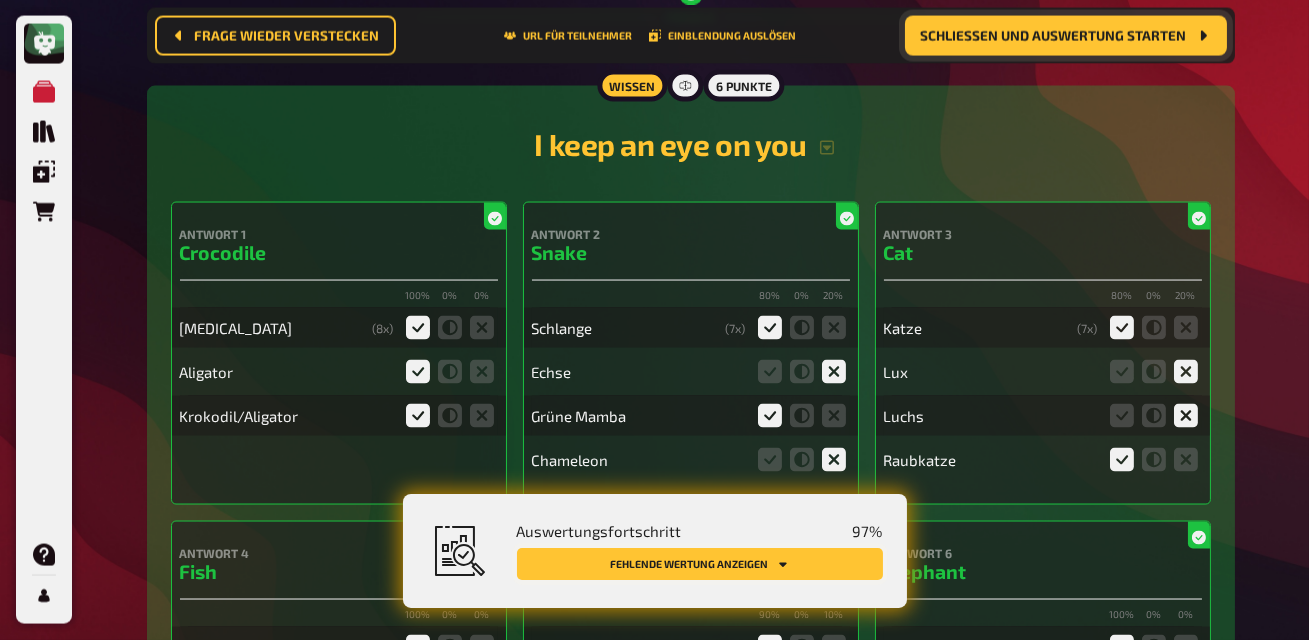 click on "Fehlende Wertung anzeigen" at bounding box center [700, 564] 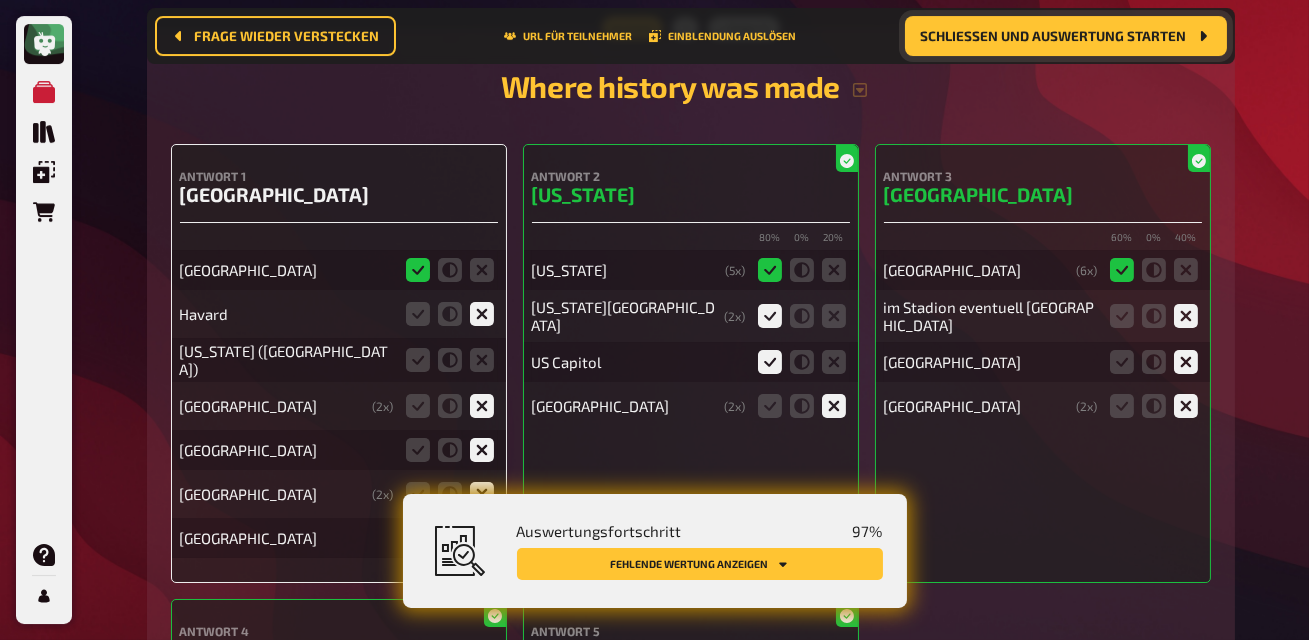 scroll, scrollTop: 13954, scrollLeft: 0, axis: vertical 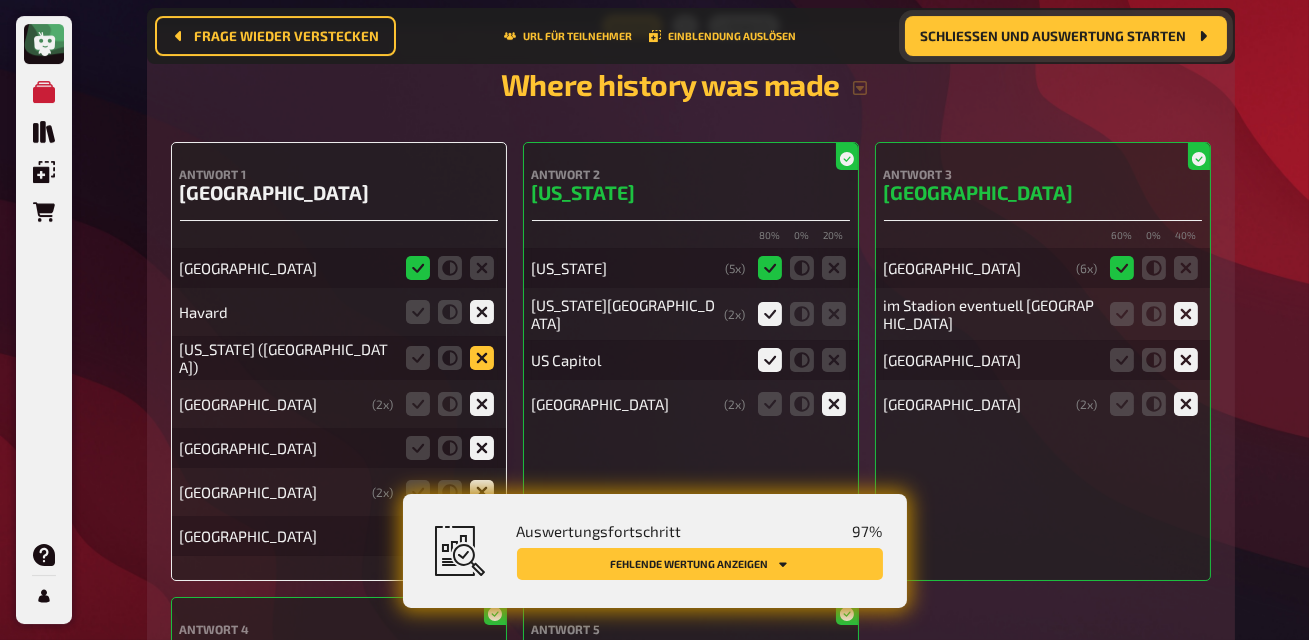 click 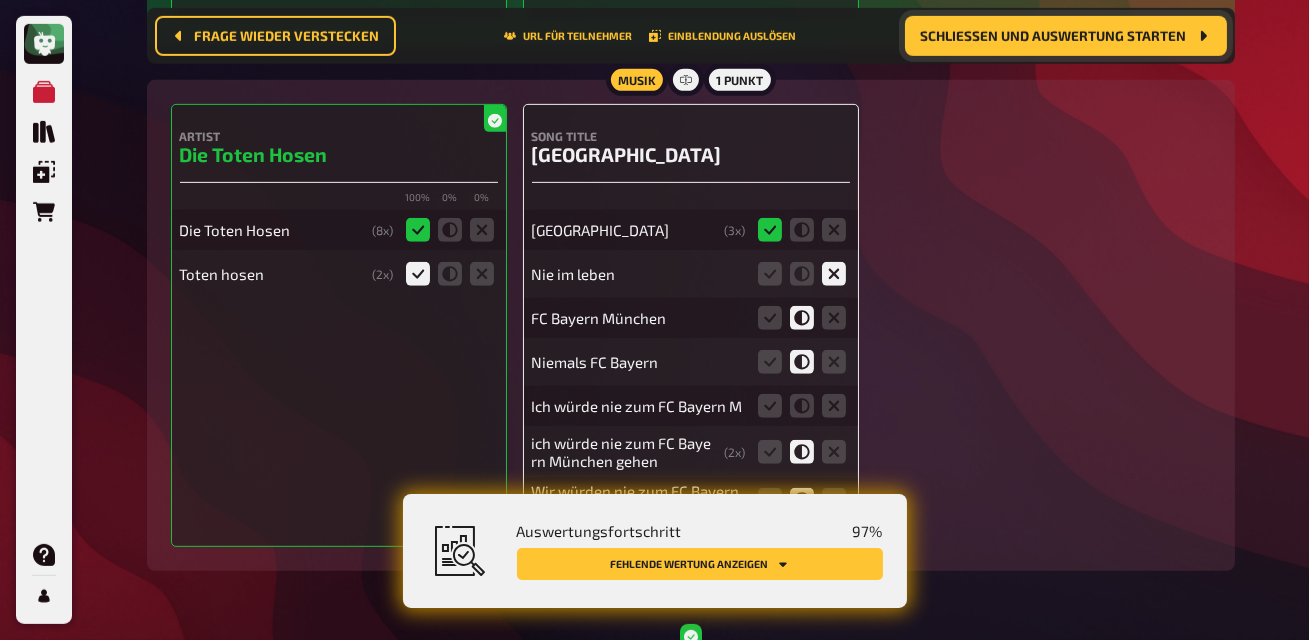 scroll, scrollTop: 16309, scrollLeft: 0, axis: vertical 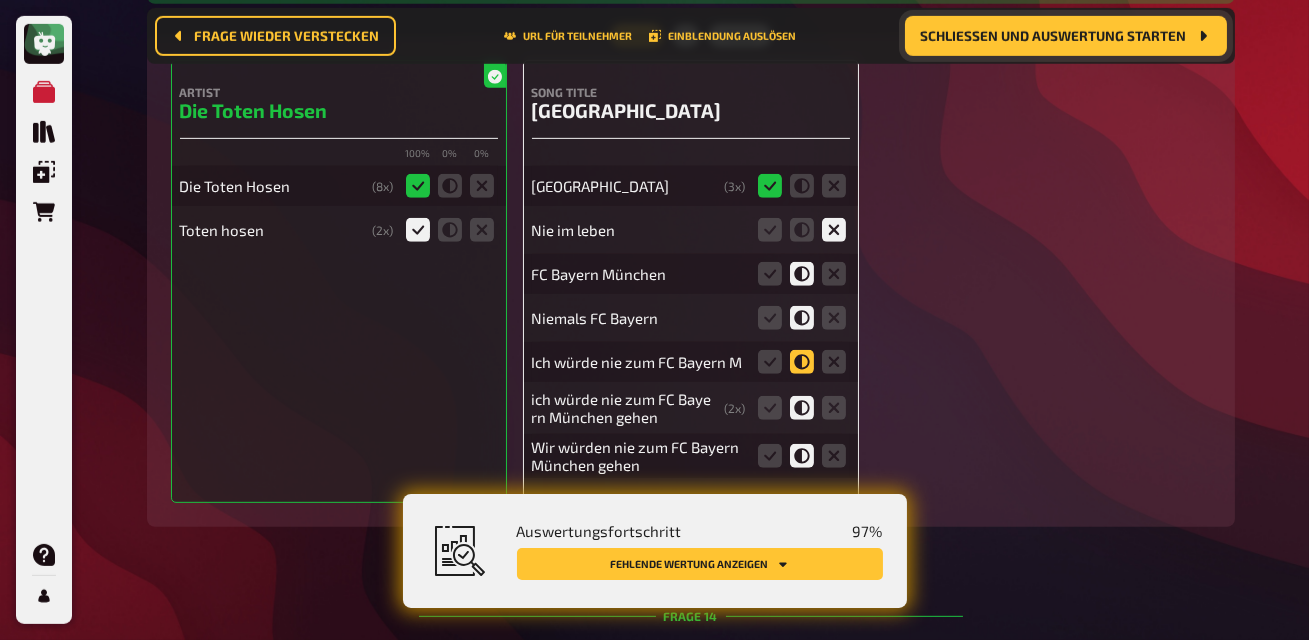 click 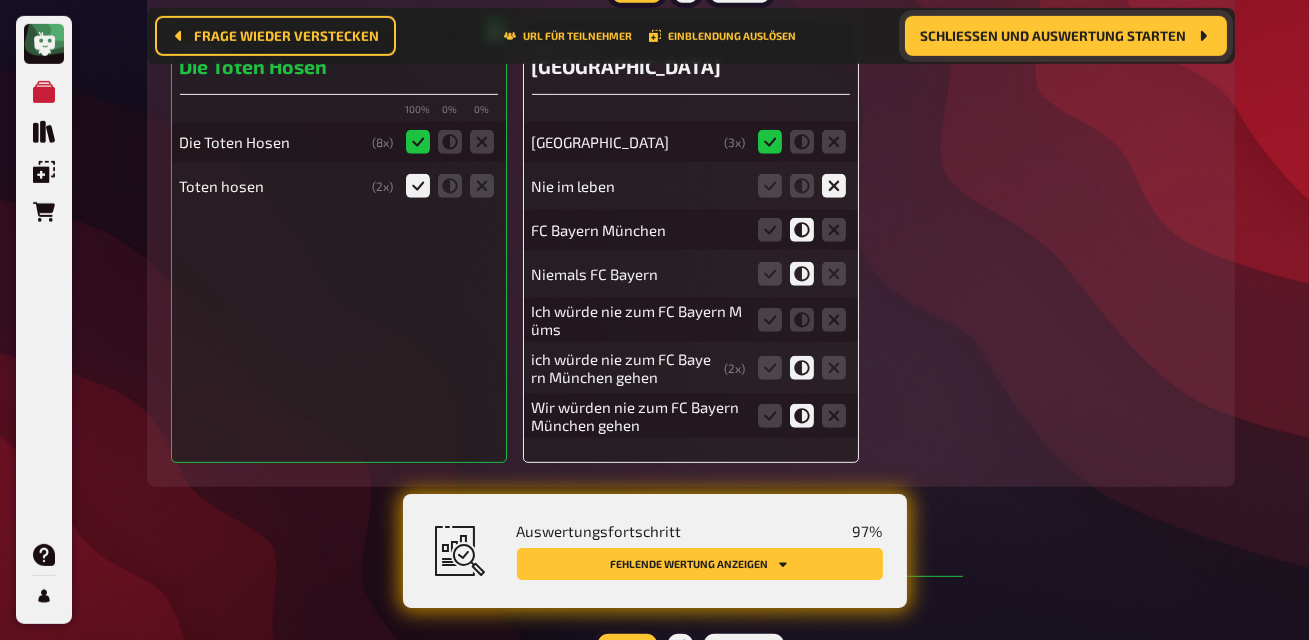 scroll, scrollTop: 16265, scrollLeft: 0, axis: vertical 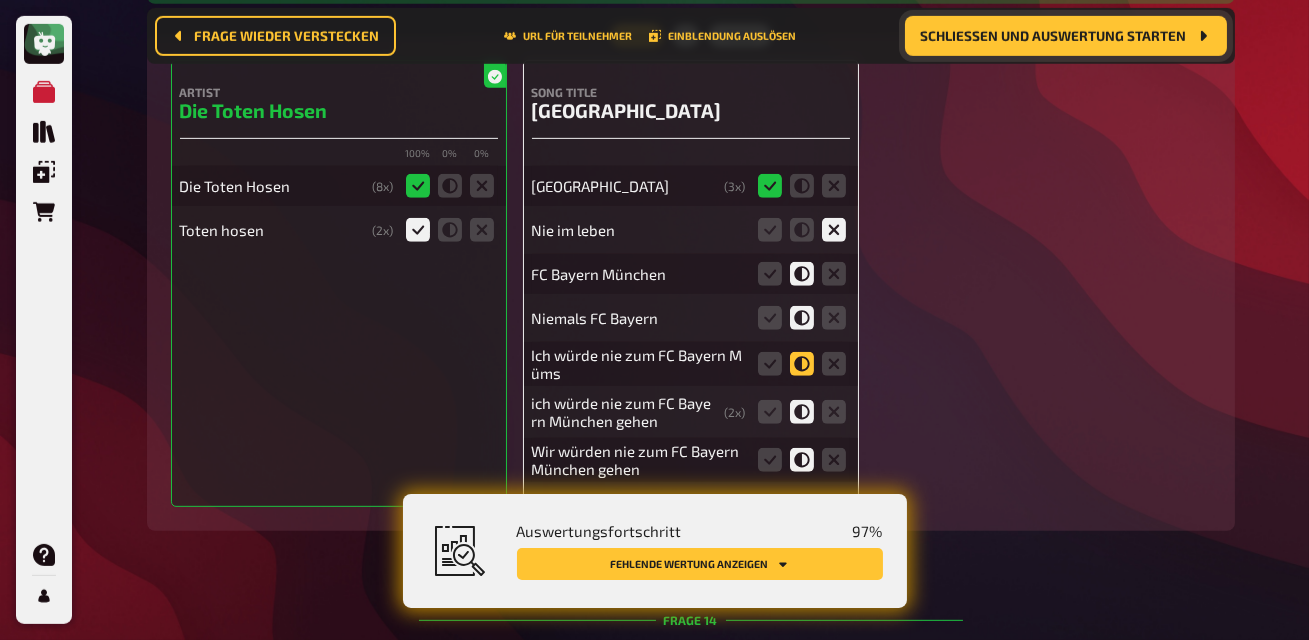 click 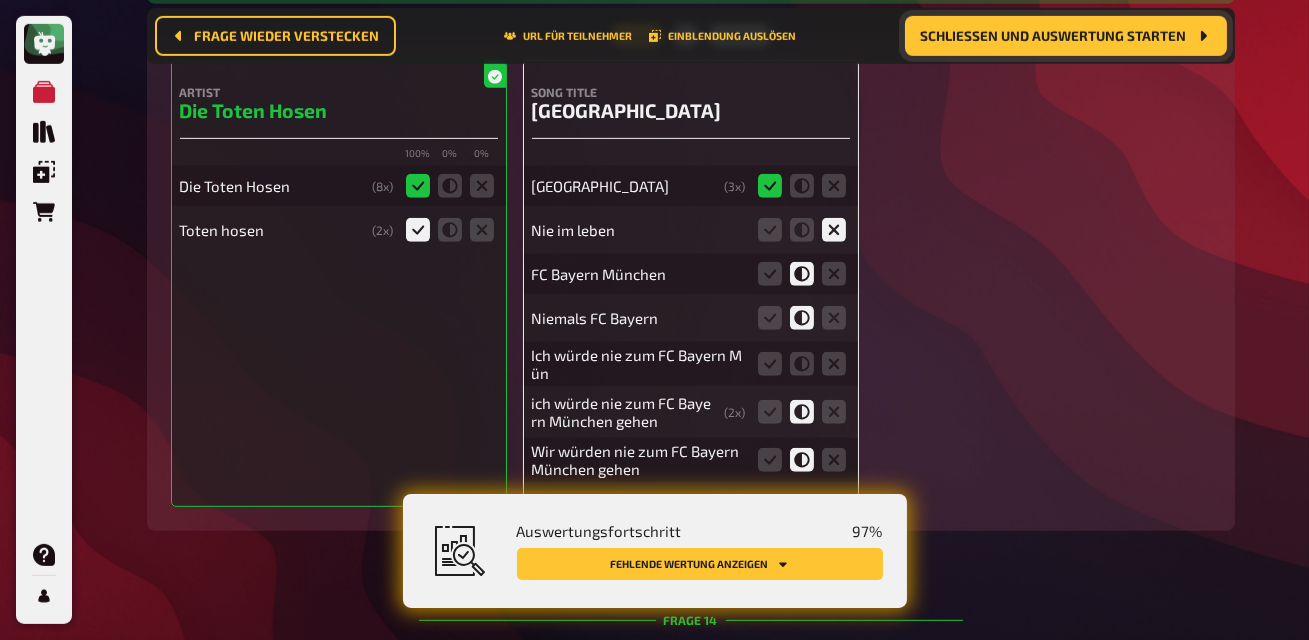 click 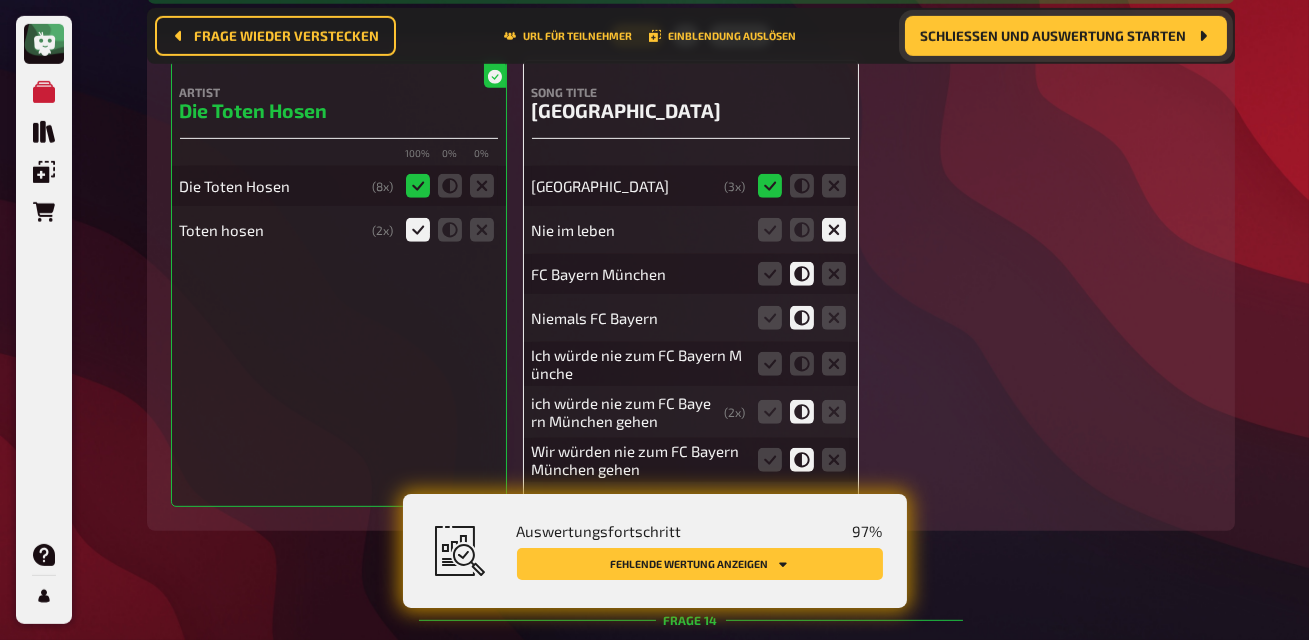 click 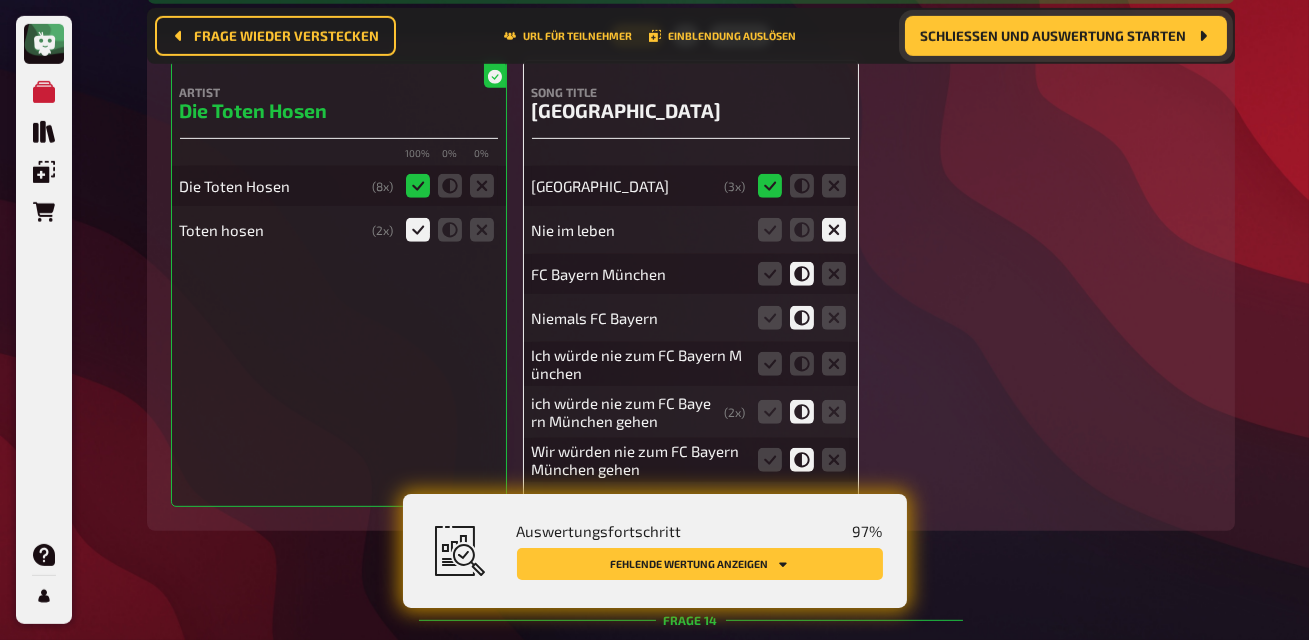 click 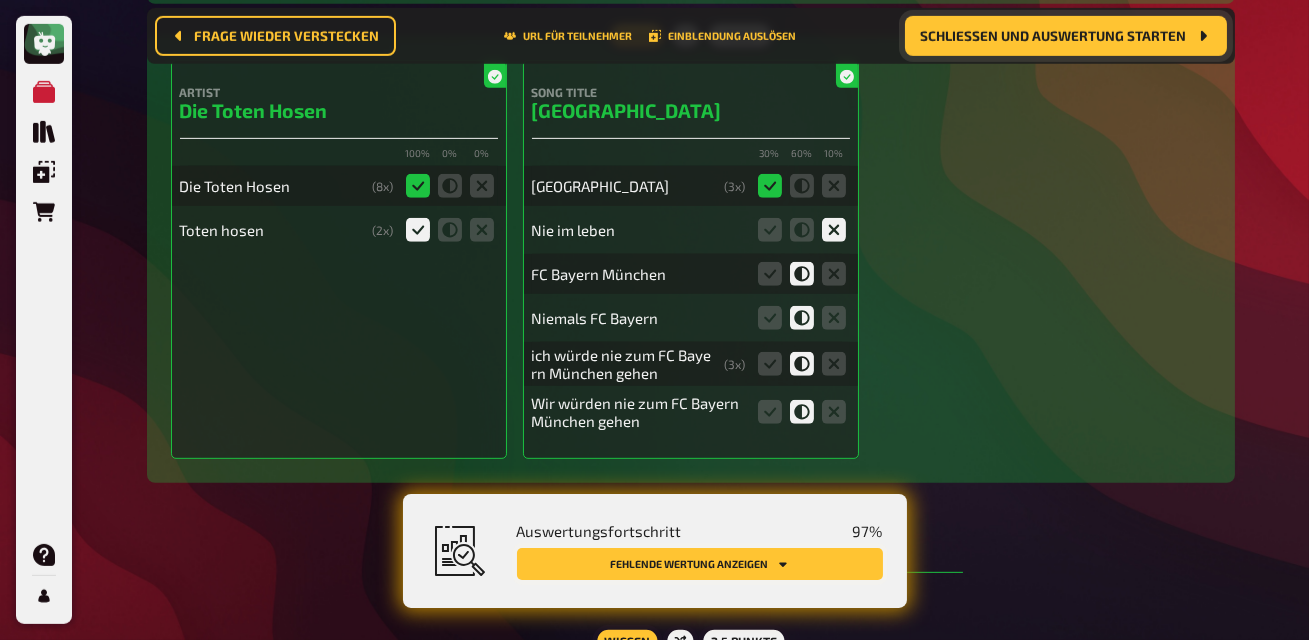 click on "Fehlende Wertung anzeigen" at bounding box center (700, 564) 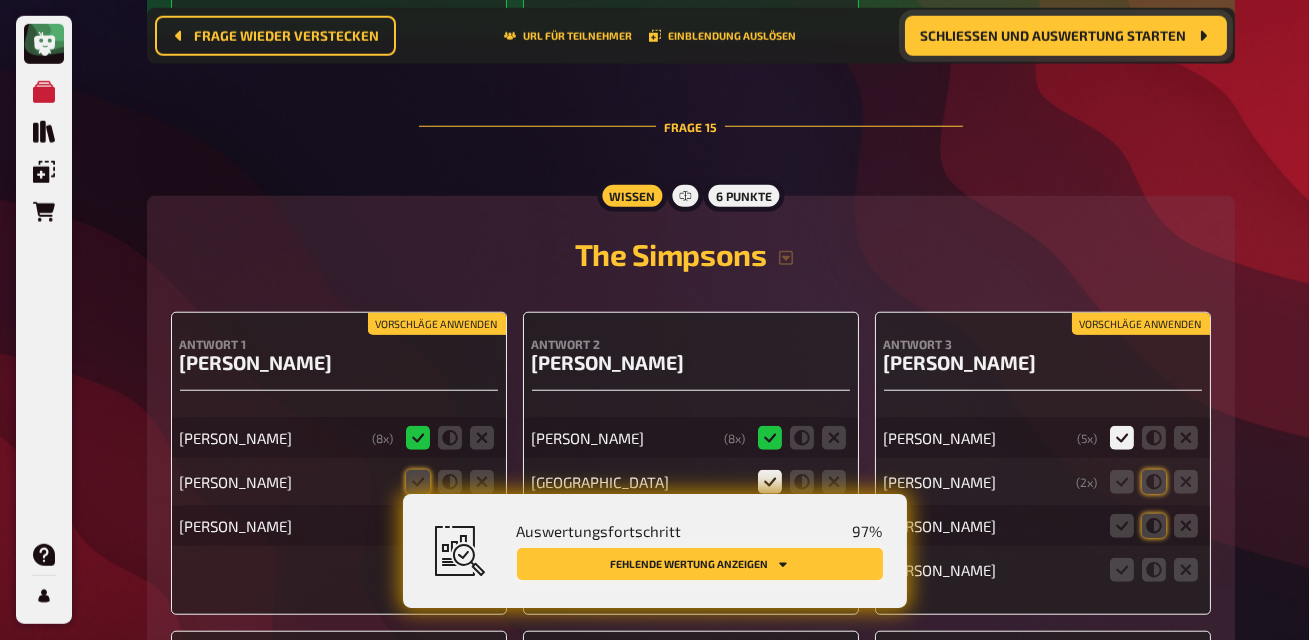 scroll, scrollTop: 18101, scrollLeft: 0, axis: vertical 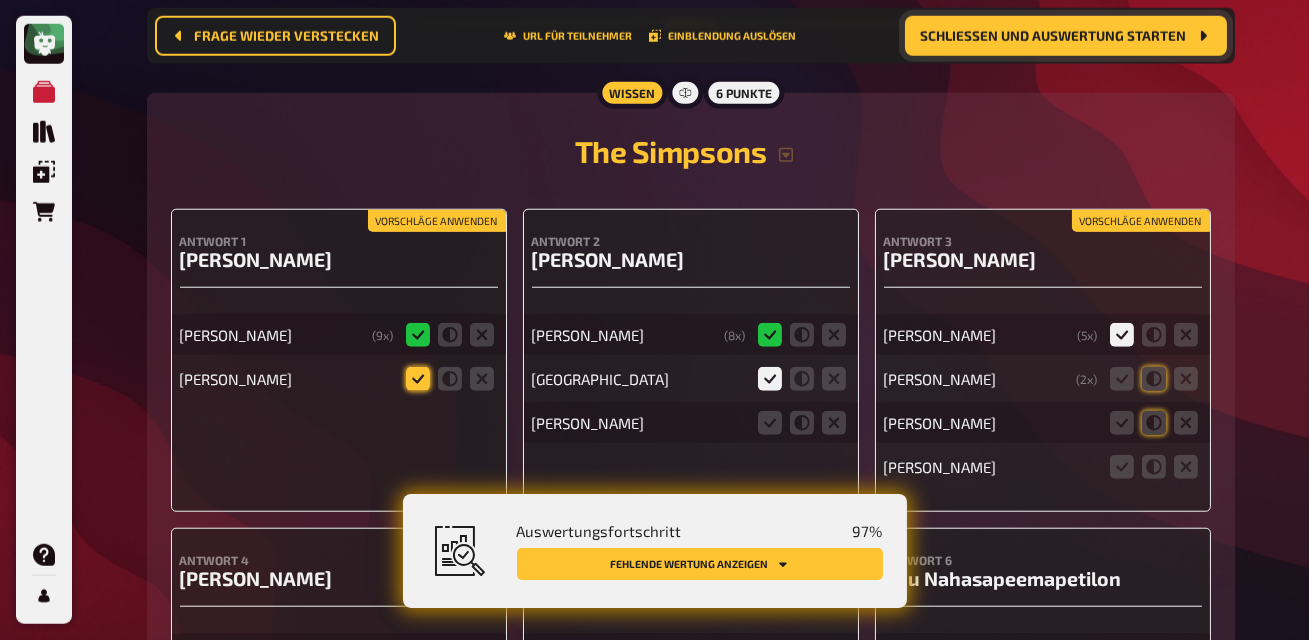 click 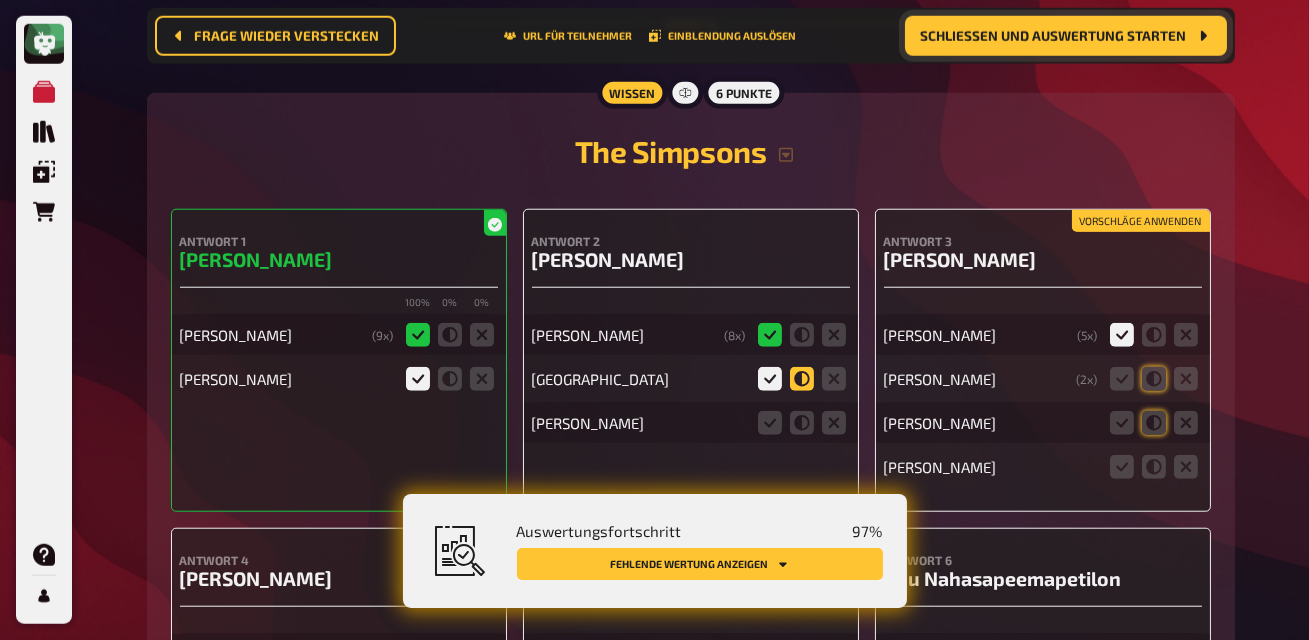 click 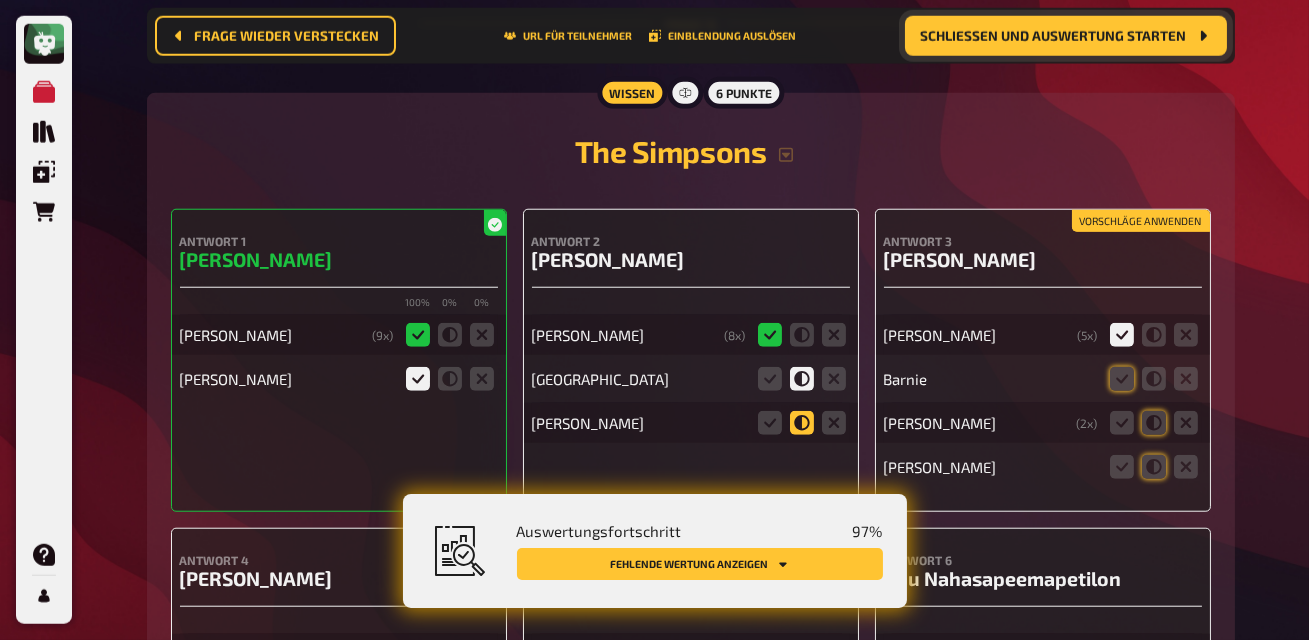 click 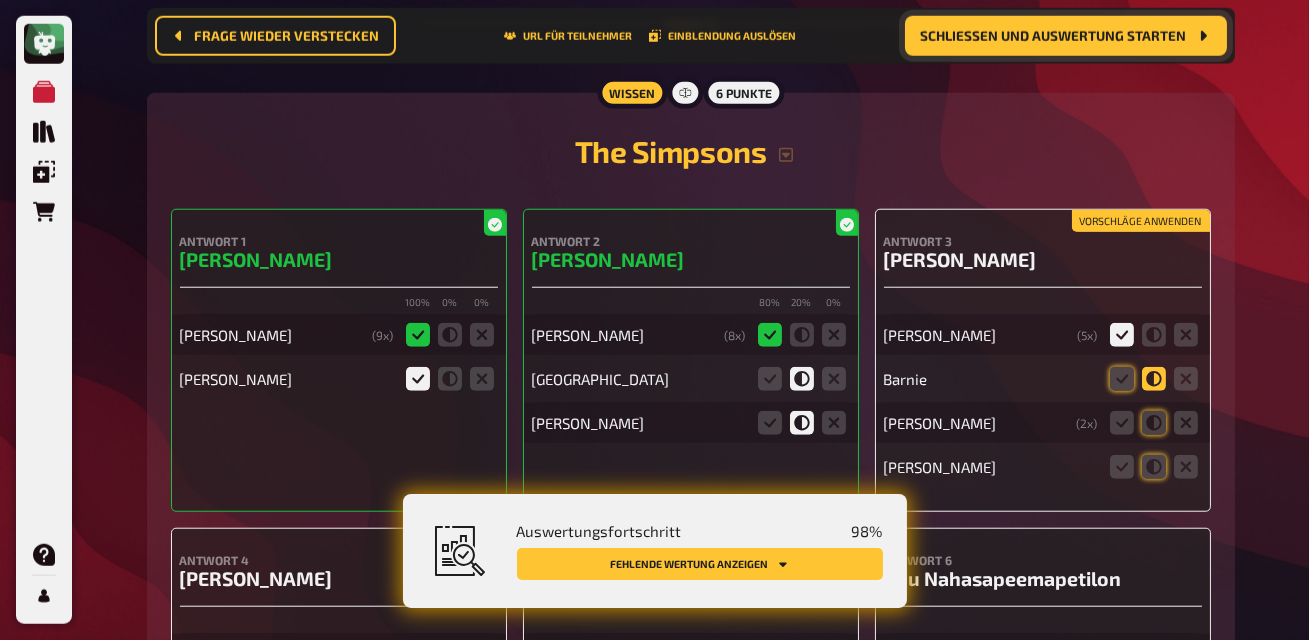 click 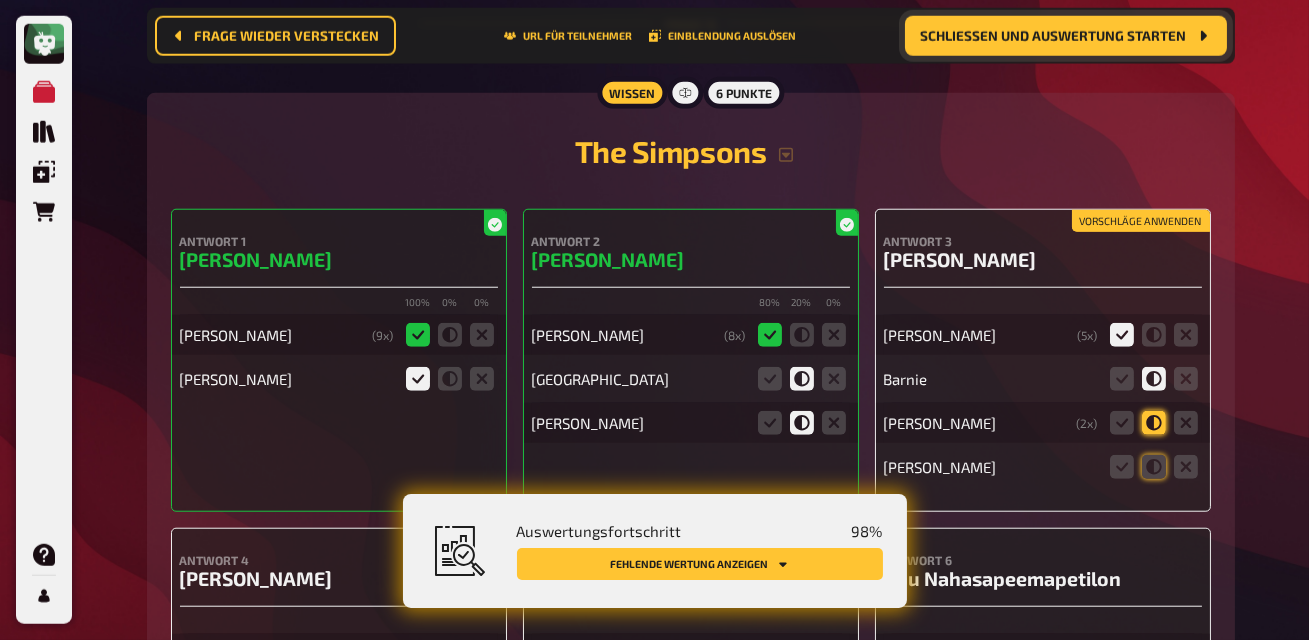 click 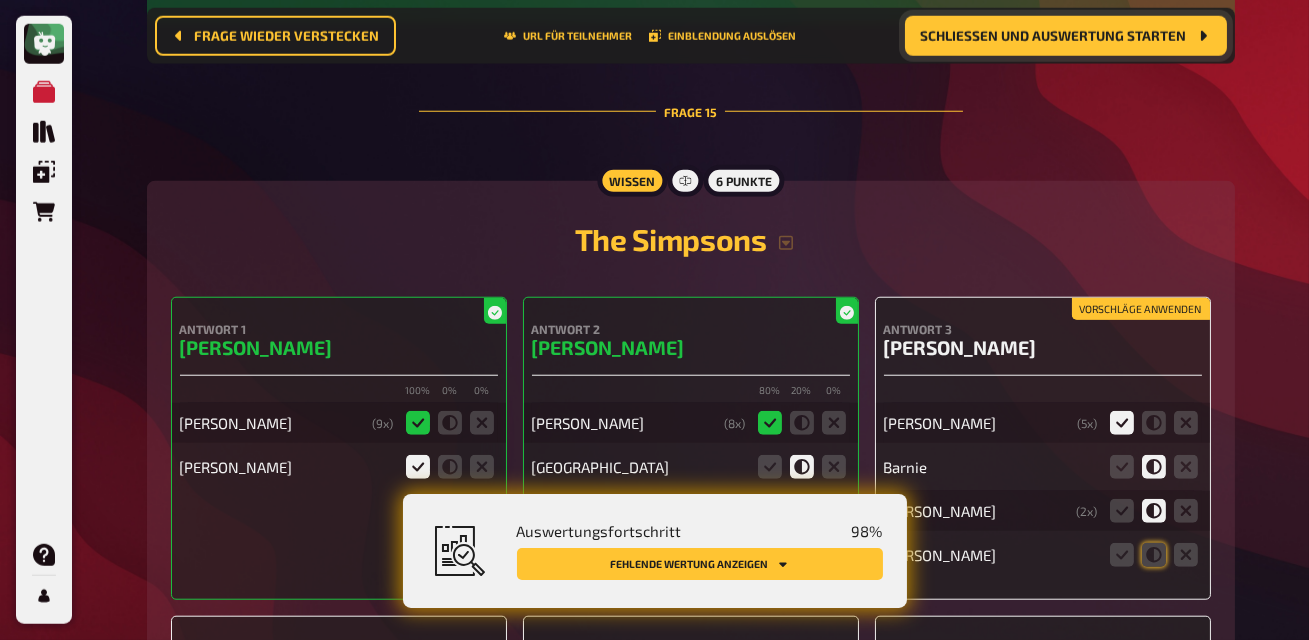 scroll, scrollTop: 18189, scrollLeft: 0, axis: vertical 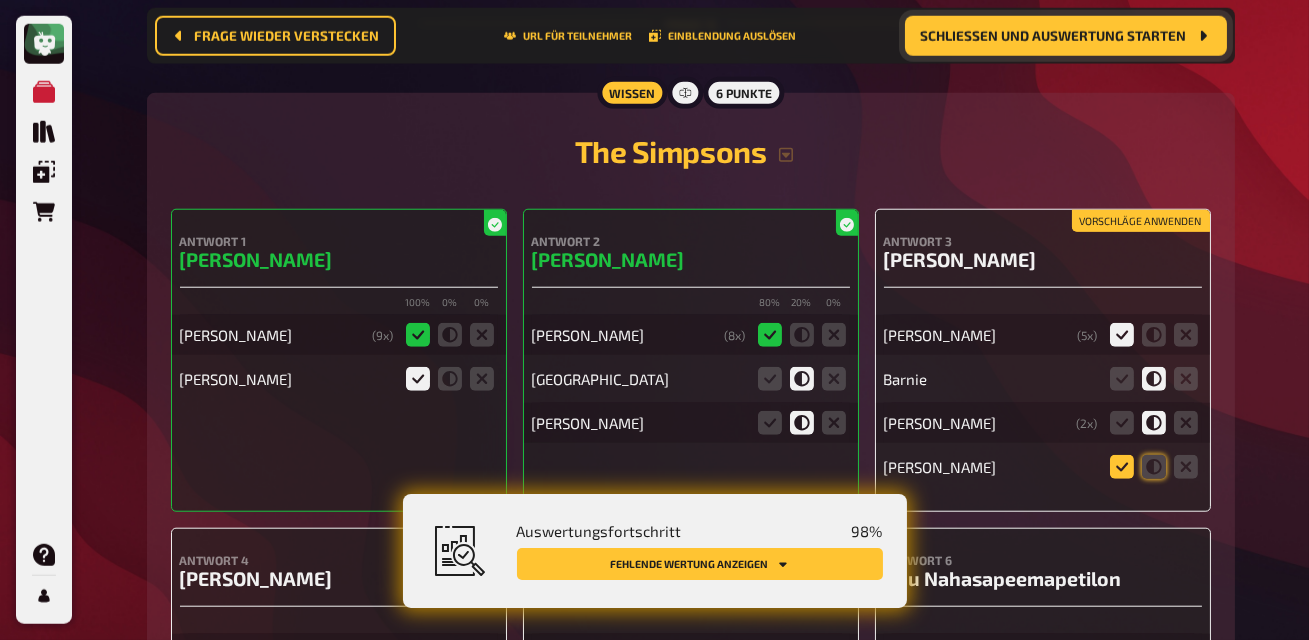 click 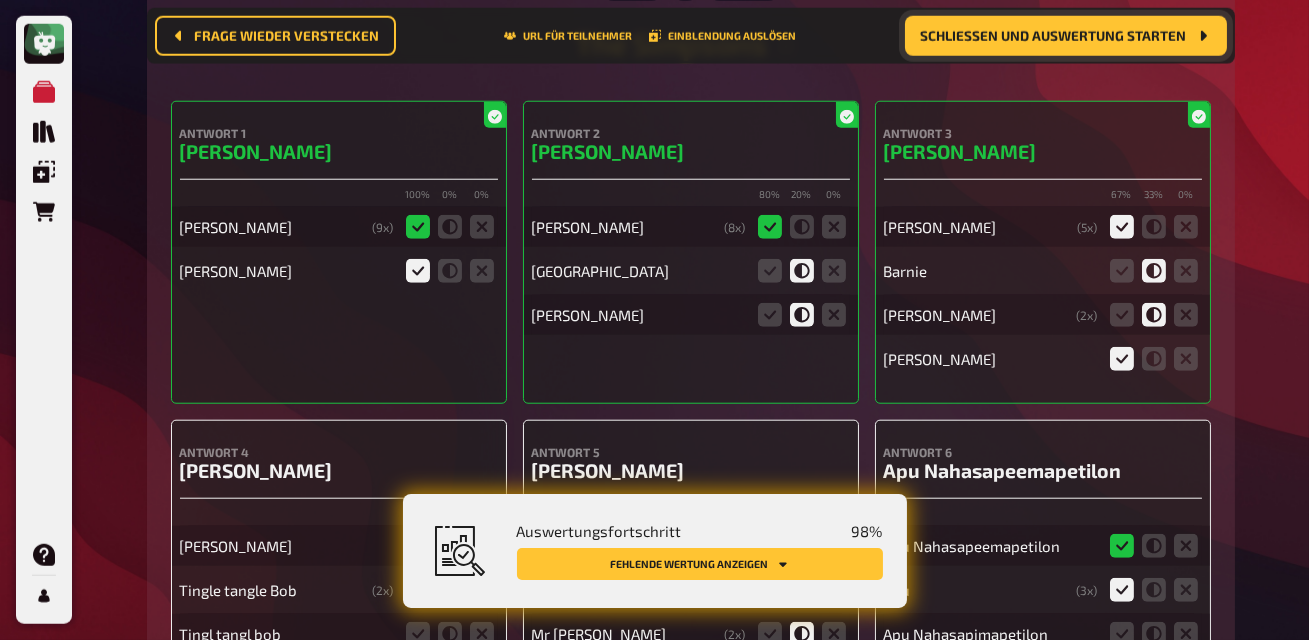 scroll, scrollTop: 18248, scrollLeft: 0, axis: vertical 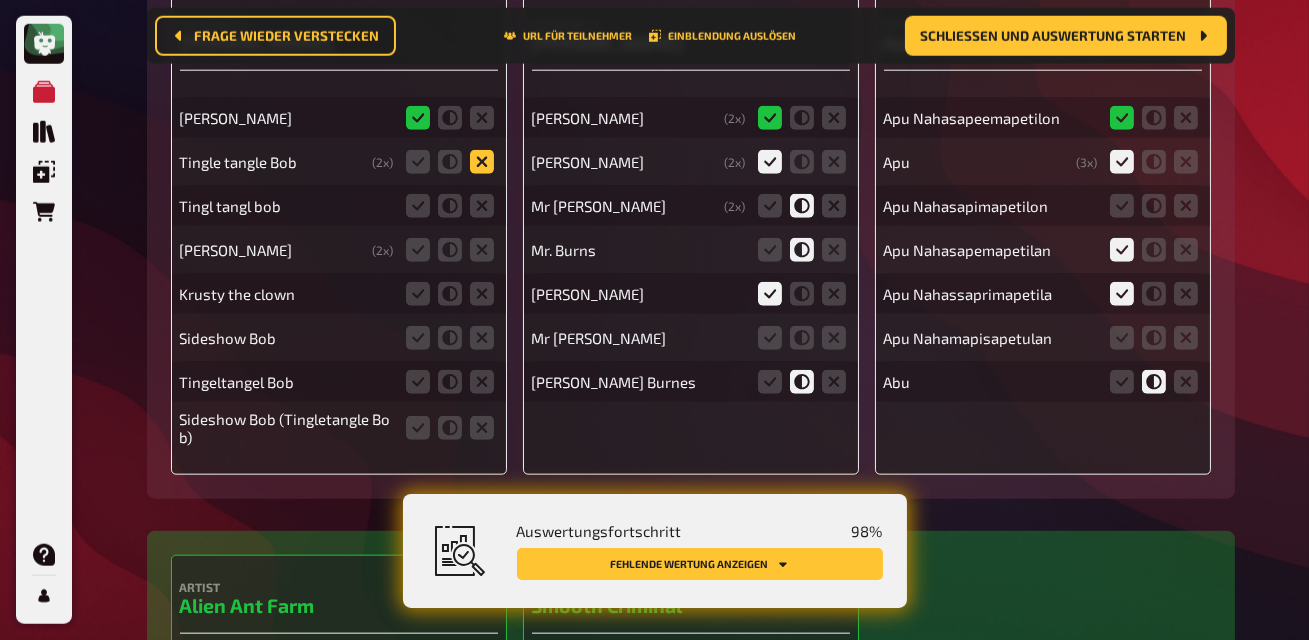 click 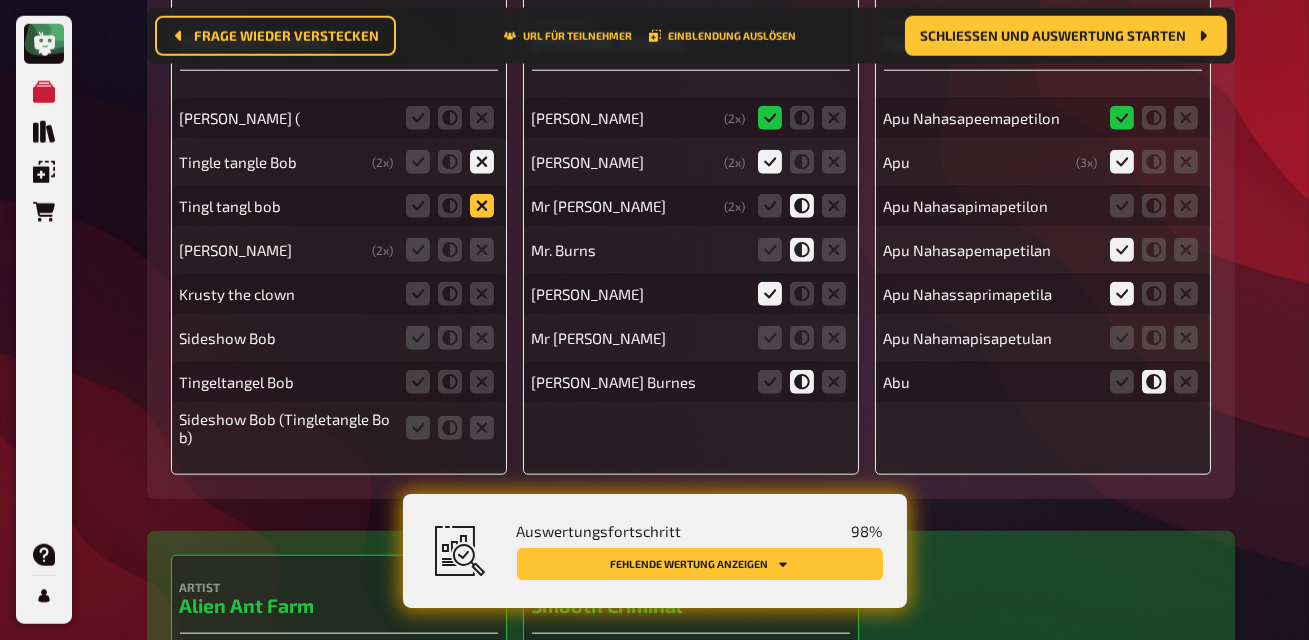 click 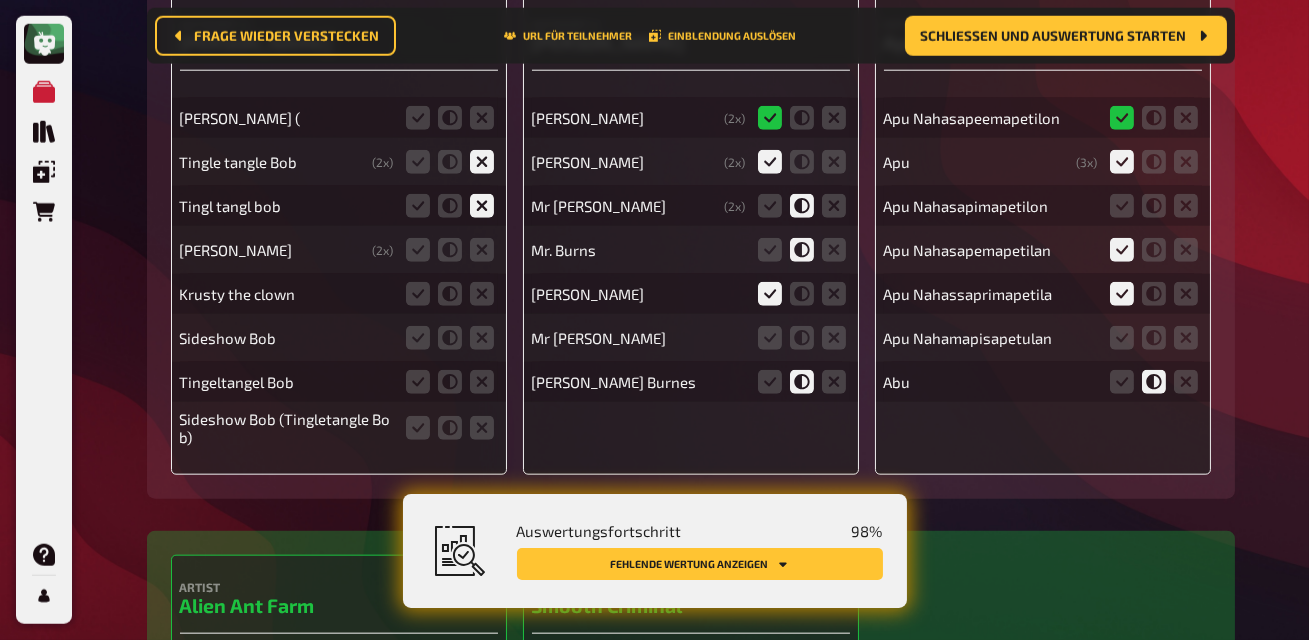 click on "Tingel Tangel Bob  ( 2 x)" at bounding box center (339, 250) 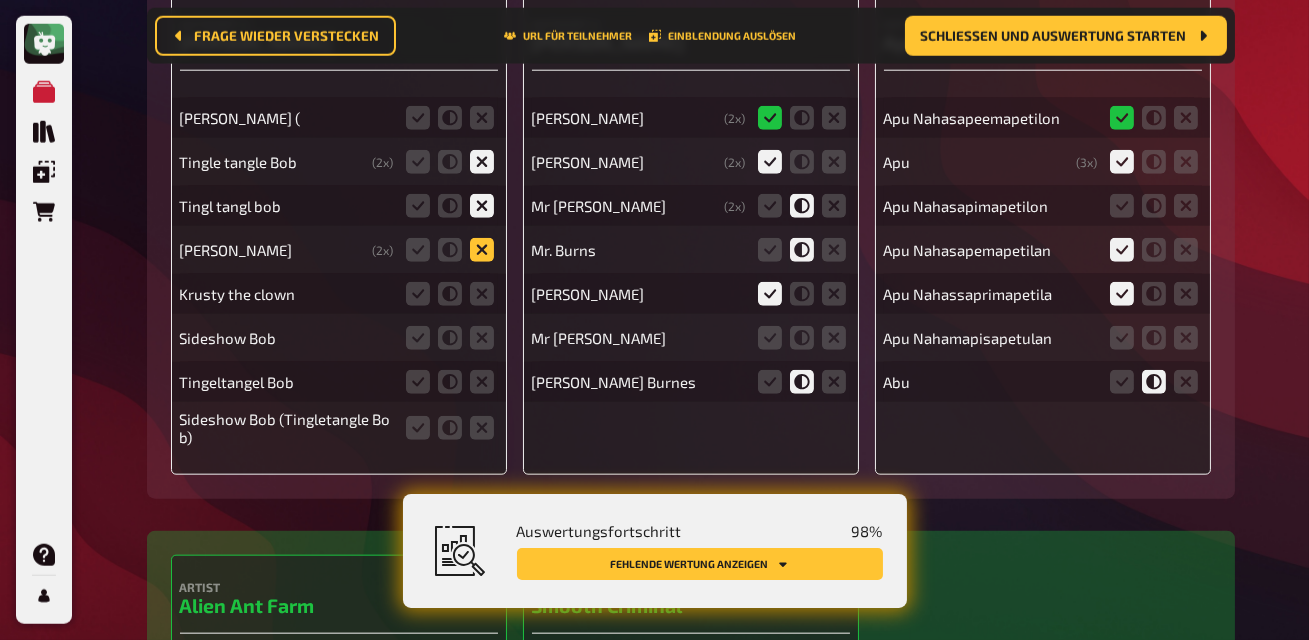 click 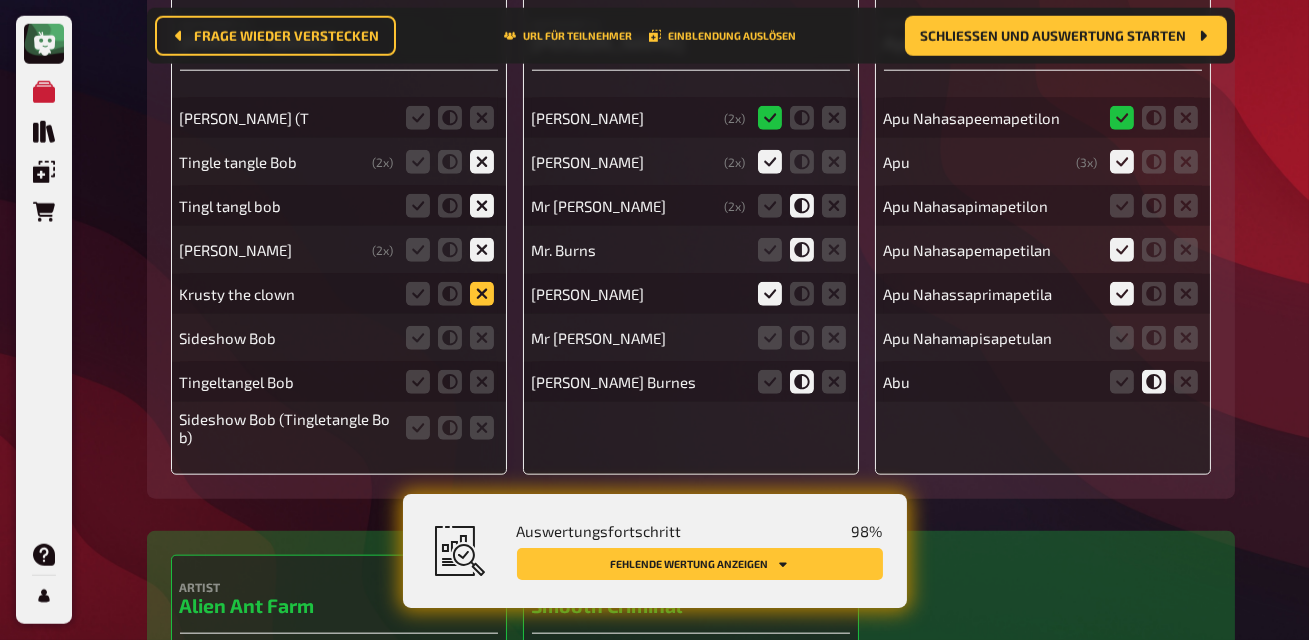 click 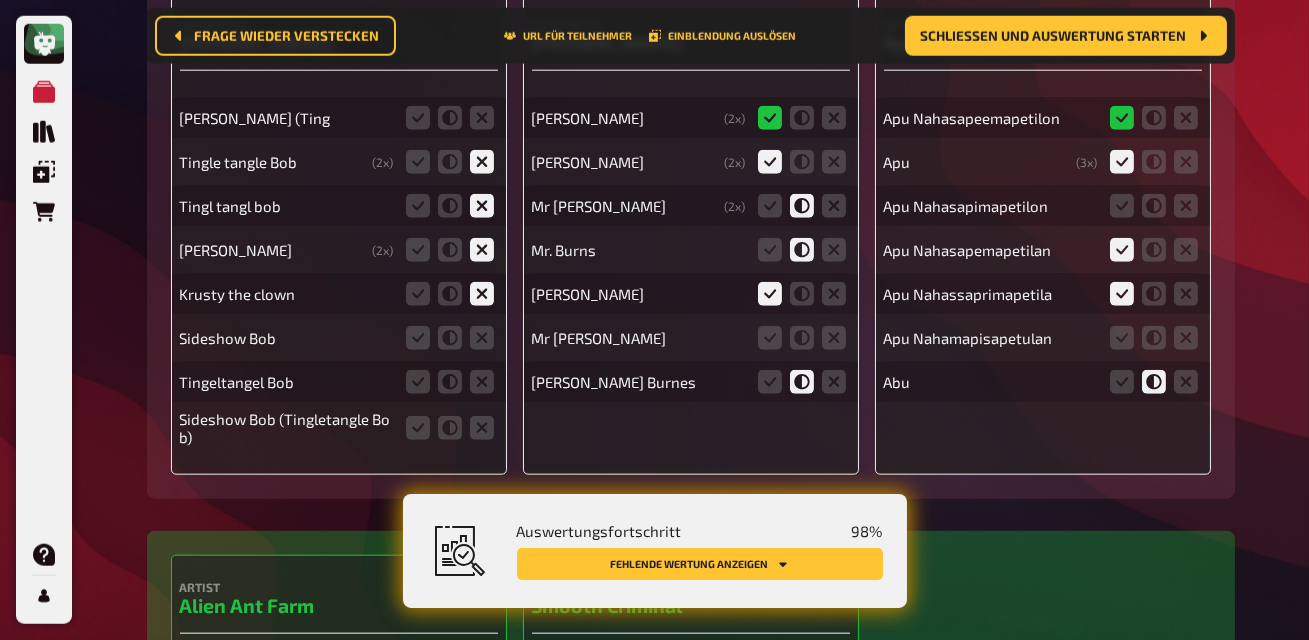 click on "Sideshow Bob" at bounding box center [339, 338] 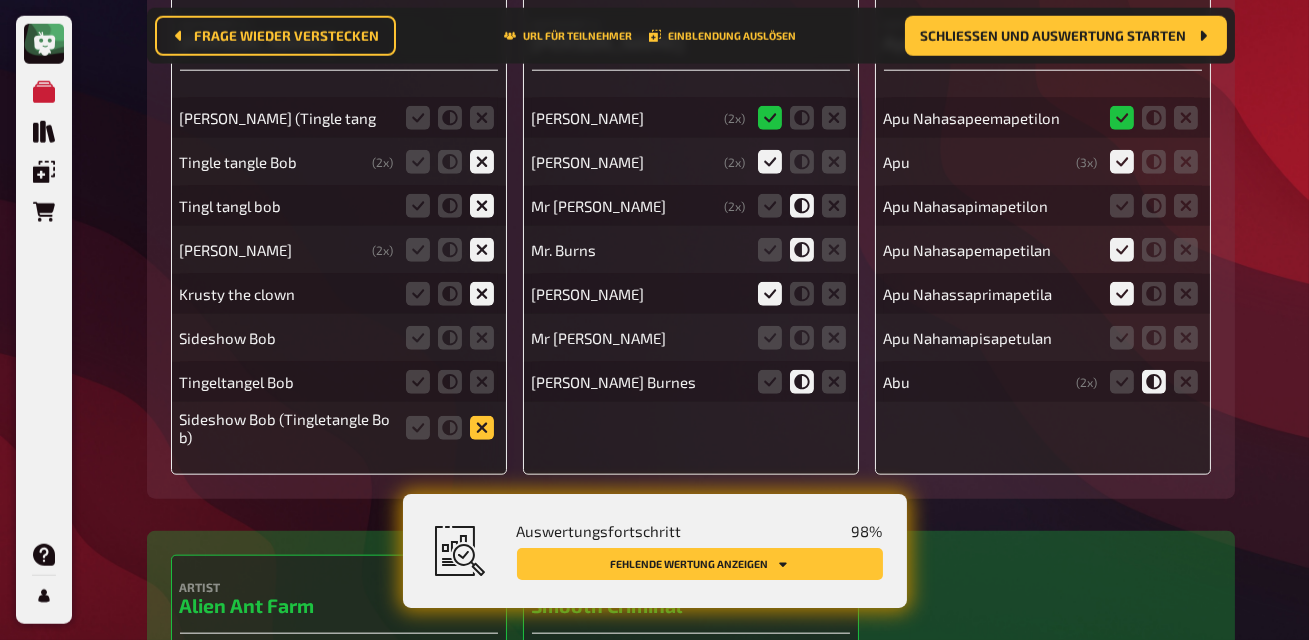 click 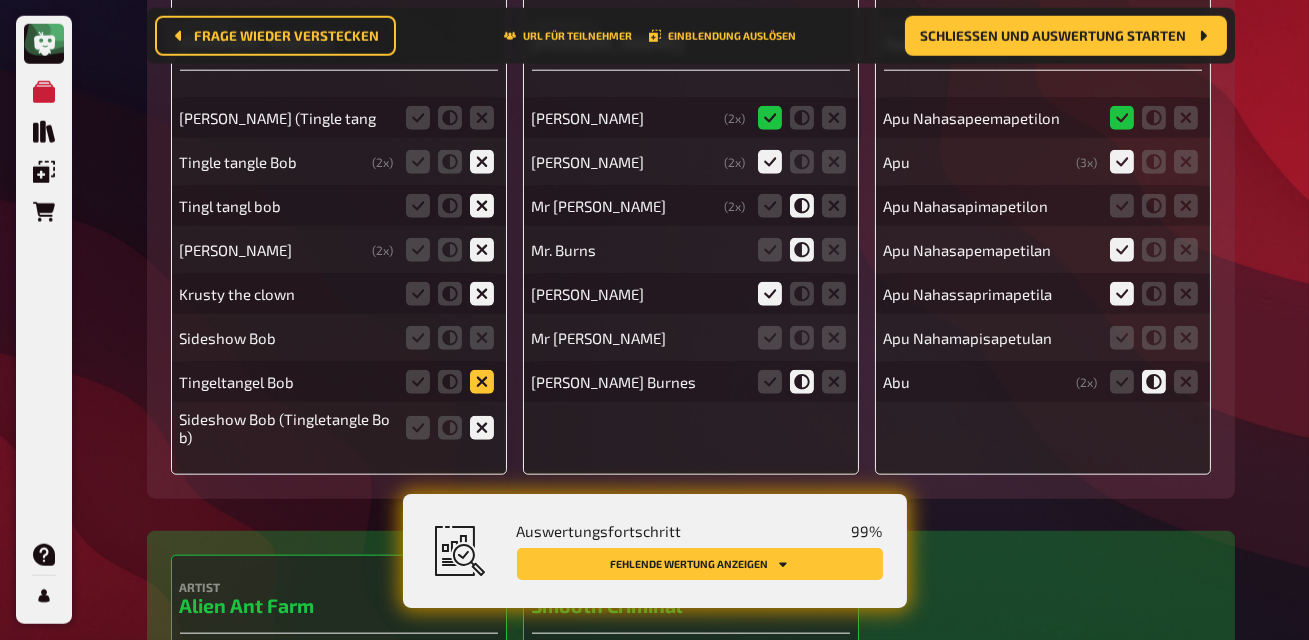 click 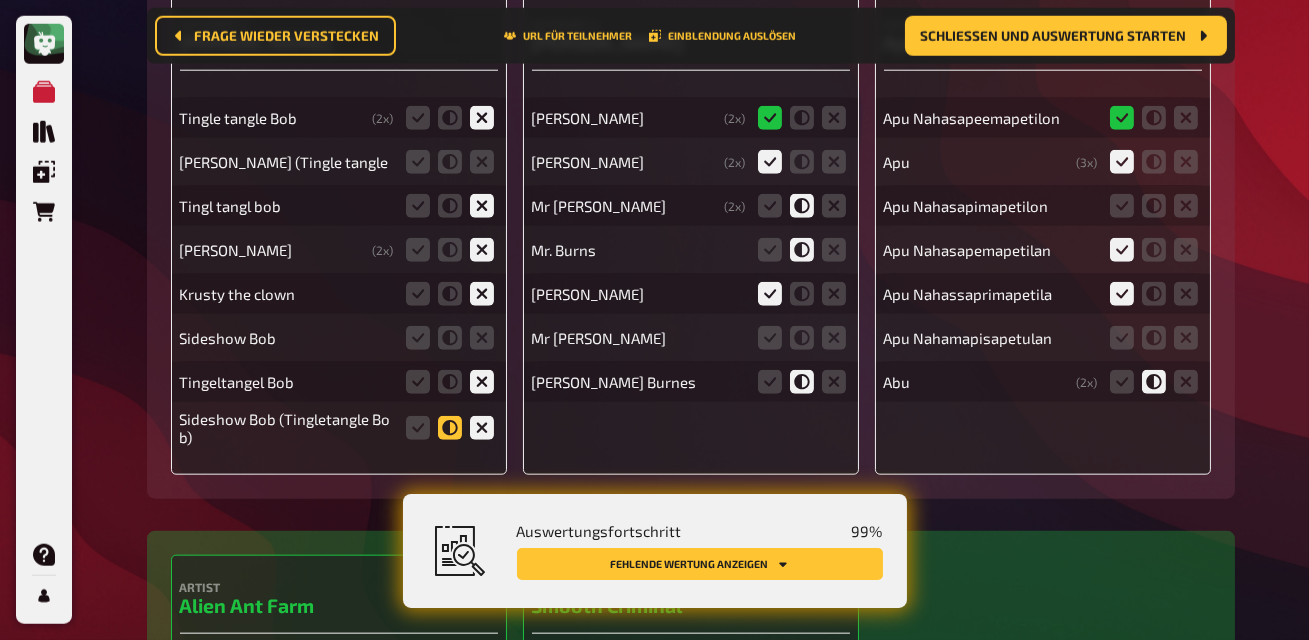 click 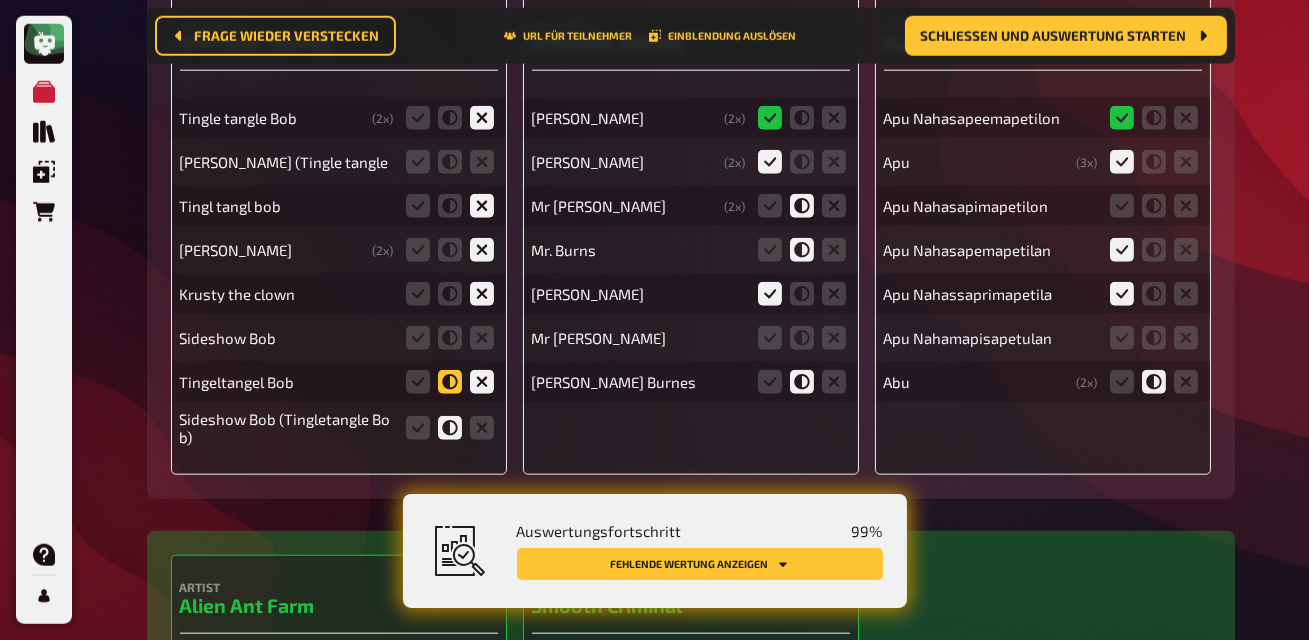 click 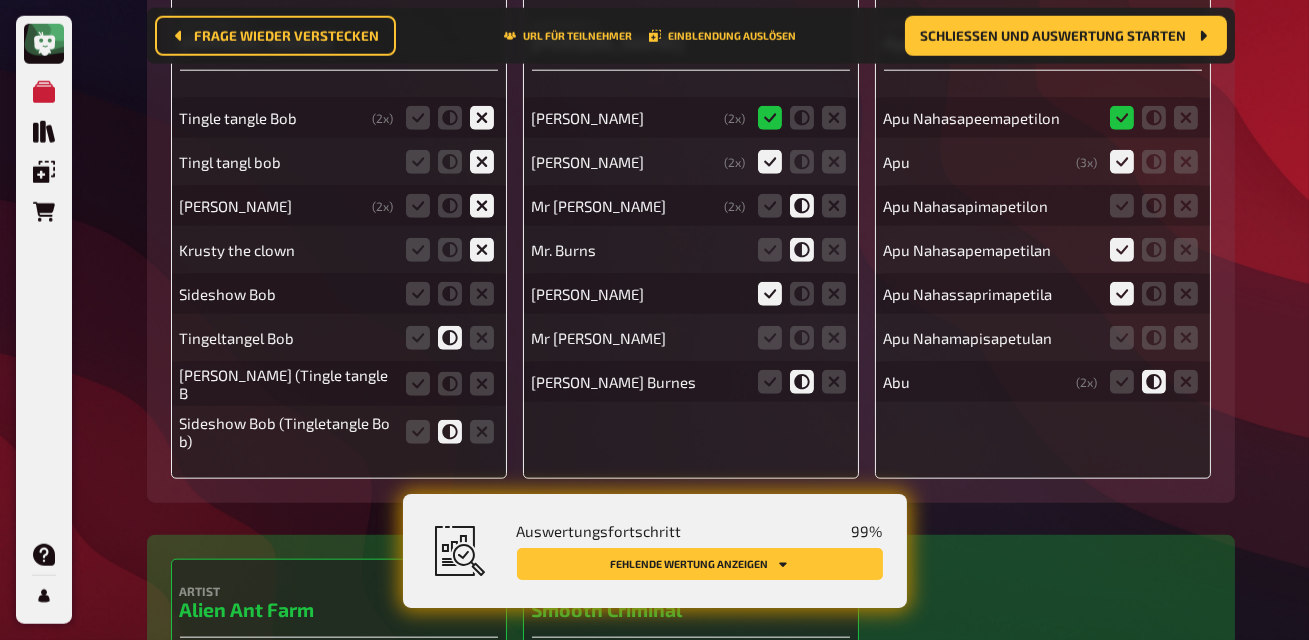 click on "Tingeltangel Bob" at bounding box center [339, 338] 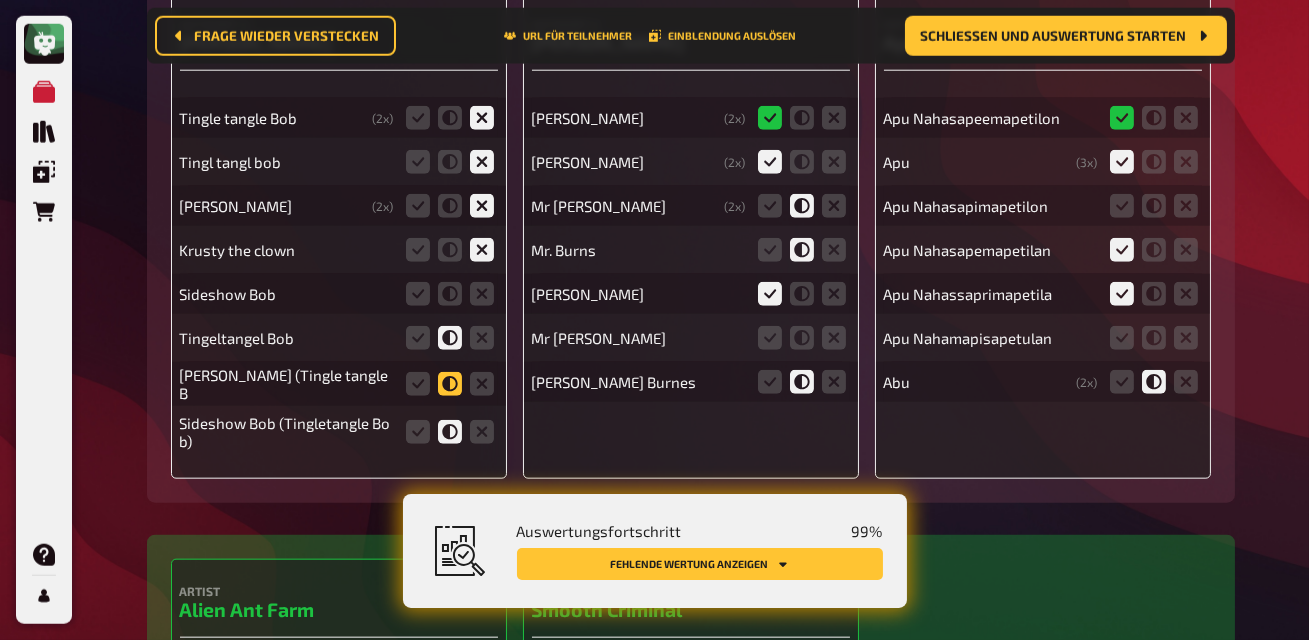 click 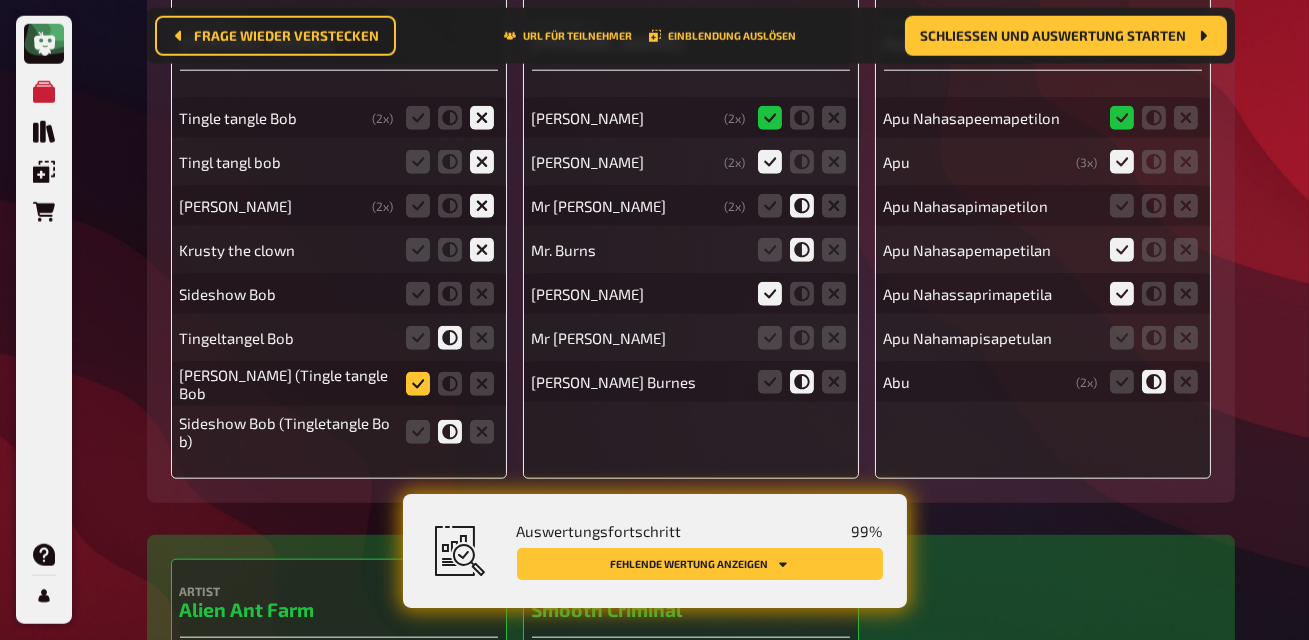 click 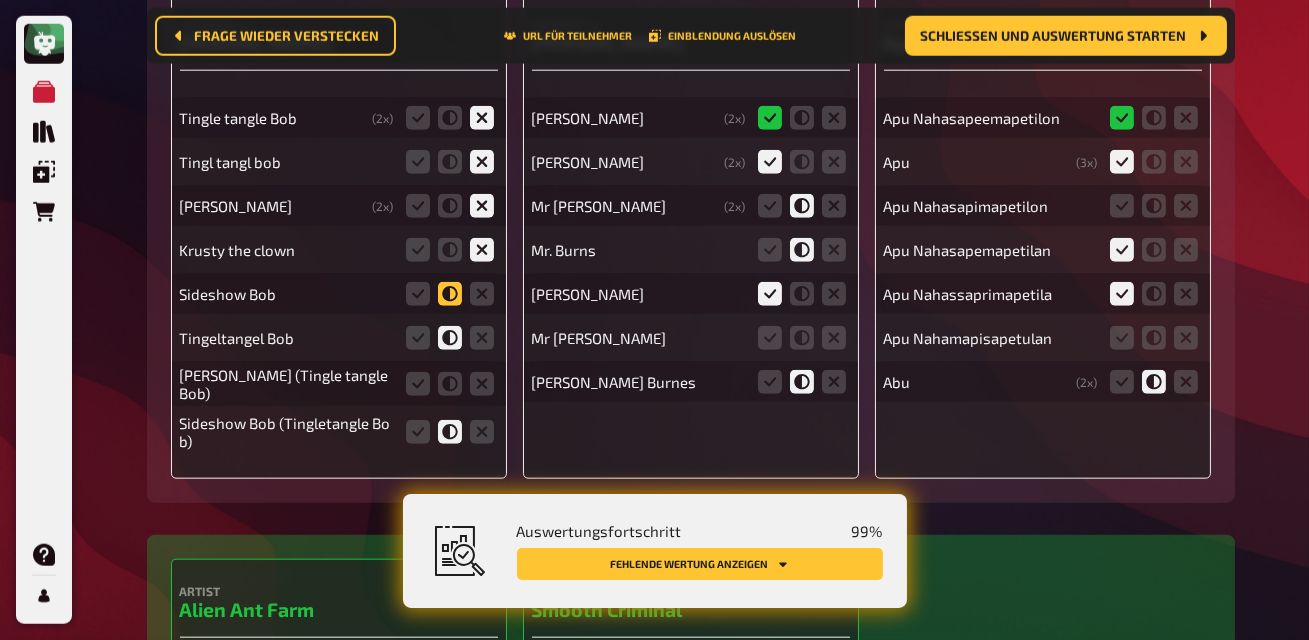 click 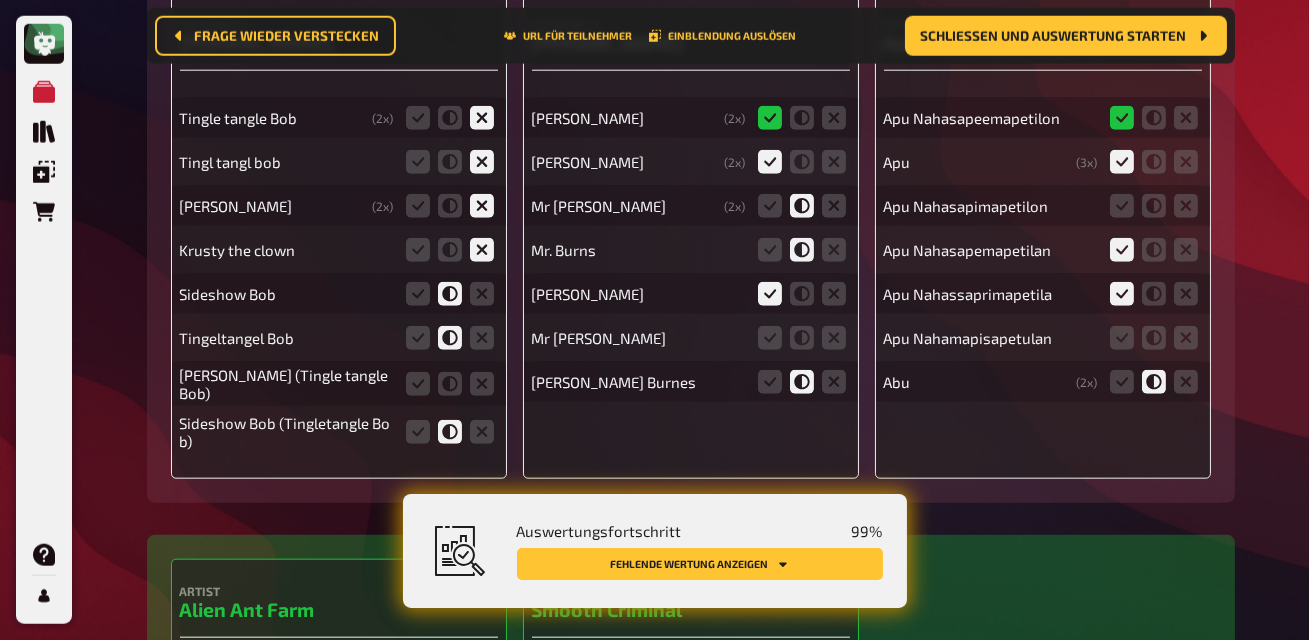 scroll, scrollTop: 18725, scrollLeft: 0, axis: vertical 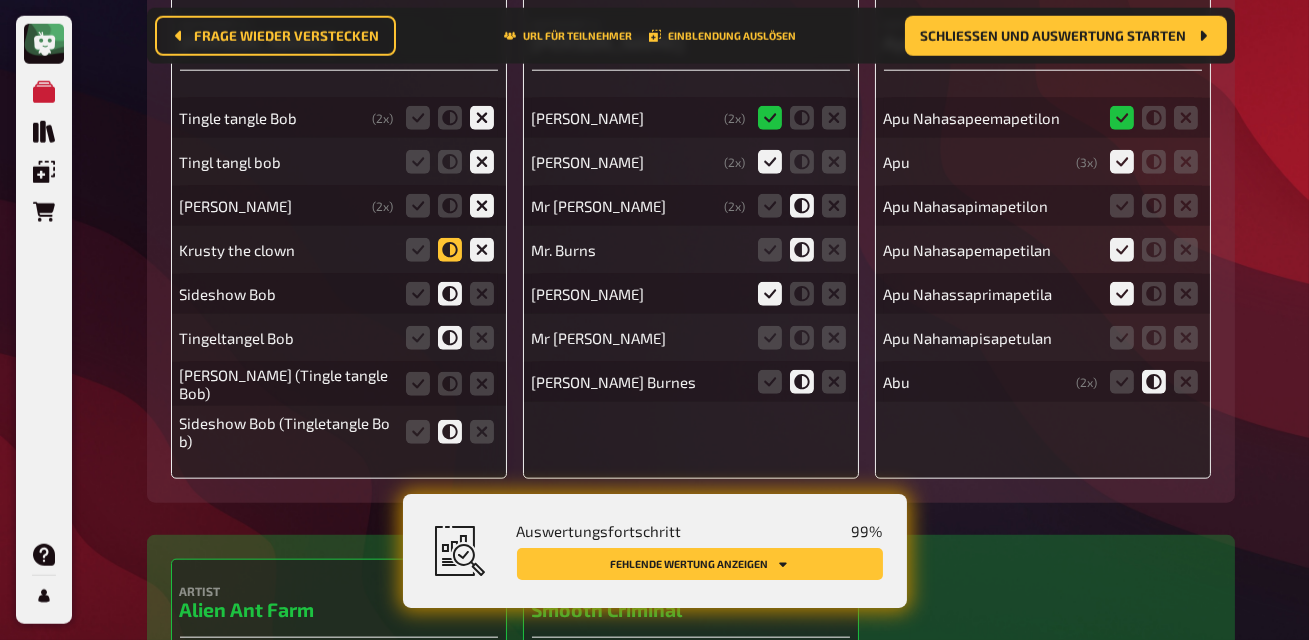 click 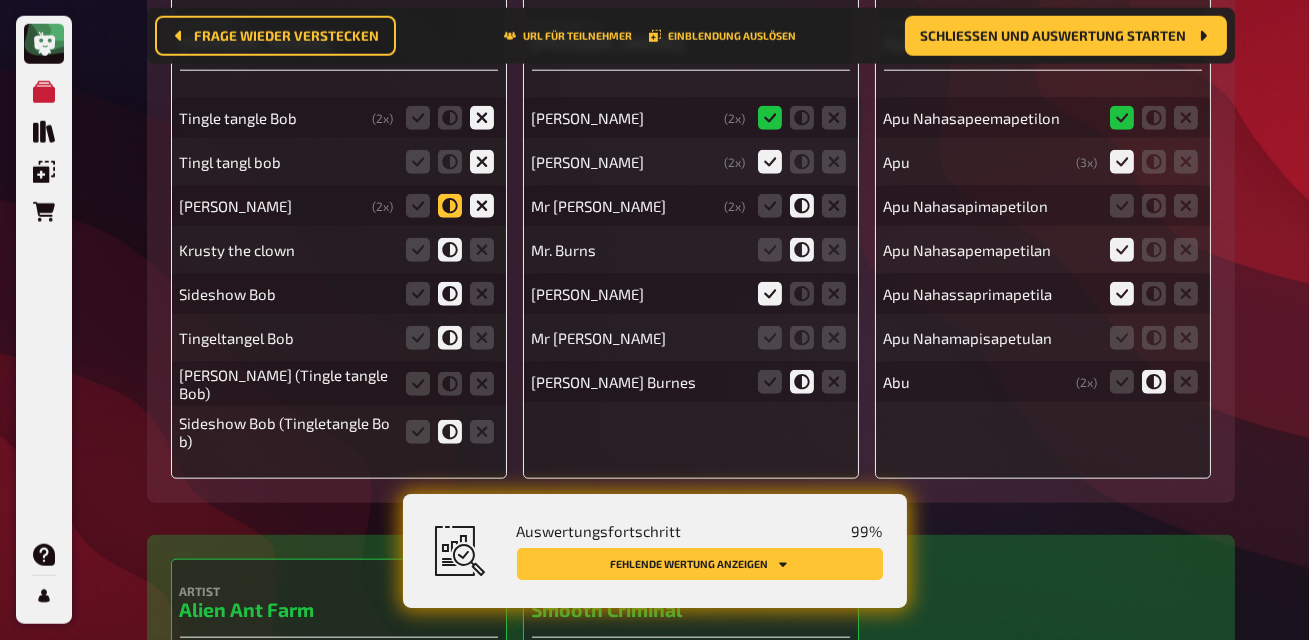 click 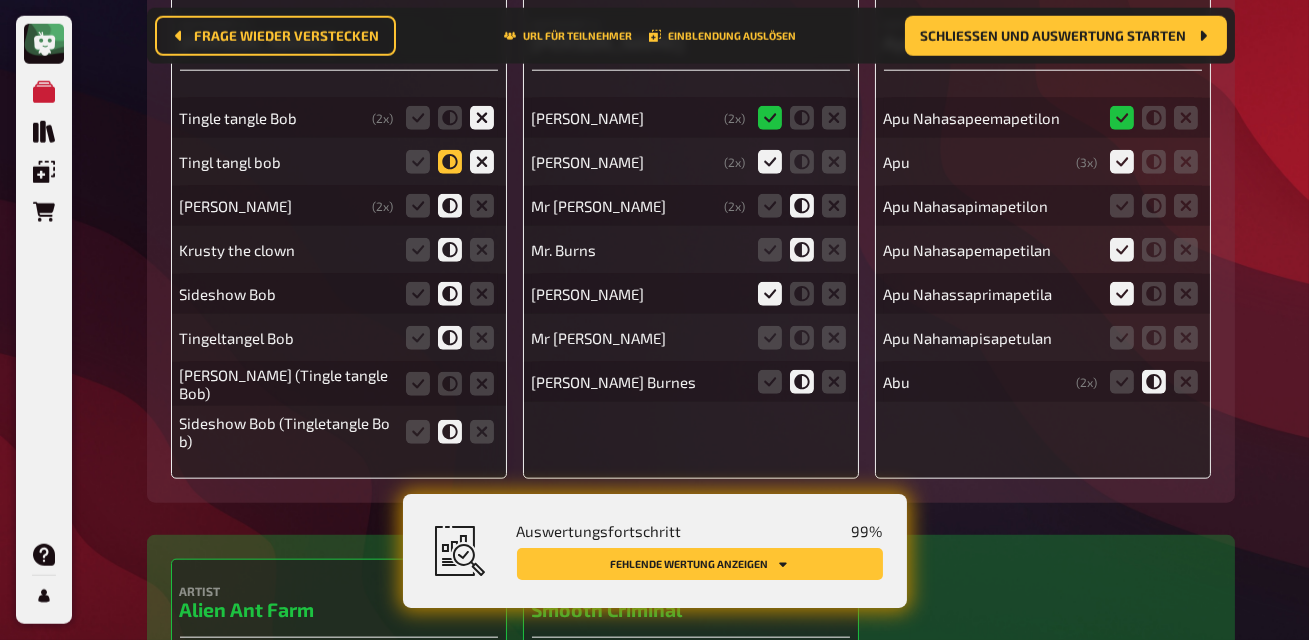 click 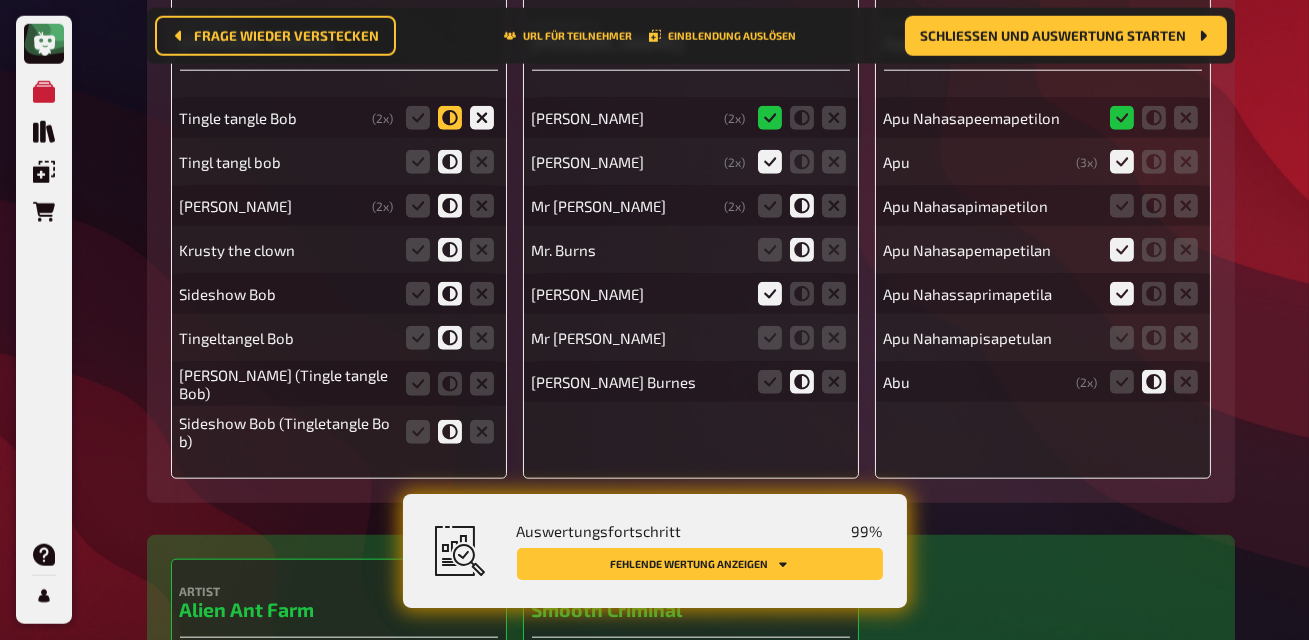 click 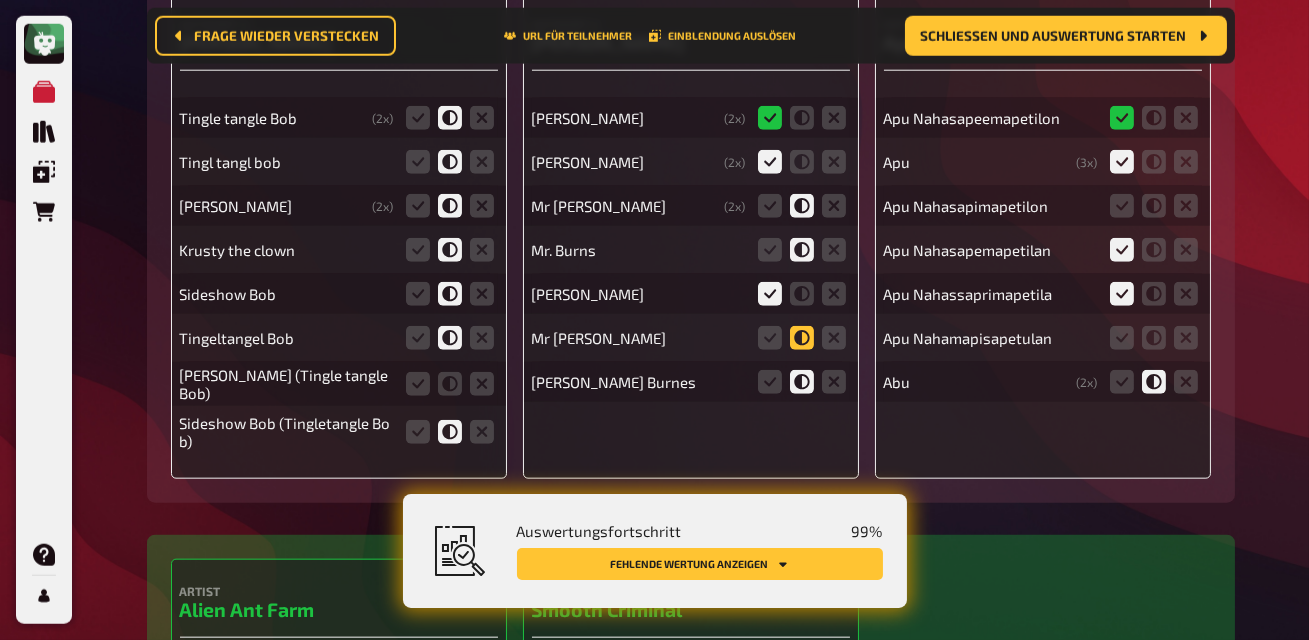 click 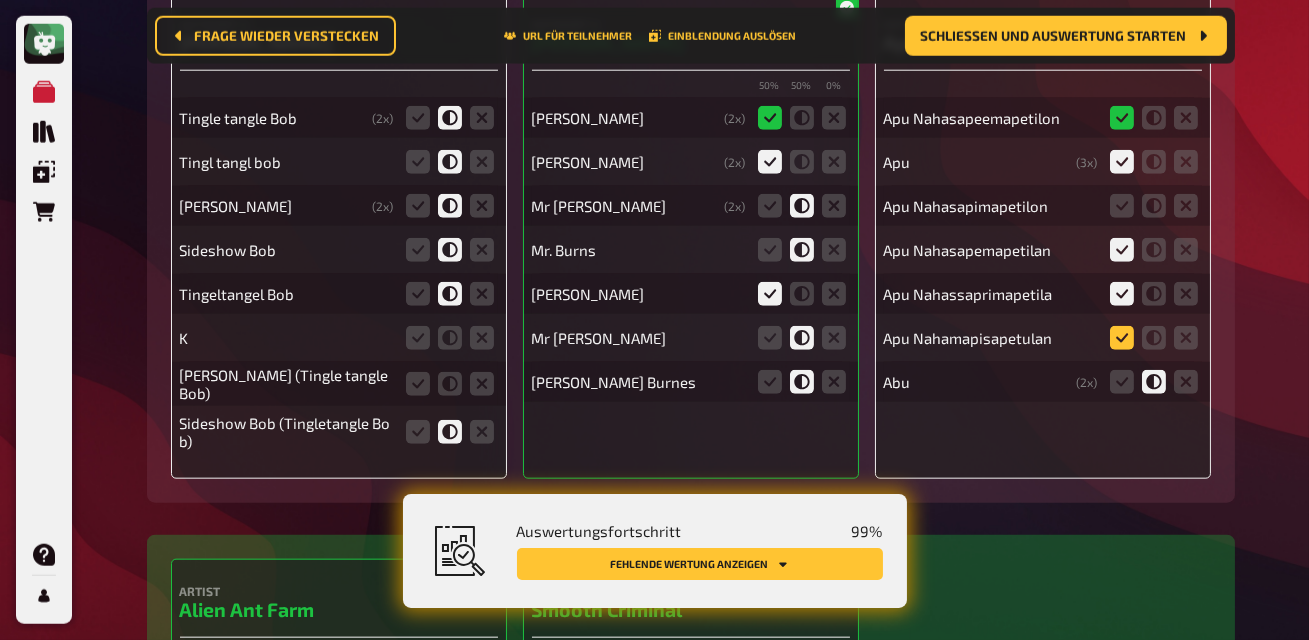 click 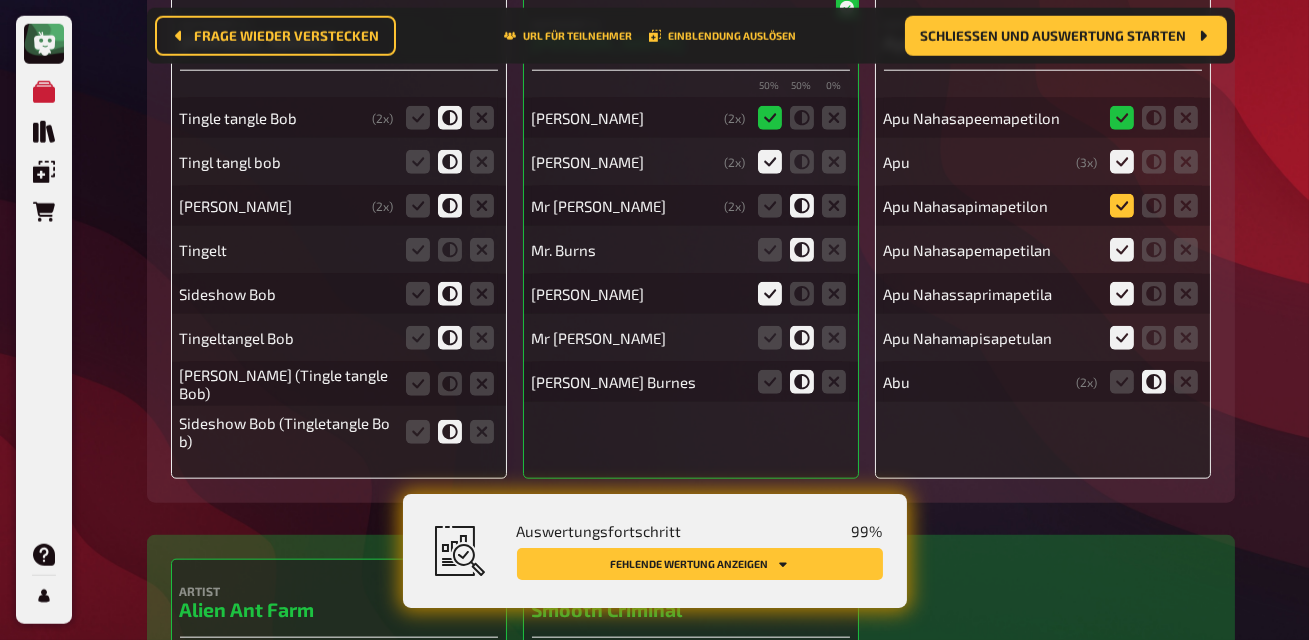 click 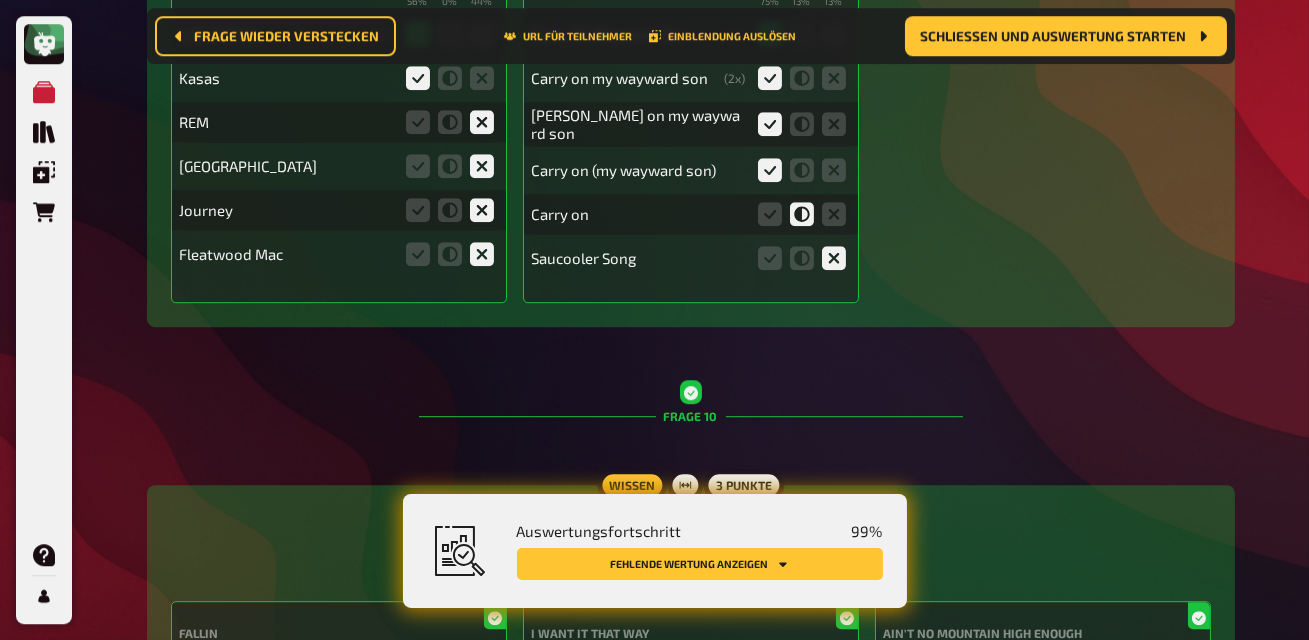 scroll, scrollTop: 10979, scrollLeft: 0, axis: vertical 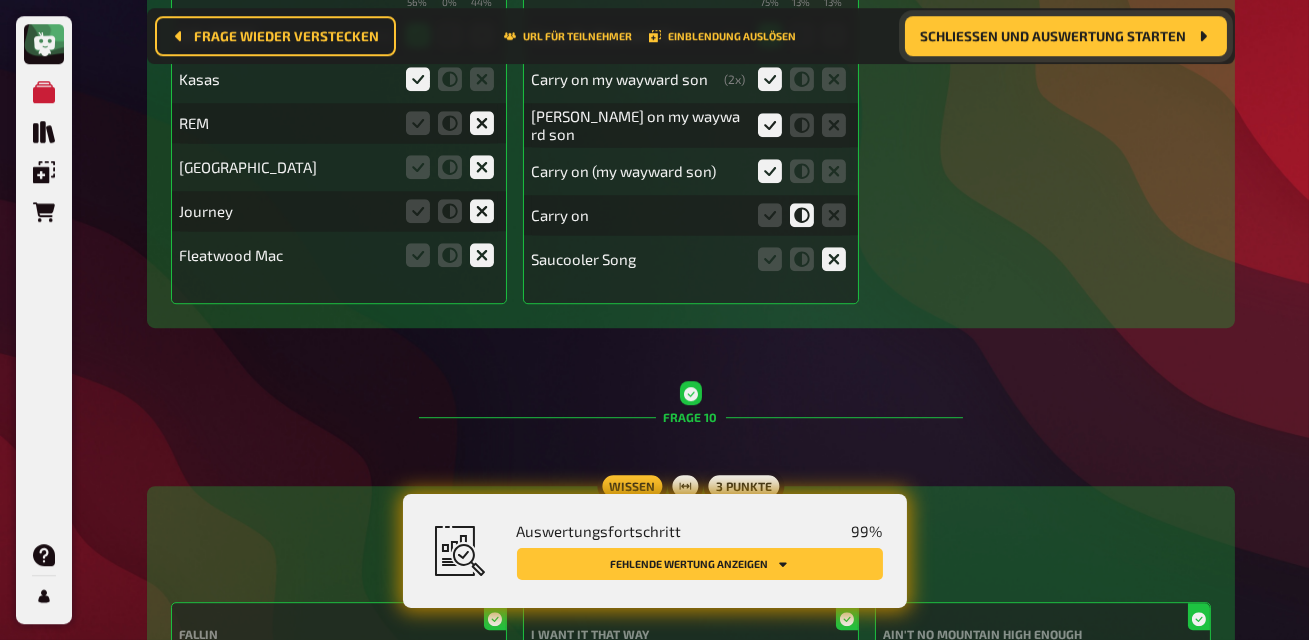 click on "Schließen und Auswertung starten" at bounding box center [1066, 36] 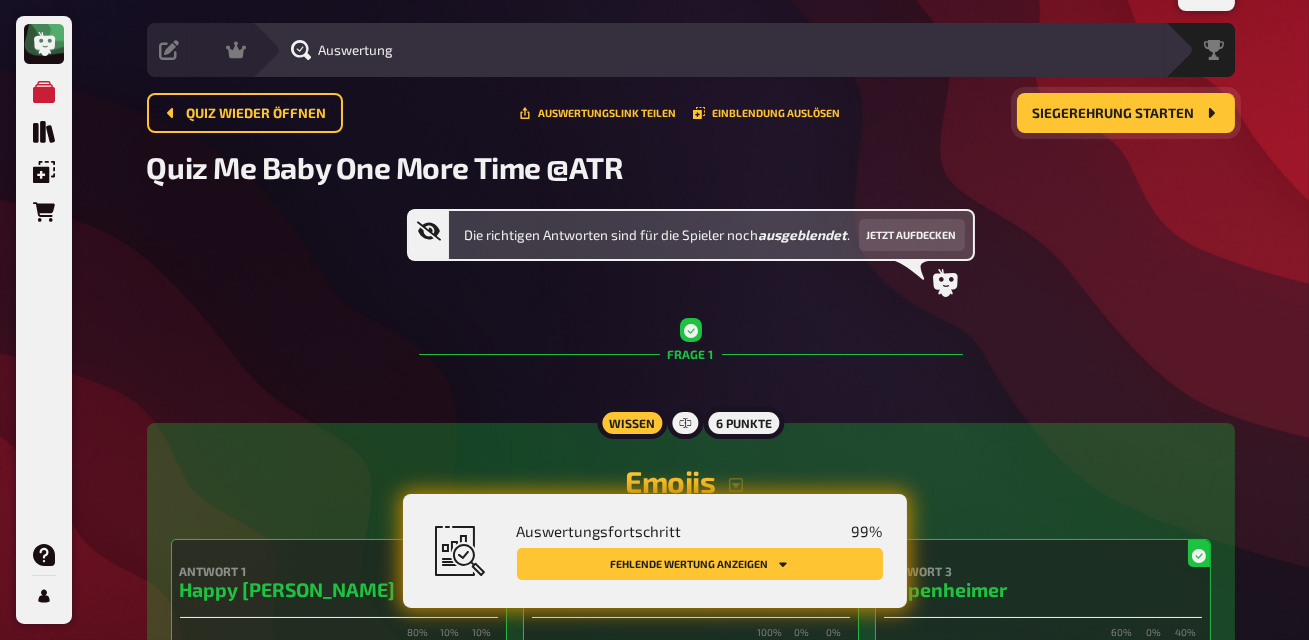 scroll, scrollTop: 0, scrollLeft: 0, axis: both 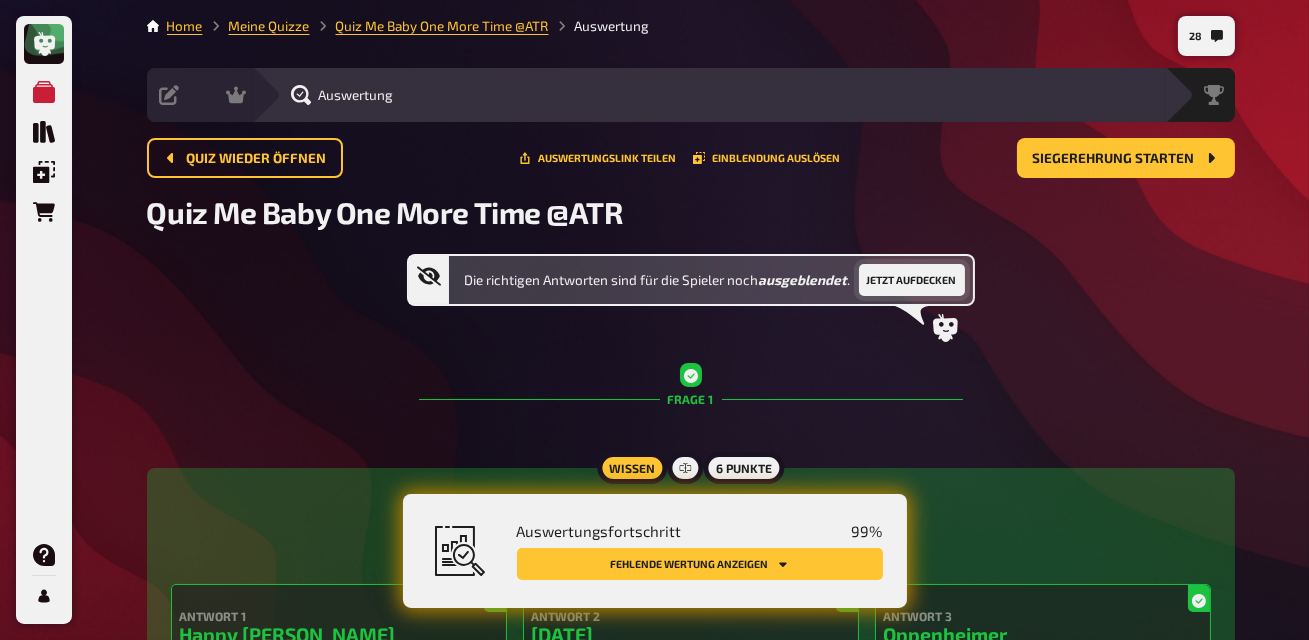 click on "Jetzt aufdecken" at bounding box center (912, 280) 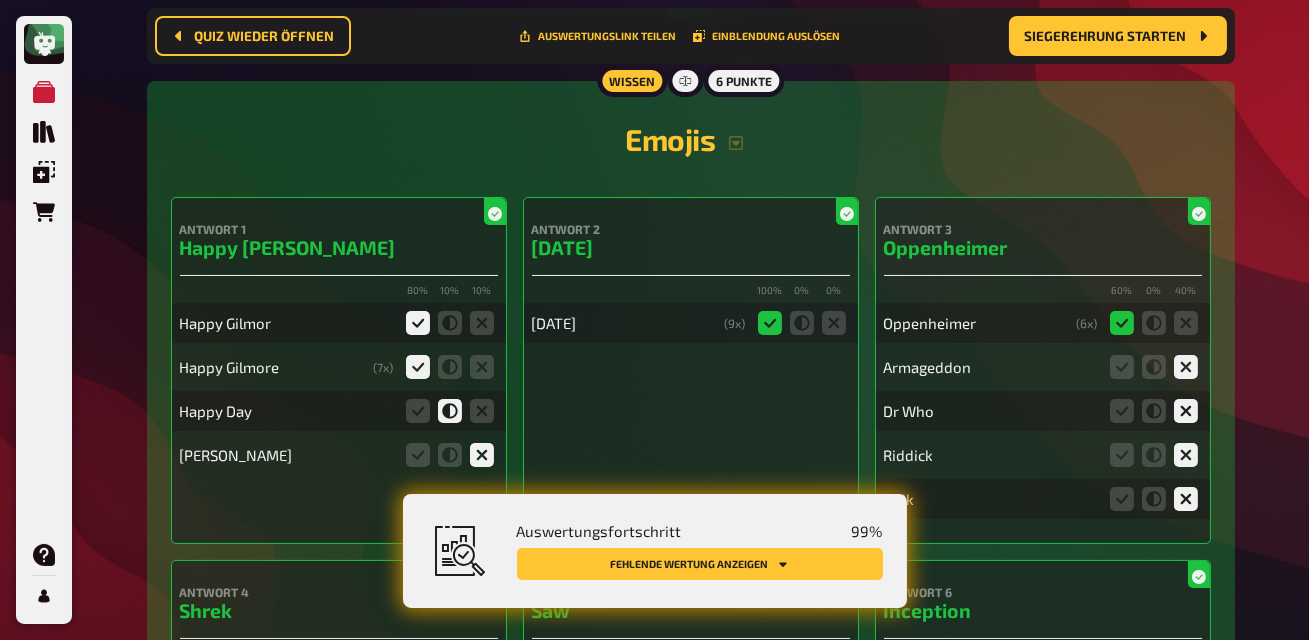 scroll, scrollTop: 392, scrollLeft: 0, axis: vertical 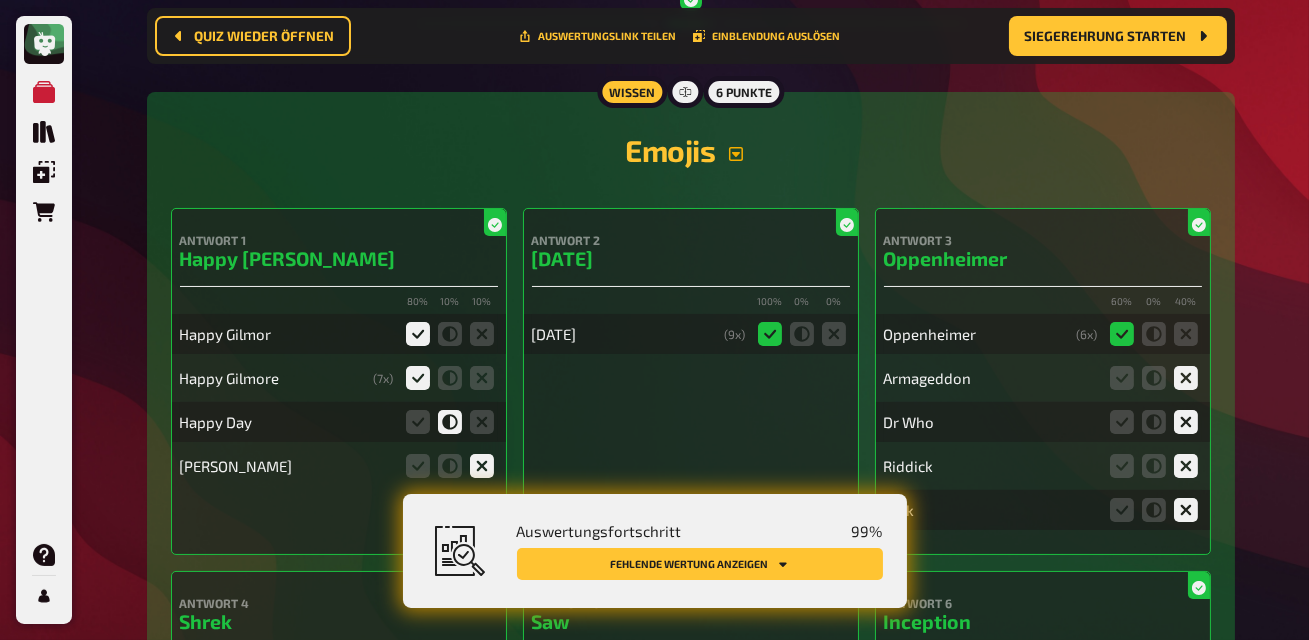 click 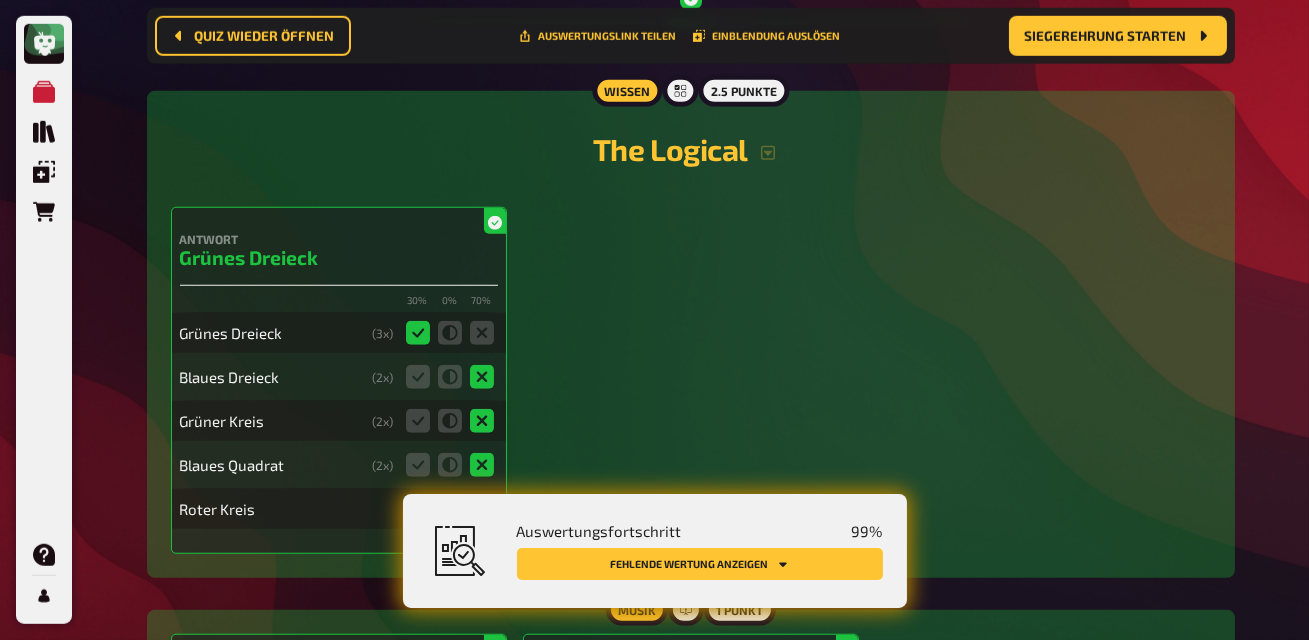 scroll, scrollTop: 3171, scrollLeft: 0, axis: vertical 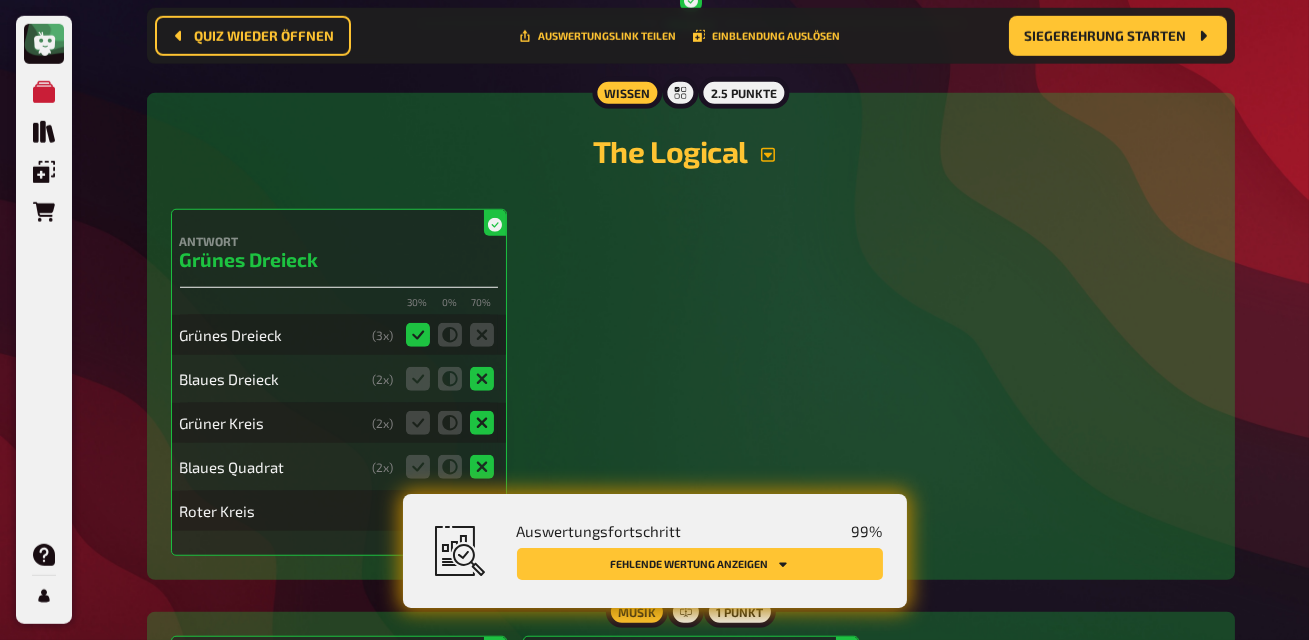 click 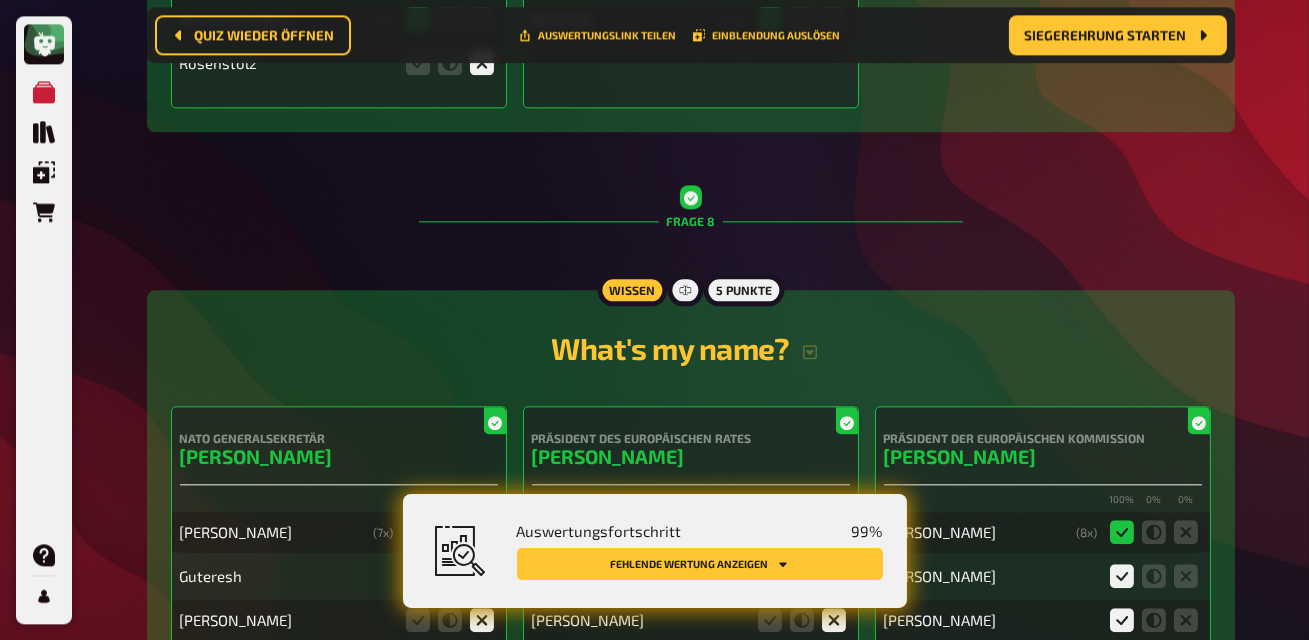 scroll, scrollTop: 9098, scrollLeft: 0, axis: vertical 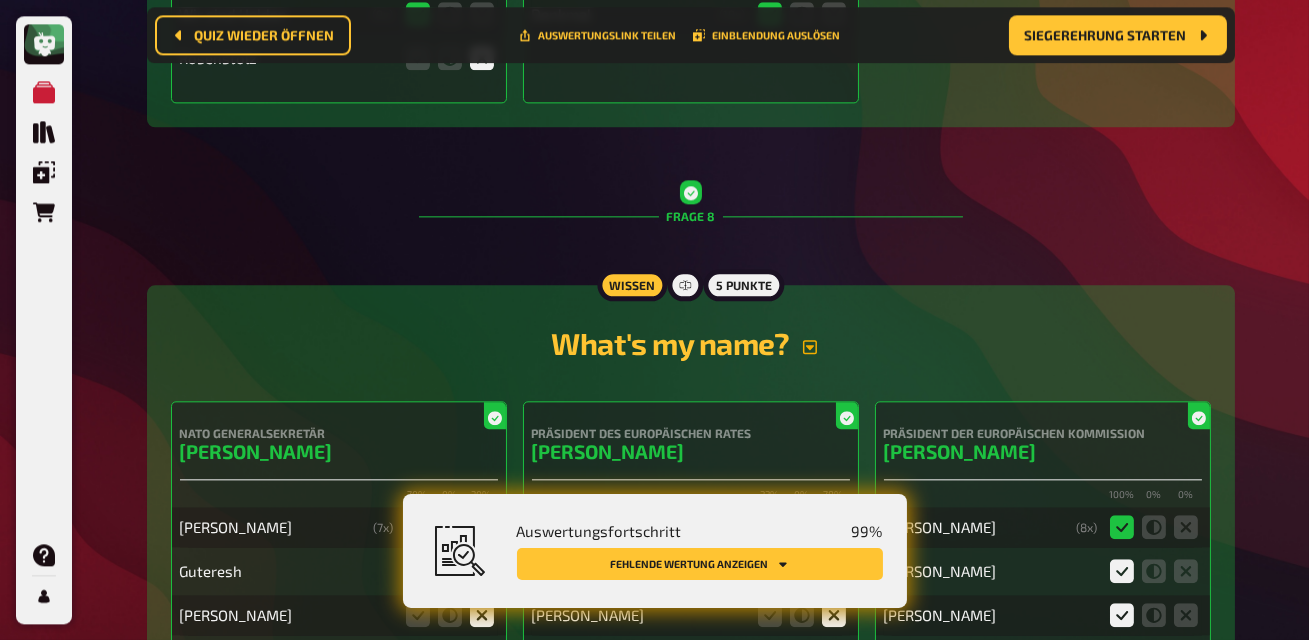 click 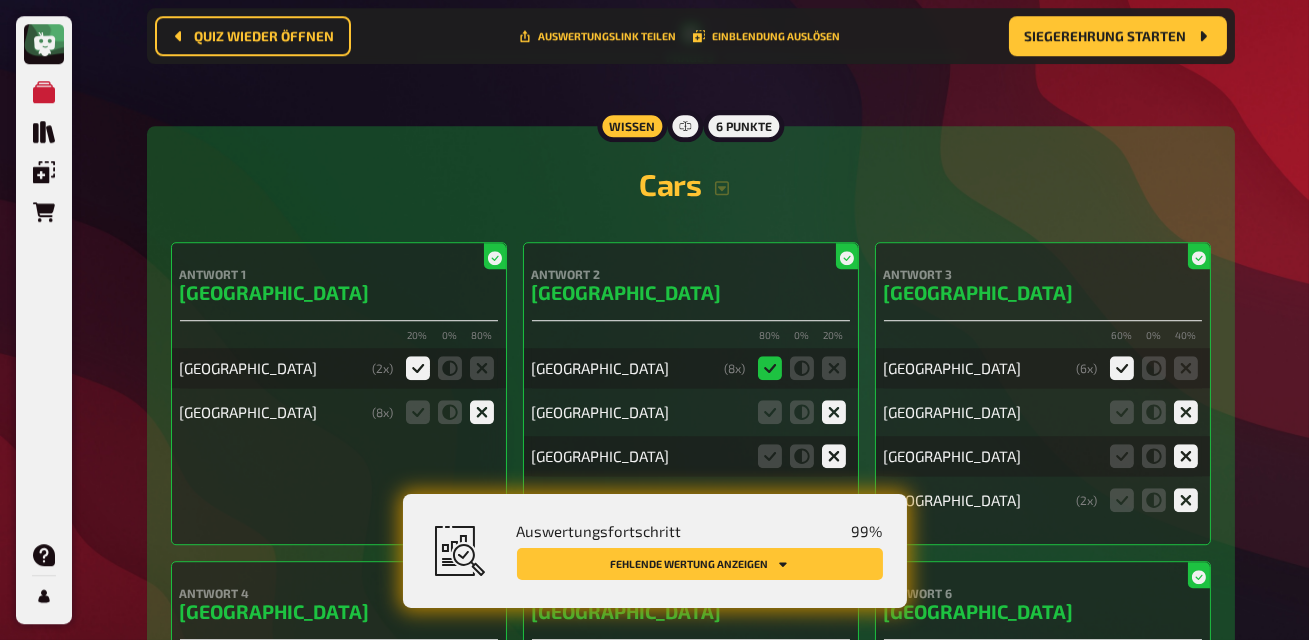 scroll, scrollTop: 10898, scrollLeft: 0, axis: vertical 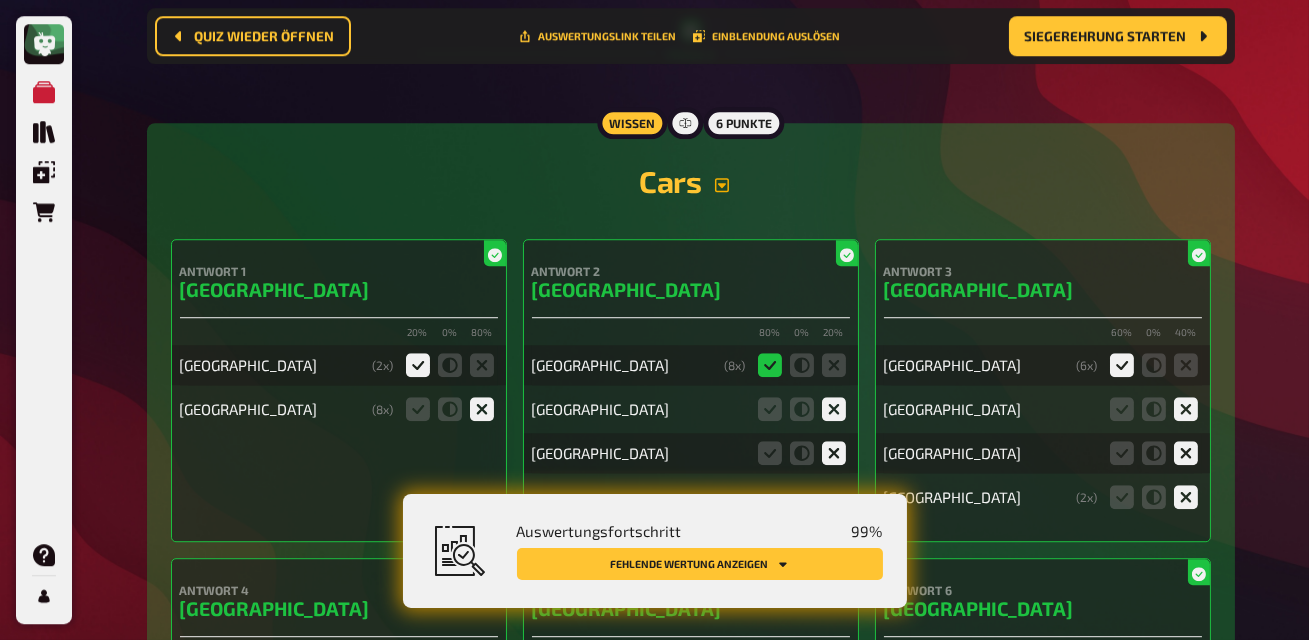 click 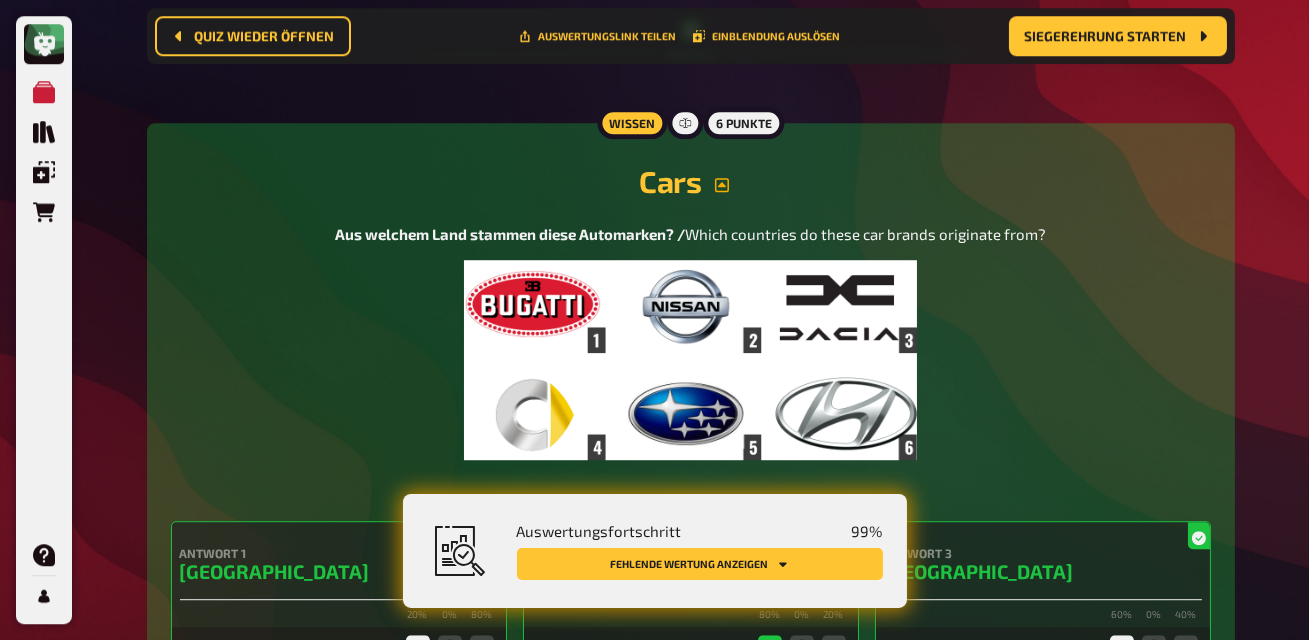 click at bounding box center (690, 360) 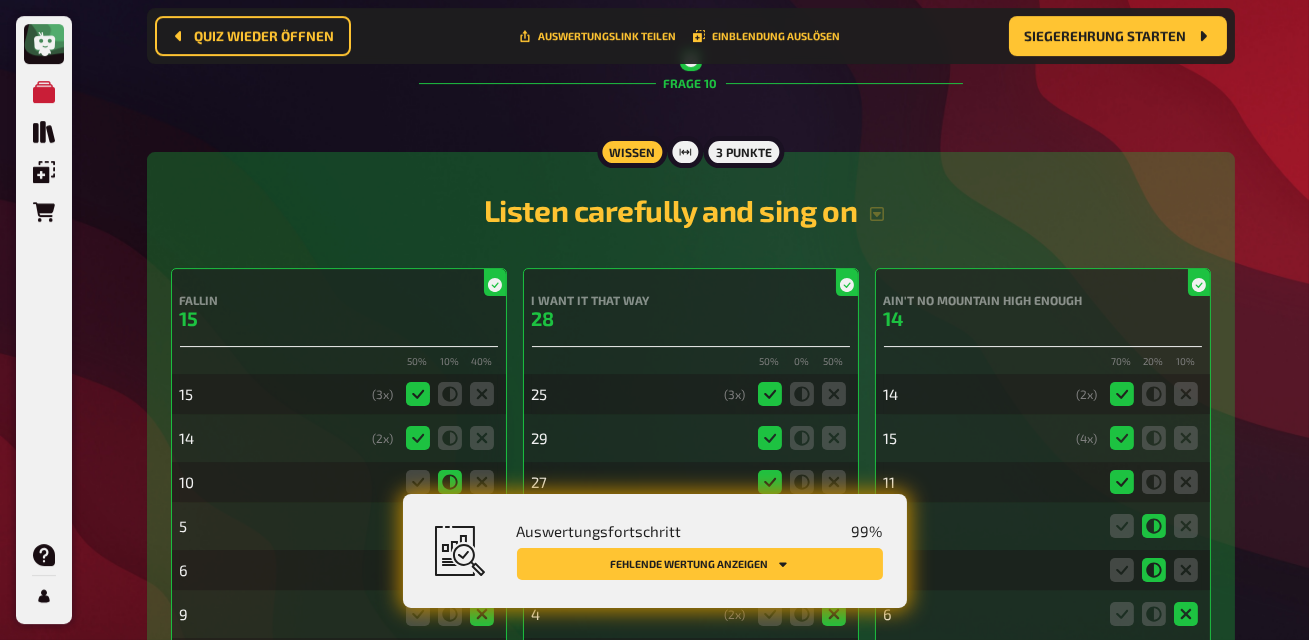scroll, scrollTop: 12800, scrollLeft: 0, axis: vertical 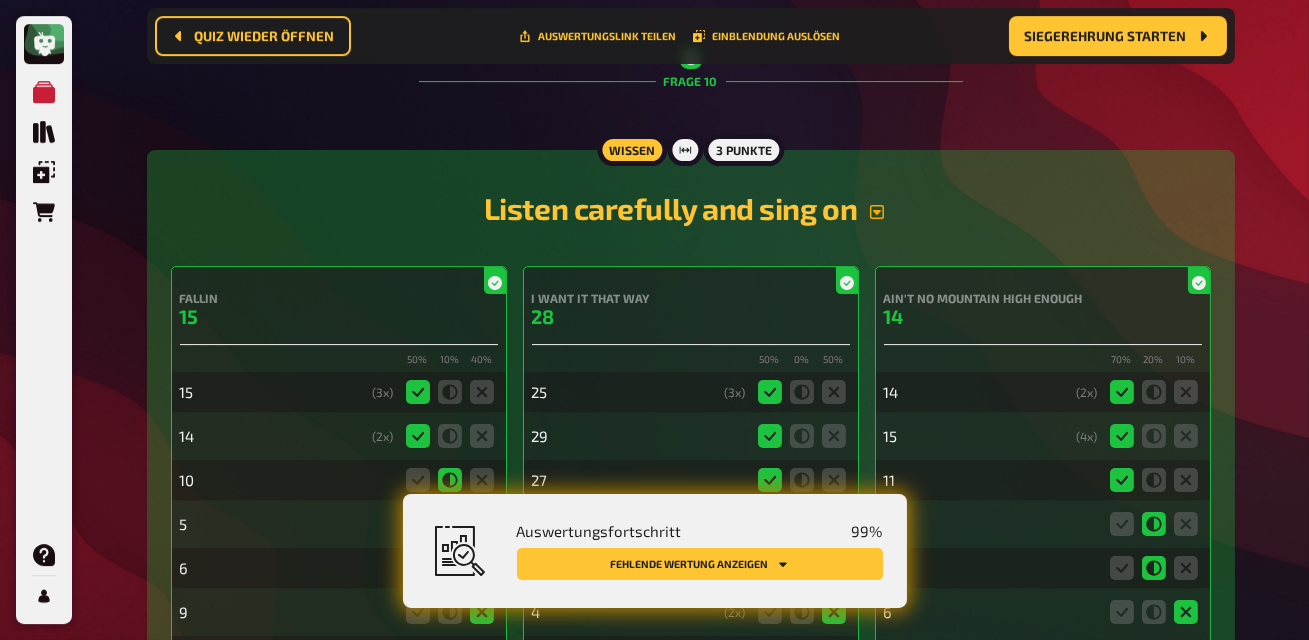 click 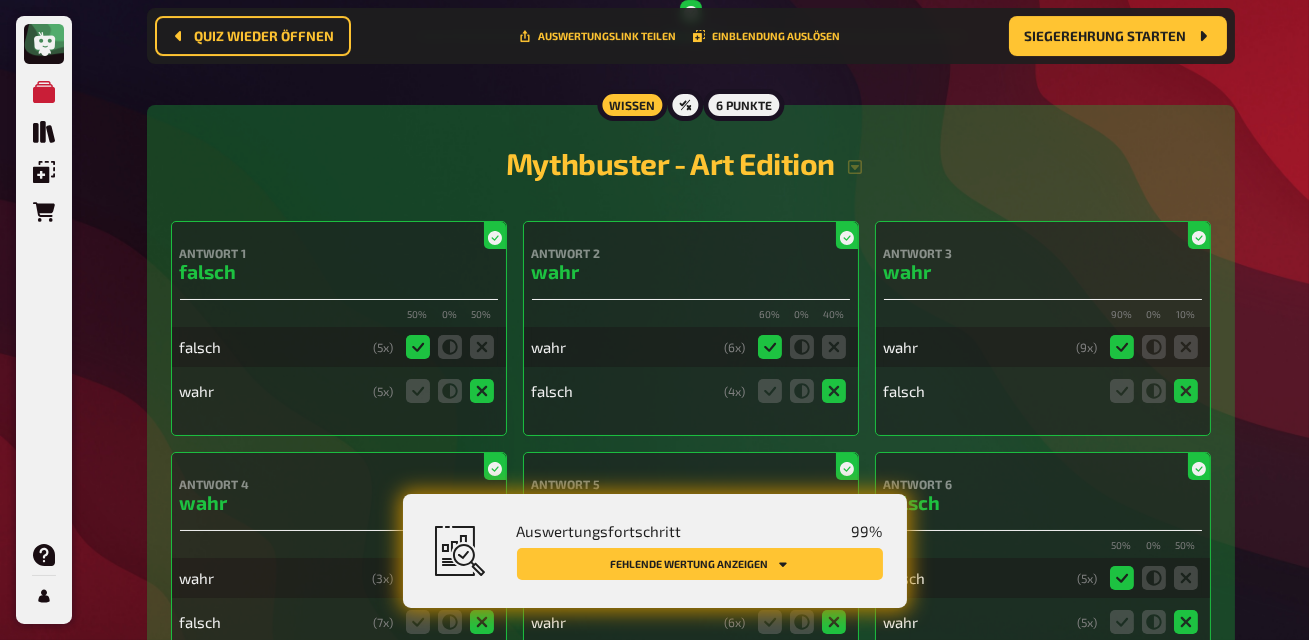 scroll, scrollTop: 14370, scrollLeft: 0, axis: vertical 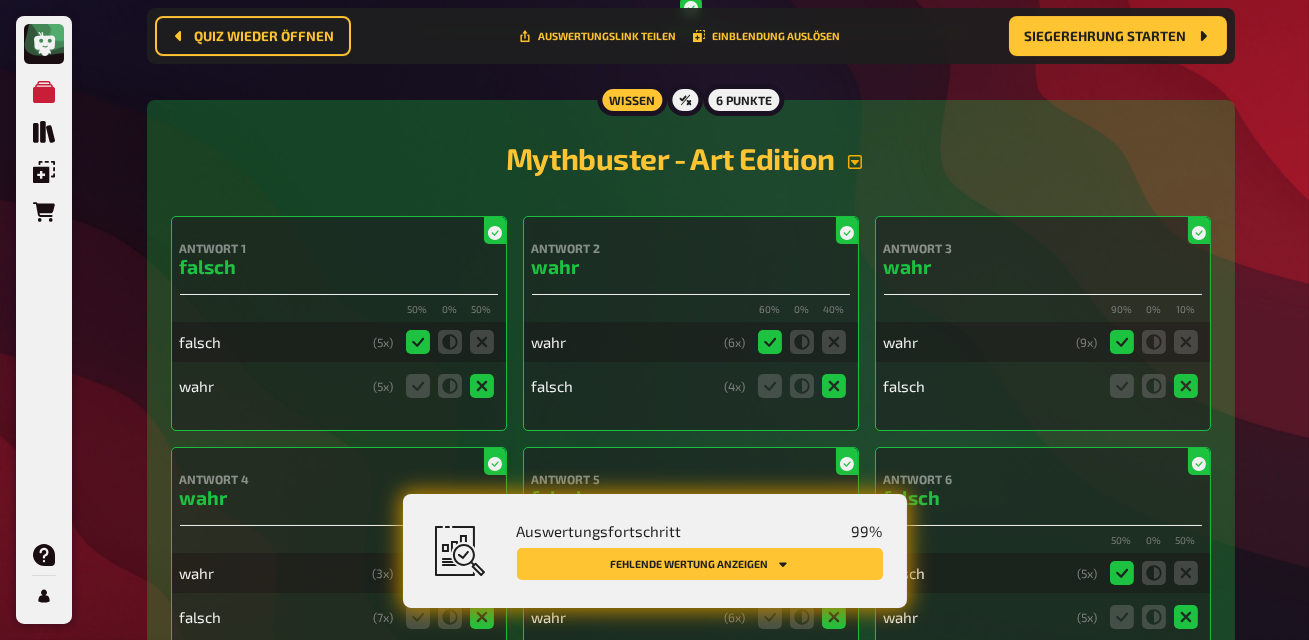 click 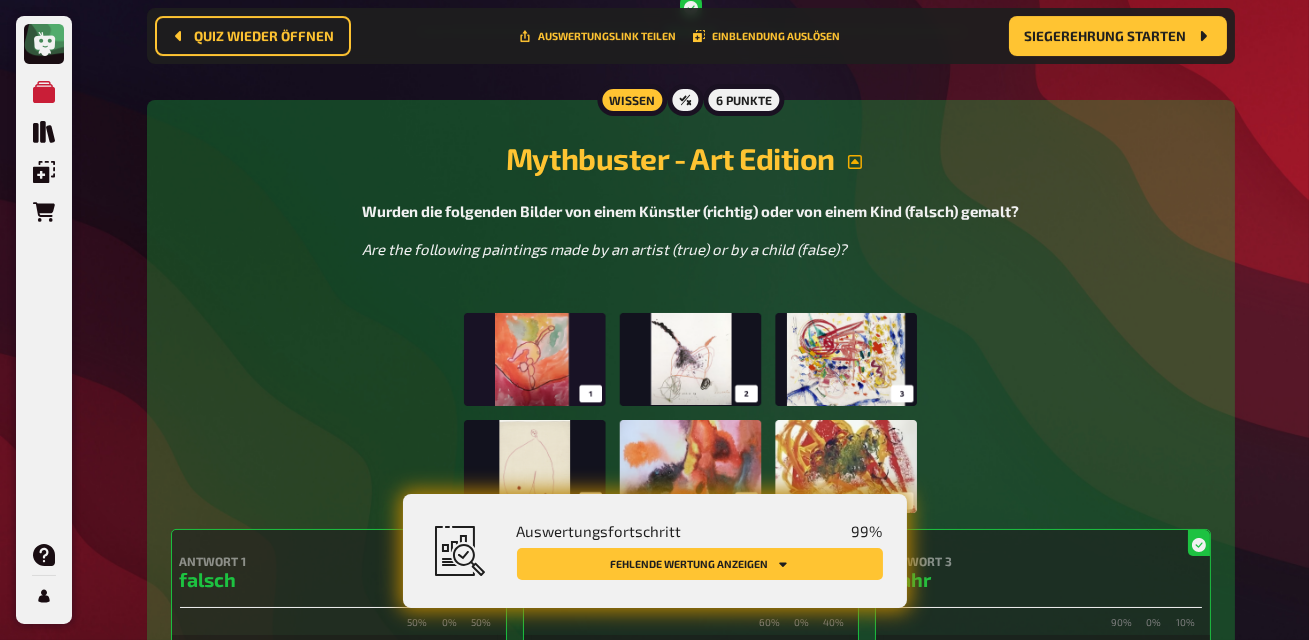 click at bounding box center [690, 413] 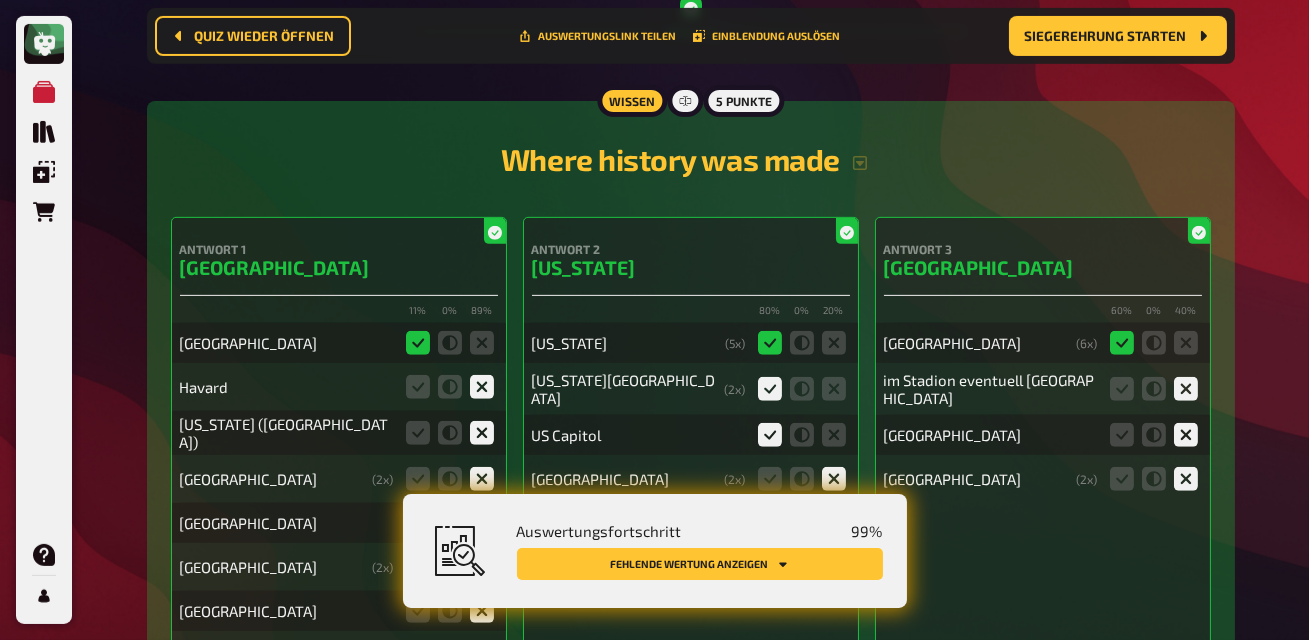 scroll, scrollTop: 16059, scrollLeft: 0, axis: vertical 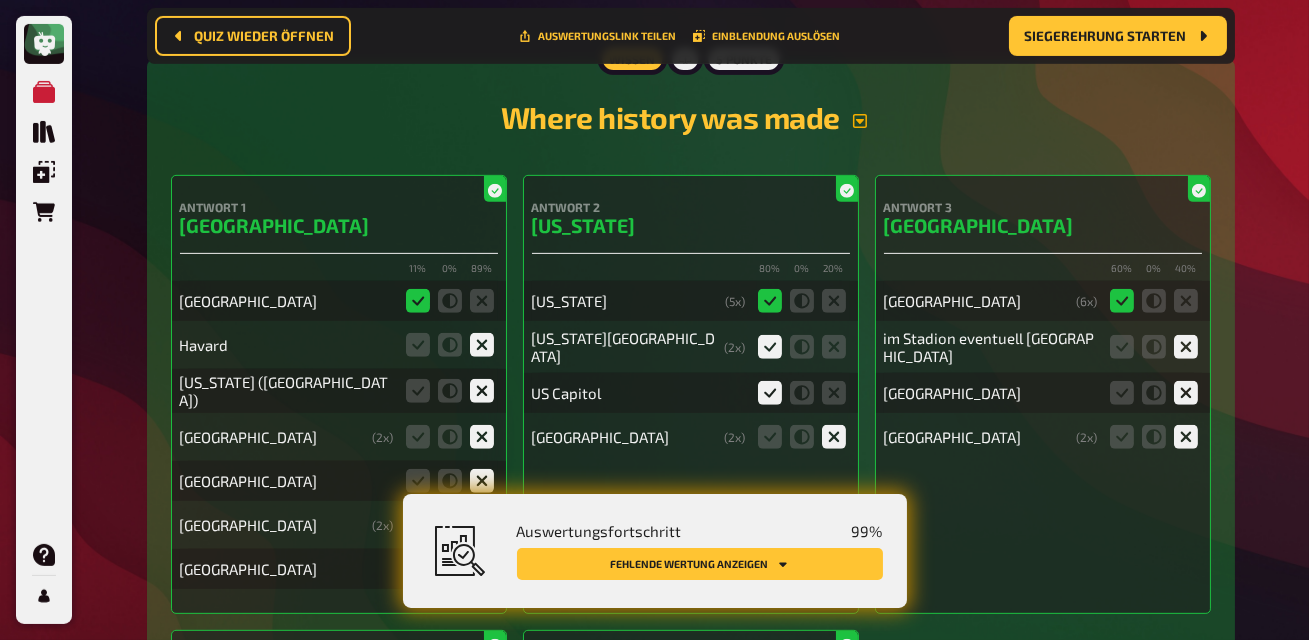 click 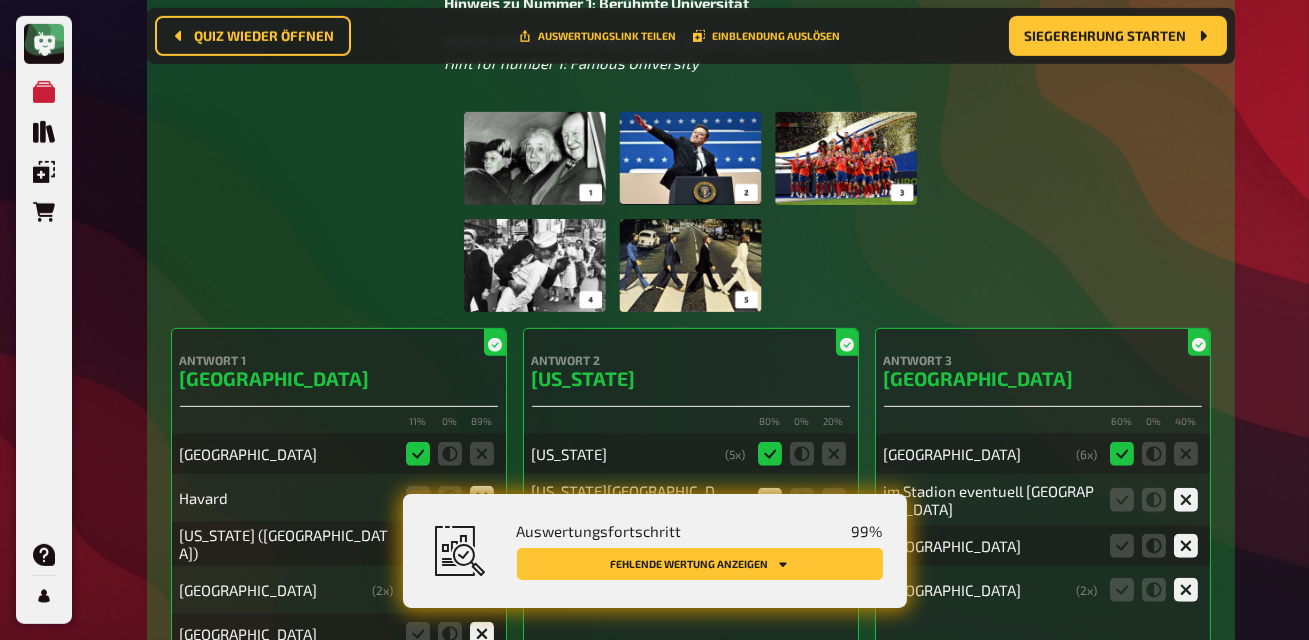 click at bounding box center [690, 212] 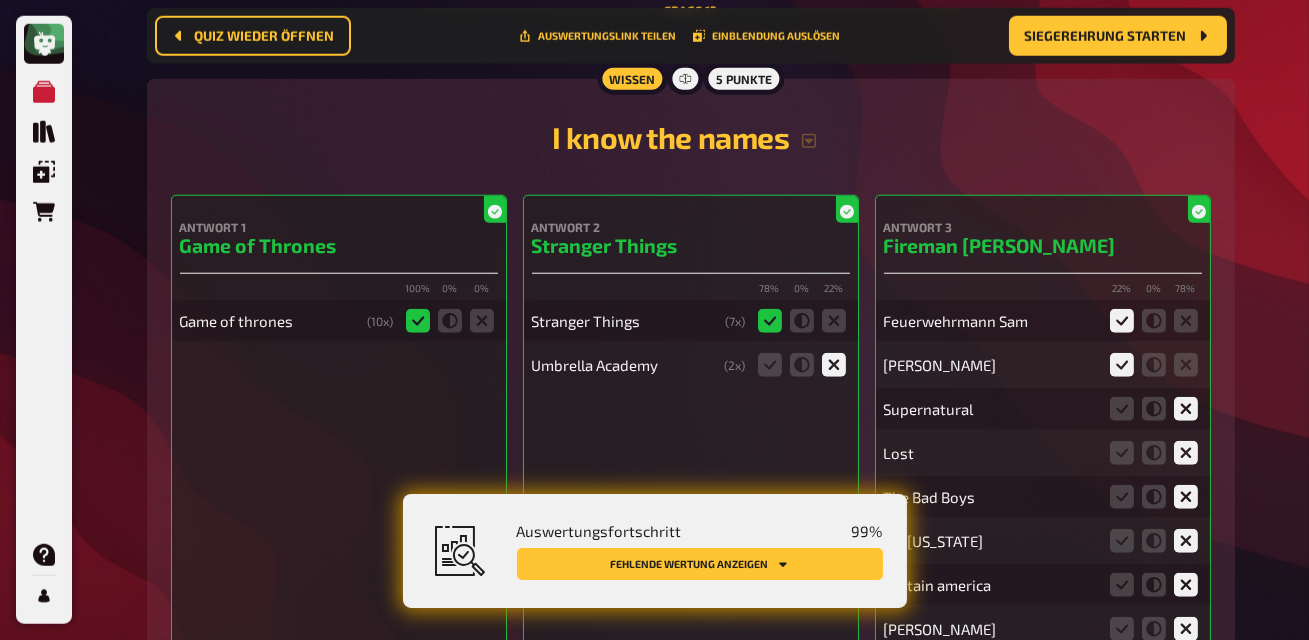 scroll, scrollTop: 18111, scrollLeft: 0, axis: vertical 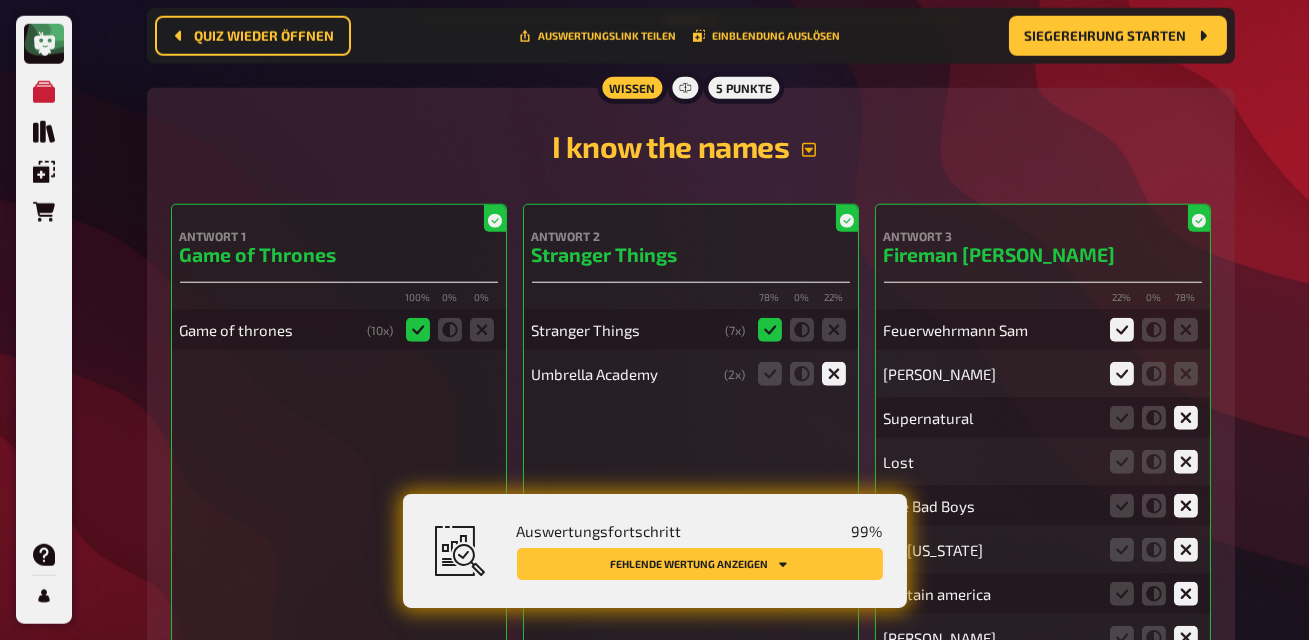 click at bounding box center (809, 150) 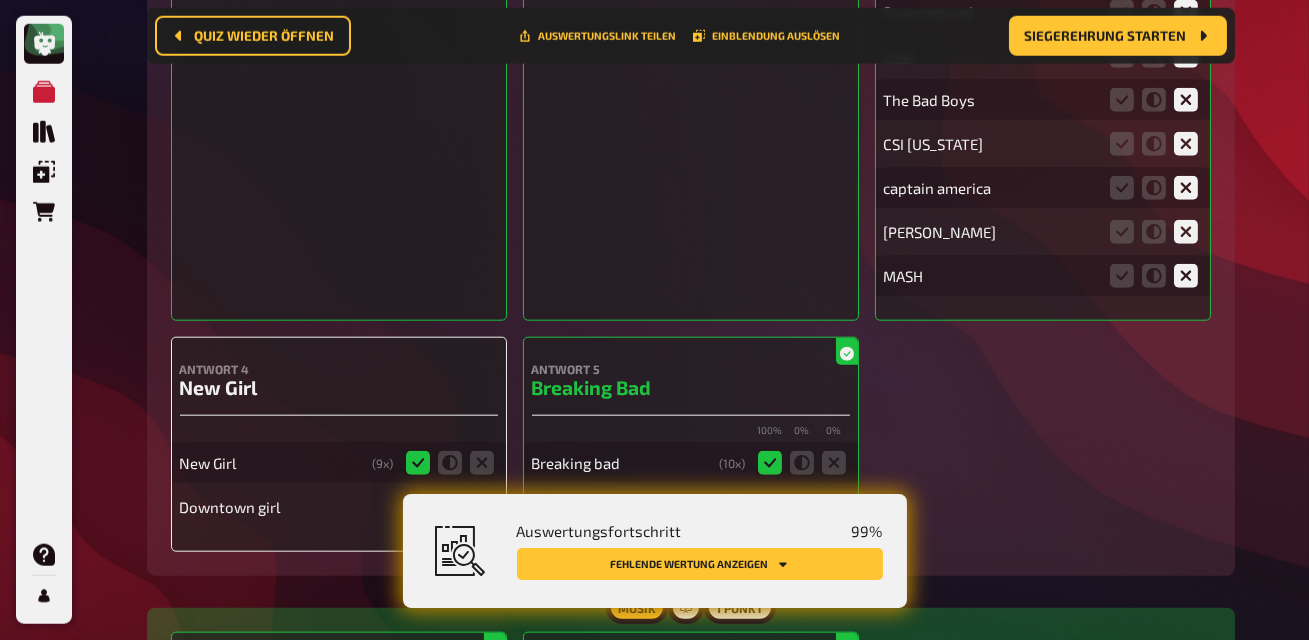 scroll, scrollTop: 18744, scrollLeft: 0, axis: vertical 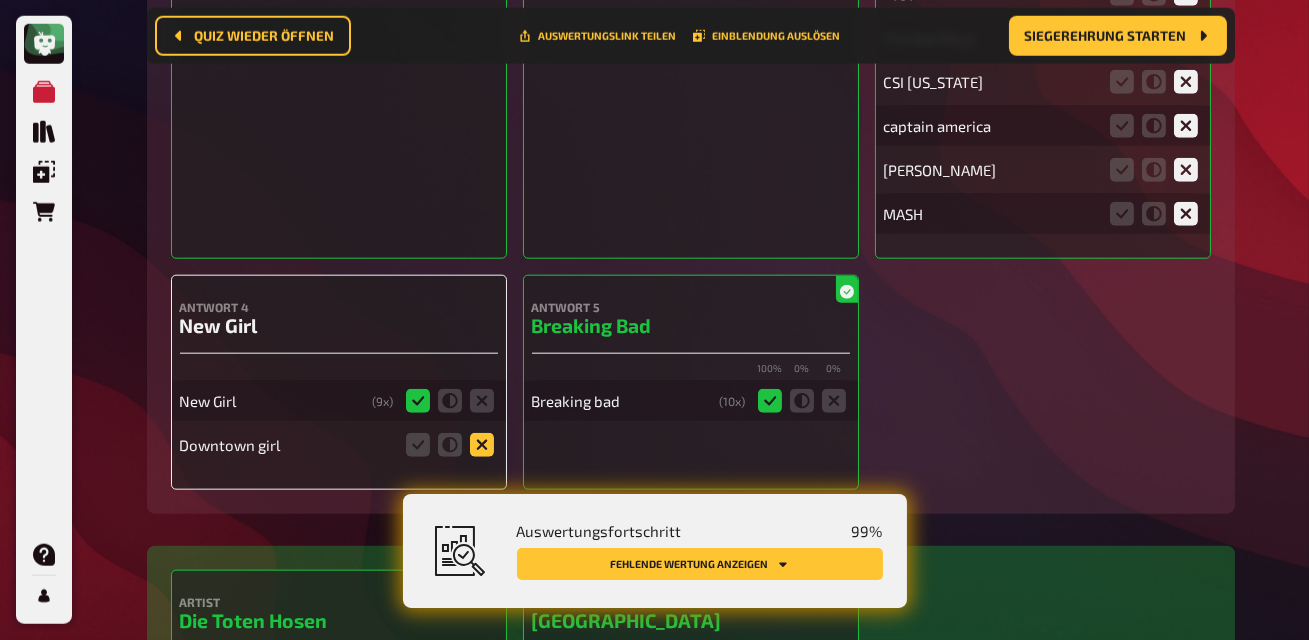click 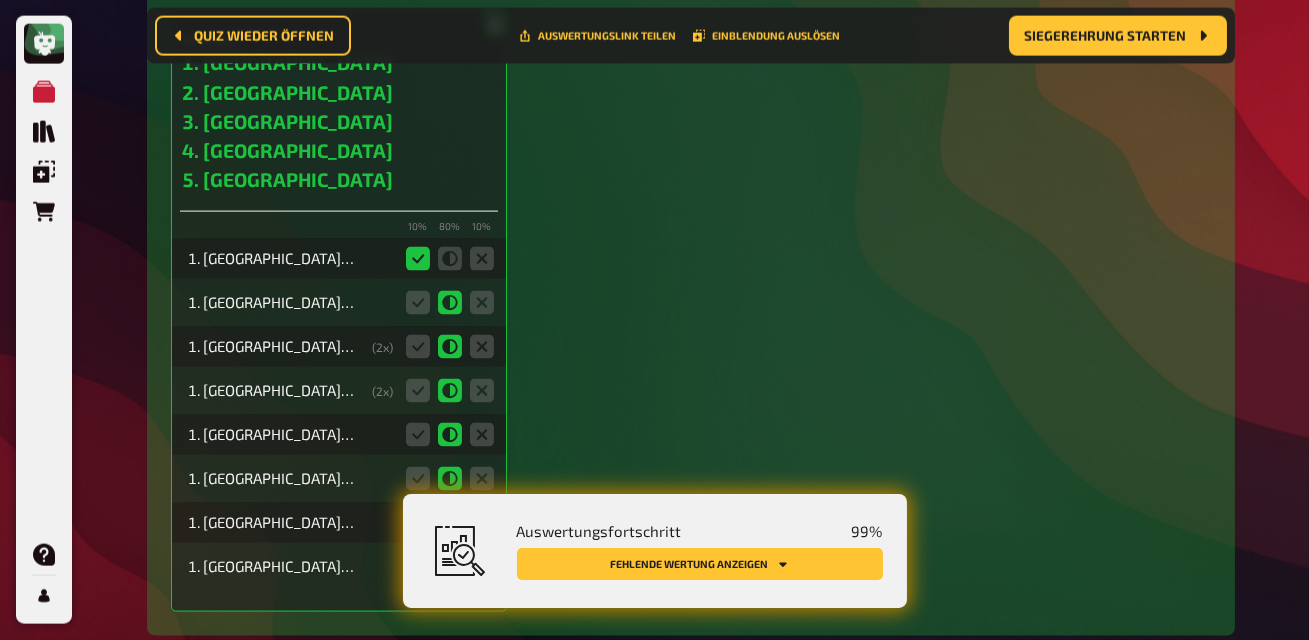 scroll, scrollTop: 19726, scrollLeft: 0, axis: vertical 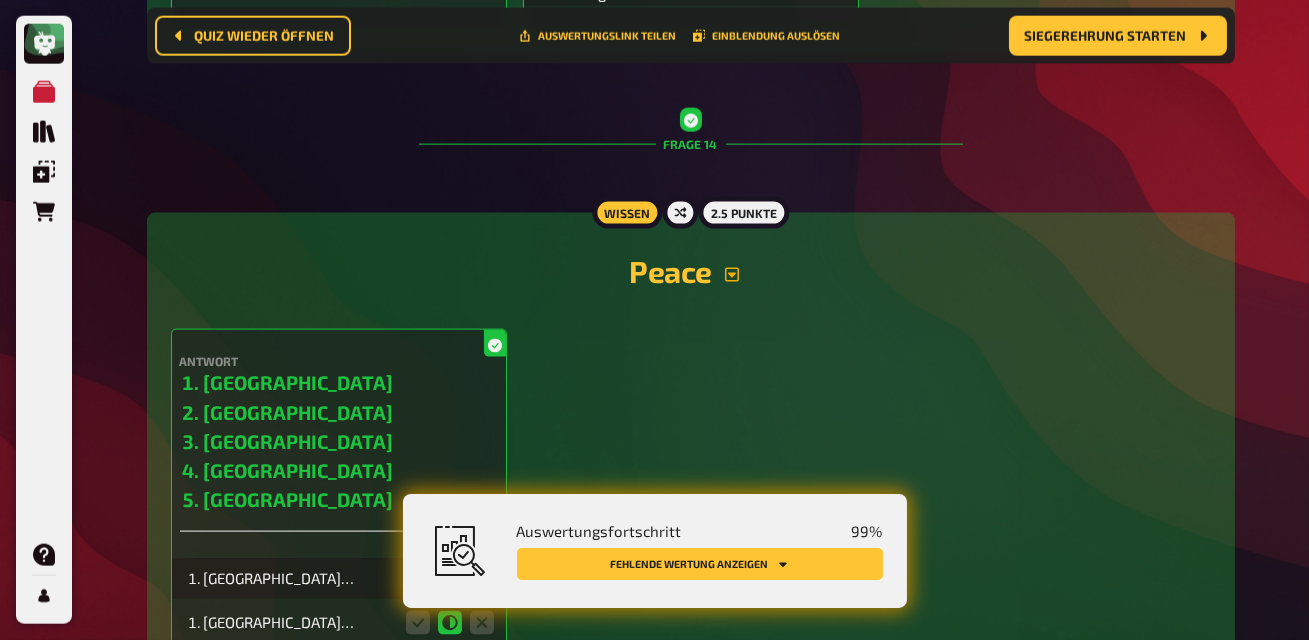 click 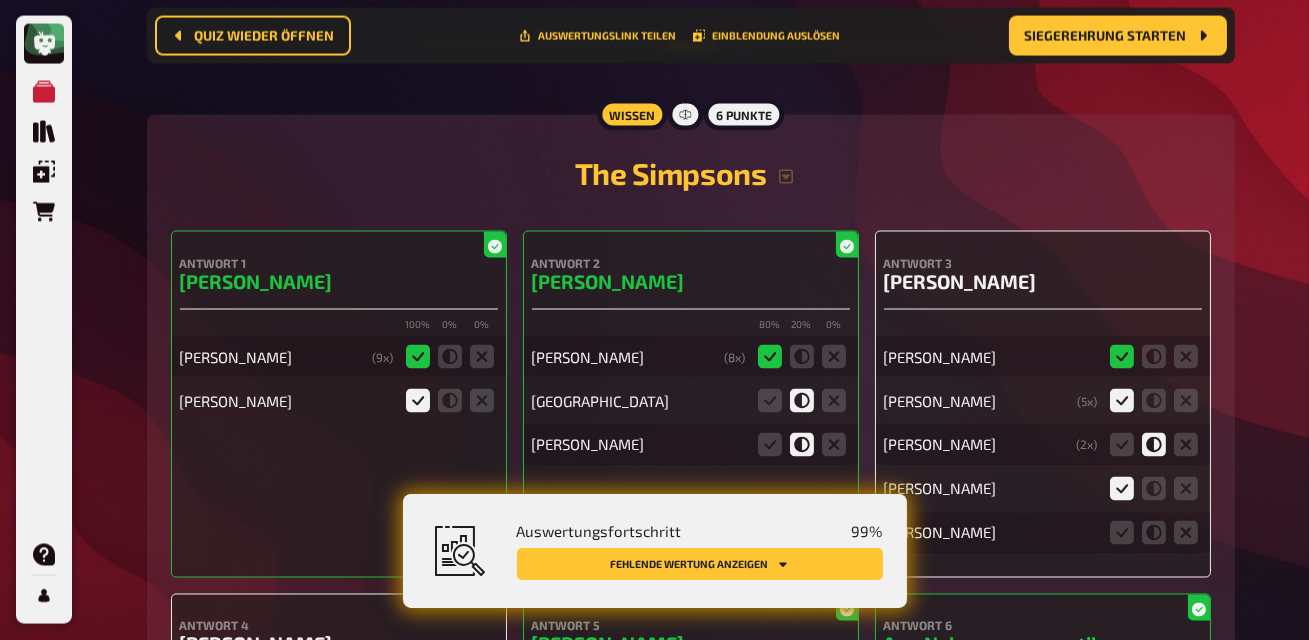 scroll, scrollTop: 21196, scrollLeft: 0, axis: vertical 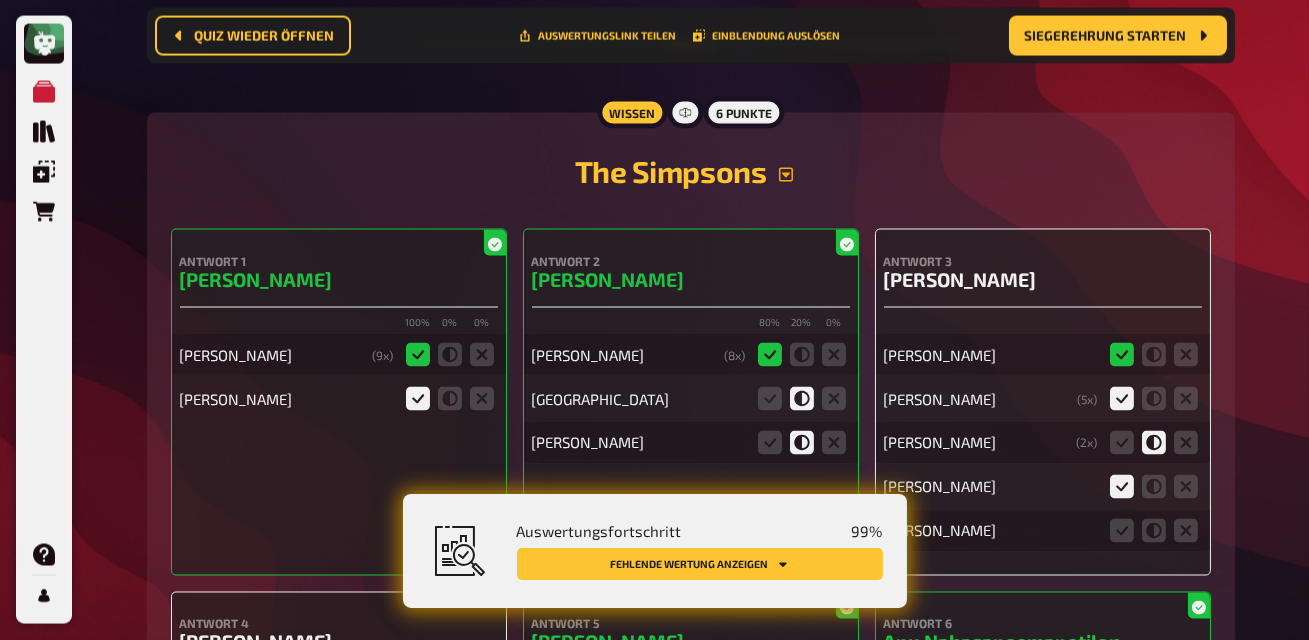 click 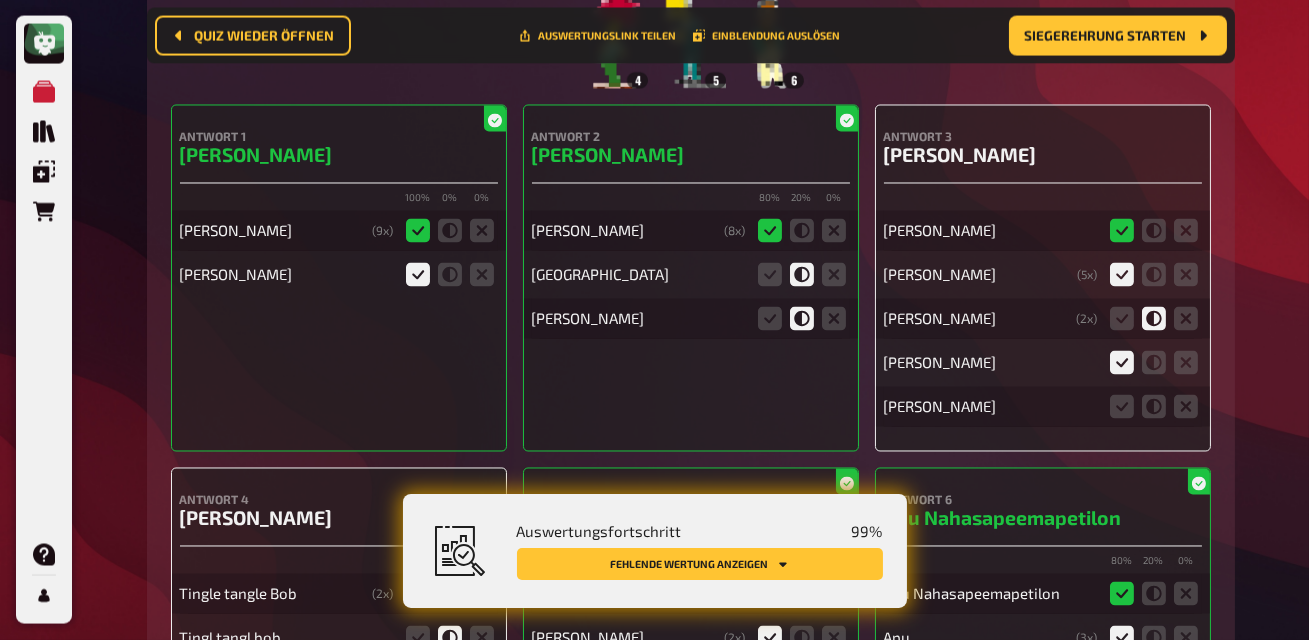 scroll, scrollTop: 21596, scrollLeft: 0, axis: vertical 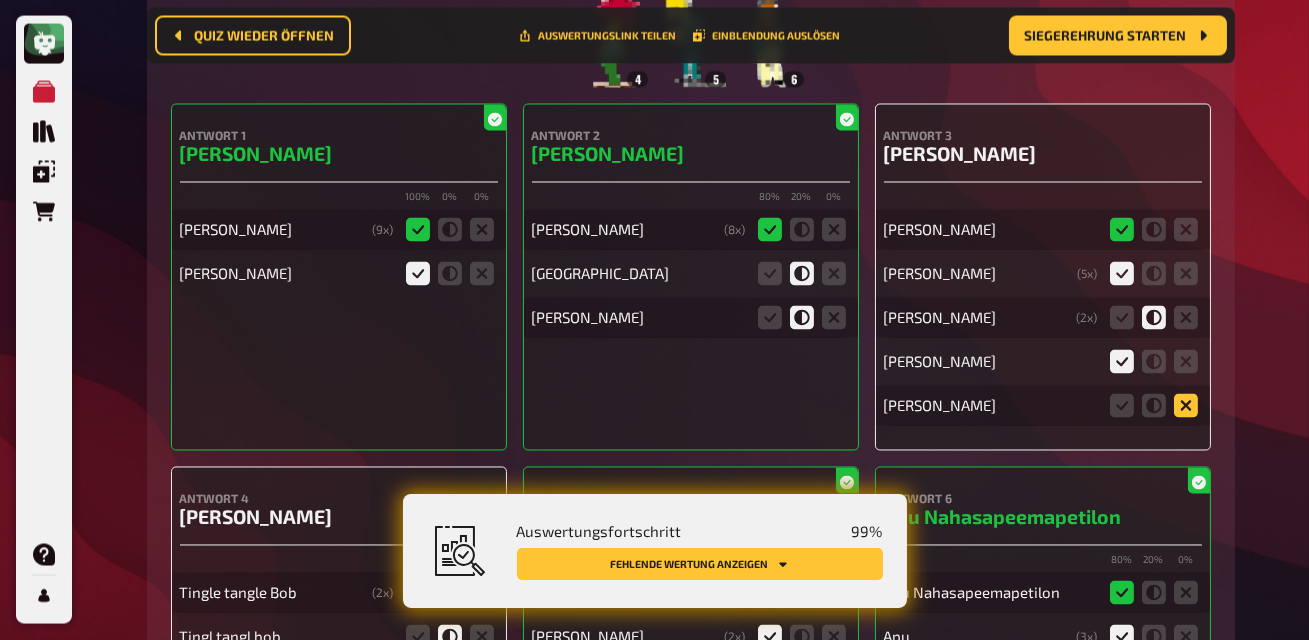 click 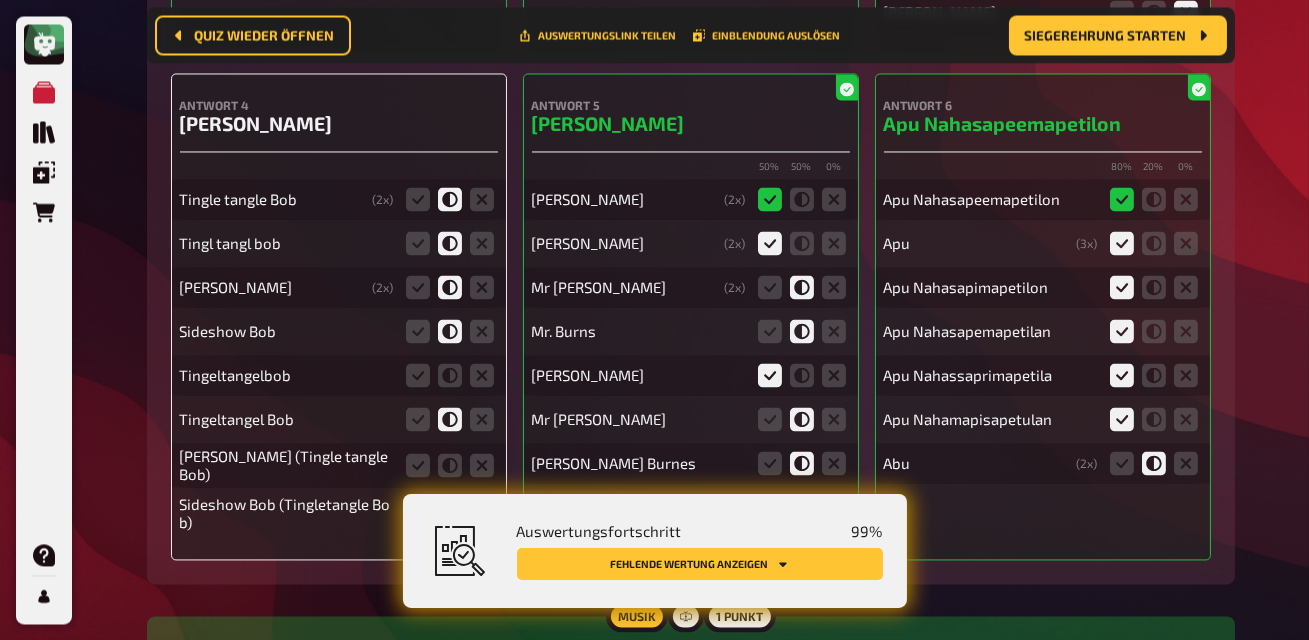 scroll, scrollTop: 22006, scrollLeft: 0, axis: vertical 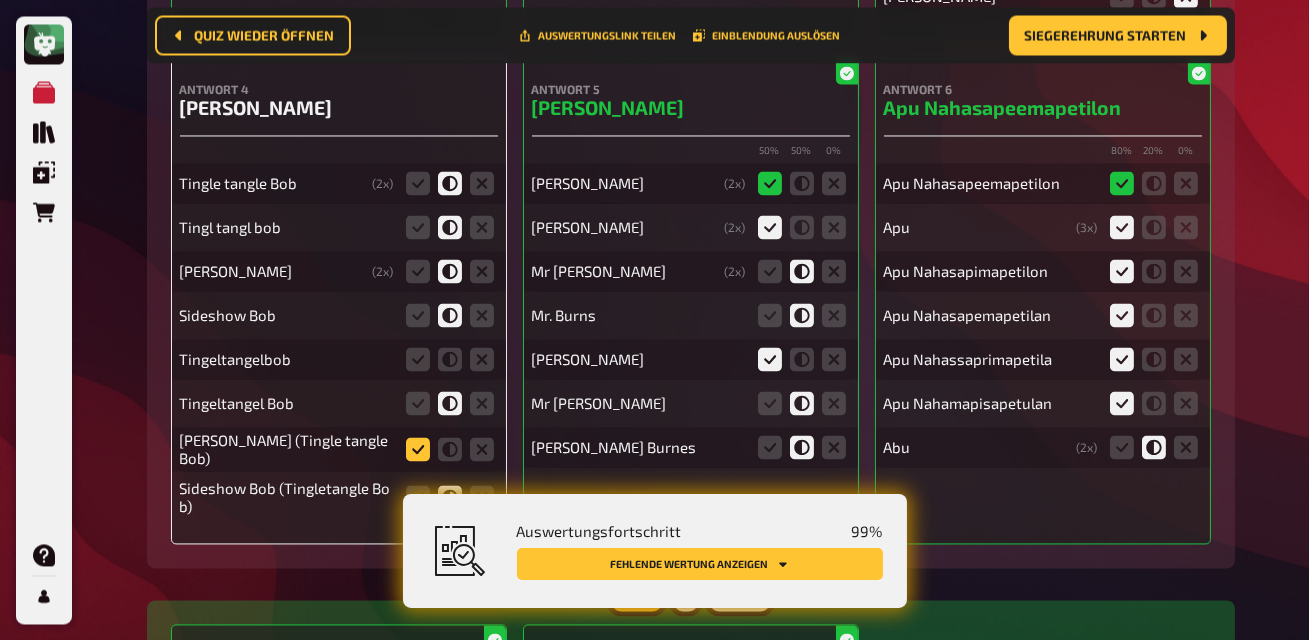 click 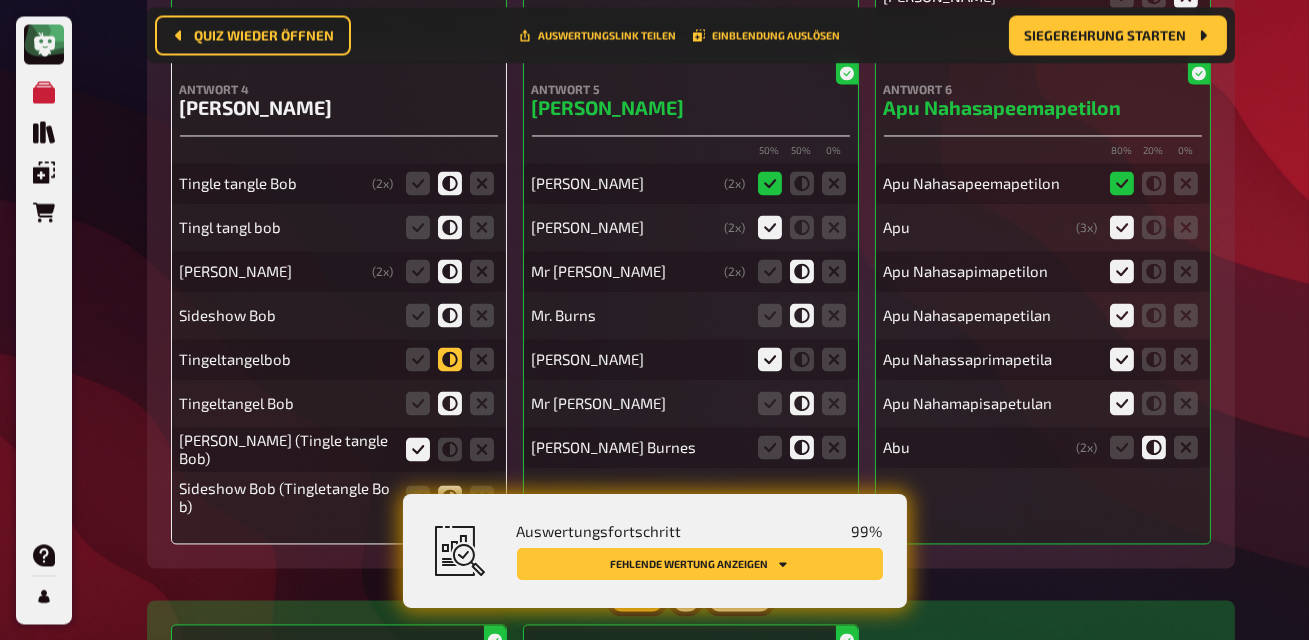 click 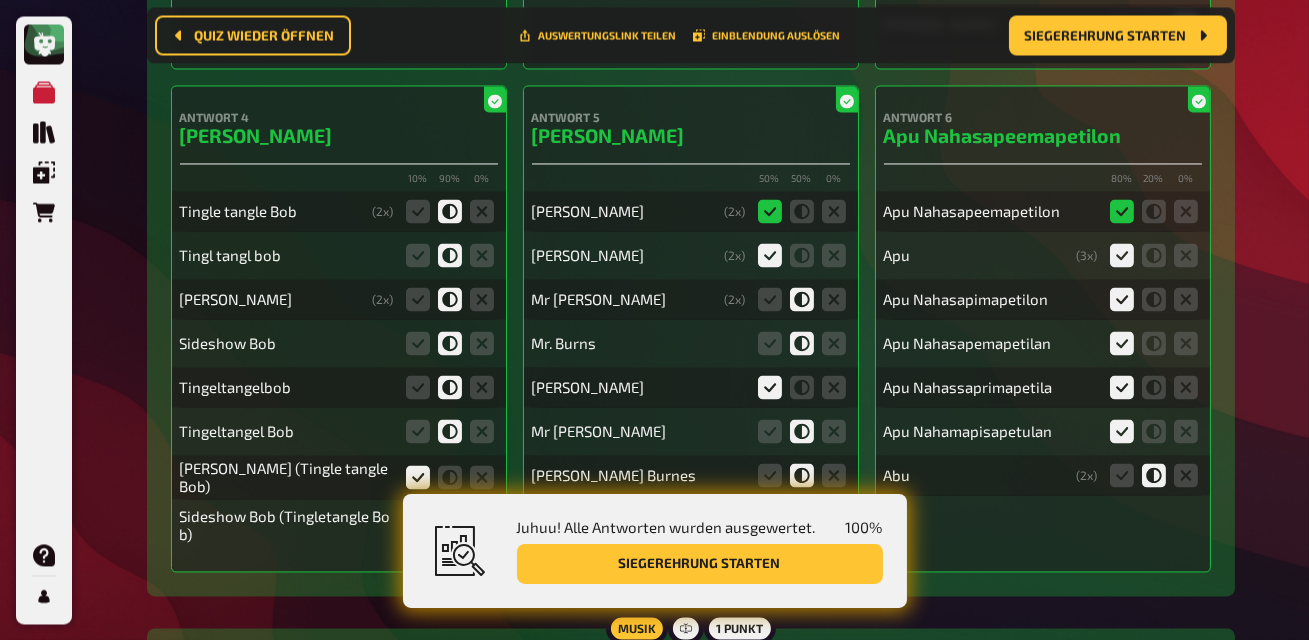 scroll, scrollTop: 22050, scrollLeft: 0, axis: vertical 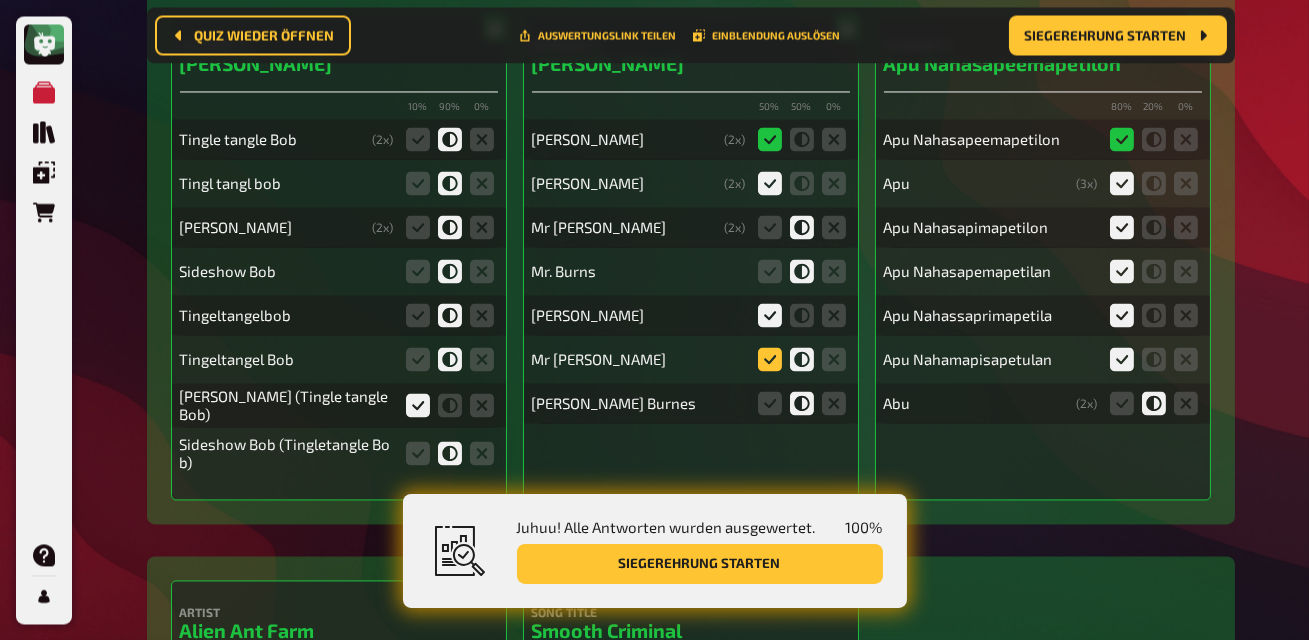click 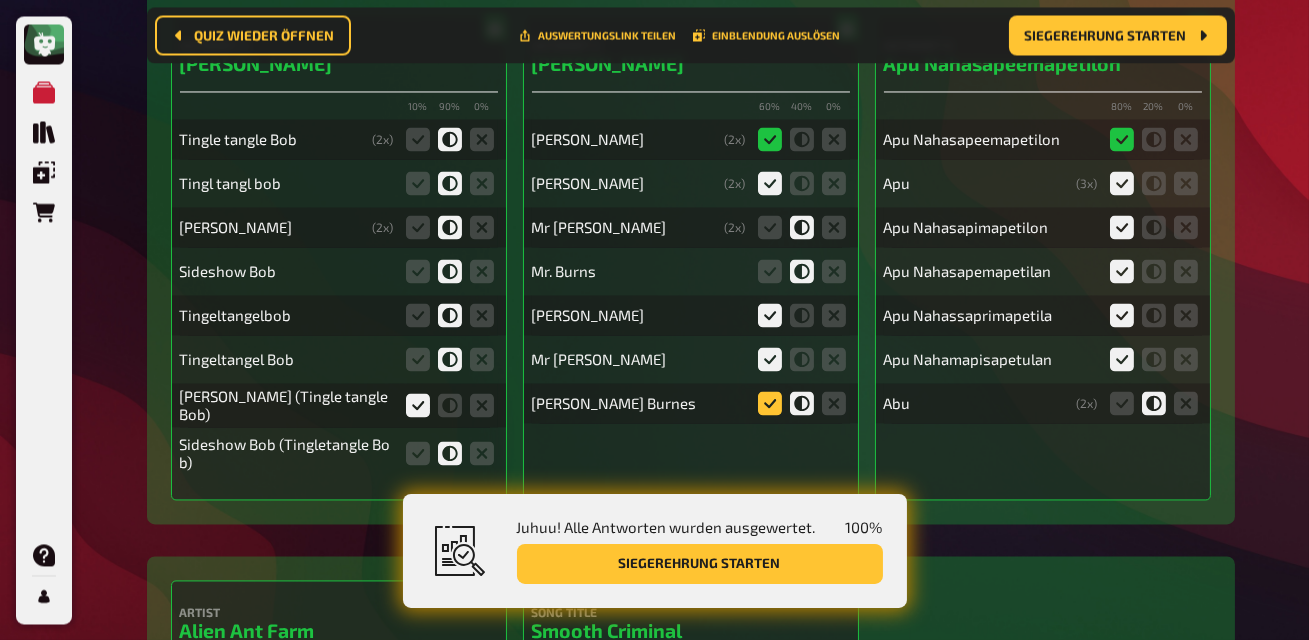click 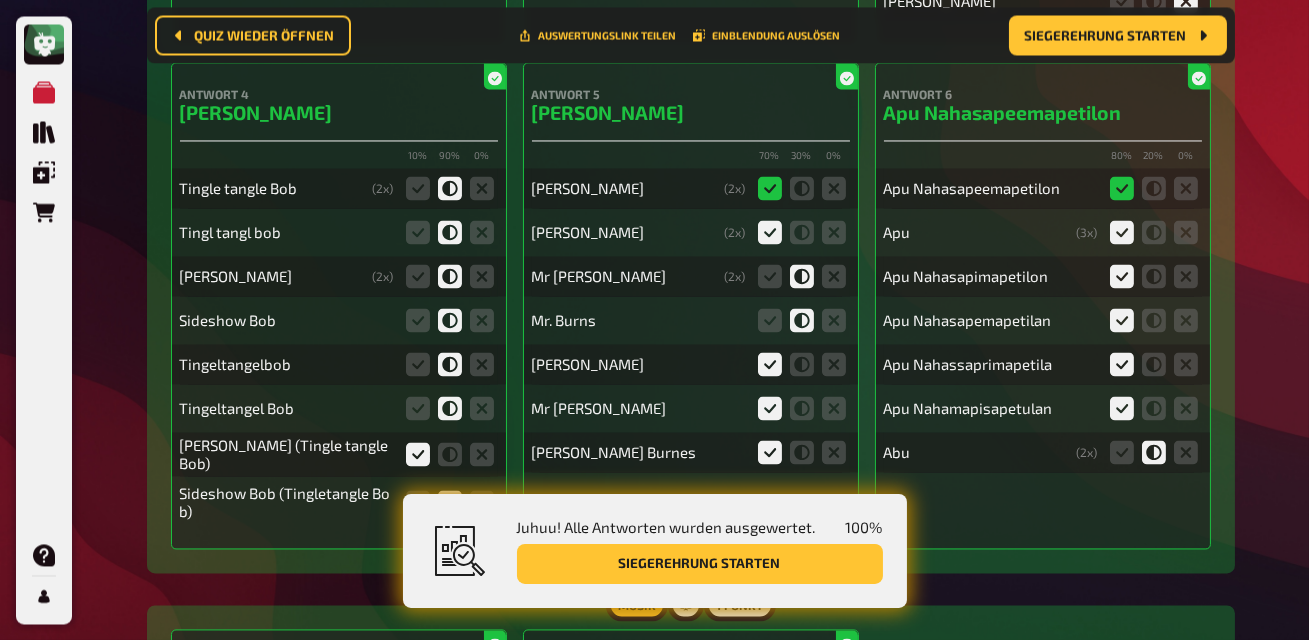 scroll, scrollTop: 22000, scrollLeft: 0, axis: vertical 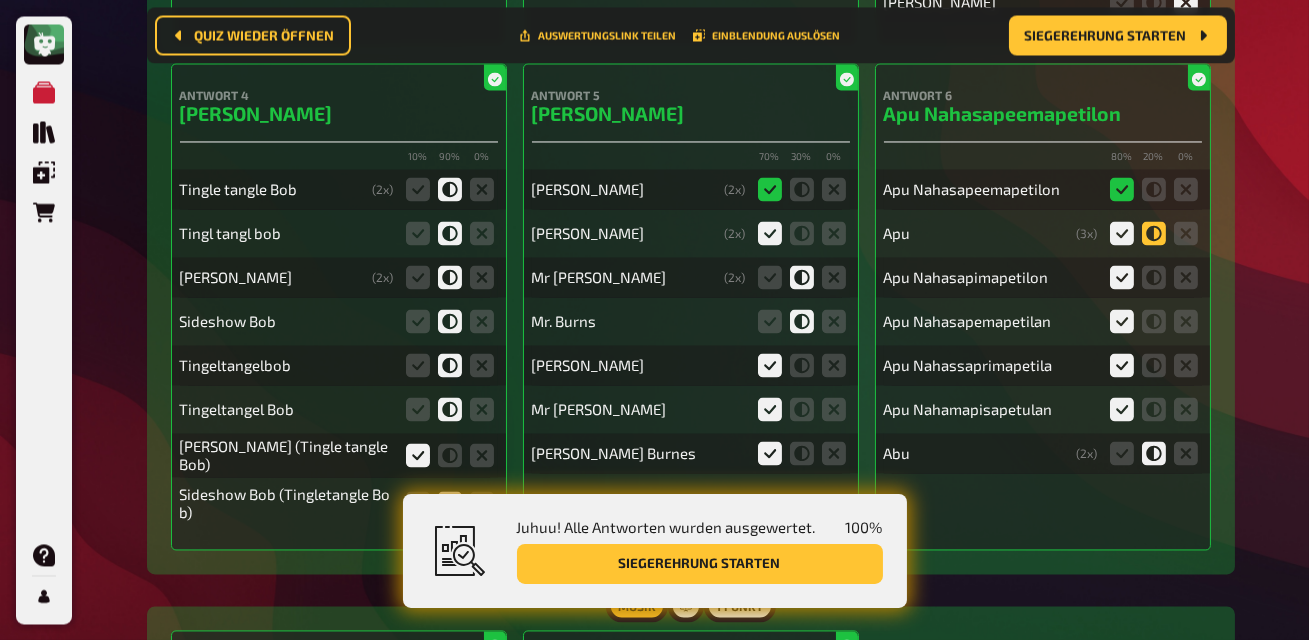 click 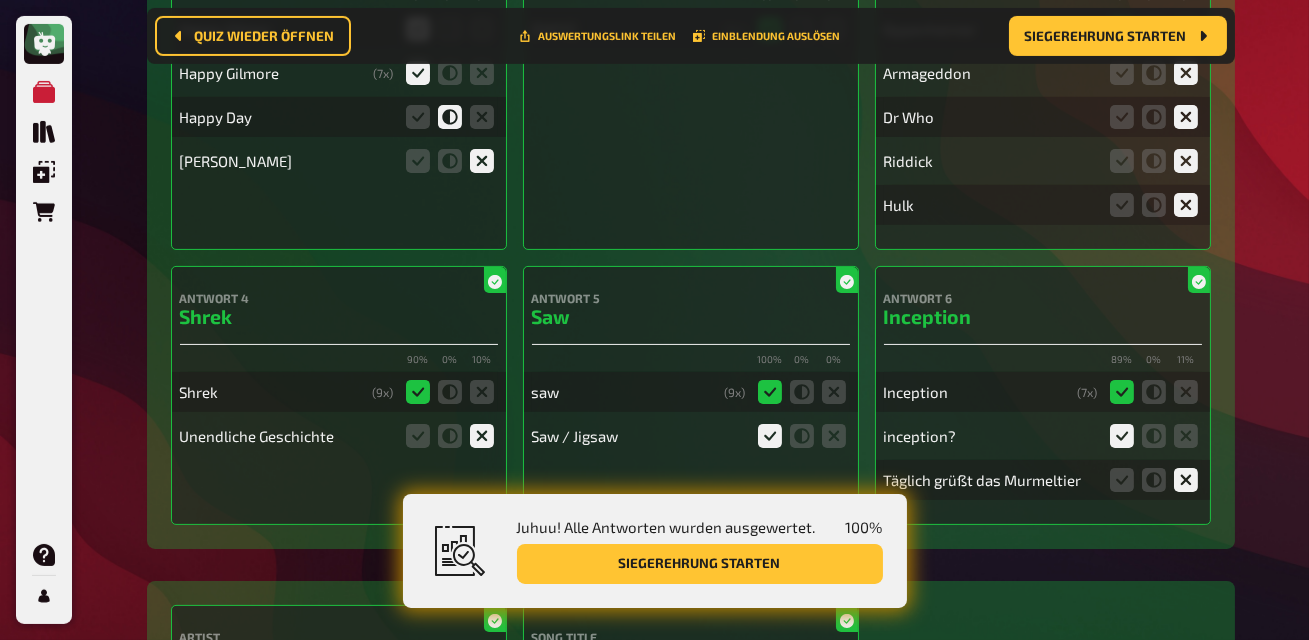 scroll, scrollTop: 0, scrollLeft: 0, axis: both 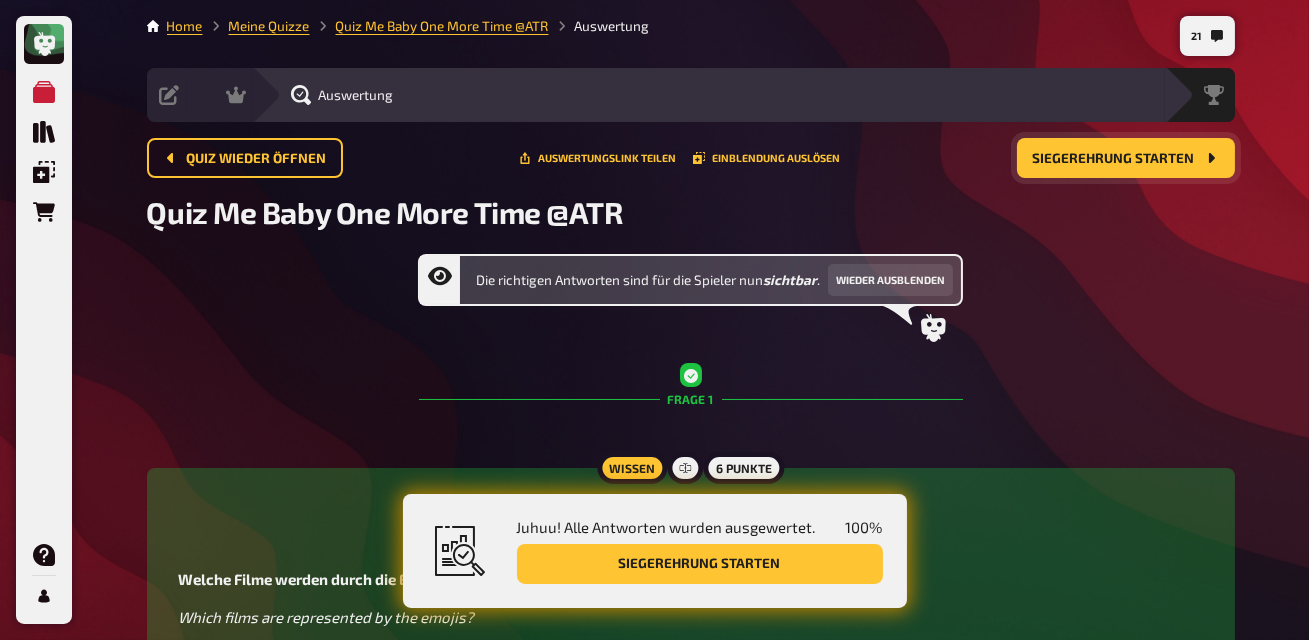 click on "Siegerehrung starten" at bounding box center (1114, 159) 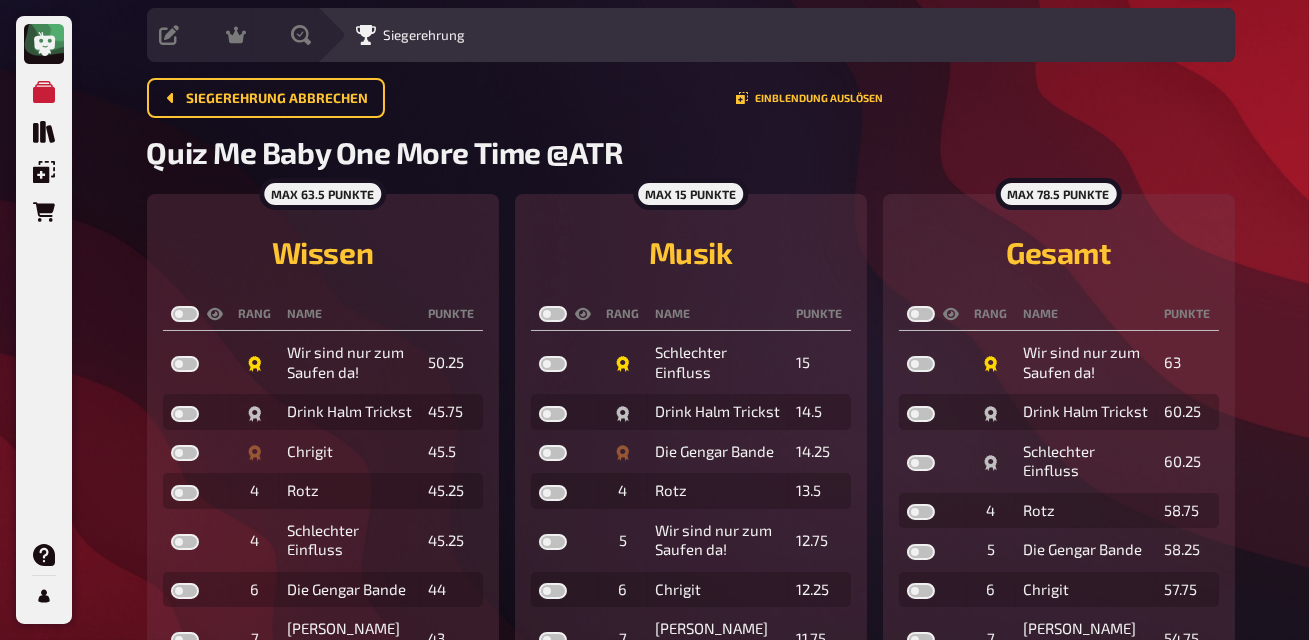 scroll, scrollTop: 0, scrollLeft: 0, axis: both 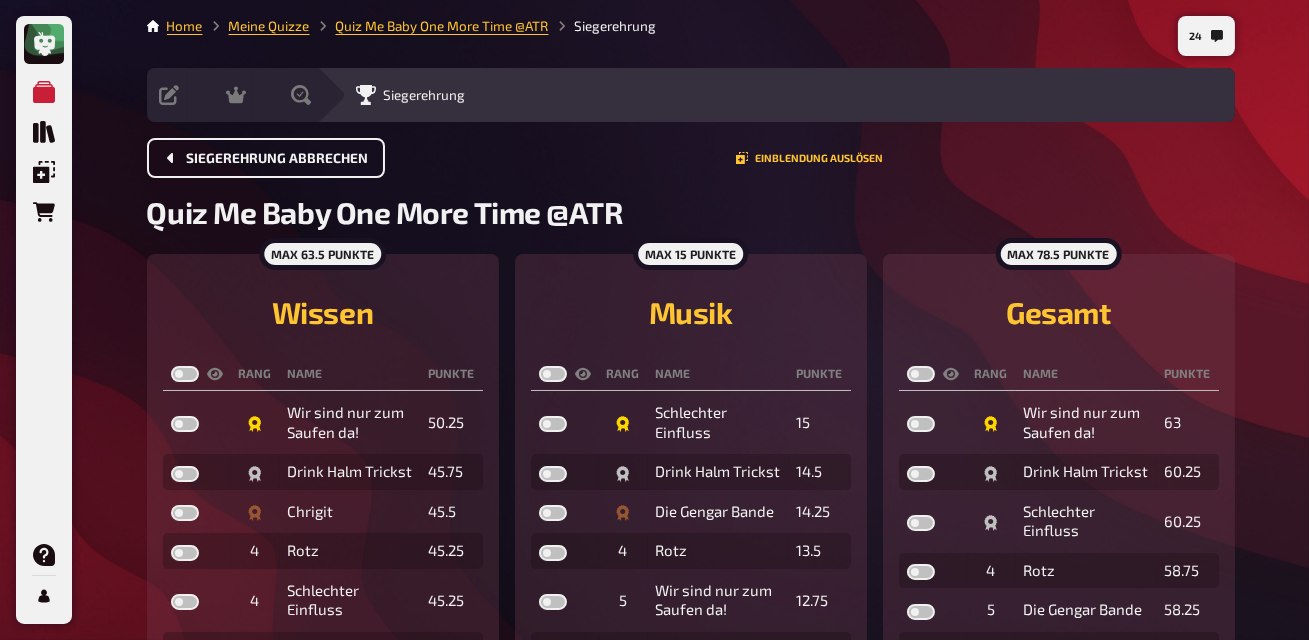 click on "Siegerehrung abbrechen" at bounding box center [278, 159] 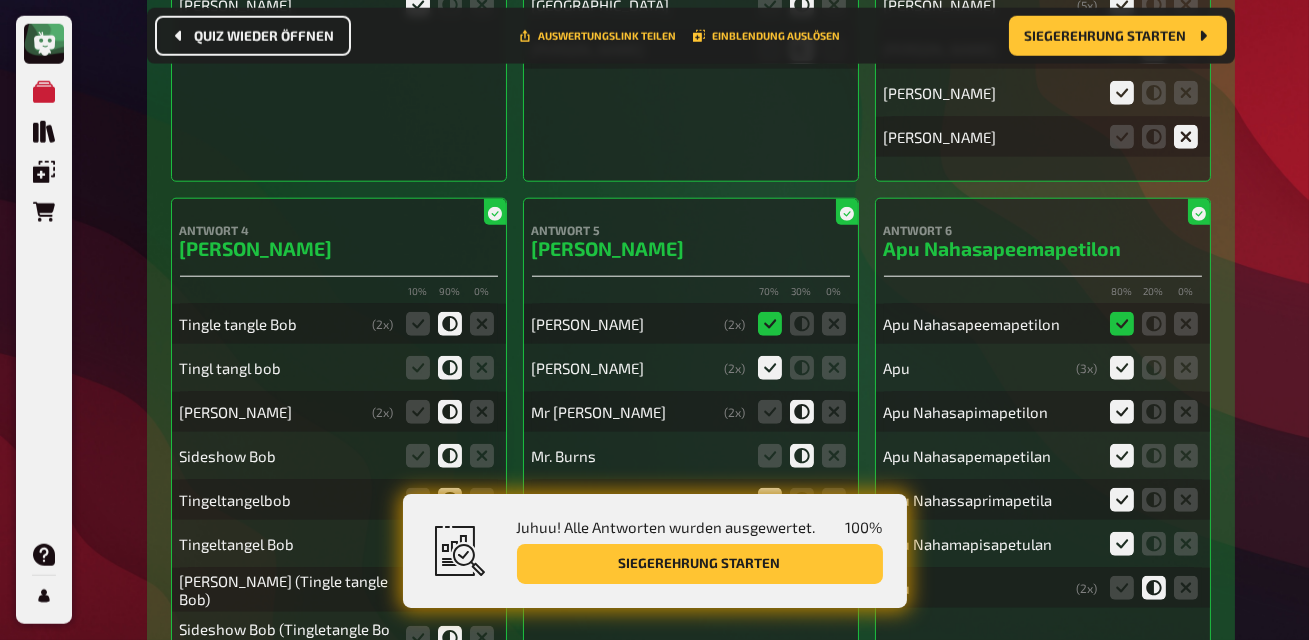 scroll, scrollTop: 18542, scrollLeft: 0, axis: vertical 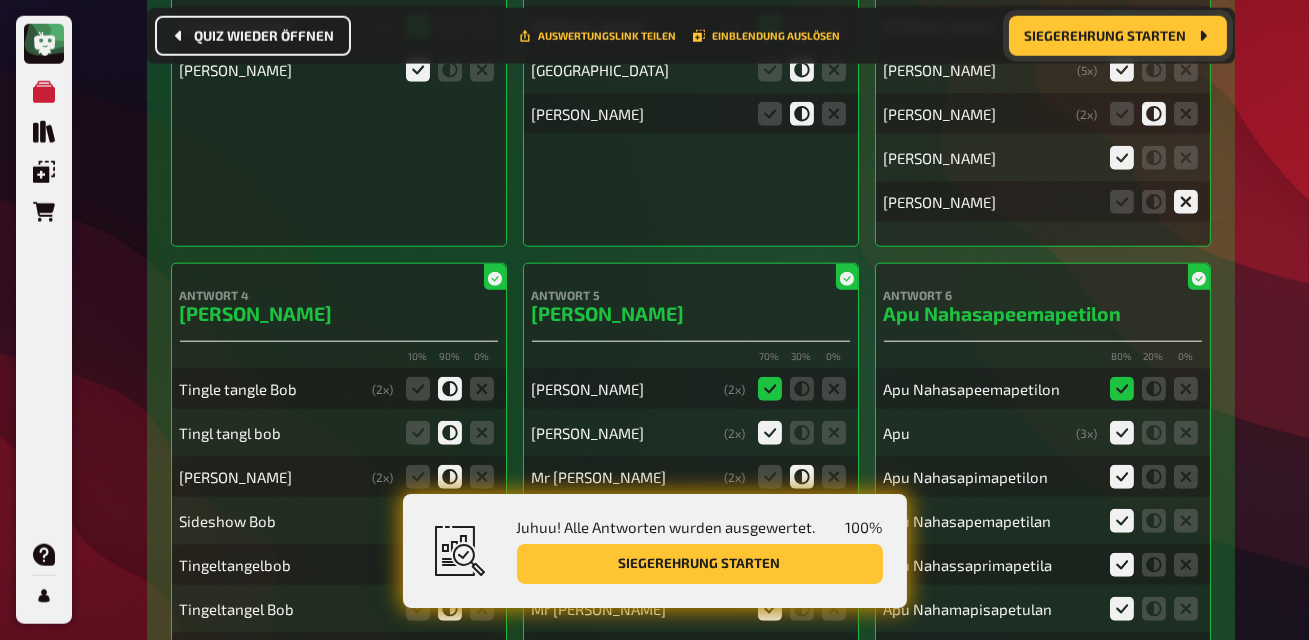 click on "Siegerehrung starten" at bounding box center (1106, 36) 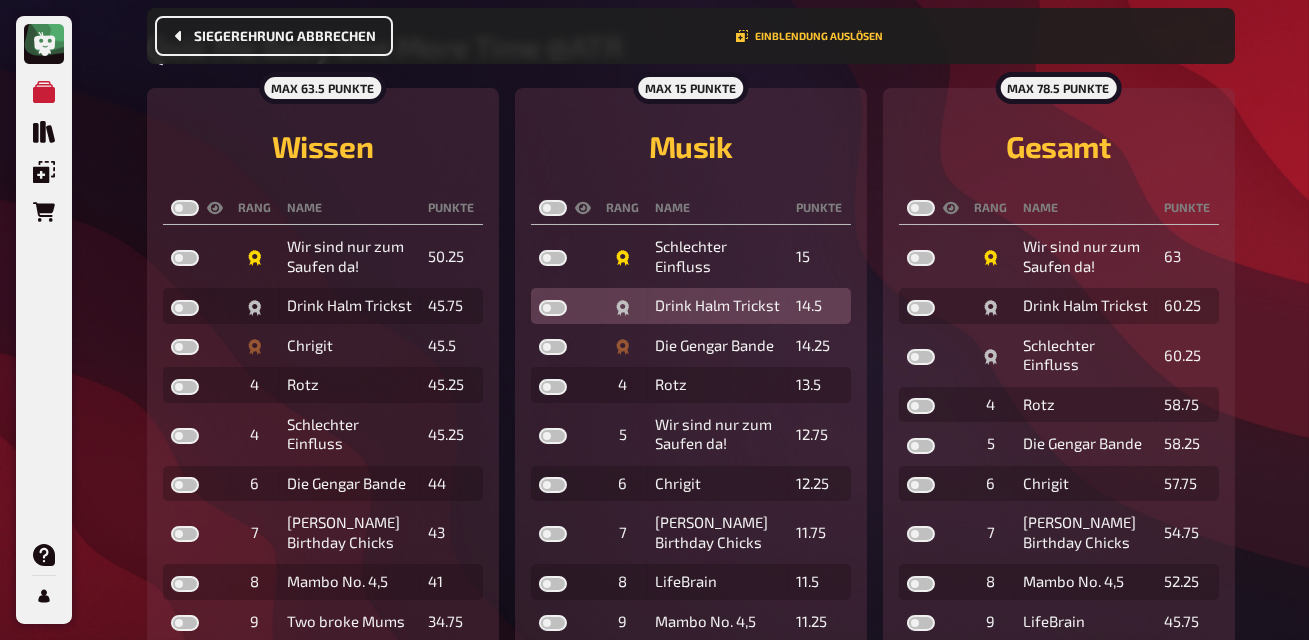 scroll, scrollTop: 181, scrollLeft: 0, axis: vertical 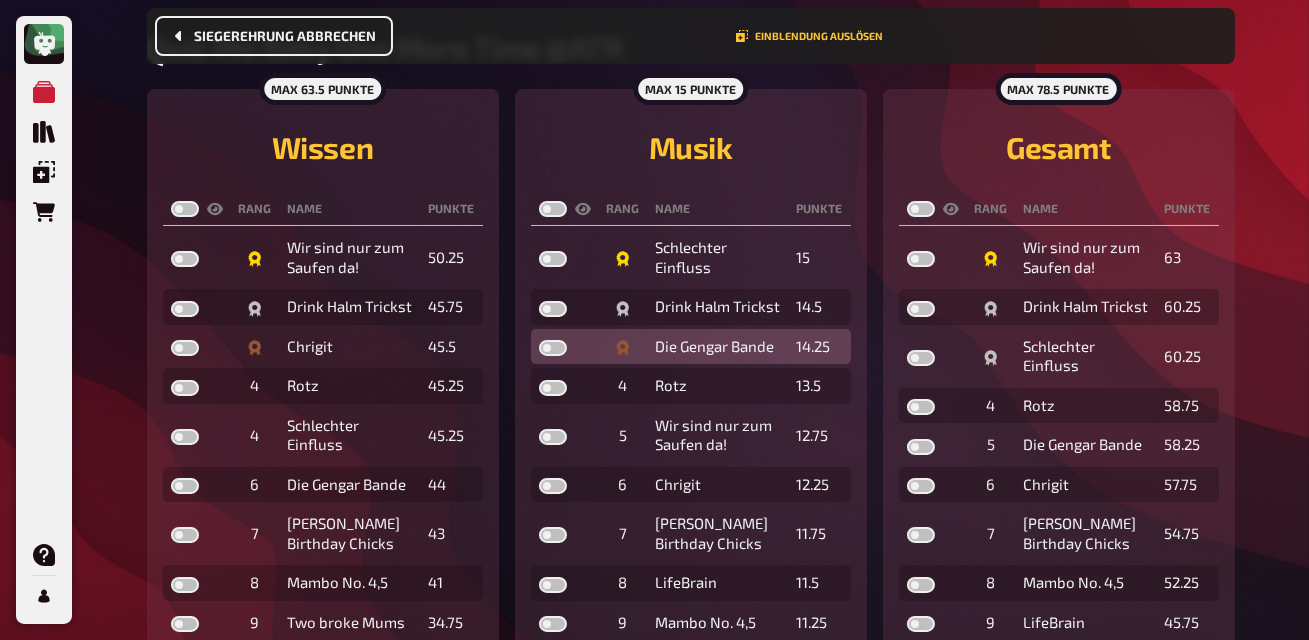 click at bounding box center [553, 348] 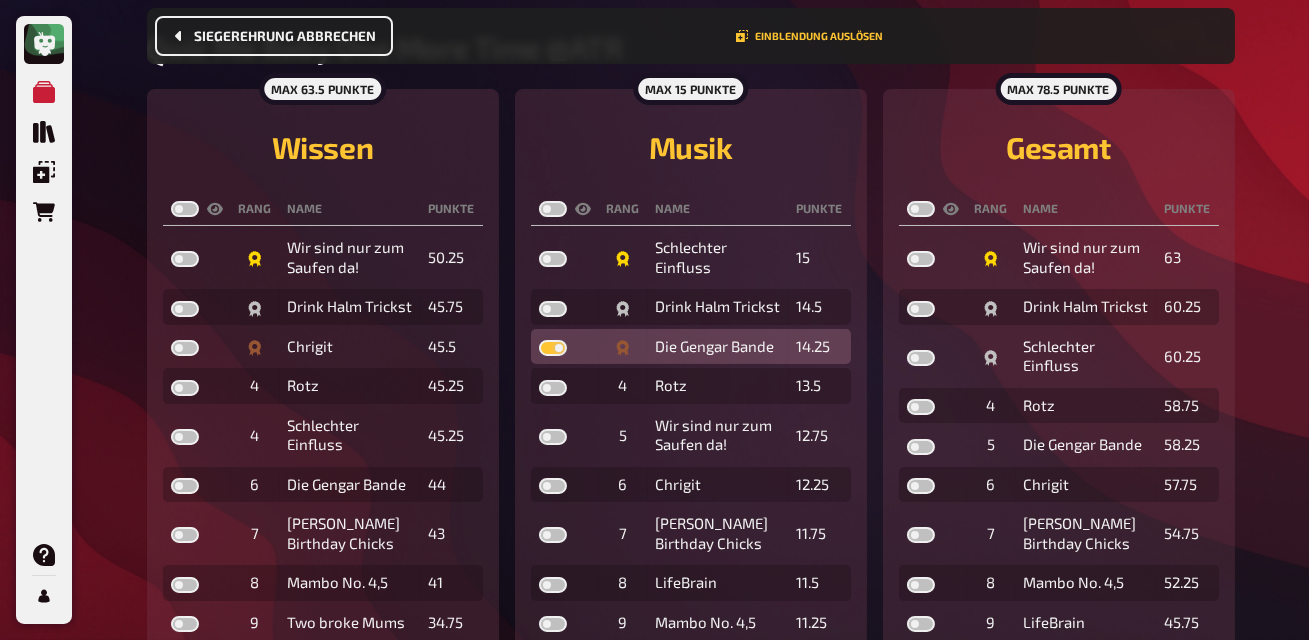 checkbox on "true" 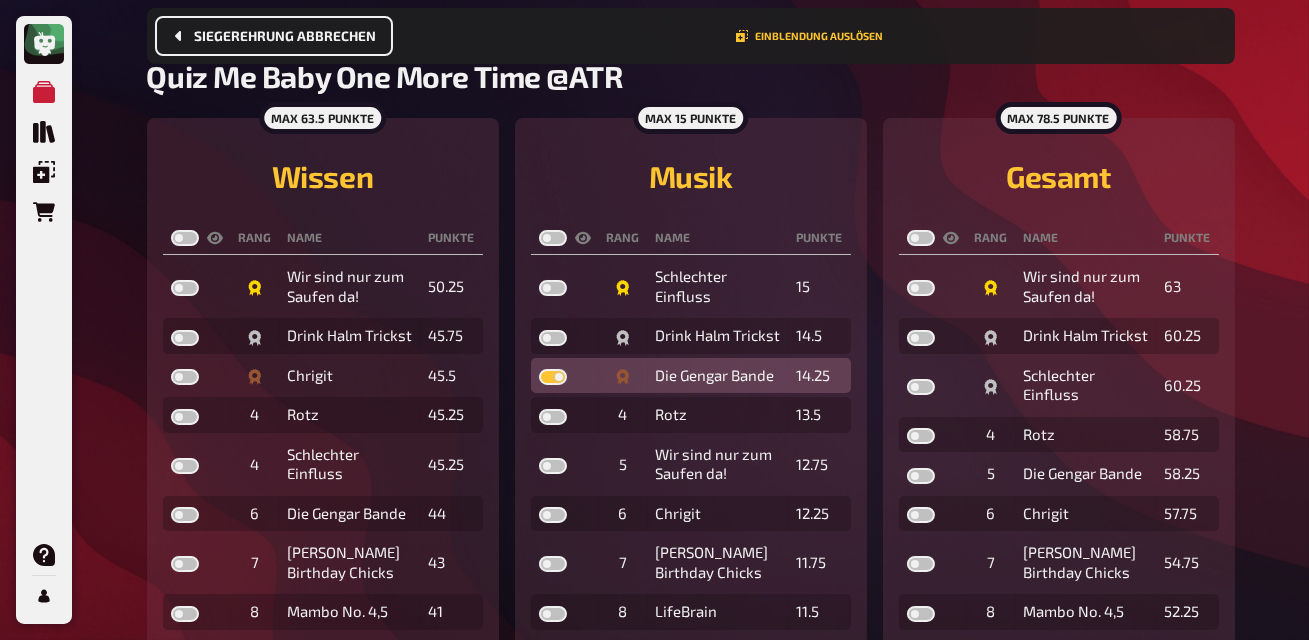 scroll, scrollTop: 150, scrollLeft: 0, axis: vertical 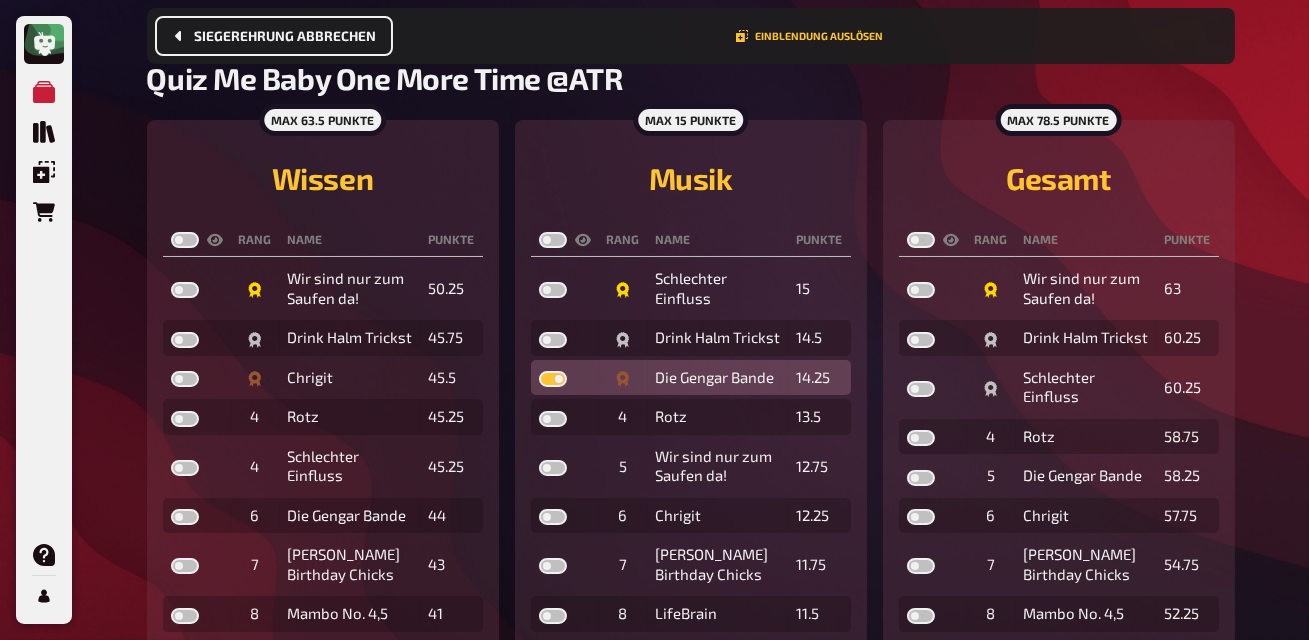 click at bounding box center [565, 338] 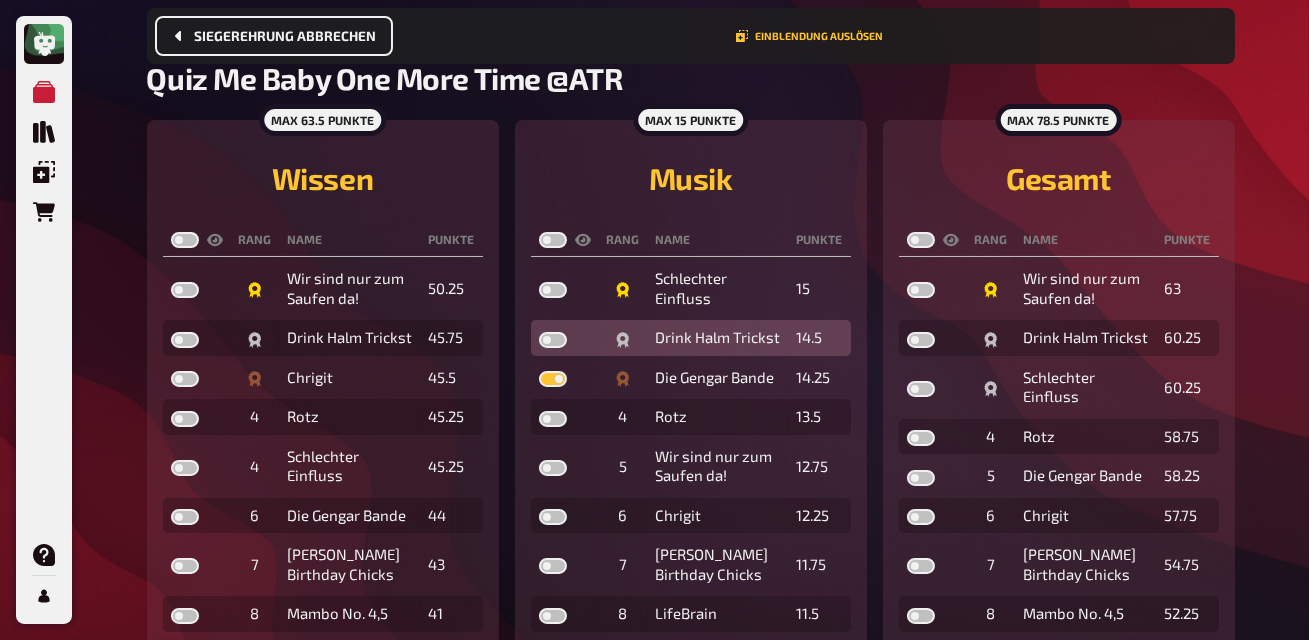click at bounding box center [553, 340] 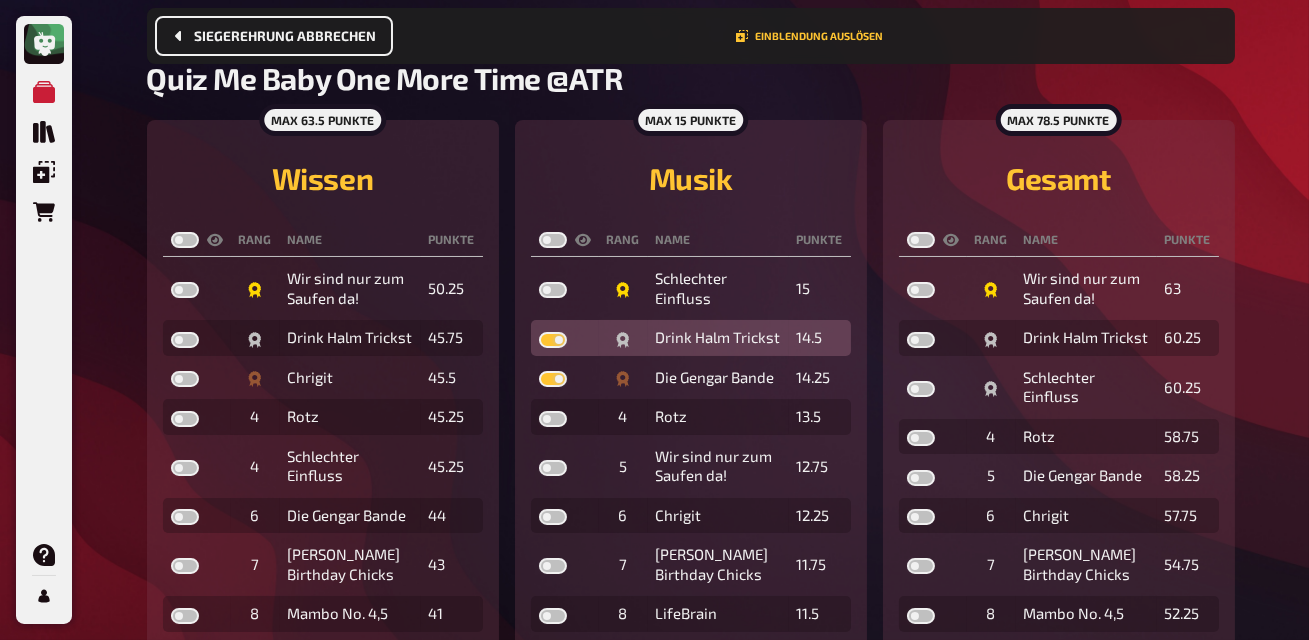 checkbox on "true" 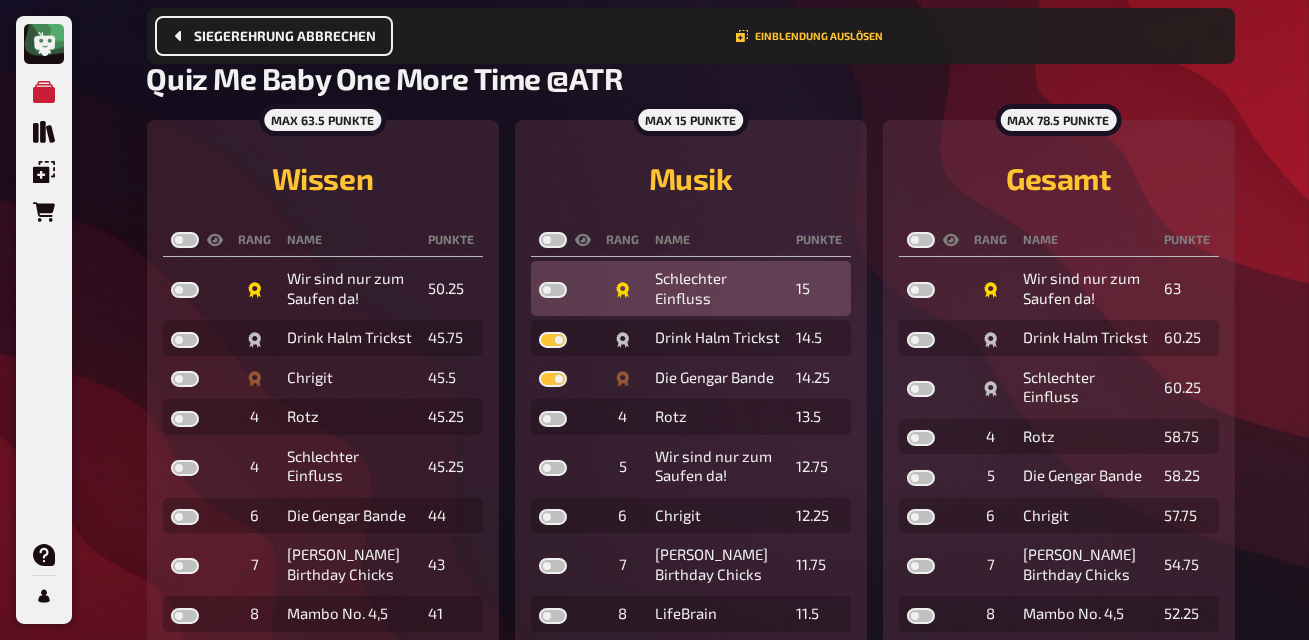 click at bounding box center (553, 290) 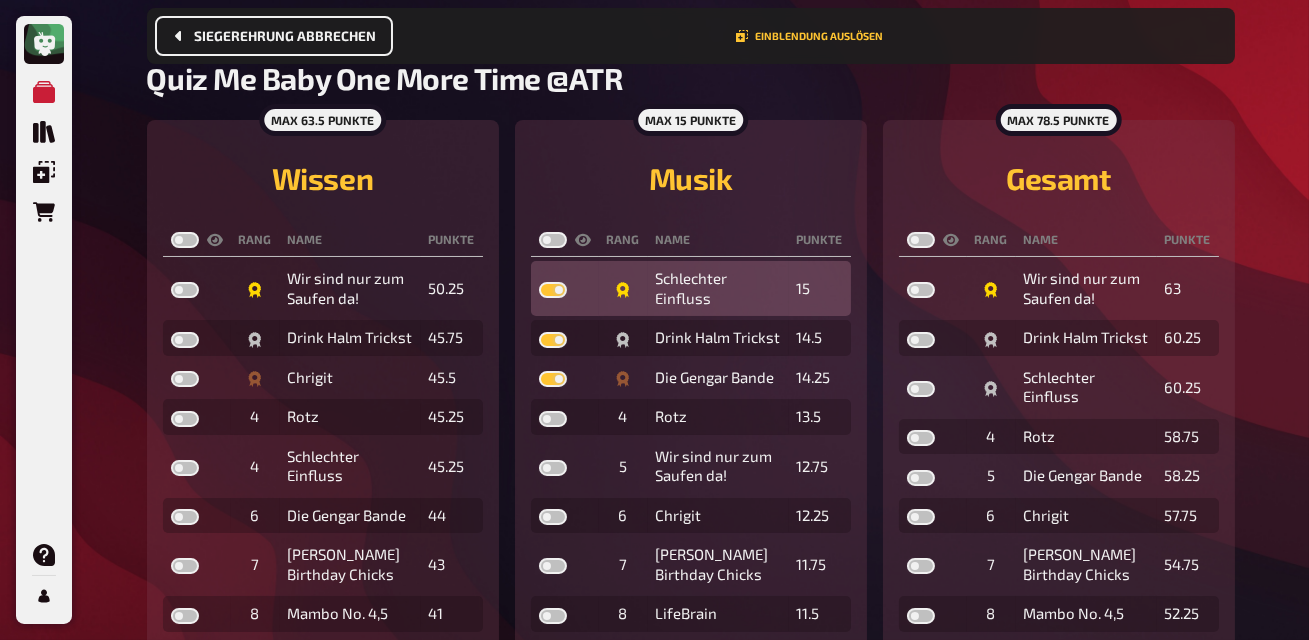 checkbox on "true" 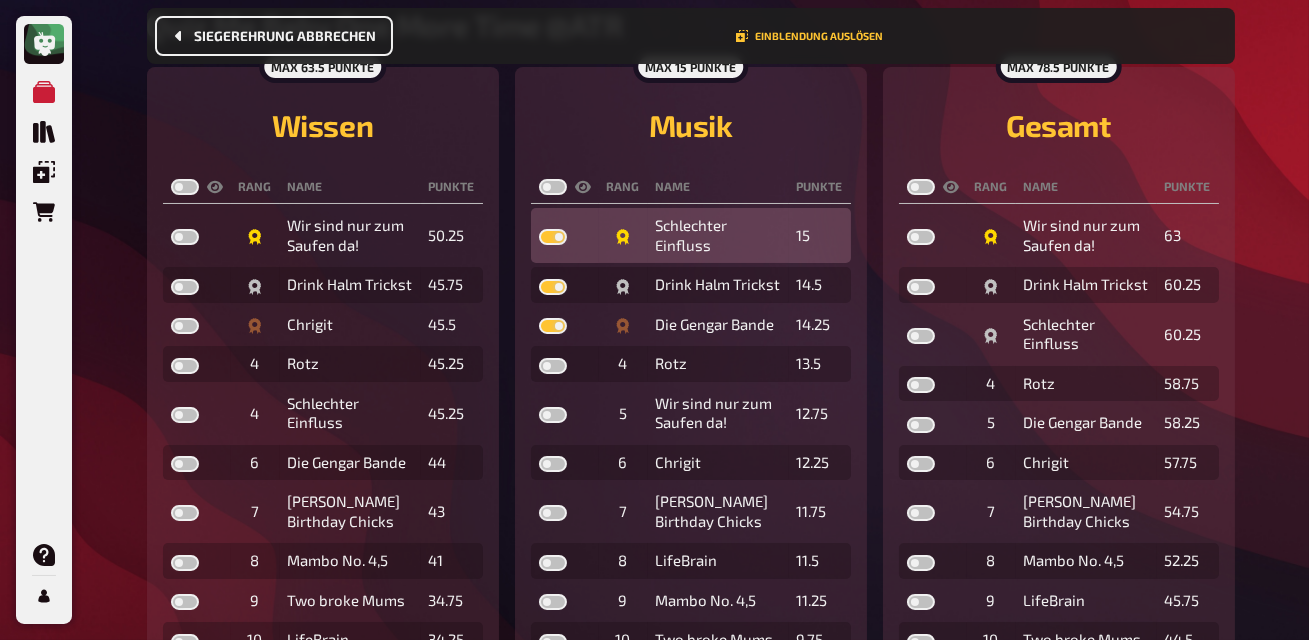 scroll, scrollTop: 193, scrollLeft: 0, axis: vertical 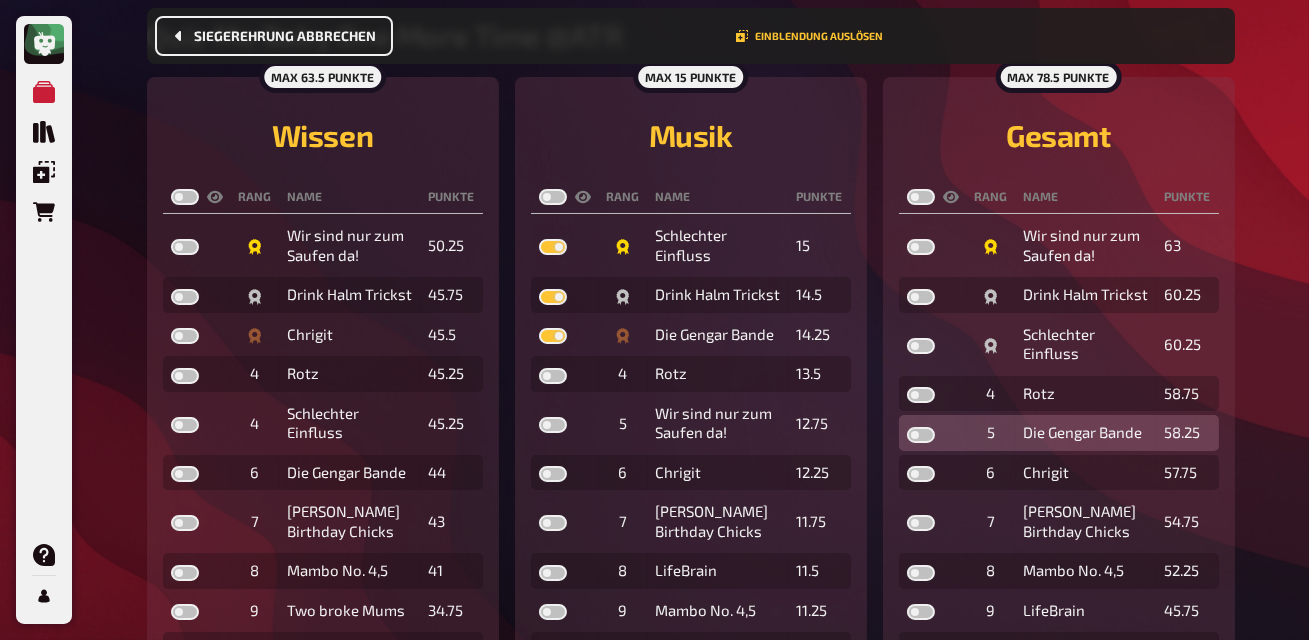 click at bounding box center (921, 435) 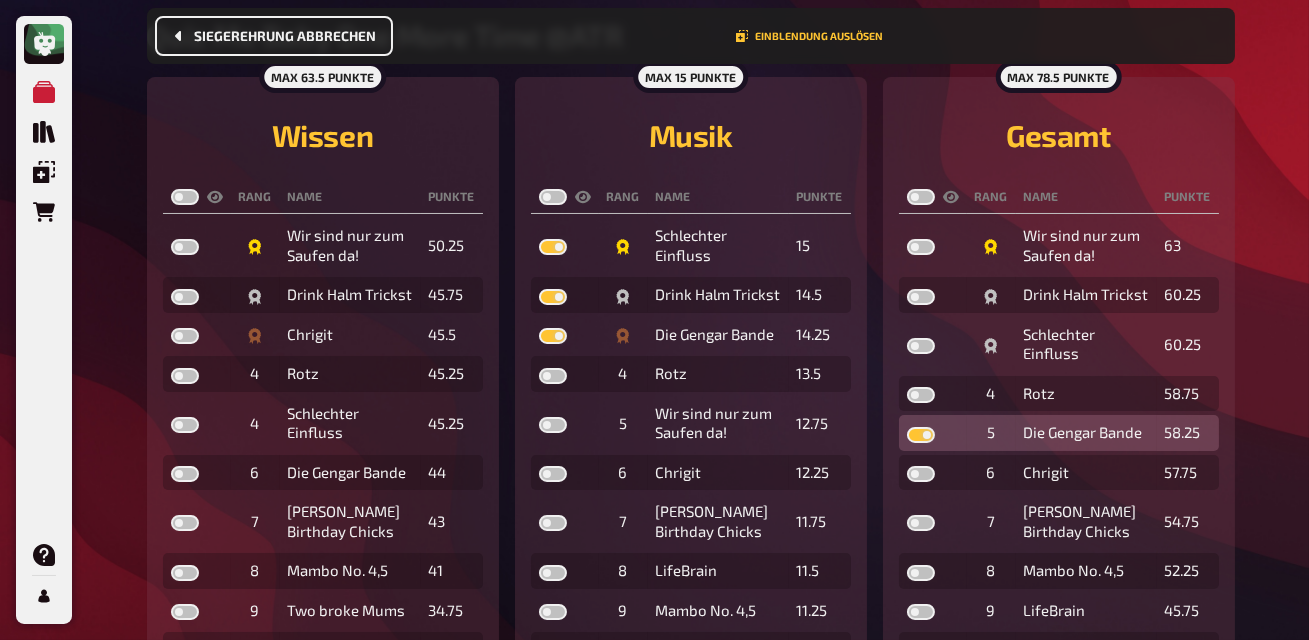 checkbox on "true" 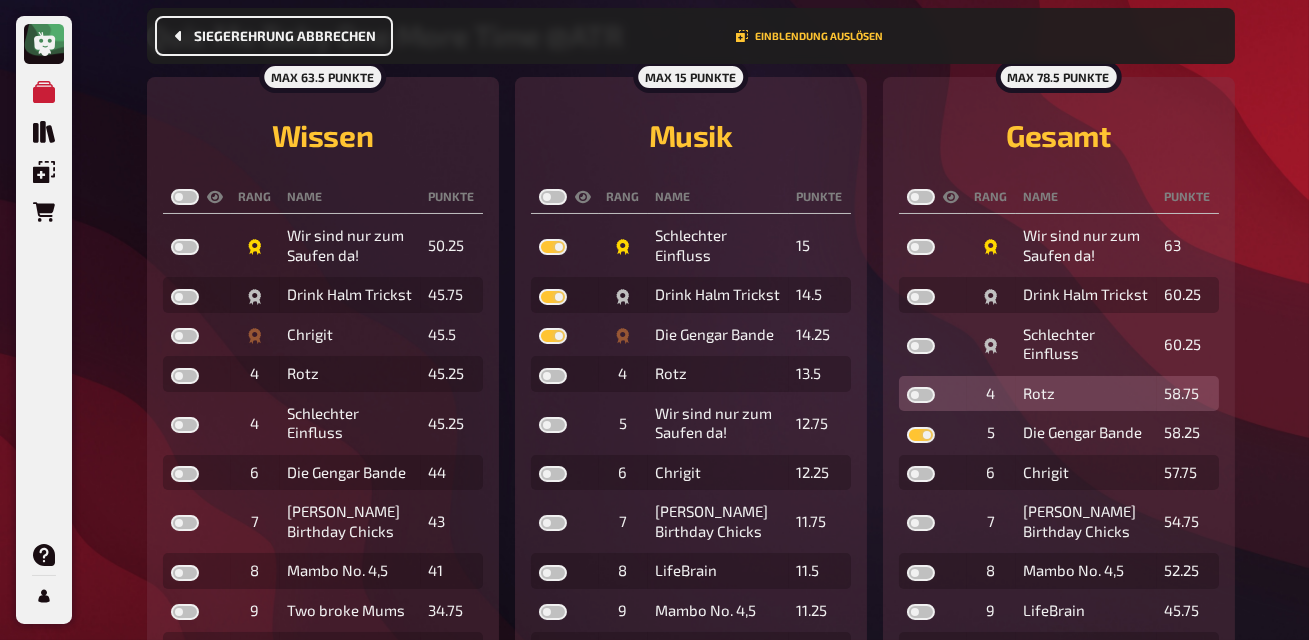 click at bounding box center (921, 395) 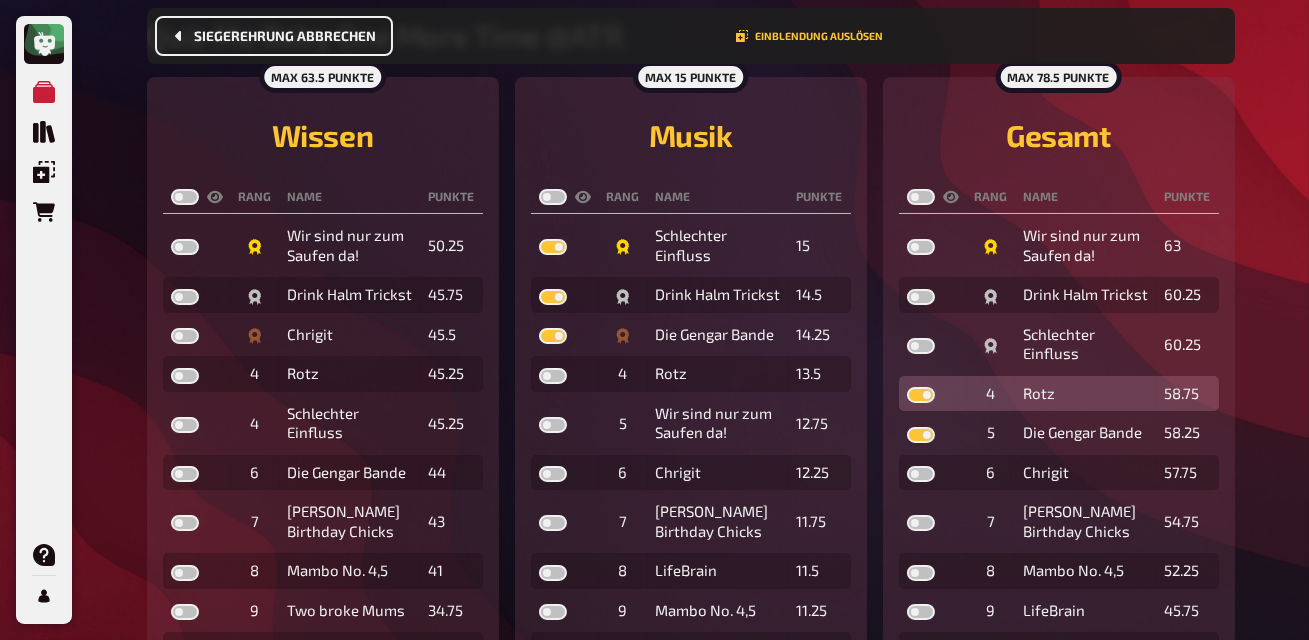 checkbox on "true" 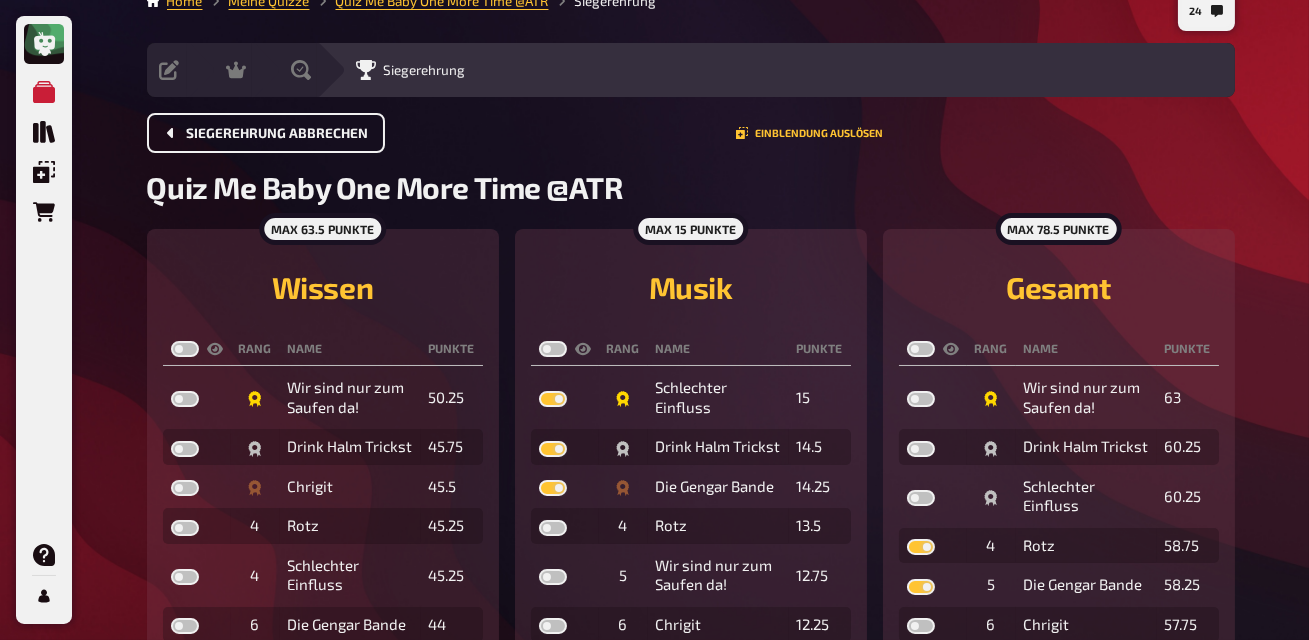 scroll, scrollTop: 23, scrollLeft: 0, axis: vertical 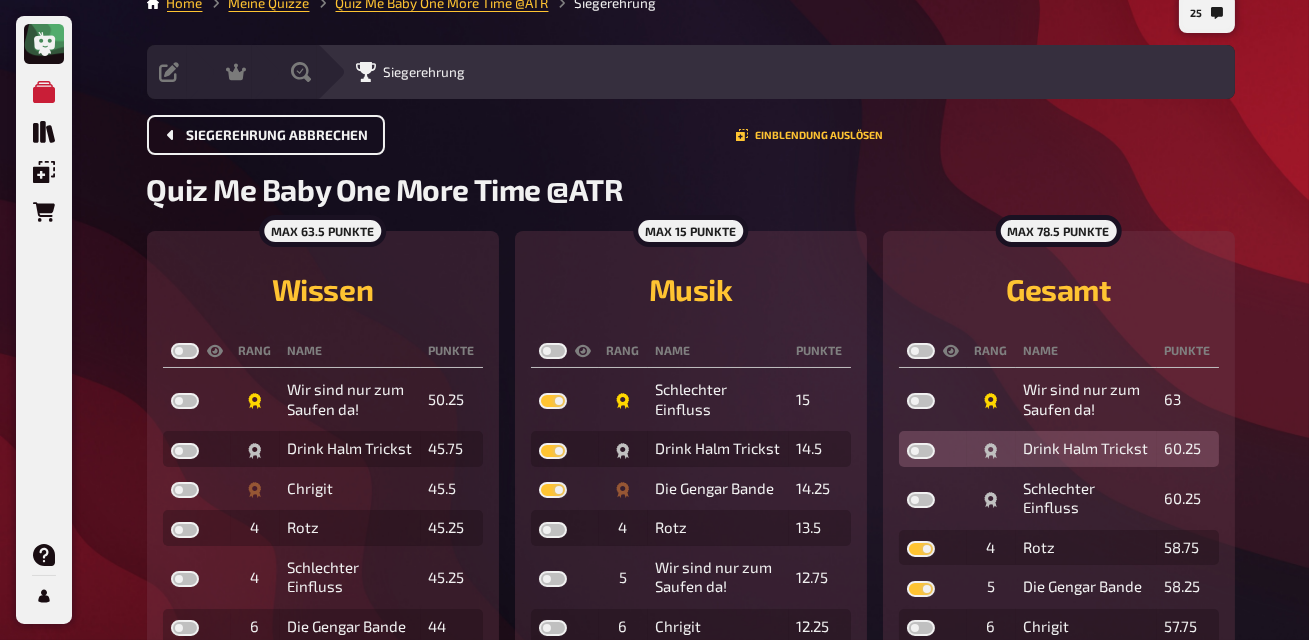 click at bounding box center [921, 451] 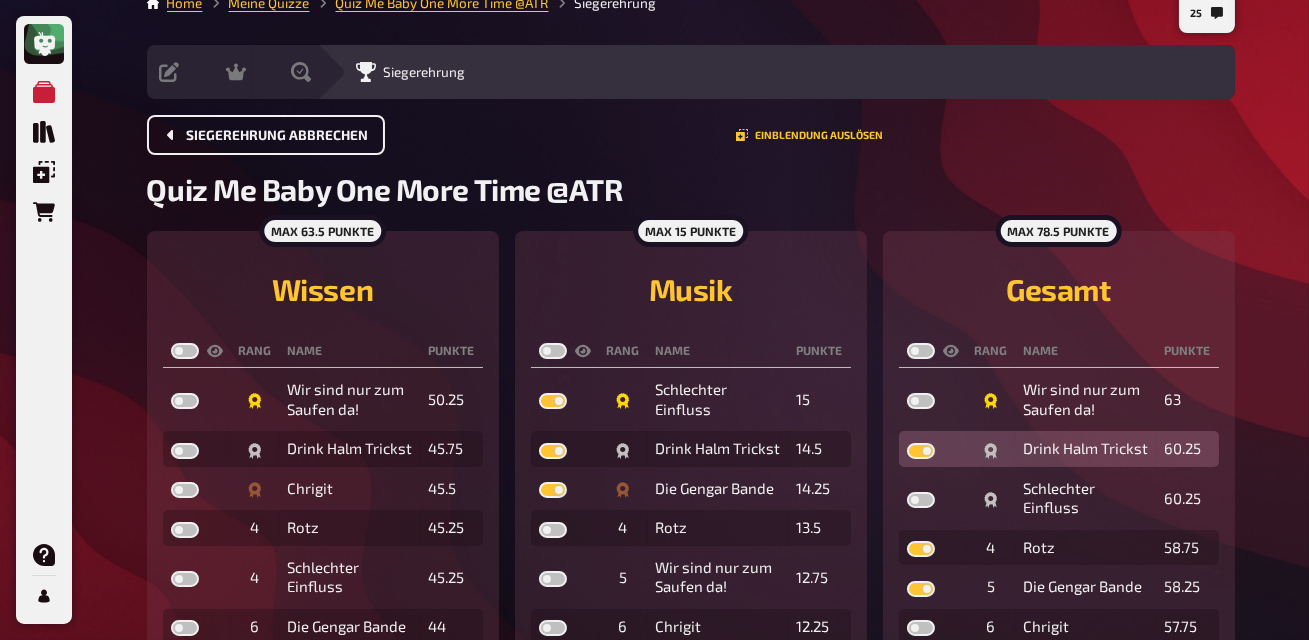 checkbox on "true" 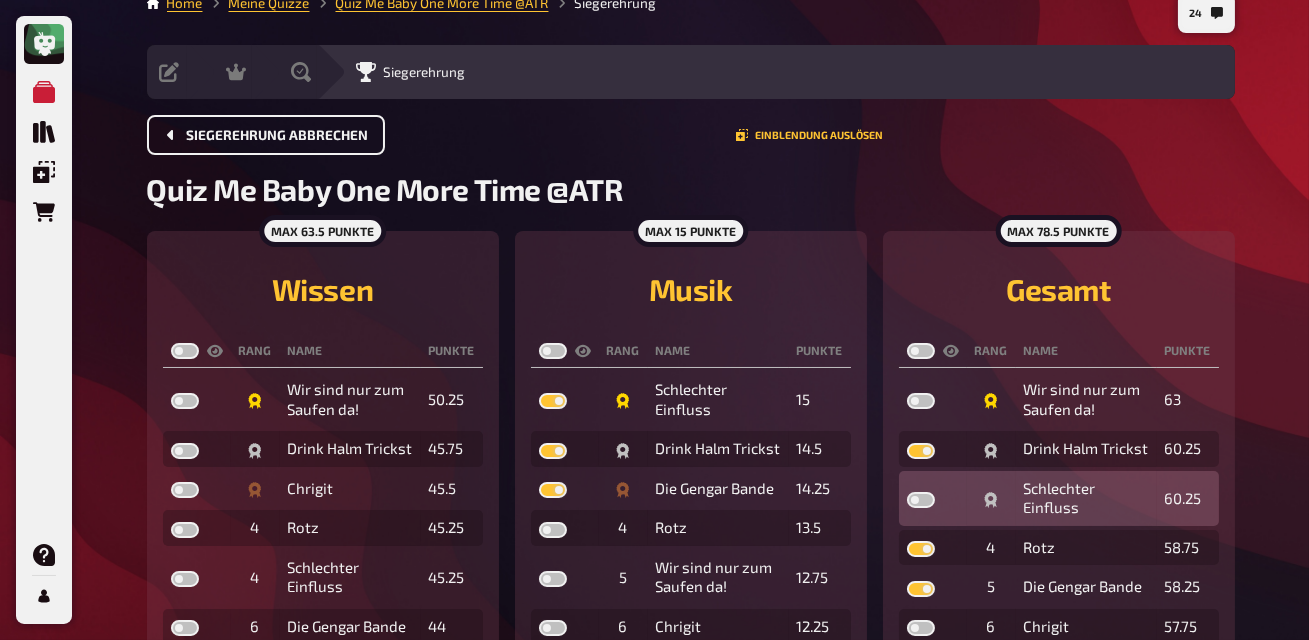 click at bounding box center [921, 500] 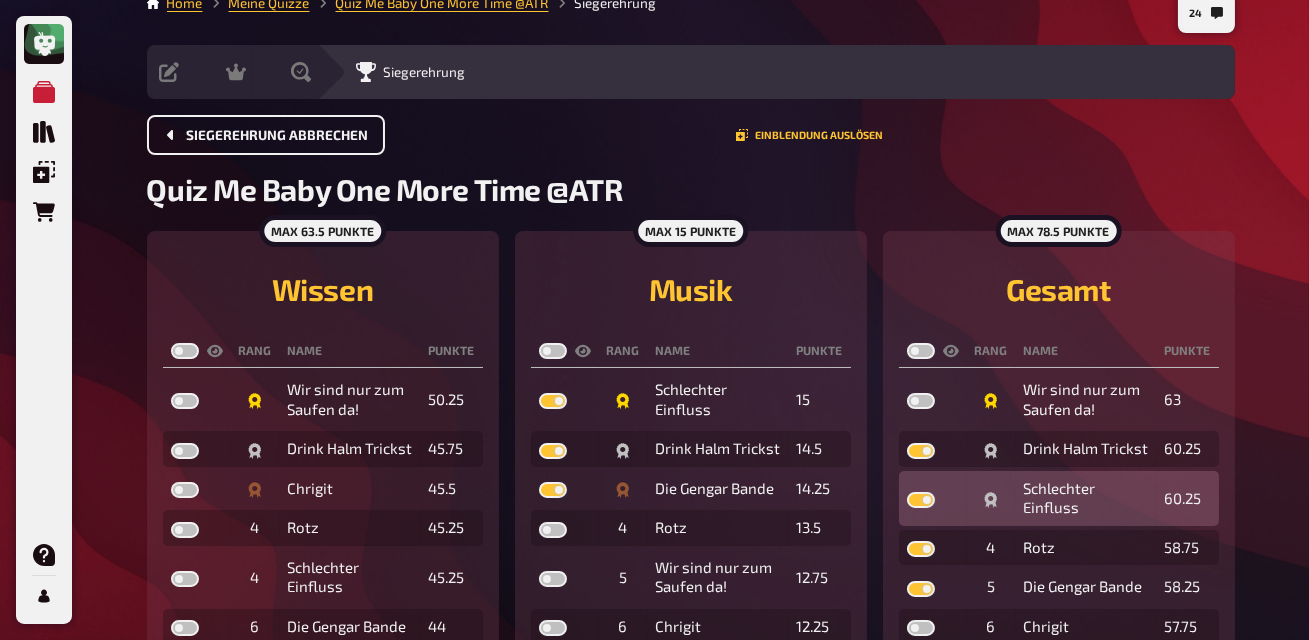 checkbox on "true" 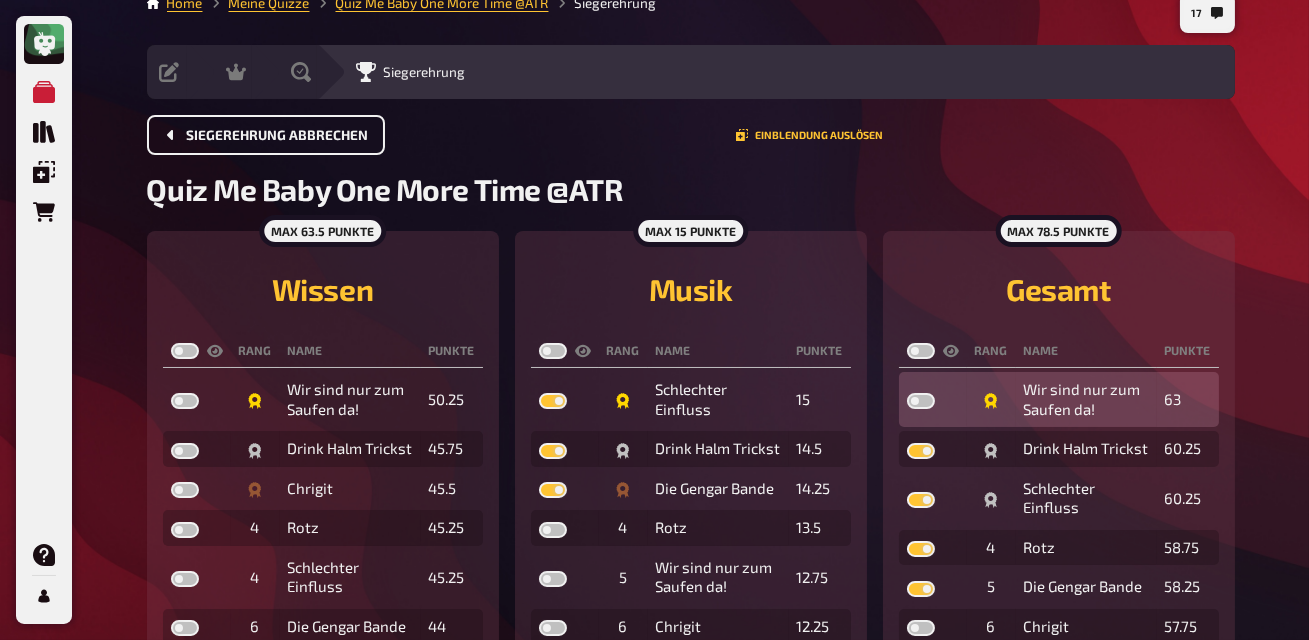 click at bounding box center [921, 401] 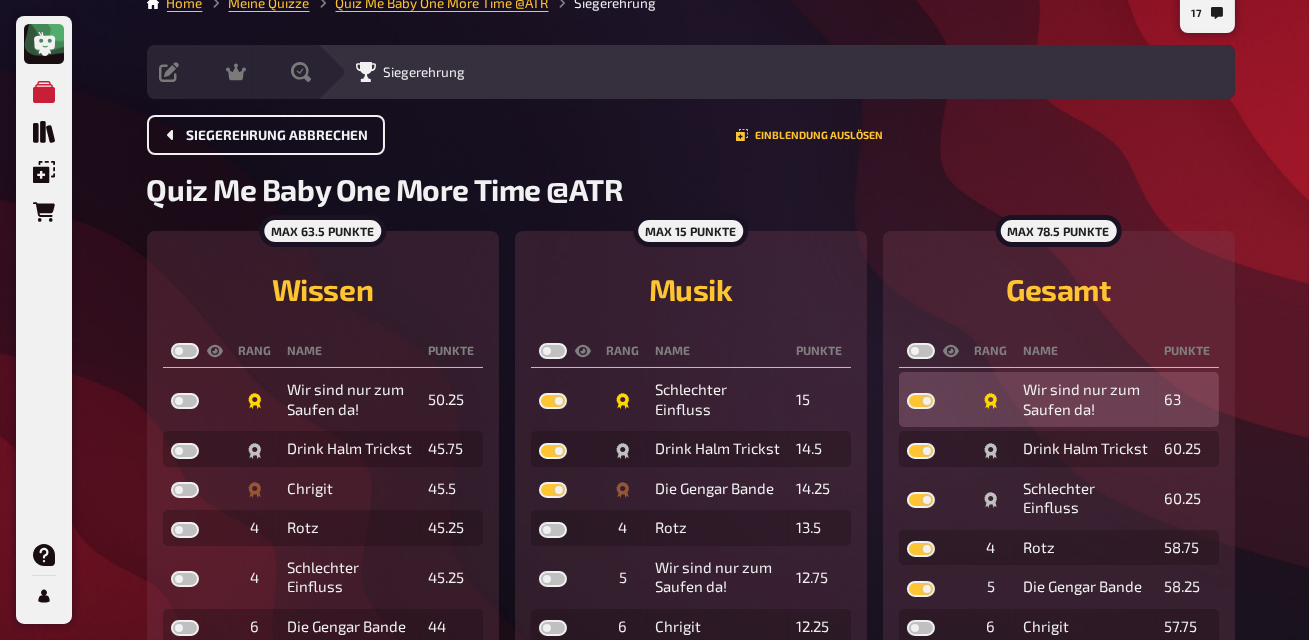 checkbox on "true" 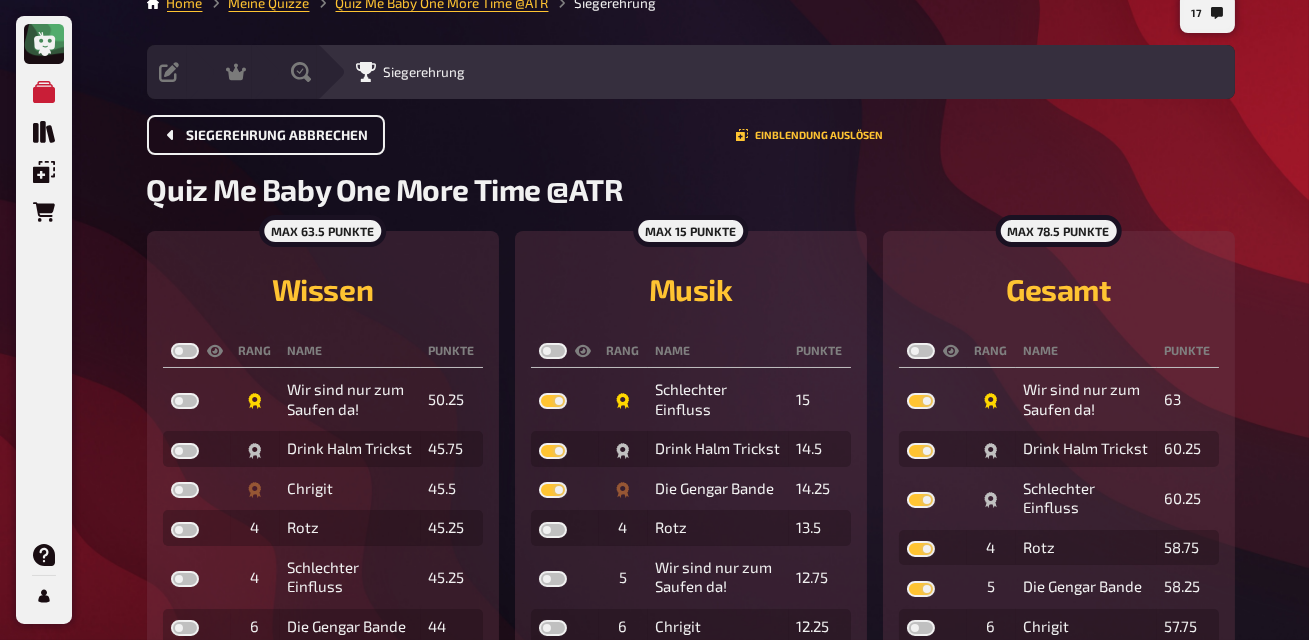 click at bounding box center (185, 351) 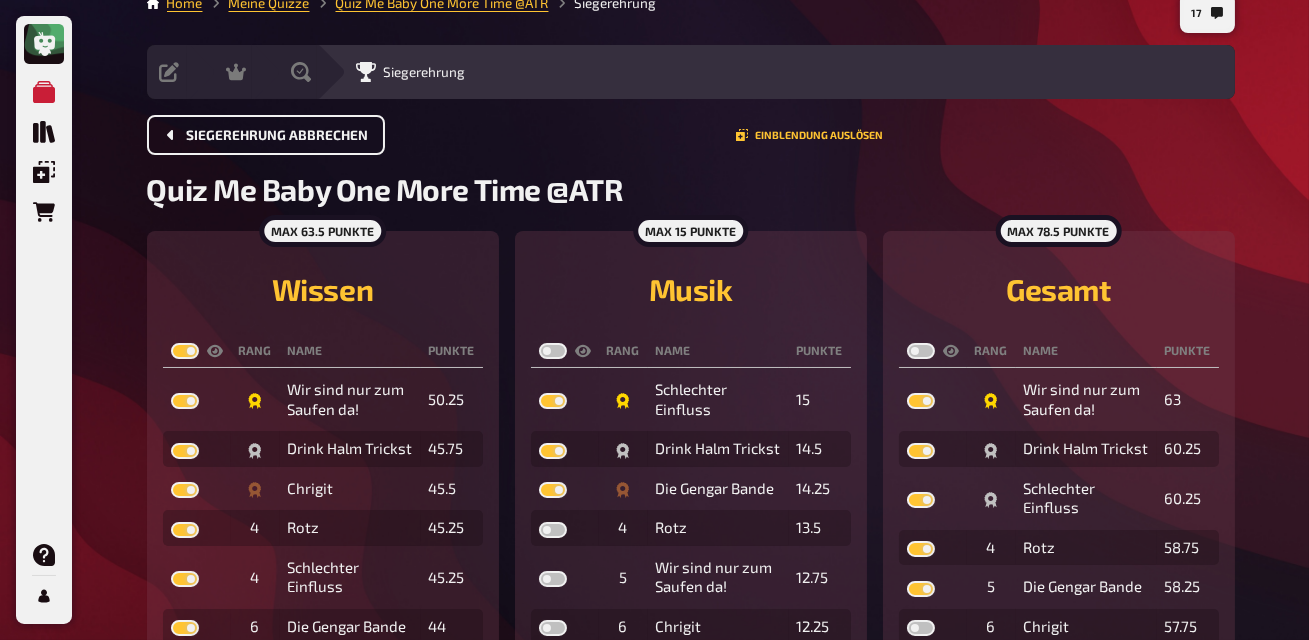 checkbox on "true" 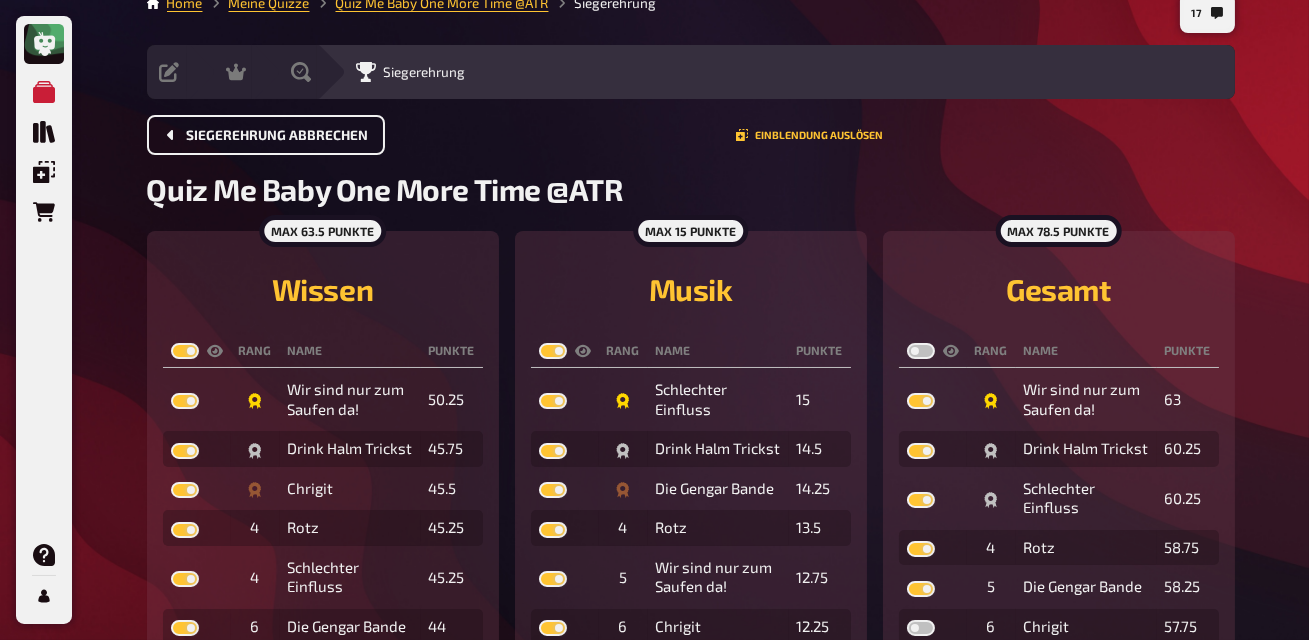 checkbox on "true" 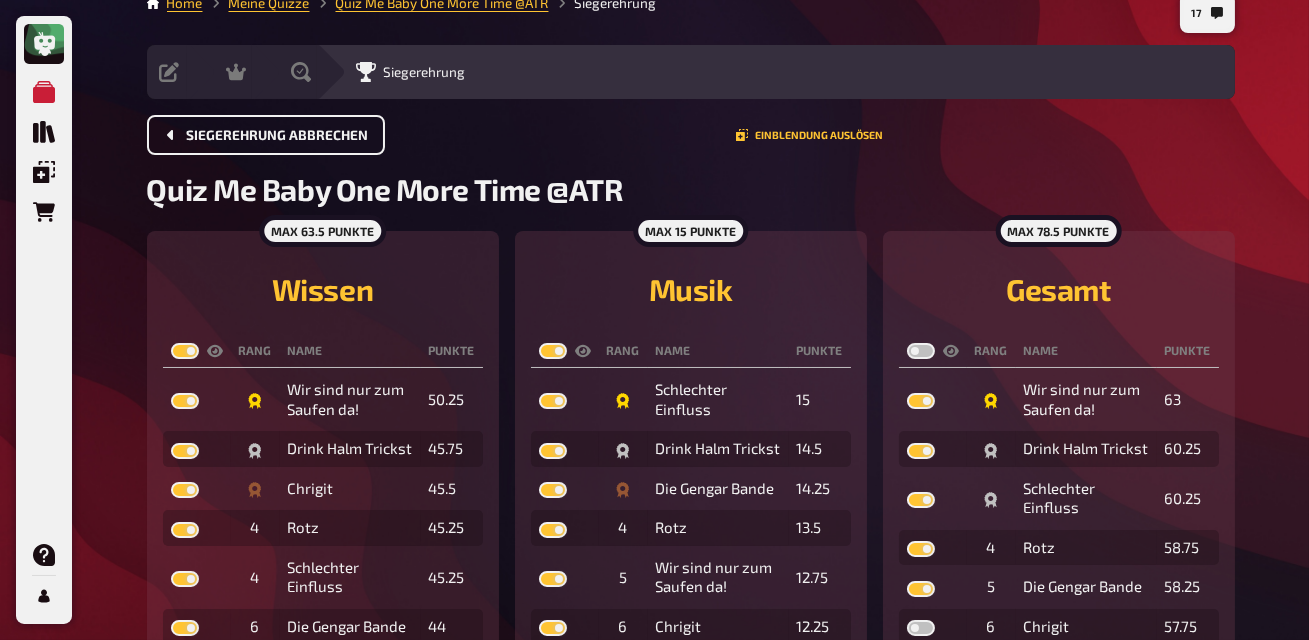 click at bounding box center [921, 351] 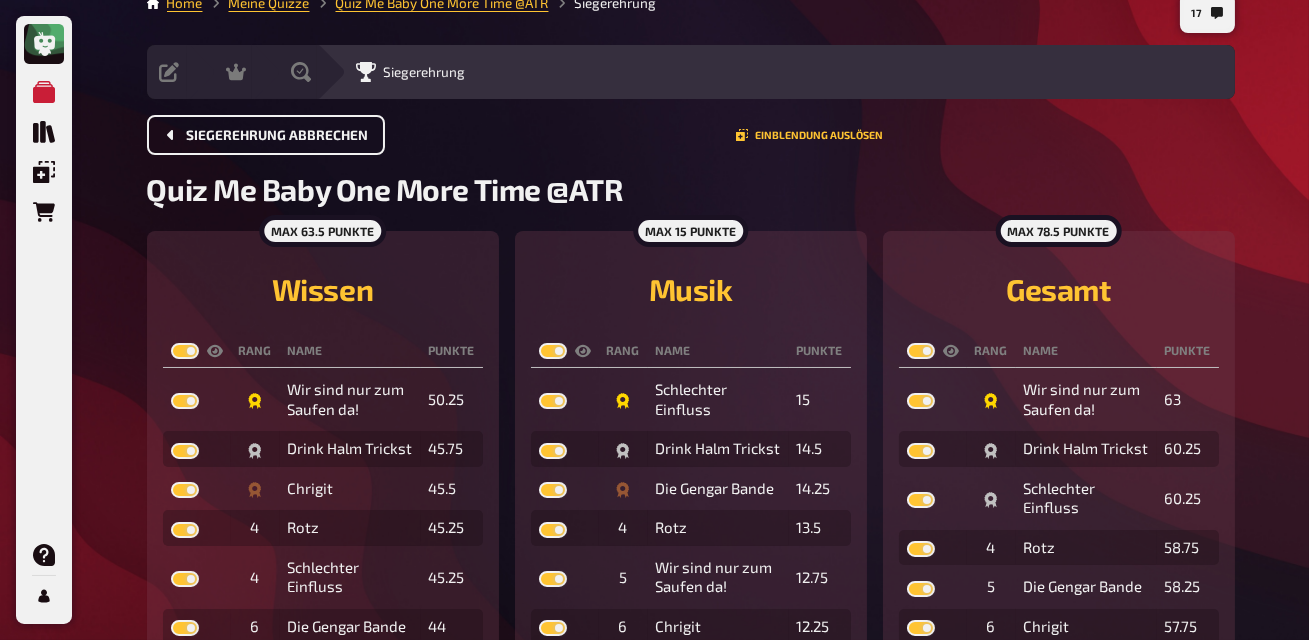 checkbox on "true" 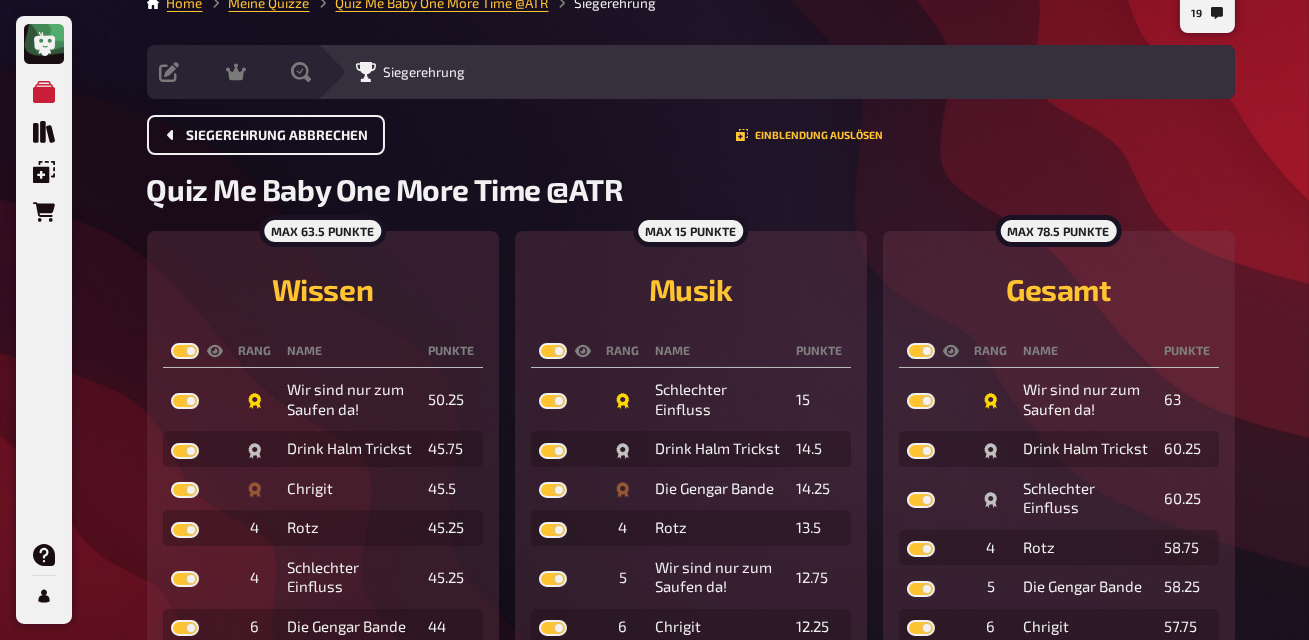 scroll, scrollTop: 0, scrollLeft: 0, axis: both 